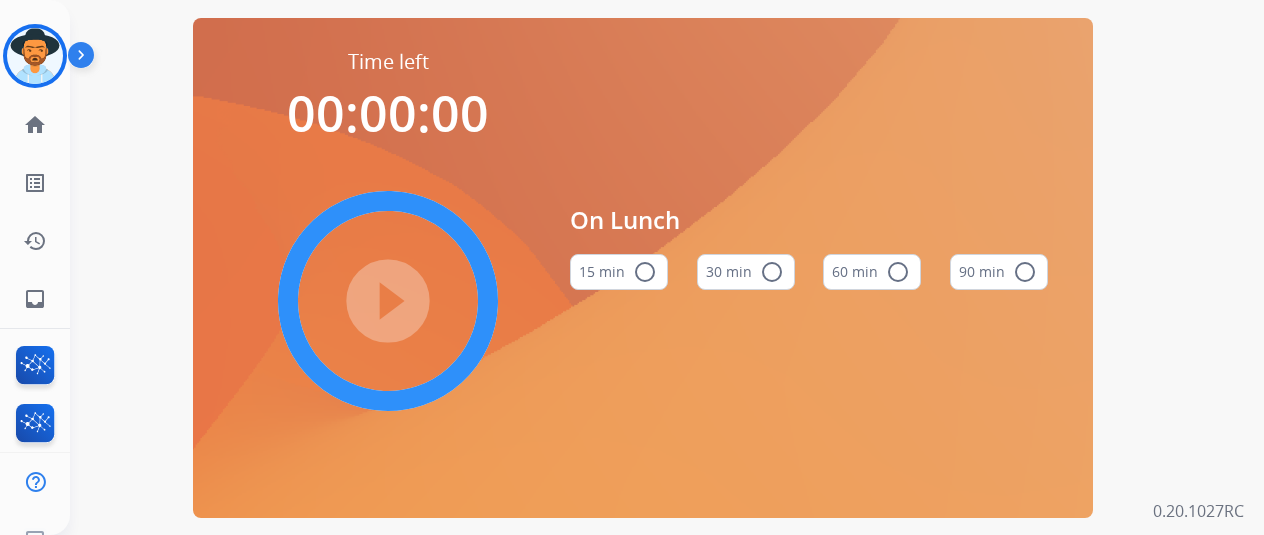 scroll, scrollTop: 0, scrollLeft: 0, axis: both 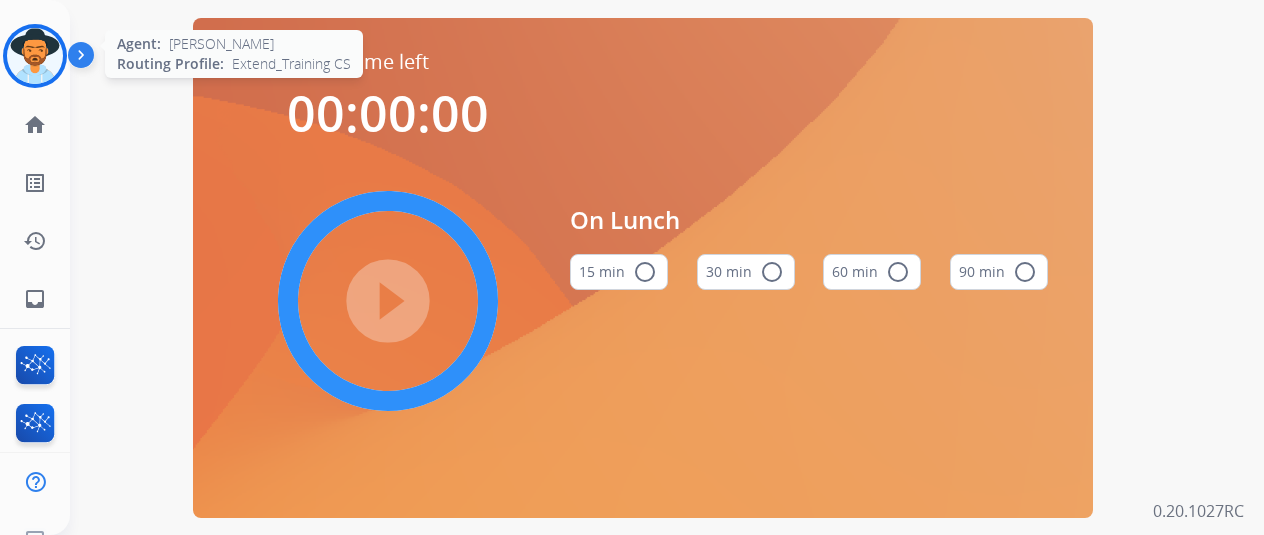click at bounding box center [35, 56] 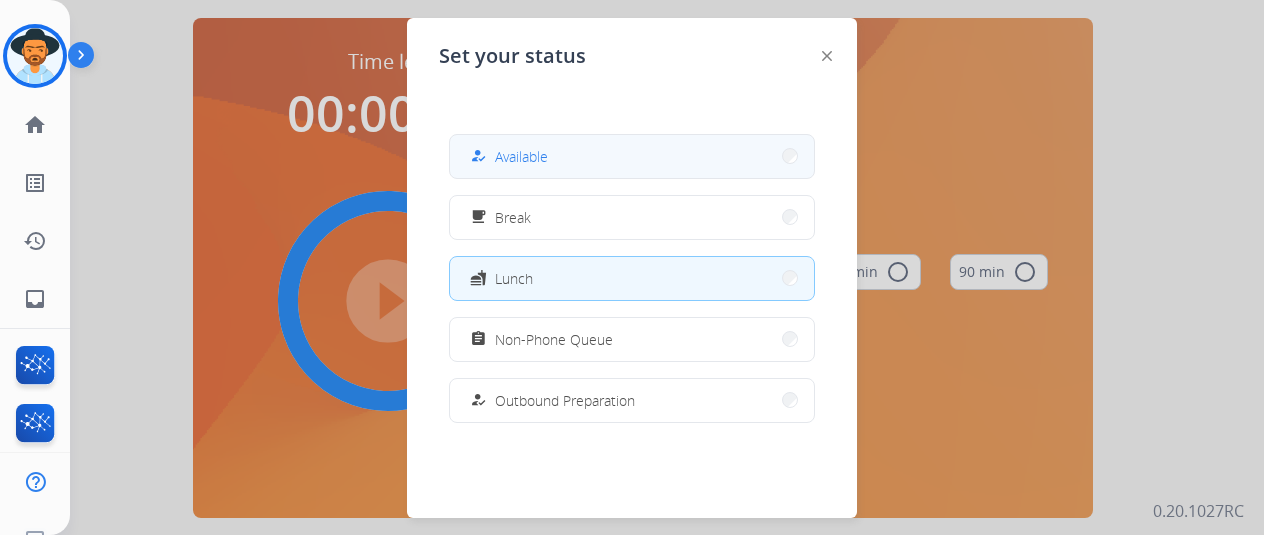 click on "how_to_reg" at bounding box center [480, 156] 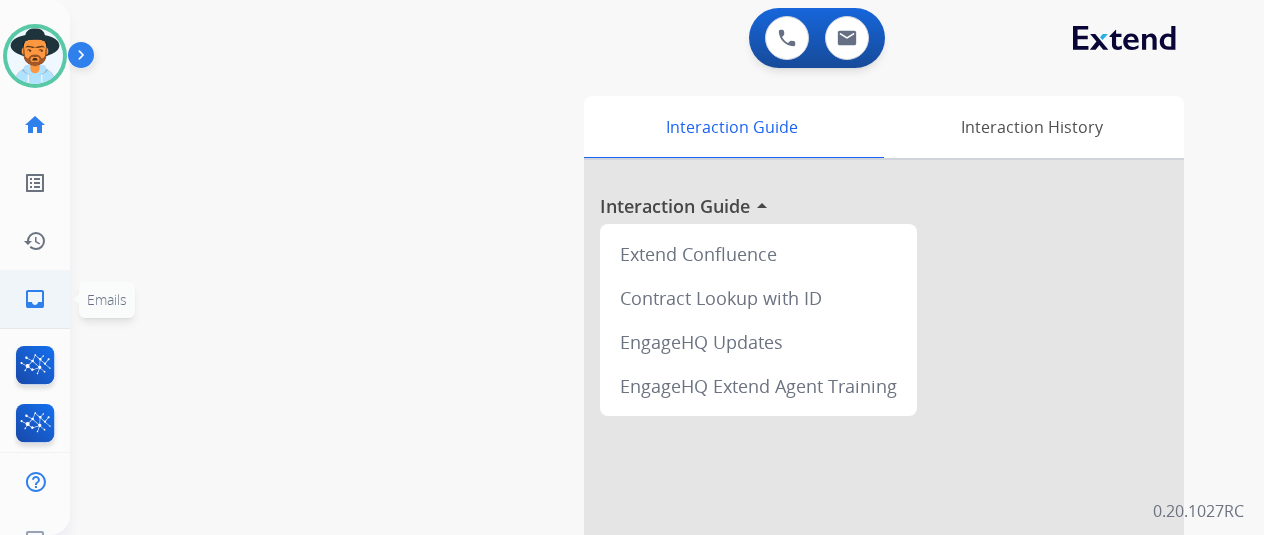 click on "inbox  Emails  Emails" 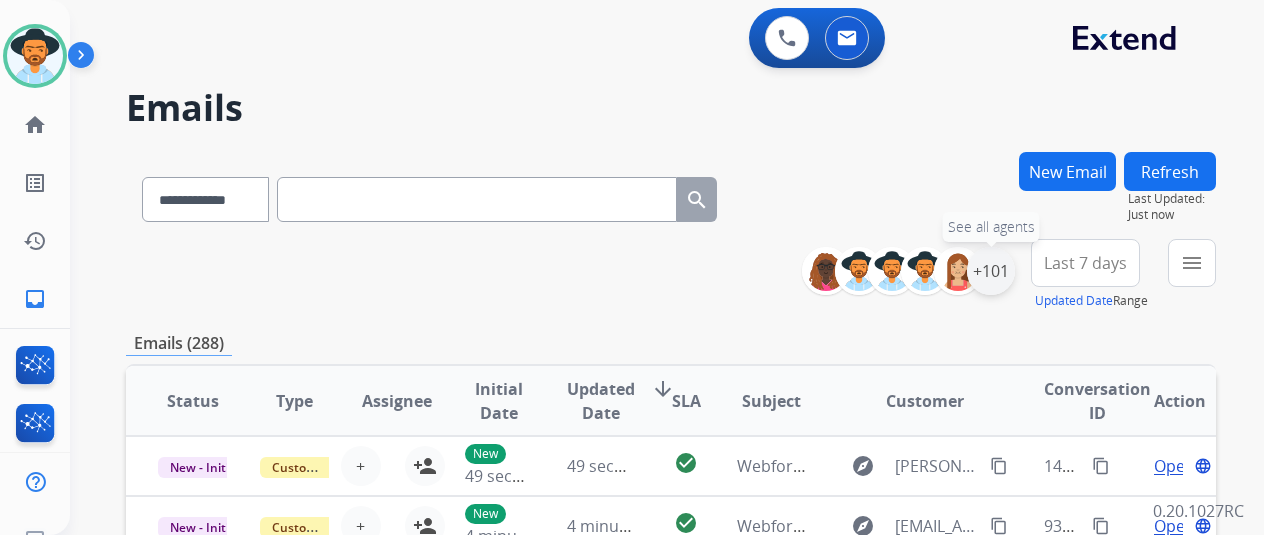 click on "+101" at bounding box center [991, 271] 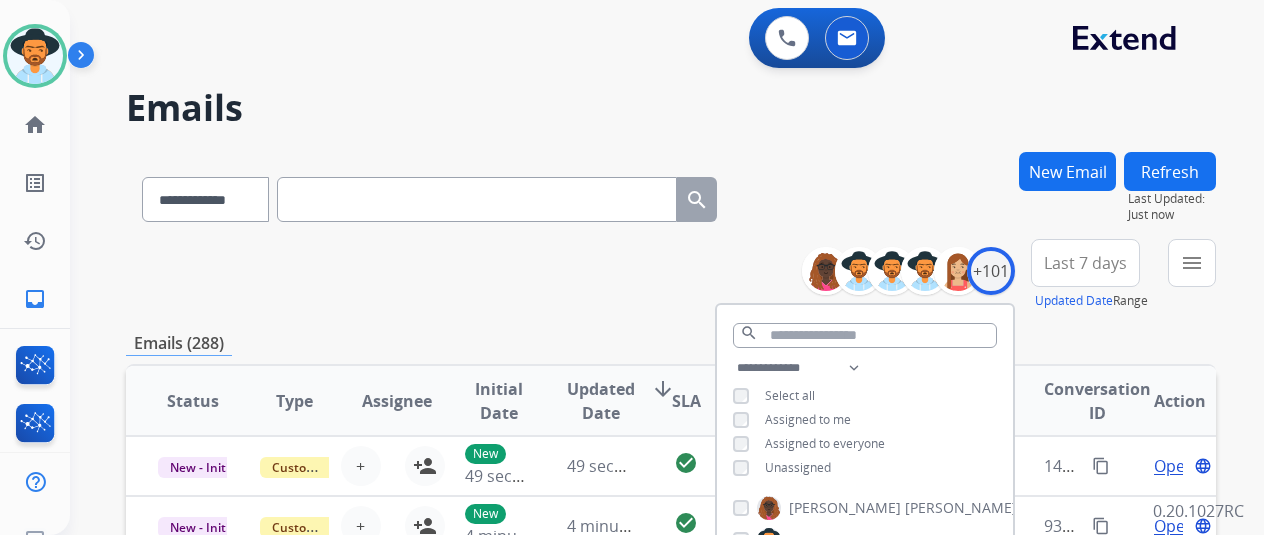 click on "**********" at bounding box center [865, 420] 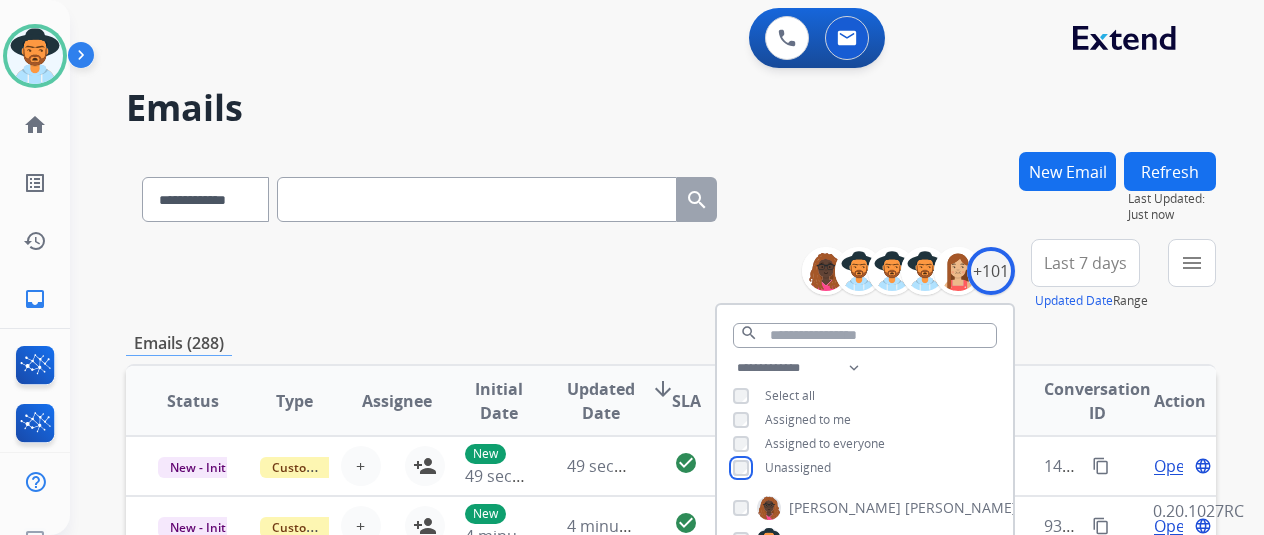 scroll, scrollTop: 300, scrollLeft: 0, axis: vertical 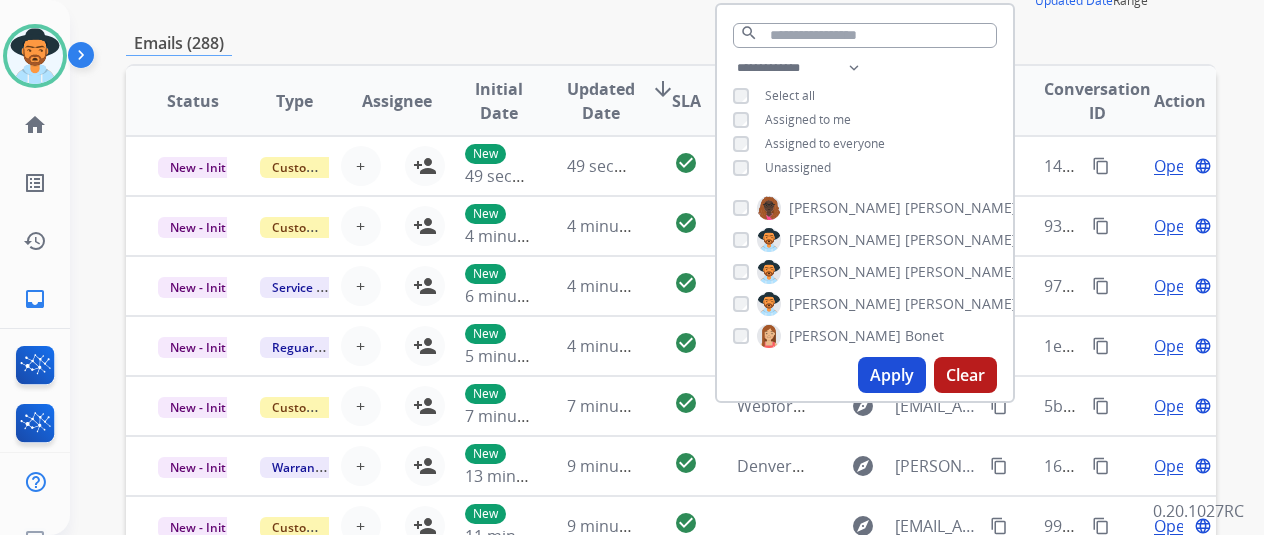 click on "Apply" at bounding box center (892, 375) 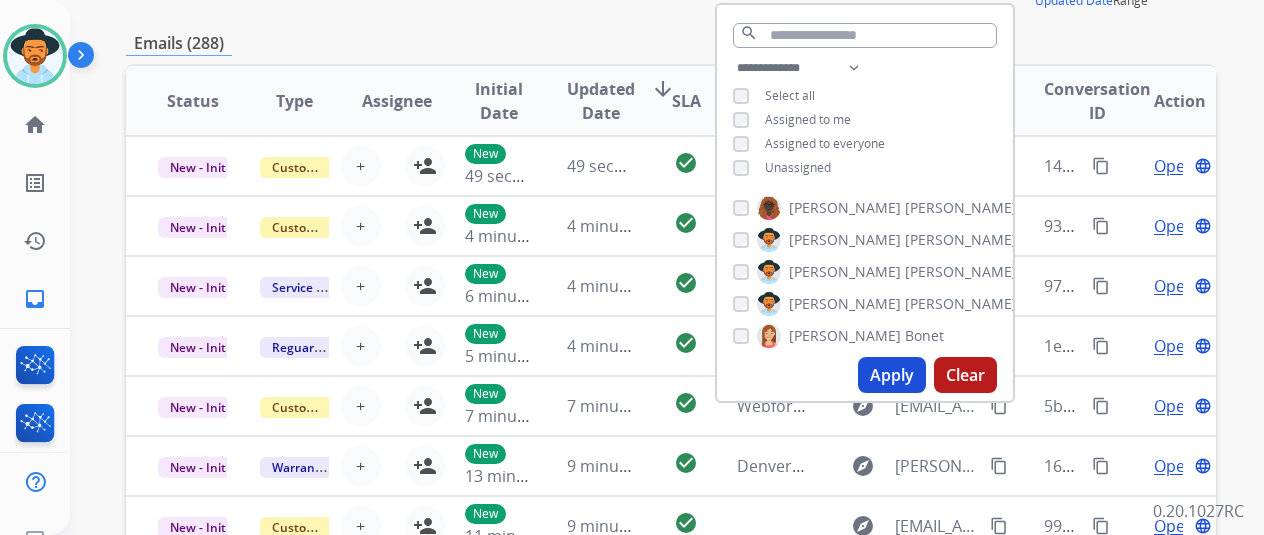 scroll, scrollTop: 0, scrollLeft: 0, axis: both 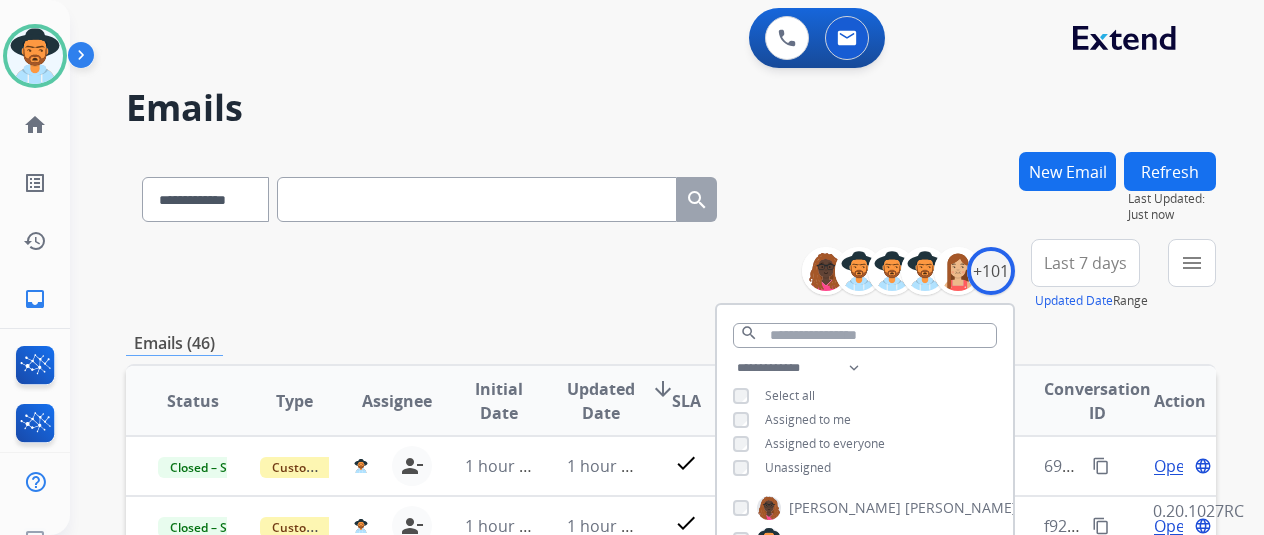 click on "**********" at bounding box center [671, 645] 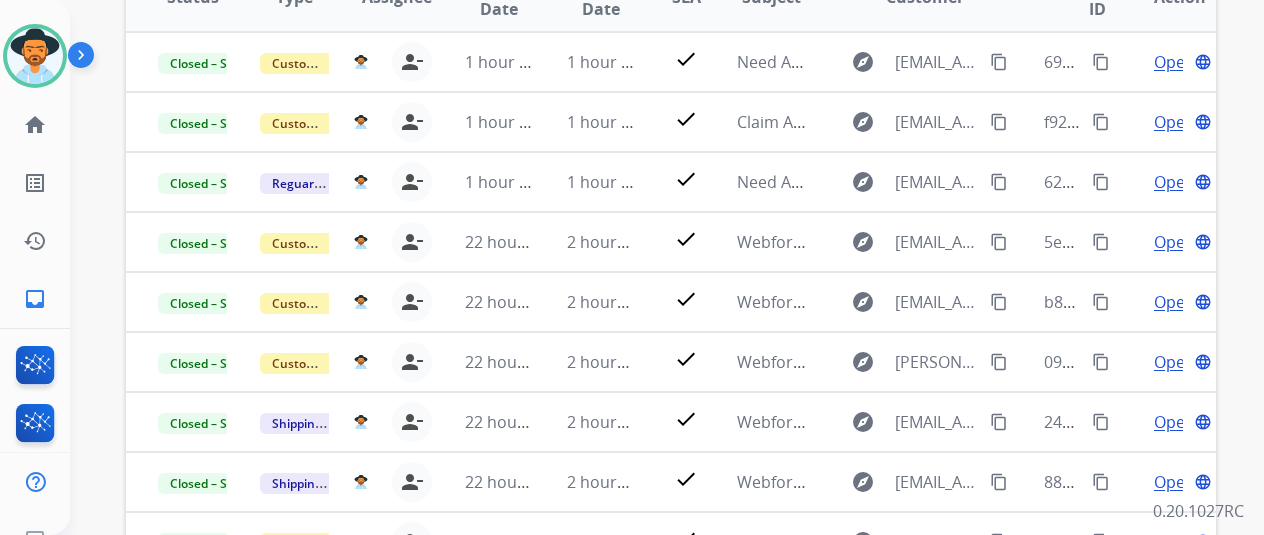 scroll, scrollTop: 586, scrollLeft: 0, axis: vertical 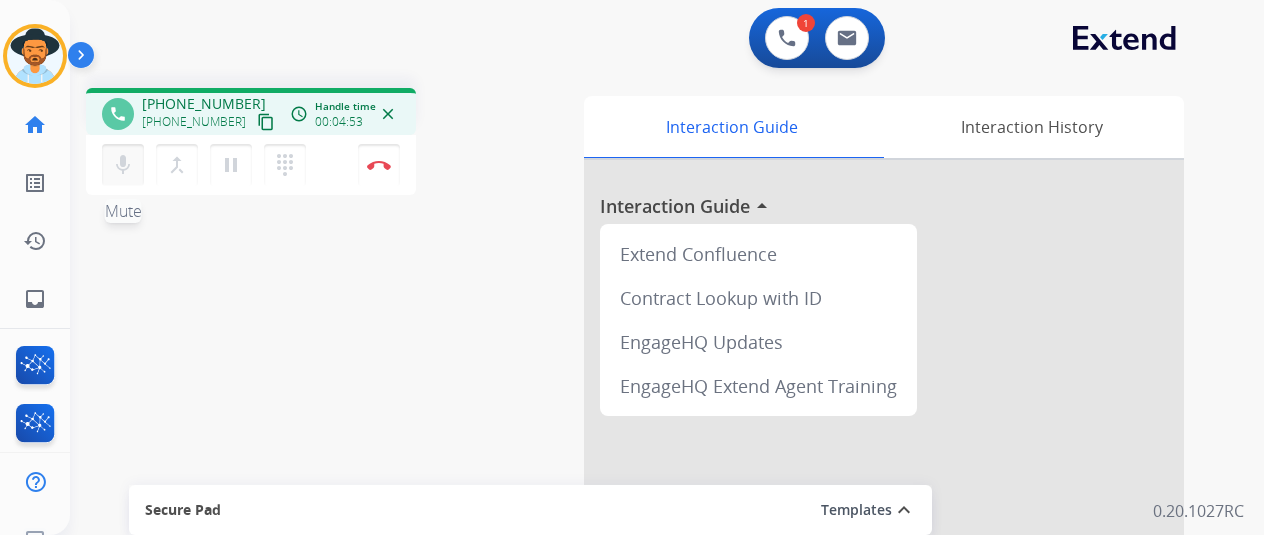 click on "mic" at bounding box center (123, 165) 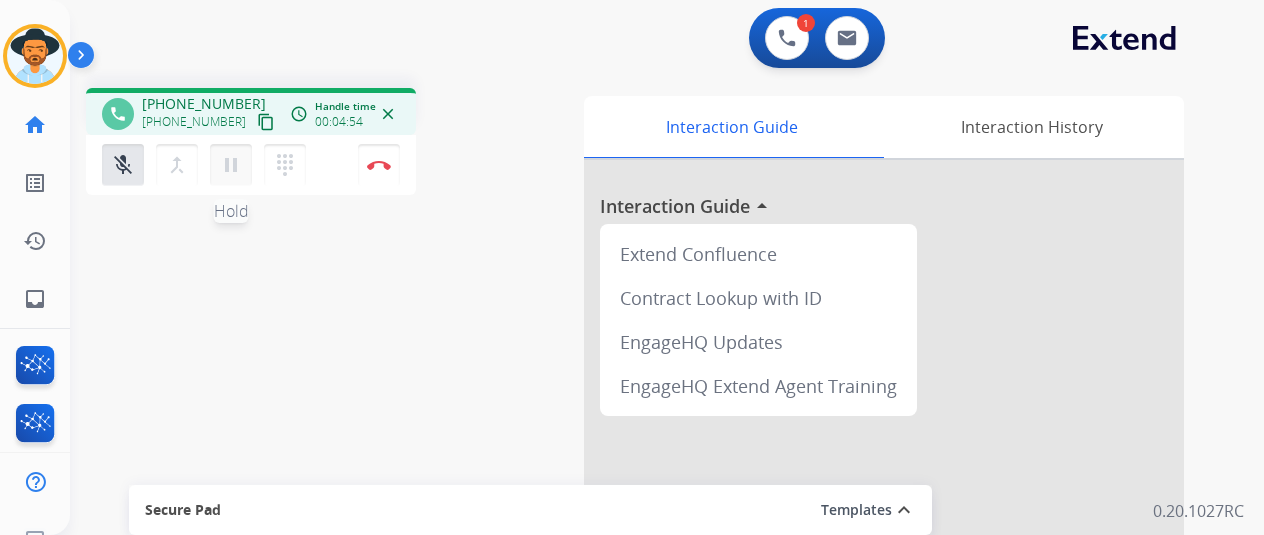 click on "pause Hold" at bounding box center [231, 165] 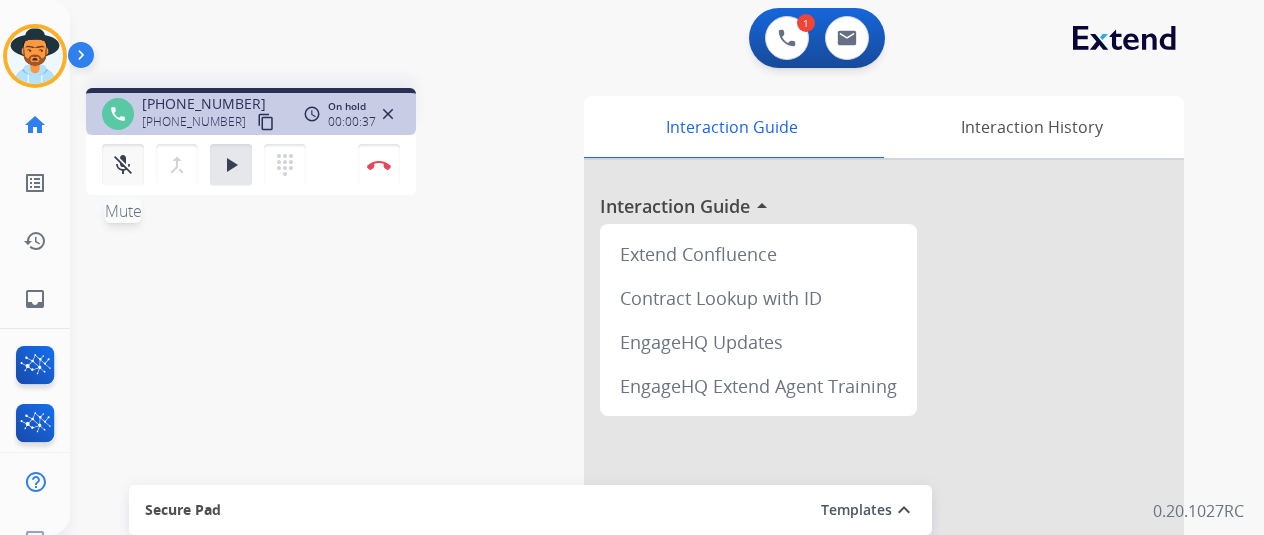 click on "mic_off" at bounding box center [123, 165] 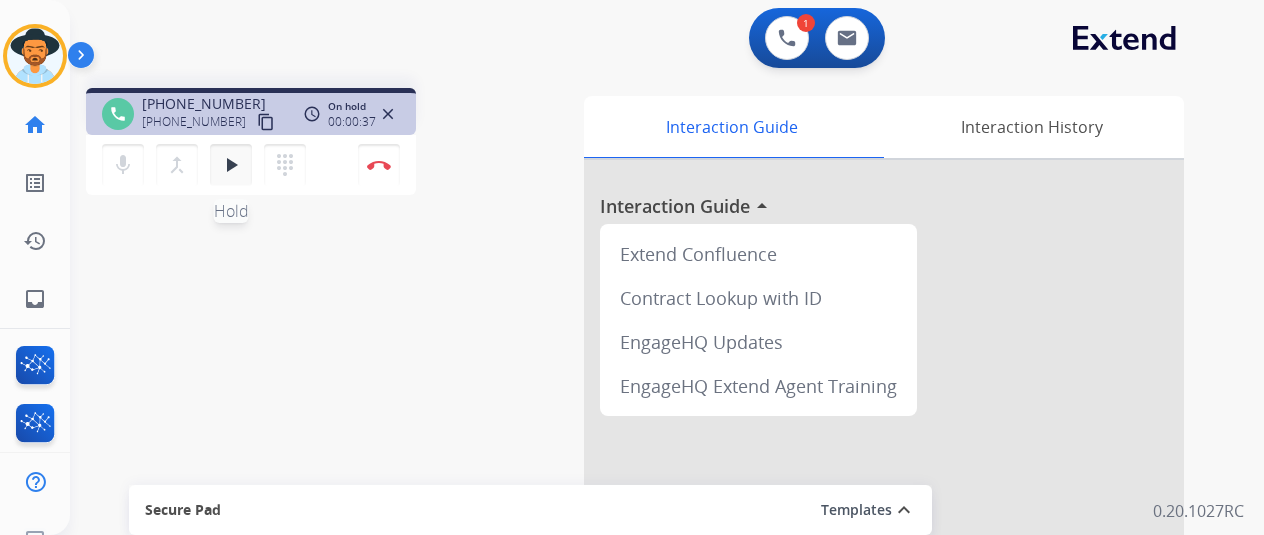 click on "play_arrow" at bounding box center [231, 165] 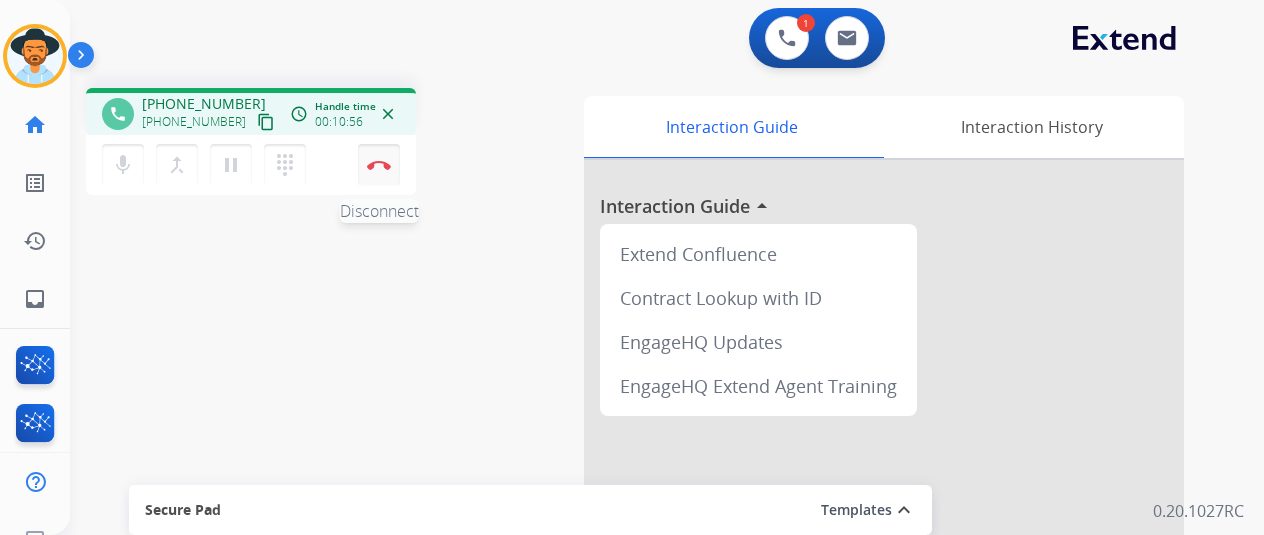 click on "Disconnect" at bounding box center [379, 165] 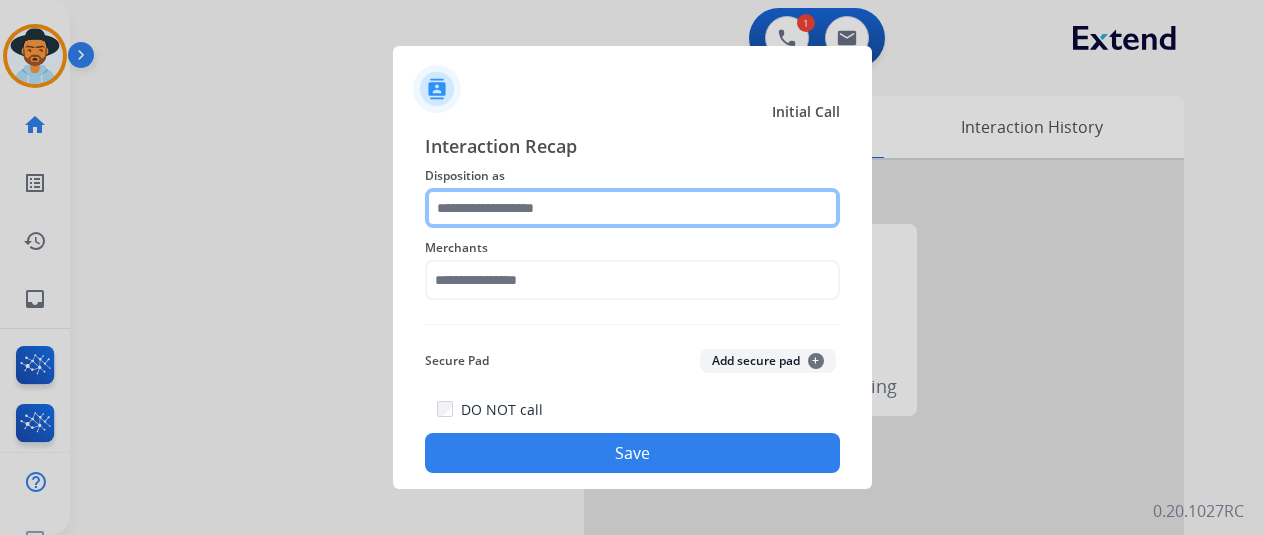 click 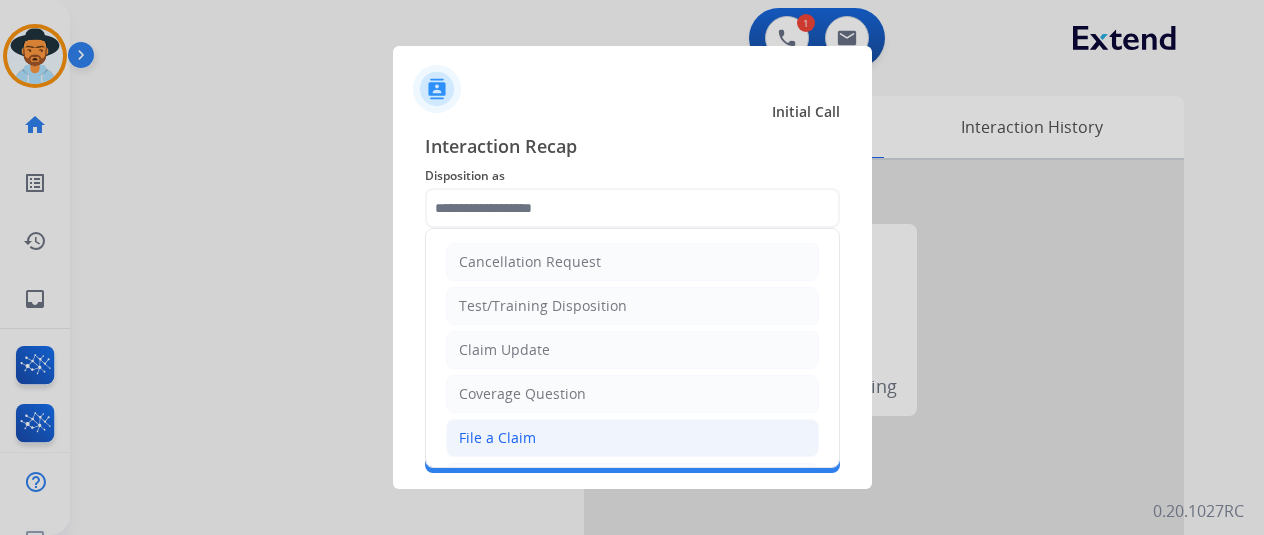 click on "File a Claim" 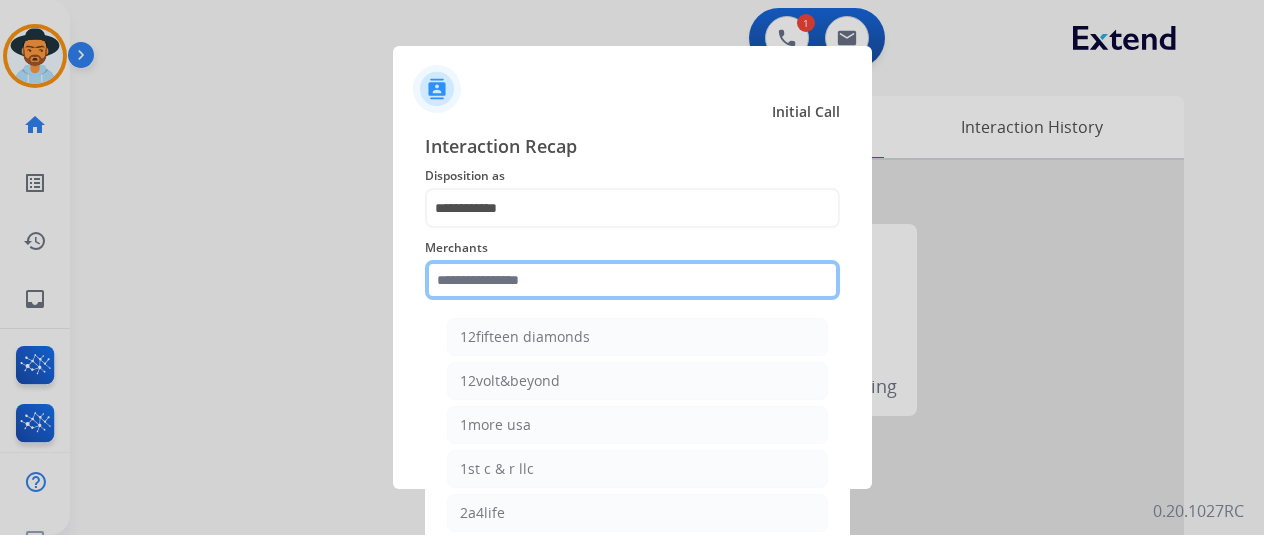 click 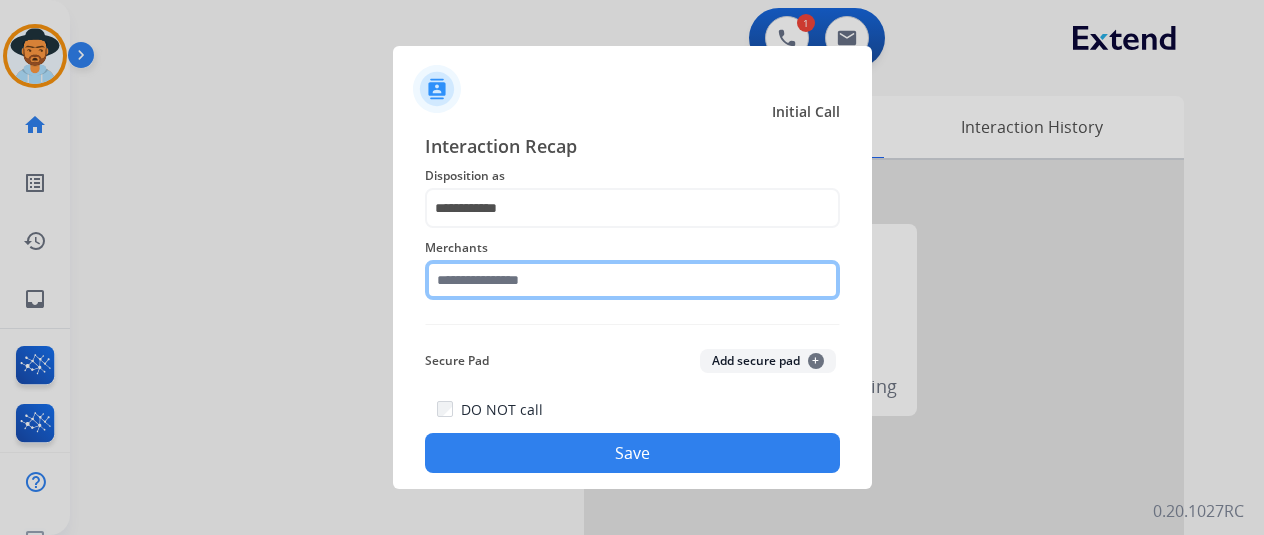click 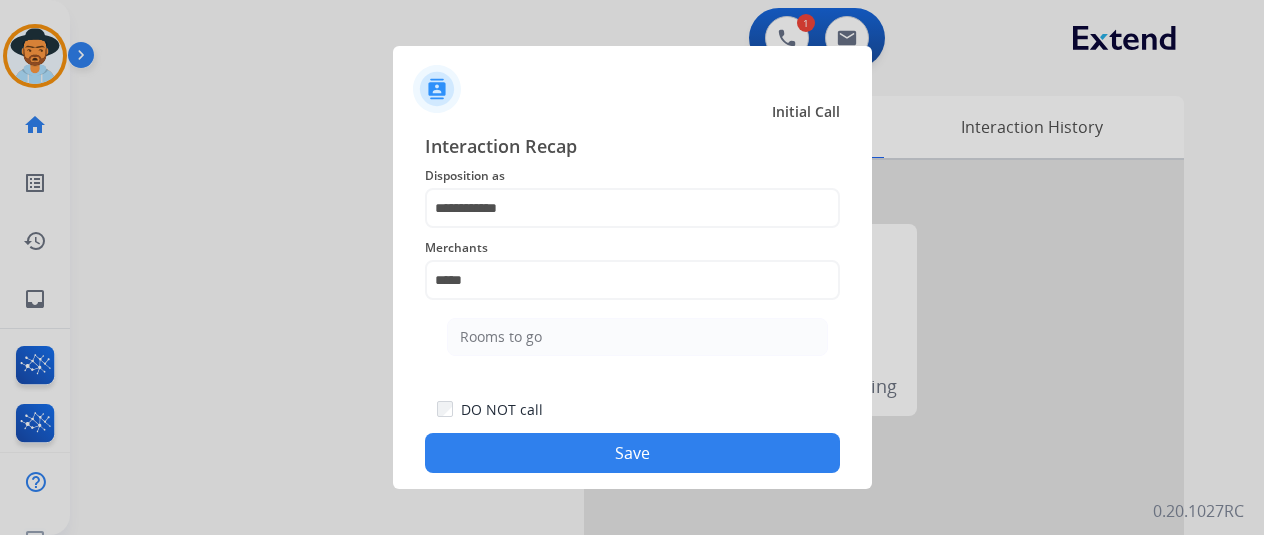 click on "Rooms to go" 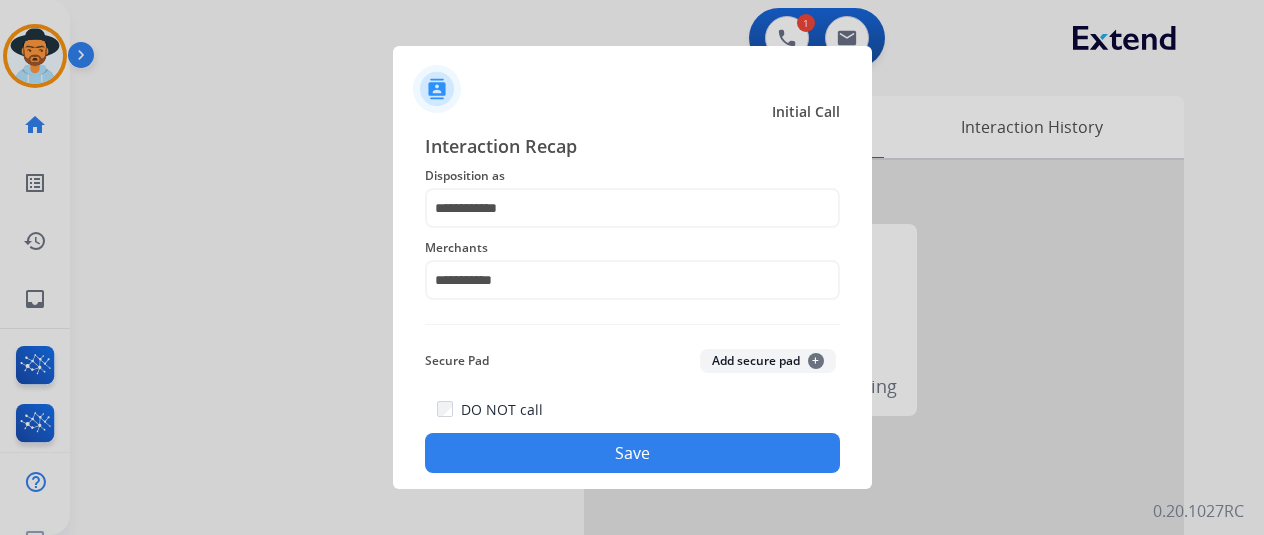 click on "Save" 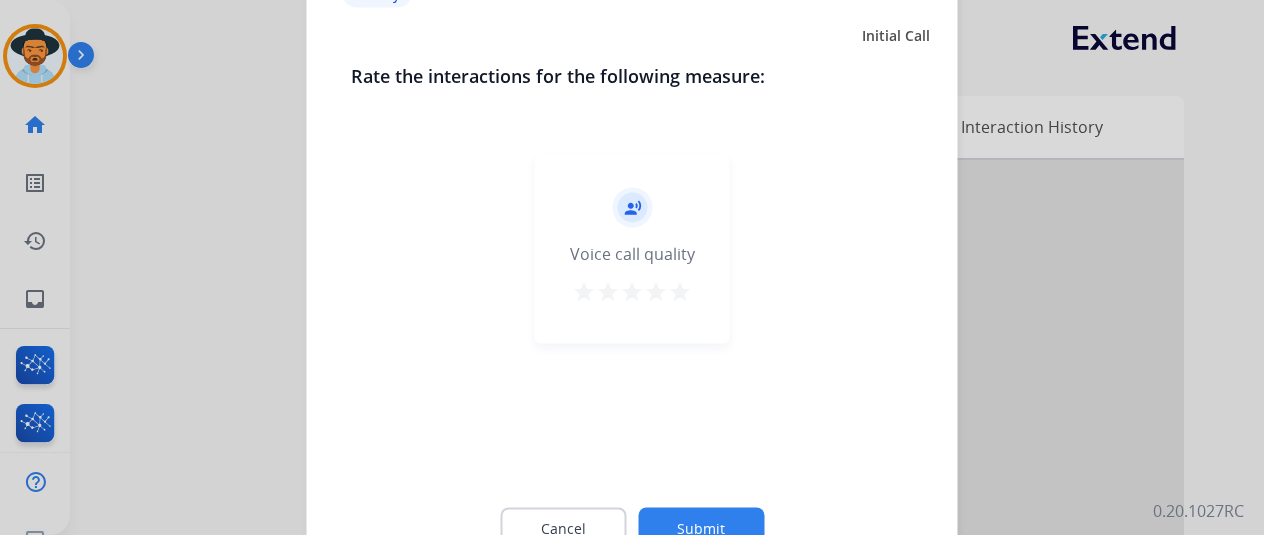 click on "star" at bounding box center [680, 291] 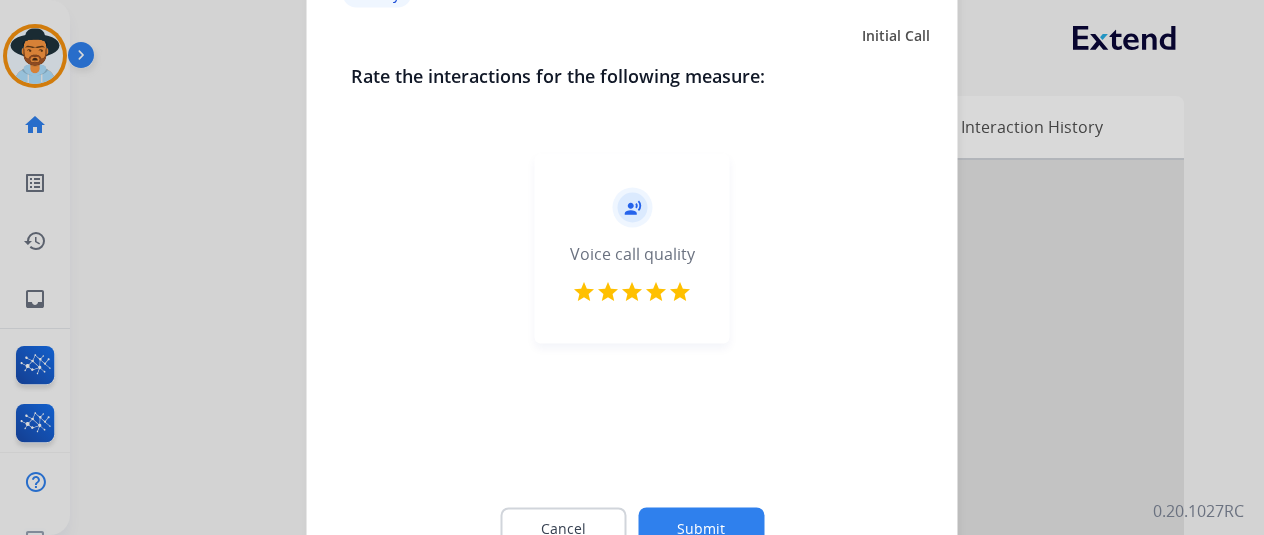 click on "Submit" 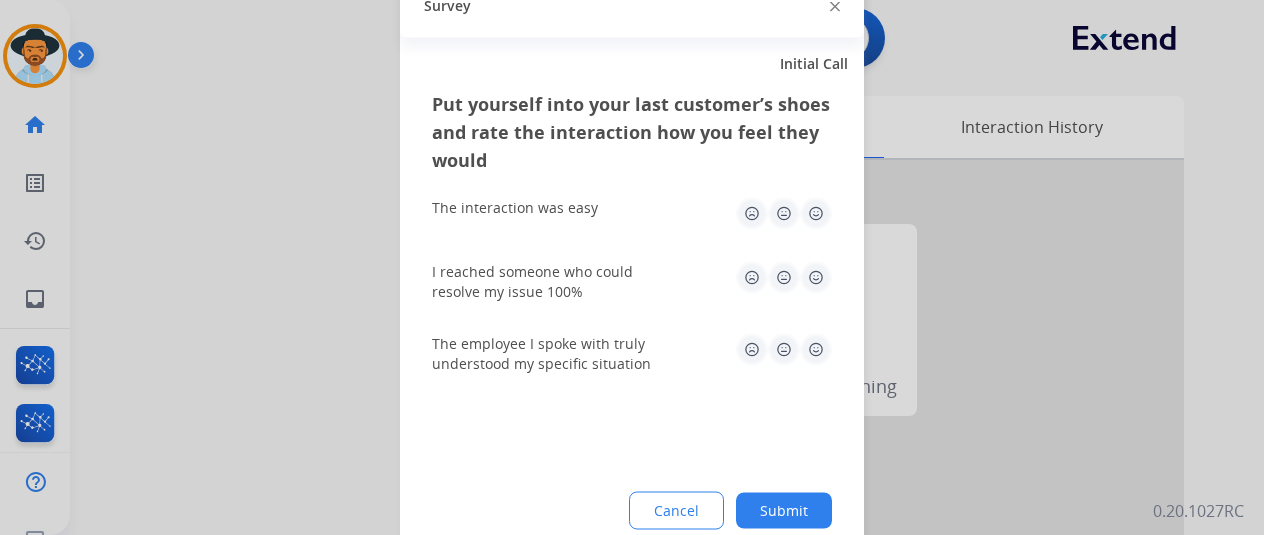click 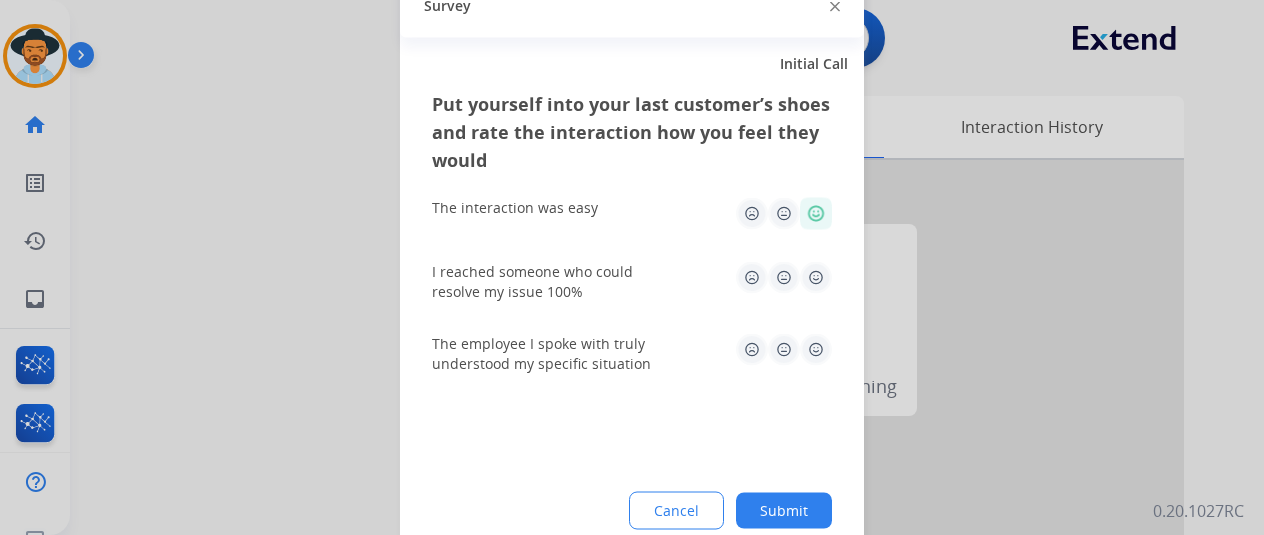 click 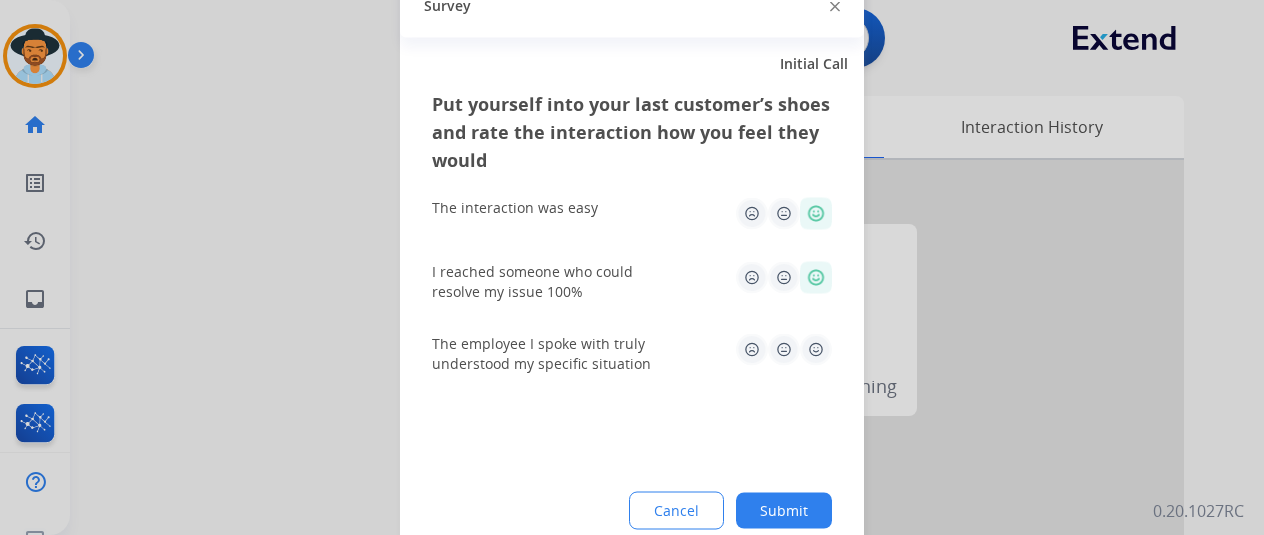 click 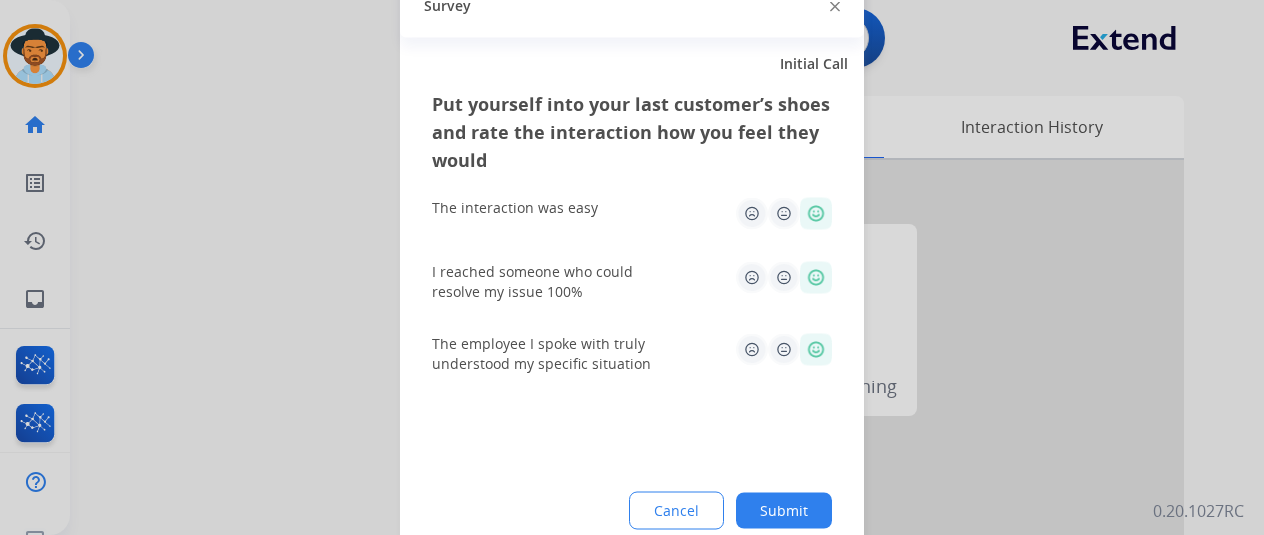 click on "Put yourself into your last customer’s shoes and rate the interaction how you feel they would  The interaction was easy   I reached someone who could resolve my issue 100%   The employee I spoke with truly understood my specific situation  Cancel Submit" 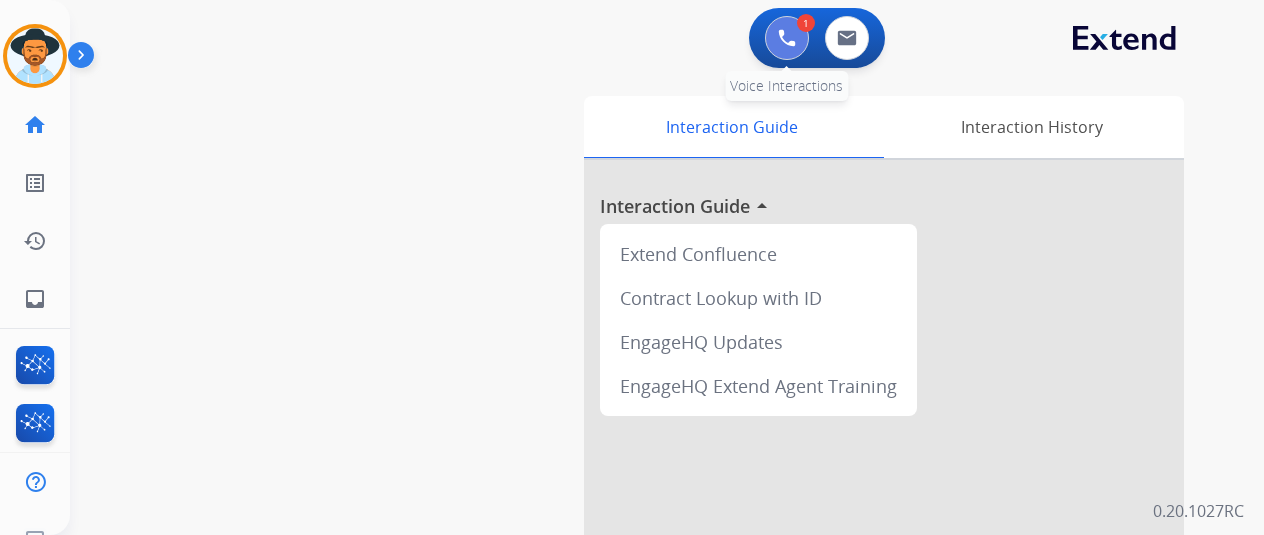 click at bounding box center (787, 38) 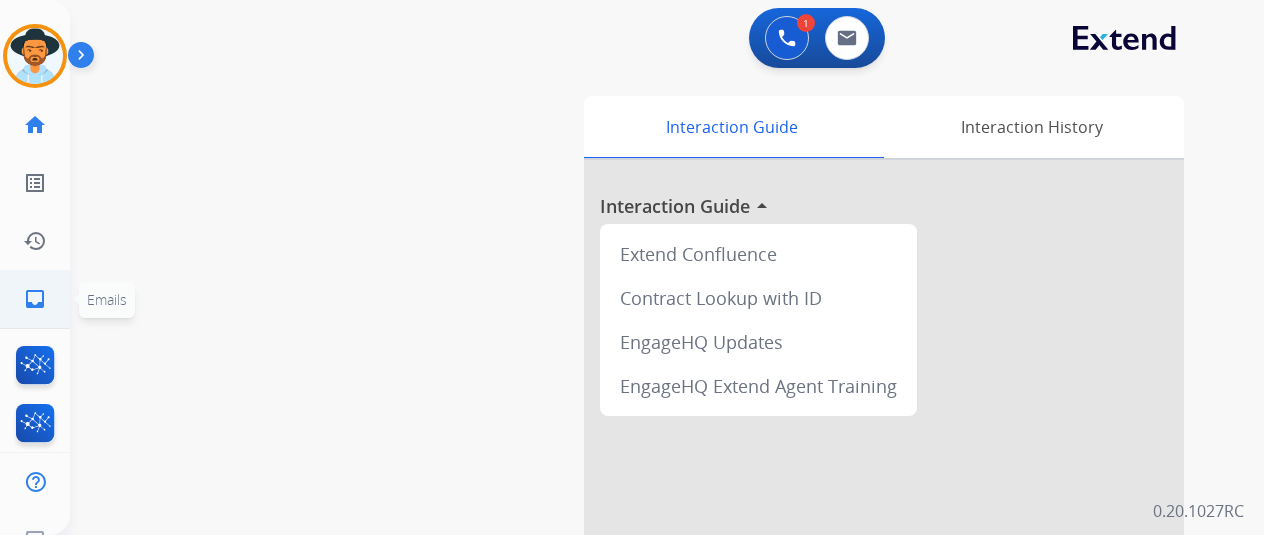 click on "inbox  Emails" 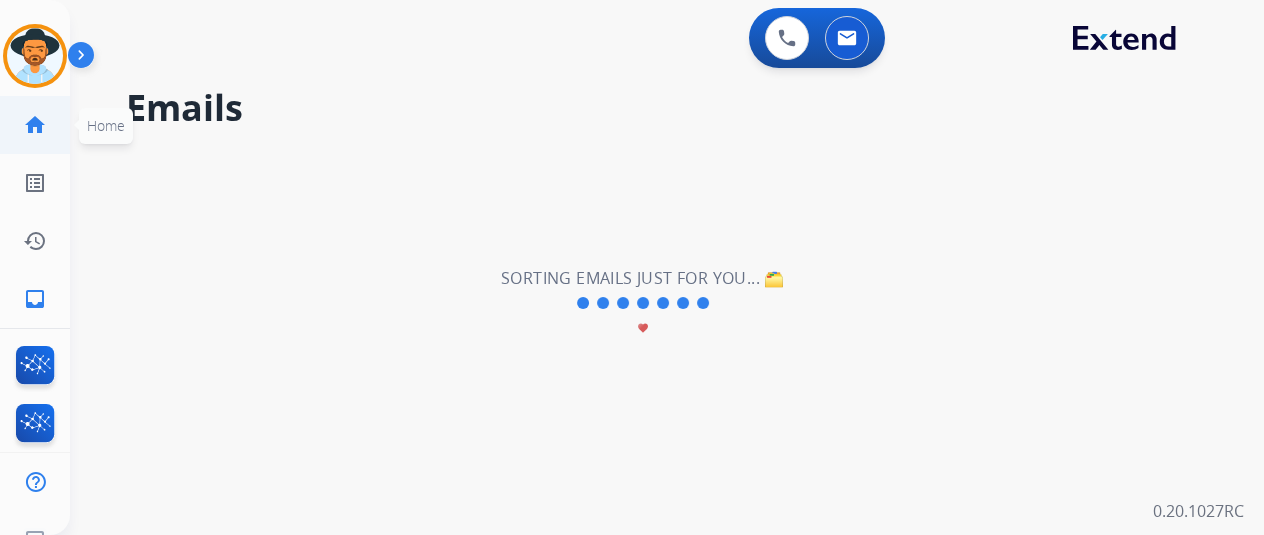 click on "home  Home" 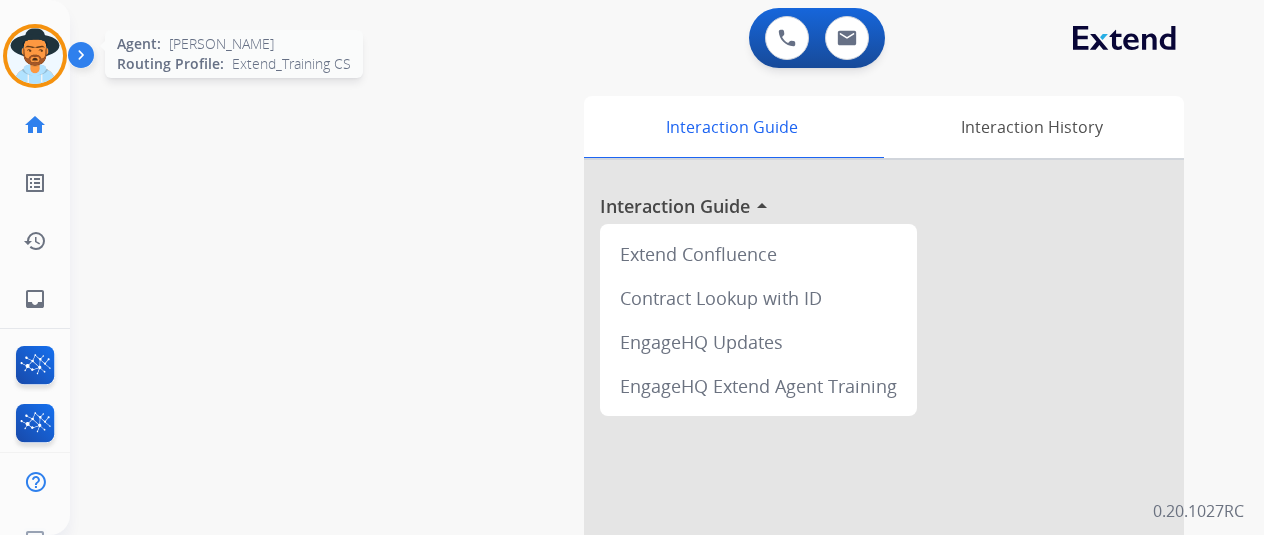 click on "Agent:   Justin  Routing Profile:  Extend_Training CS" 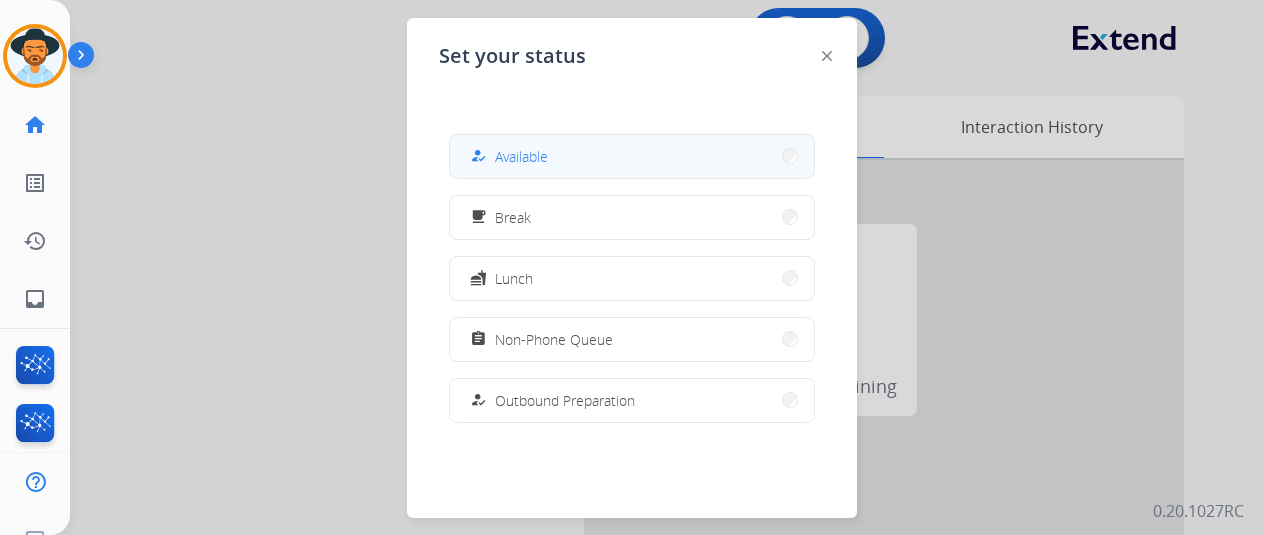click on "how_to_reg Available" at bounding box center (632, 156) 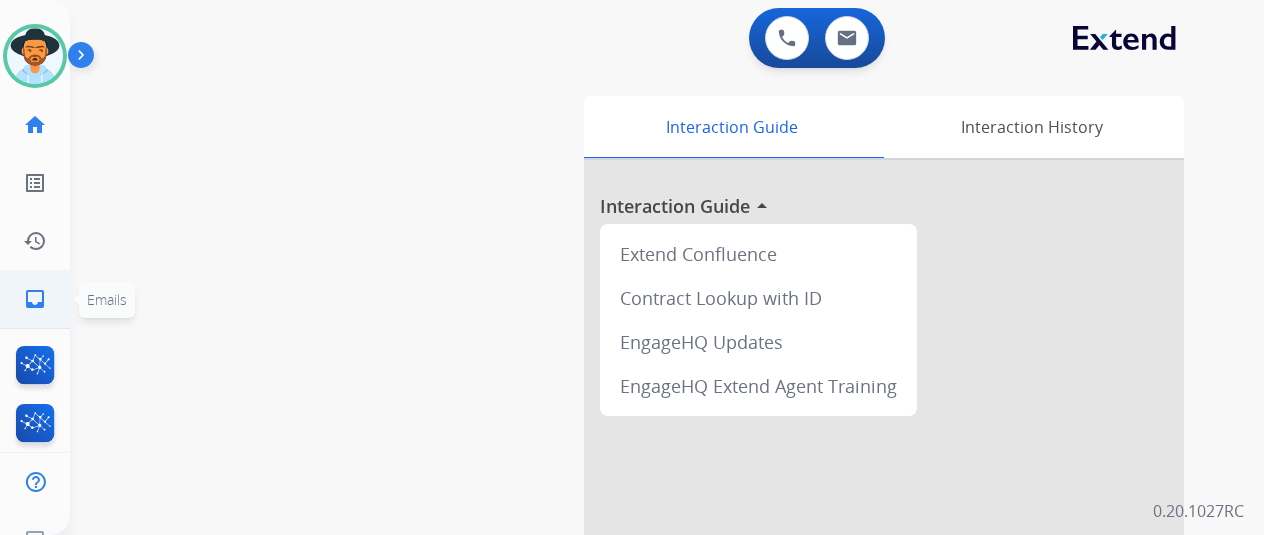click on "inbox  Emails  Emails" 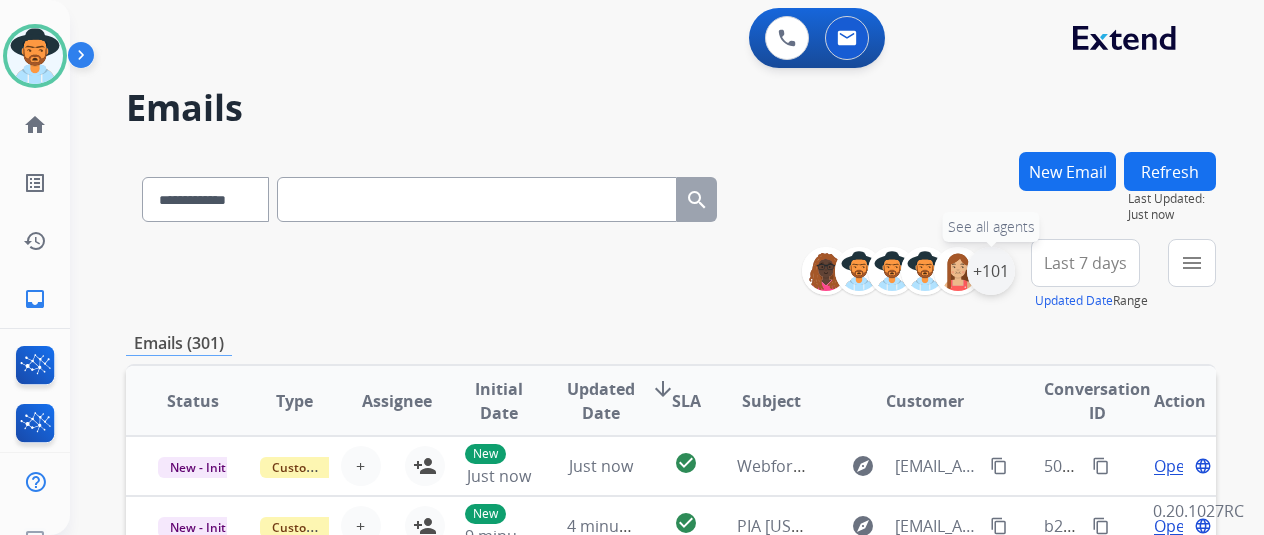 click on "+101" at bounding box center [991, 271] 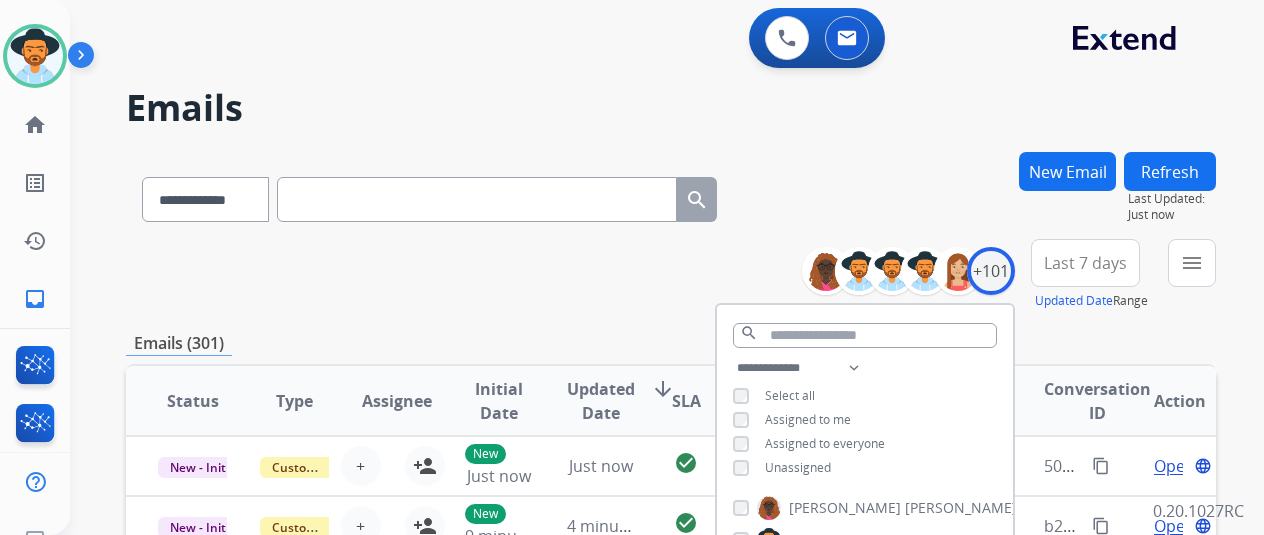 click on "Unassigned" at bounding box center (798, 467) 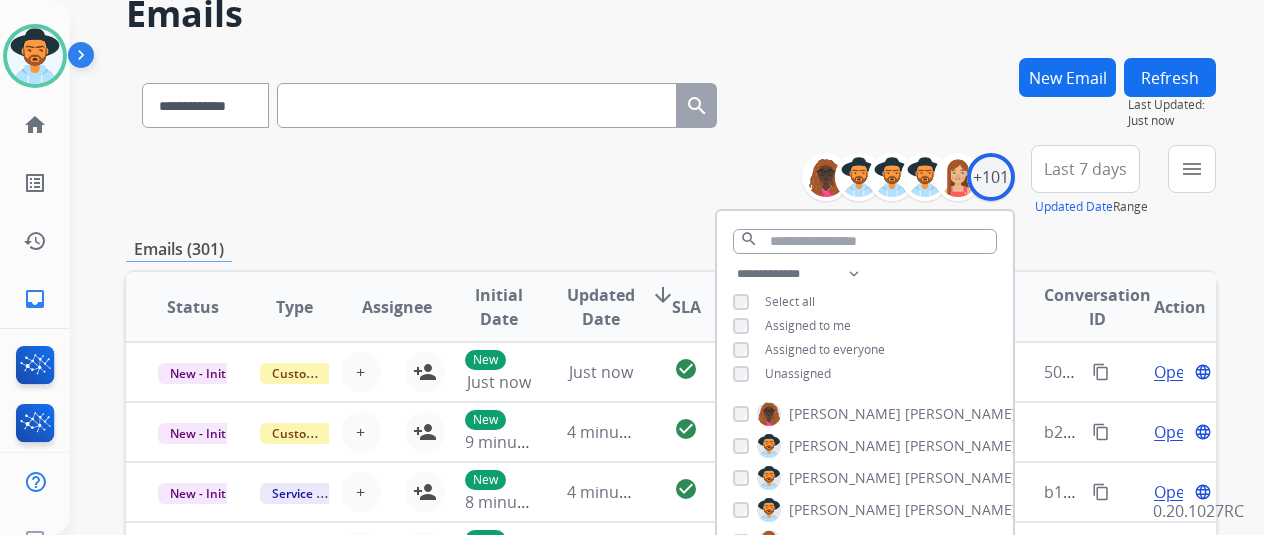 scroll, scrollTop: 300, scrollLeft: 0, axis: vertical 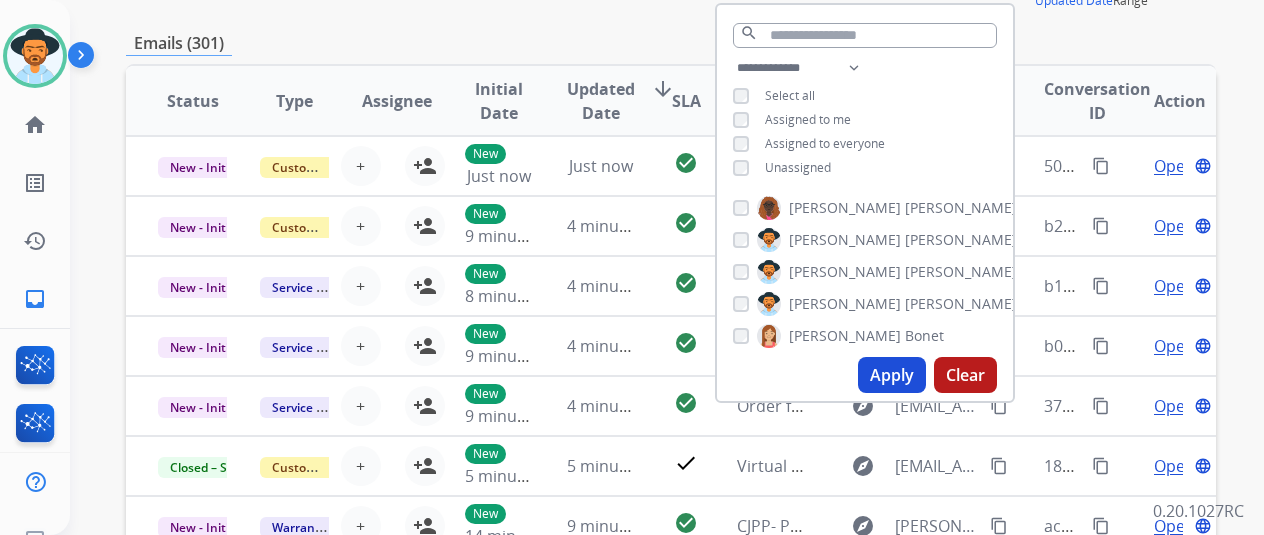 click on "Apply" at bounding box center [892, 375] 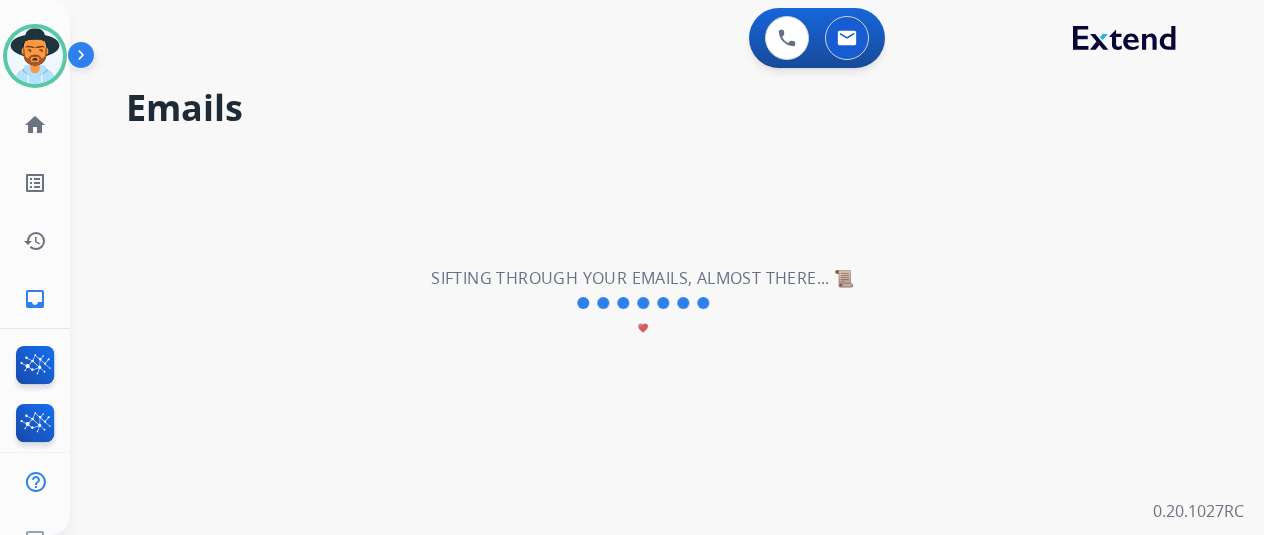 scroll, scrollTop: 0, scrollLeft: 0, axis: both 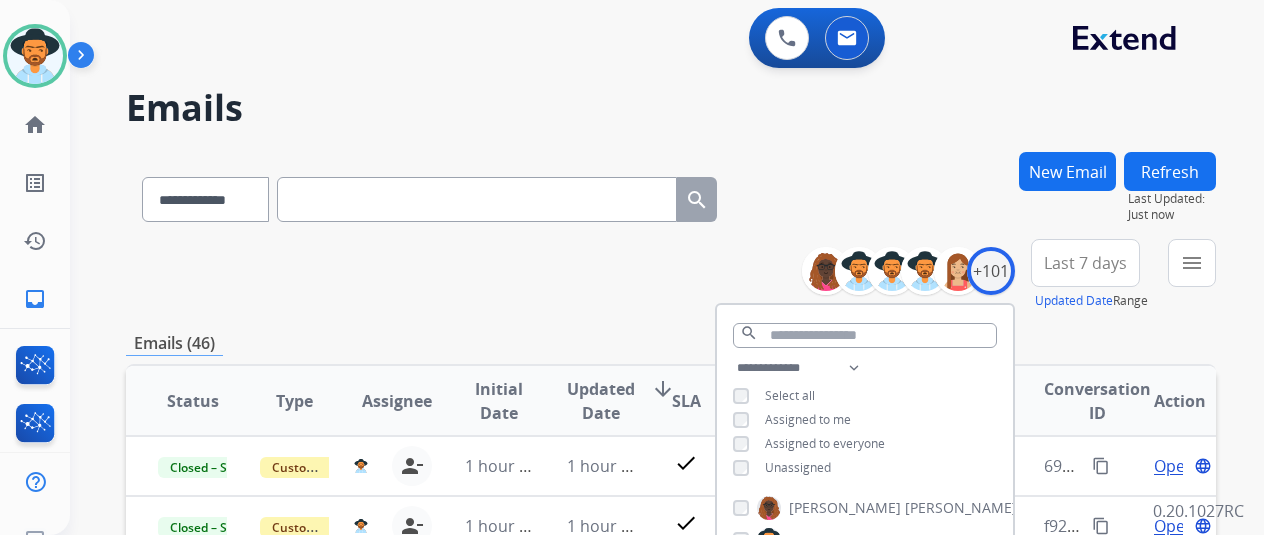 click on "Emails (46)" at bounding box center [671, 343] 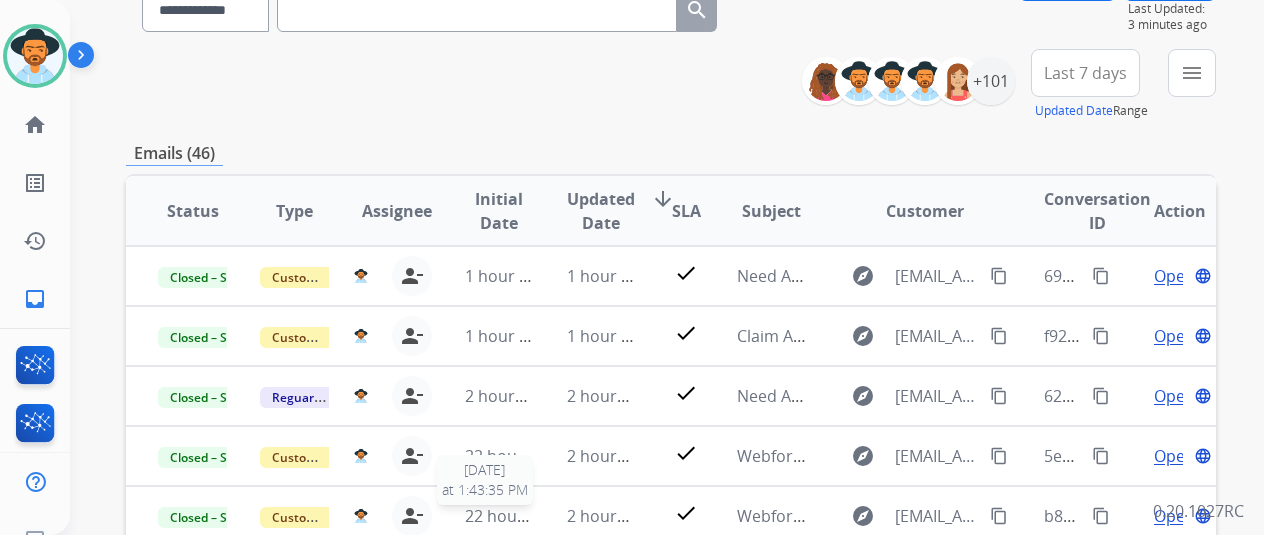 scroll, scrollTop: 186, scrollLeft: 0, axis: vertical 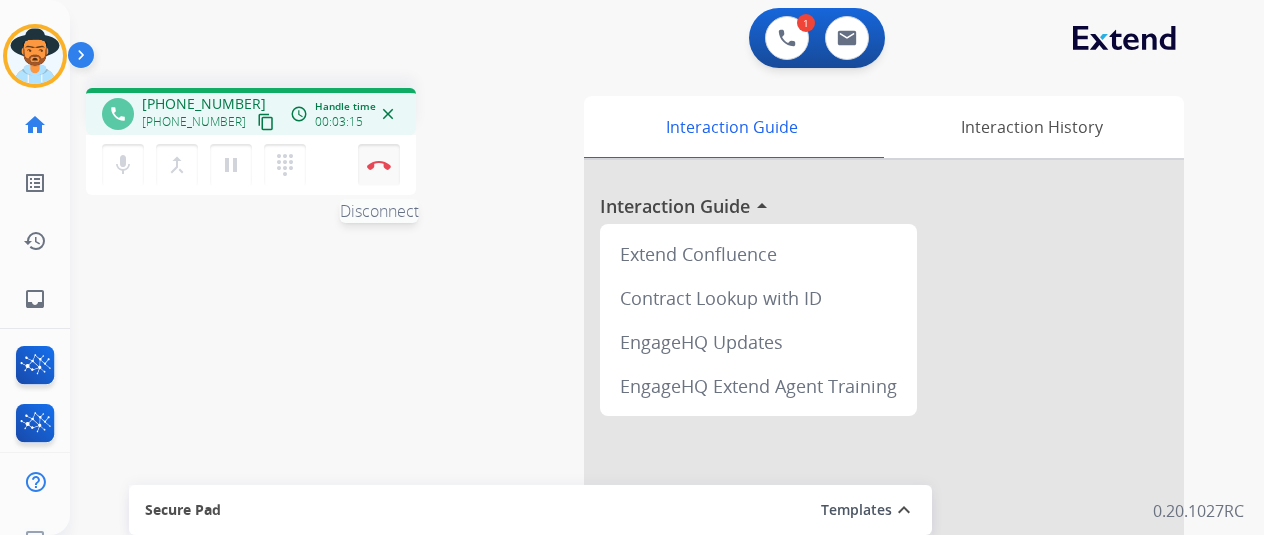 click on "Disconnect" at bounding box center [379, 165] 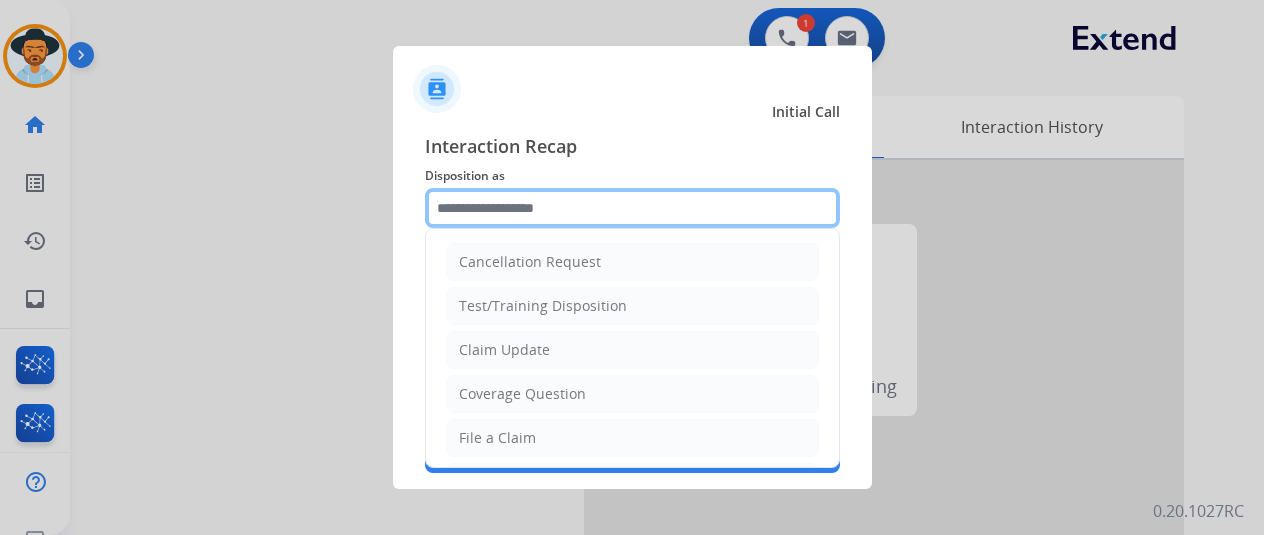 click 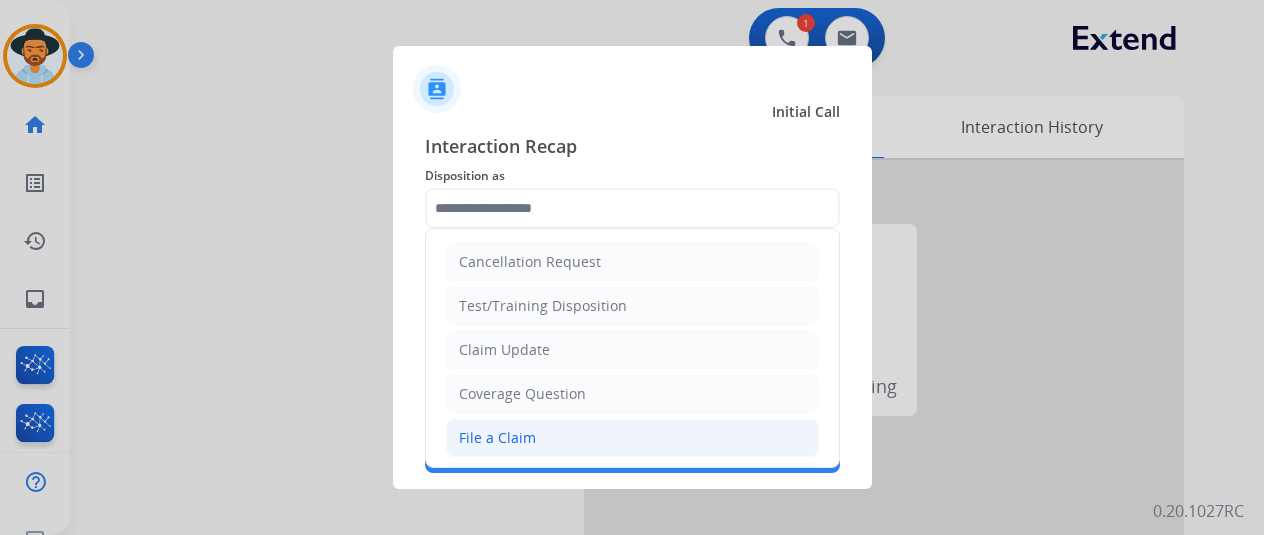 click on "File a Claim" 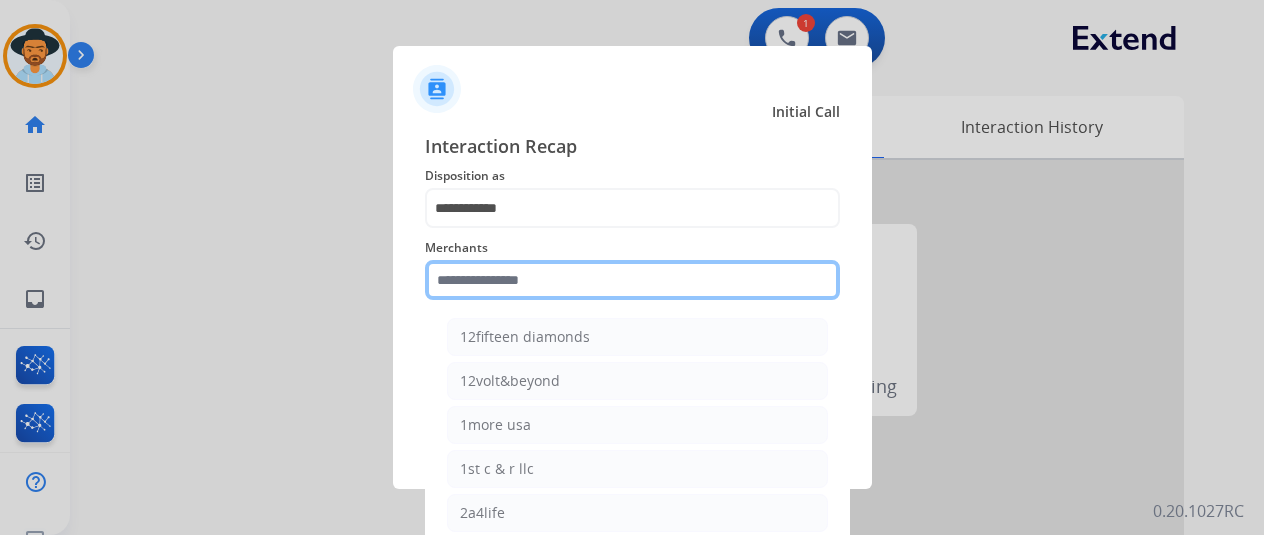 click 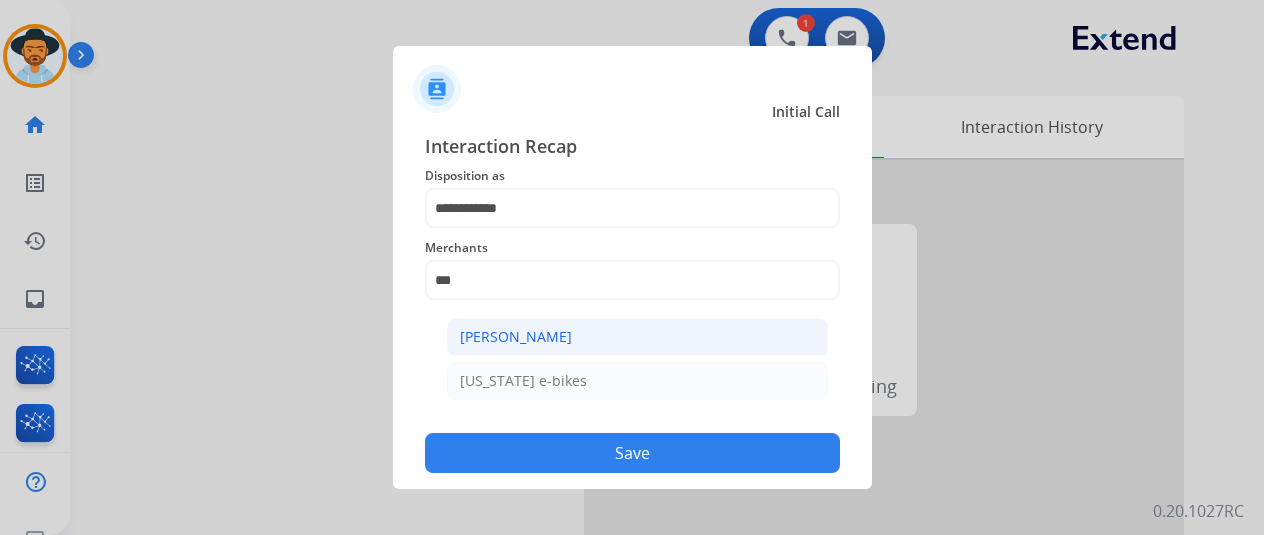 click on "[PERSON_NAME]" 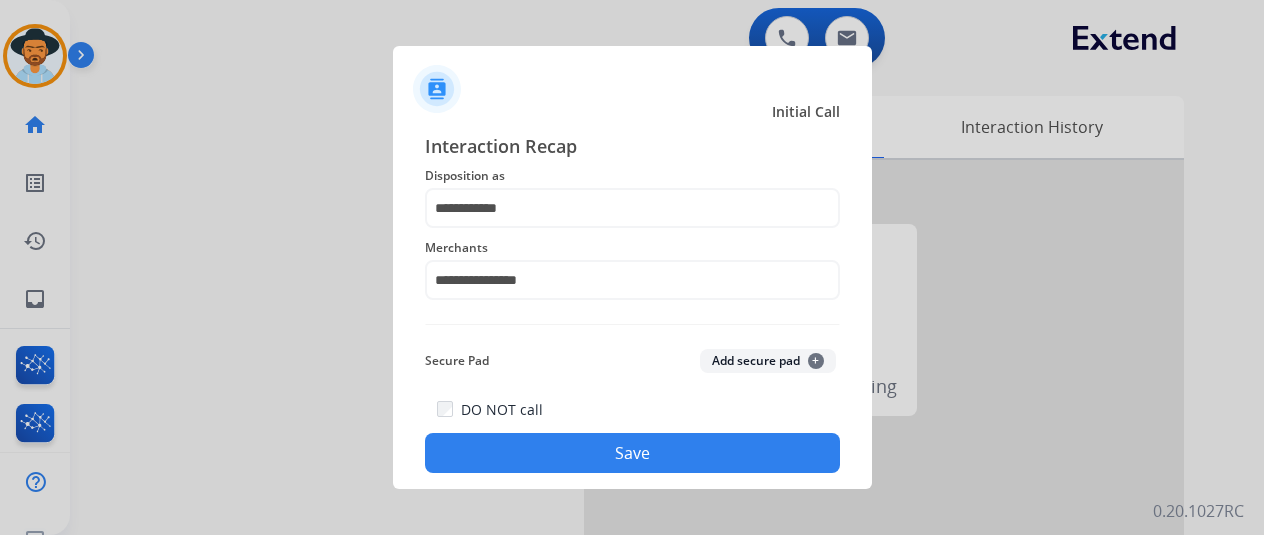 click on "Save" 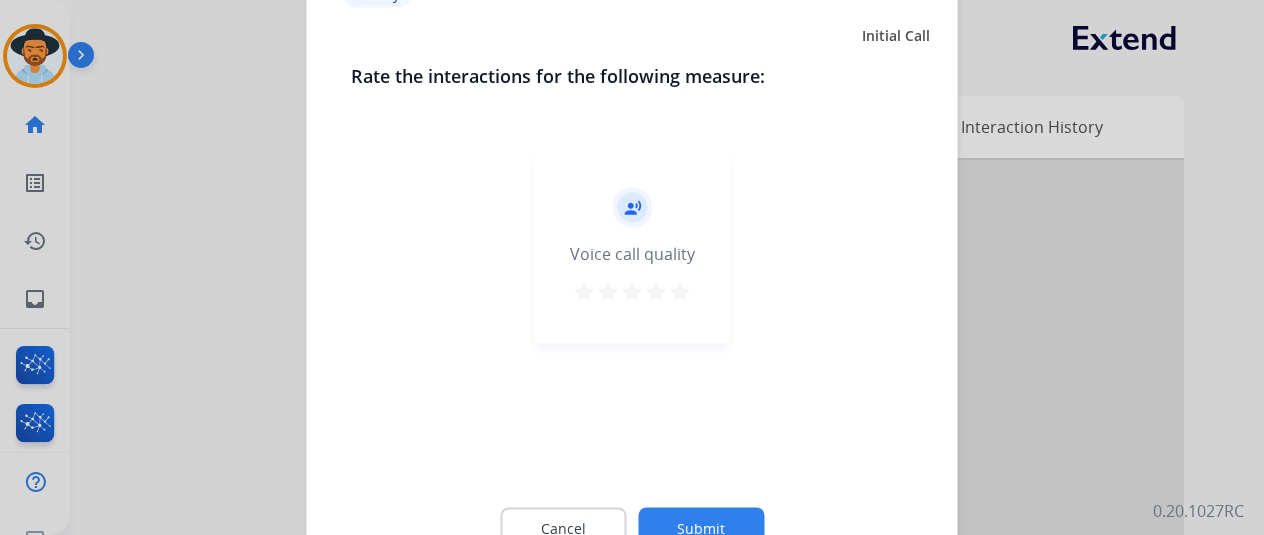 click on "star" at bounding box center (680, 291) 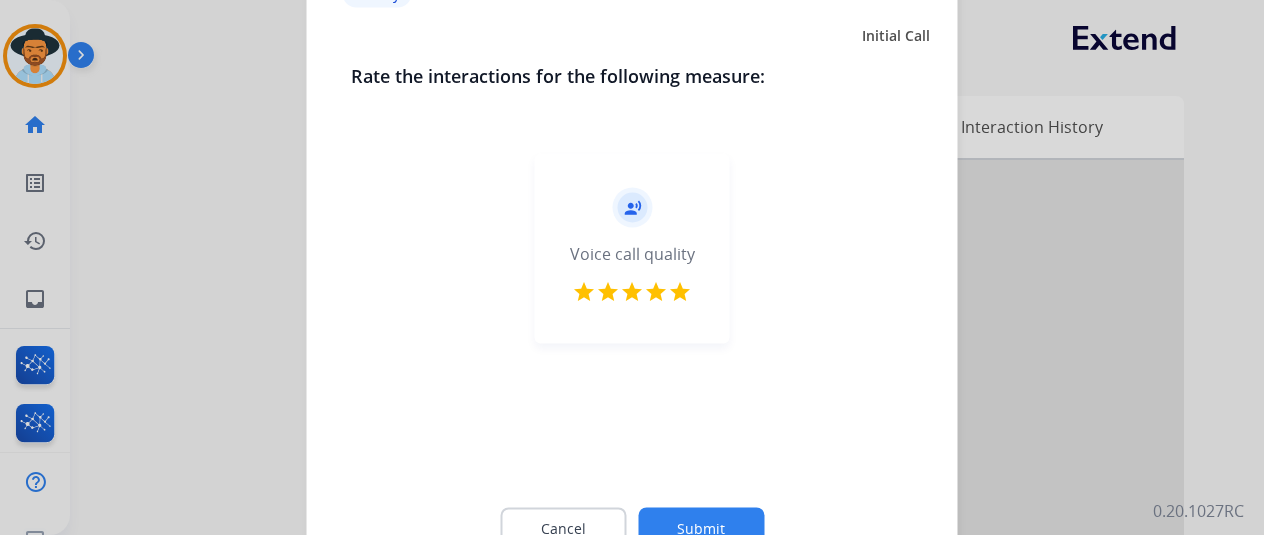 click on "Submit" 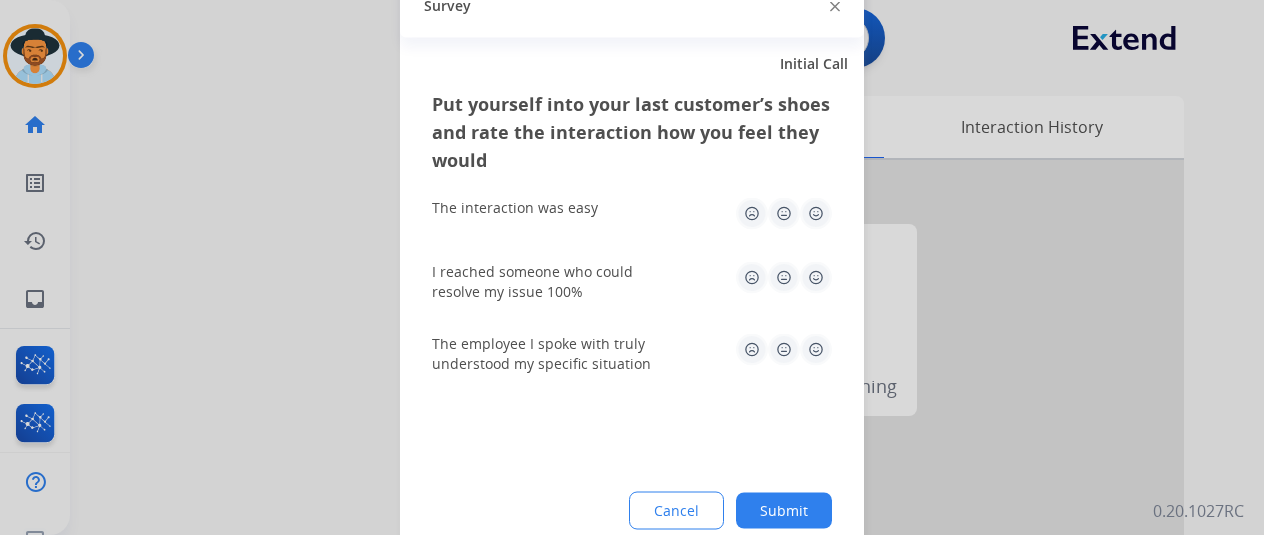 click 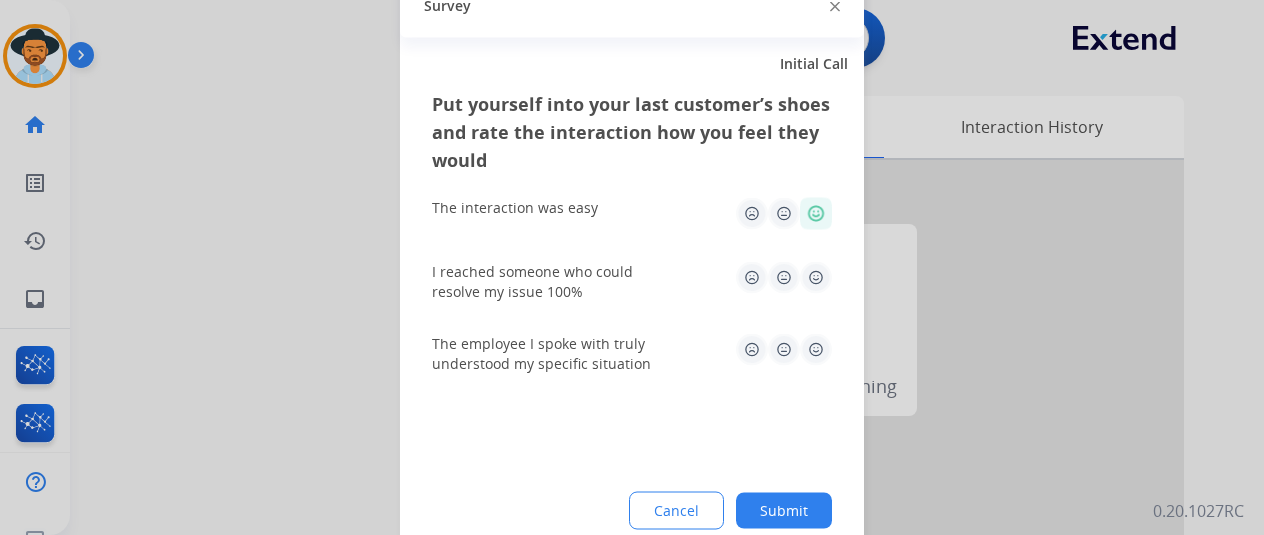 click 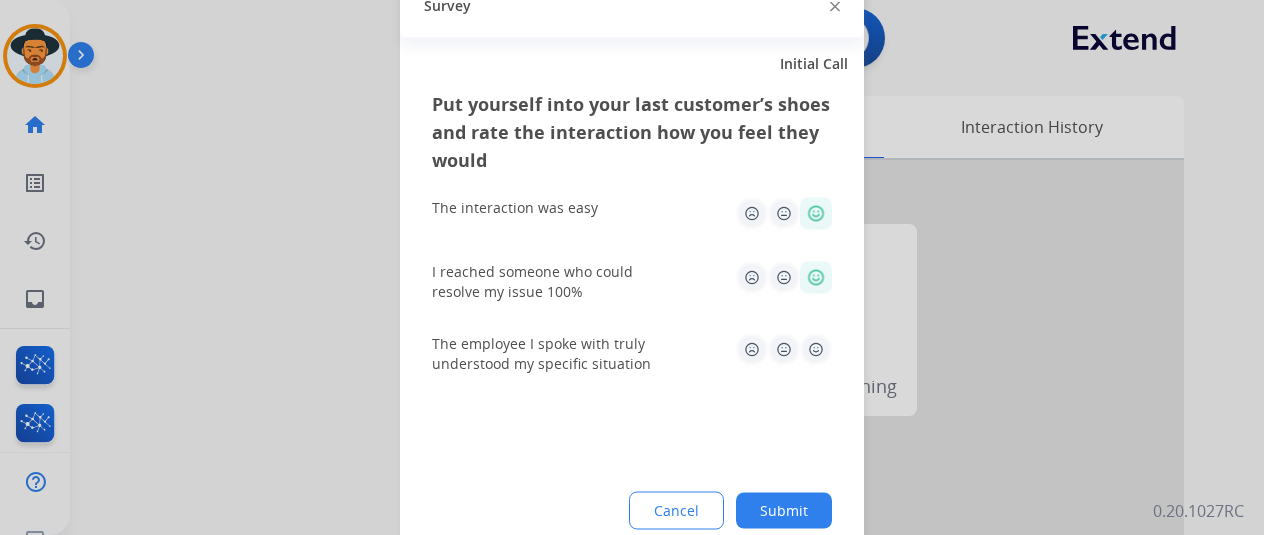 click 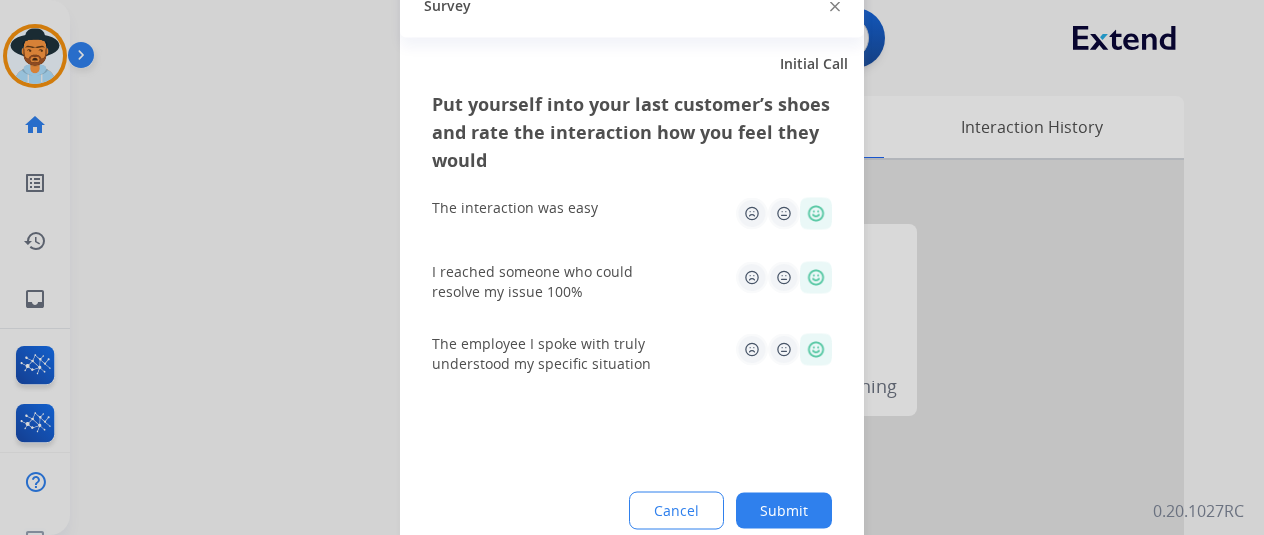 click on "Submit" 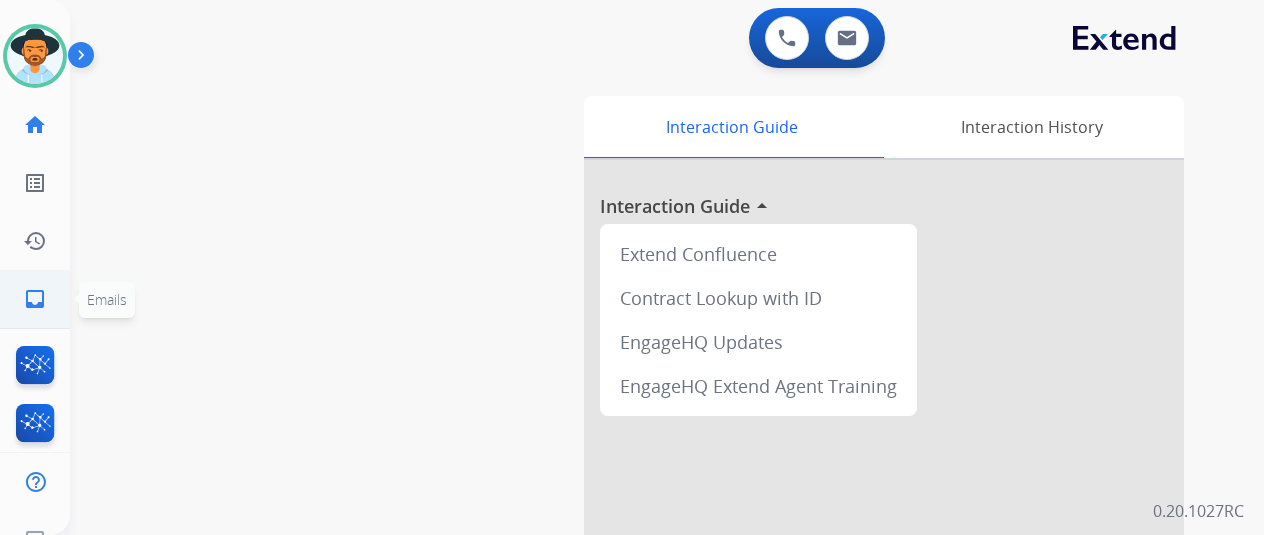 click on "inbox" 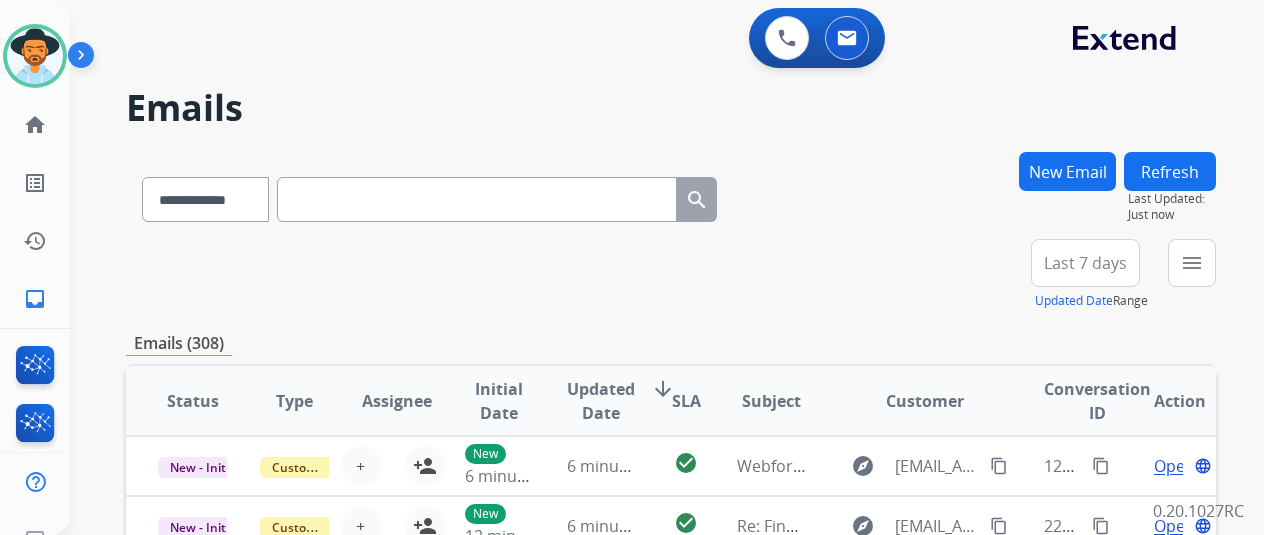 click on "New Email" at bounding box center [1067, 171] 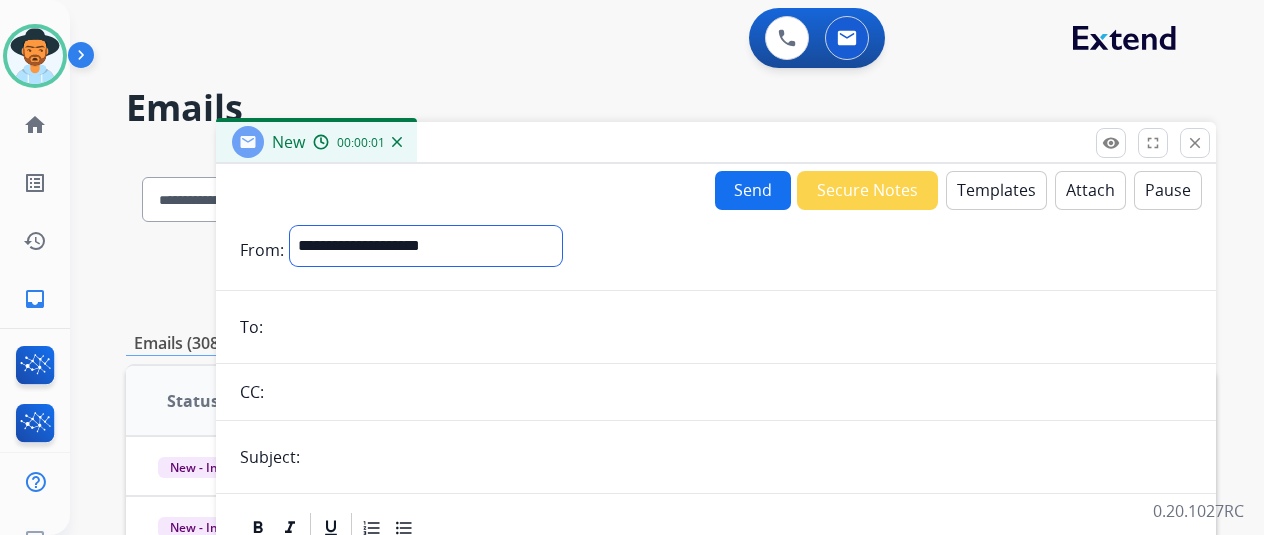 click on "**********" at bounding box center (426, 246) 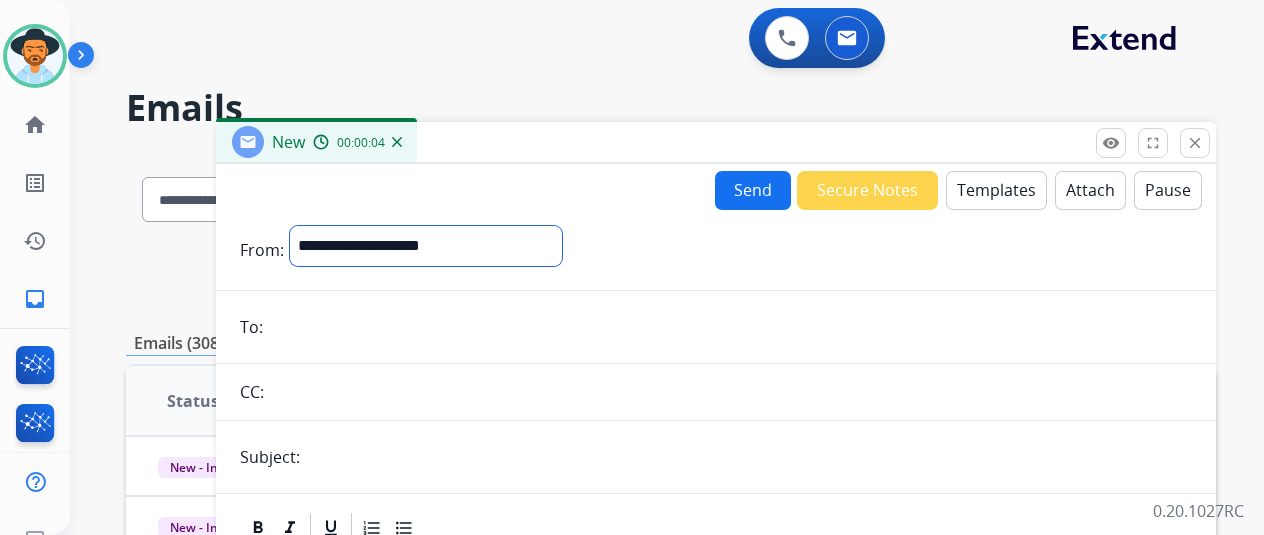 select on "**********" 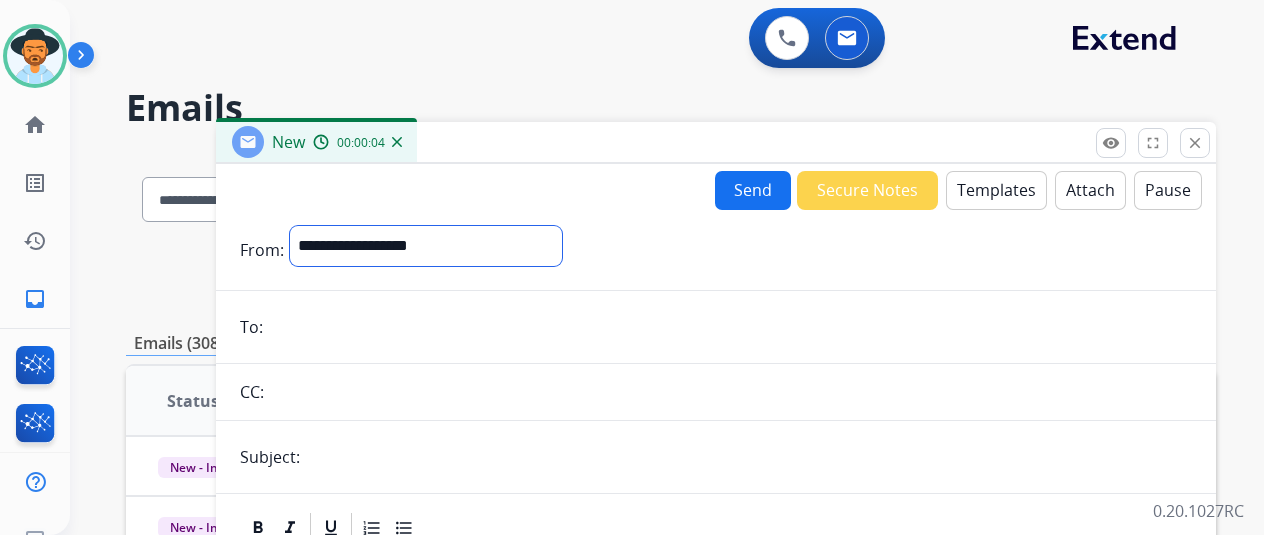 click on "**********" at bounding box center [426, 246] 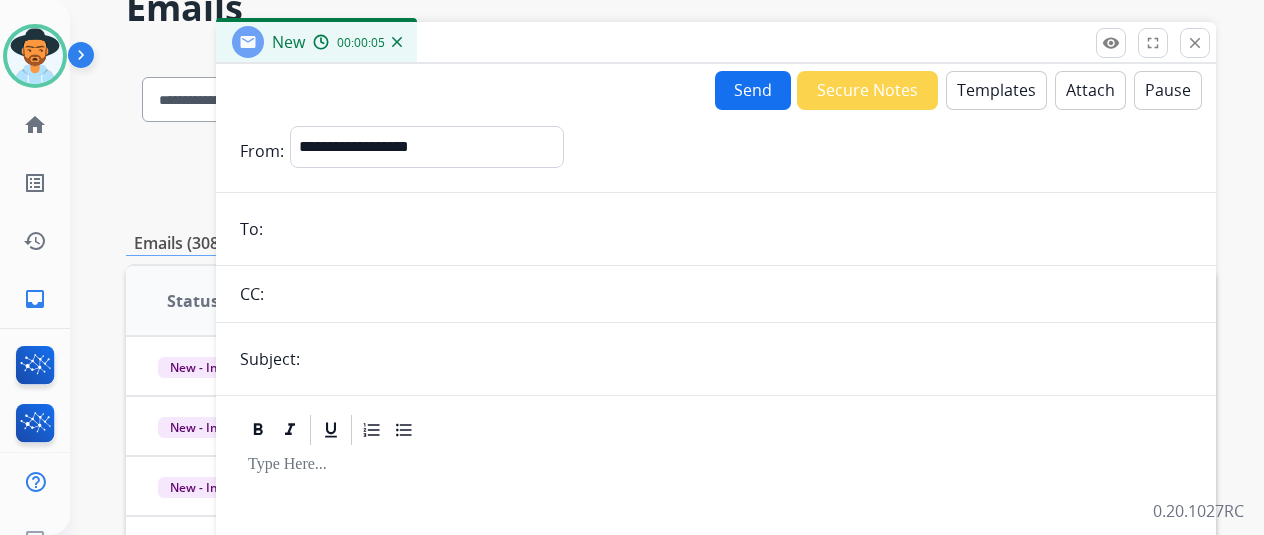 click at bounding box center (749, 359) 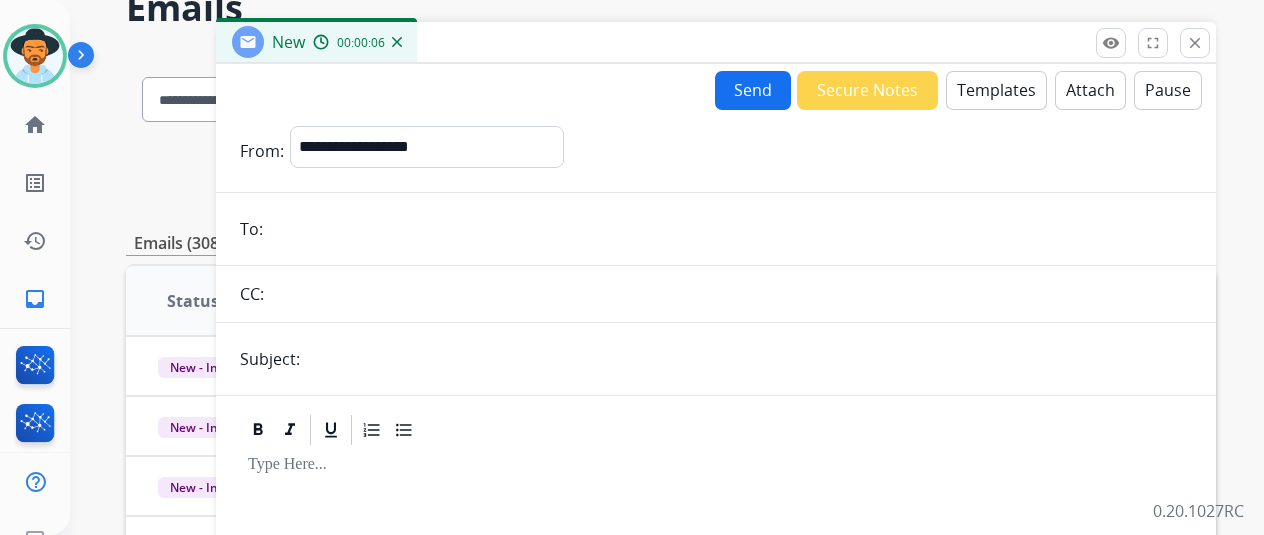 type on "**********" 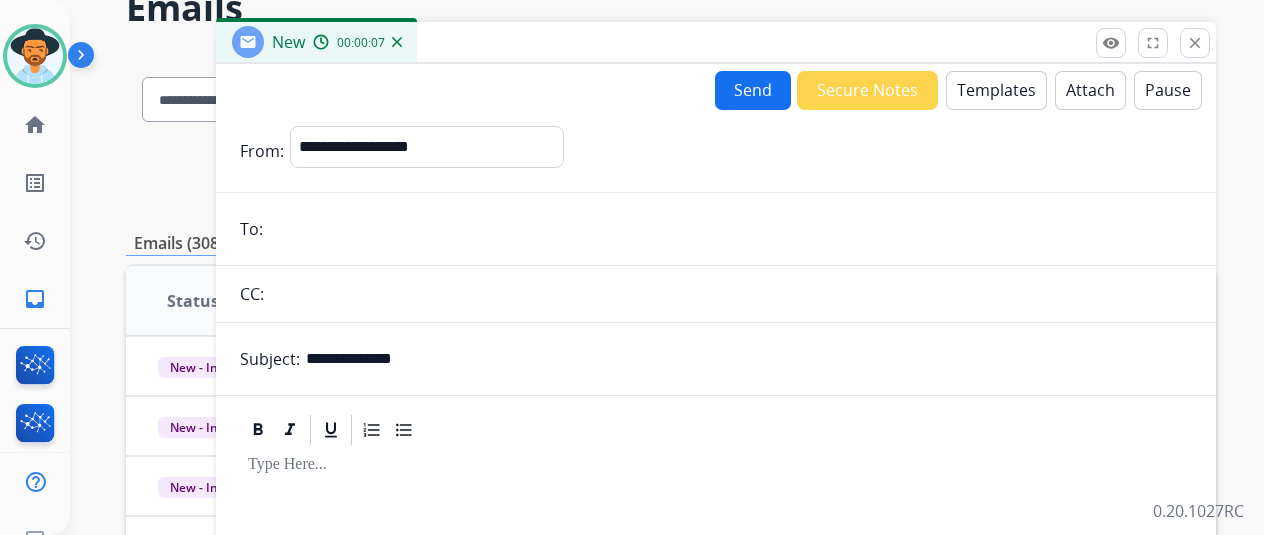 click on "Templates" at bounding box center [996, 90] 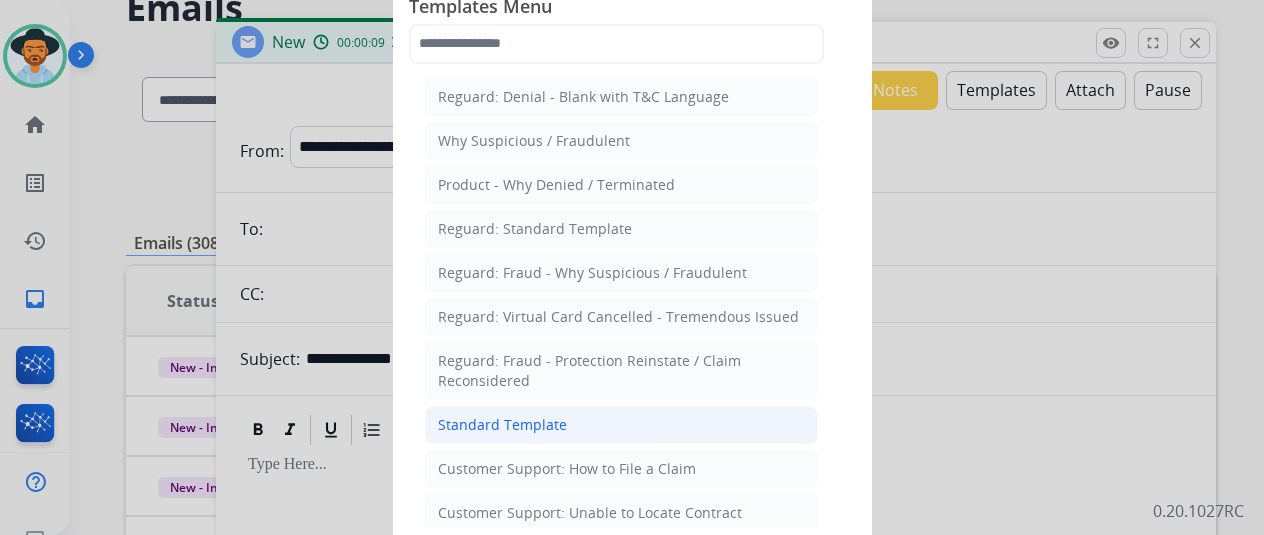 click on "Standard Template" 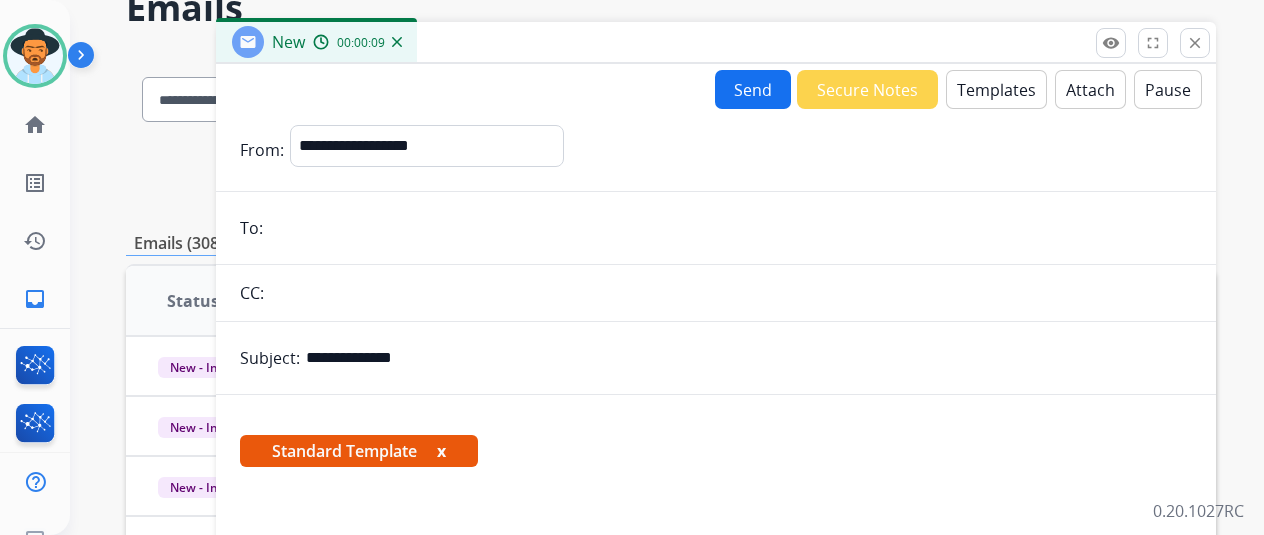 click at bounding box center (730, 228) 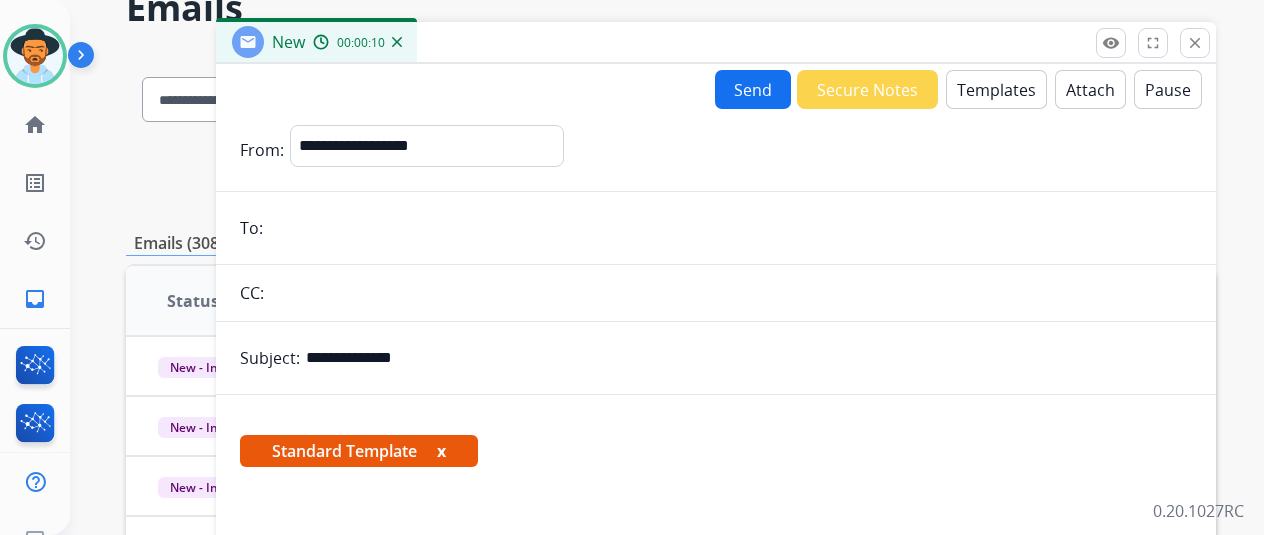 click at bounding box center (730, 228) 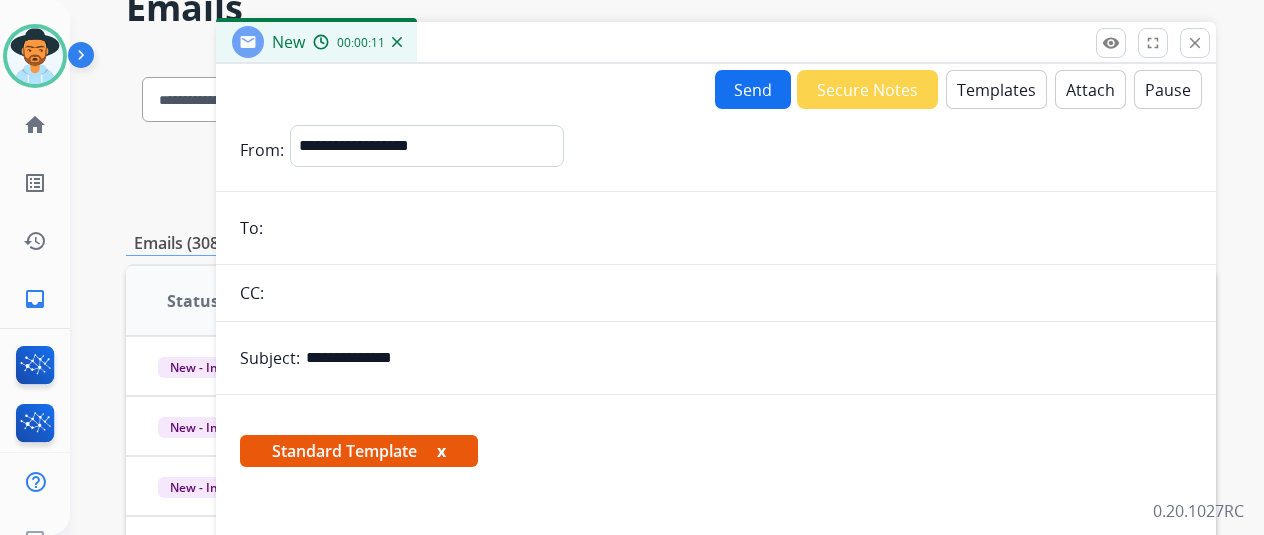 paste on "**********" 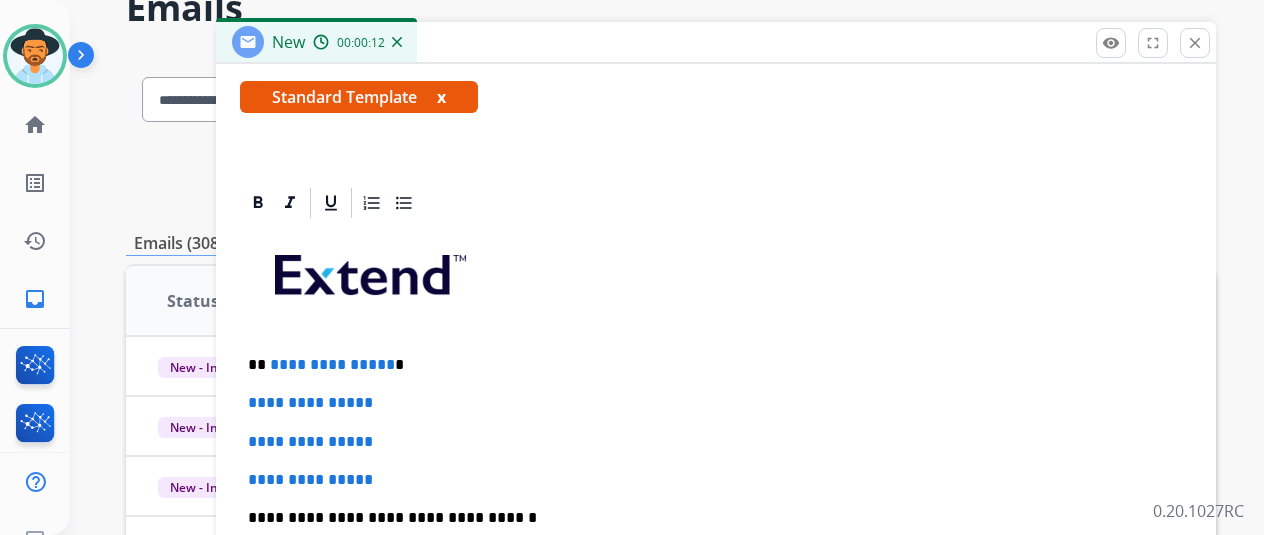 scroll, scrollTop: 400, scrollLeft: 0, axis: vertical 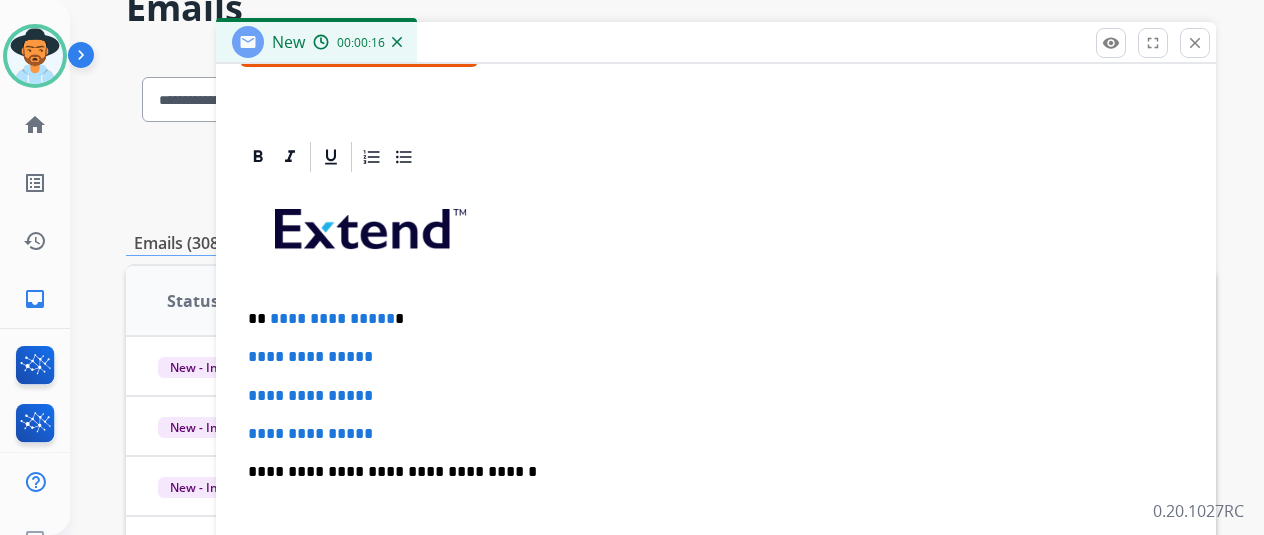 type on "**********" 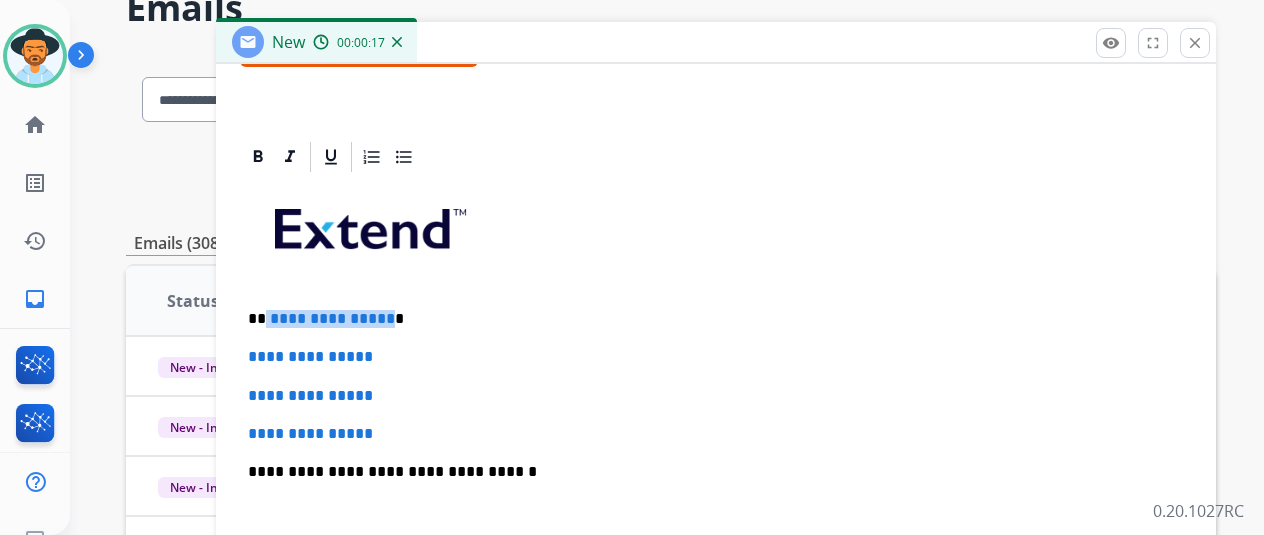 drag, startPoint x: 398, startPoint y: 311, endPoint x: 280, endPoint y: 306, distance: 118.10589 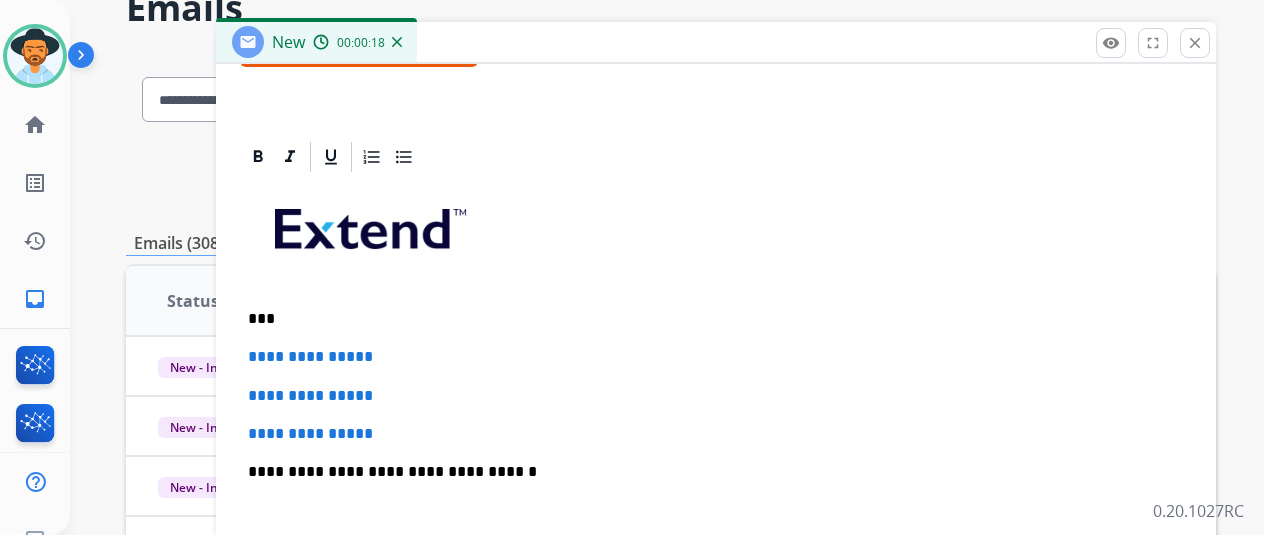type 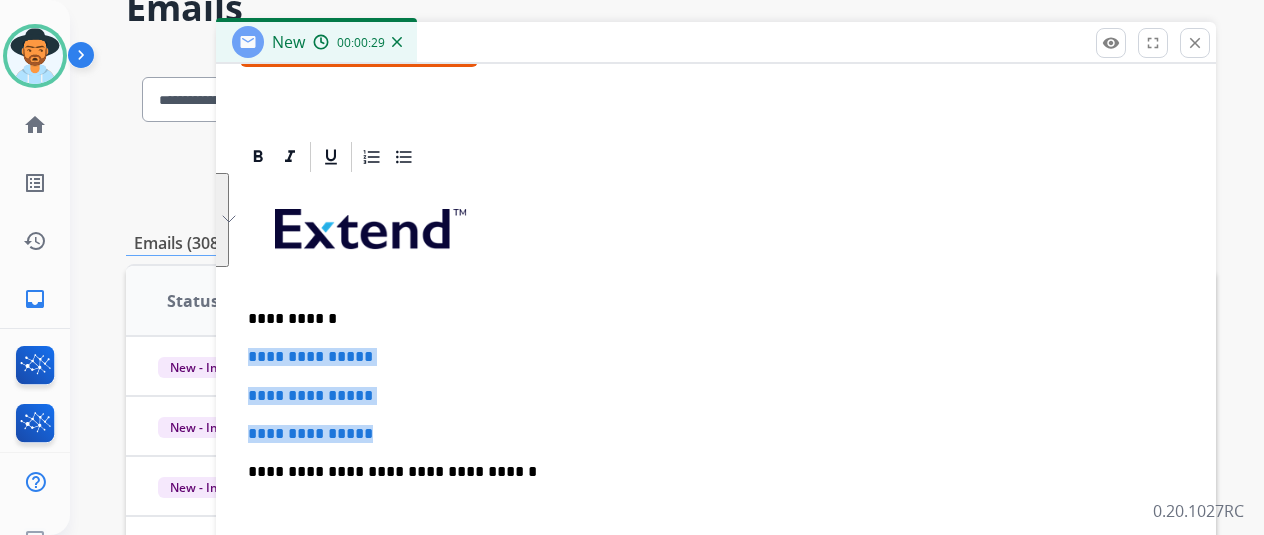 drag, startPoint x: 418, startPoint y: 433, endPoint x: 246, endPoint y: 332, distance: 199.46178 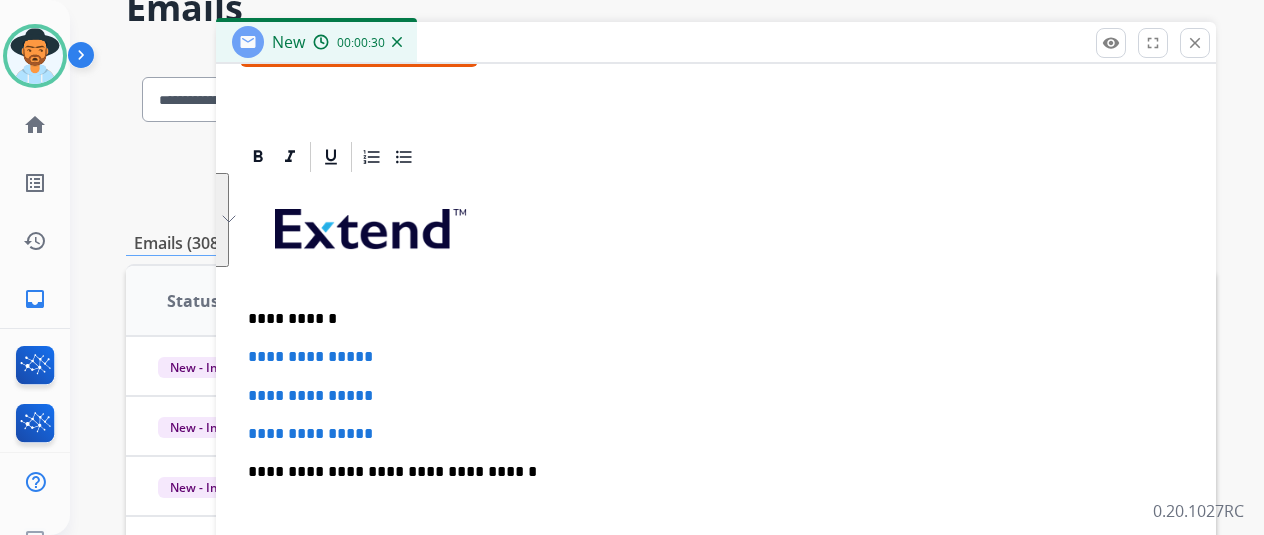 scroll, scrollTop: 383, scrollLeft: 0, axis: vertical 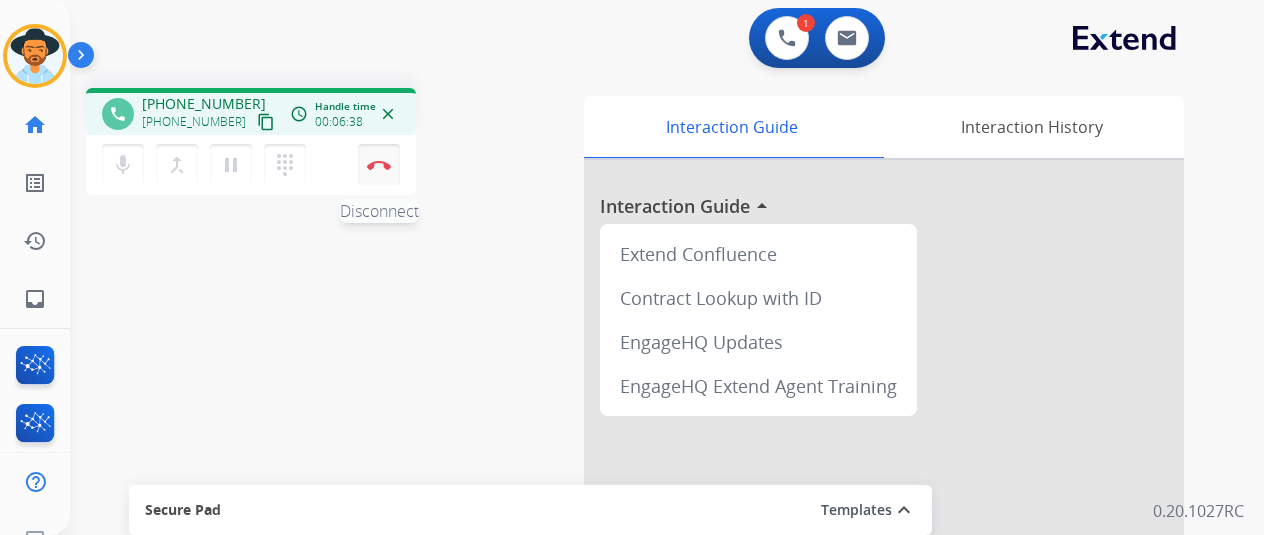 click at bounding box center (379, 165) 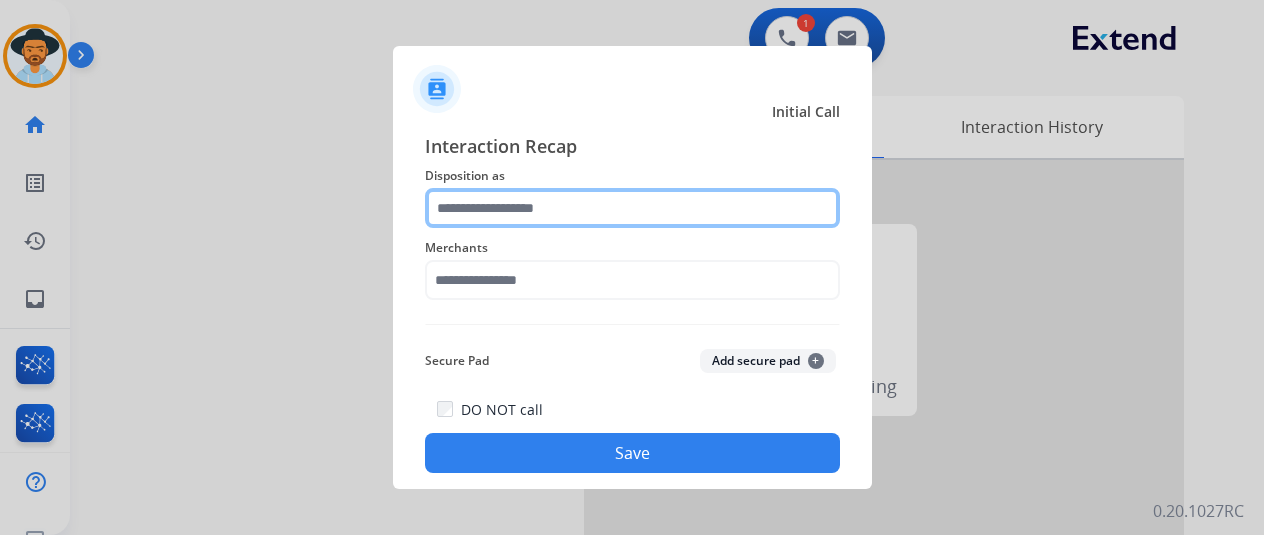 click 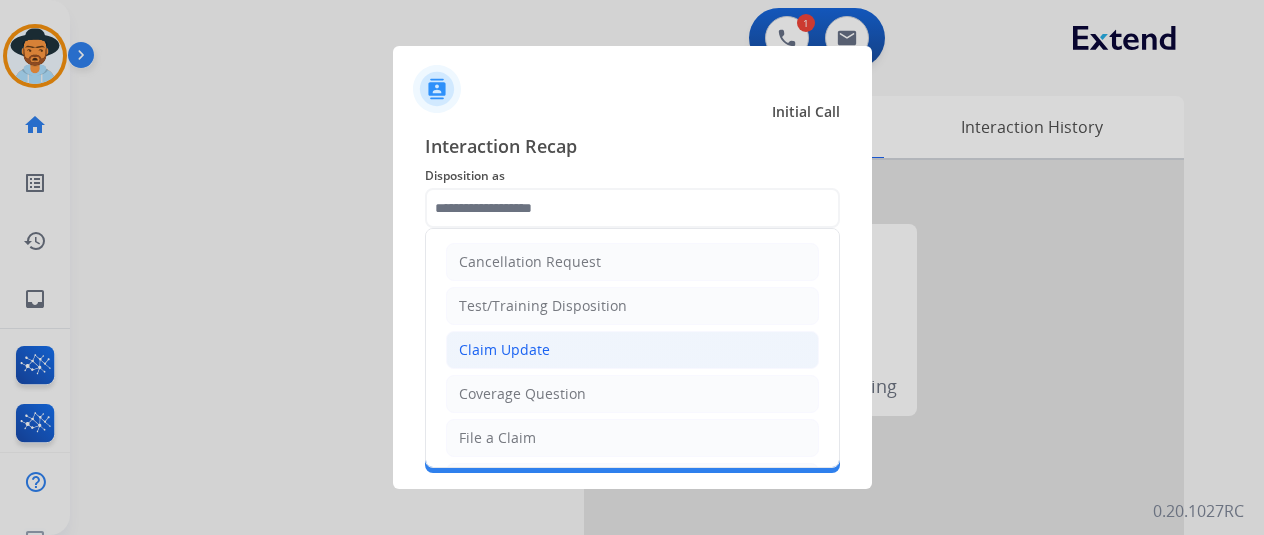 click on "Claim Update" 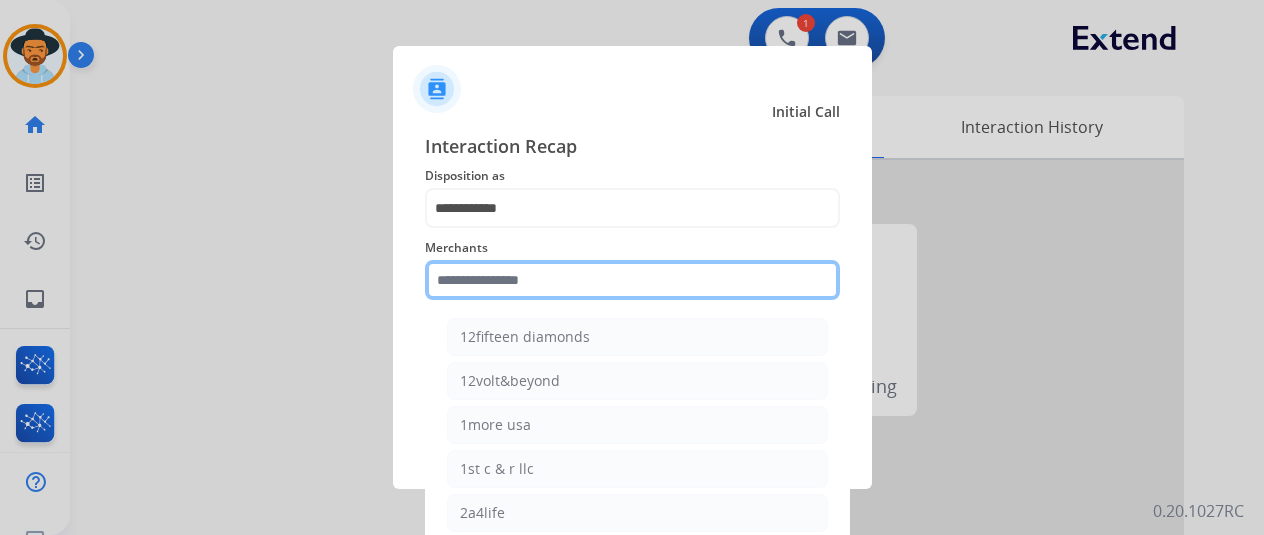 click 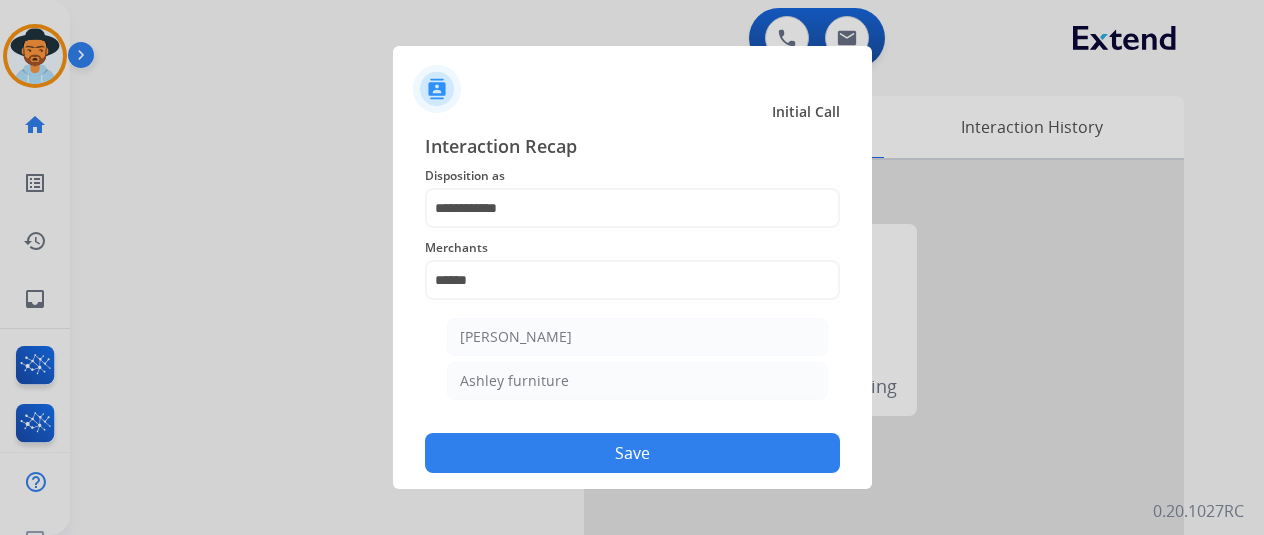 drag, startPoint x: 583, startPoint y: 320, endPoint x: 590, endPoint y: 333, distance: 14.764823 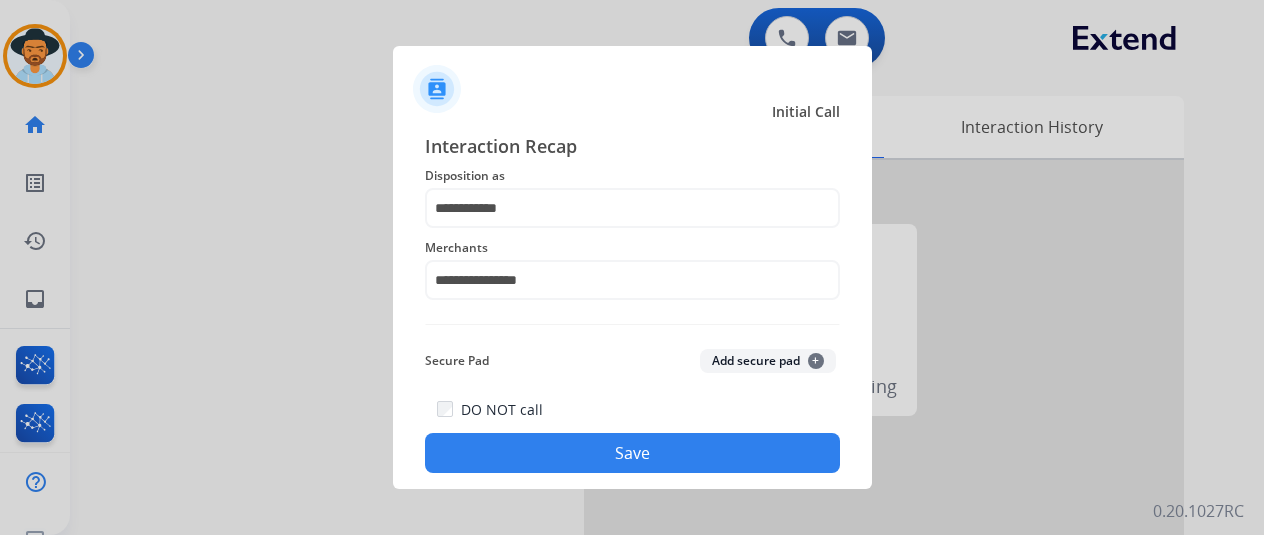 click on "Save" 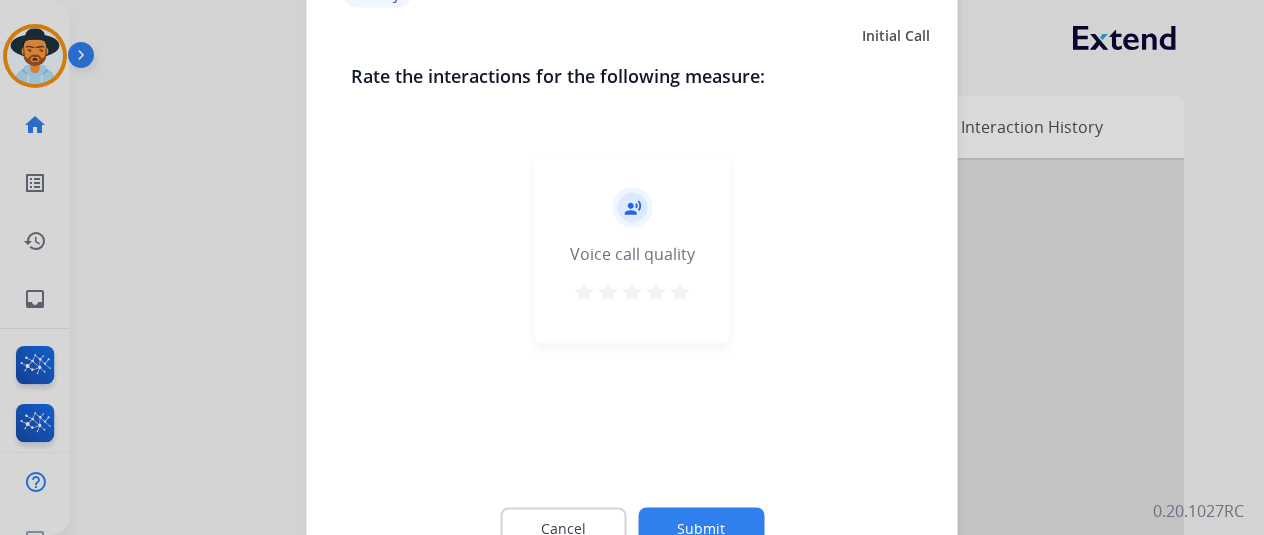 click on "star" at bounding box center (680, 291) 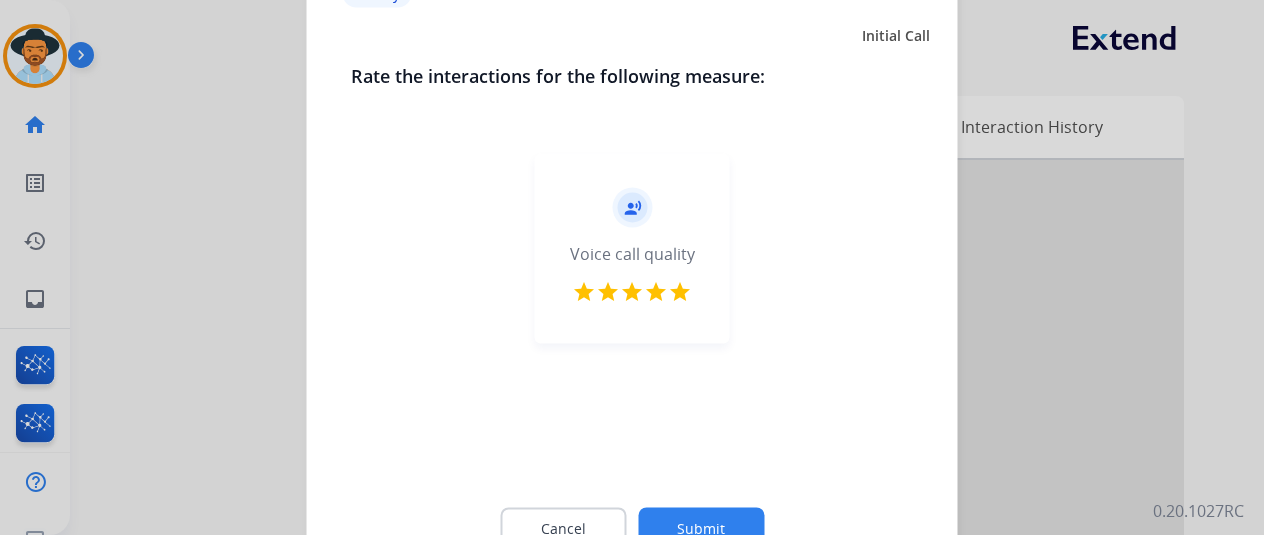 click on "Submit" 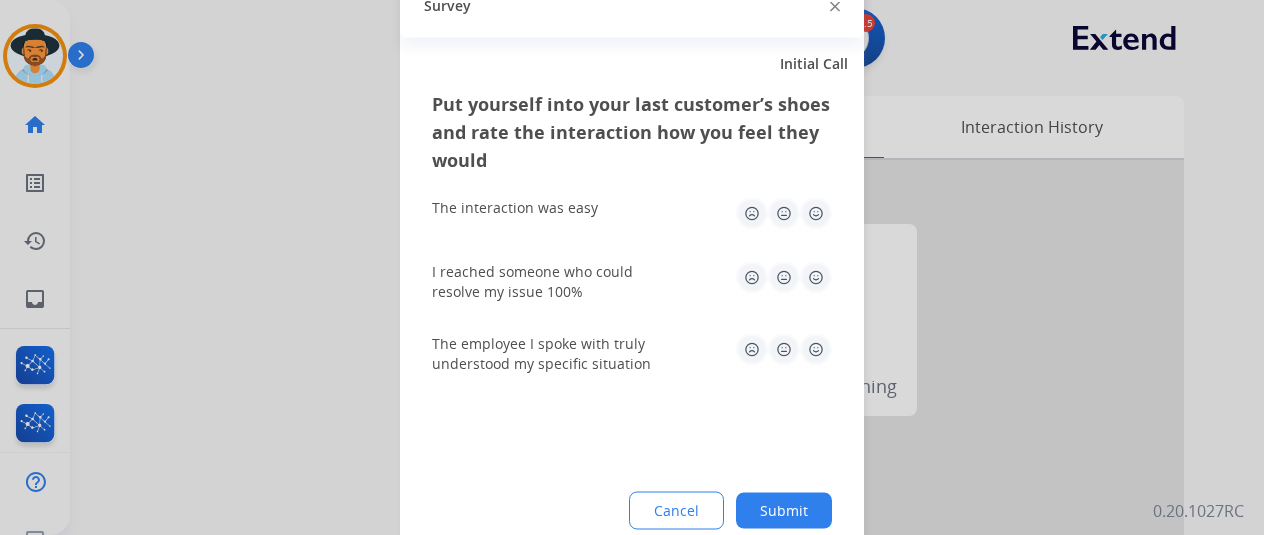 click 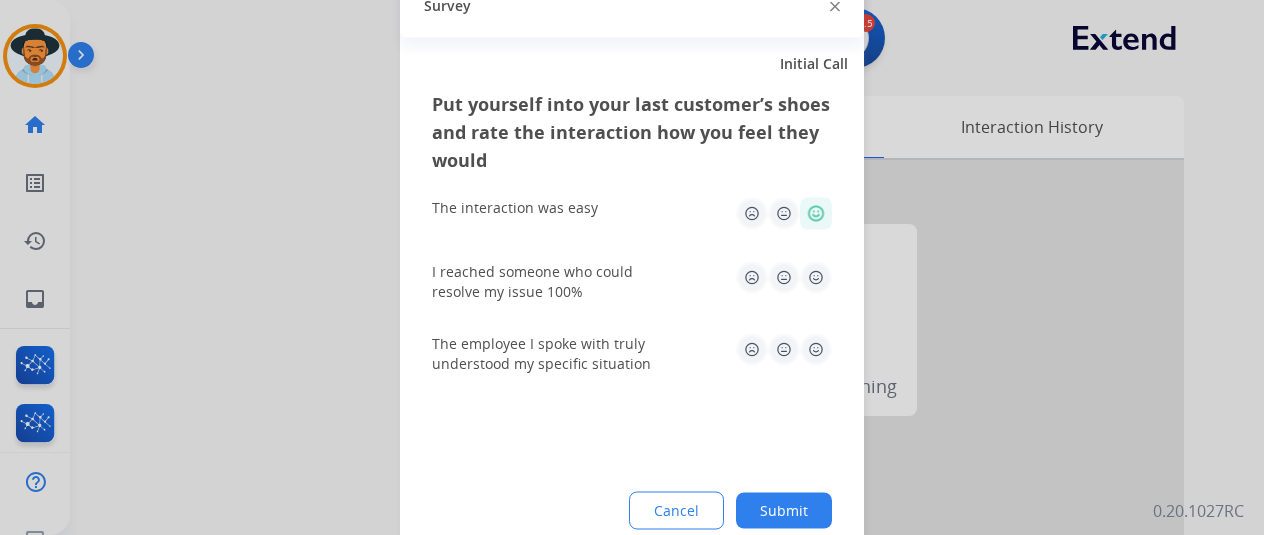 drag, startPoint x: 816, startPoint y: 278, endPoint x: 813, endPoint y: 344, distance: 66.068146 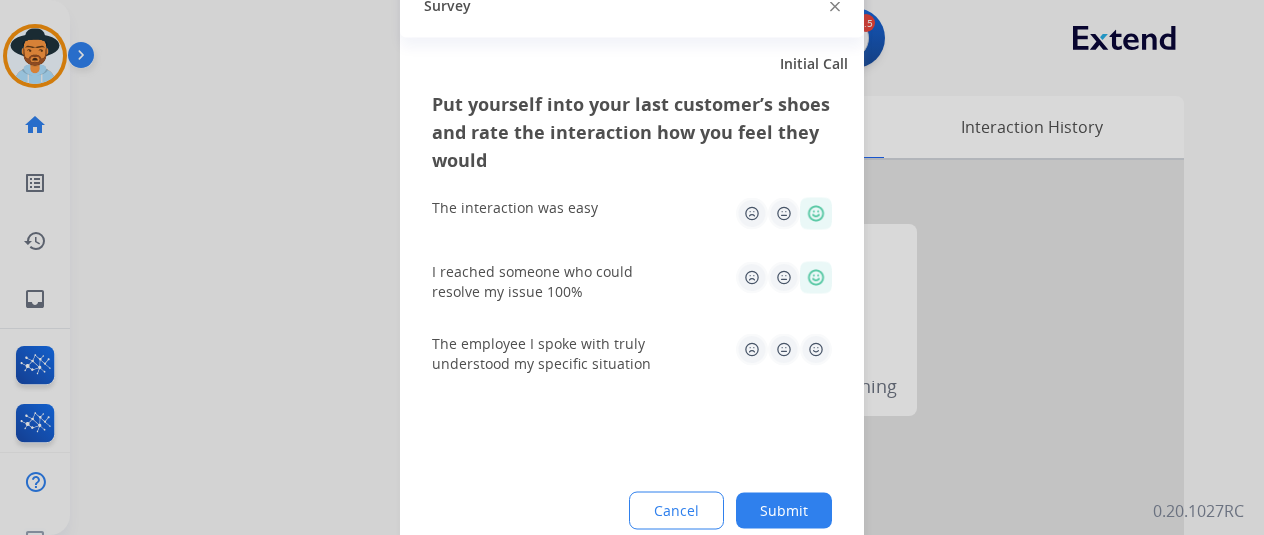 click 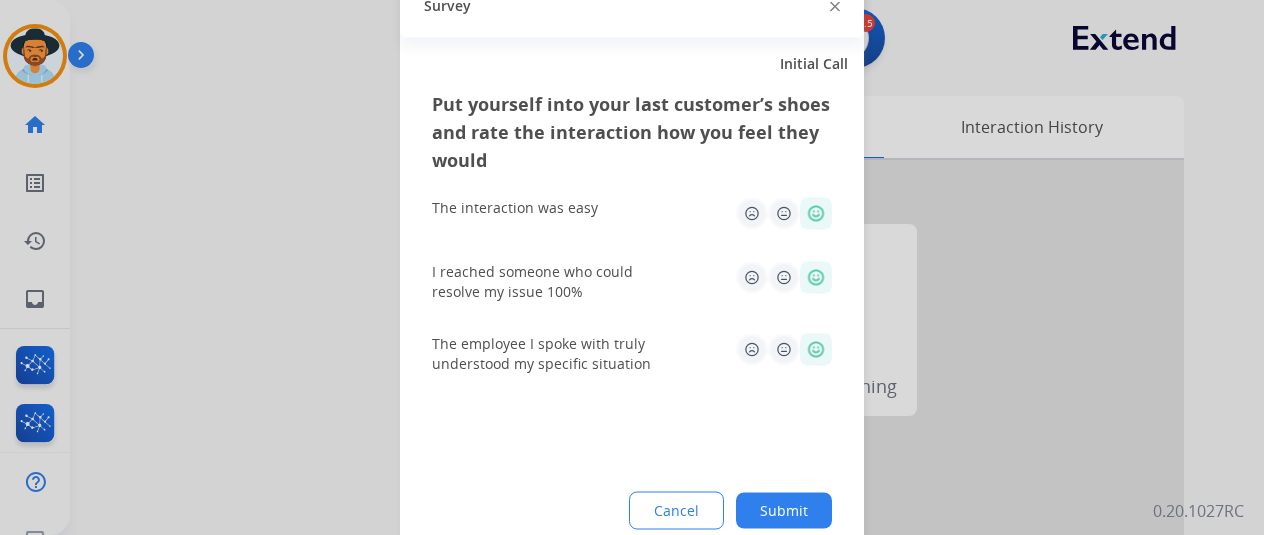 click on "Submit" 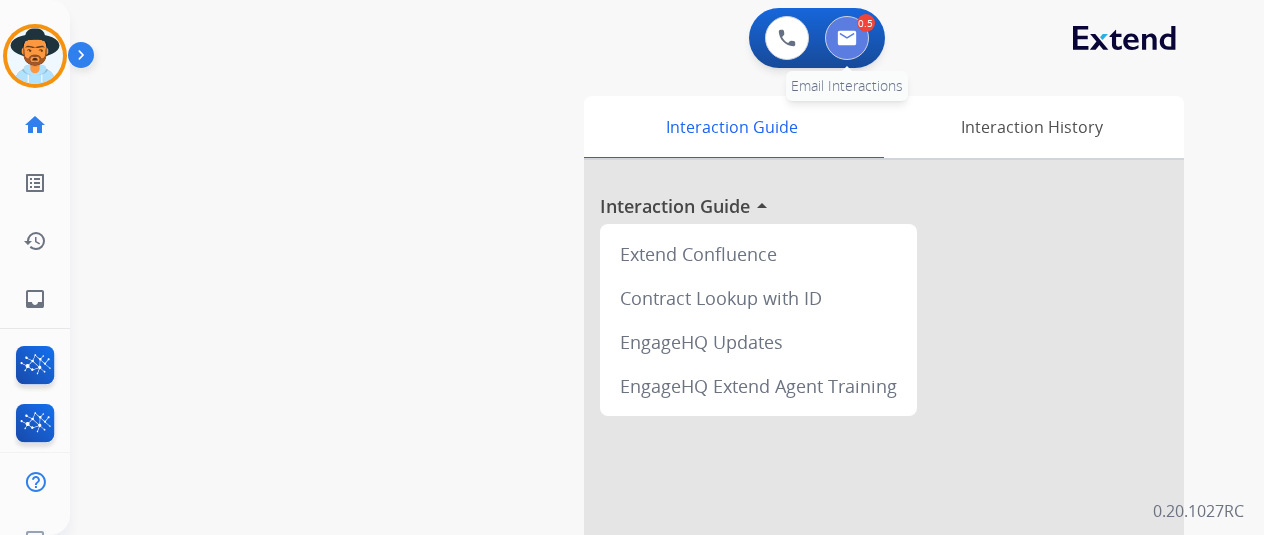 click at bounding box center [847, 38] 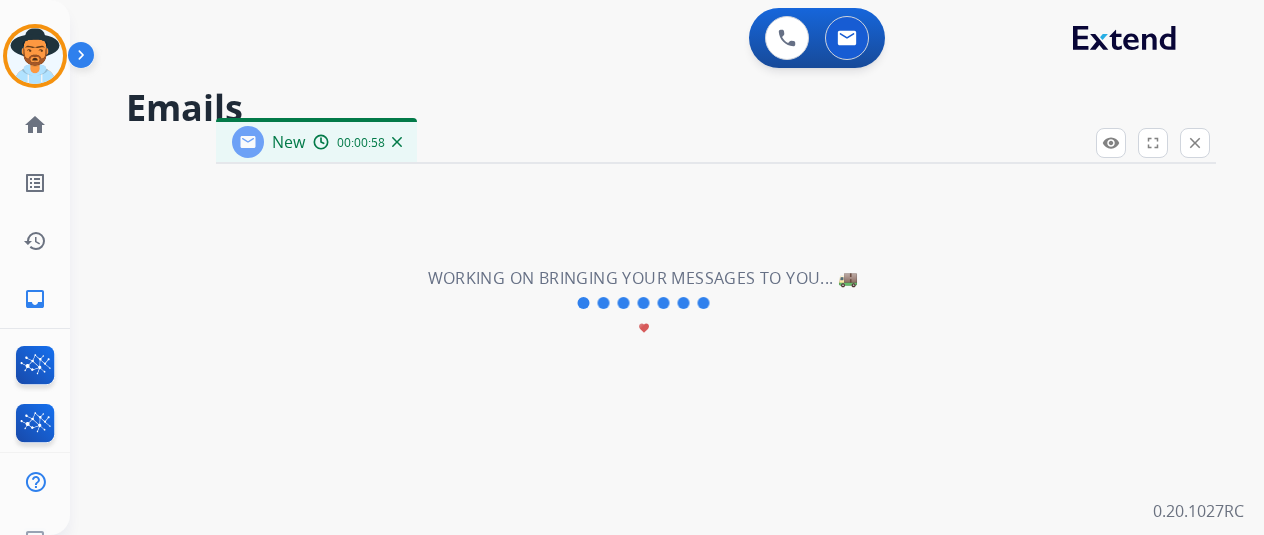 select on "**********" 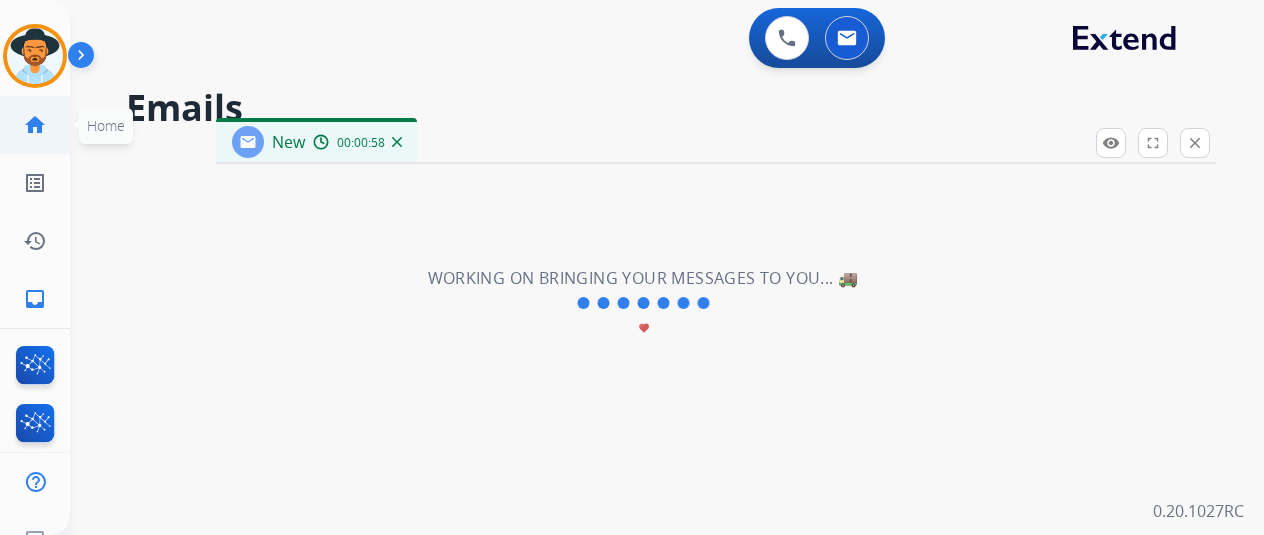 click on "home  Home" 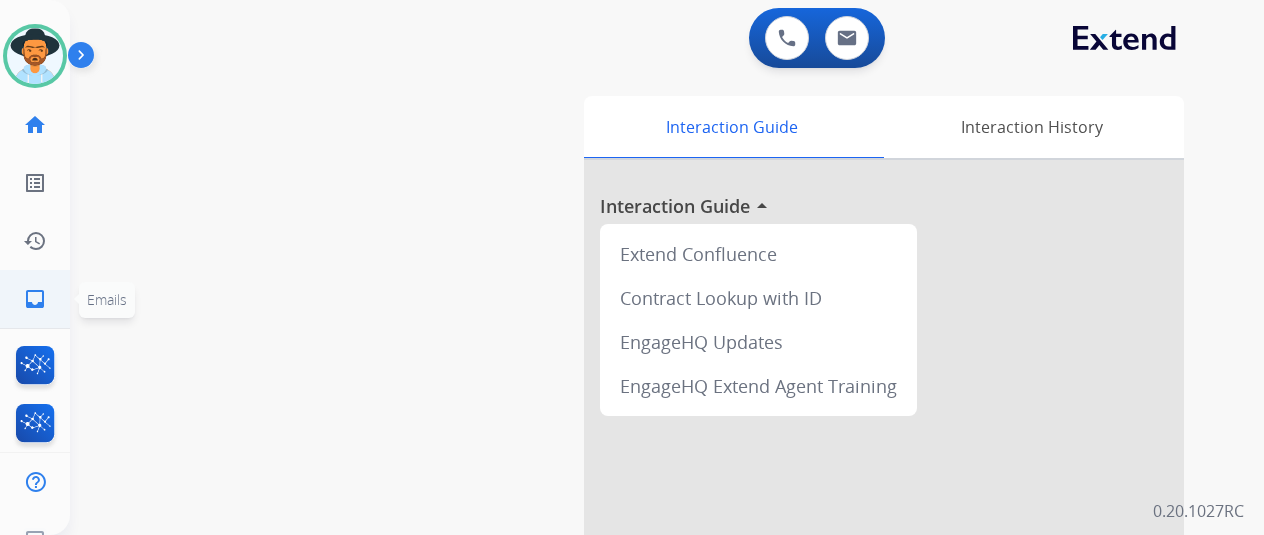 click on "inbox" 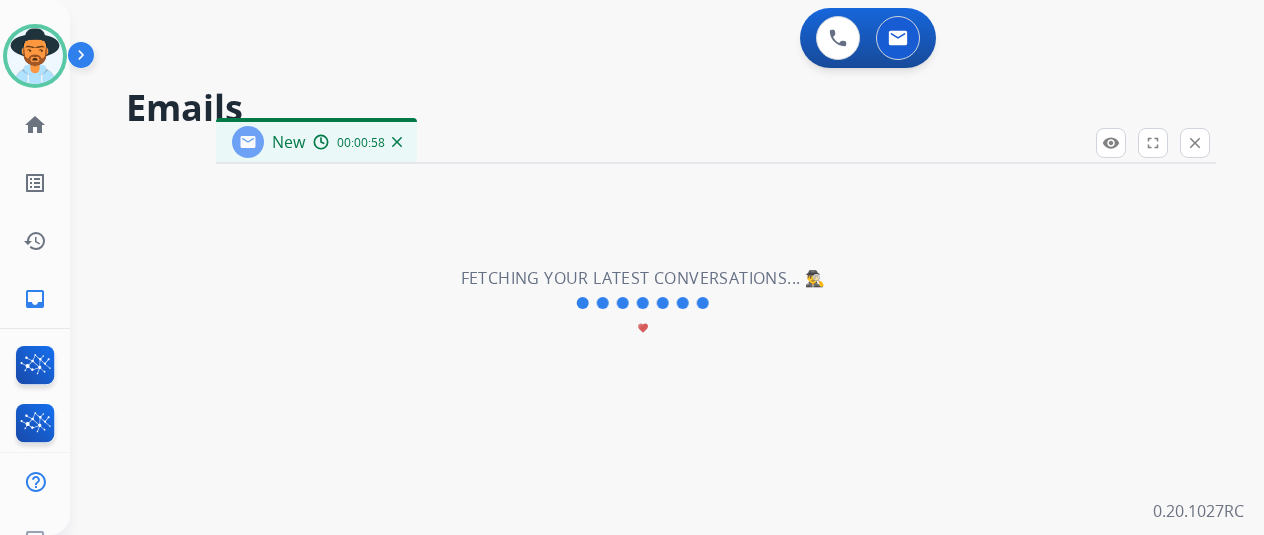 select on "**********" 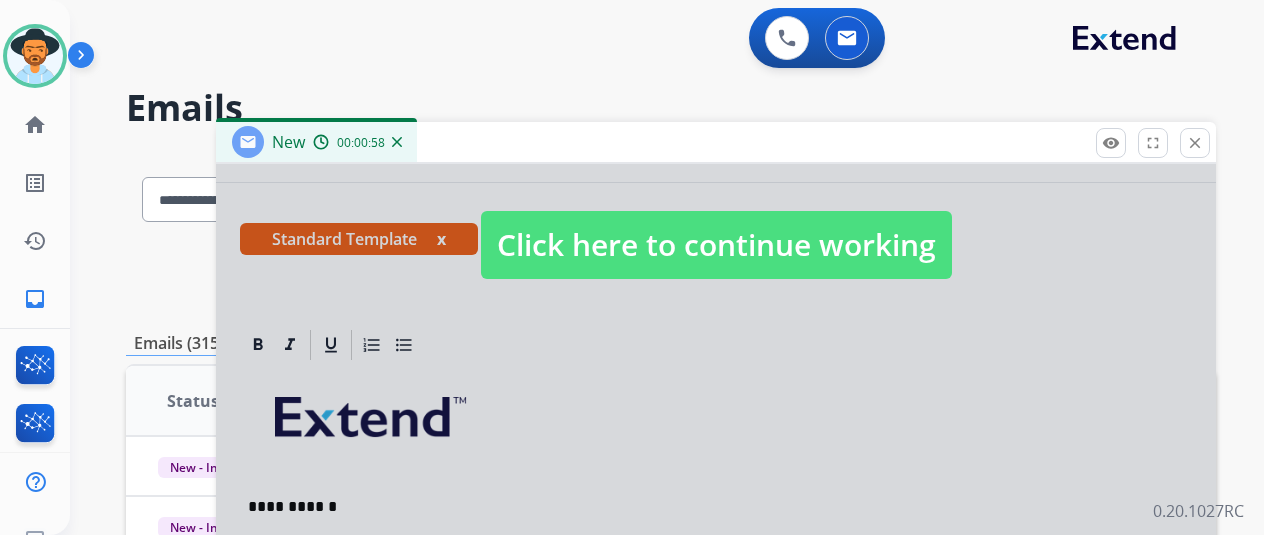 scroll, scrollTop: 460, scrollLeft: 0, axis: vertical 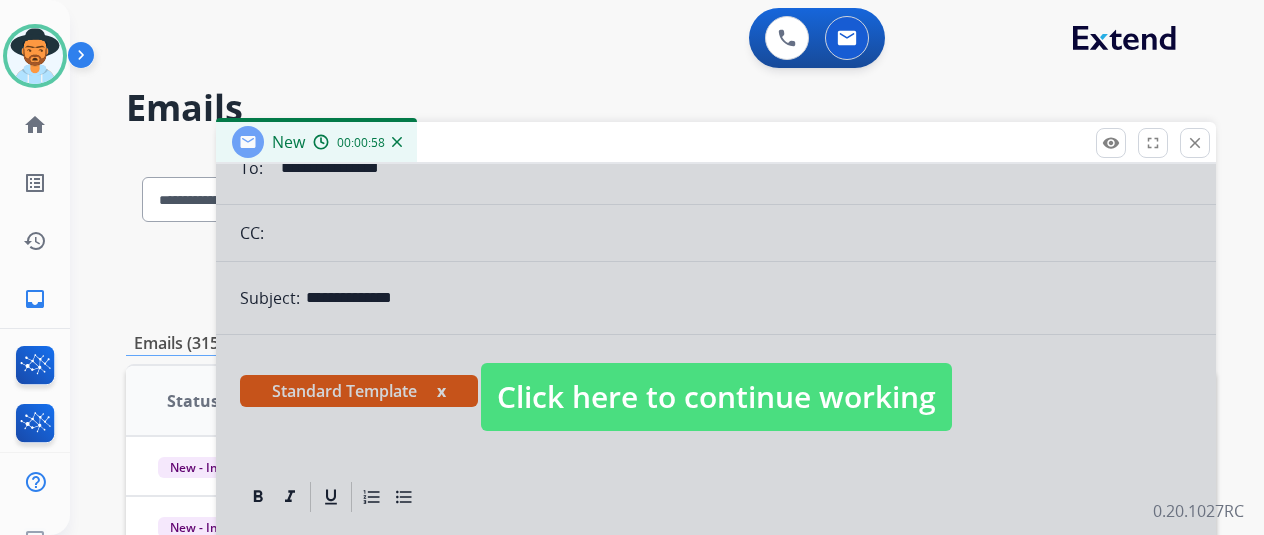 click on "Click here to continue working" at bounding box center [716, 397] 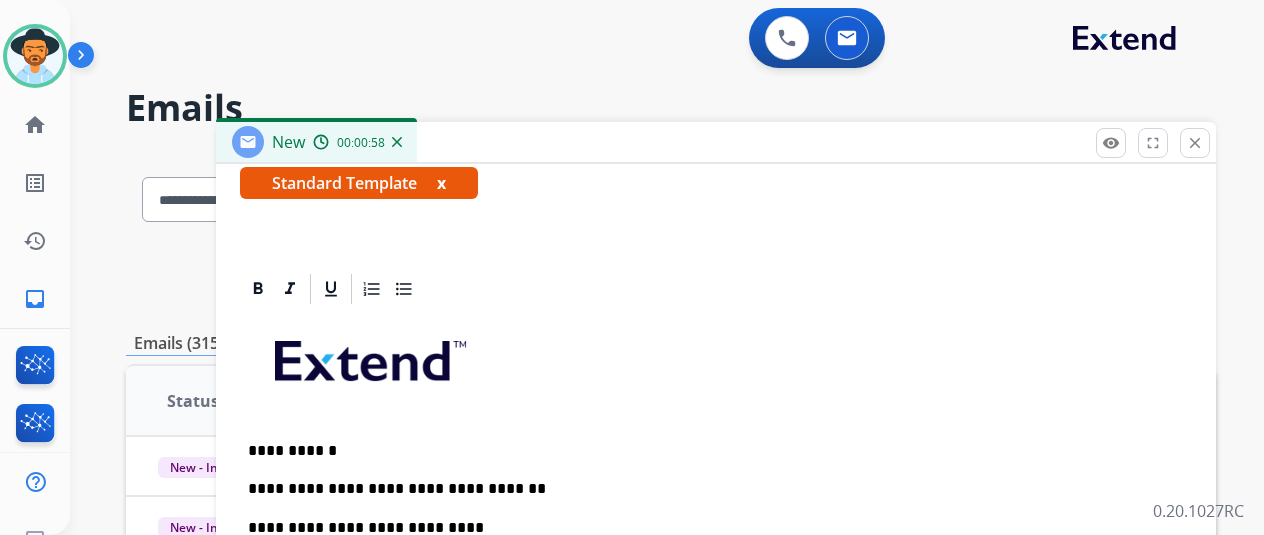 scroll, scrollTop: 460, scrollLeft: 0, axis: vertical 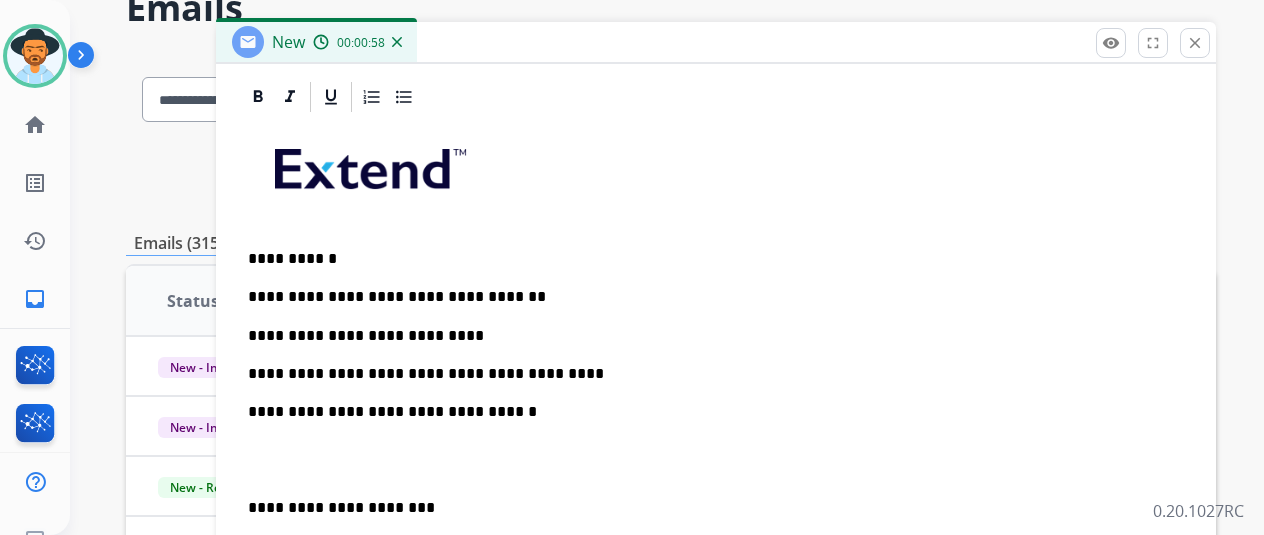click on "**********" at bounding box center (708, 374) 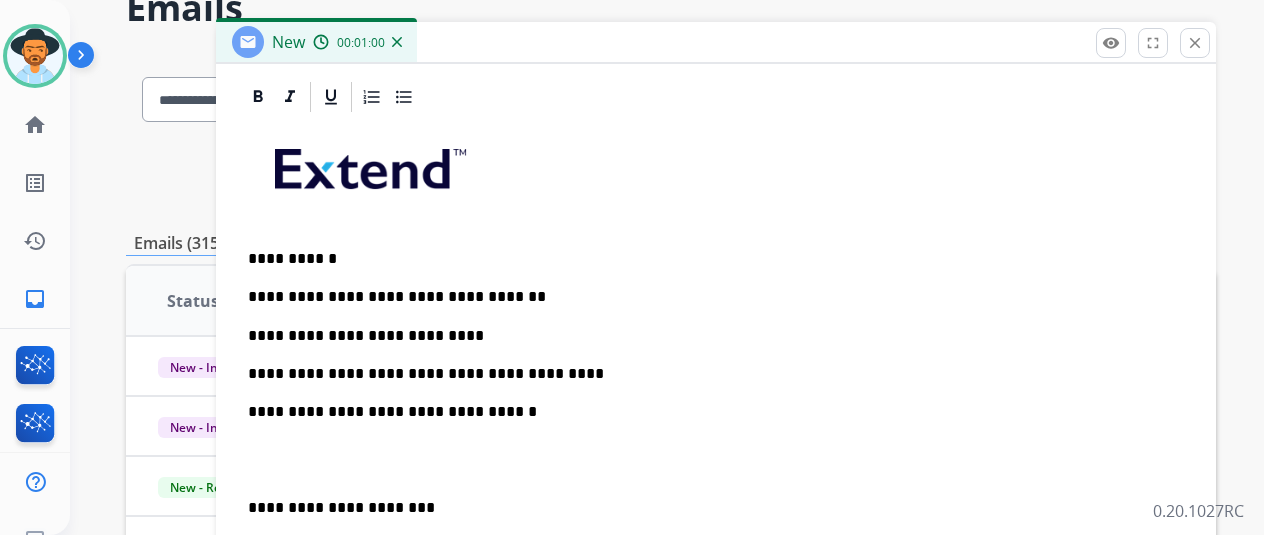 type 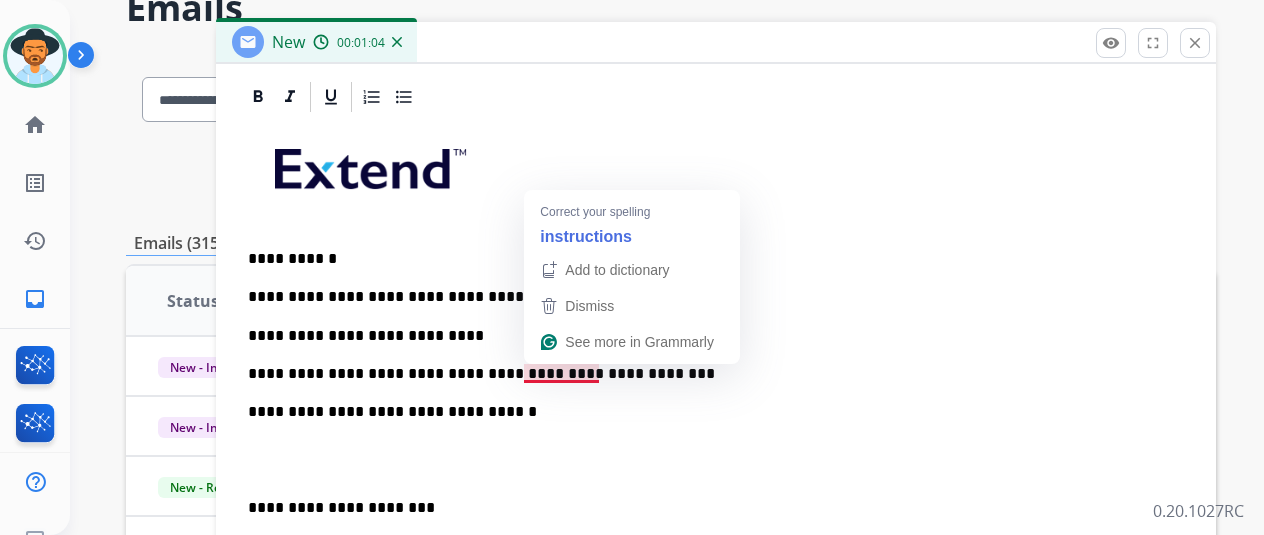 click on "**********" at bounding box center [708, 374] 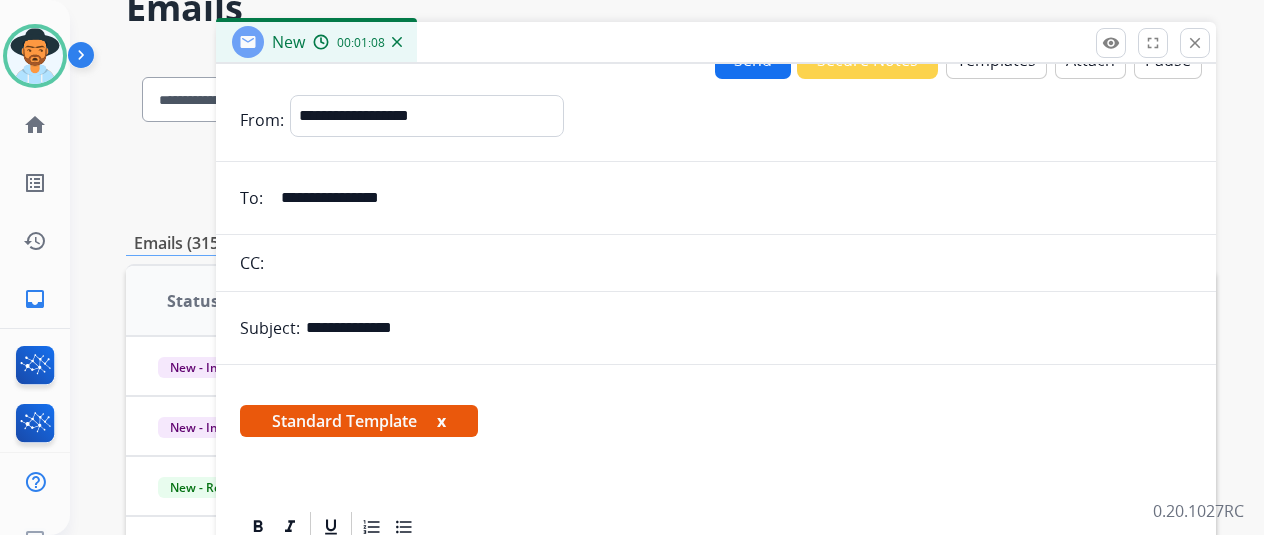 scroll, scrollTop: 0, scrollLeft: 0, axis: both 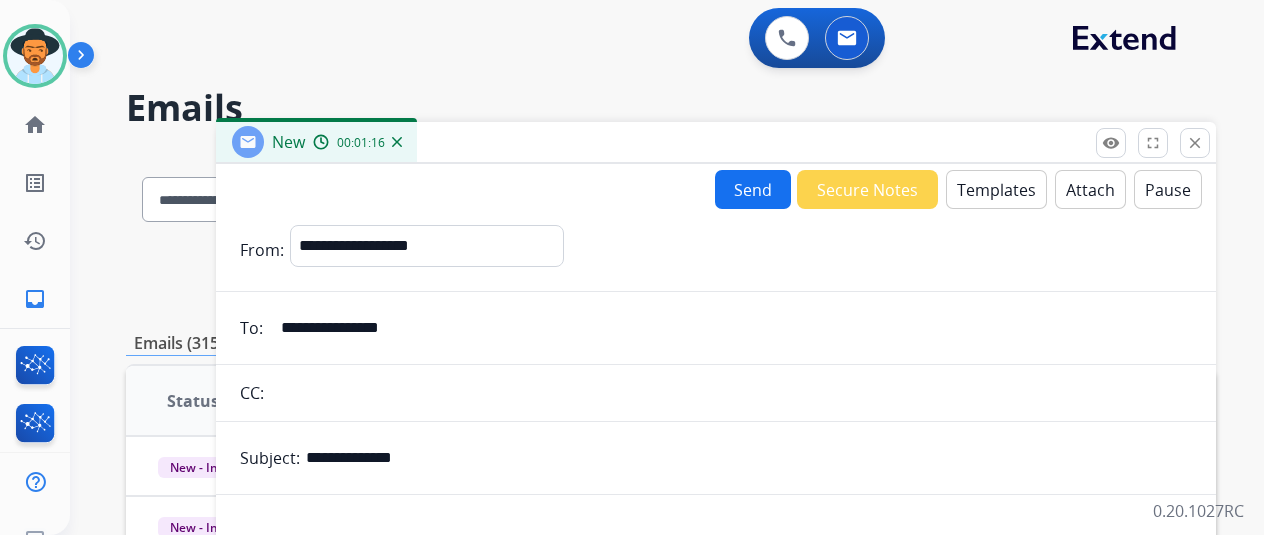 click on "Send" at bounding box center (753, 189) 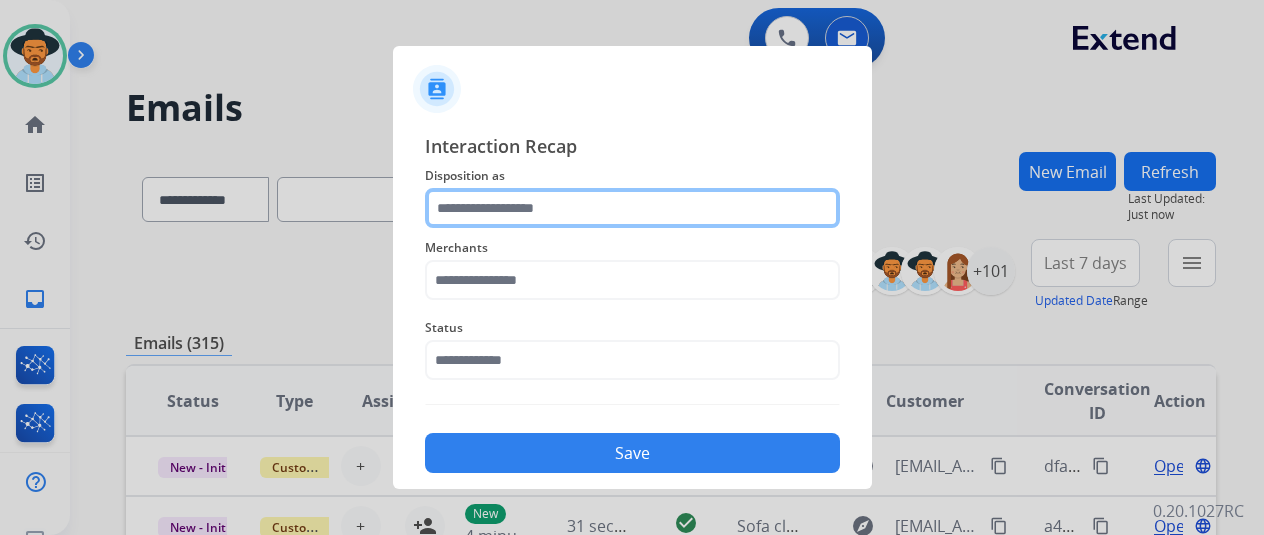 click 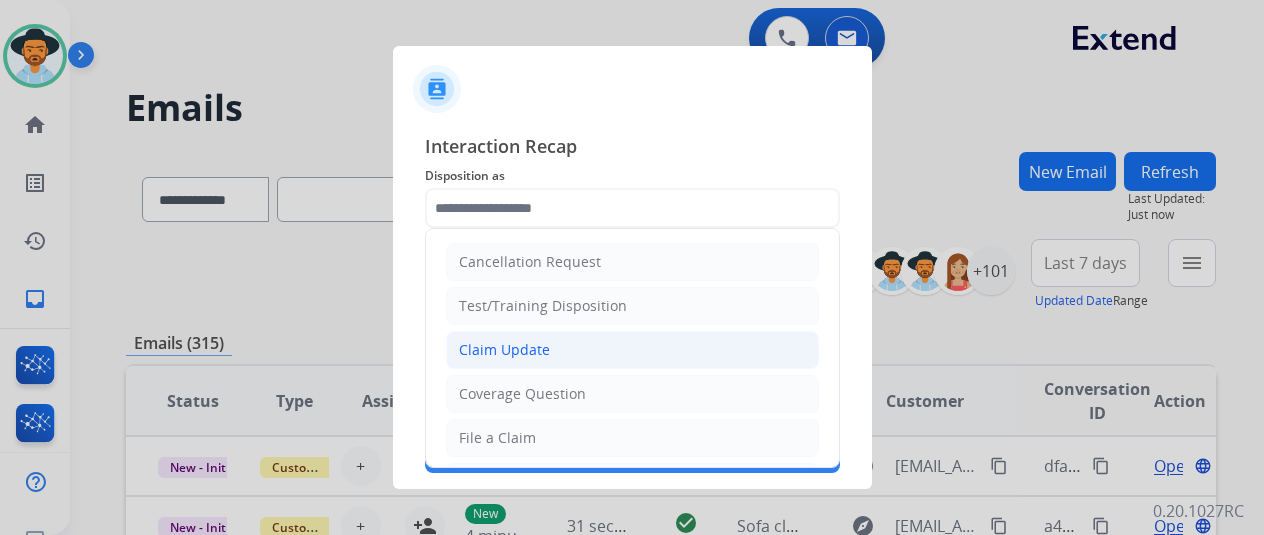 click on "Claim Update" 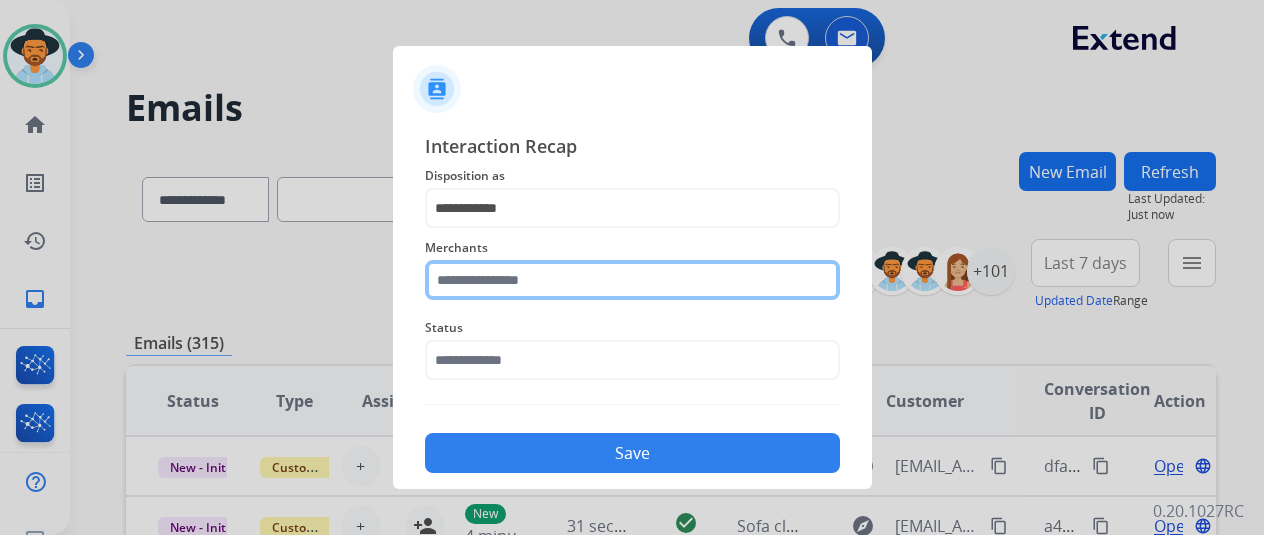 click 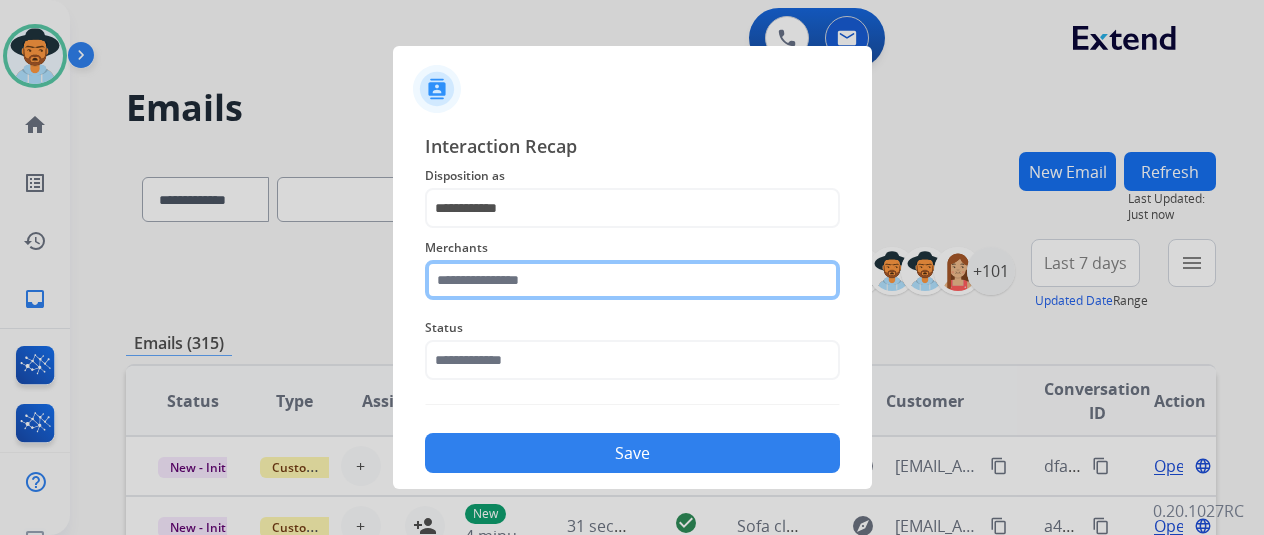 click 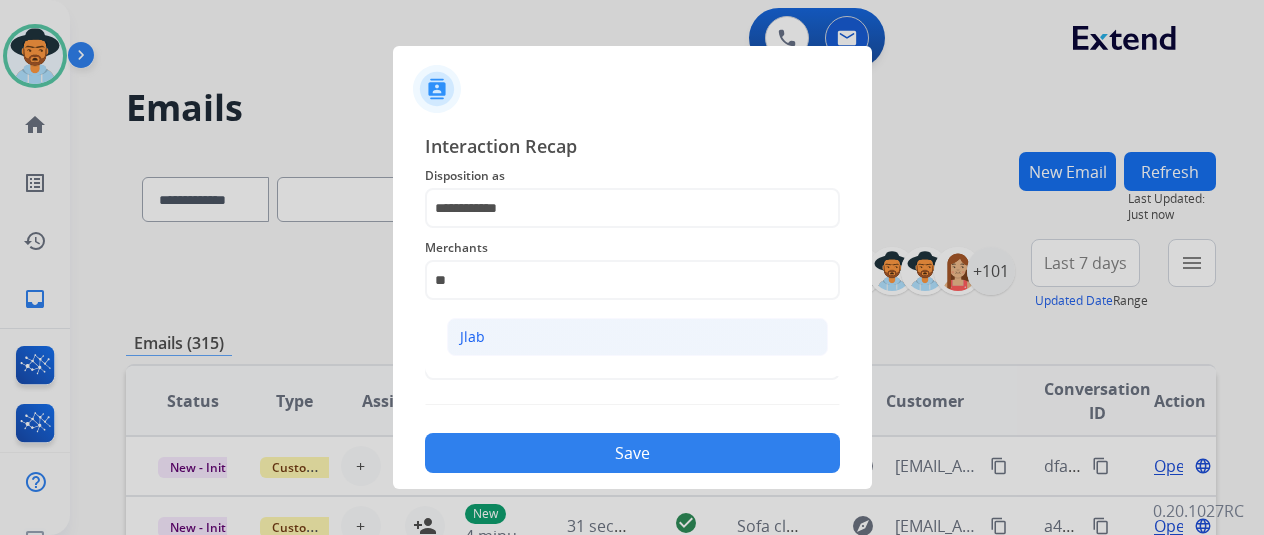 click on "Jlab" 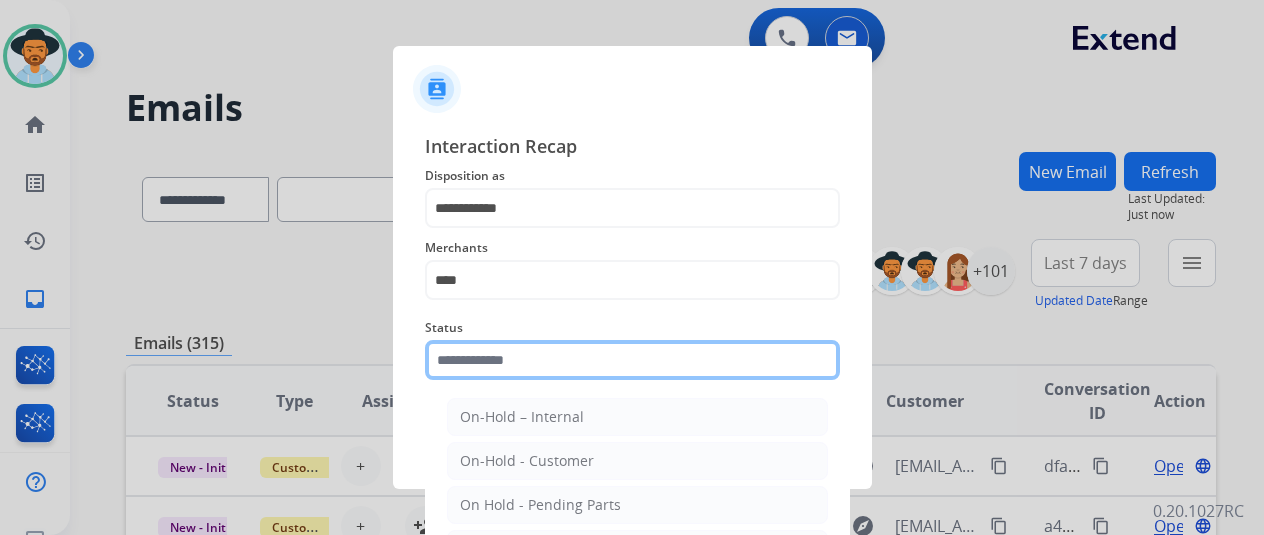 click 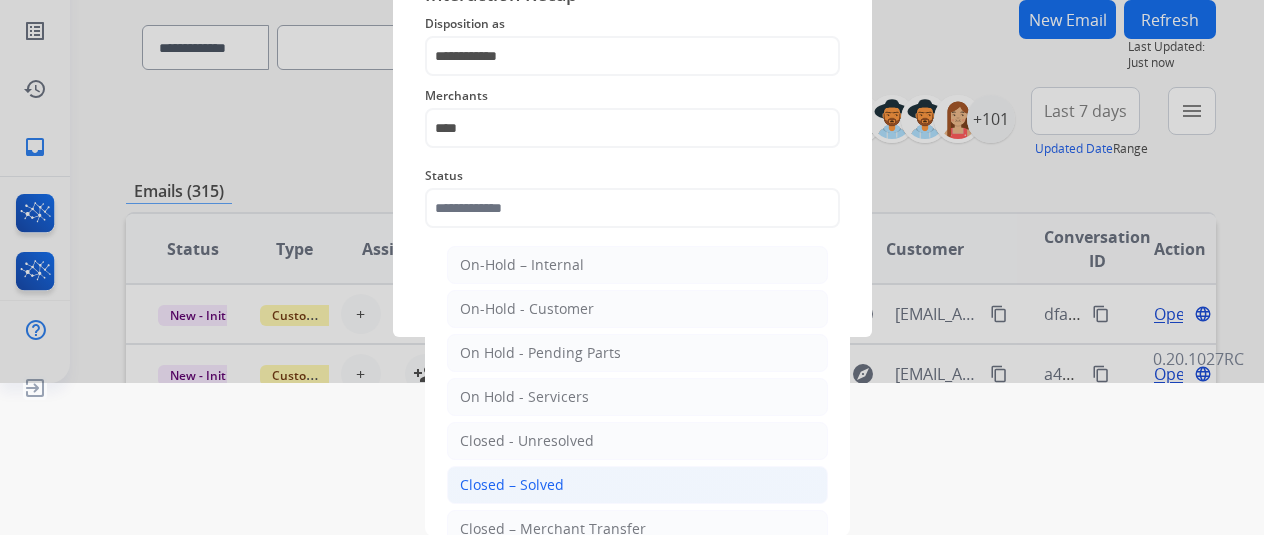 click on "Closed – Solved" 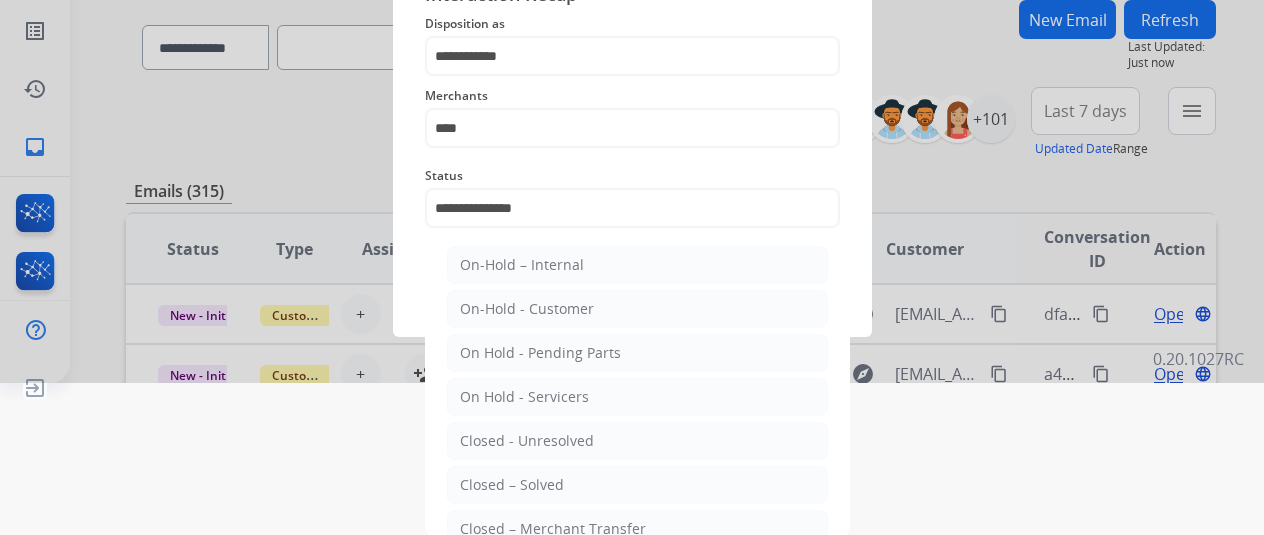 scroll, scrollTop: 24, scrollLeft: 0, axis: vertical 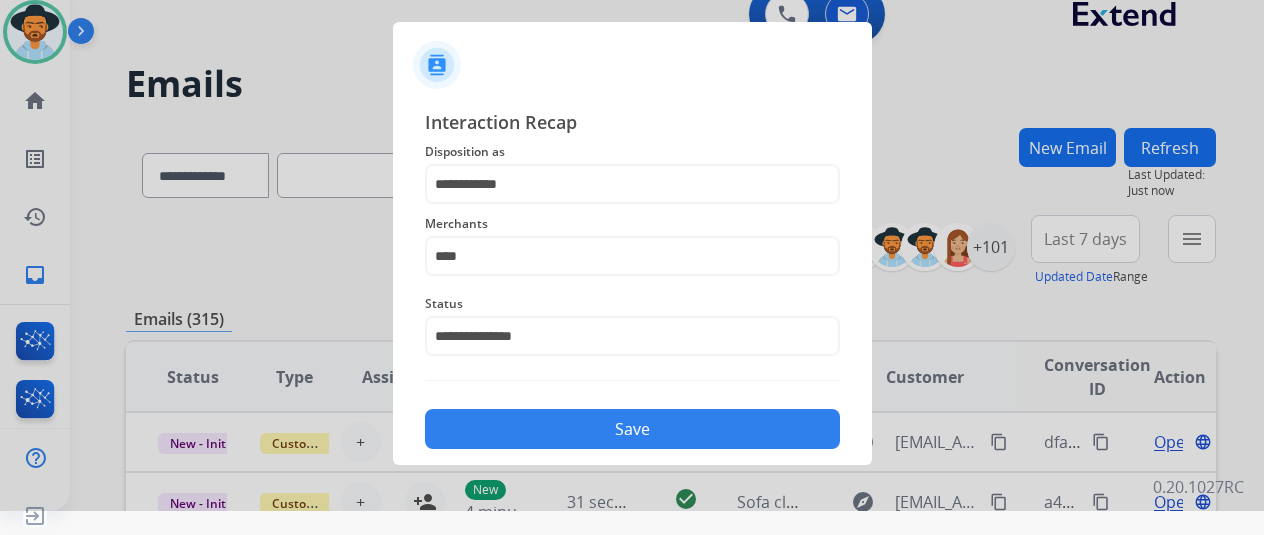 click on "Save" 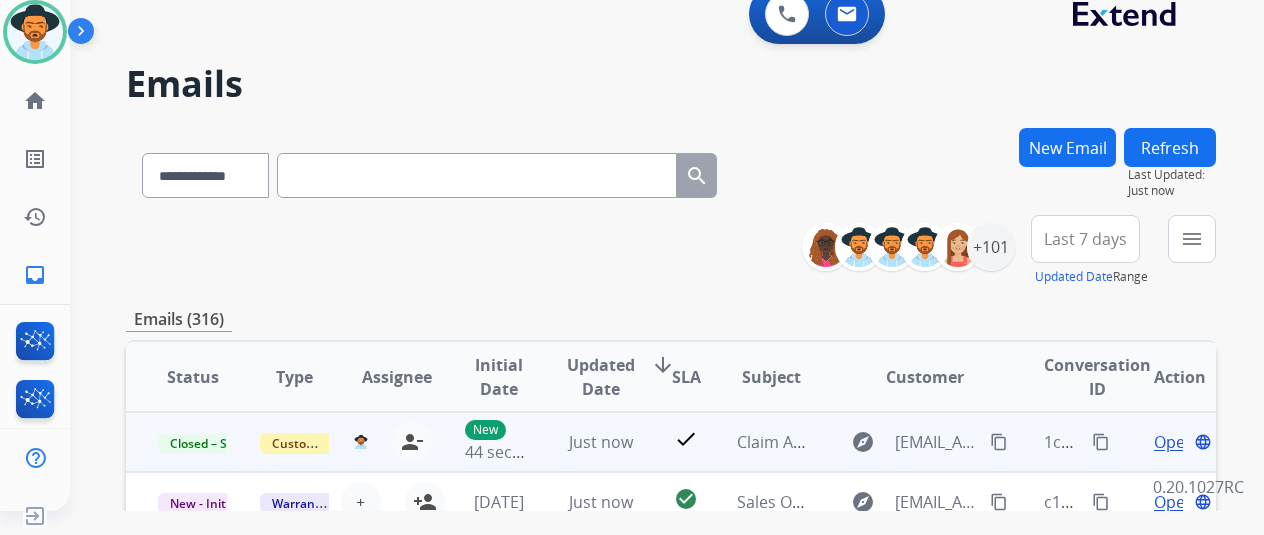 click on "content_copy" at bounding box center (1101, 442) 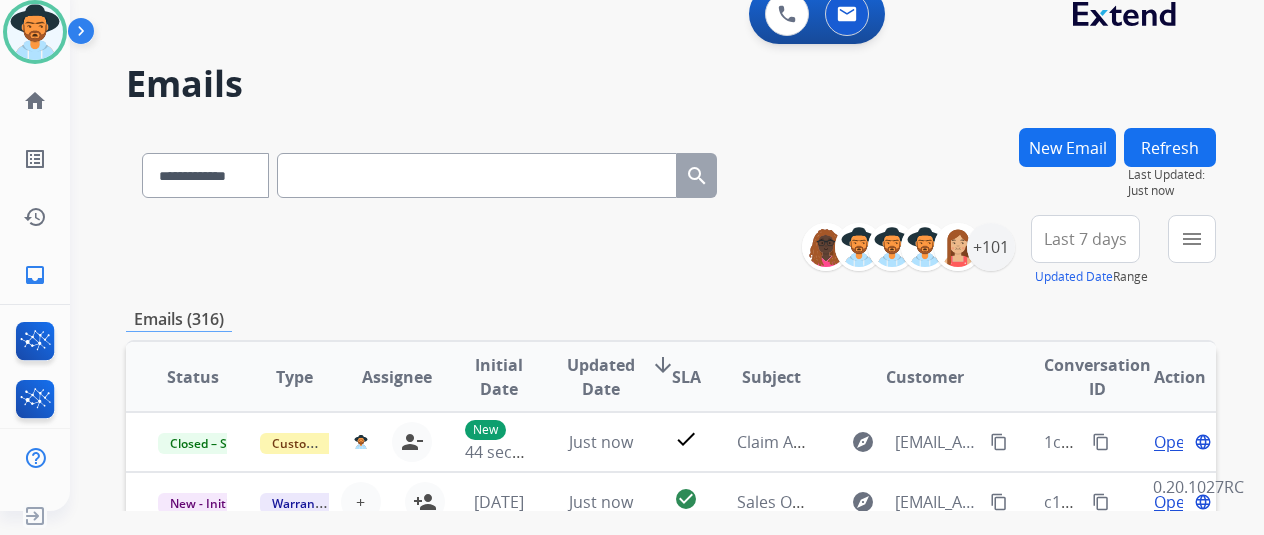 click on "New Email" at bounding box center [1067, 147] 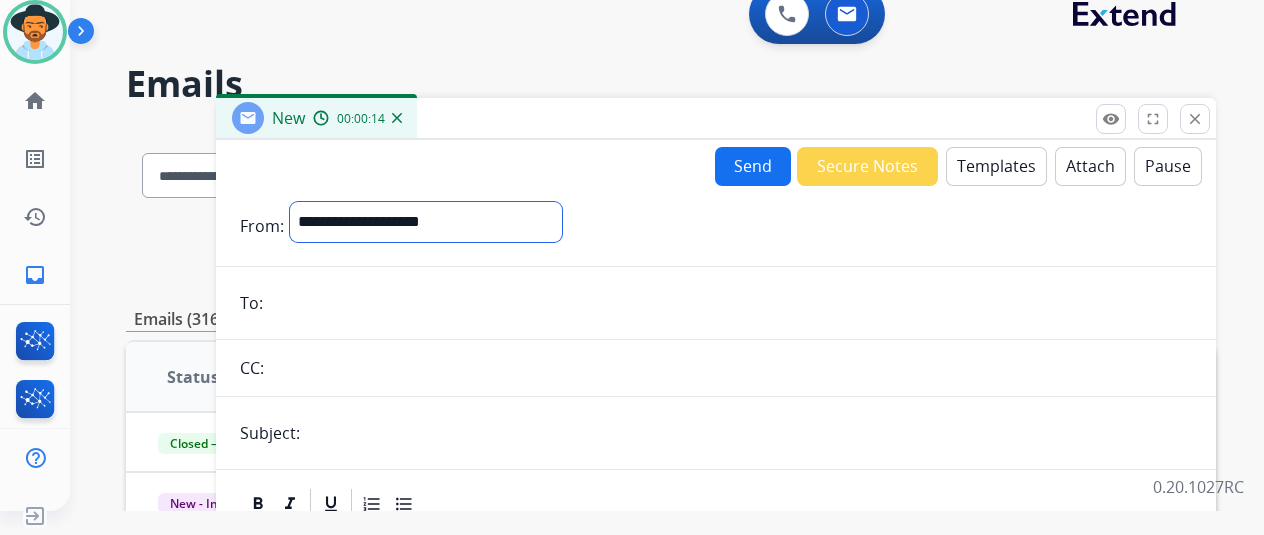 click on "**********" at bounding box center [426, 222] 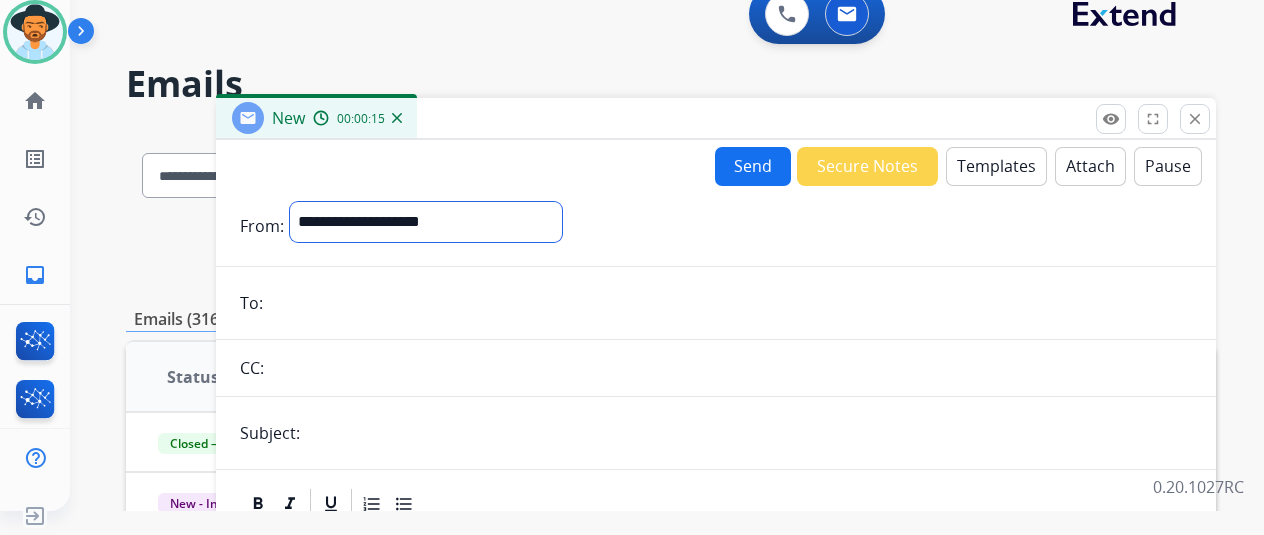 select on "**********" 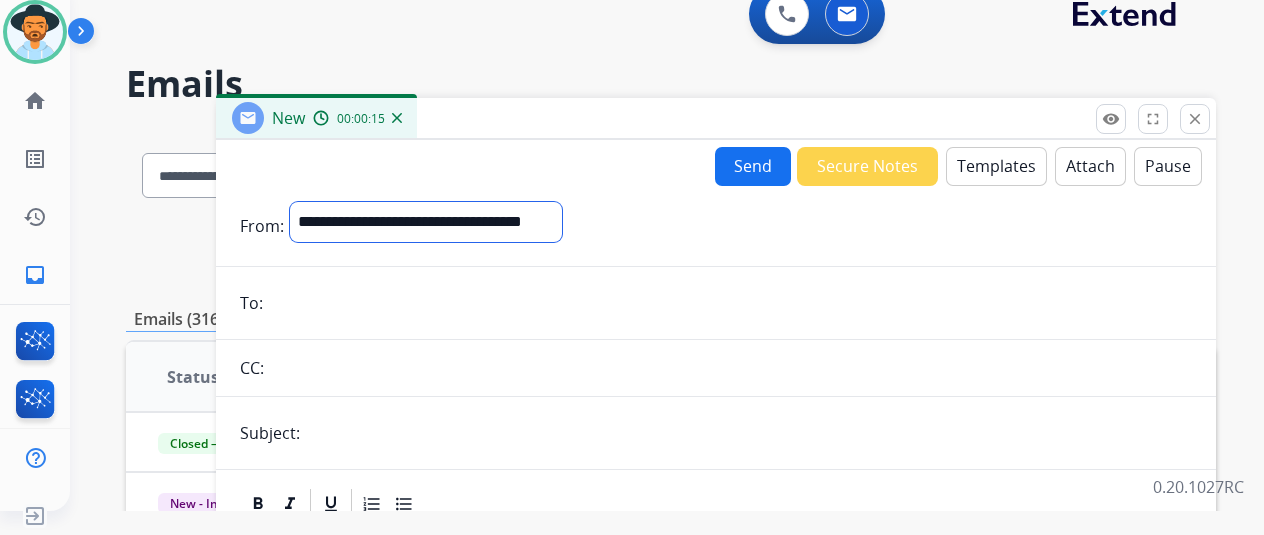 click on "**********" at bounding box center (426, 222) 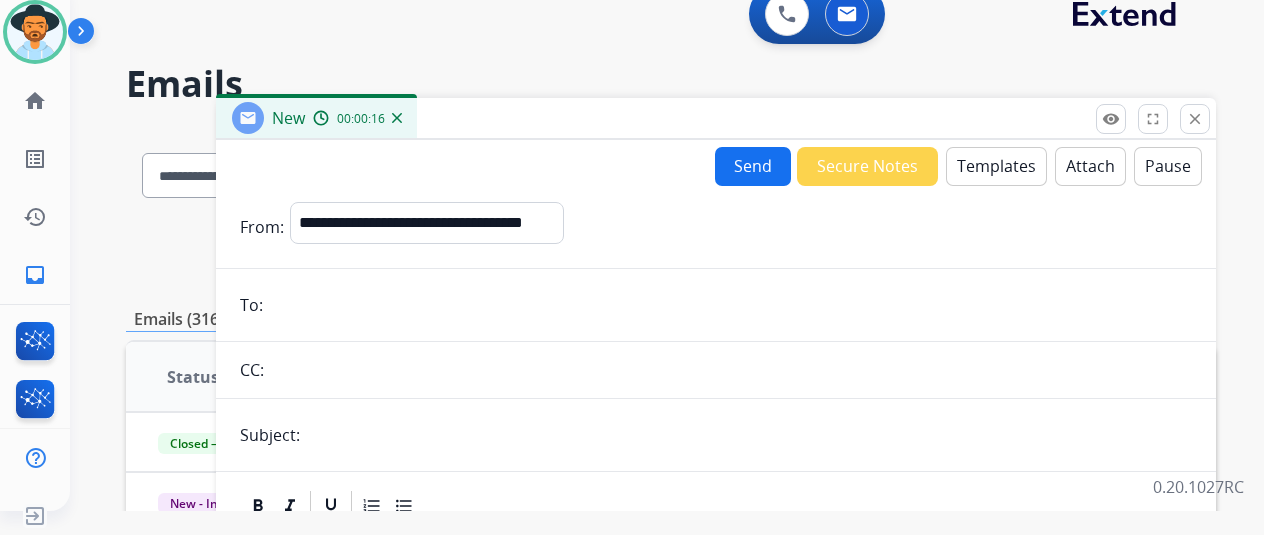 click at bounding box center (730, 305) 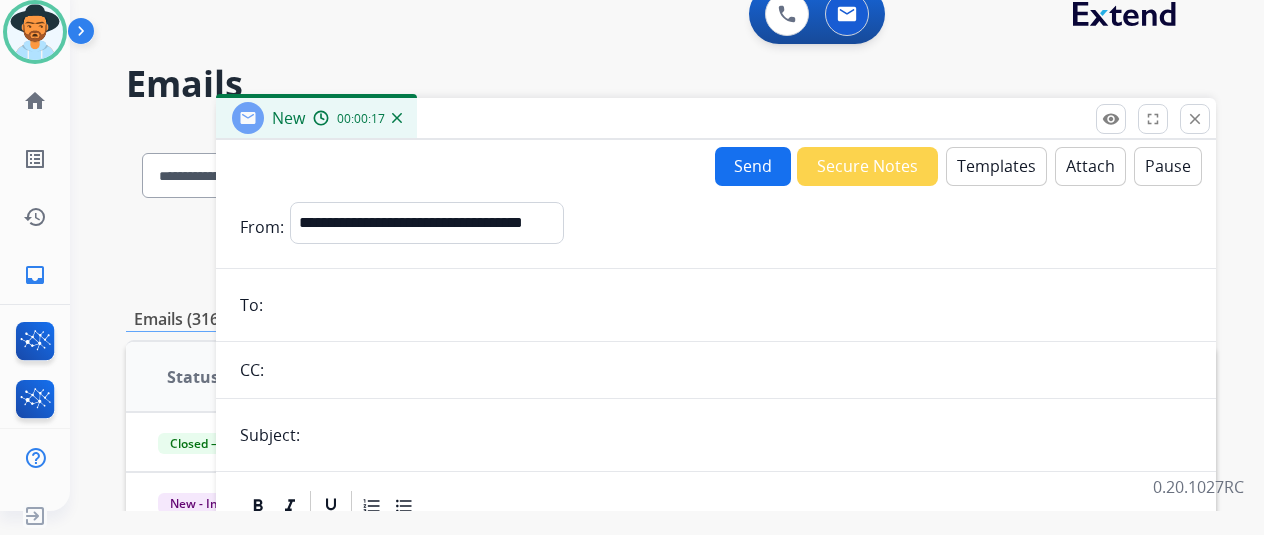 paste on "**********" 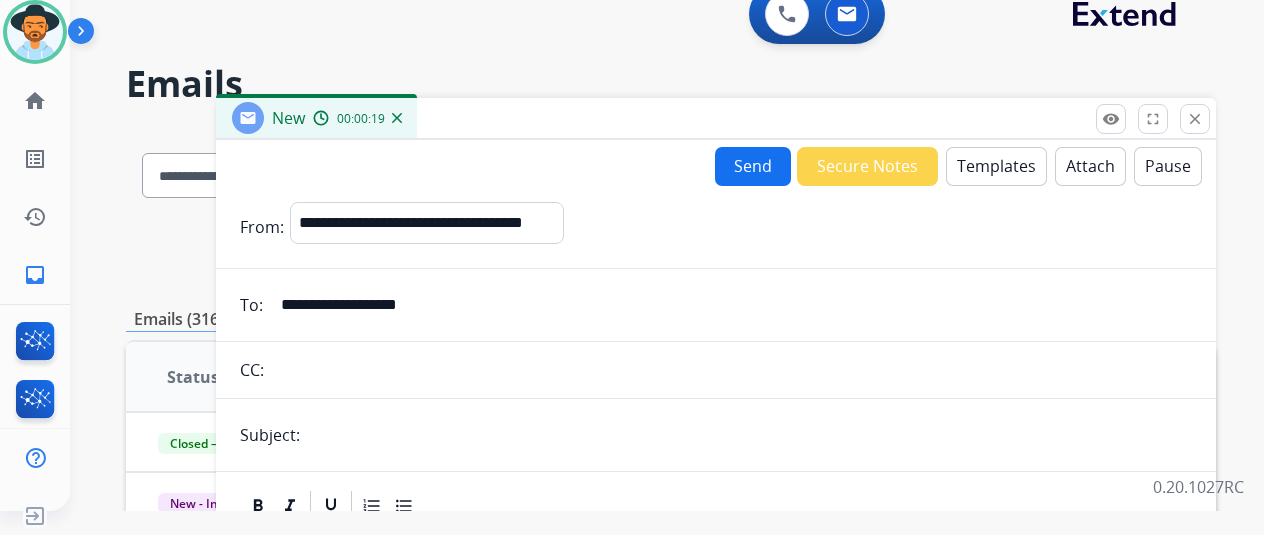 type on "**********" 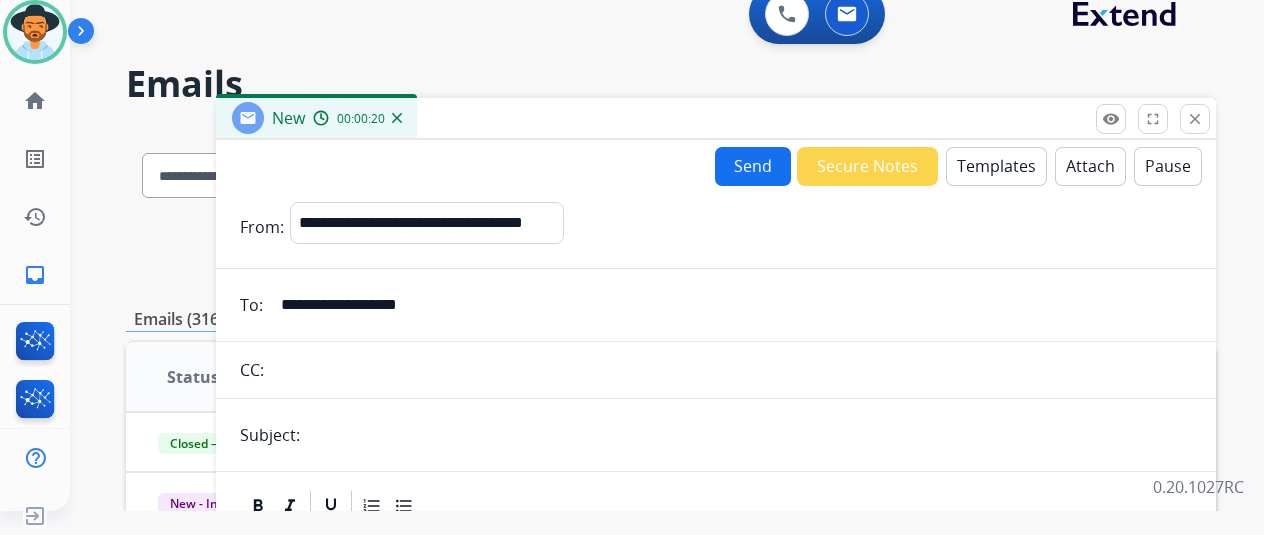 type on "**********" 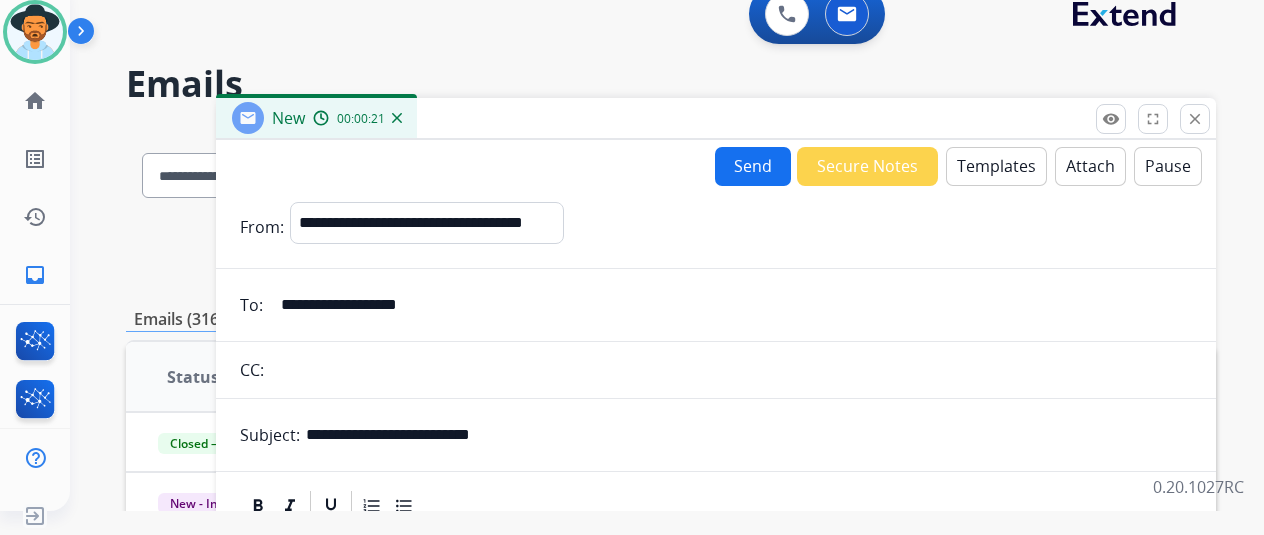 click on "Templates" at bounding box center [996, 166] 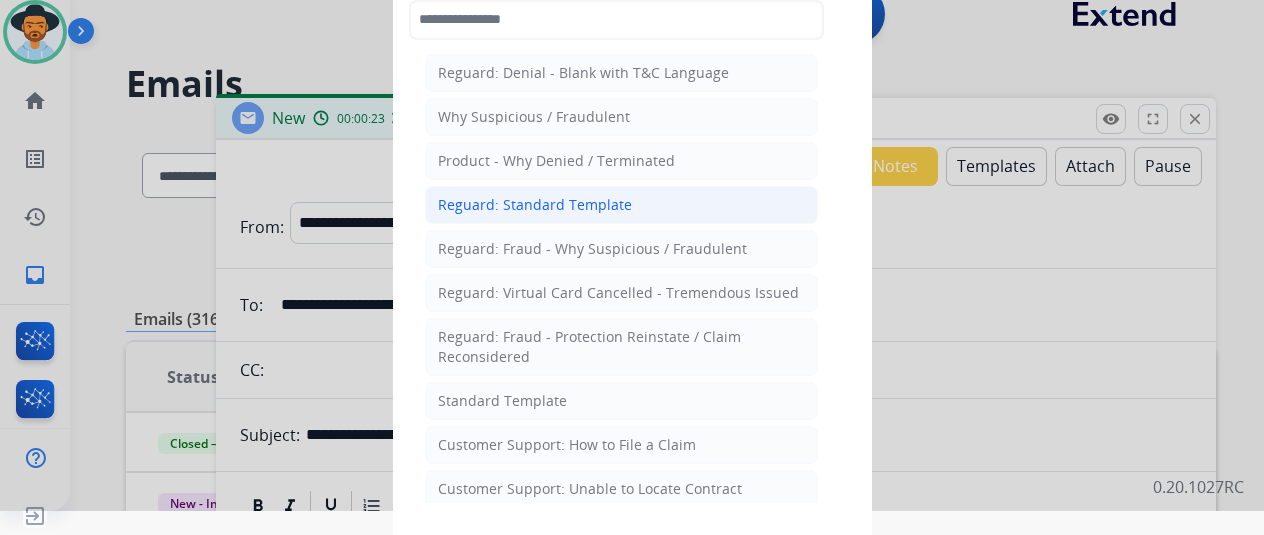 click on "Reguard: Standard Template" 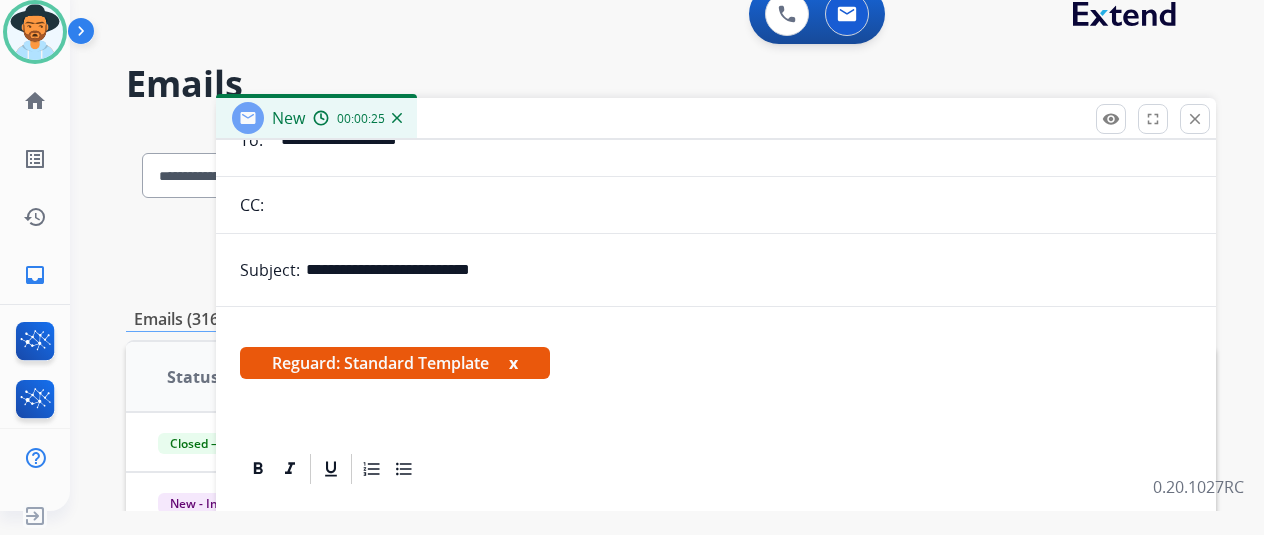scroll, scrollTop: 168, scrollLeft: 0, axis: vertical 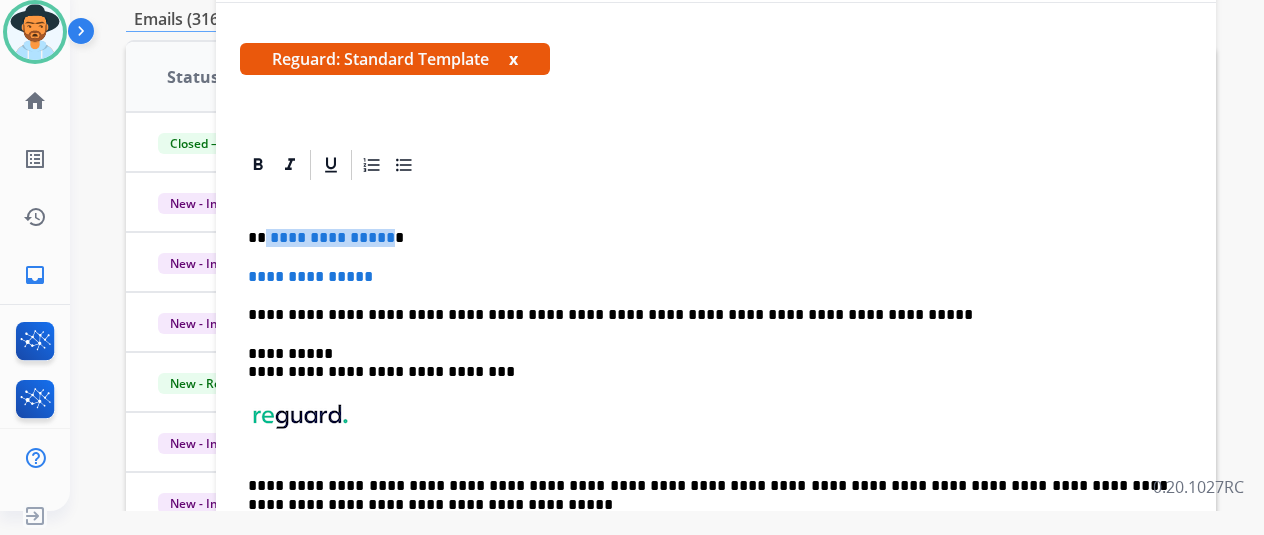 drag, startPoint x: 397, startPoint y: 233, endPoint x: 575, endPoint y: 293, distance: 187.84036 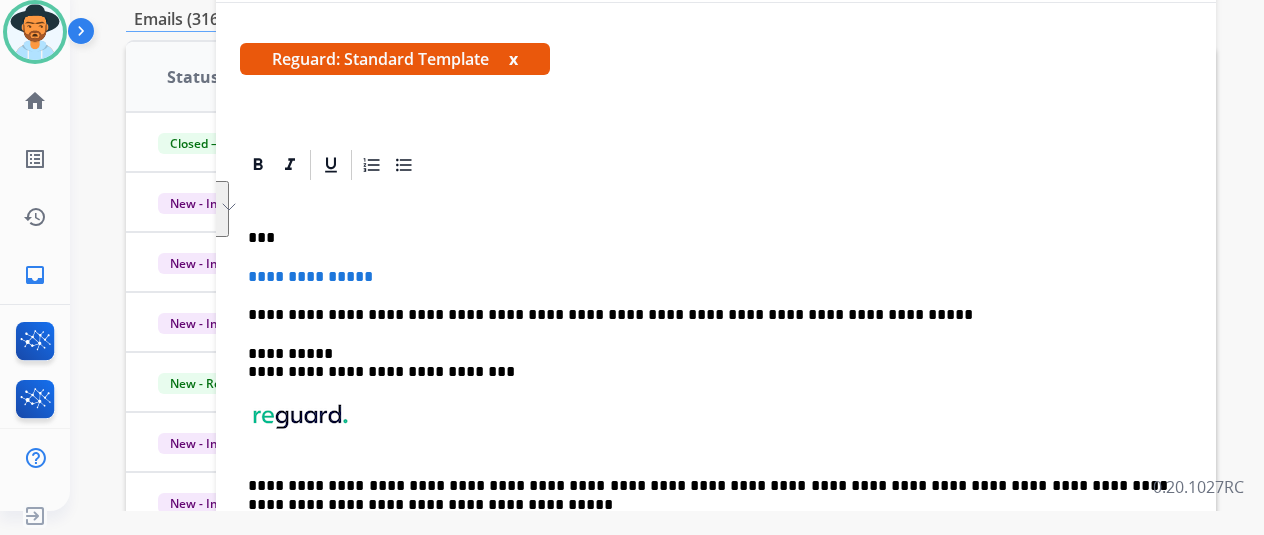 type 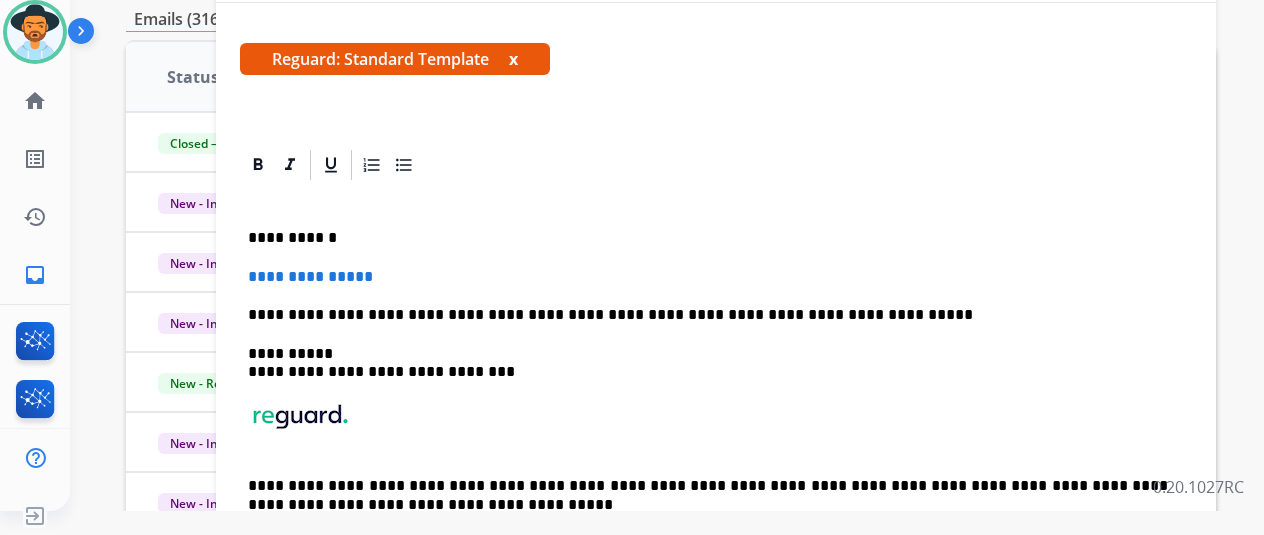 click on "**********" at bounding box center (716, 380) 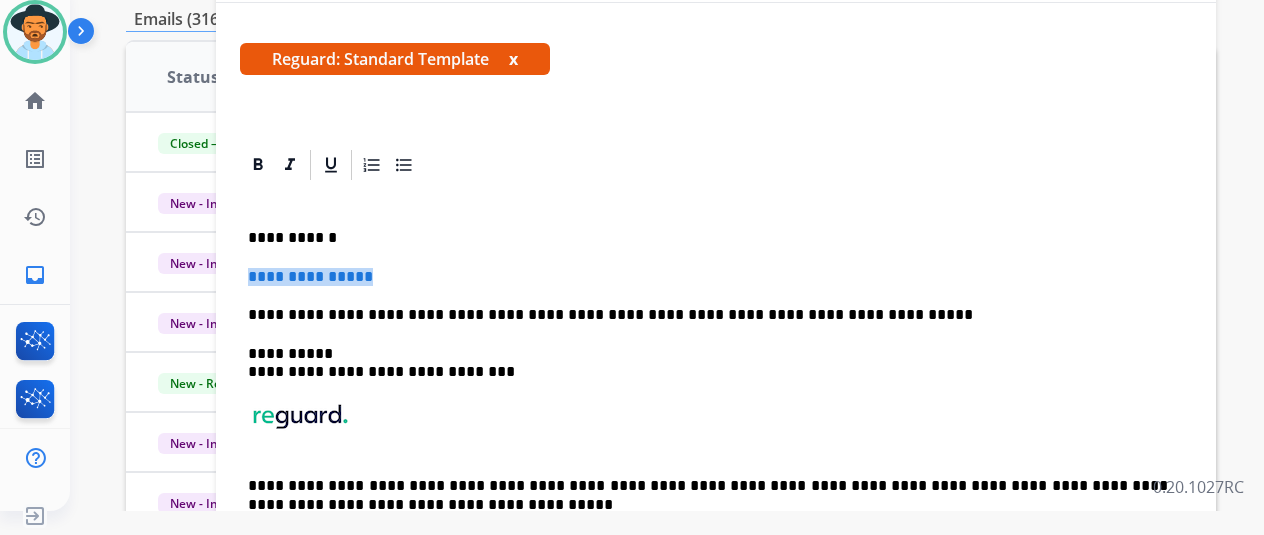 click on "**********" at bounding box center [716, 41] 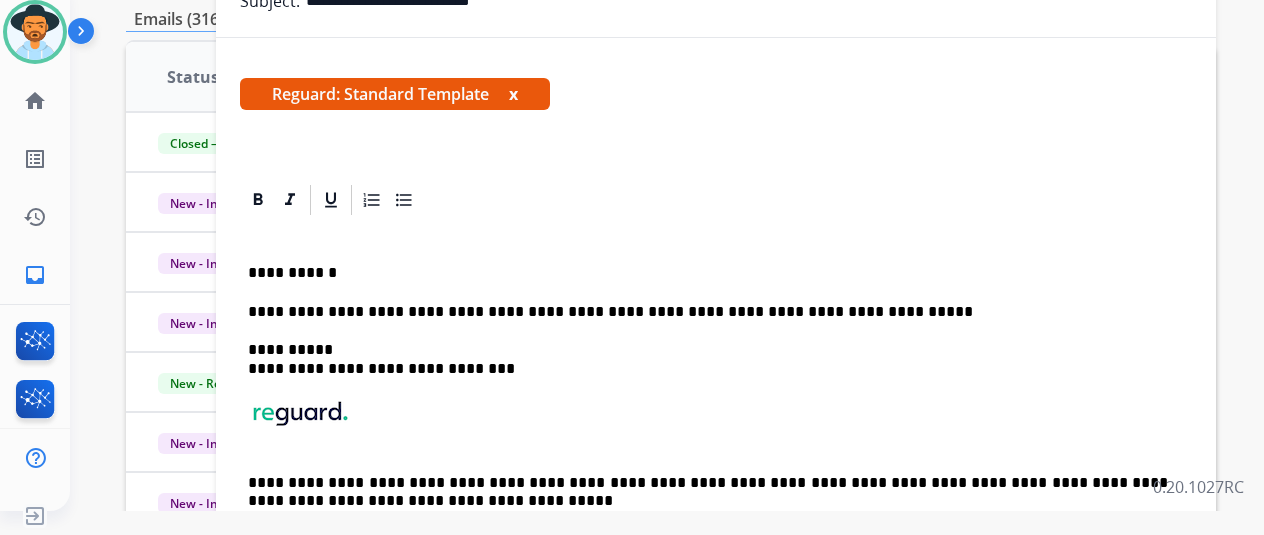 scroll, scrollTop: 130, scrollLeft: 0, axis: vertical 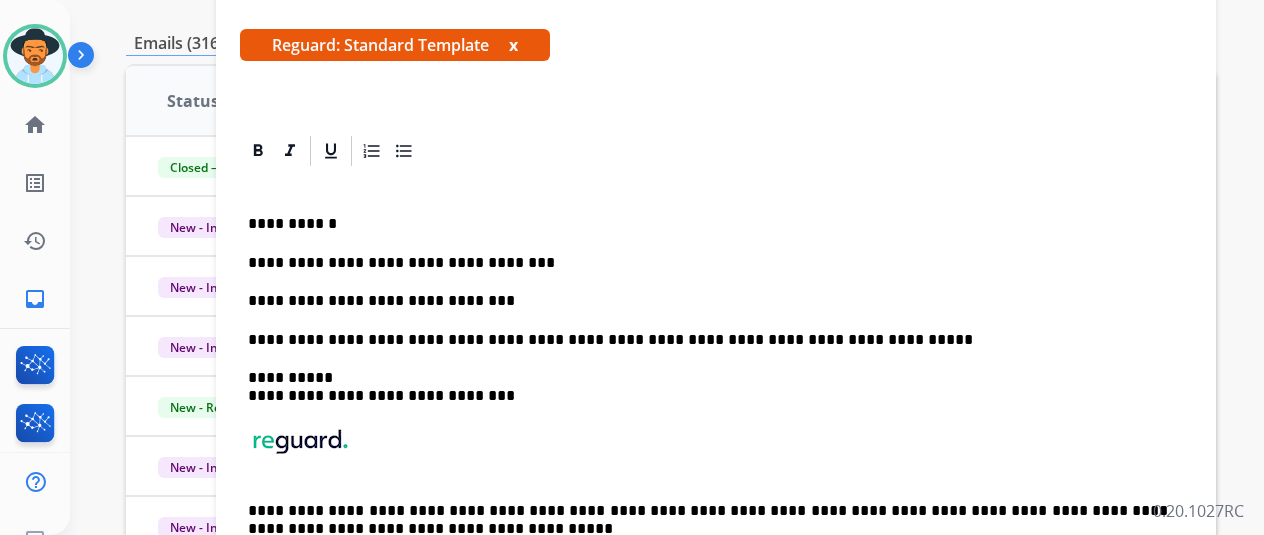 click on "**********" at bounding box center [708, 301] 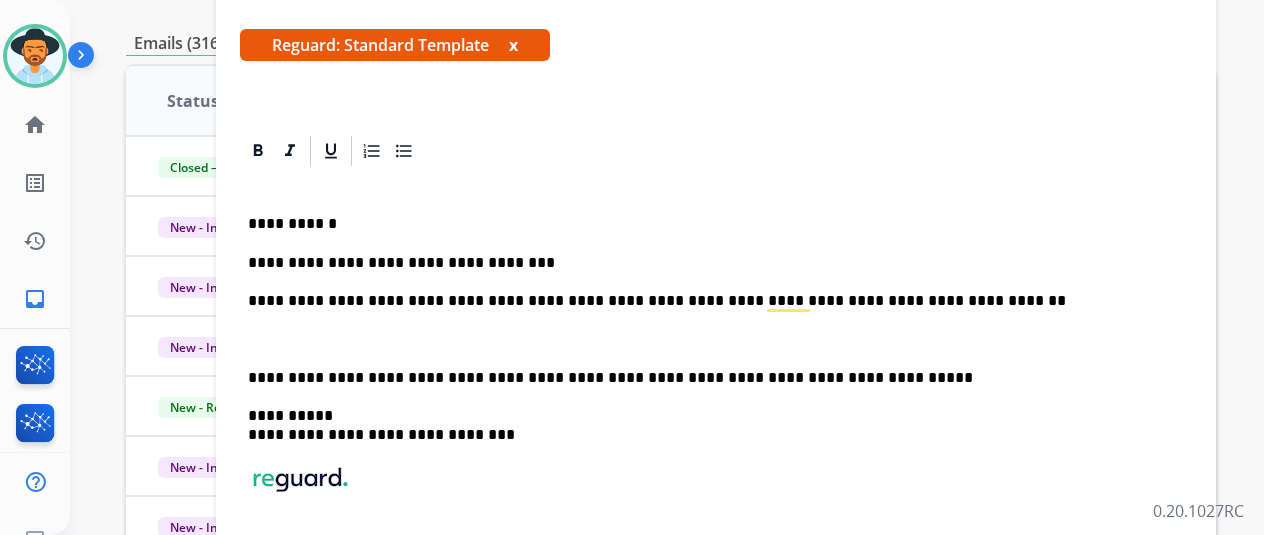 click on "**********" at bounding box center (716, 405) 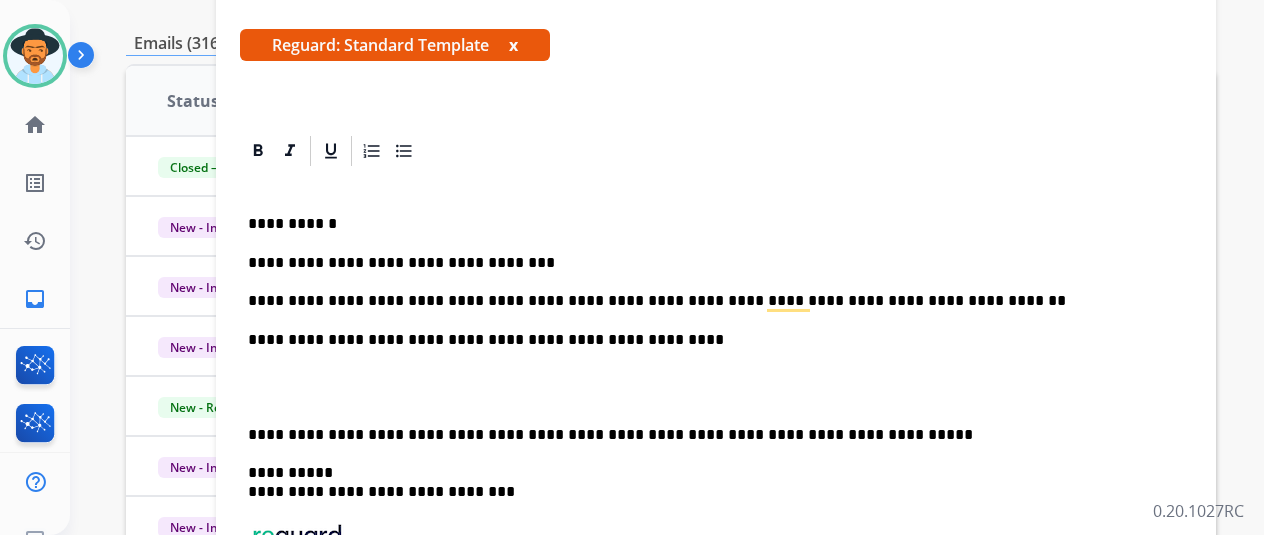 click at bounding box center [716, 387] 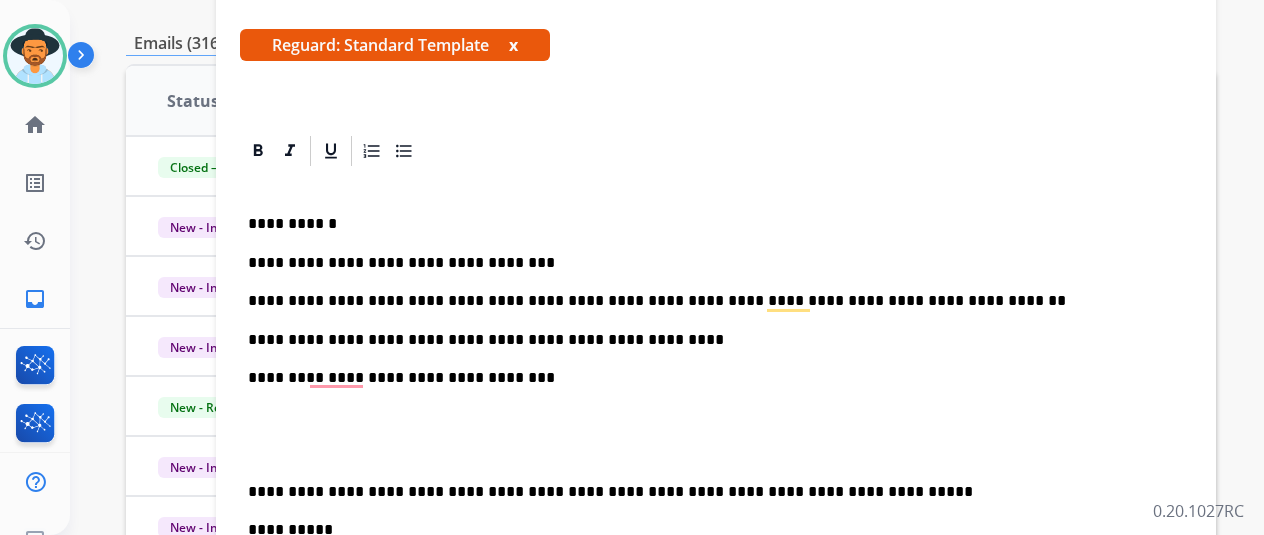 click at bounding box center (716, 434) 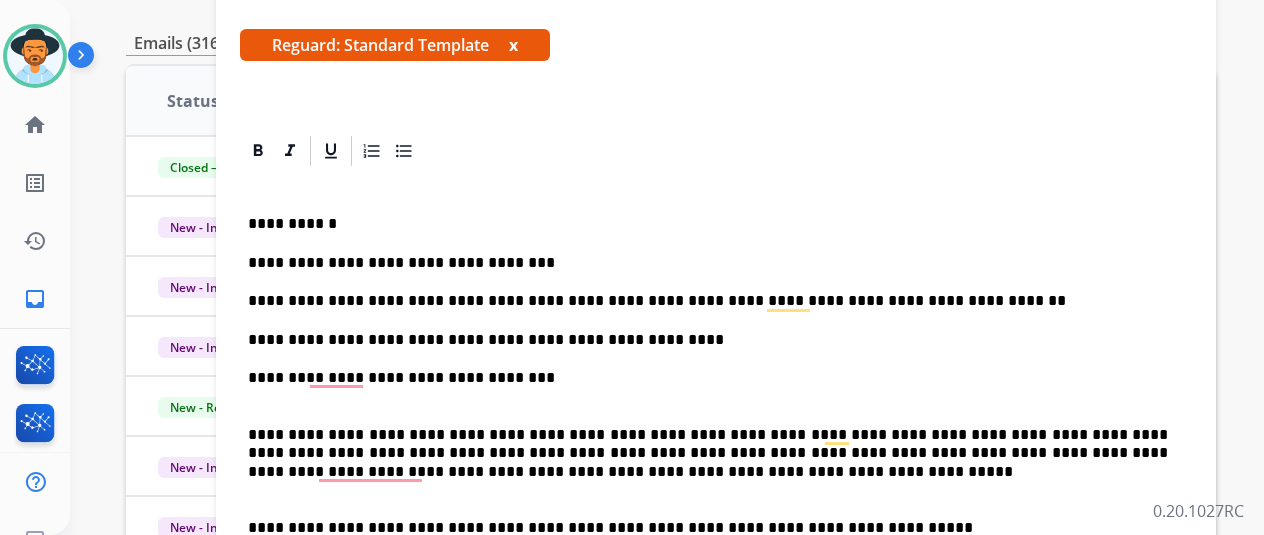 scroll, scrollTop: 306, scrollLeft: 0, axis: vertical 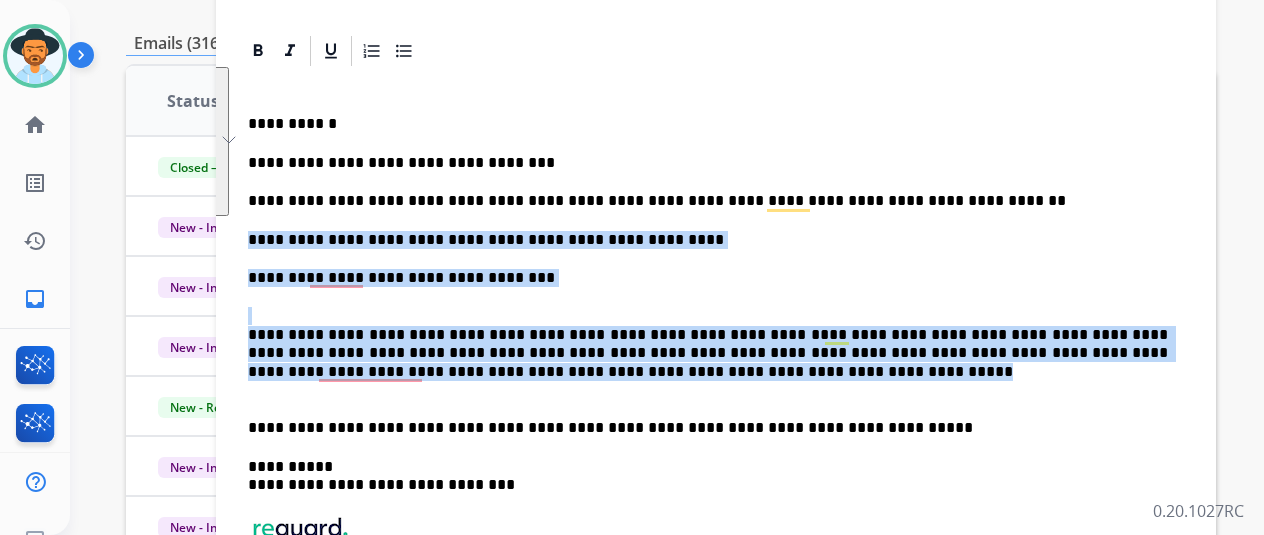 drag, startPoint x: 499, startPoint y: 369, endPoint x: 261, endPoint y: 226, distance: 277.65625 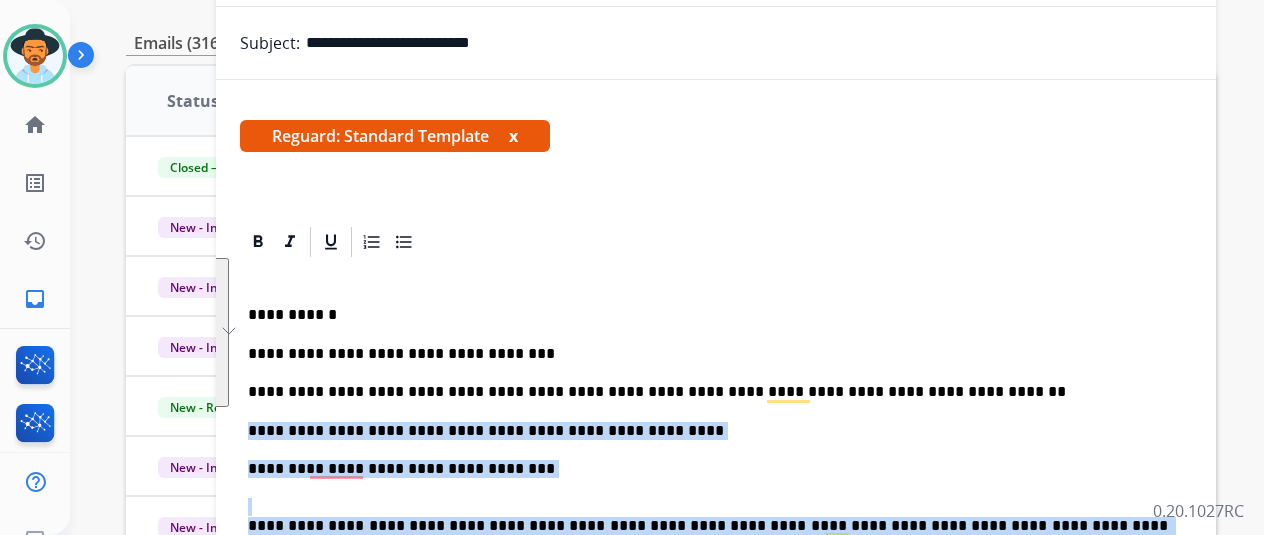 scroll, scrollTop: 106, scrollLeft: 0, axis: vertical 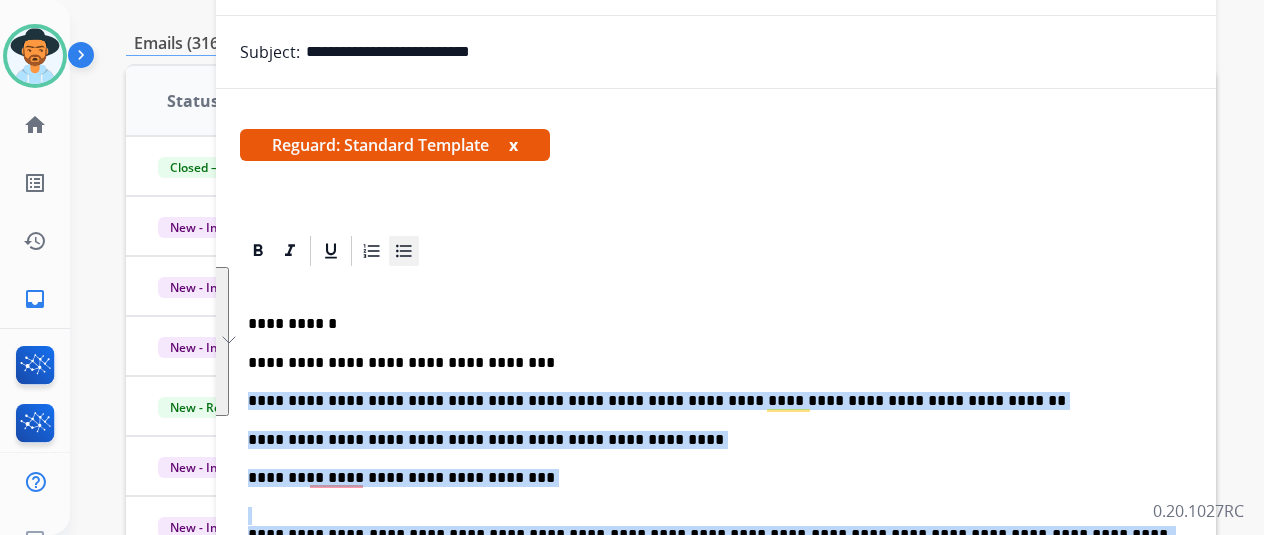 click 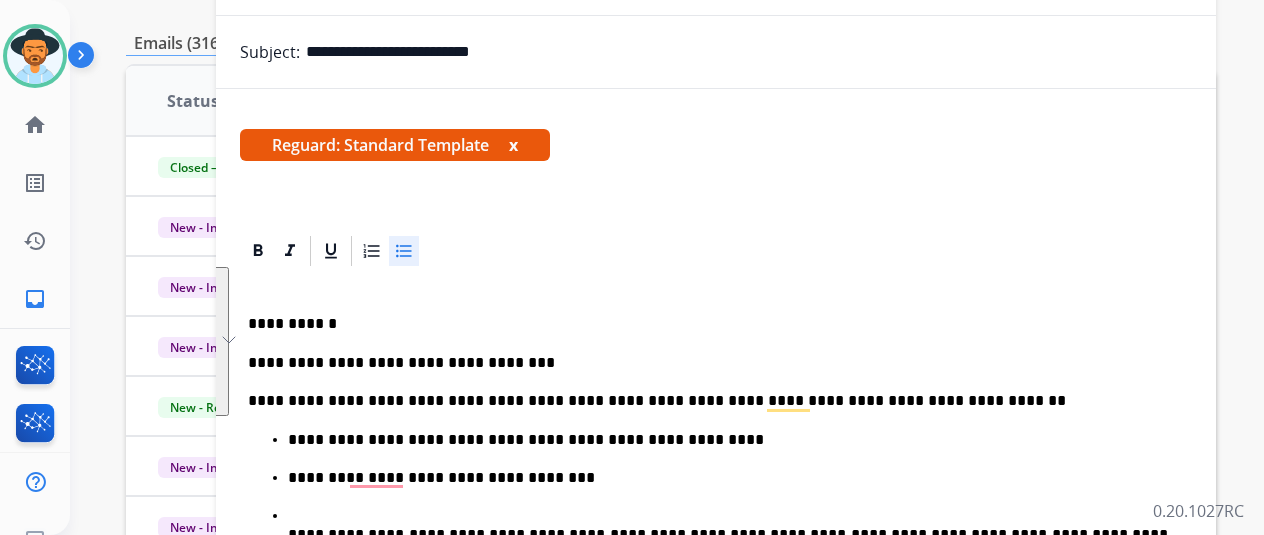 click on "**********" at bounding box center [716, 580] 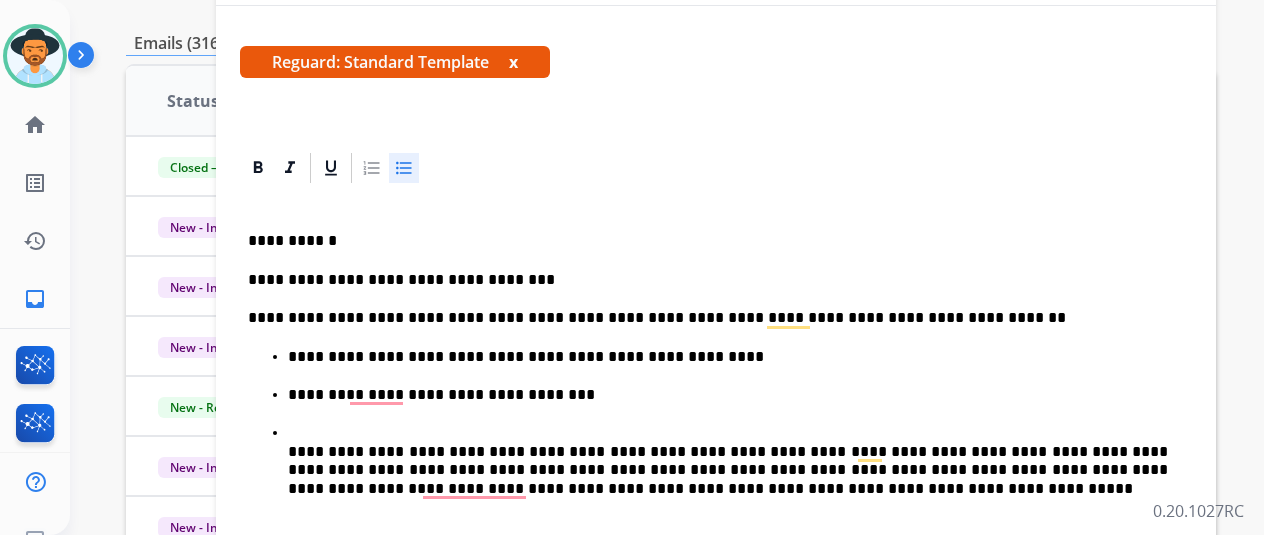 scroll, scrollTop: 306, scrollLeft: 0, axis: vertical 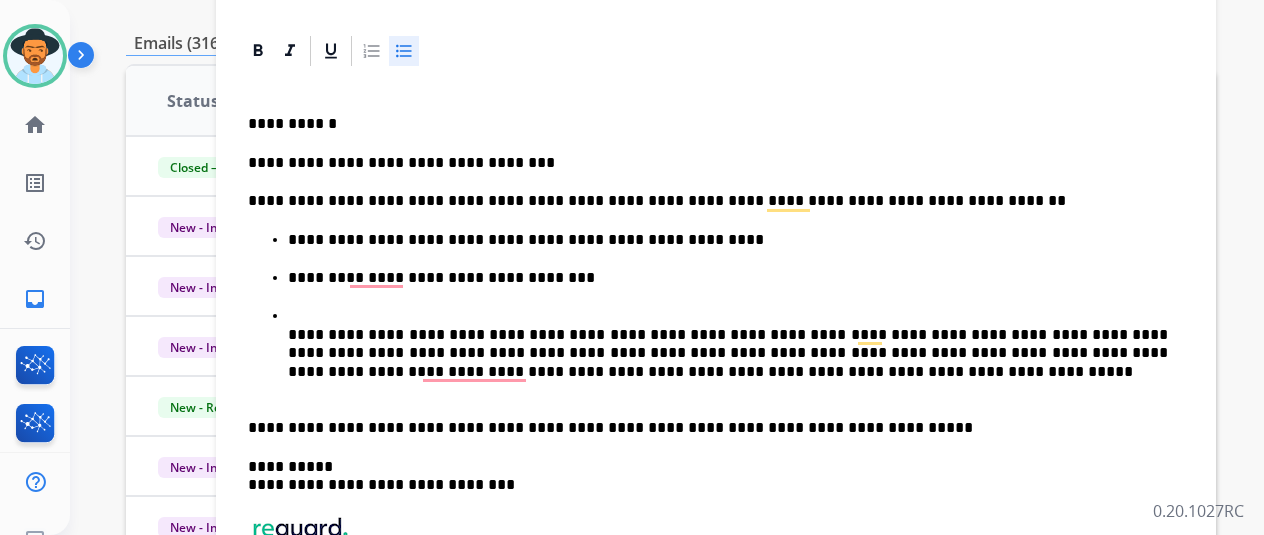 click on "**********" at bounding box center [716, 315] 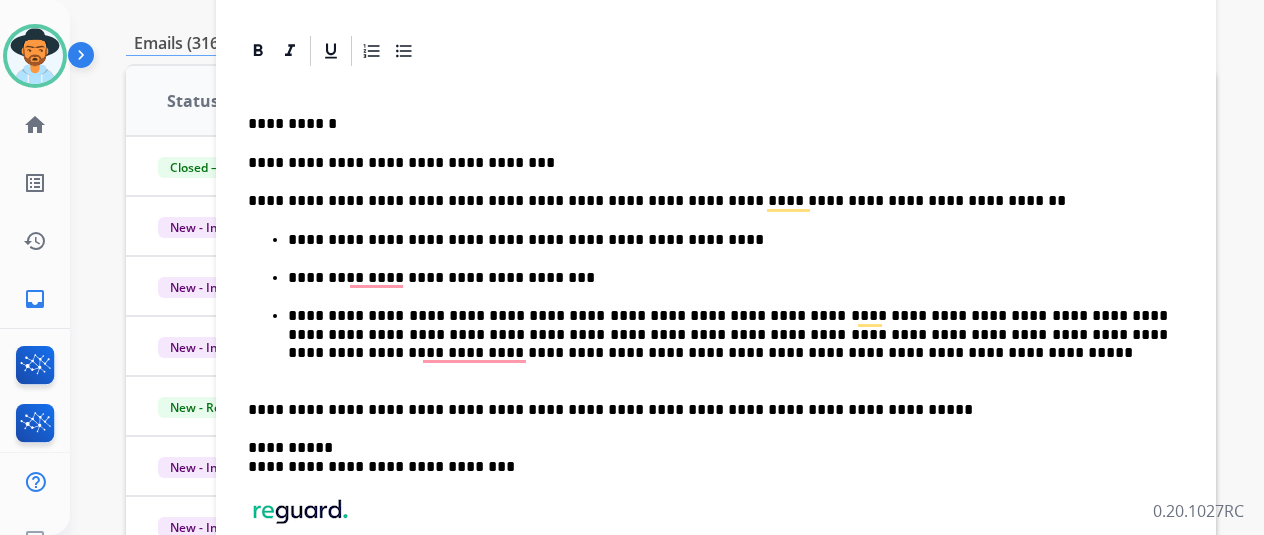 click on "**********" at bounding box center (716, 371) 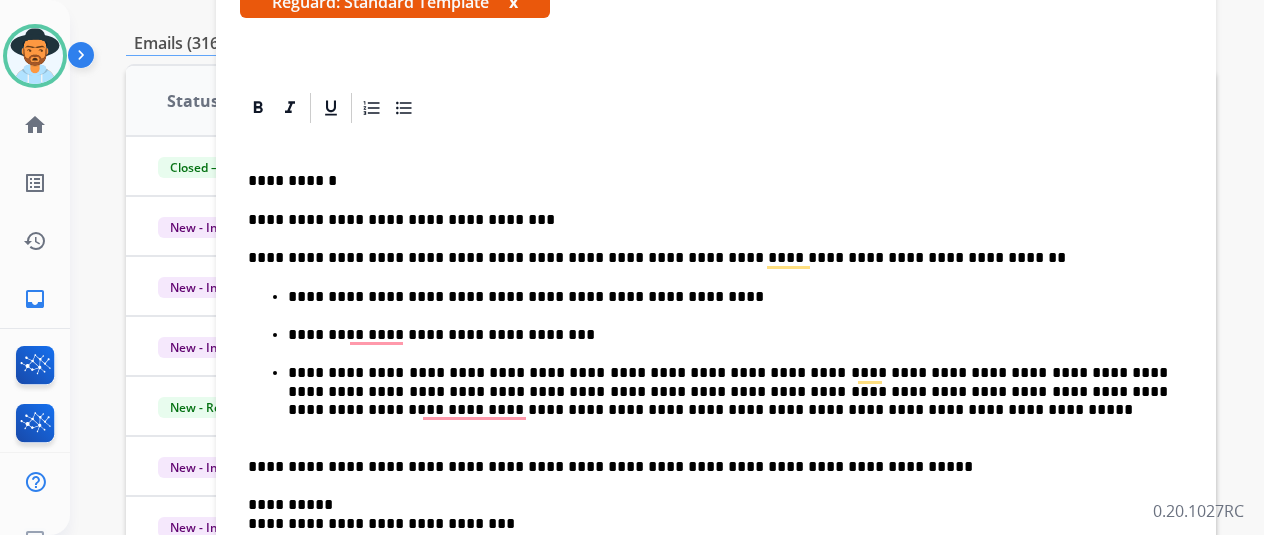 scroll, scrollTop: 377, scrollLeft: 0, axis: vertical 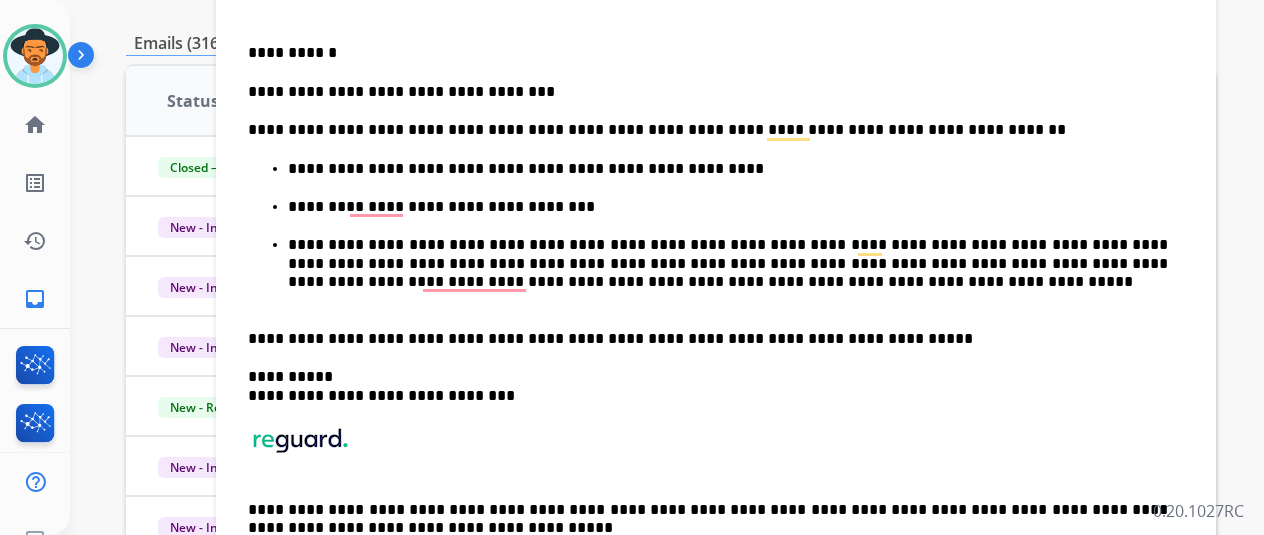 click on "**********" at bounding box center (728, 273) 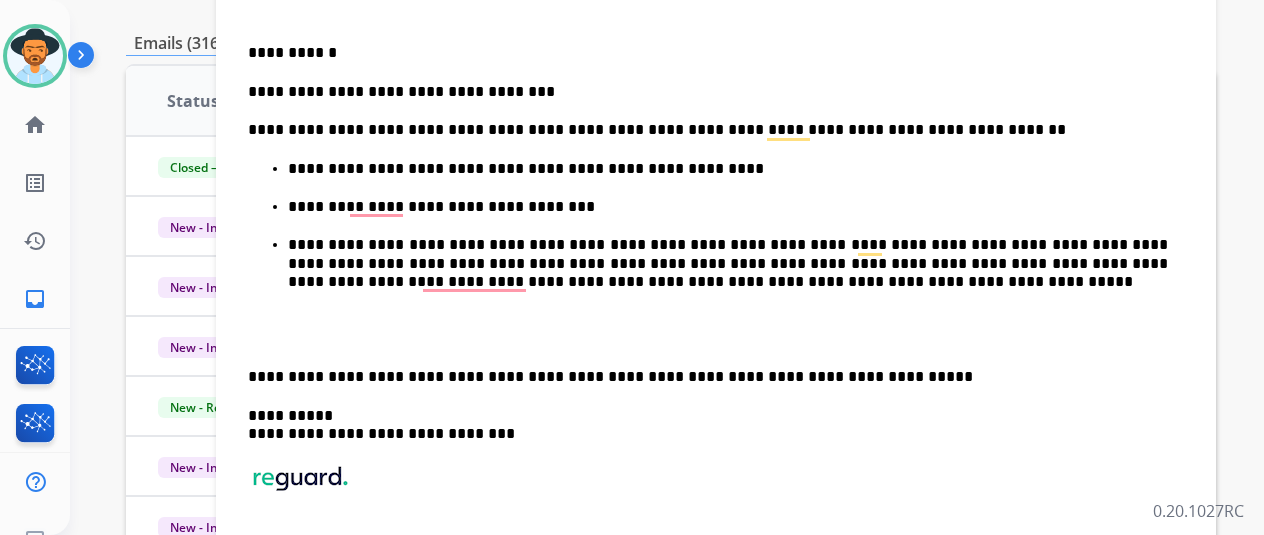 click on "**********" at bounding box center [716, 319] 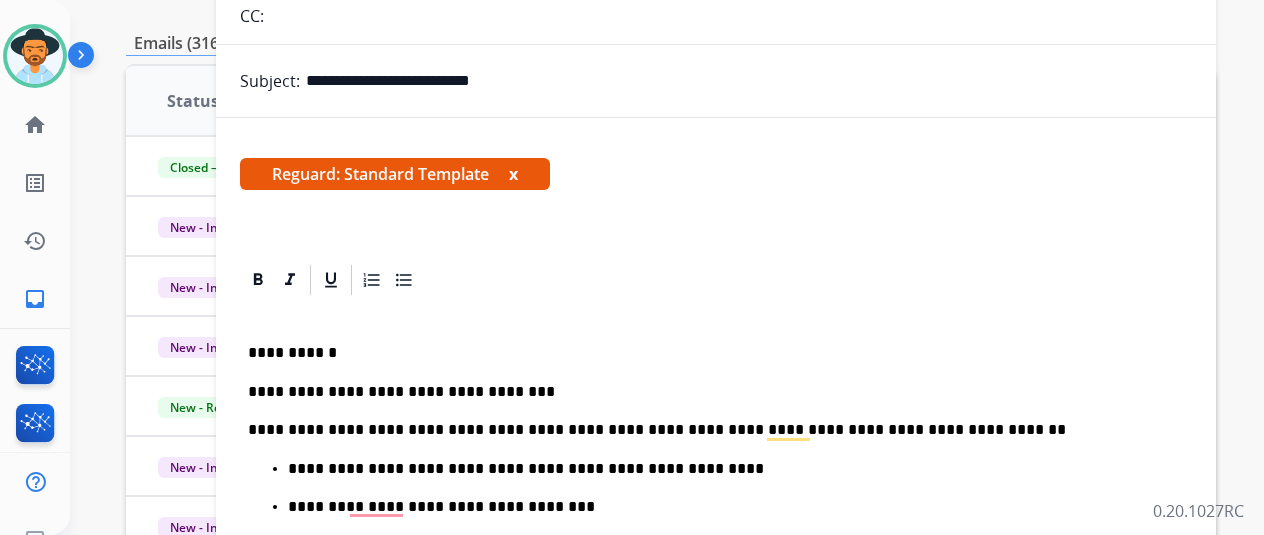 scroll, scrollTop: 0, scrollLeft: 0, axis: both 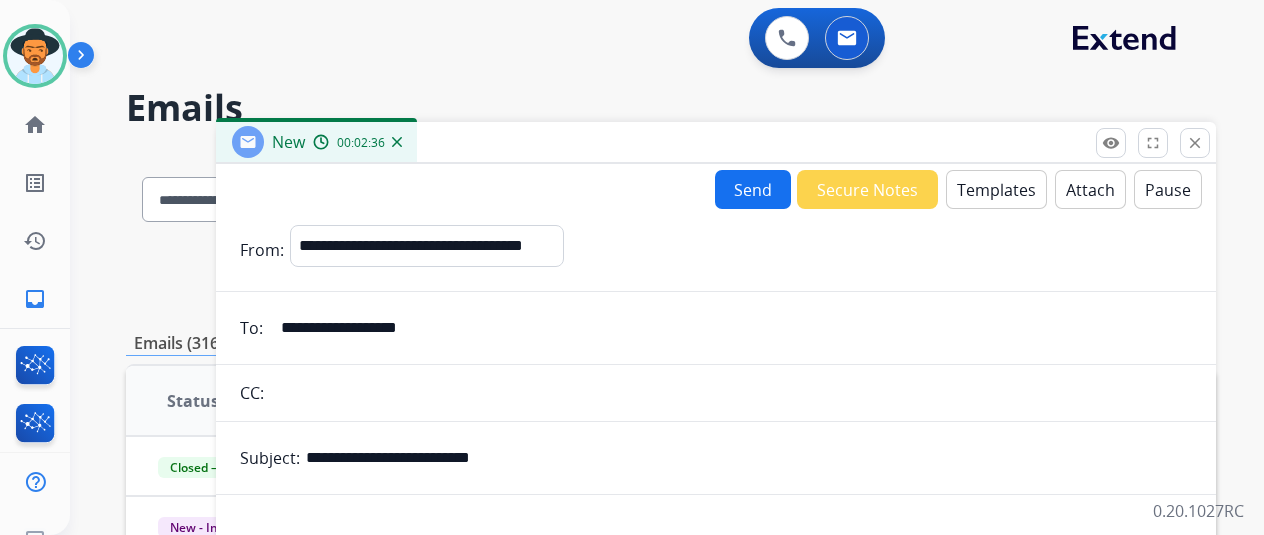 click on "Send" at bounding box center (753, 189) 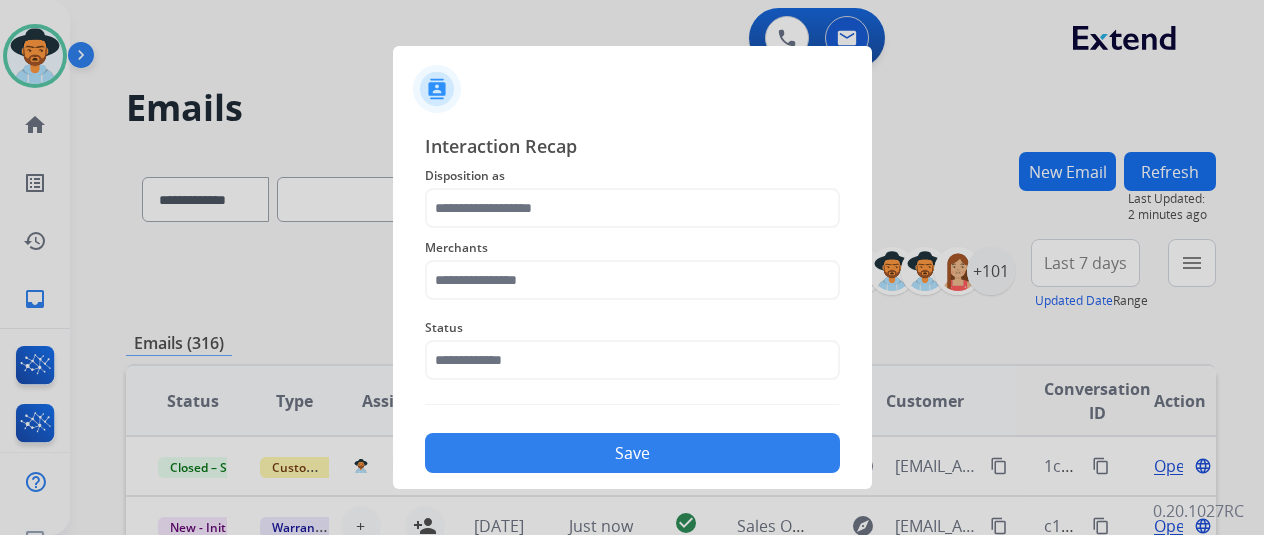 drag, startPoint x: 588, startPoint y: 235, endPoint x: 580, endPoint y: 223, distance: 14.422205 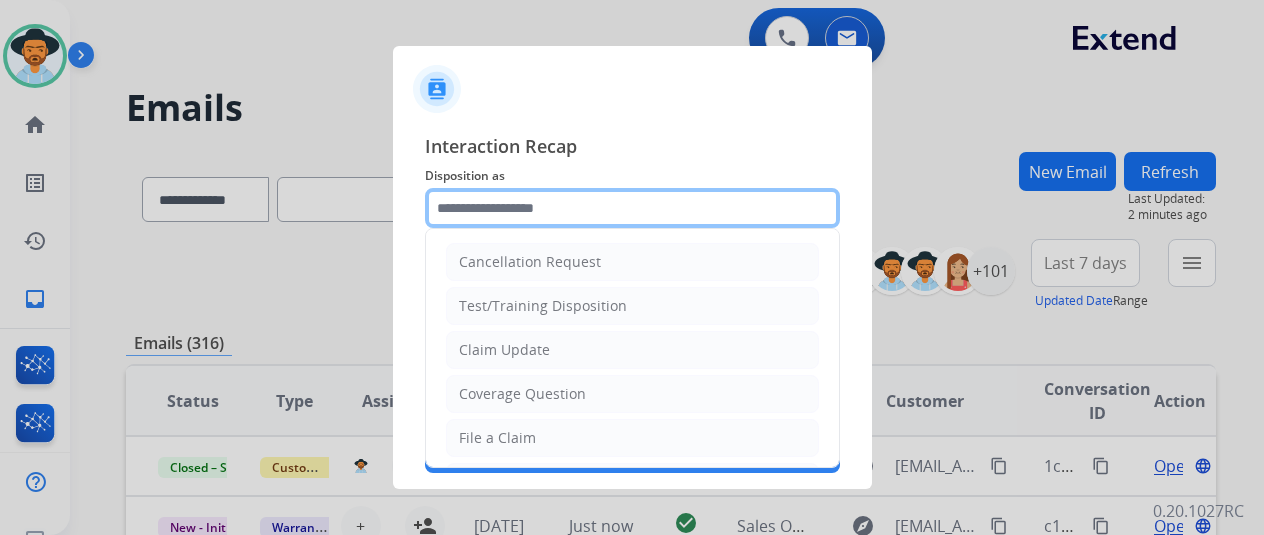 click 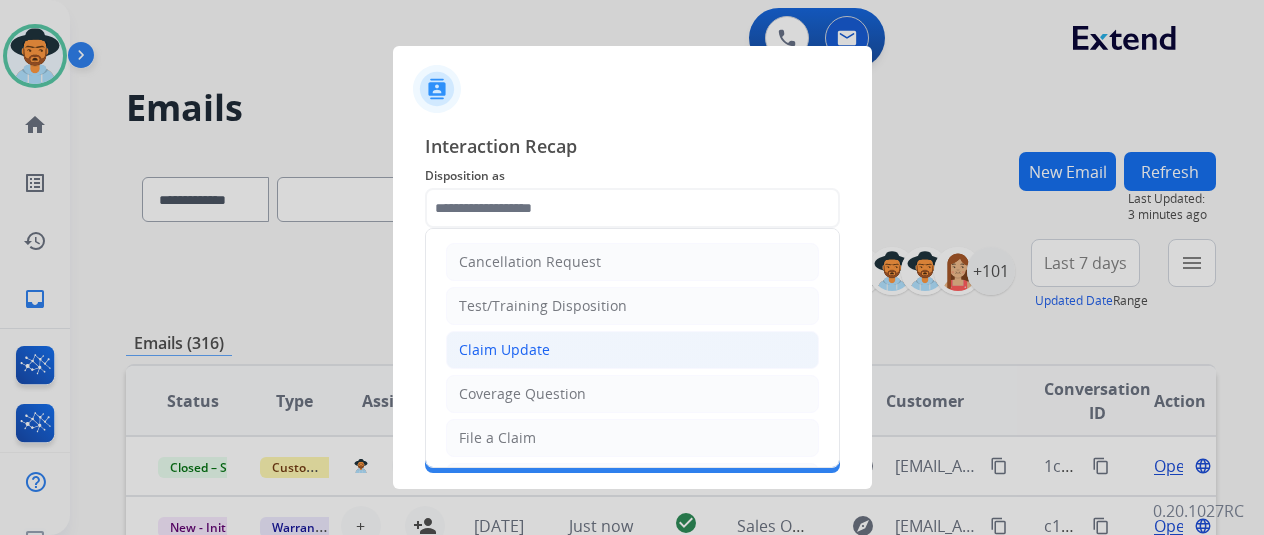 click on "Claim Update" 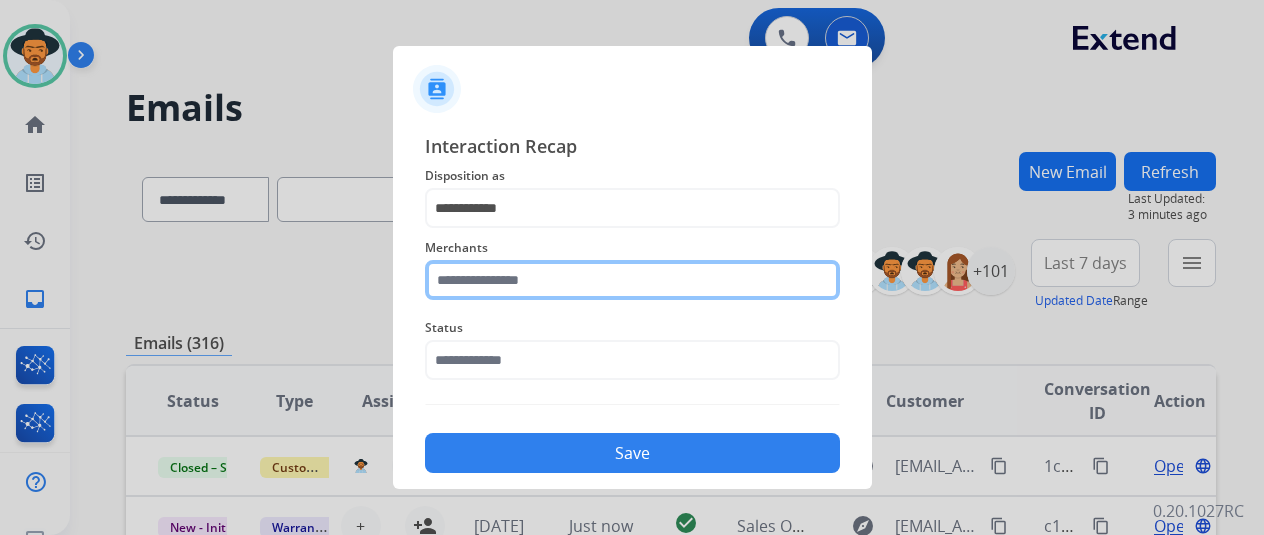 click 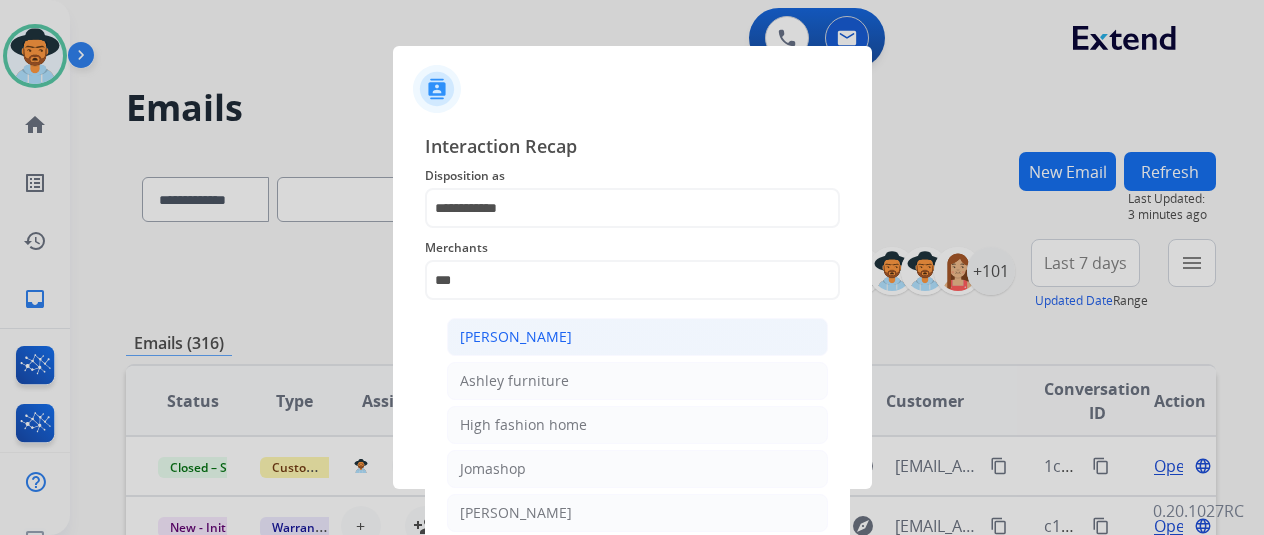 click on "[PERSON_NAME]" 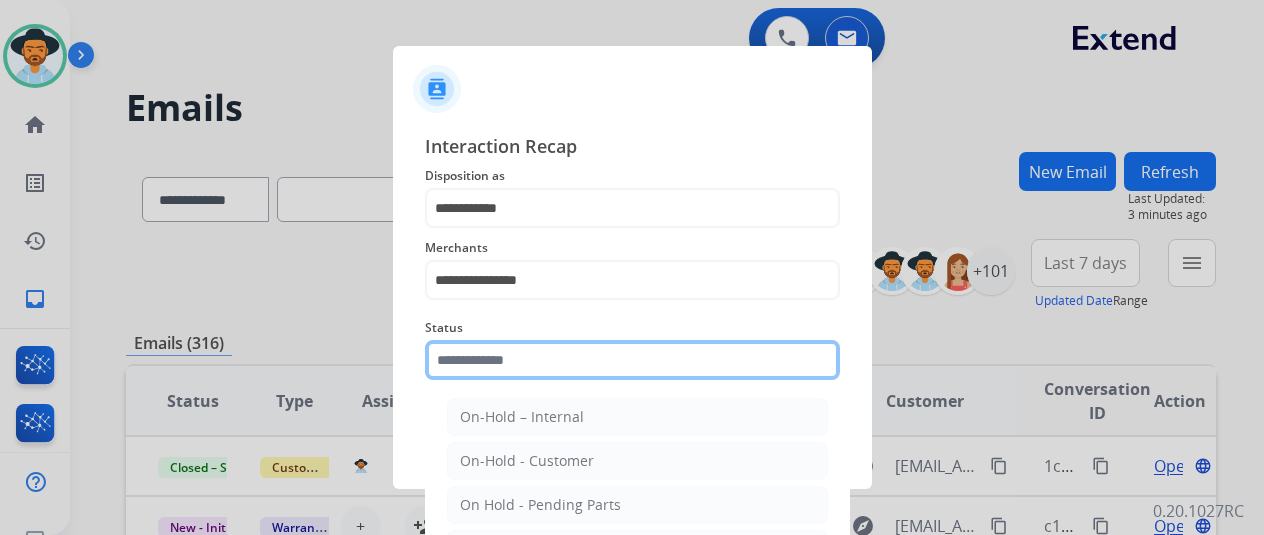 click 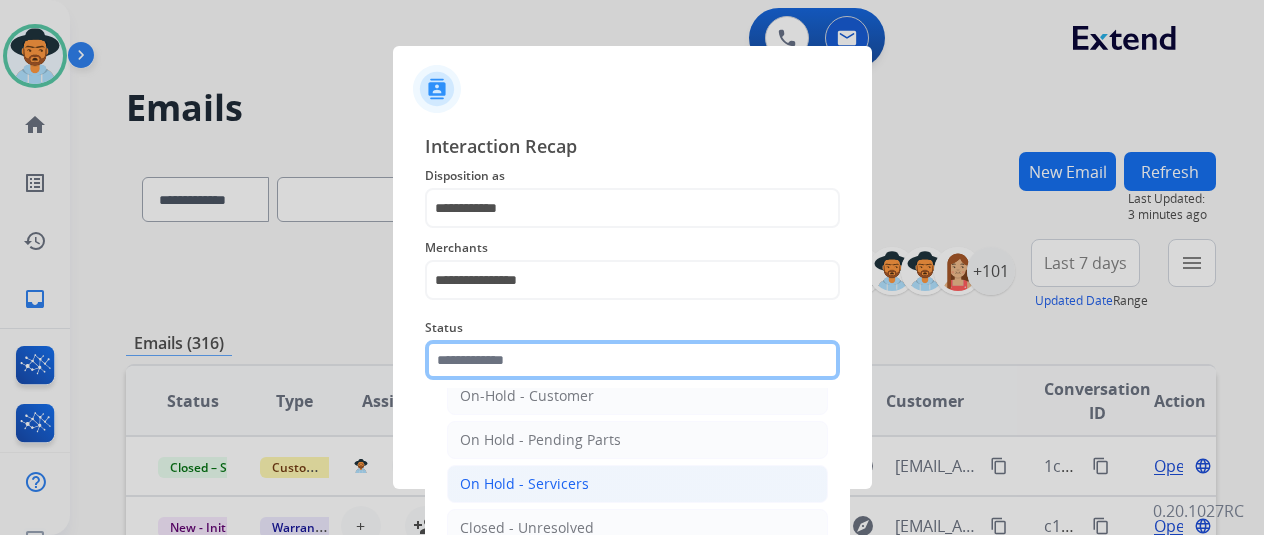 scroll, scrollTop: 114, scrollLeft: 0, axis: vertical 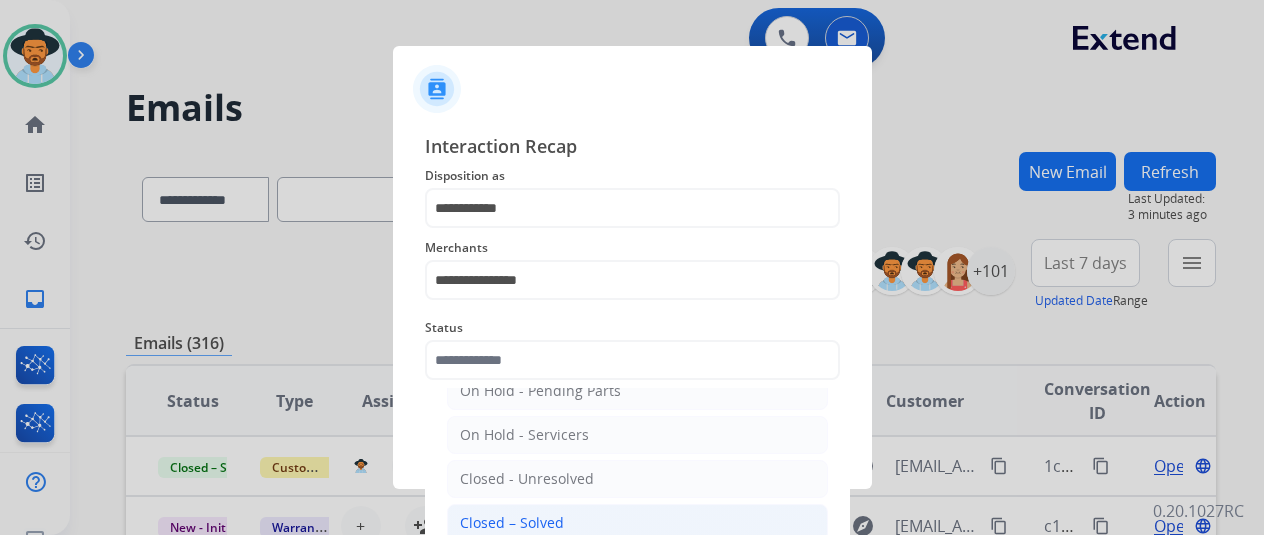 click on "Closed – Solved" 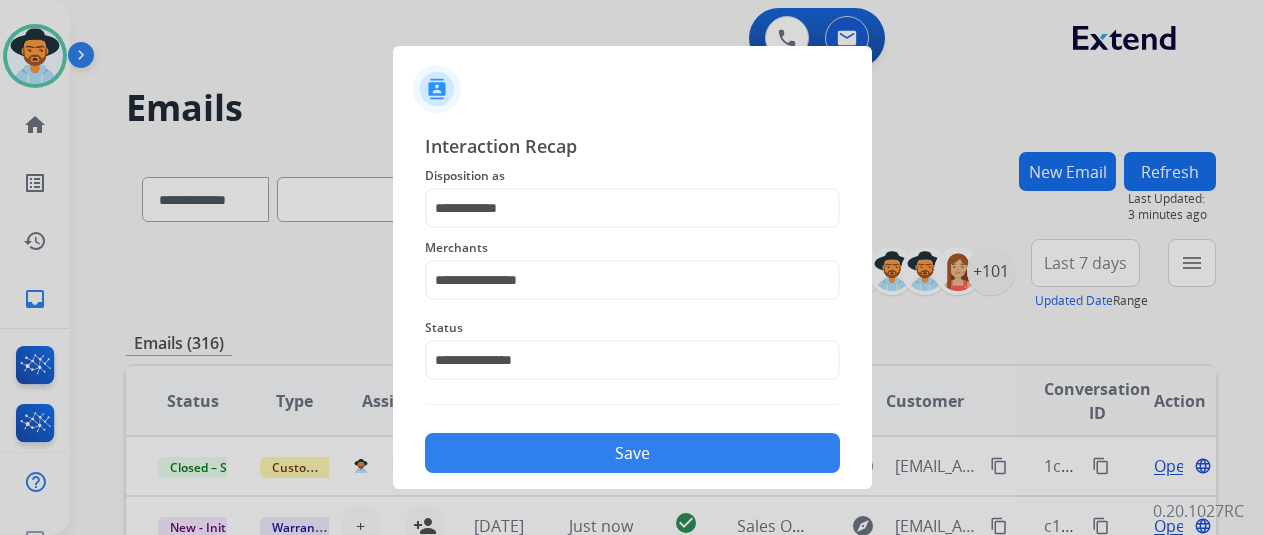click on "Save" 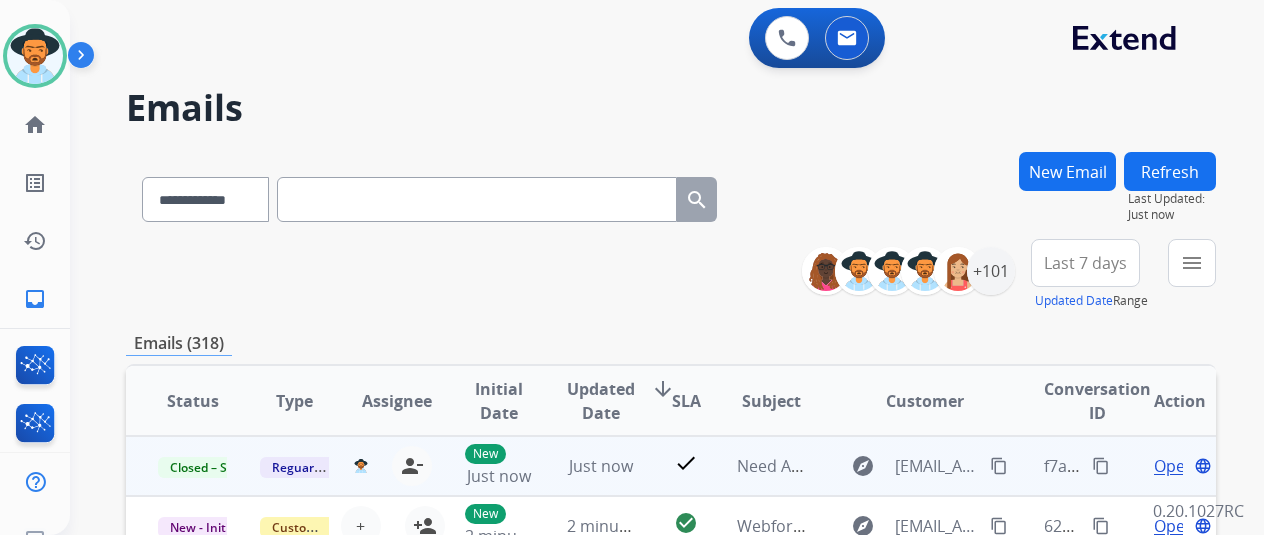 click on "content_copy" at bounding box center (1101, 466) 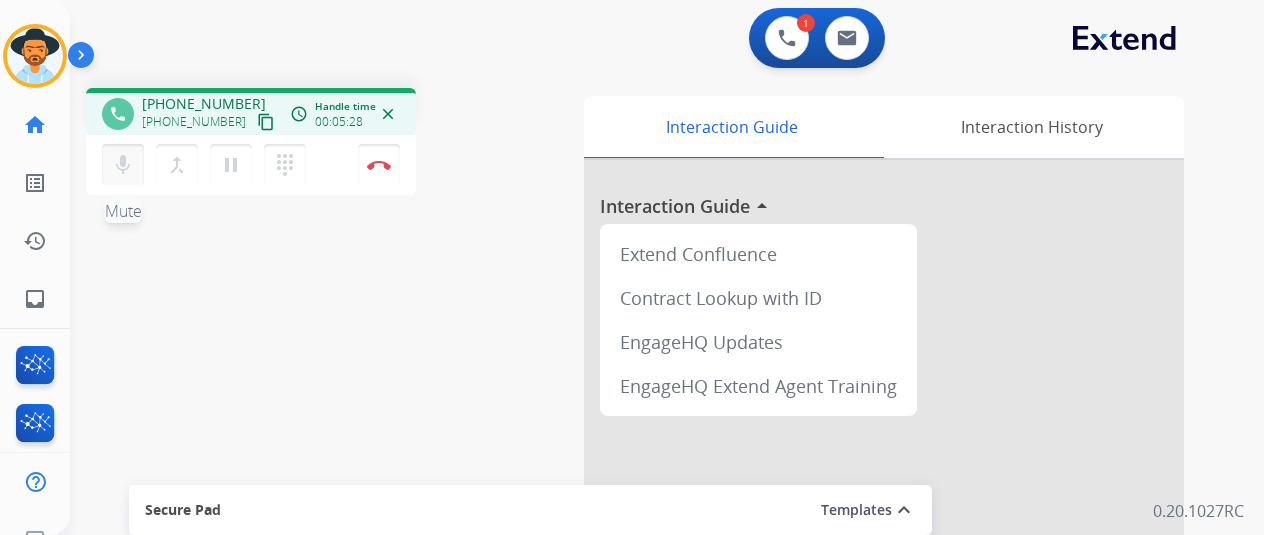 click on "mic Mute" at bounding box center [123, 165] 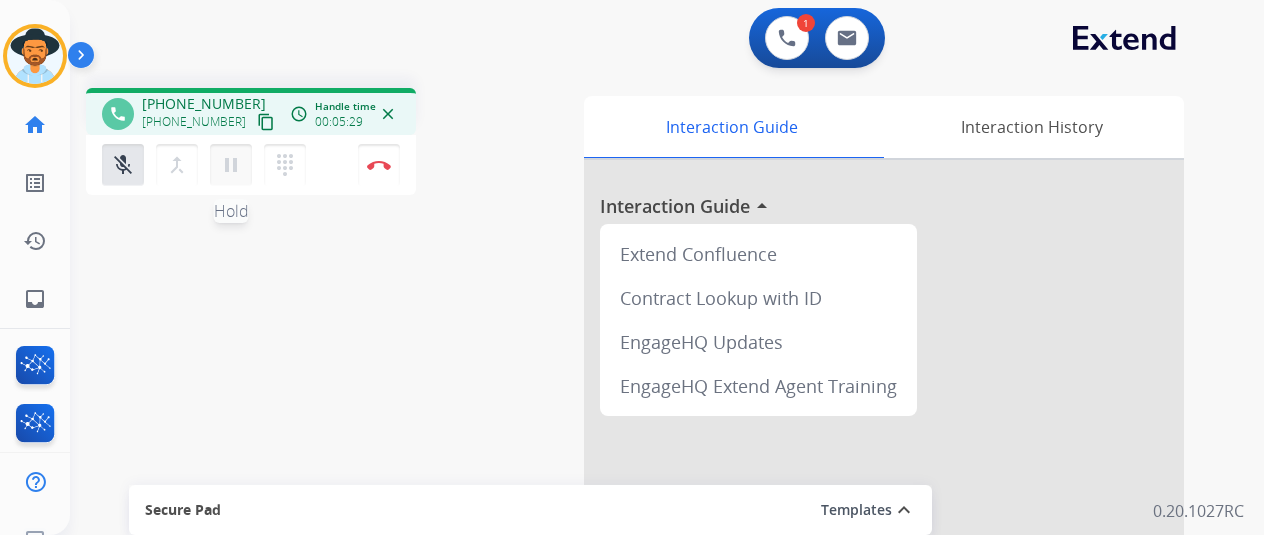 click on "pause" at bounding box center [231, 165] 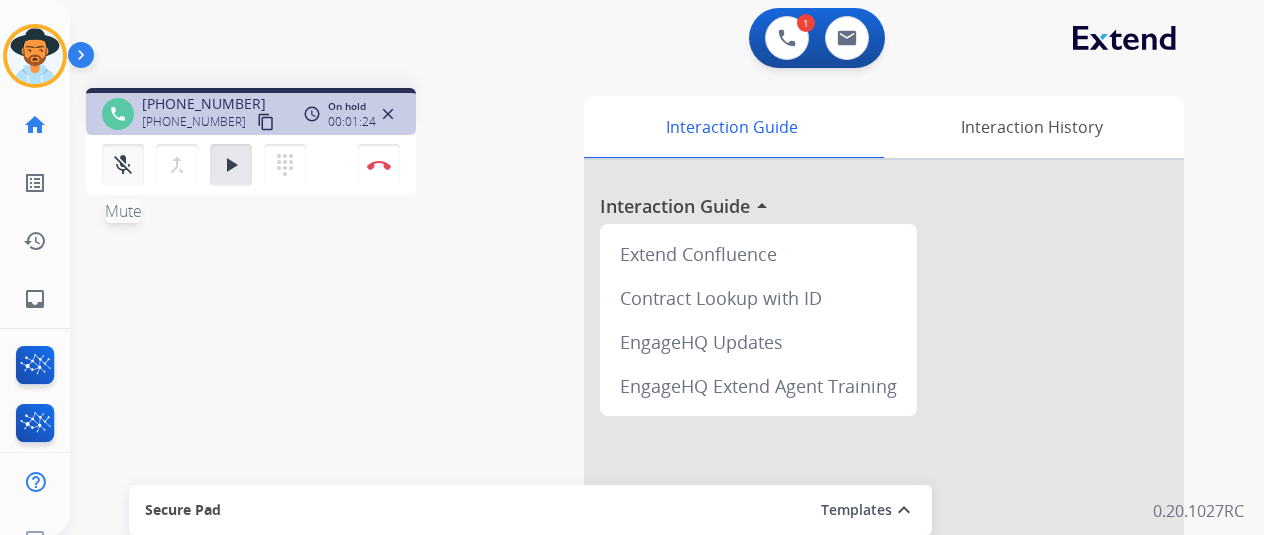 click on "mic_off" at bounding box center (123, 165) 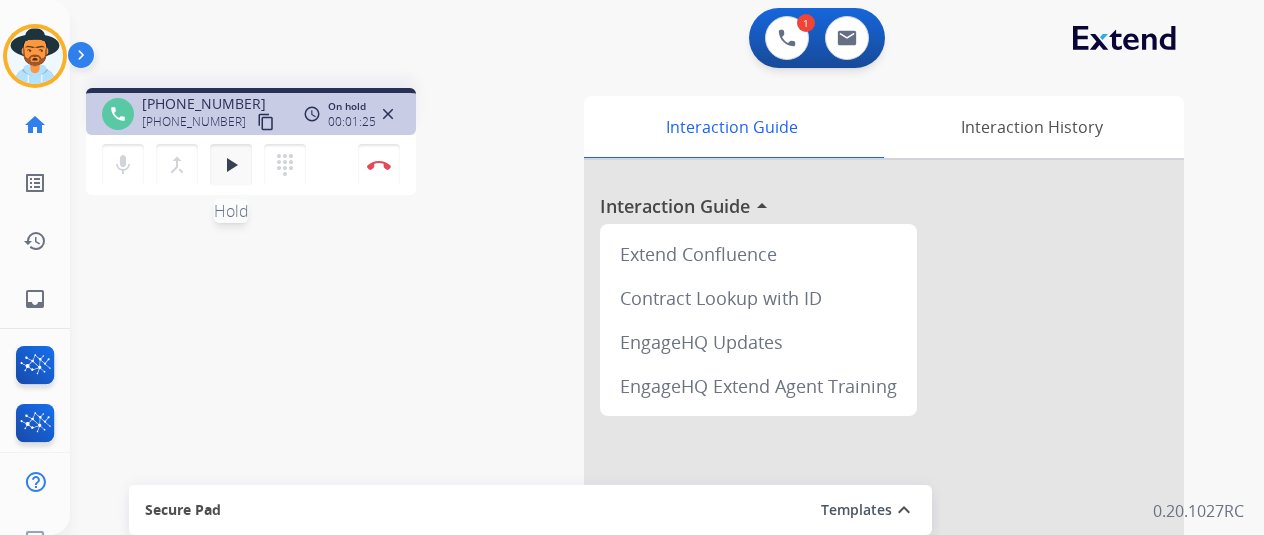 click on "play_arrow" at bounding box center (231, 165) 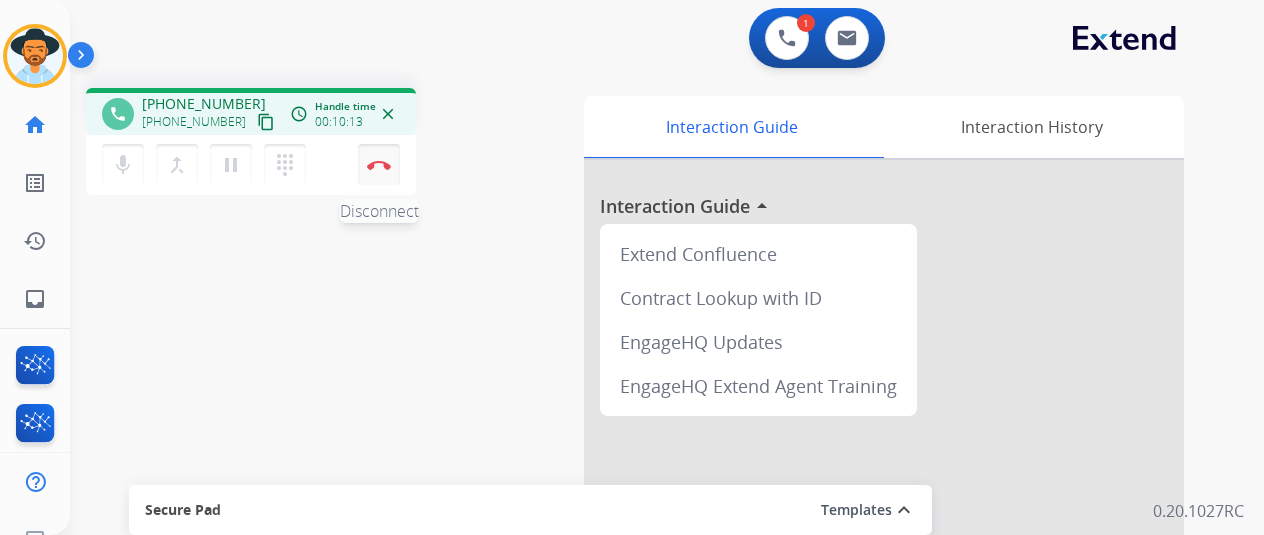 click on "Disconnect" at bounding box center [379, 165] 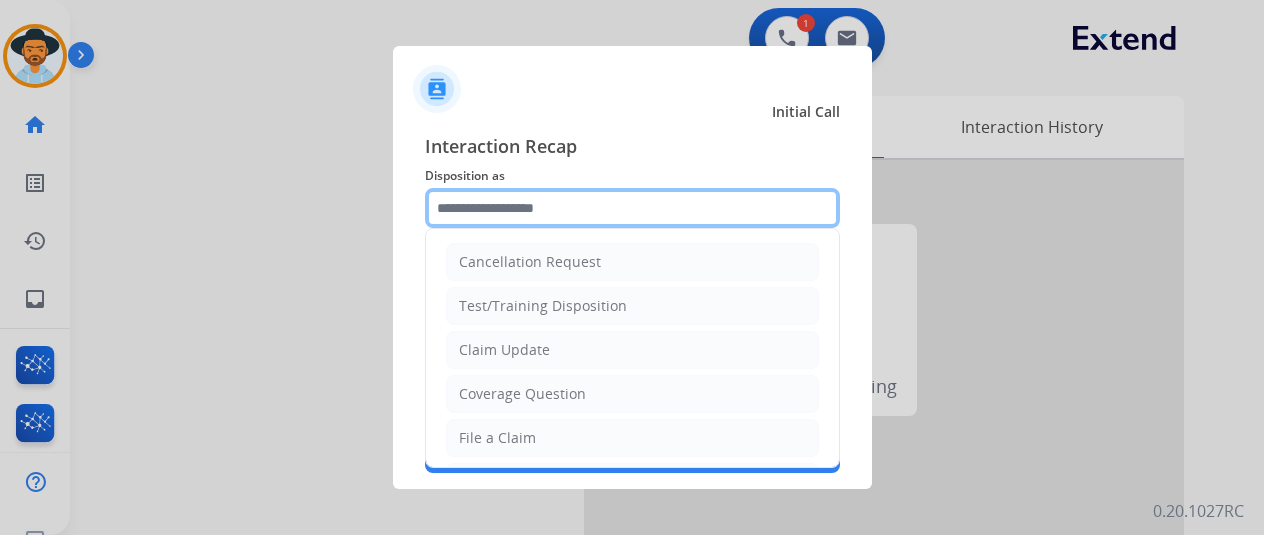 click 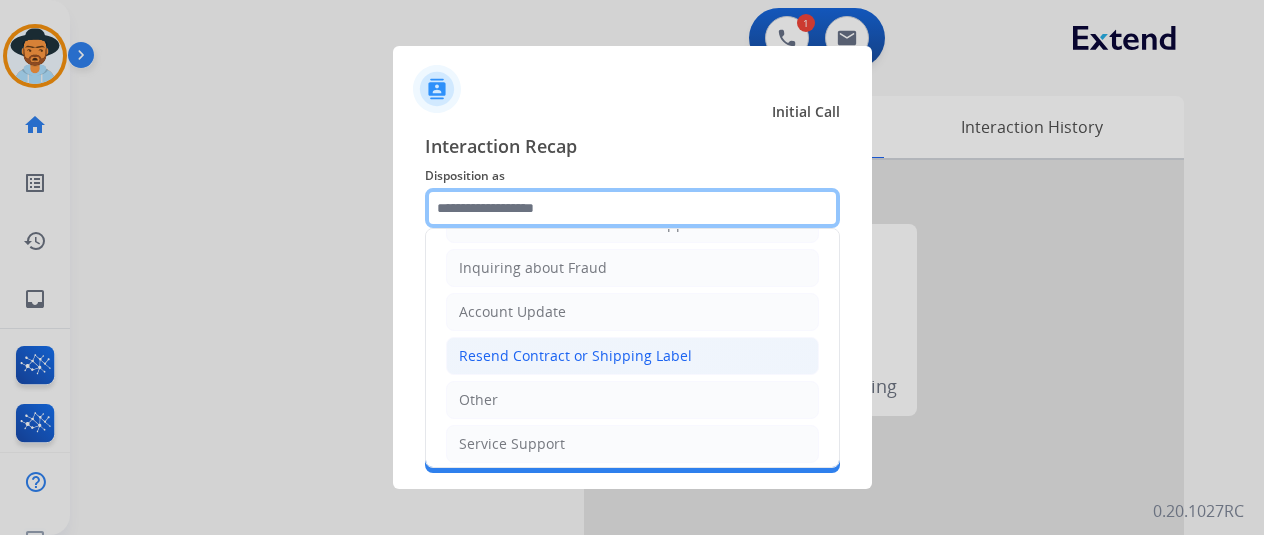 scroll, scrollTop: 303, scrollLeft: 0, axis: vertical 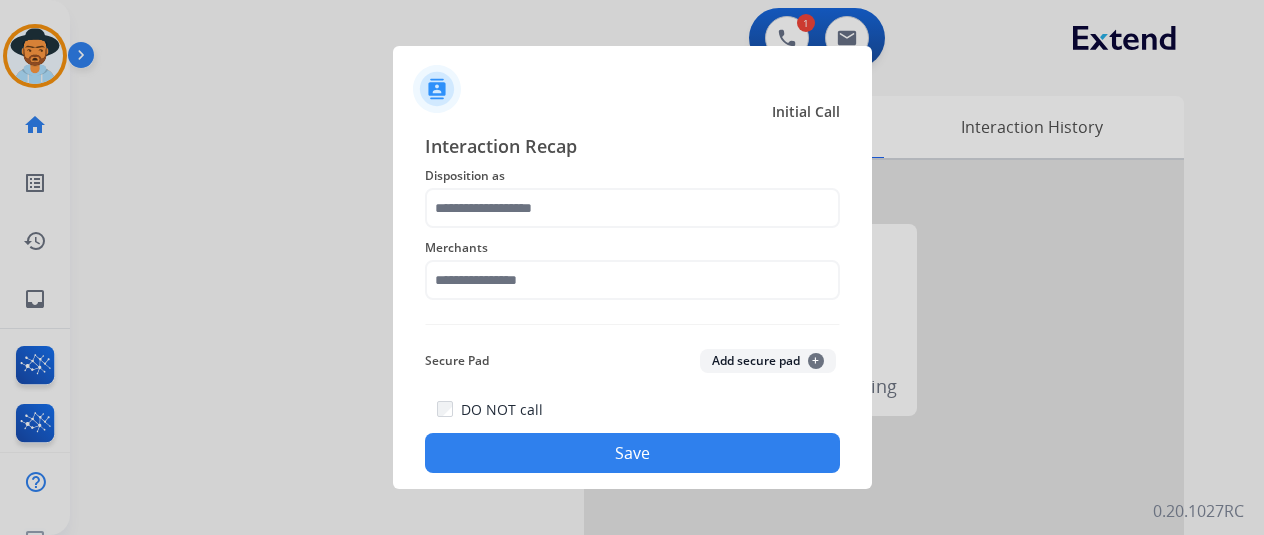 drag, startPoint x: 563, startPoint y: 432, endPoint x: 576, endPoint y: 431, distance: 13.038404 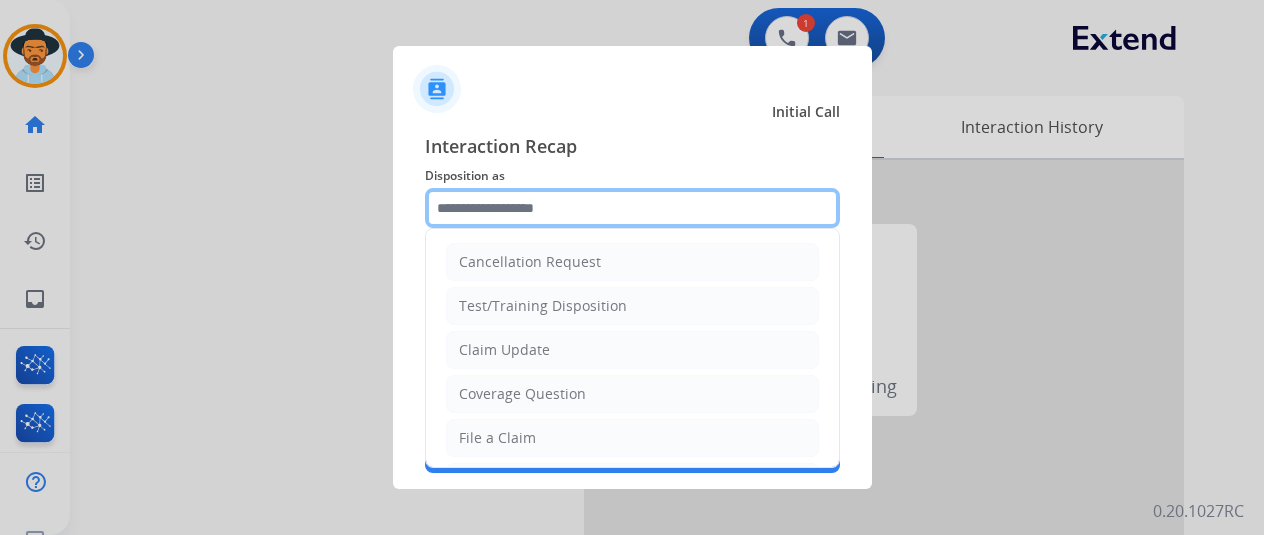 click 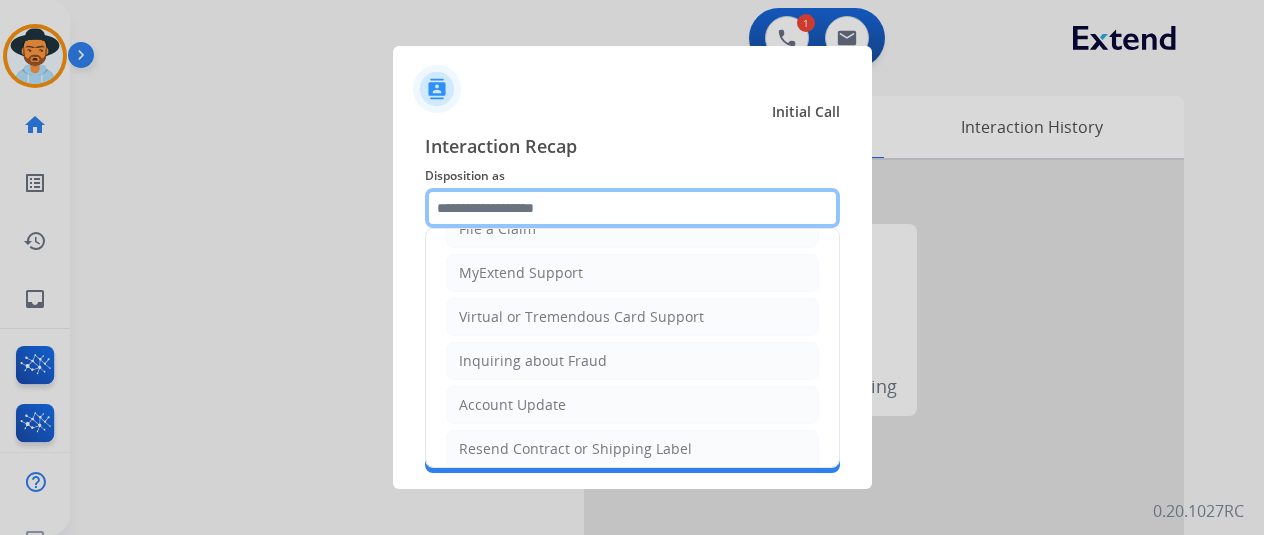 scroll, scrollTop: 303, scrollLeft: 0, axis: vertical 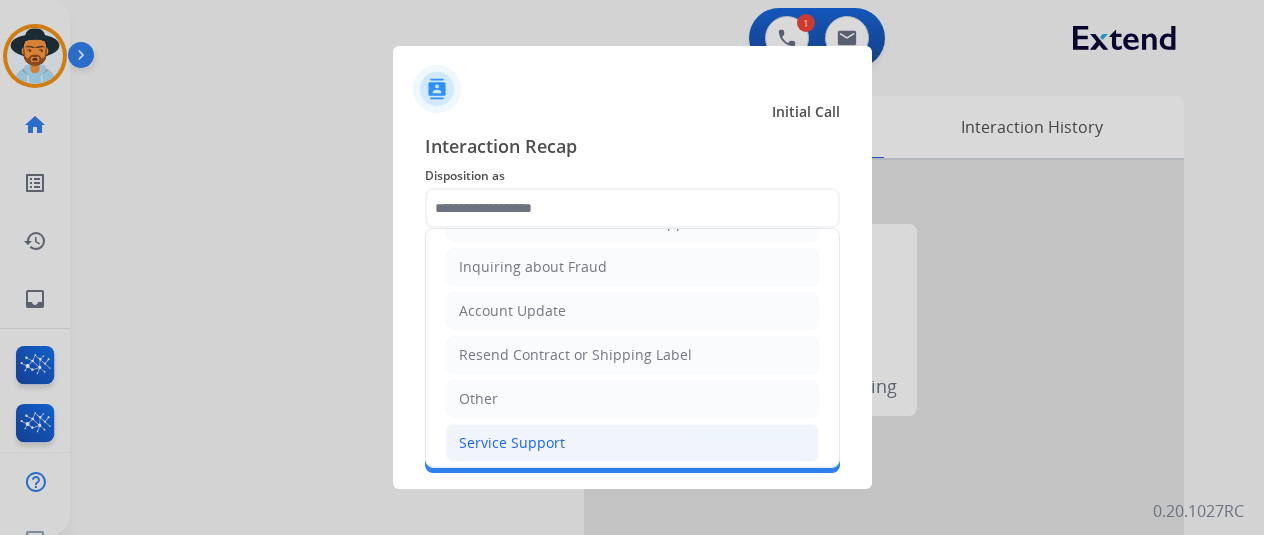 click on "Service Support" 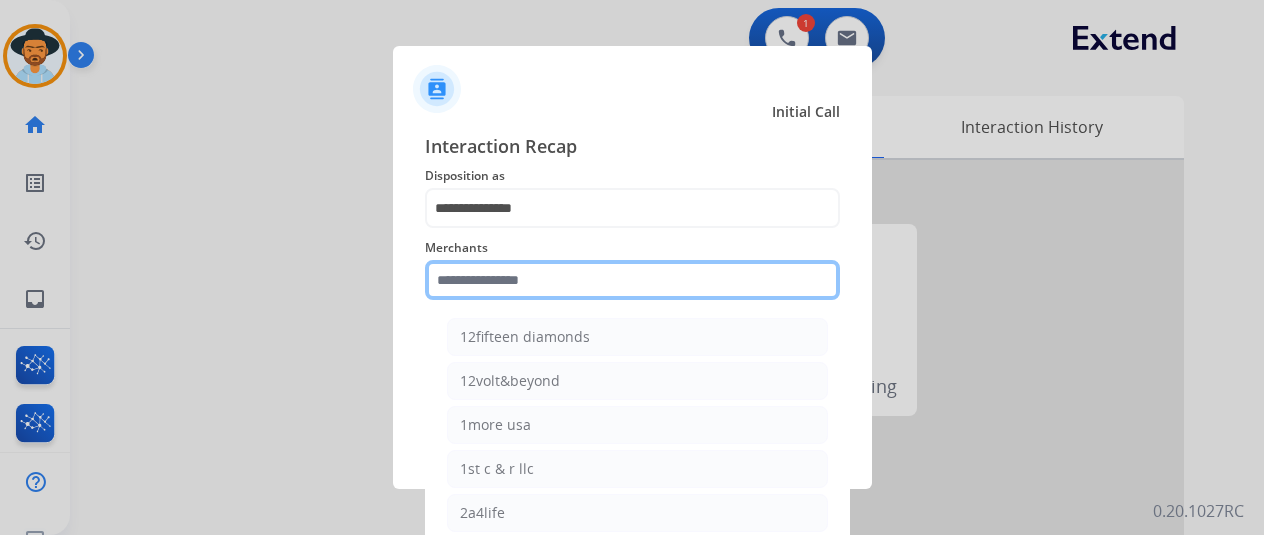 click 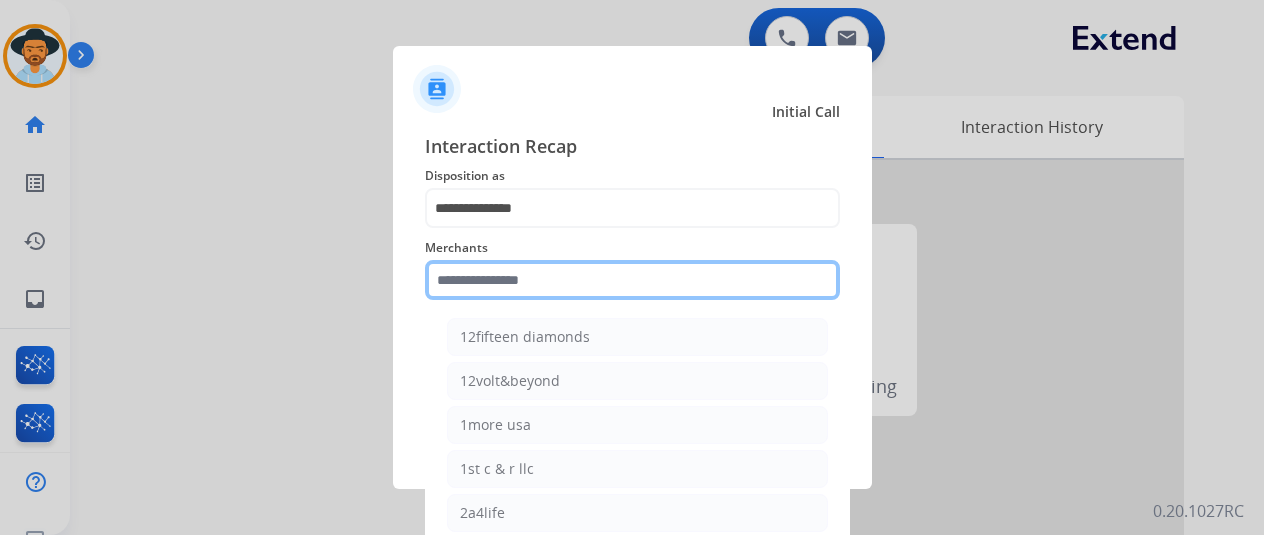 click 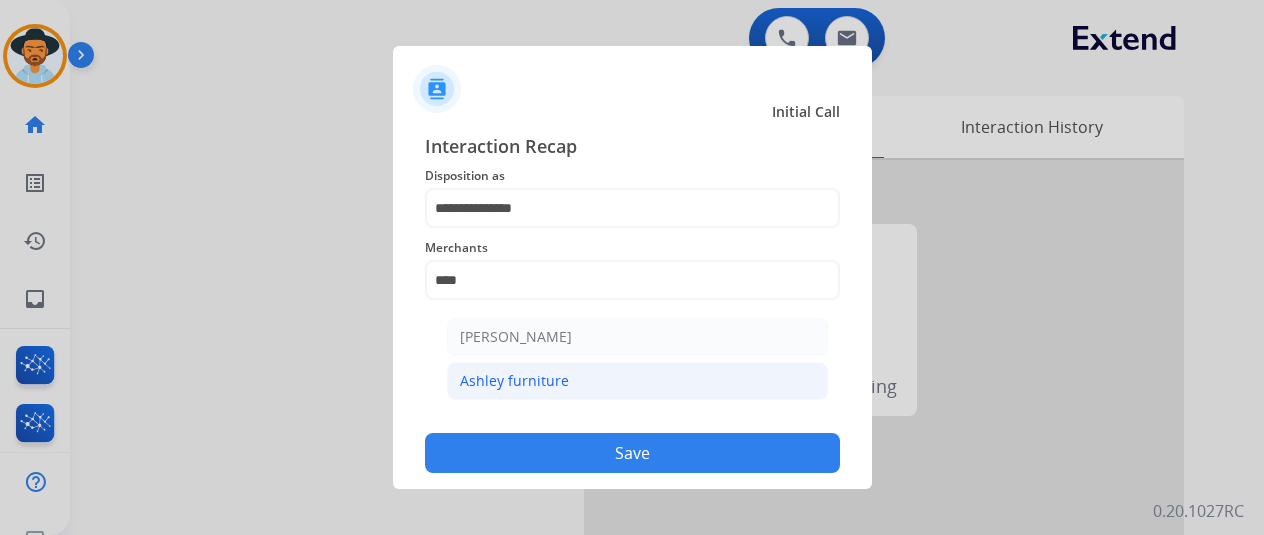 click on "Ashley furniture" 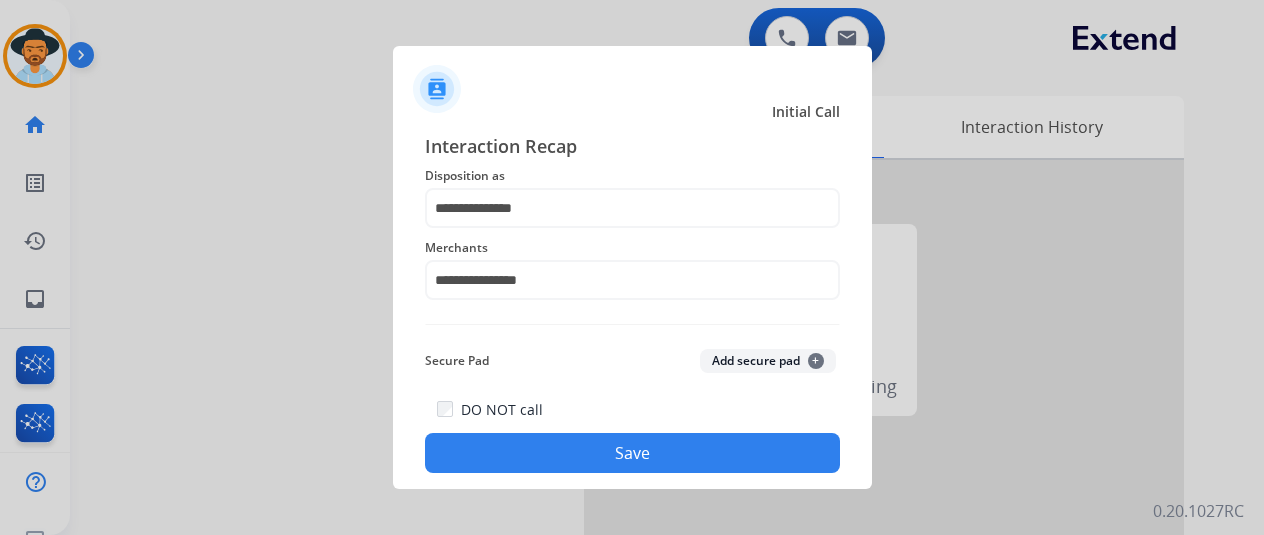 click on "Save" 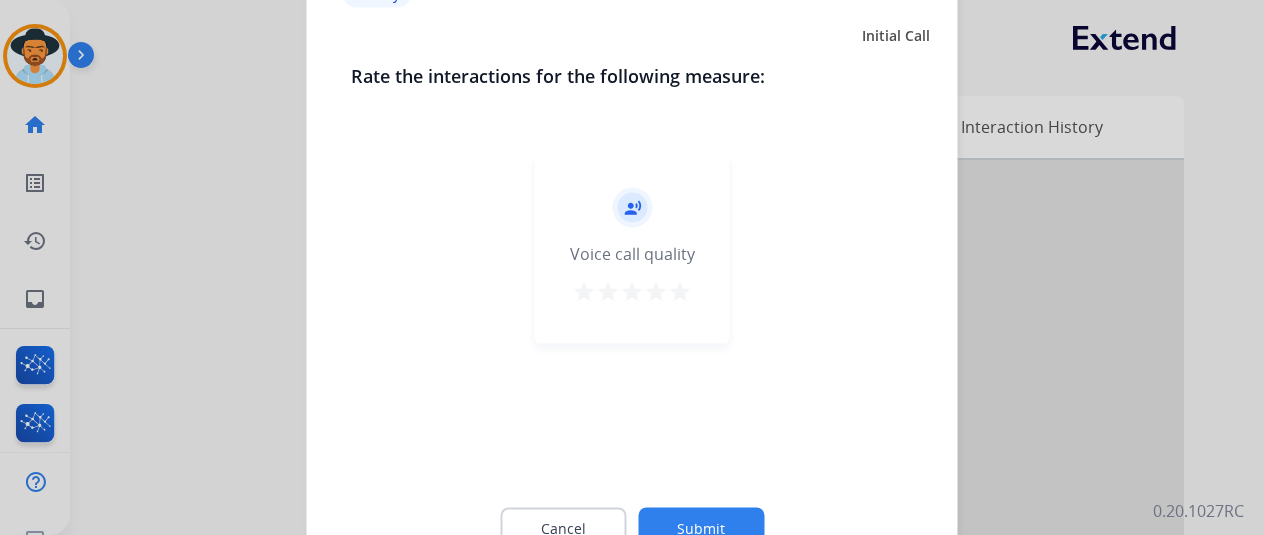 click on "star" at bounding box center (680, 291) 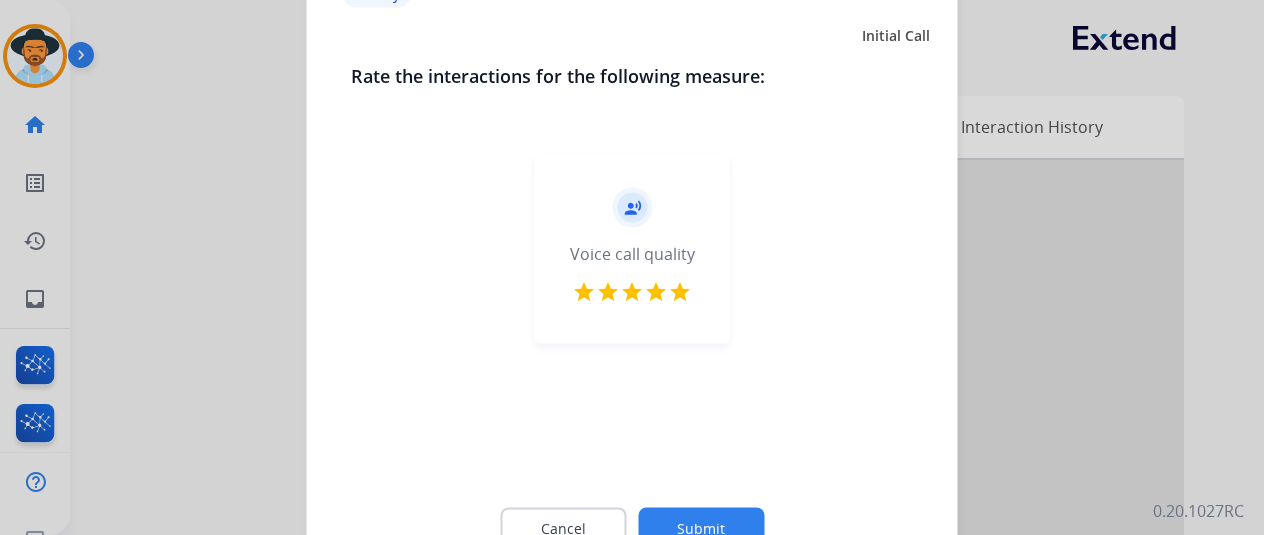 click on "Submit" 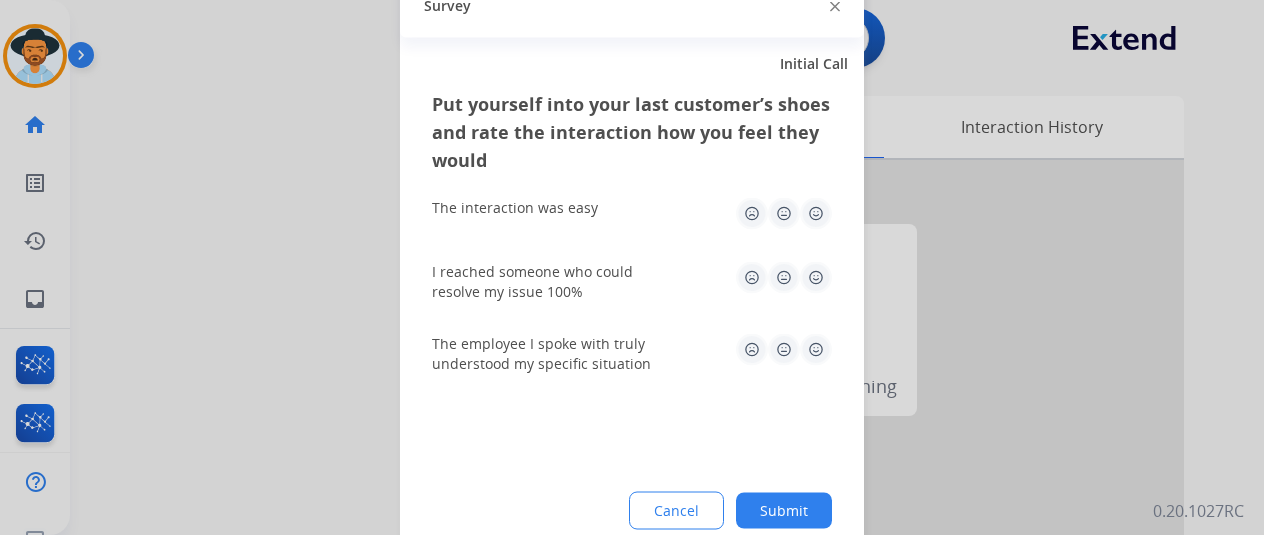 click 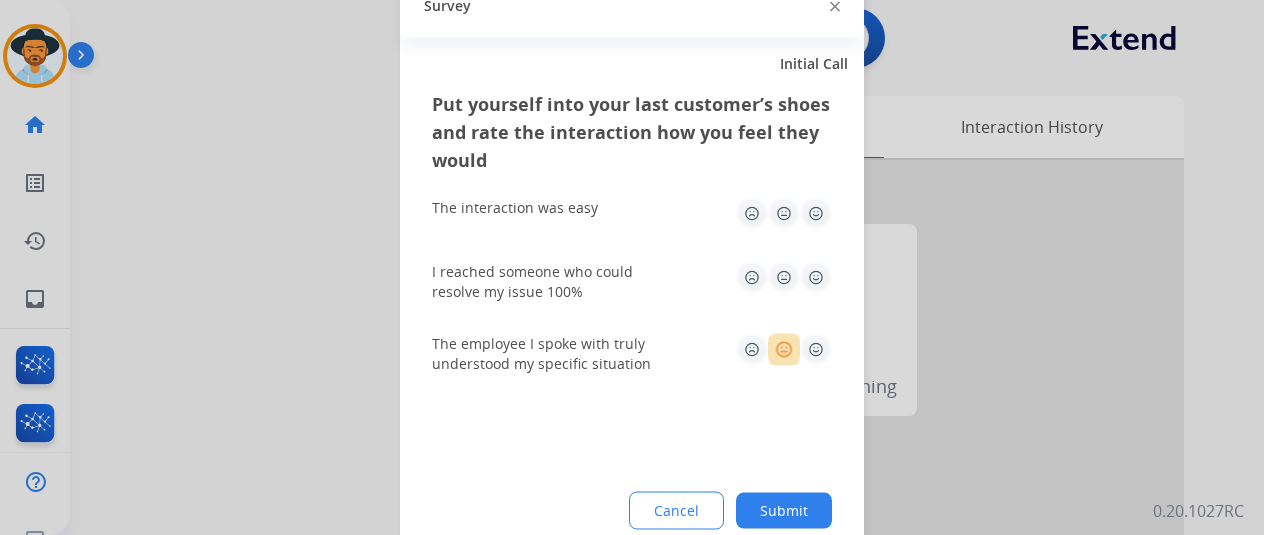 click 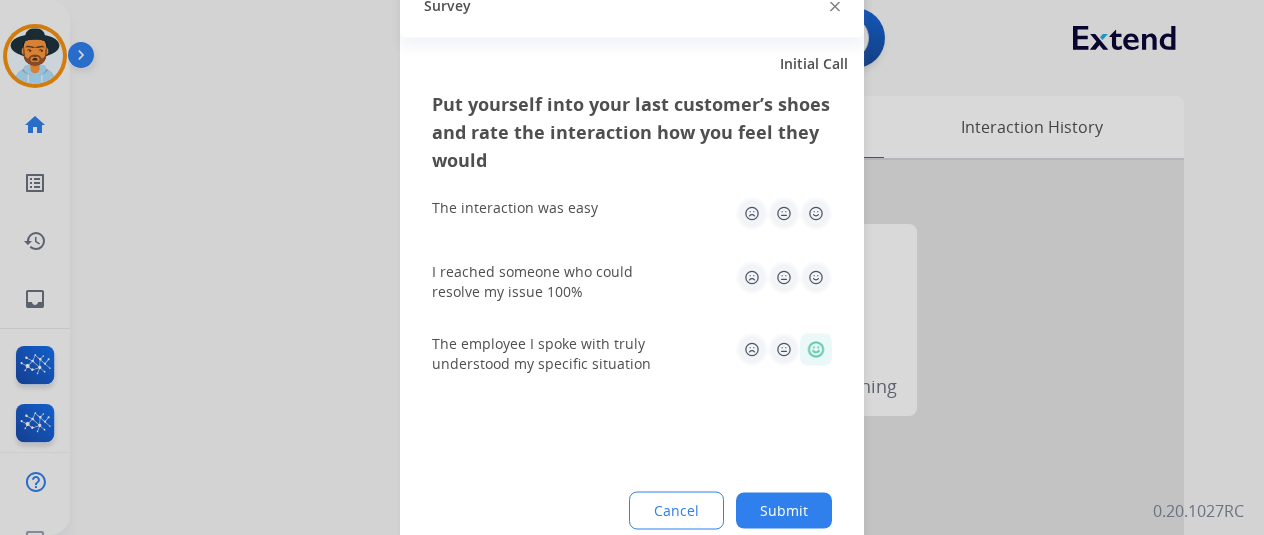 click 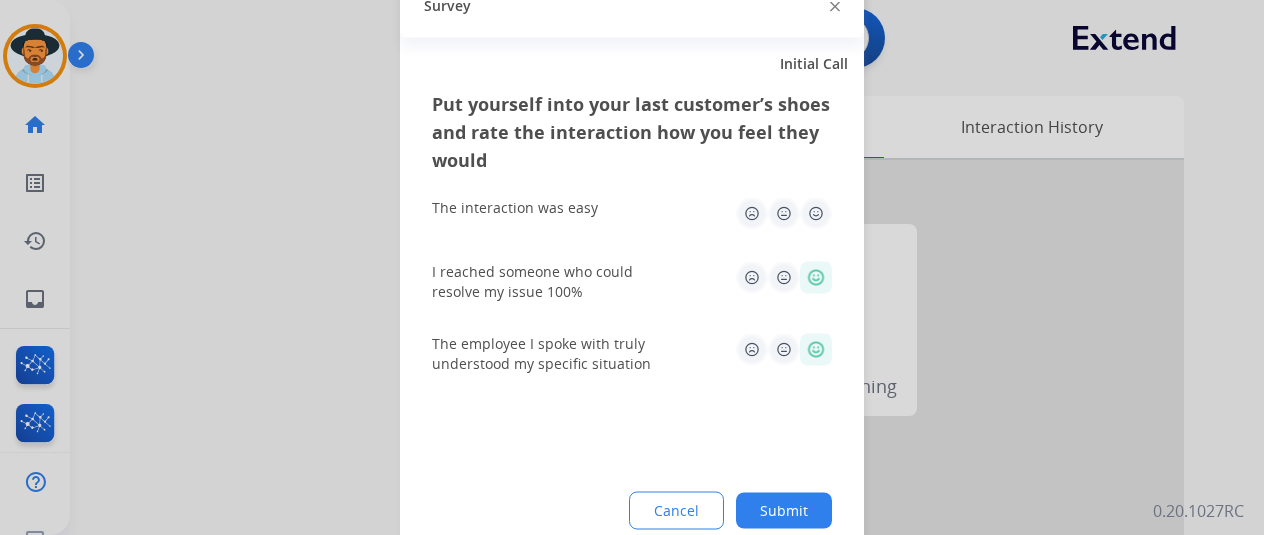 click 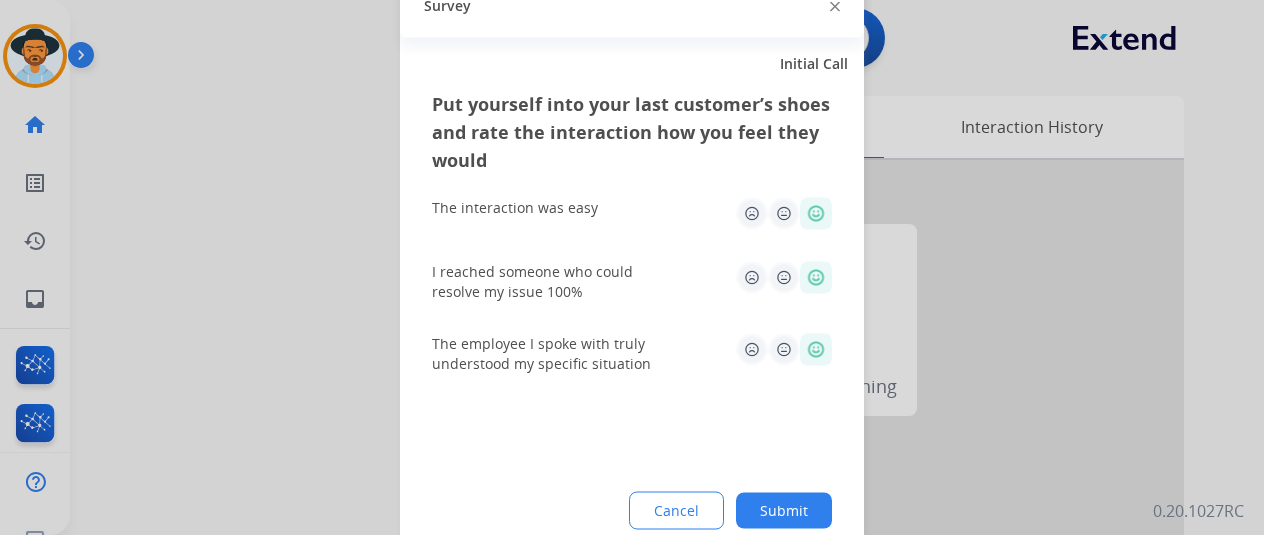click on "Submit" 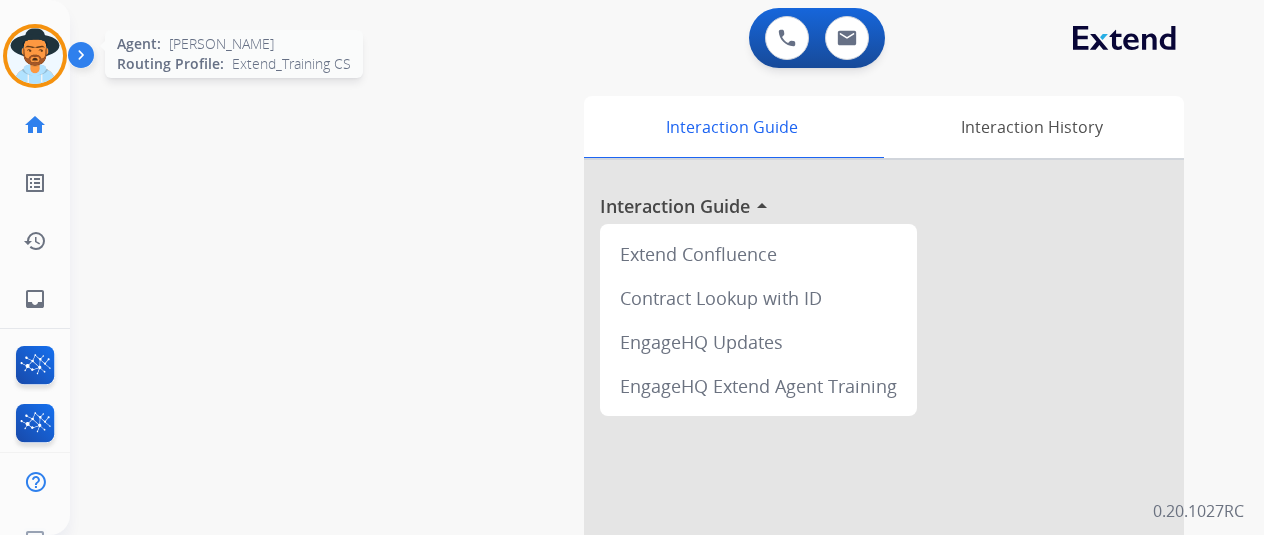 click at bounding box center [35, 56] 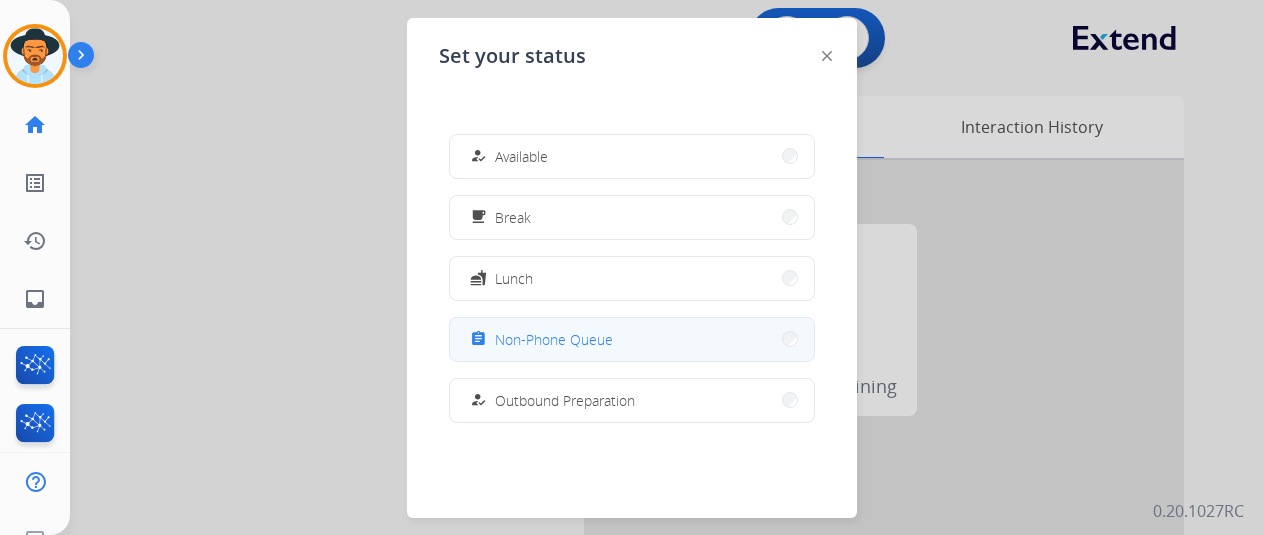 click on "assignment Non-Phone Queue" at bounding box center (539, 339) 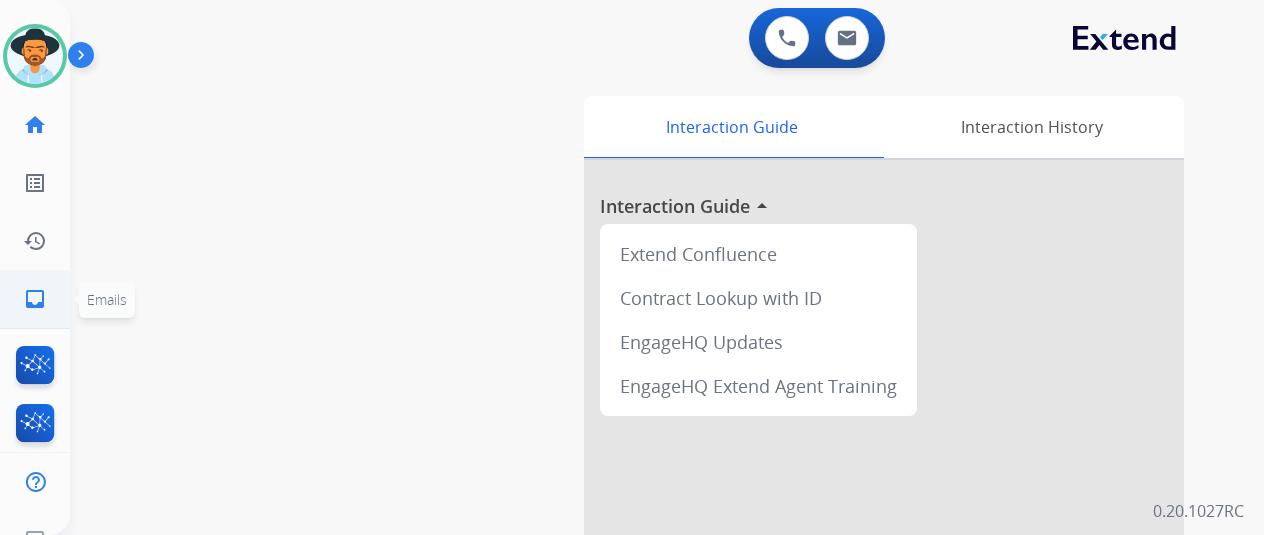 click on "inbox  Emails" 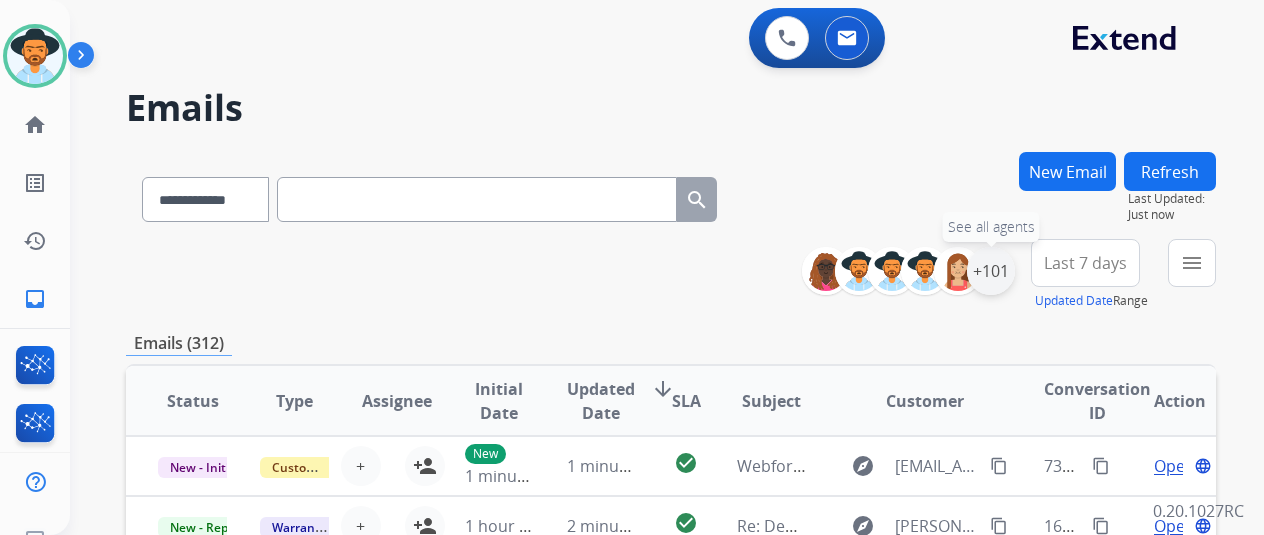 click on "+101" at bounding box center [991, 271] 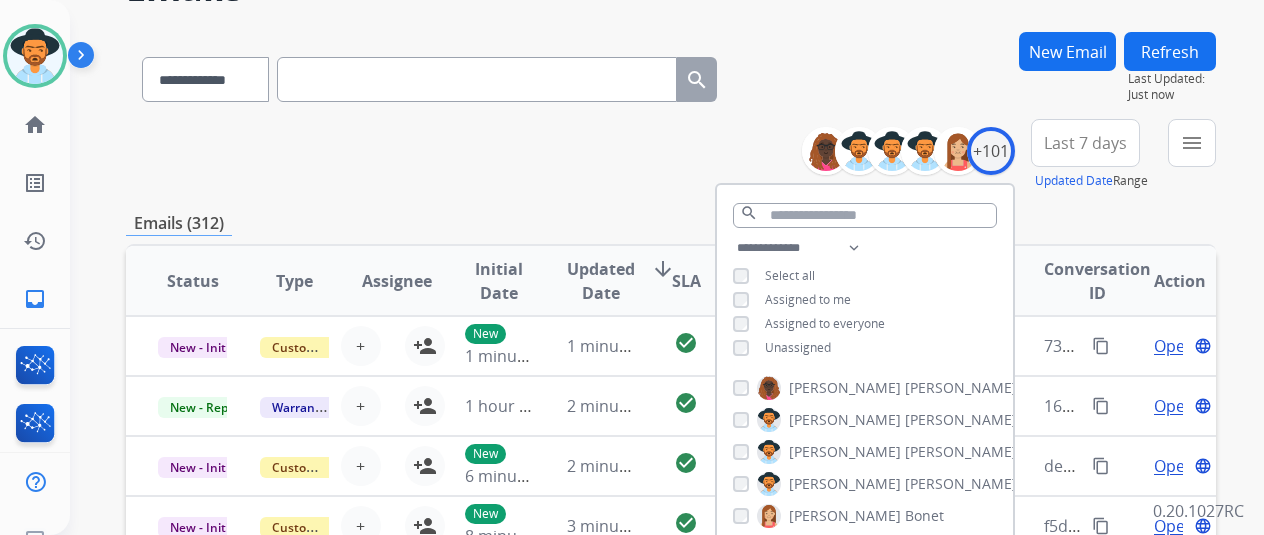 scroll, scrollTop: 300, scrollLeft: 0, axis: vertical 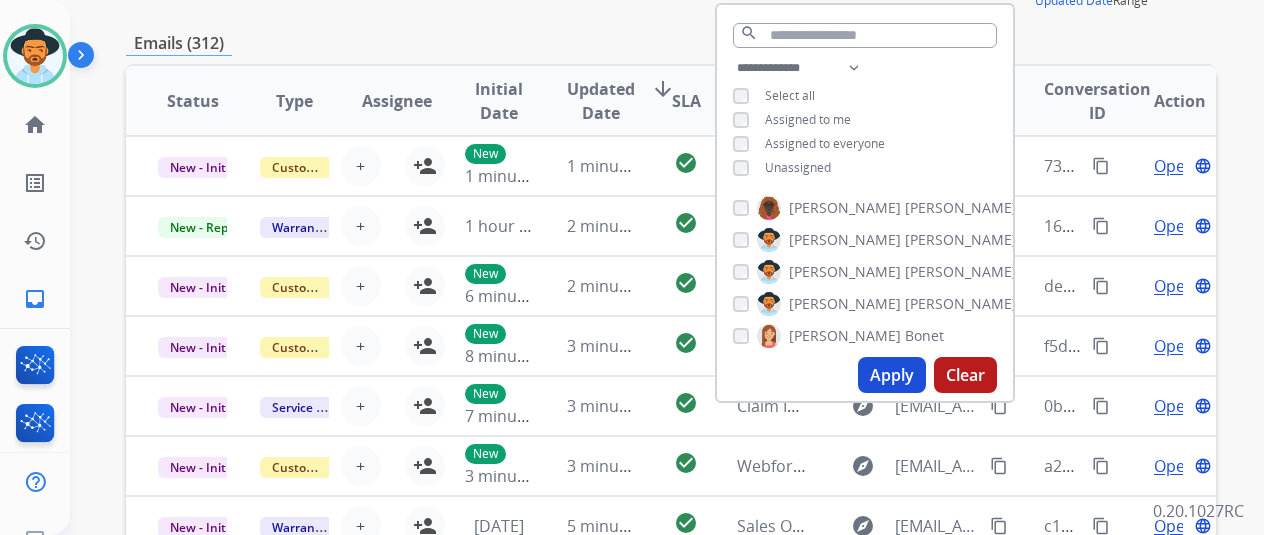 click on "Unassigned" at bounding box center [798, 167] 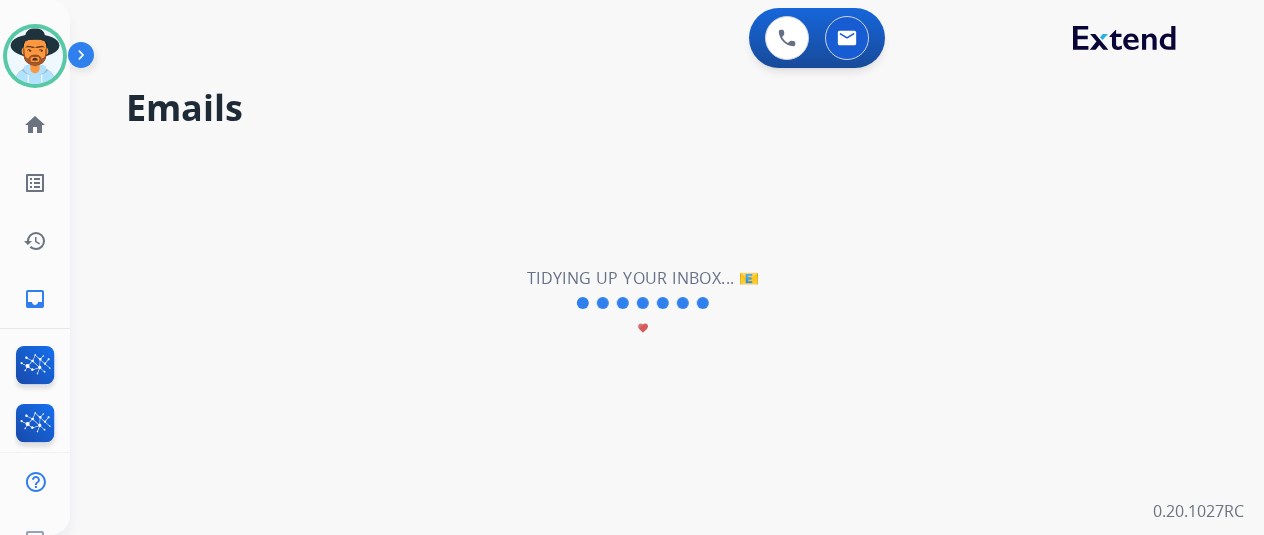 scroll, scrollTop: 0, scrollLeft: 0, axis: both 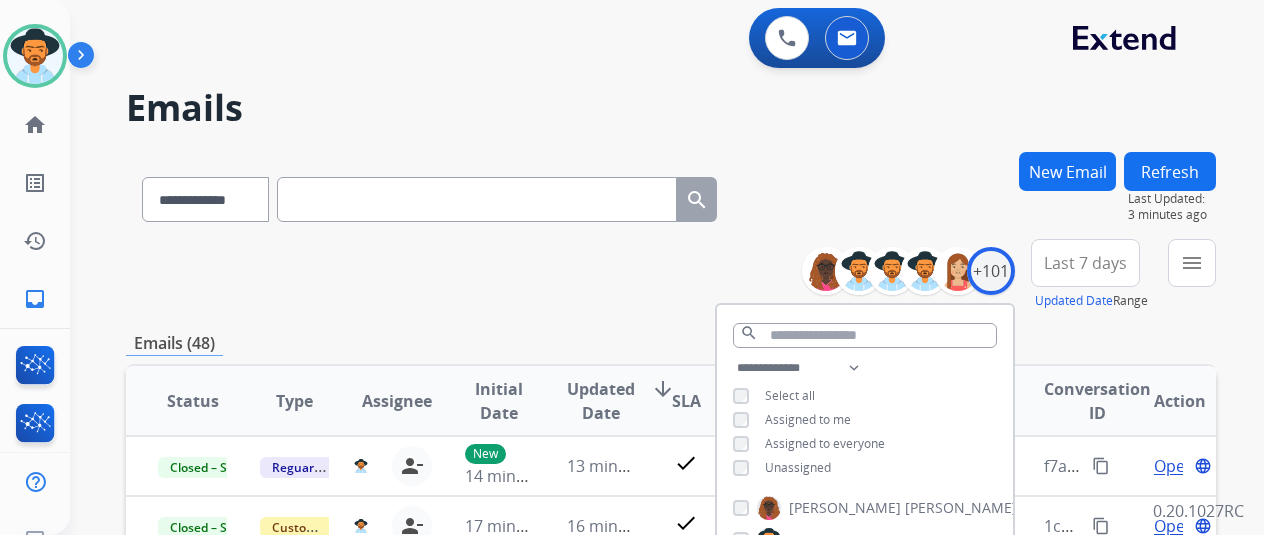 click on "**********" at bounding box center (671, 275) 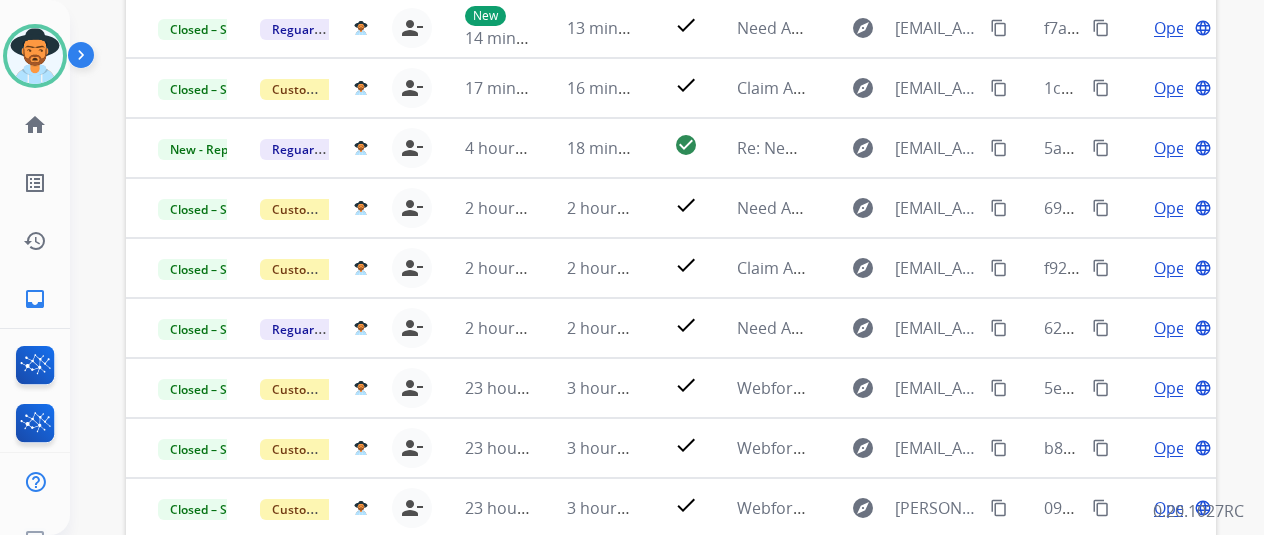 scroll, scrollTop: 286, scrollLeft: 0, axis: vertical 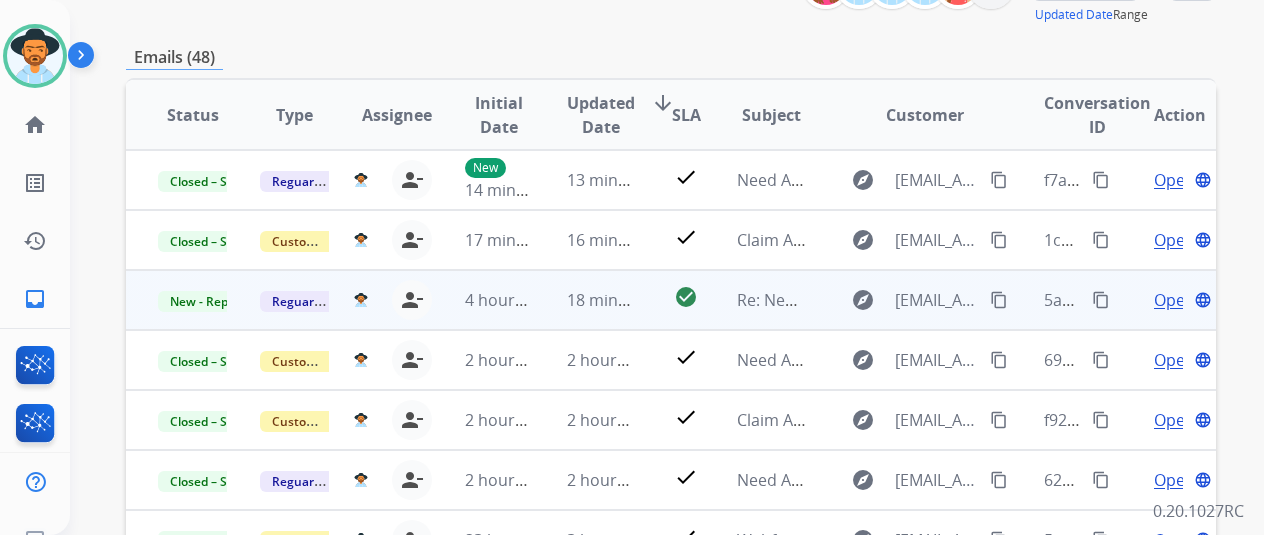 click on "18 minutes ago" at bounding box center [586, 300] 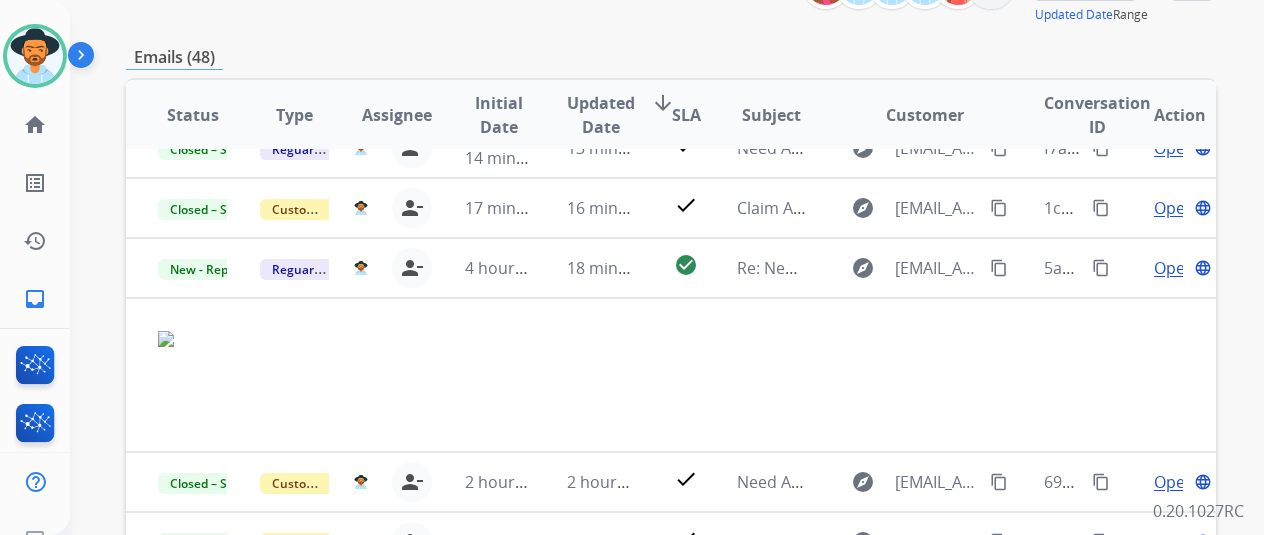 scroll, scrollTop: 0, scrollLeft: 0, axis: both 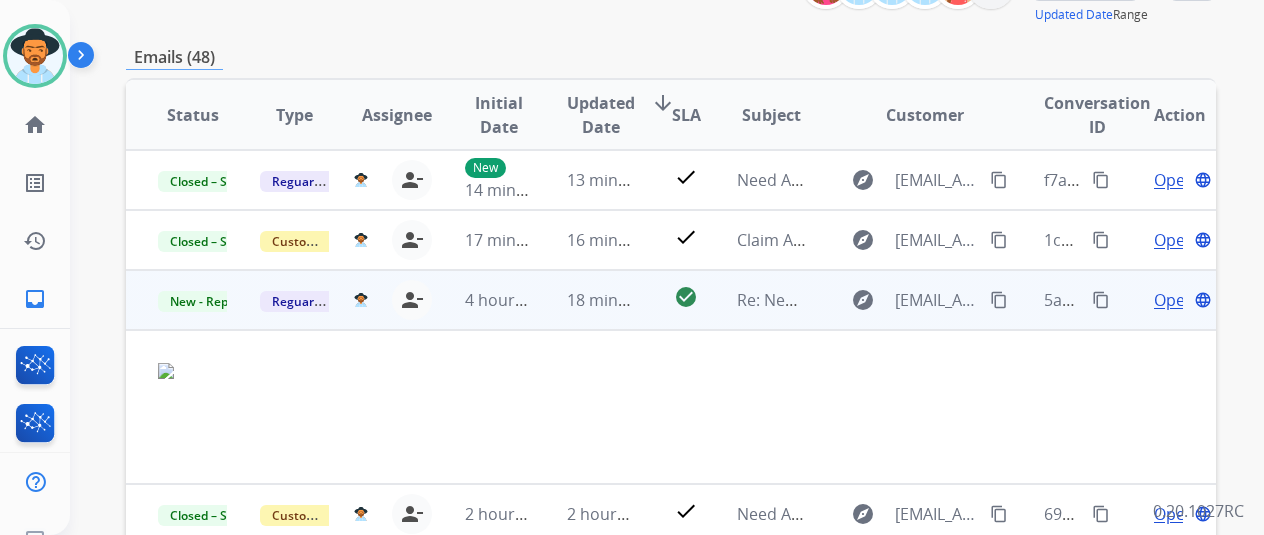 click on "Open" at bounding box center [1174, 300] 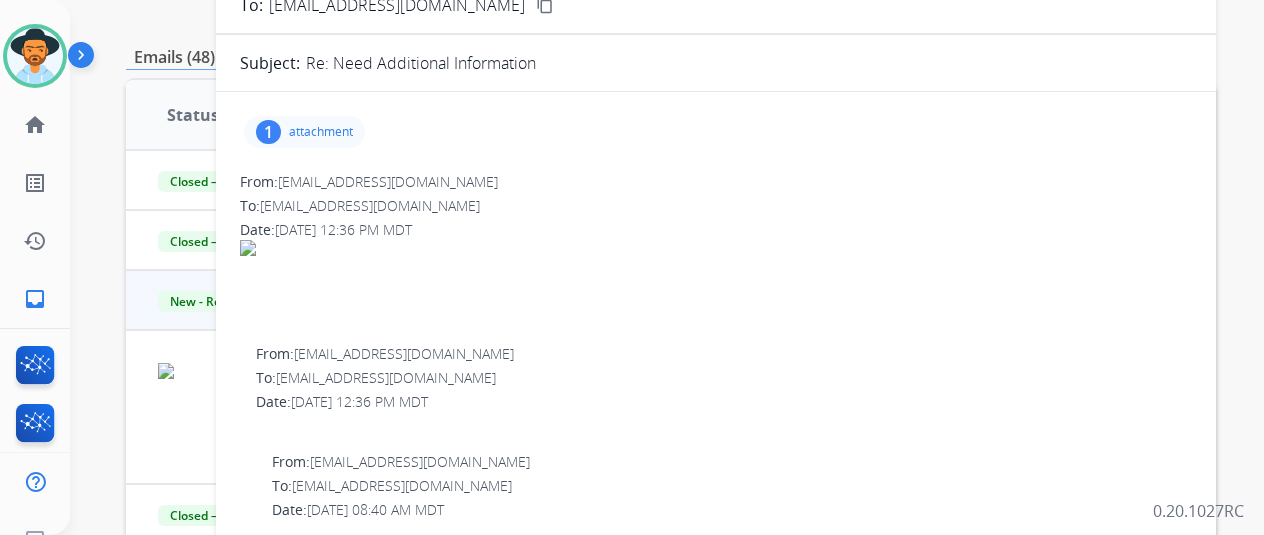 scroll, scrollTop: 0, scrollLeft: 0, axis: both 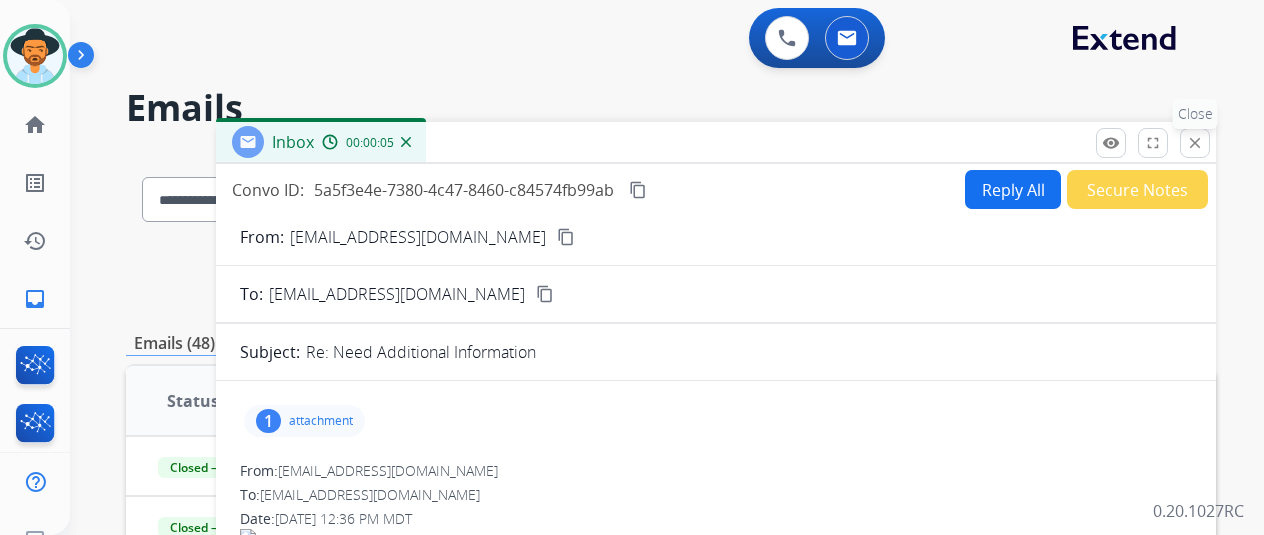 click on "close Close" at bounding box center (1195, 143) 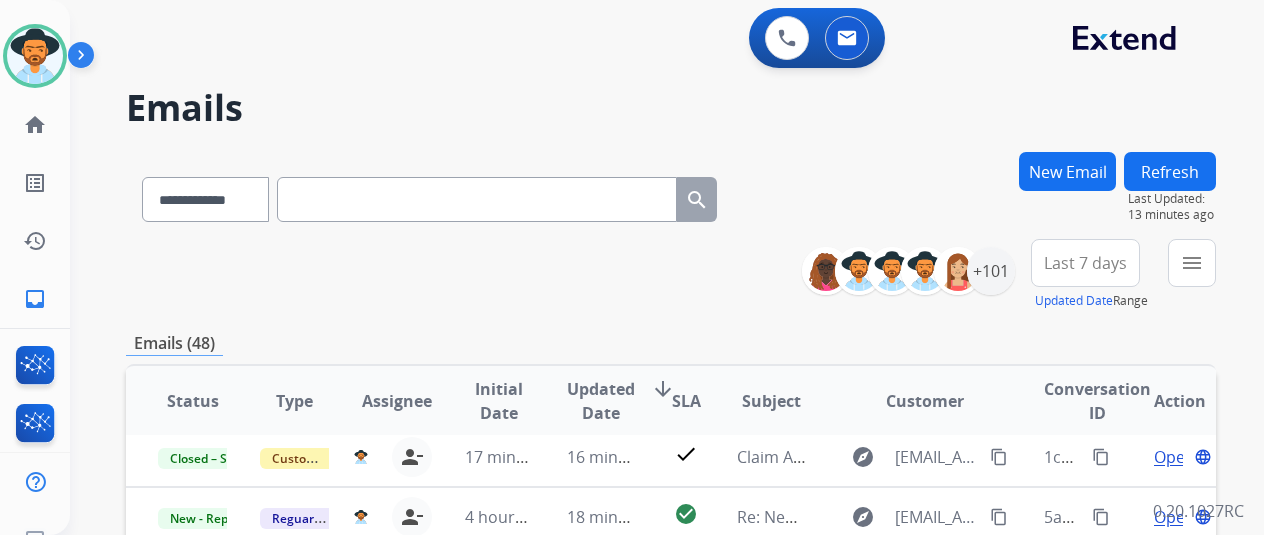 scroll, scrollTop: 156, scrollLeft: 0, axis: vertical 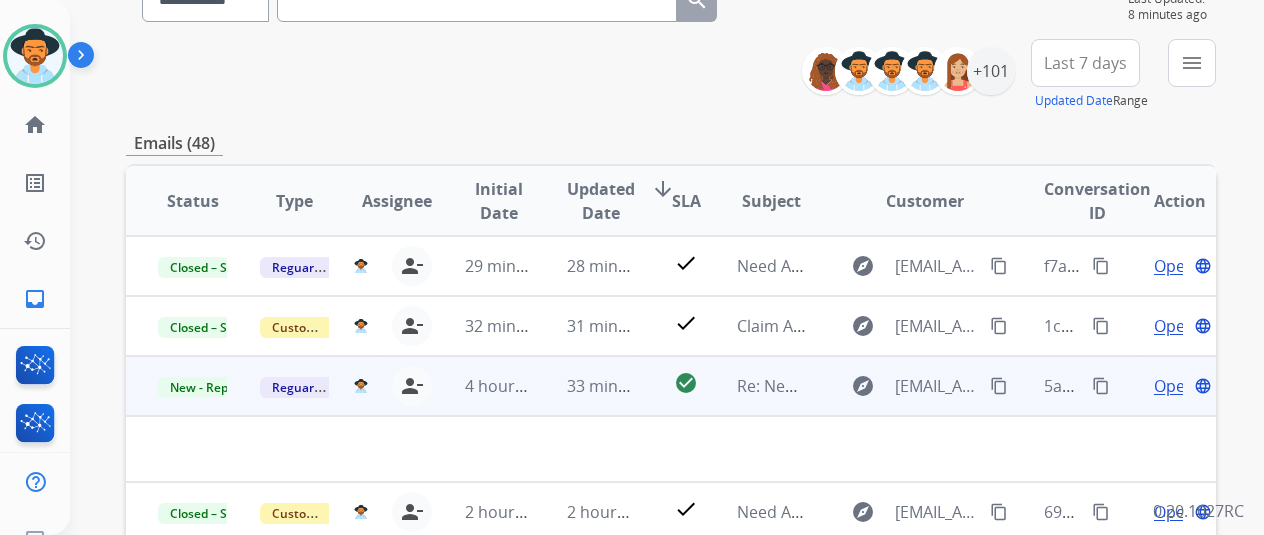 click on "Open" at bounding box center (1174, 386) 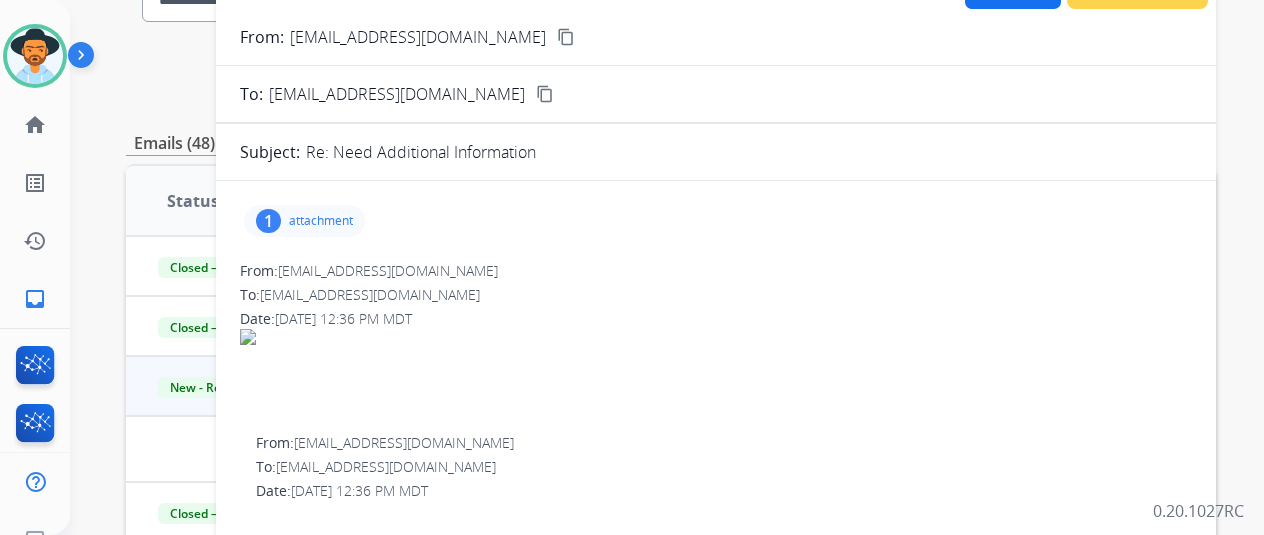 click on "attachment" at bounding box center [321, 221] 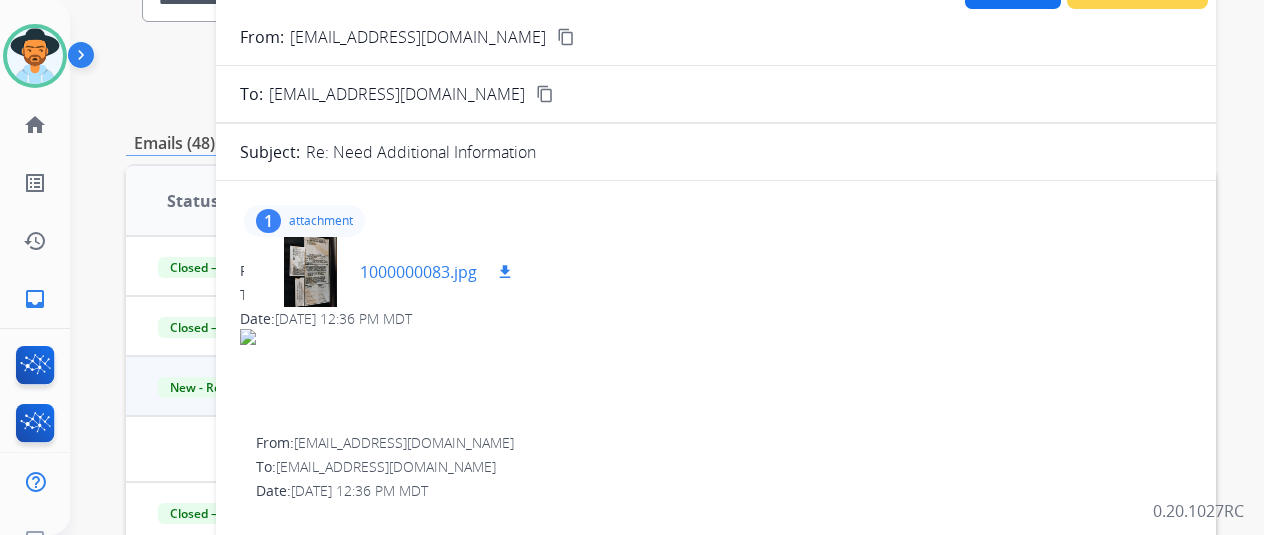 click on "download" at bounding box center (505, 272) 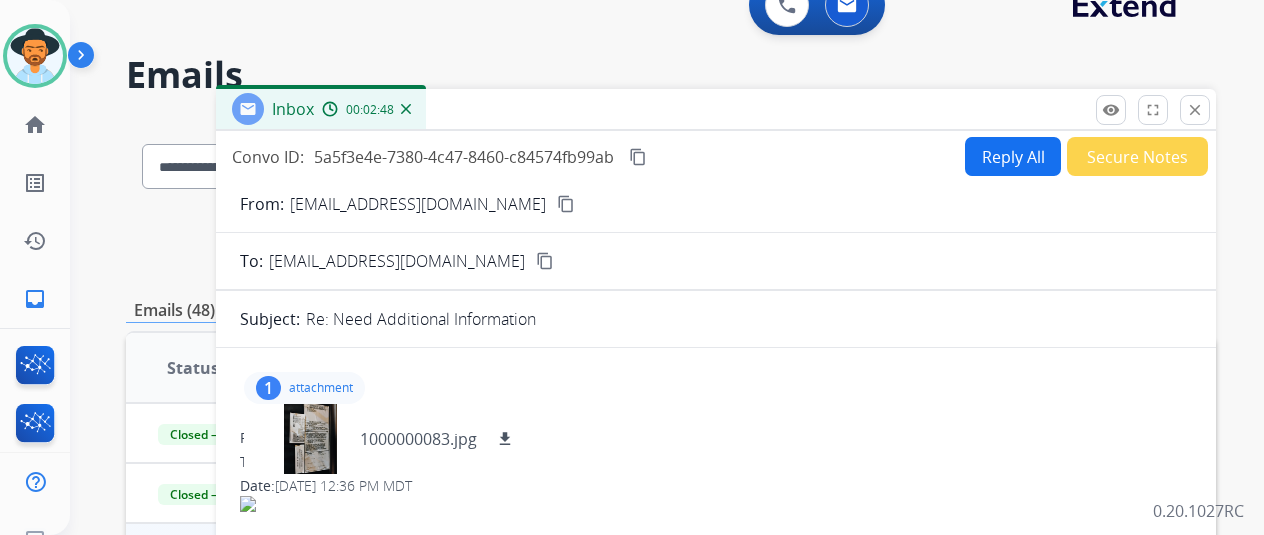 scroll, scrollTop: 0, scrollLeft: 0, axis: both 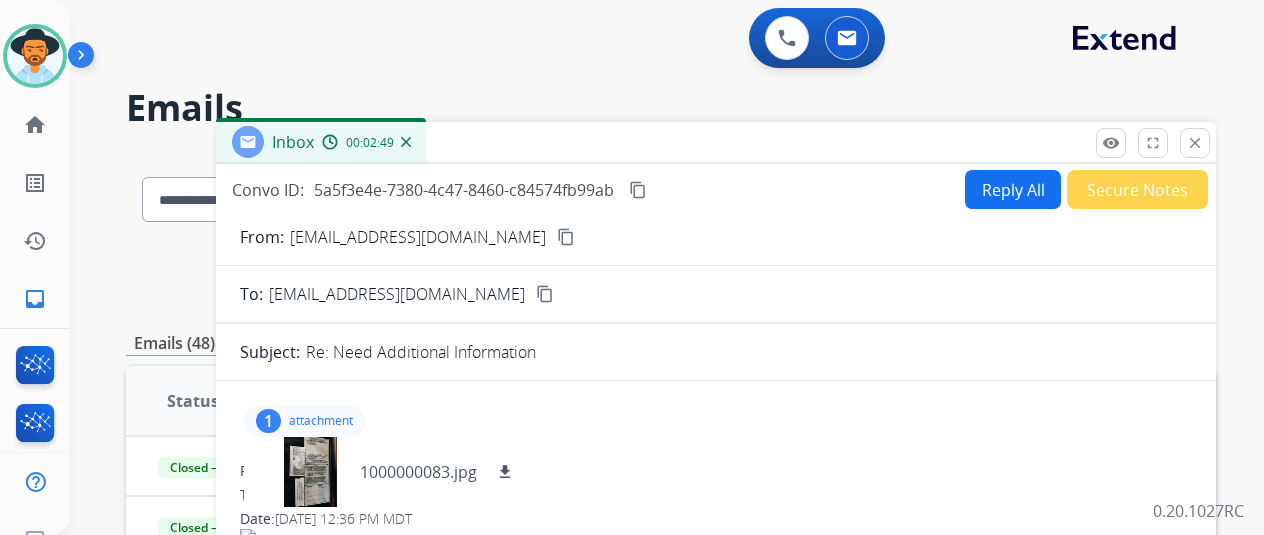 click on "Reply All" at bounding box center (1013, 189) 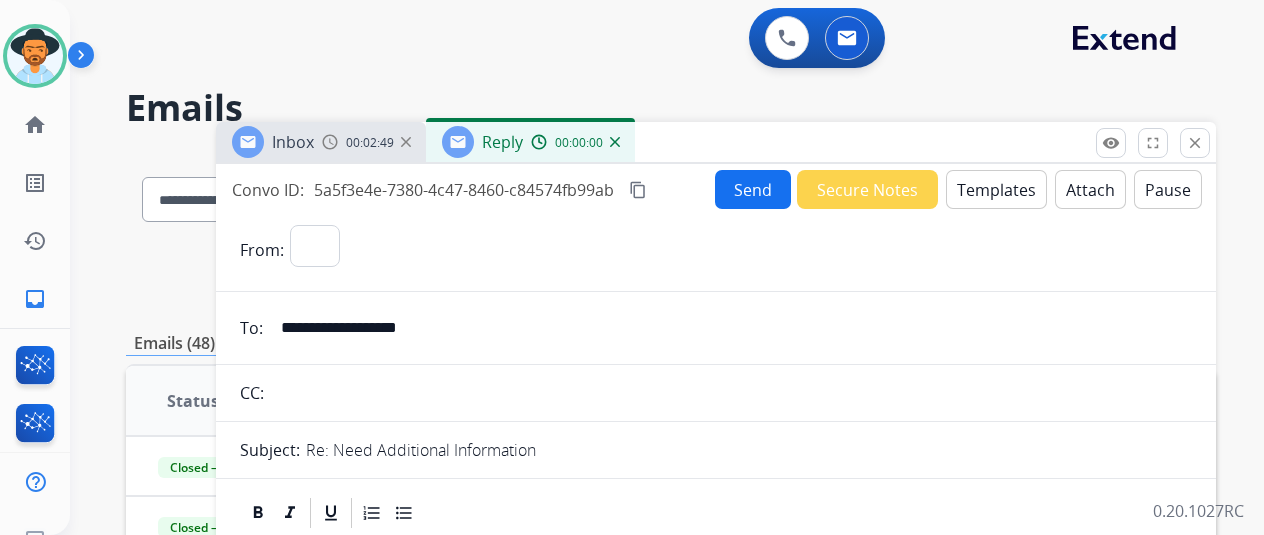 select on "**********" 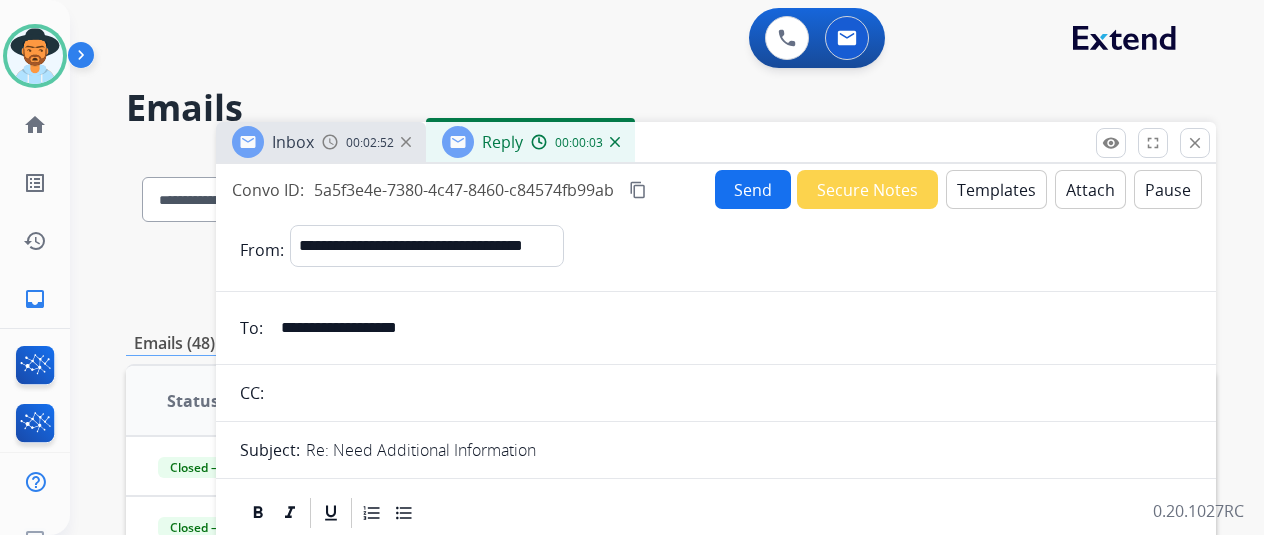 click on "Templates" at bounding box center [996, 189] 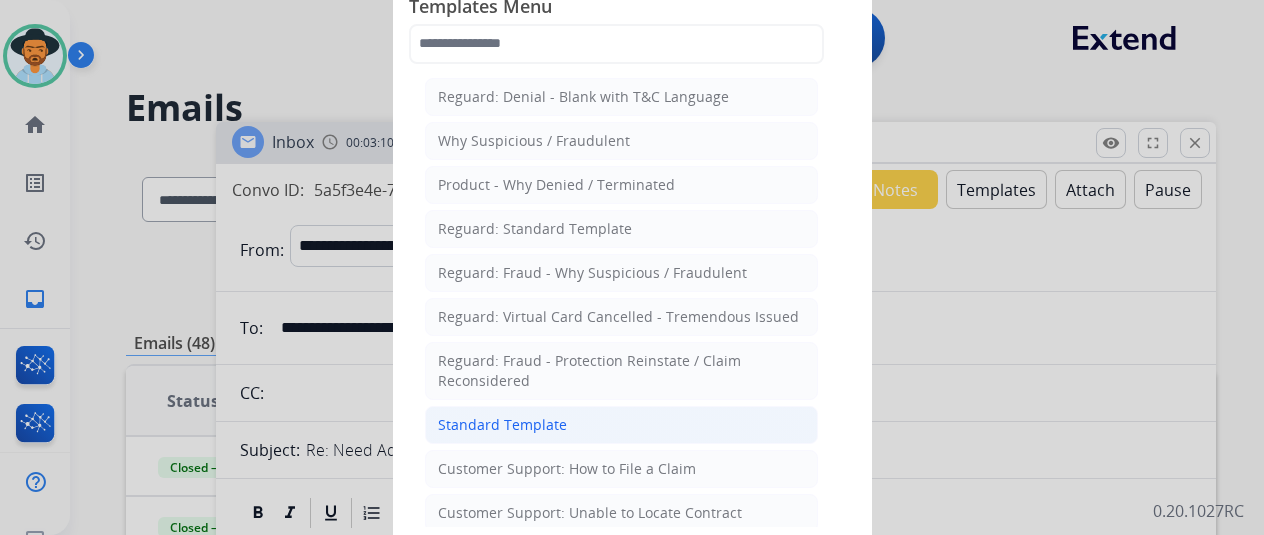 click on "Standard Template" 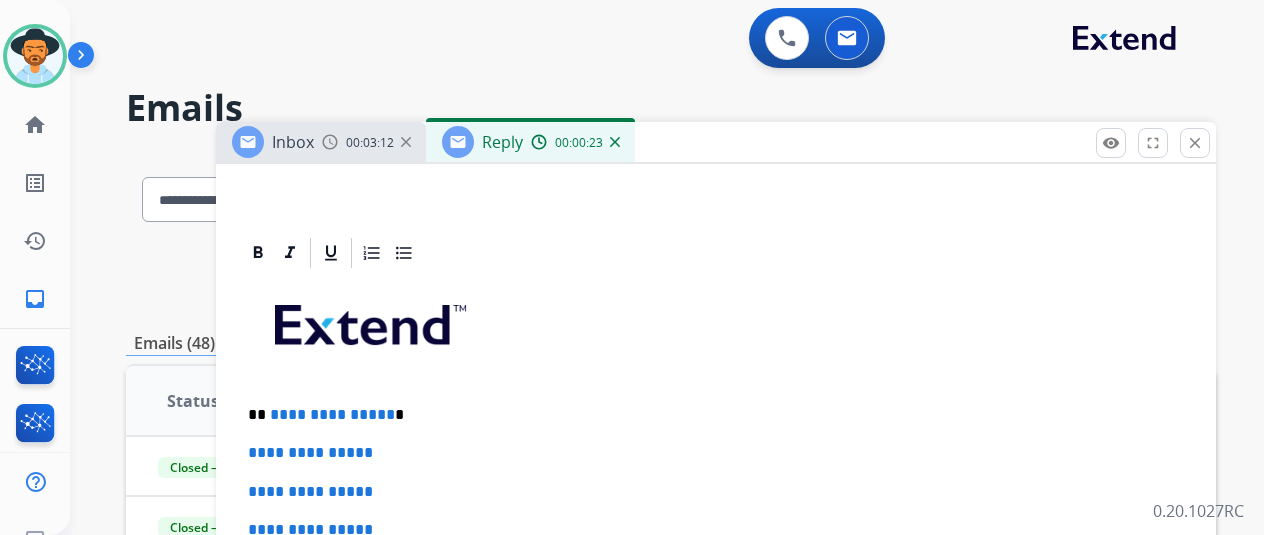 scroll, scrollTop: 500, scrollLeft: 0, axis: vertical 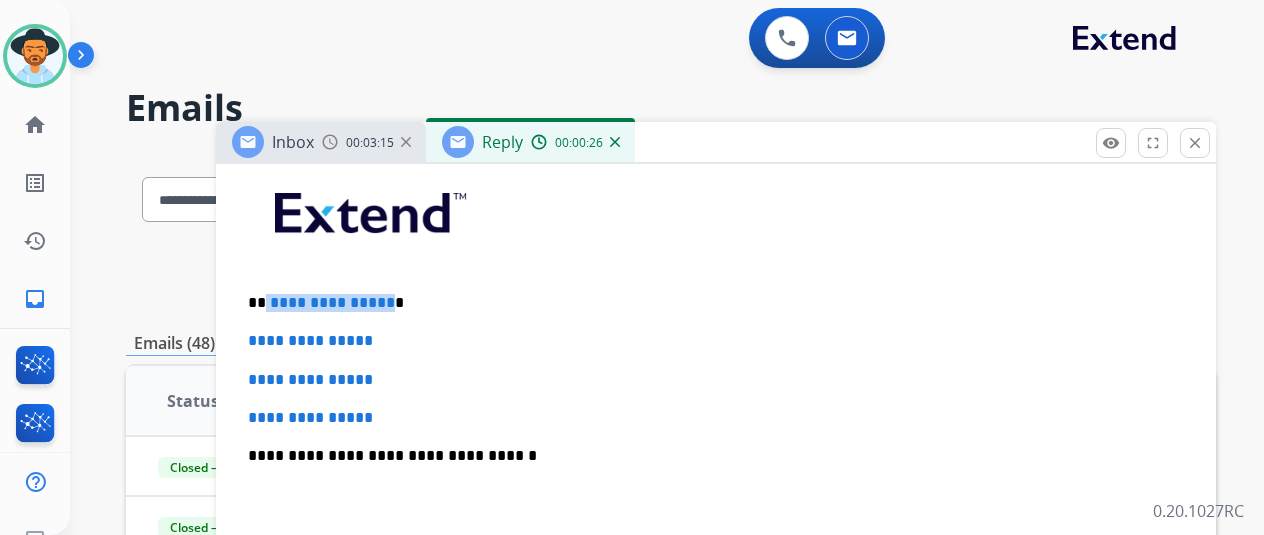 drag, startPoint x: 397, startPoint y: 307, endPoint x: 280, endPoint y: 300, distance: 117.20921 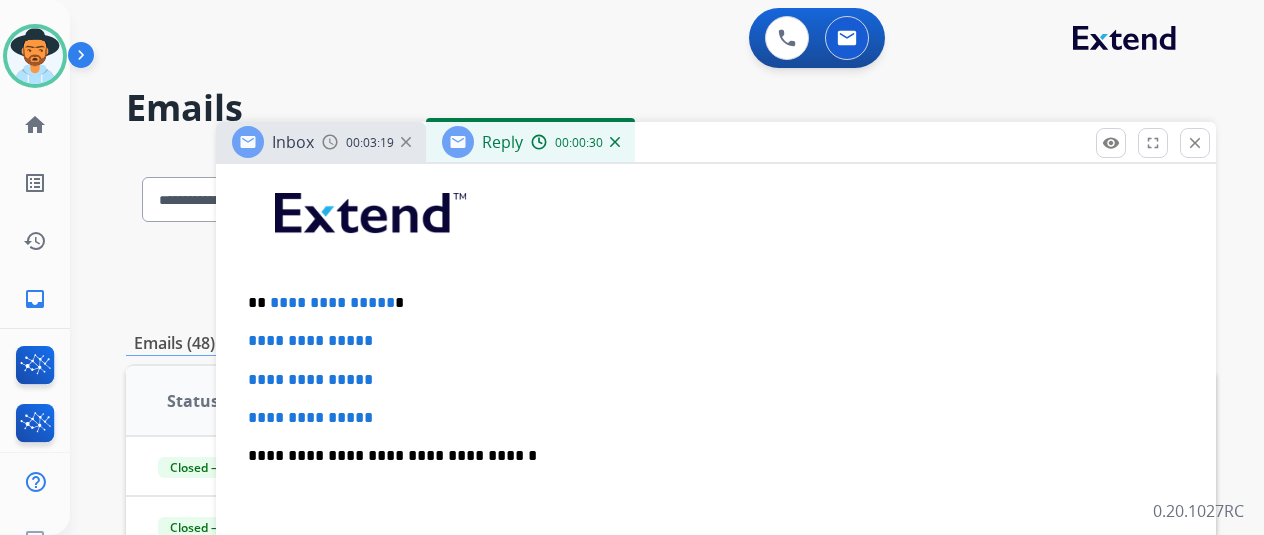 drag, startPoint x: 438, startPoint y: 319, endPoint x: 421, endPoint y: 319, distance: 17 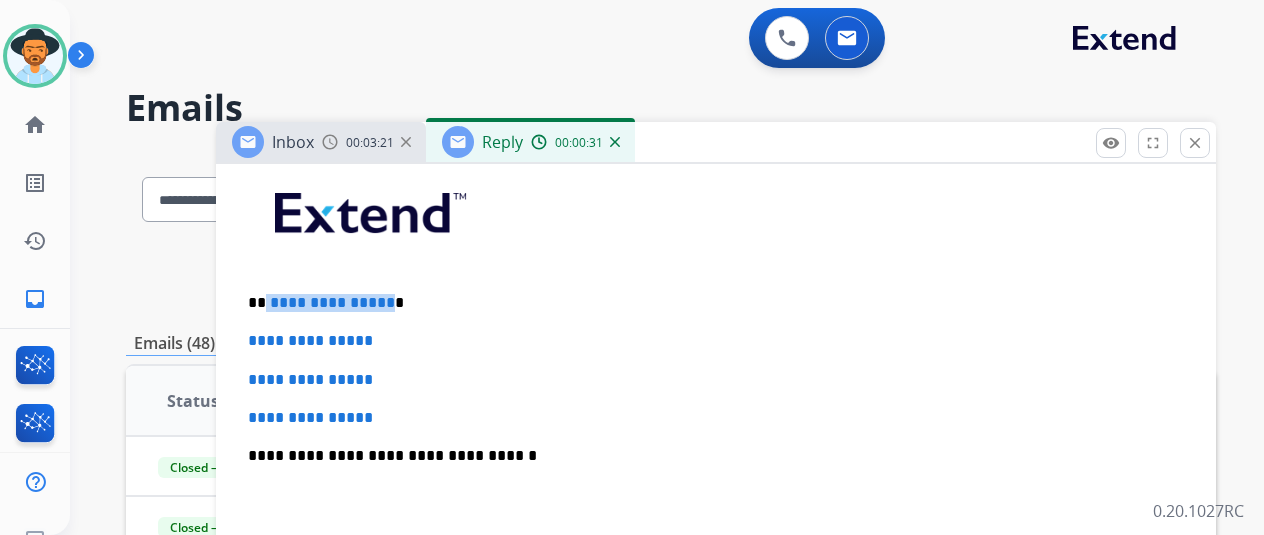 drag, startPoint x: 399, startPoint y: 300, endPoint x: 293, endPoint y: 313, distance: 106.7942 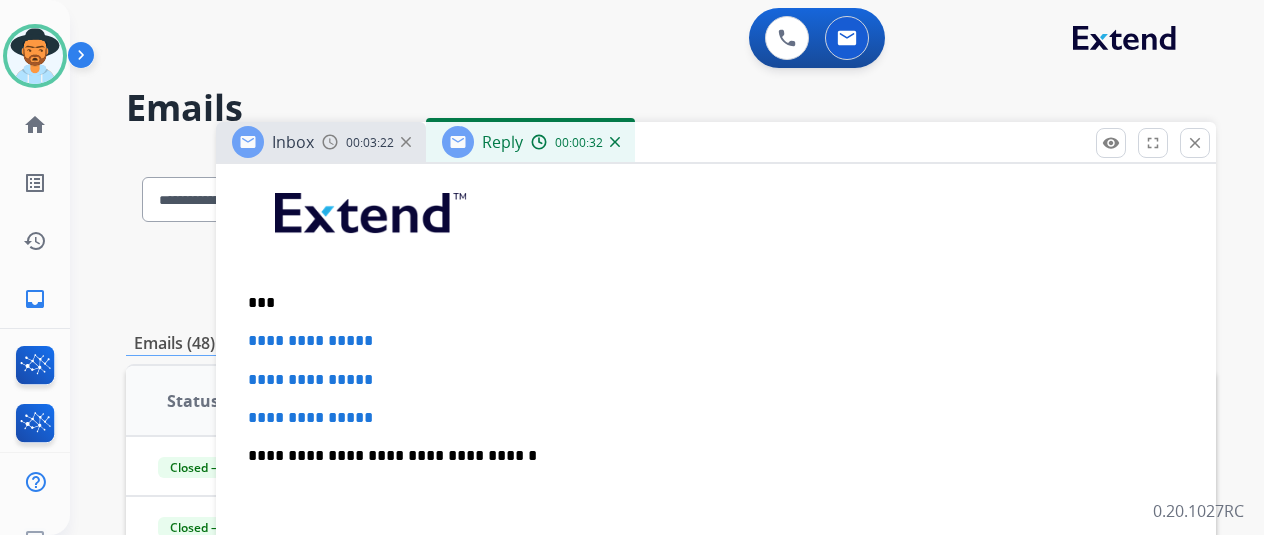 type 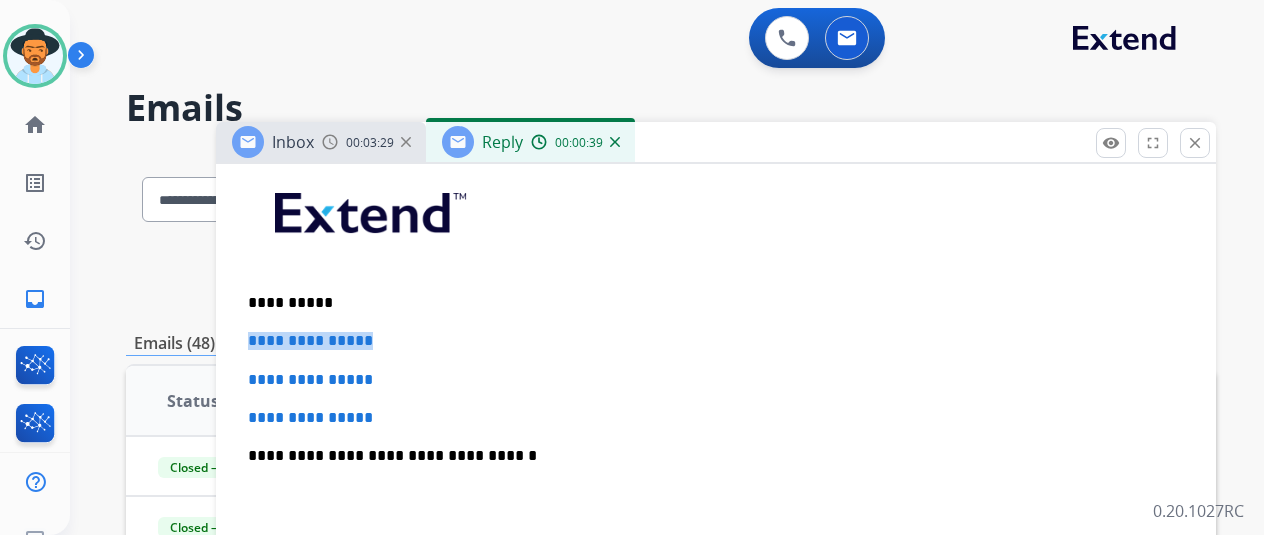 drag, startPoint x: 415, startPoint y: 339, endPoint x: 262, endPoint y: 333, distance: 153.1176 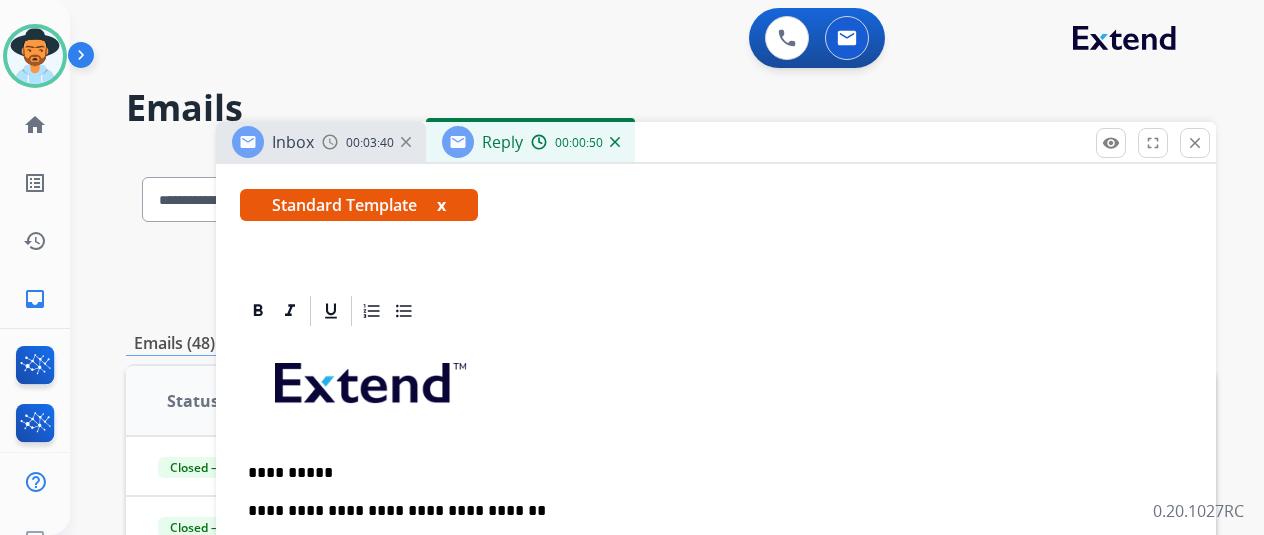scroll, scrollTop: 300, scrollLeft: 0, axis: vertical 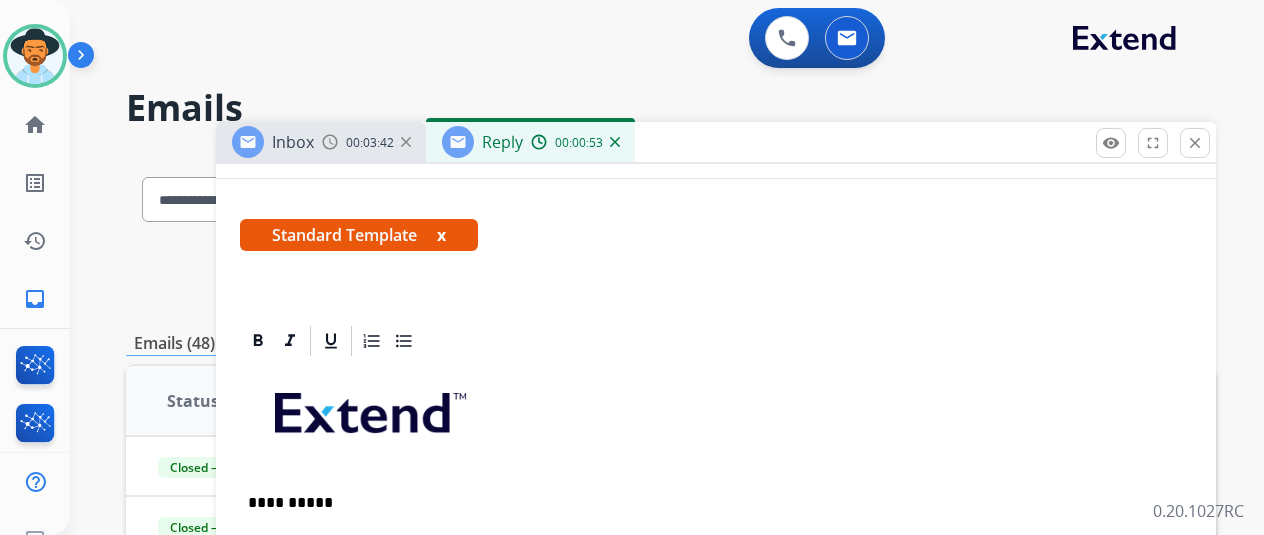 click at bounding box center (615, 142) 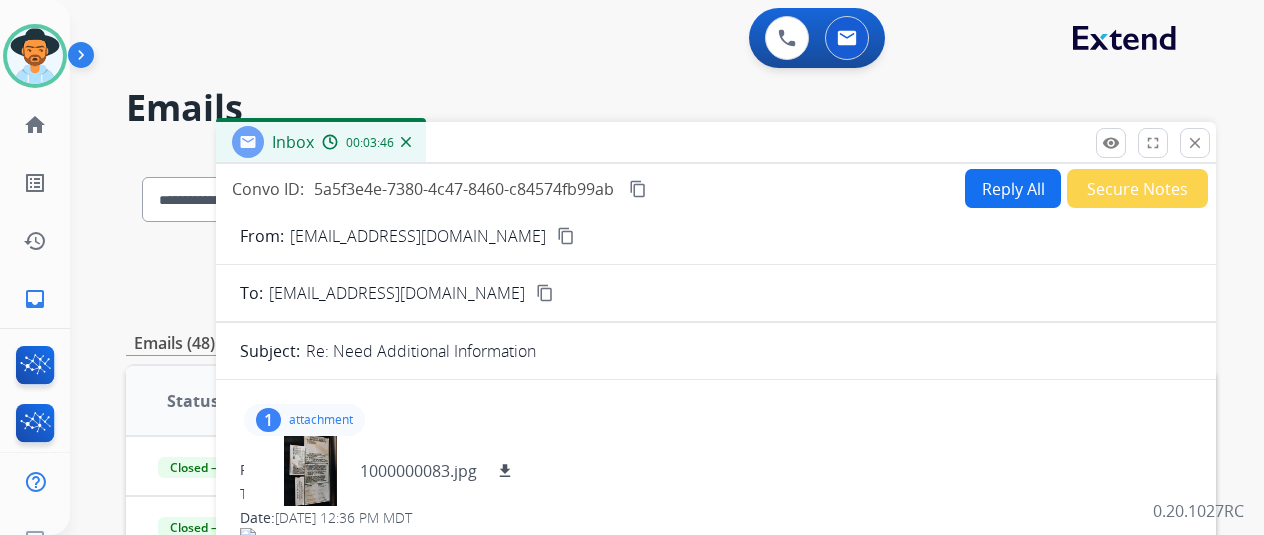 scroll, scrollTop: 0, scrollLeft: 0, axis: both 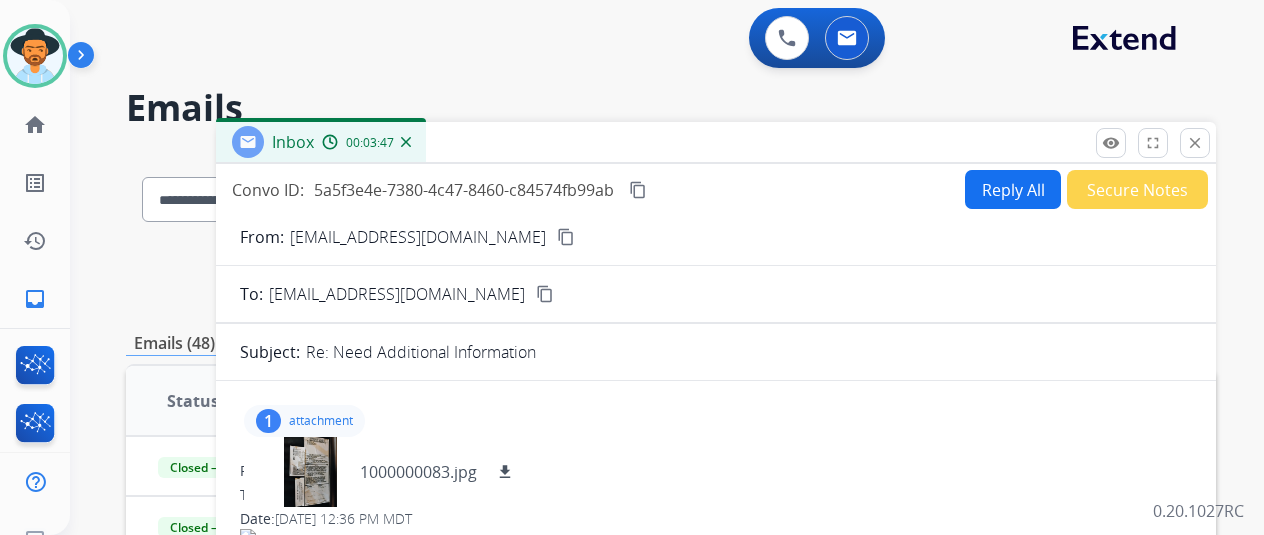 click on "Reply All" at bounding box center (1013, 189) 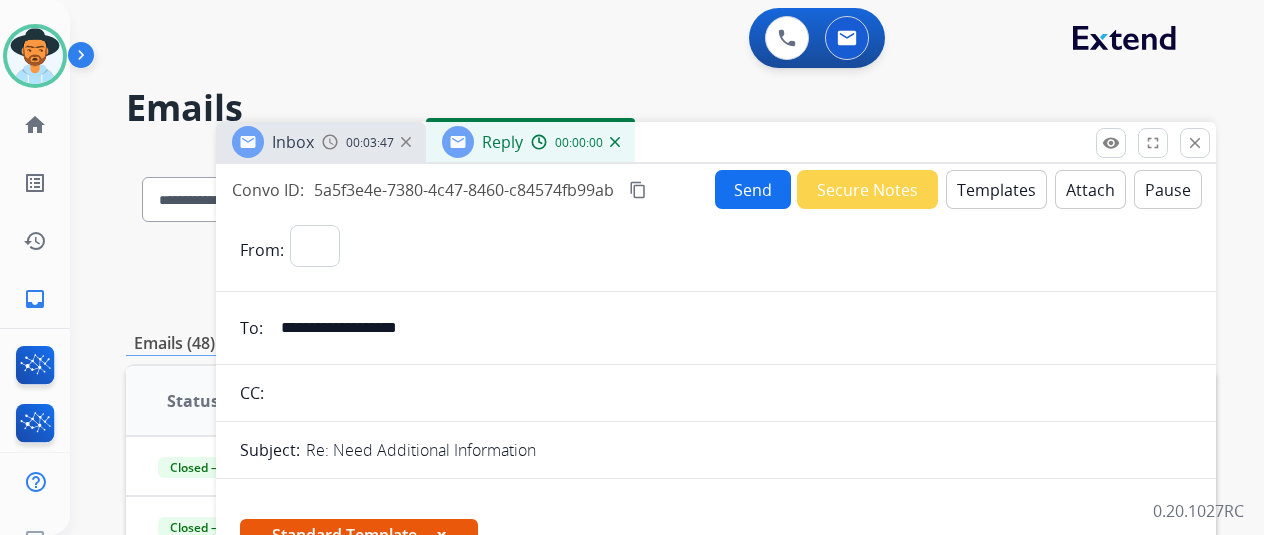 select on "**********" 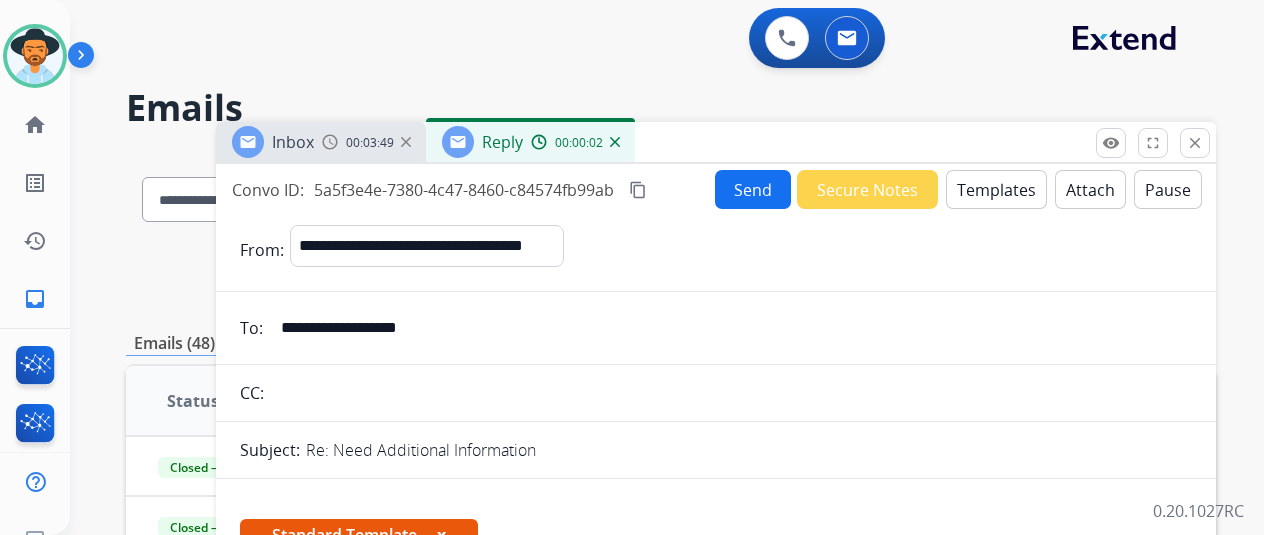 click on "Templates" at bounding box center [996, 189] 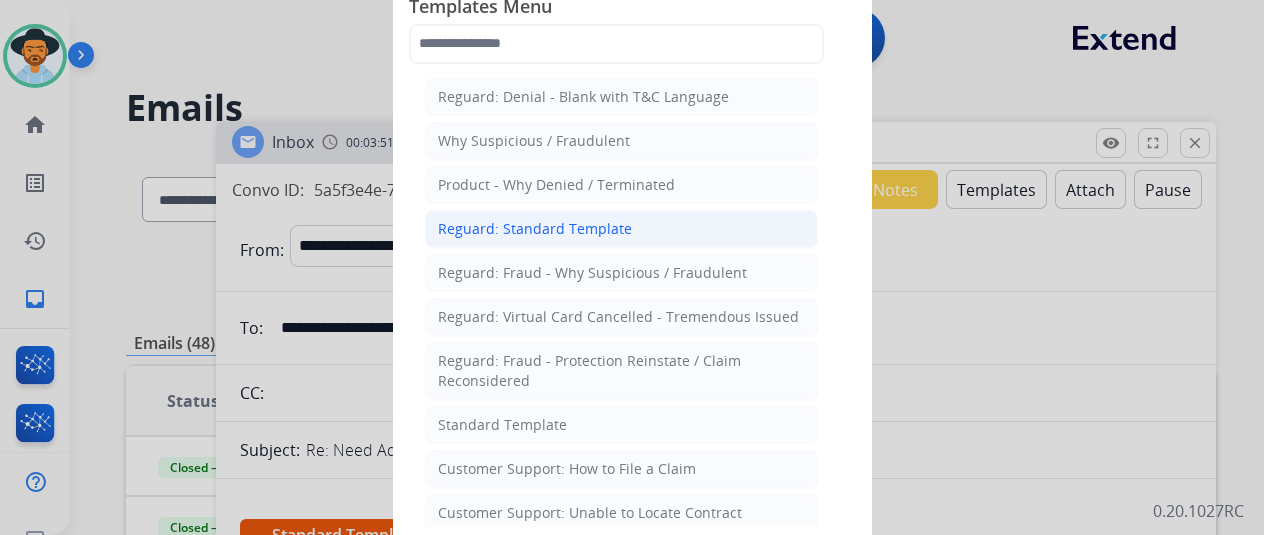 click on "Reguard: Standard Template" 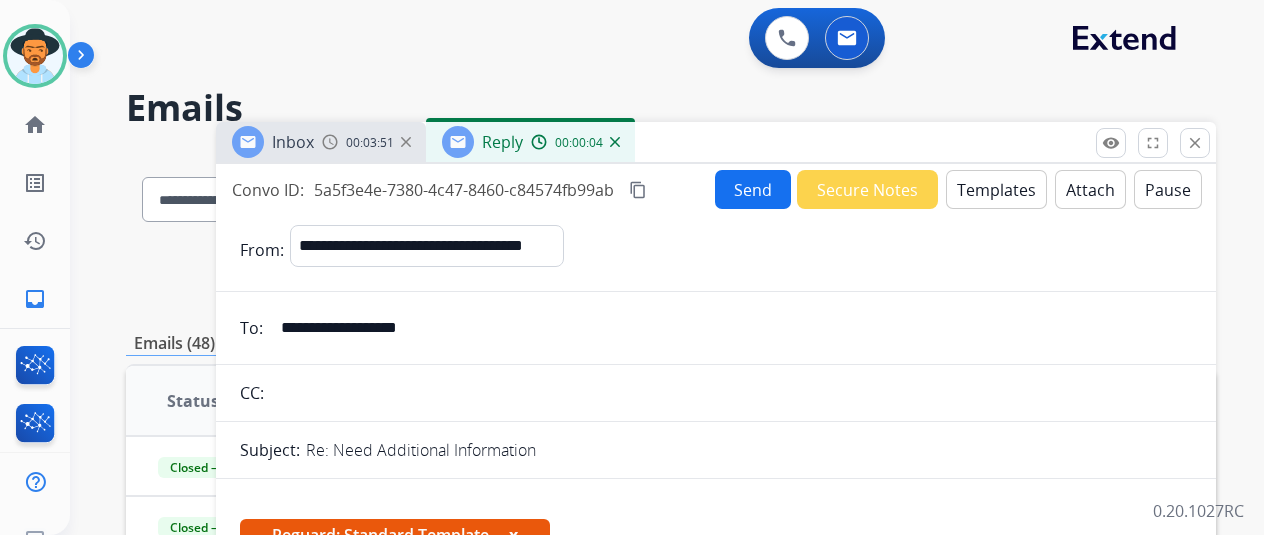 scroll, scrollTop: 500, scrollLeft: 0, axis: vertical 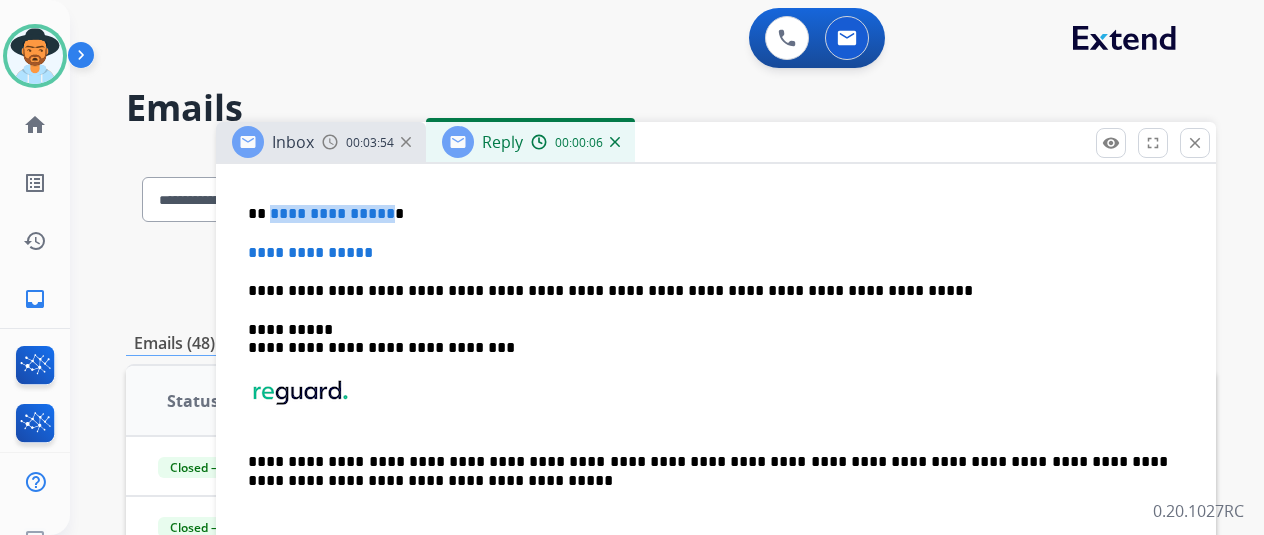 drag, startPoint x: 398, startPoint y: 212, endPoint x: 284, endPoint y: 212, distance: 114 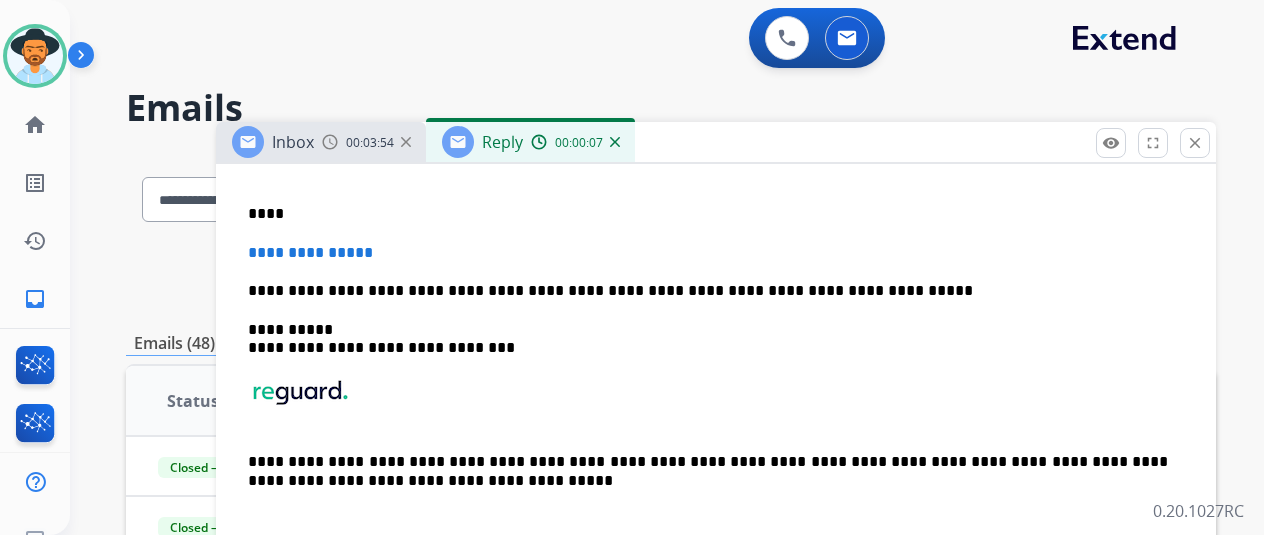 type 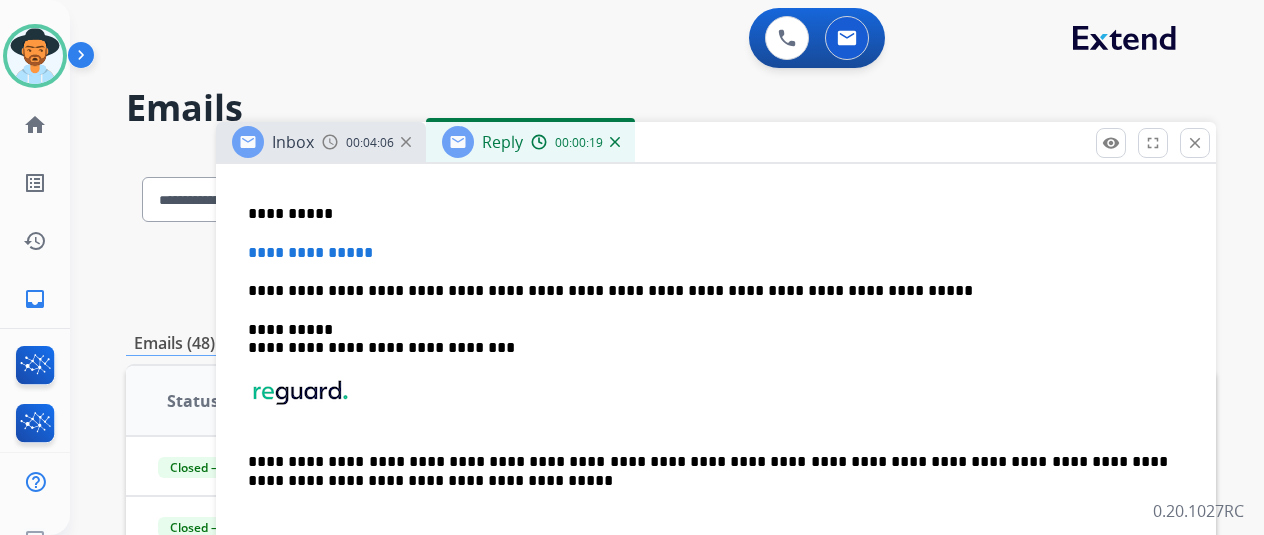 click on "**********" at bounding box center (716, 356) 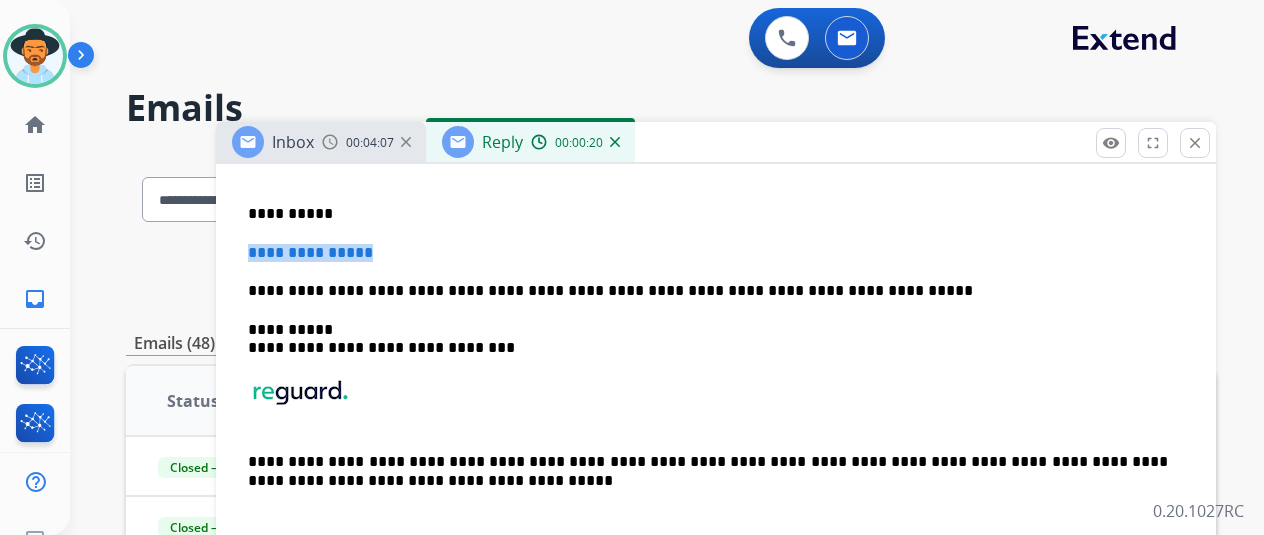 drag, startPoint x: 438, startPoint y: 253, endPoint x: 264, endPoint y: 245, distance: 174.1838 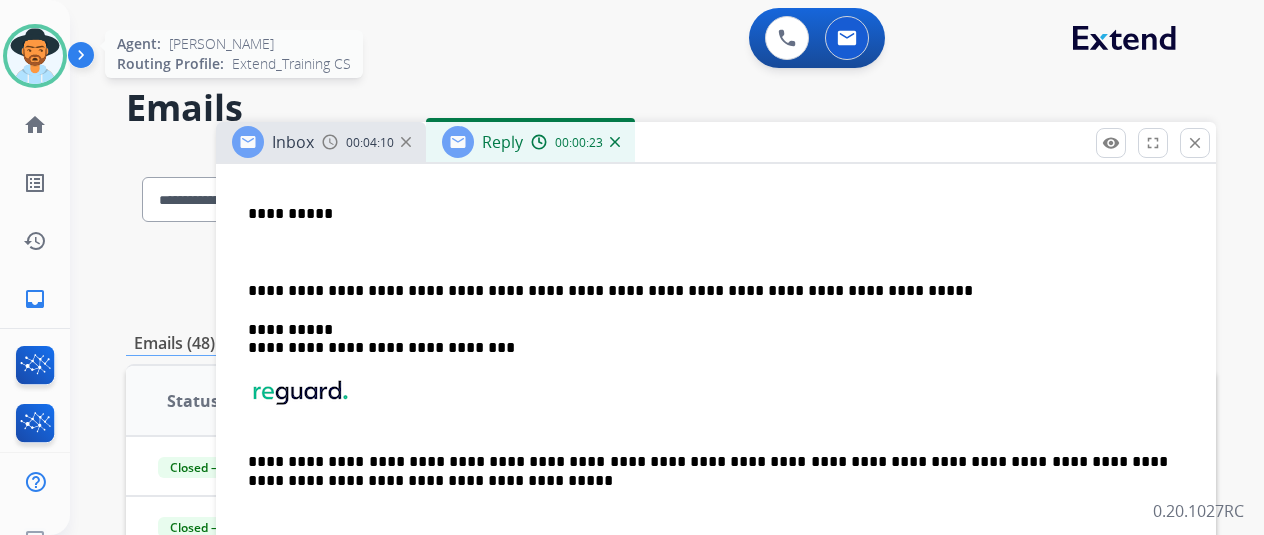 click at bounding box center (35, 56) 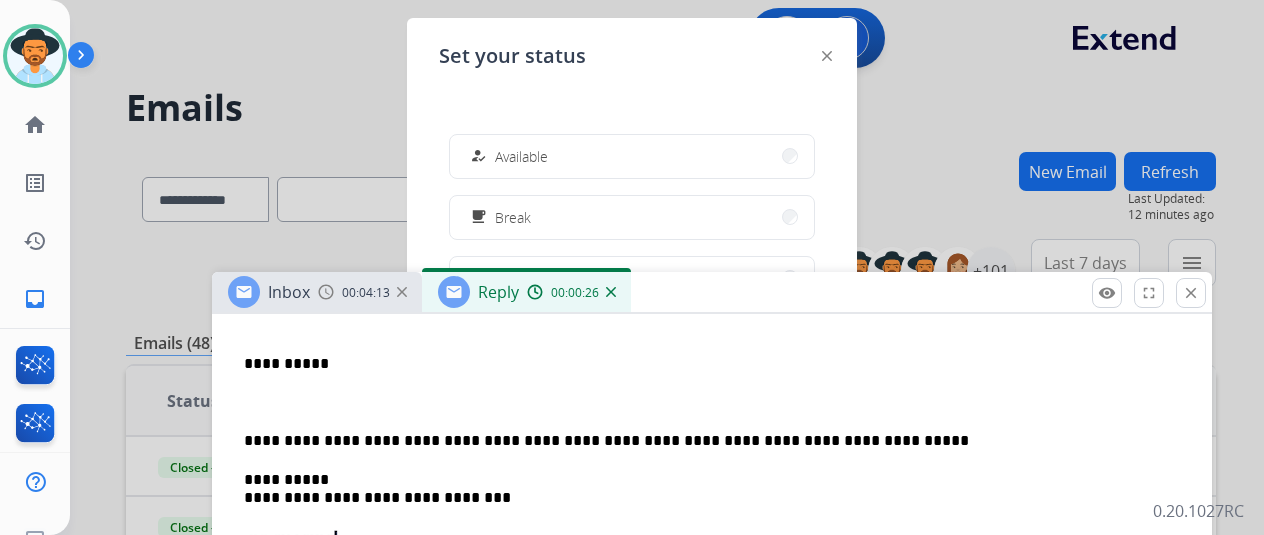 drag, startPoint x: 959, startPoint y: 150, endPoint x: 952, endPoint y: 301, distance: 151.16217 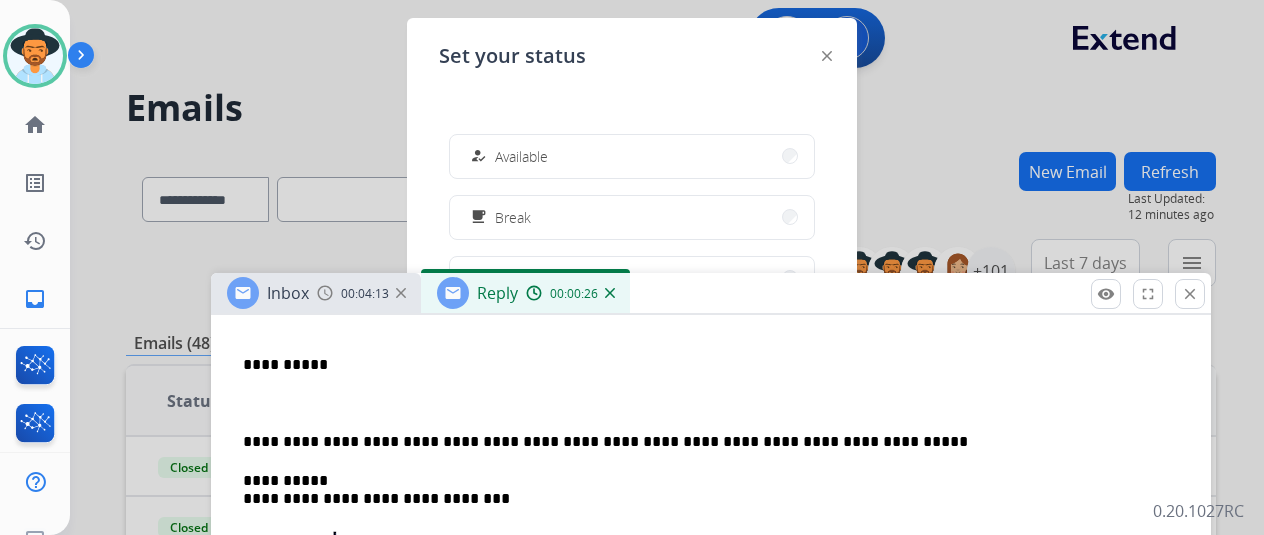 click on "how_to_reg Available free_breakfast Break fastfood Lunch assignment Non-Phone Queue how_to_reg Outbound Preparation campaign Team Huddle menu_book Training school Coaching phonelink_off System Issue login Logged In work_off Offline" at bounding box center (632, 278) 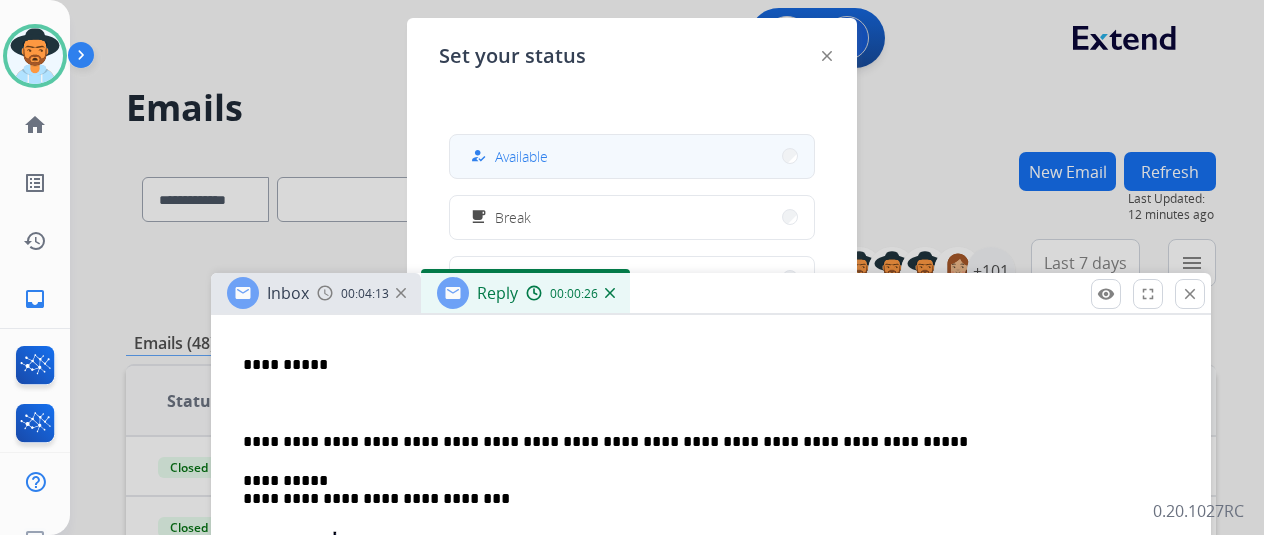 click on "how_to_reg Available" at bounding box center [632, 156] 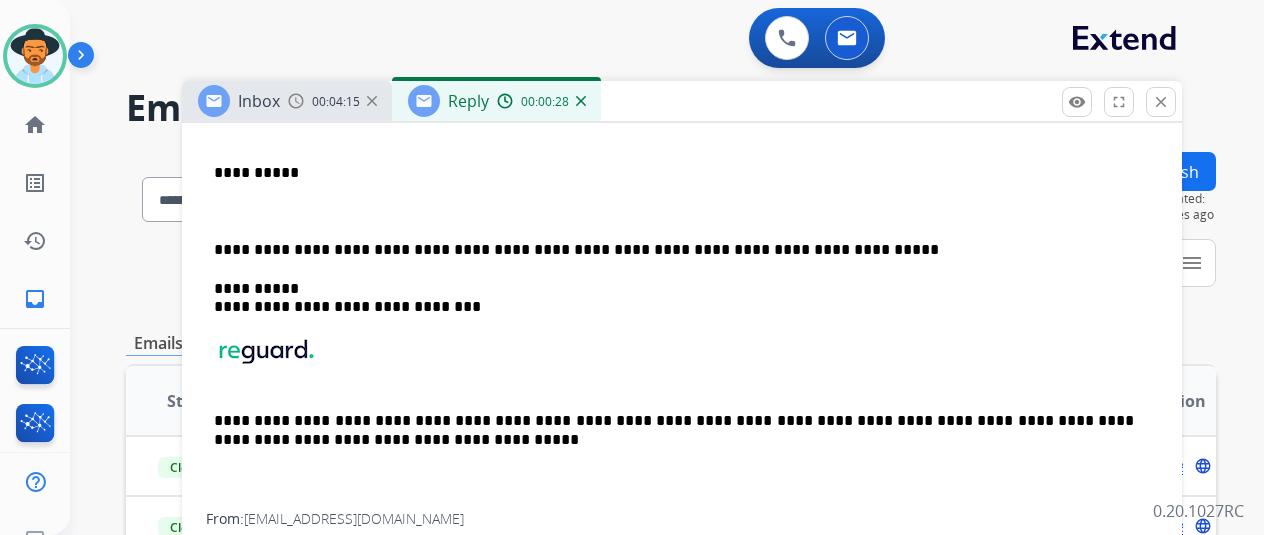 drag, startPoint x: 812, startPoint y: 299, endPoint x: 783, endPoint y: 107, distance: 194.17775 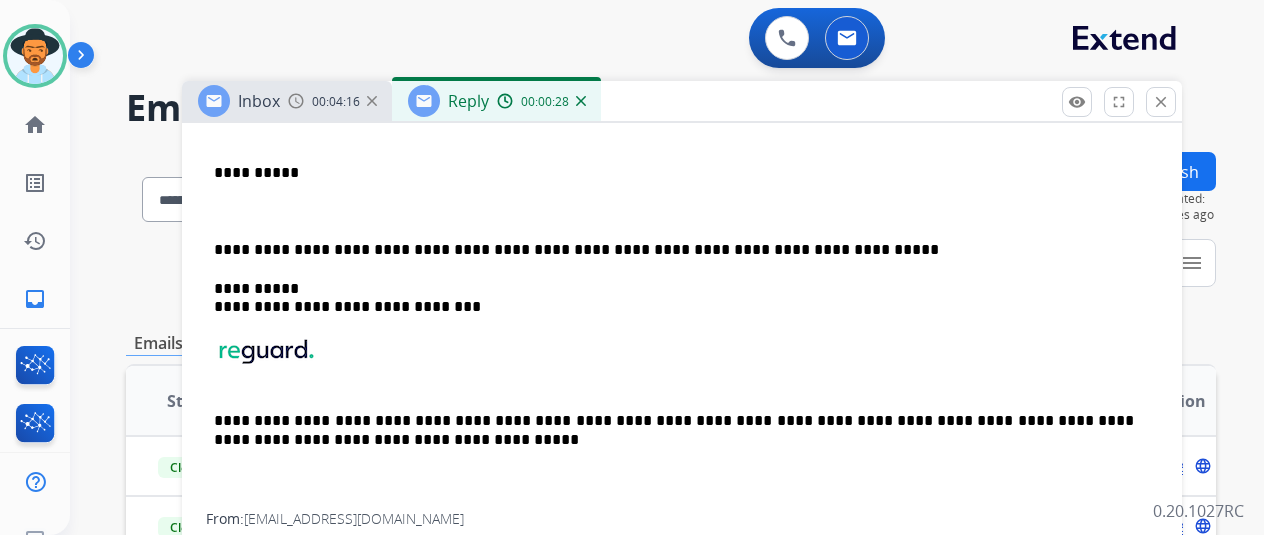 click at bounding box center [682, 212] 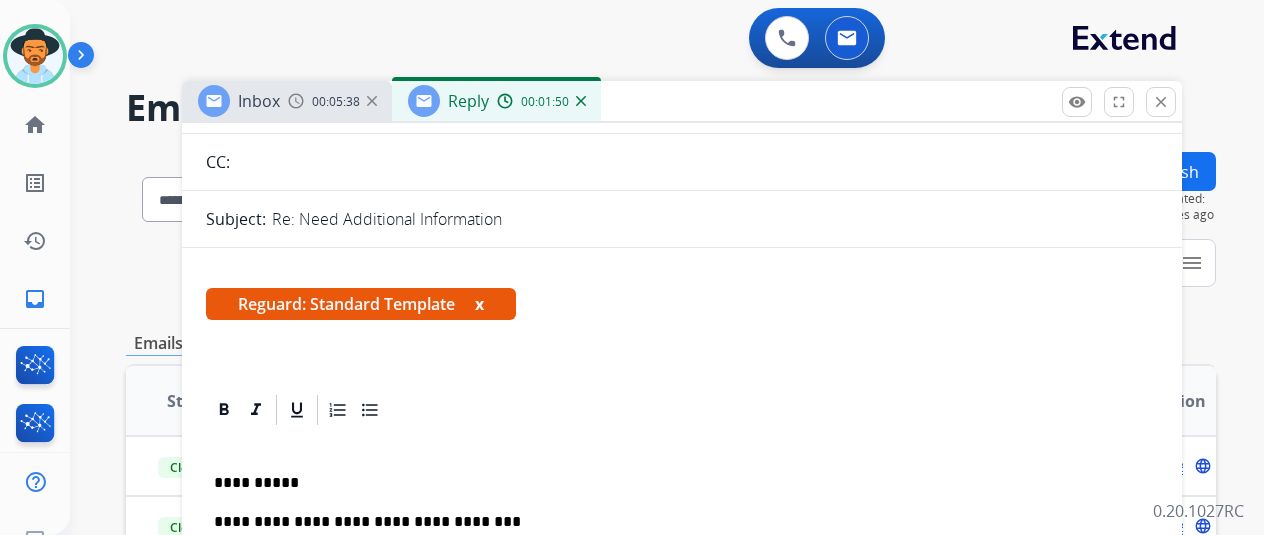 scroll, scrollTop: 0, scrollLeft: 0, axis: both 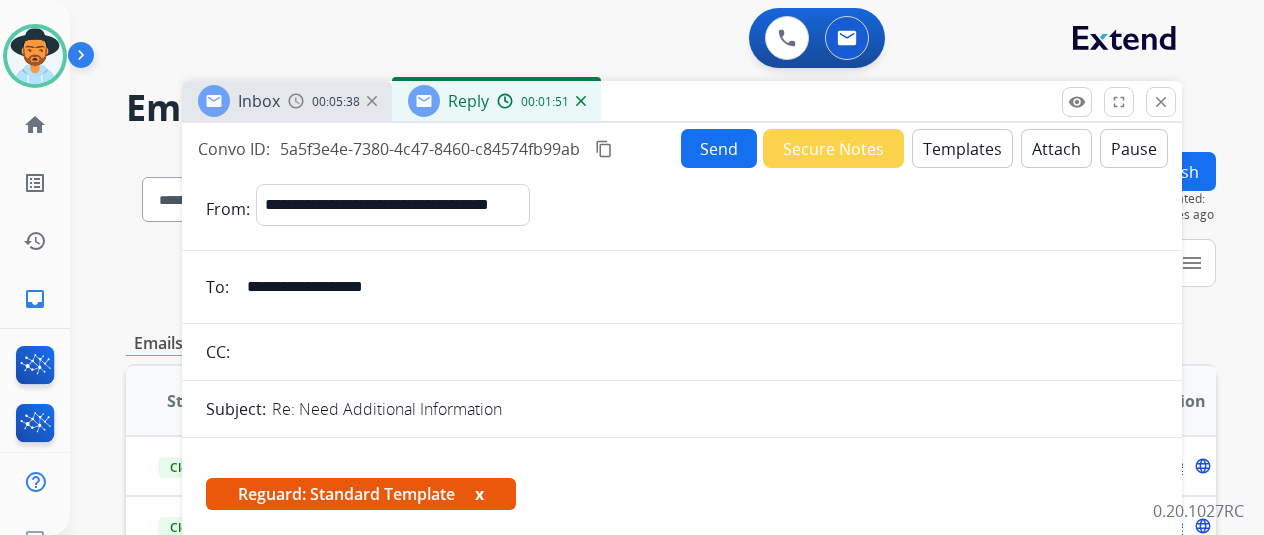 click on "Send" at bounding box center (719, 148) 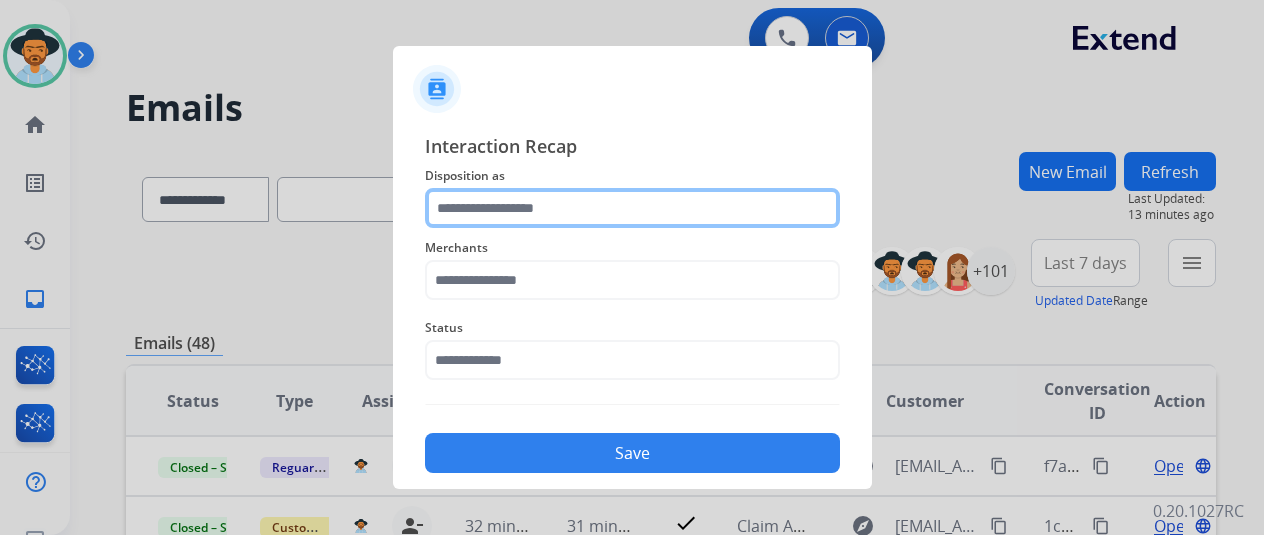 click 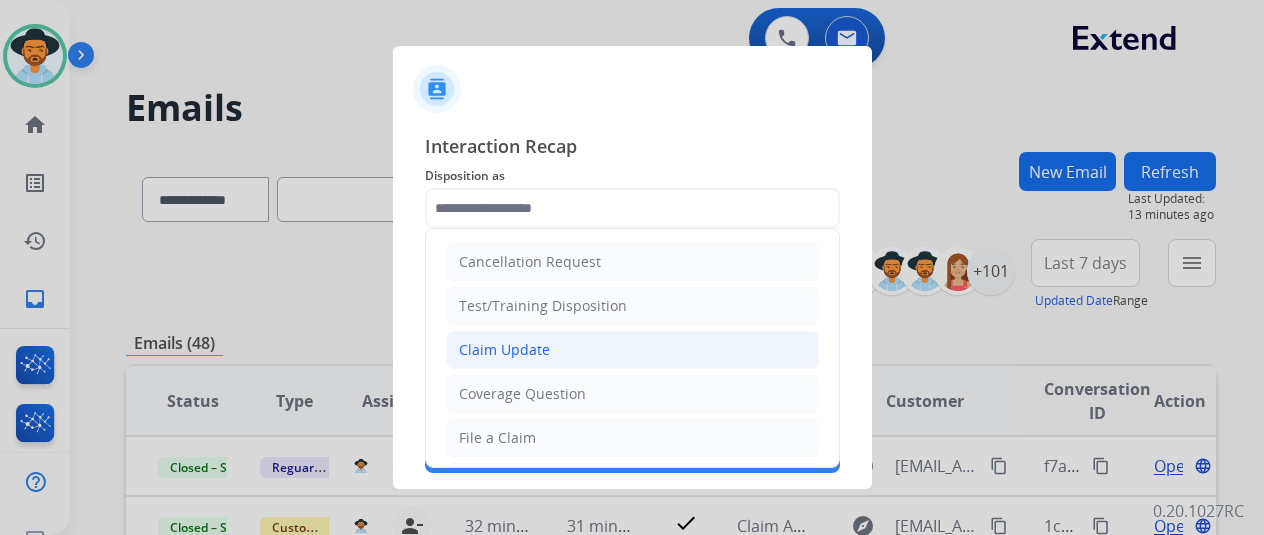 click on "Claim Update" 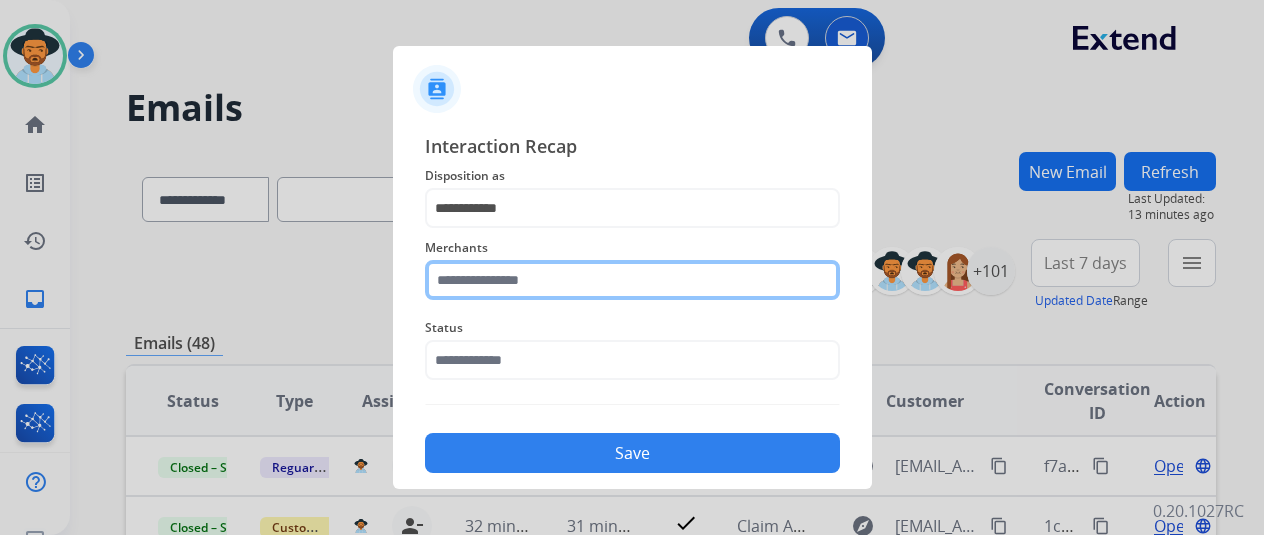 click 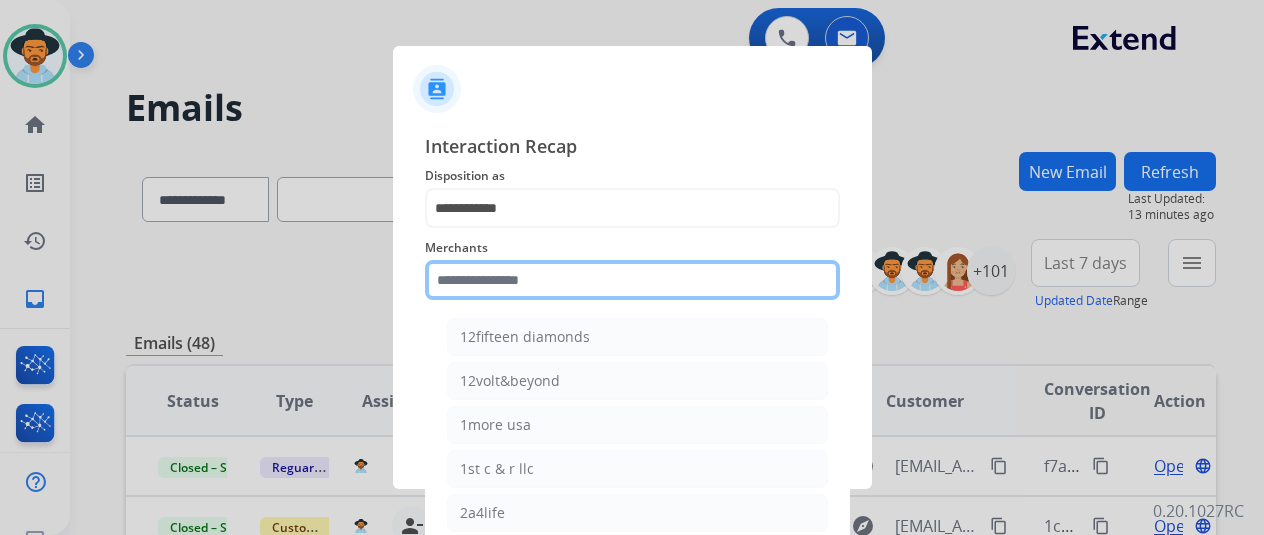 click 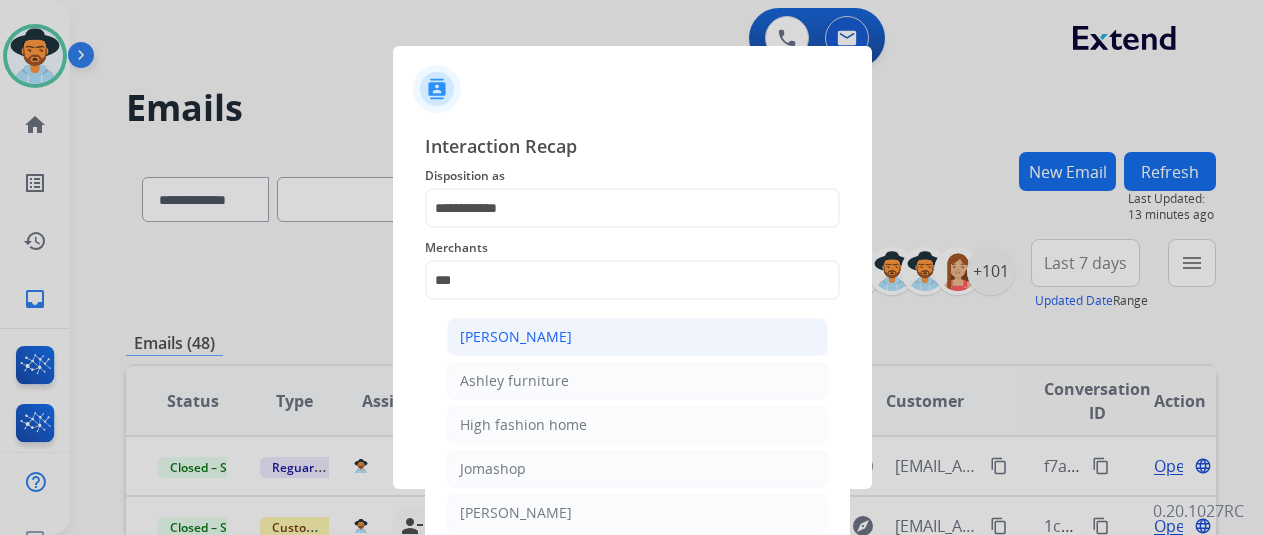 click on "[PERSON_NAME]" 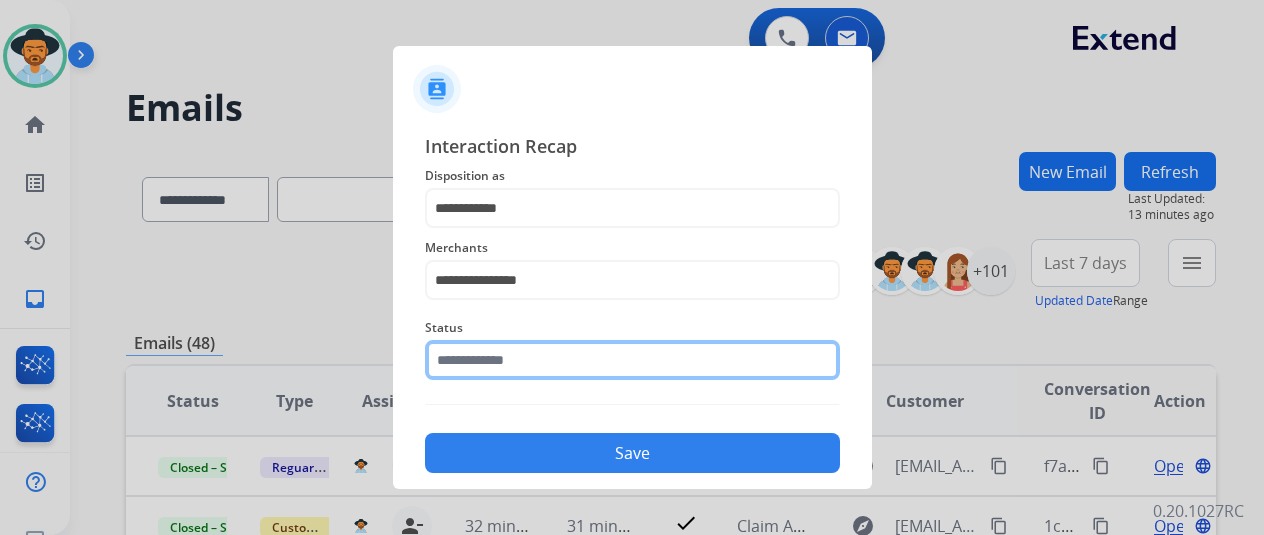 click 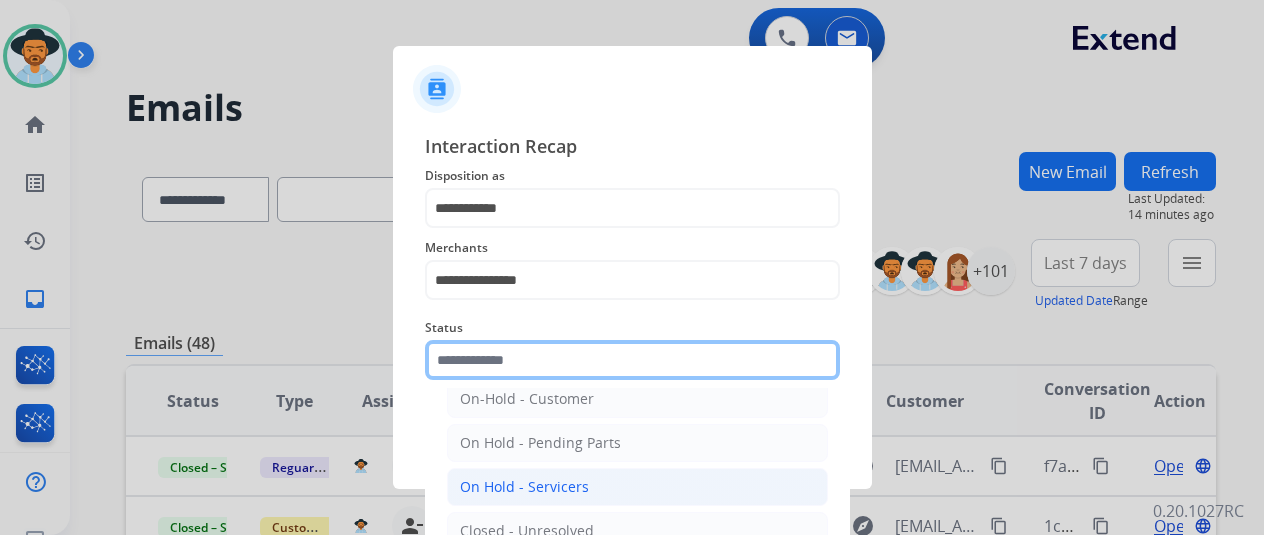 scroll, scrollTop: 114, scrollLeft: 0, axis: vertical 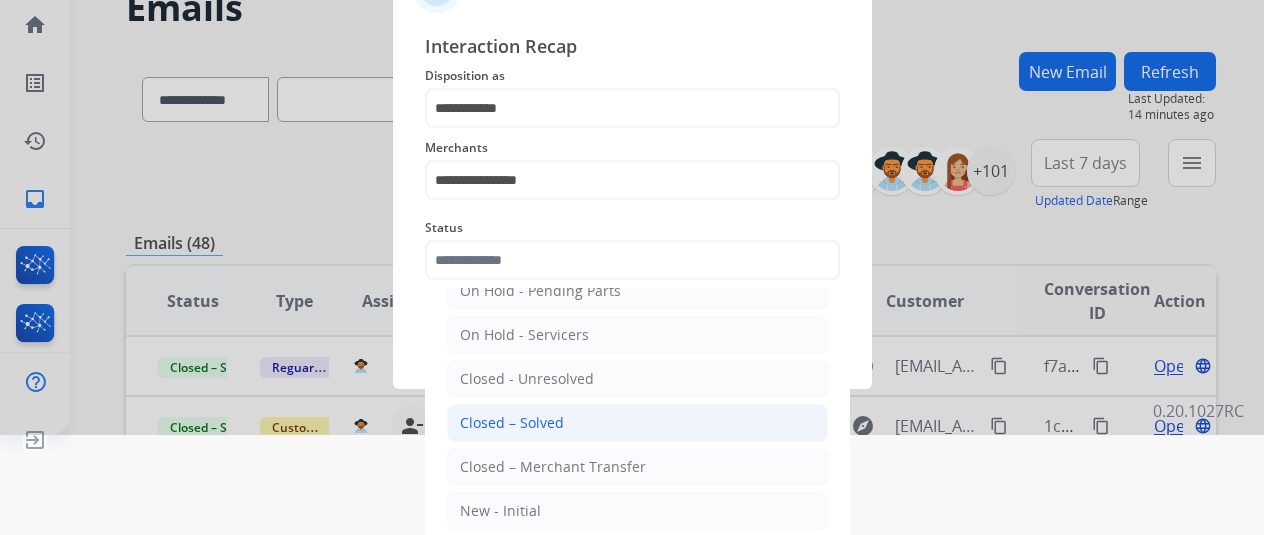 click on "Closed – Solved" 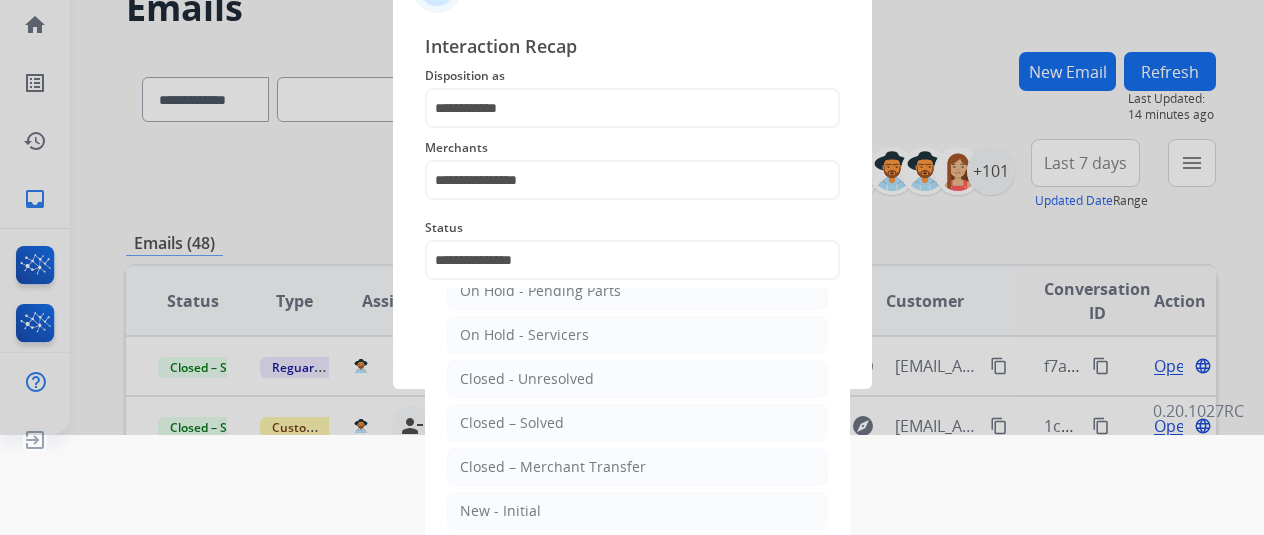 scroll, scrollTop: 24, scrollLeft: 0, axis: vertical 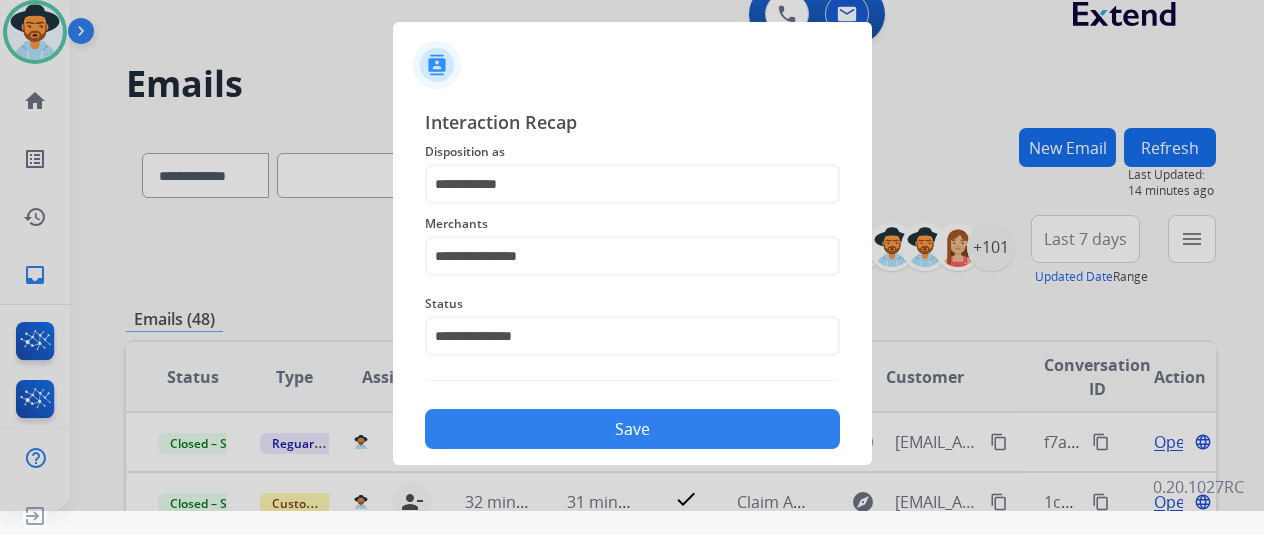 click on "Save" 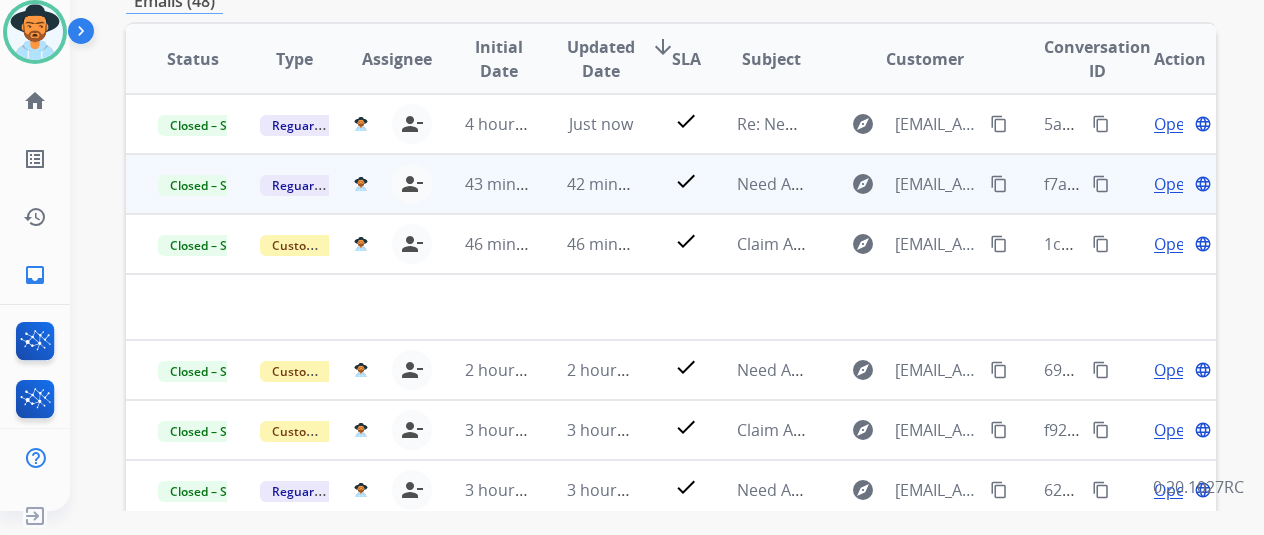 scroll, scrollTop: 286, scrollLeft: 0, axis: vertical 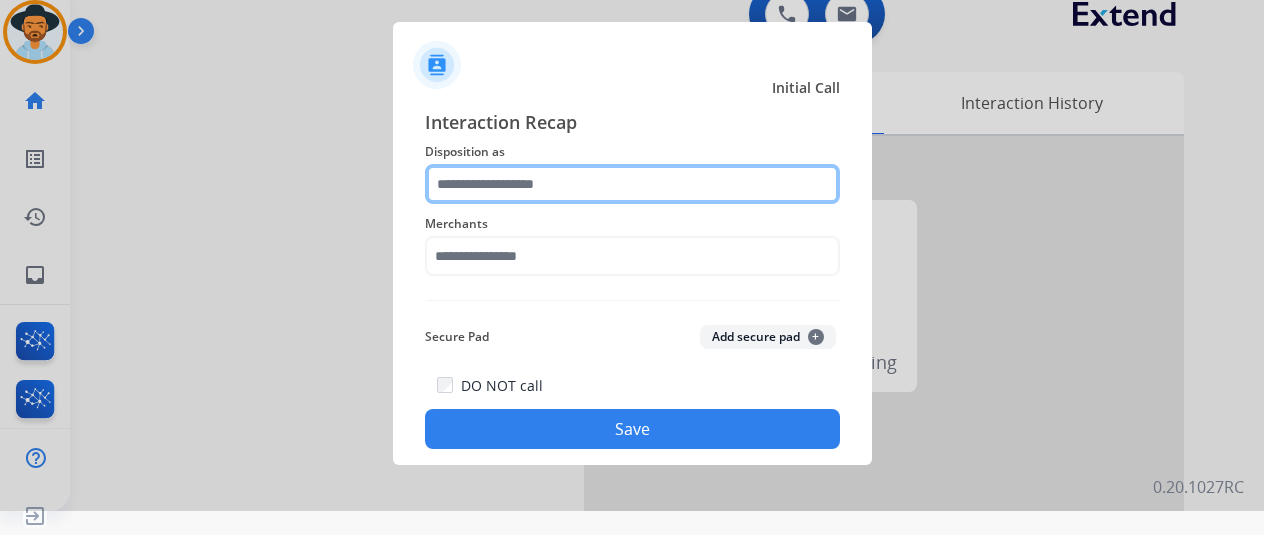 click 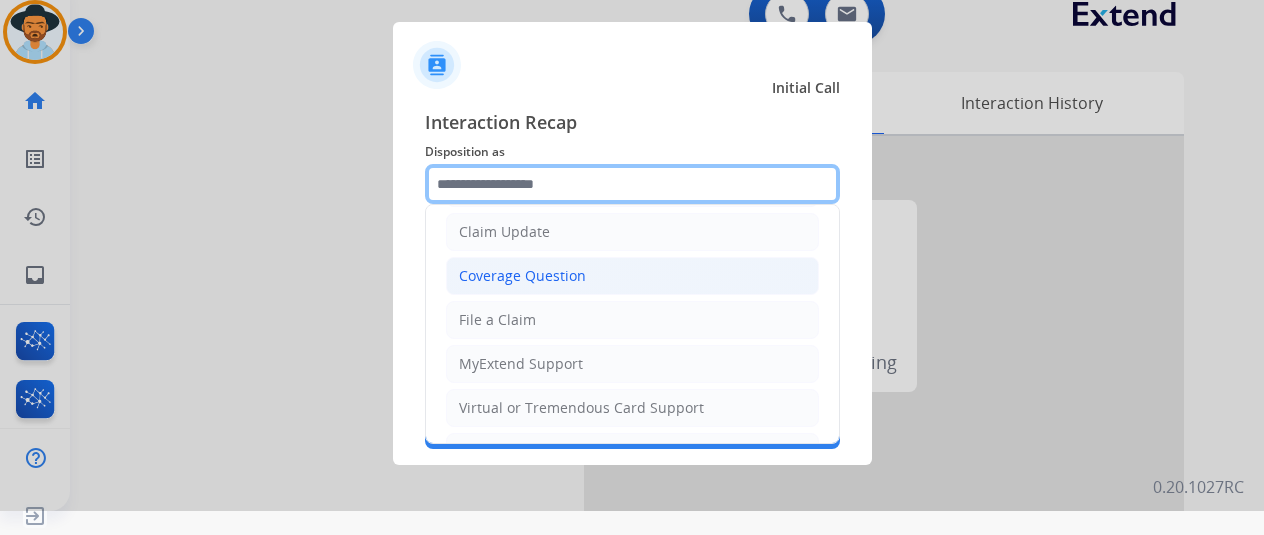 scroll, scrollTop: 200, scrollLeft: 0, axis: vertical 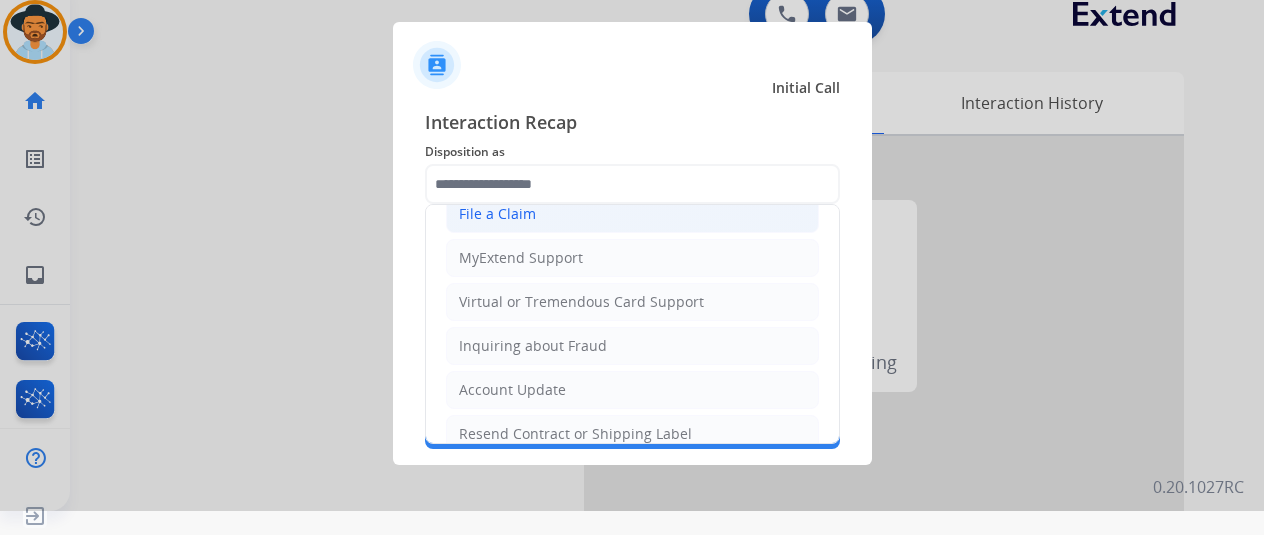click on "File a Claim" 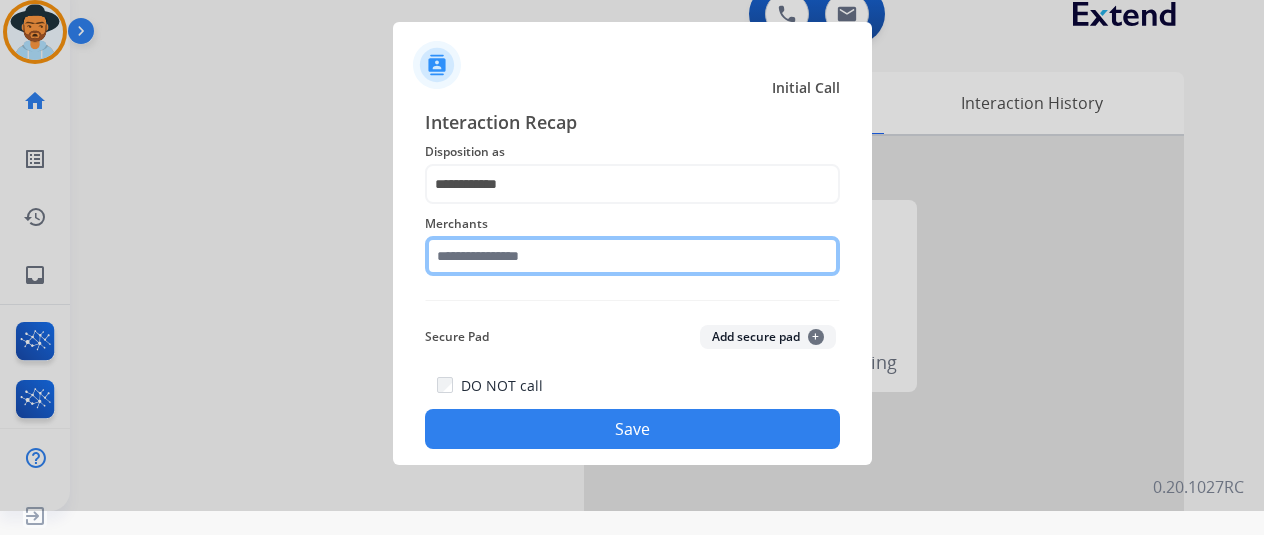 click 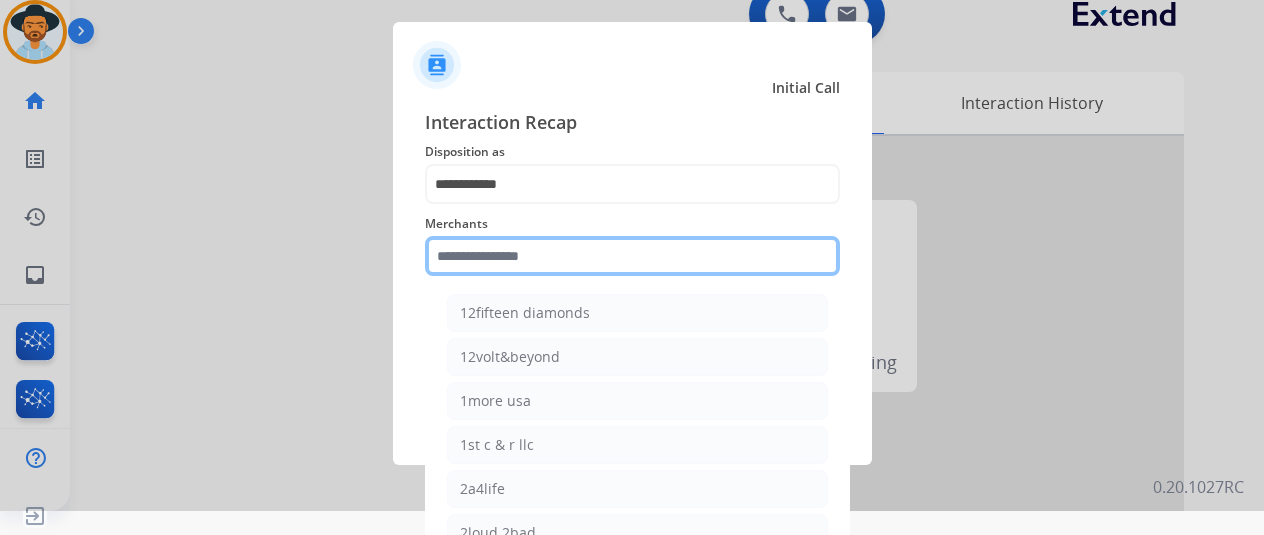 click 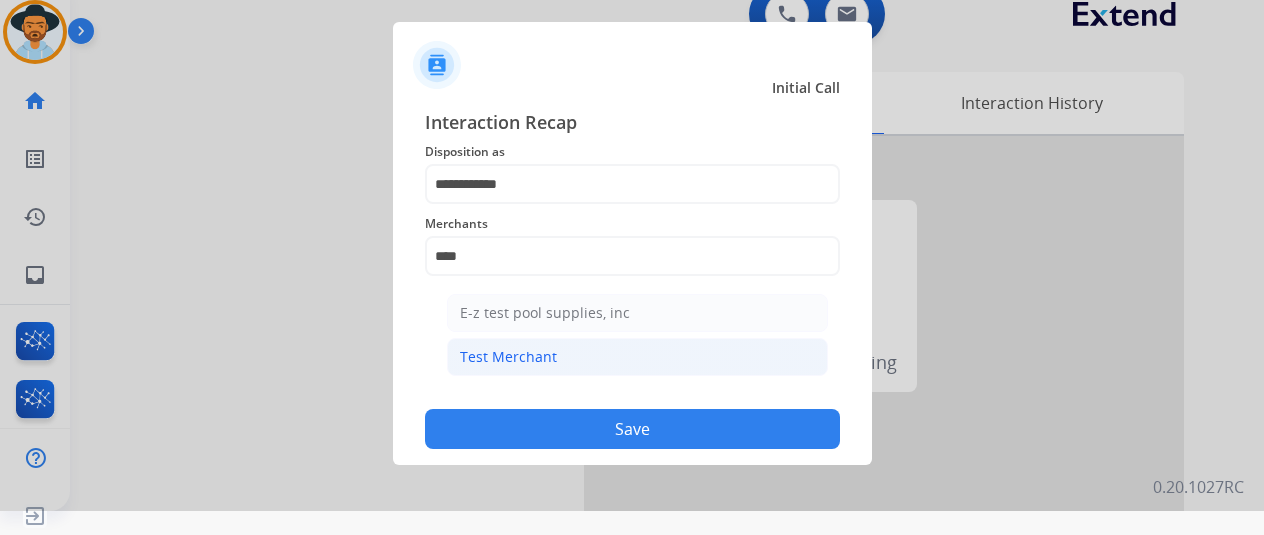click on "Test Merchant" 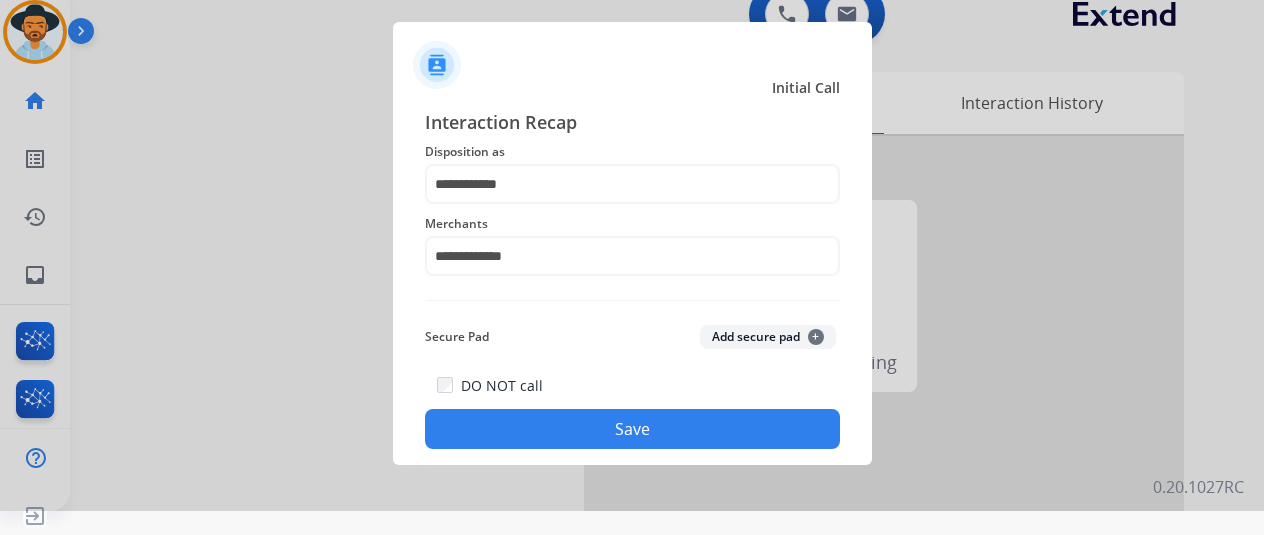 click on "Save" 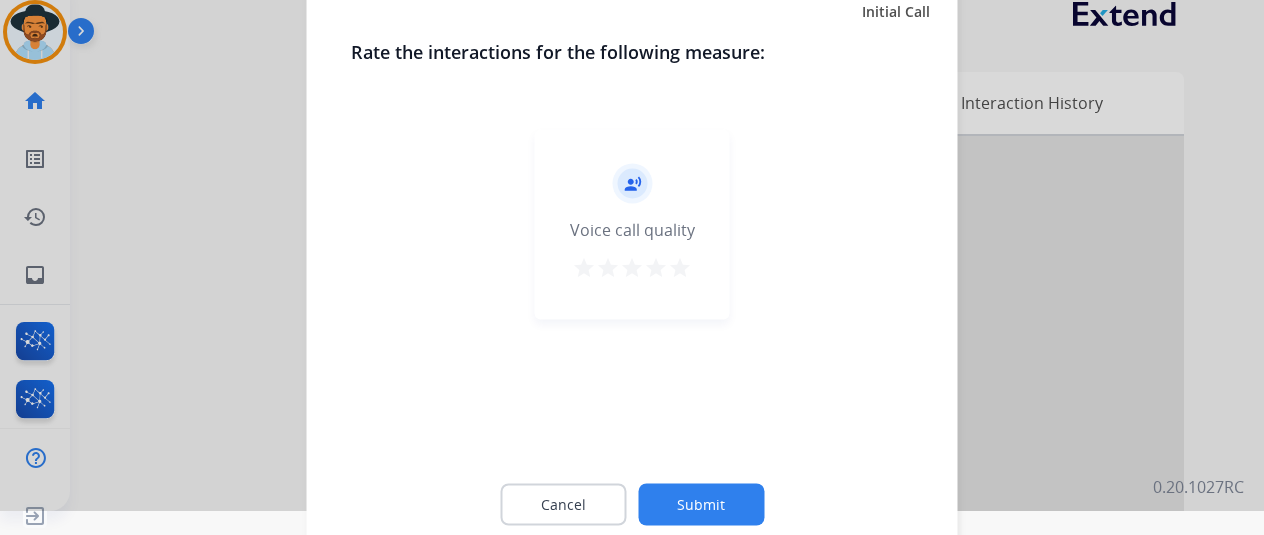 click on "star" at bounding box center (680, 267) 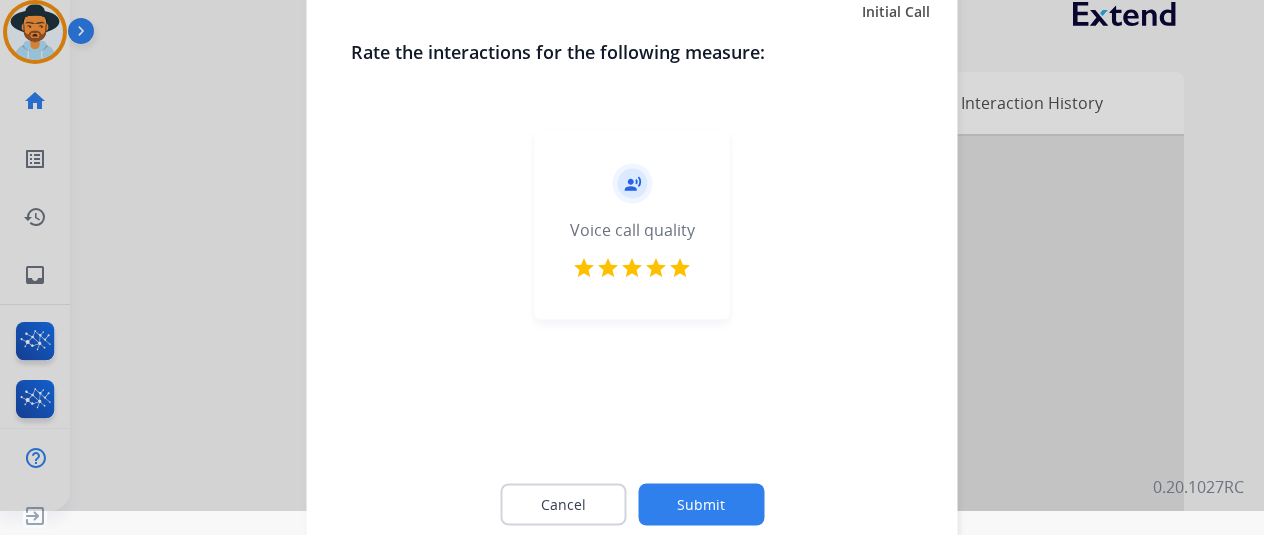 click on "Submit" 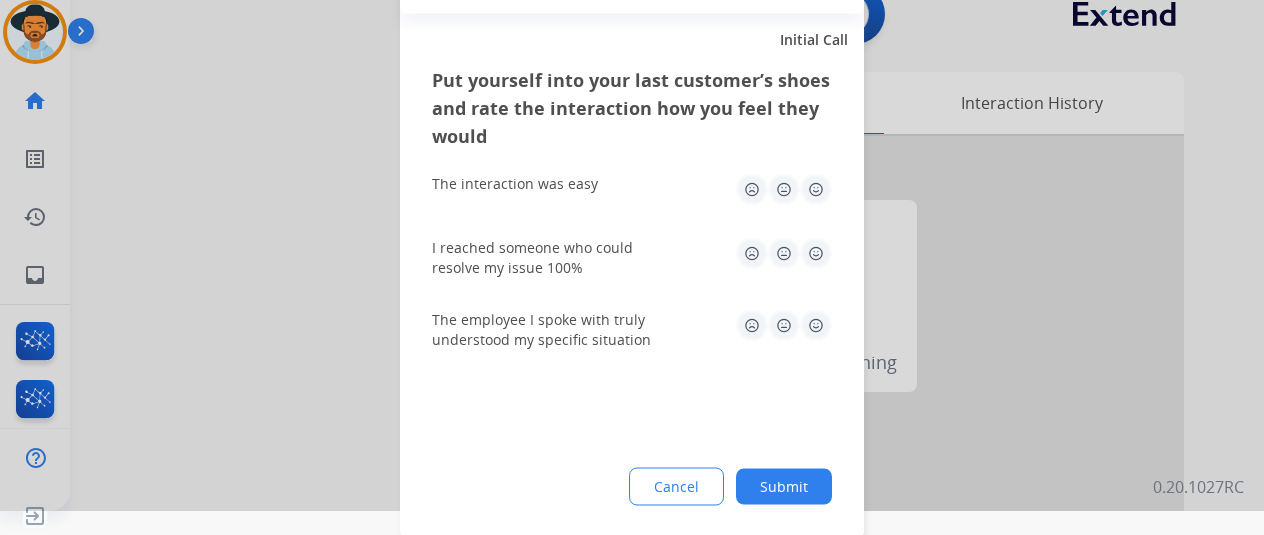 click 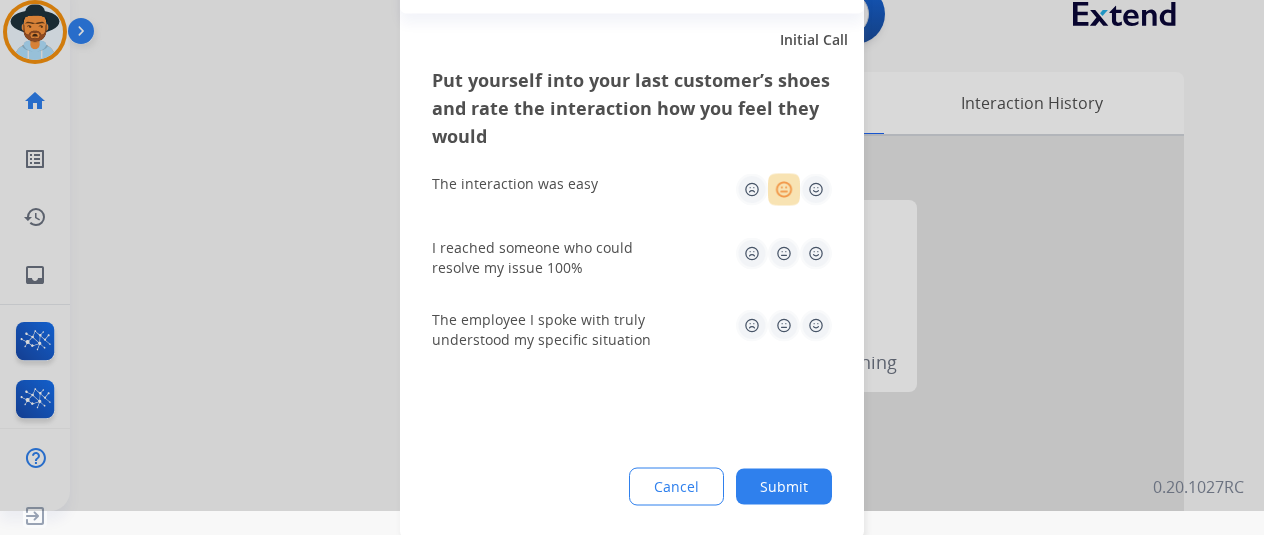 click 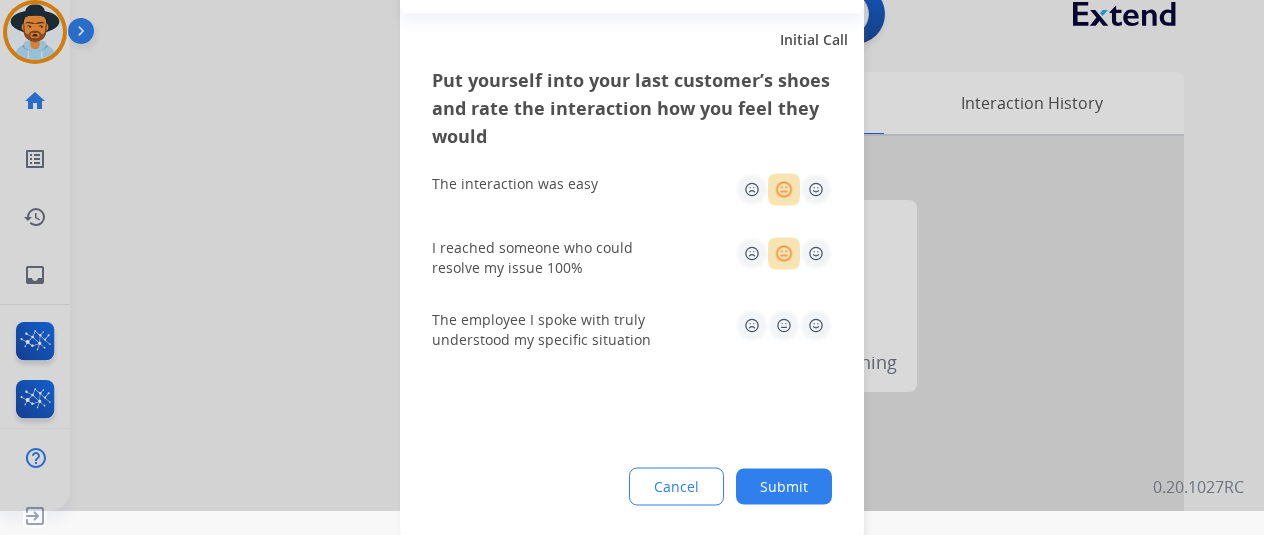 click 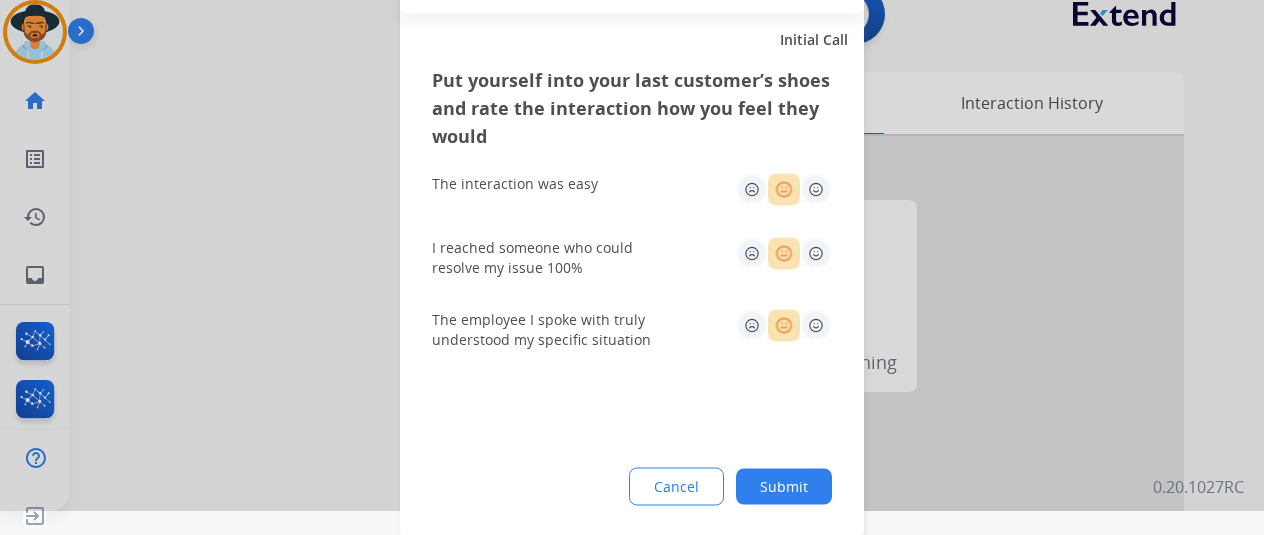 drag, startPoint x: 754, startPoint y: 270, endPoint x: 754, endPoint y: 229, distance: 41 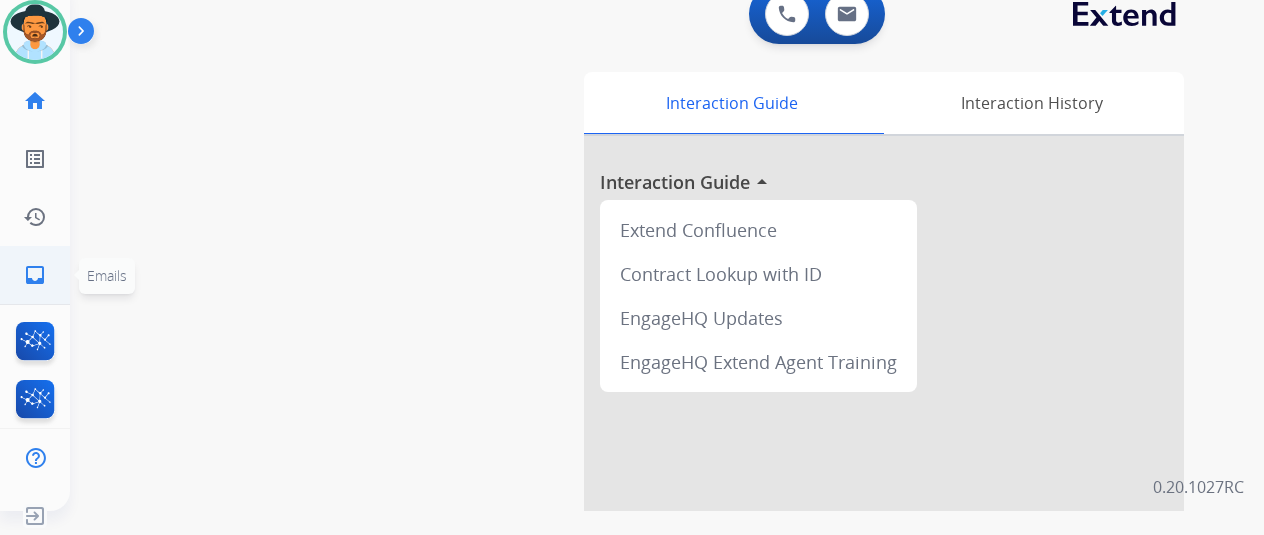 click on "inbox  Emails" 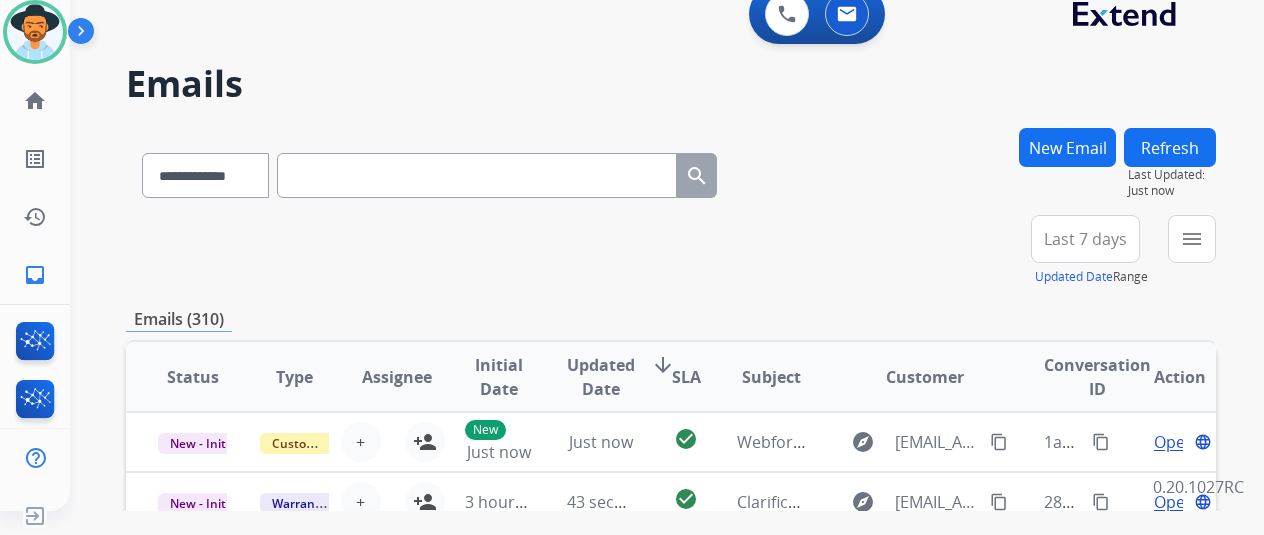 click on "New Email" at bounding box center (1067, 147) 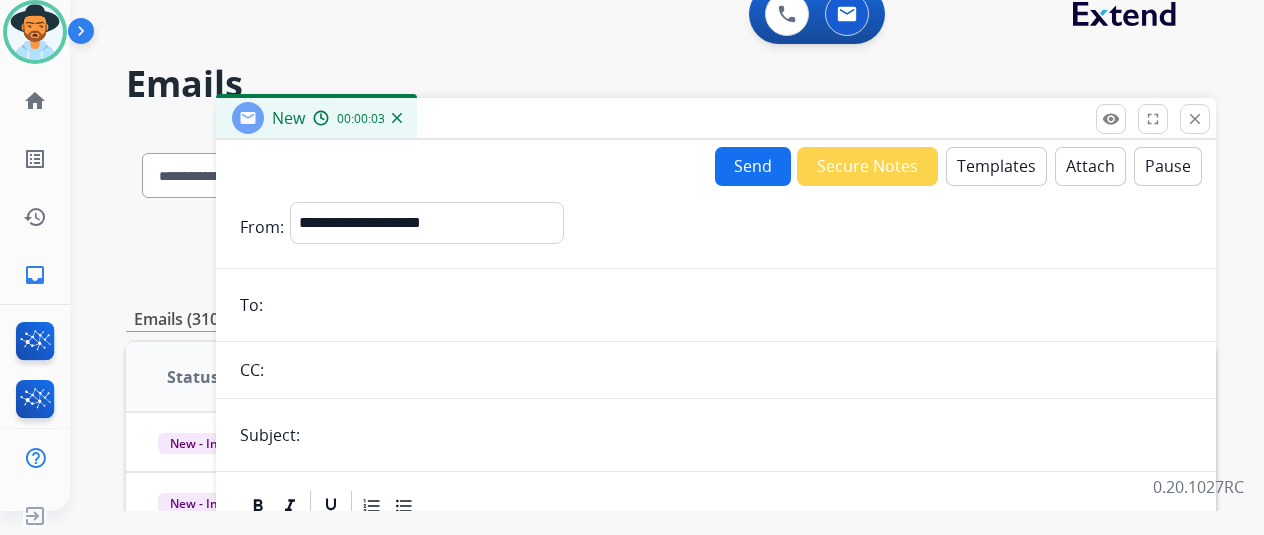 click on "Templates" at bounding box center (996, 166) 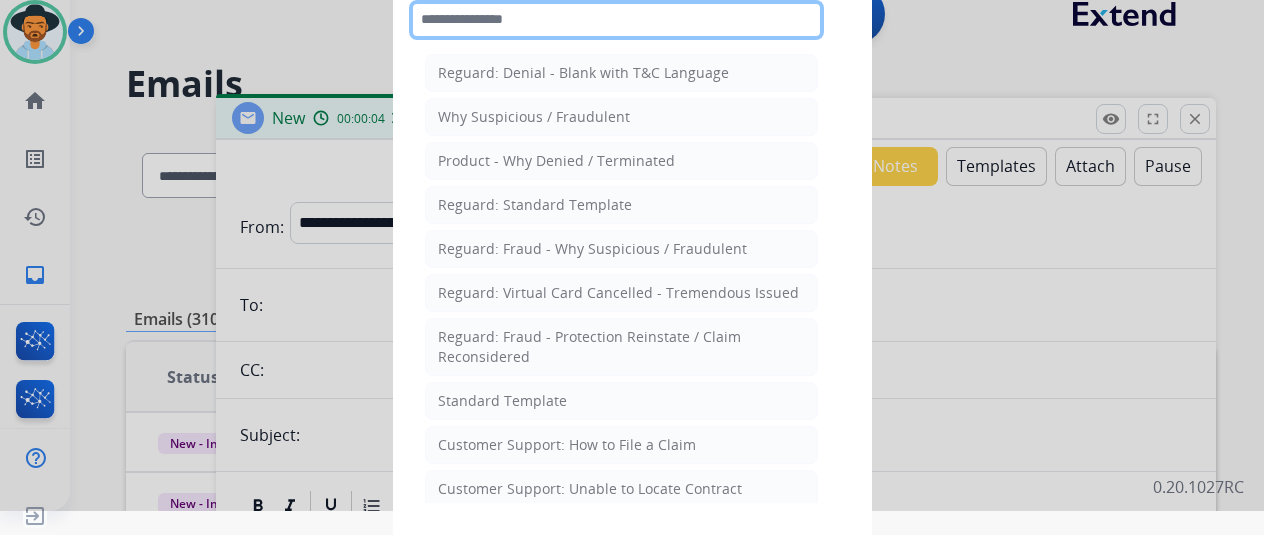 click 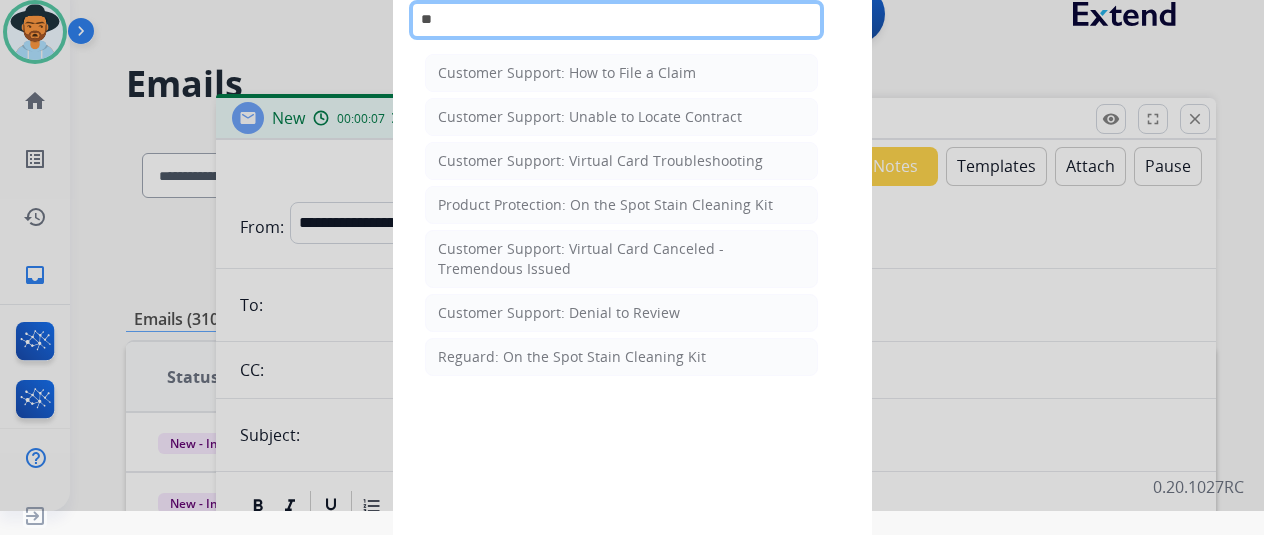 type on "*" 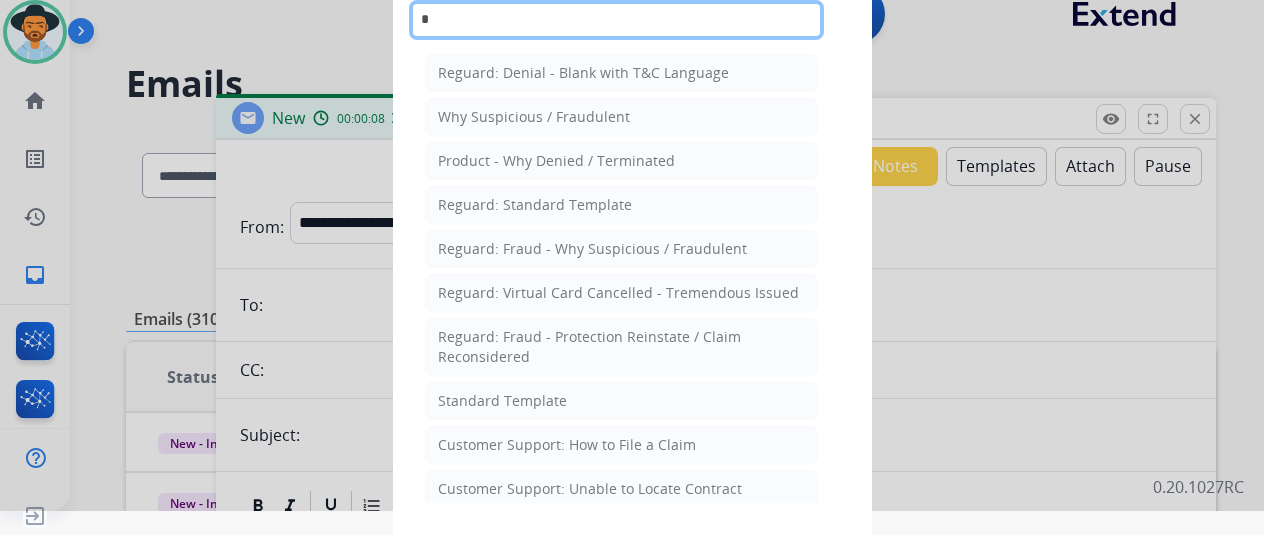 type 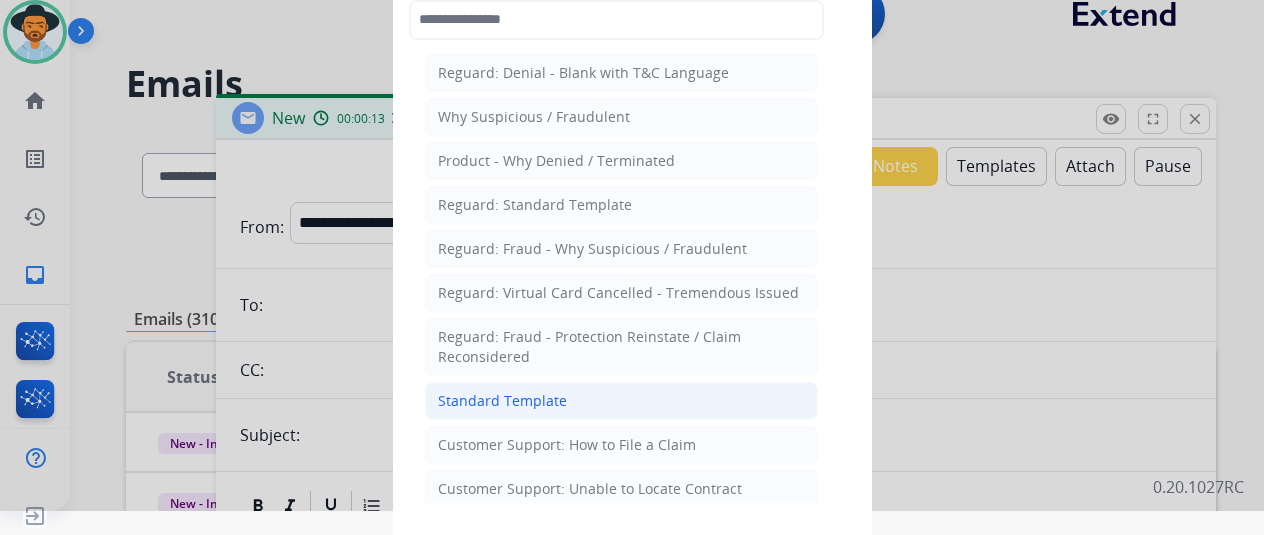 click on "Standard Template" 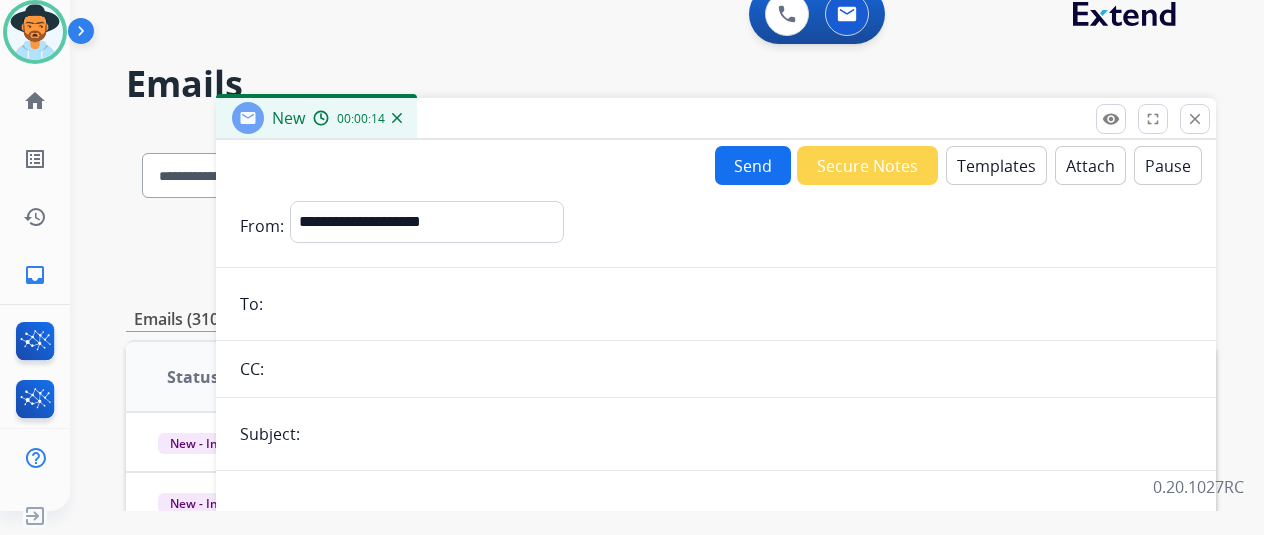 scroll, scrollTop: 460, scrollLeft: 0, axis: vertical 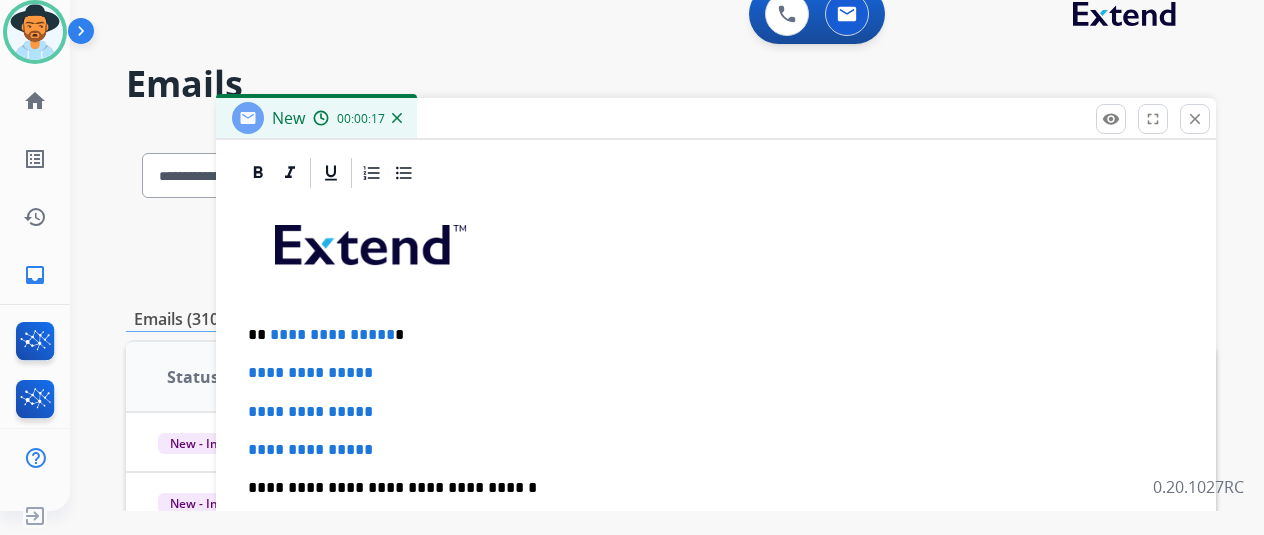 click on "**********" at bounding box center (708, 335) 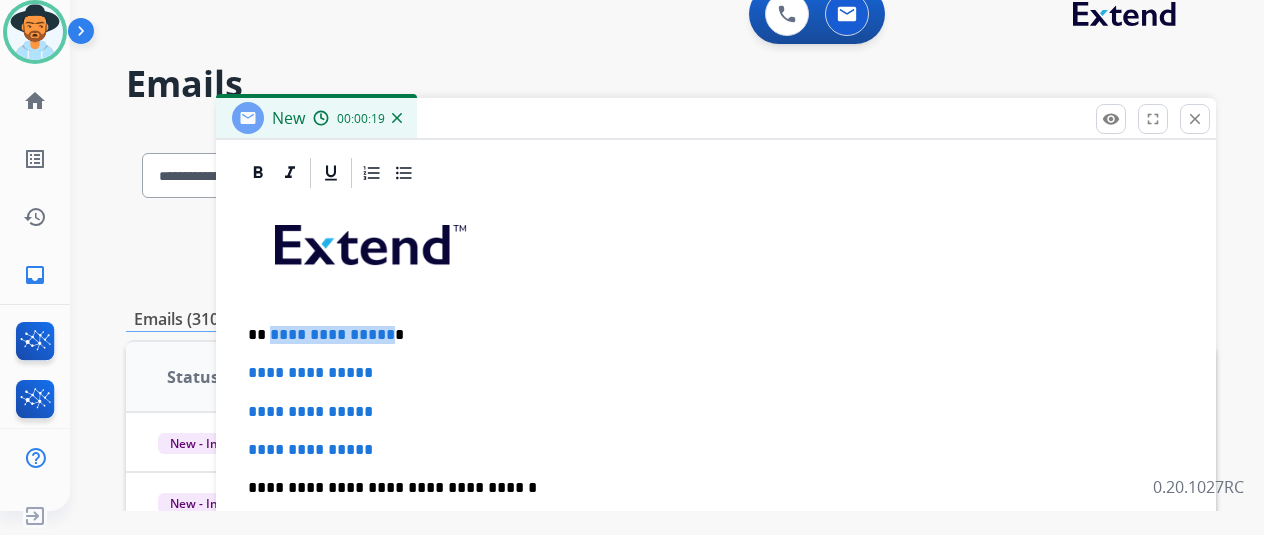 drag, startPoint x: 399, startPoint y: 325, endPoint x: 284, endPoint y: 324, distance: 115.00435 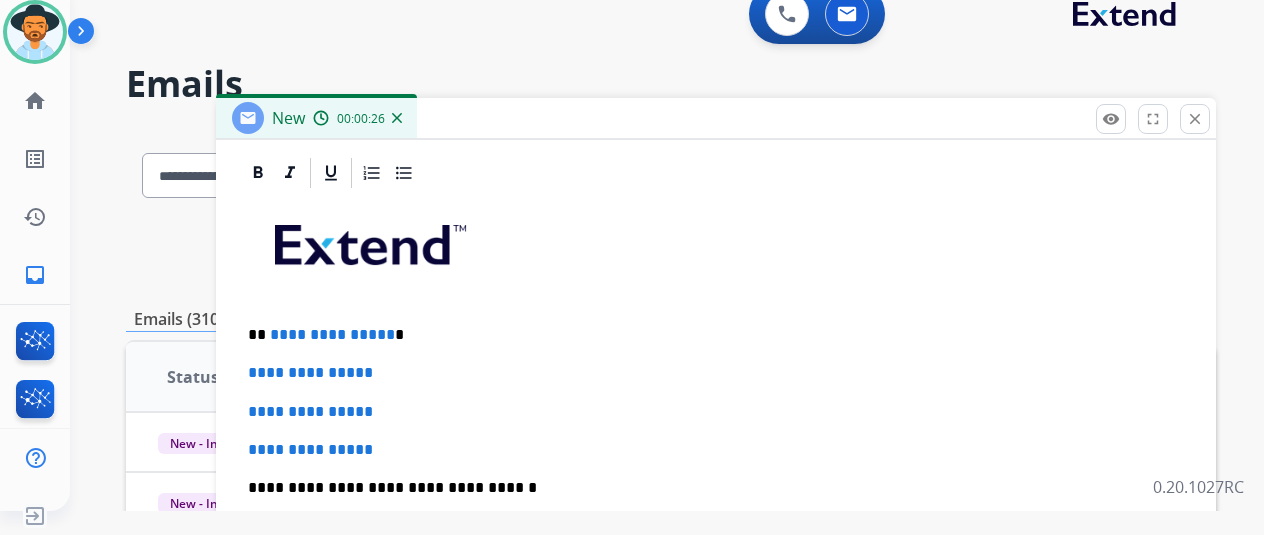 drag, startPoint x: 437, startPoint y: 343, endPoint x: 398, endPoint y: 344, distance: 39.012817 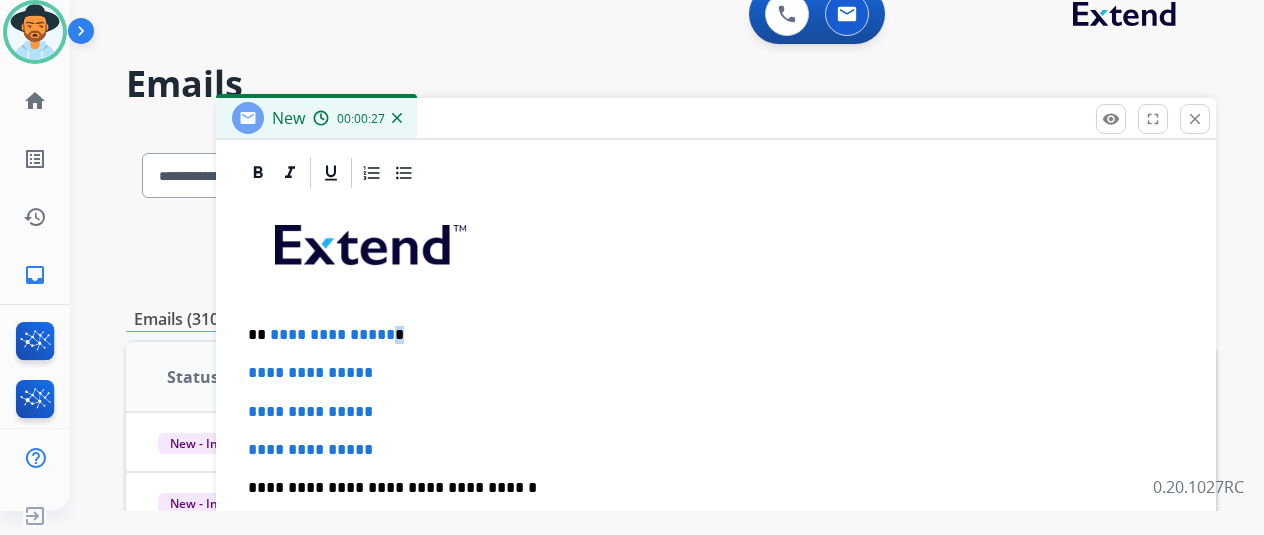 click on "**********" at bounding box center [708, 335] 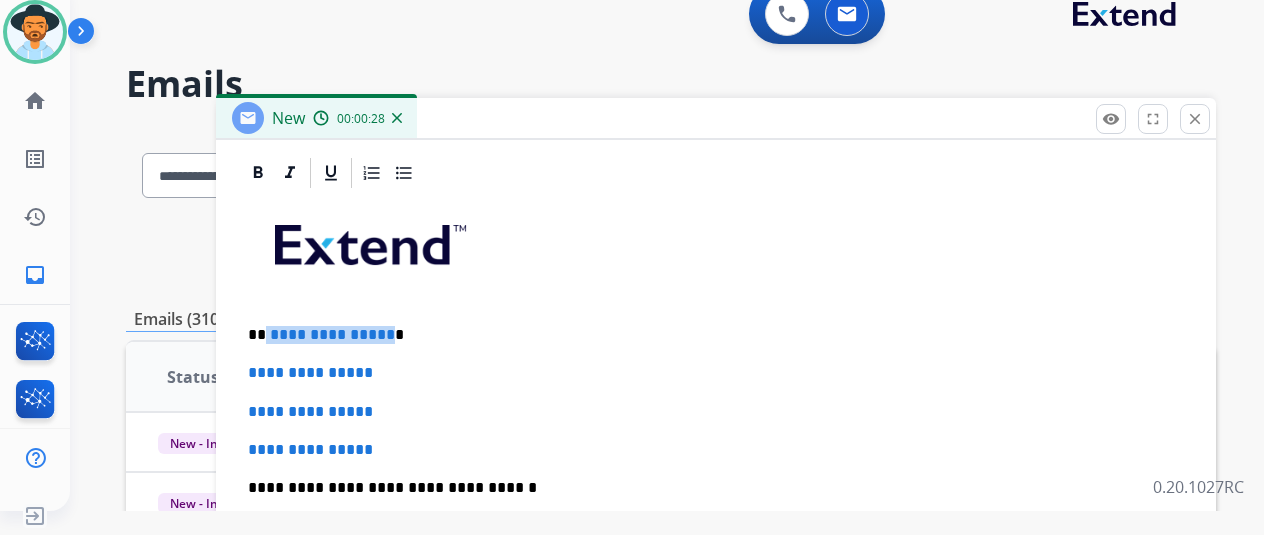 drag, startPoint x: 398, startPoint y: 328, endPoint x: 282, endPoint y: 330, distance: 116.01724 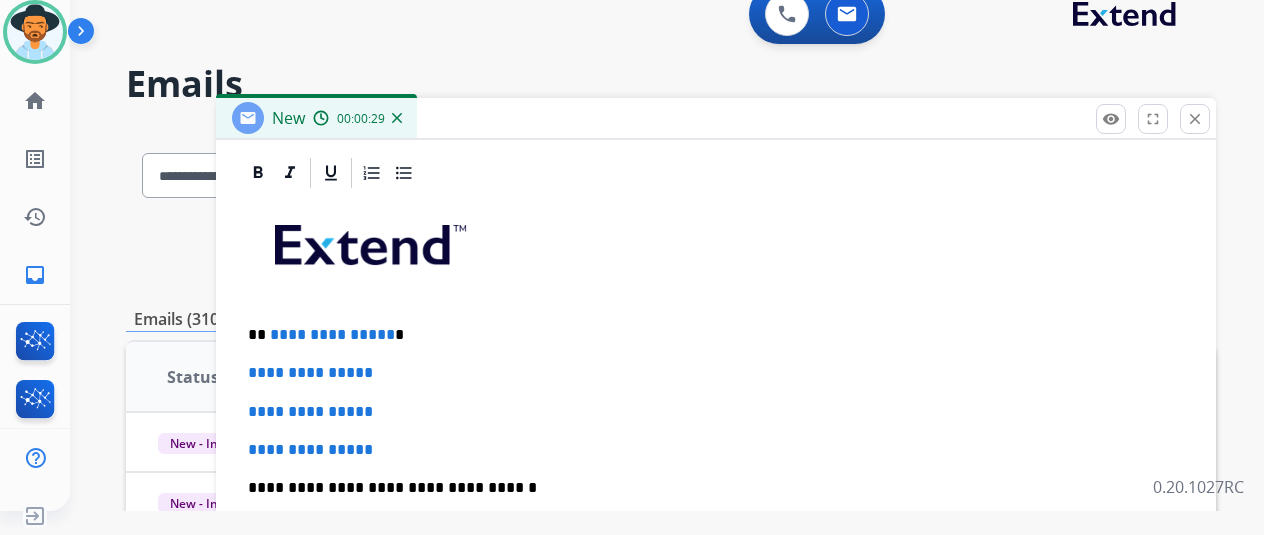 type 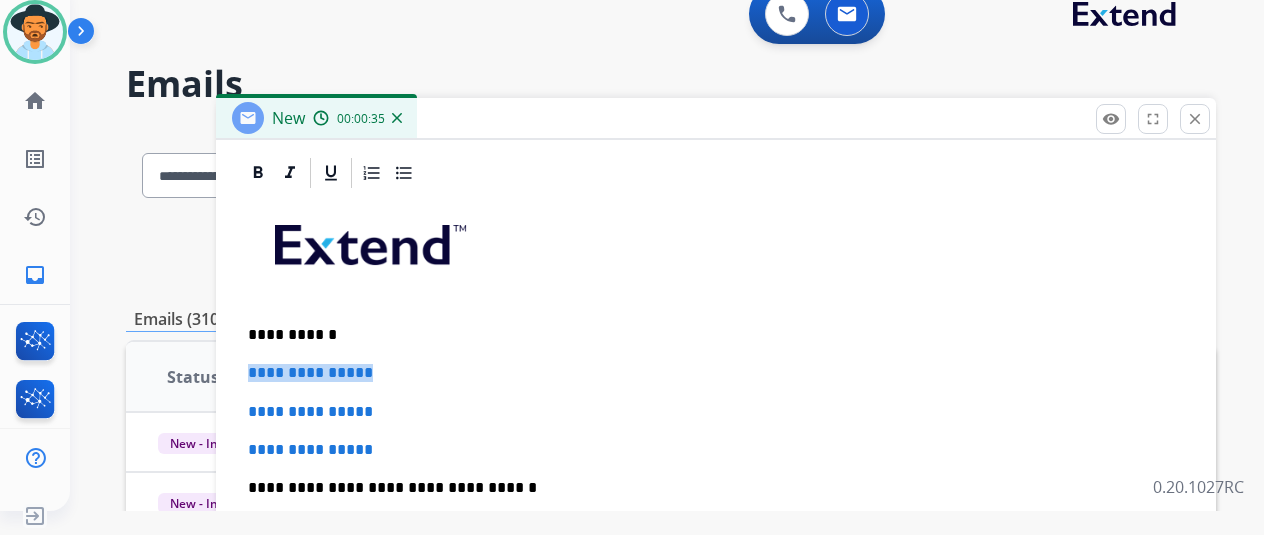 drag, startPoint x: 404, startPoint y: 375, endPoint x: 247, endPoint y: 377, distance: 157.01274 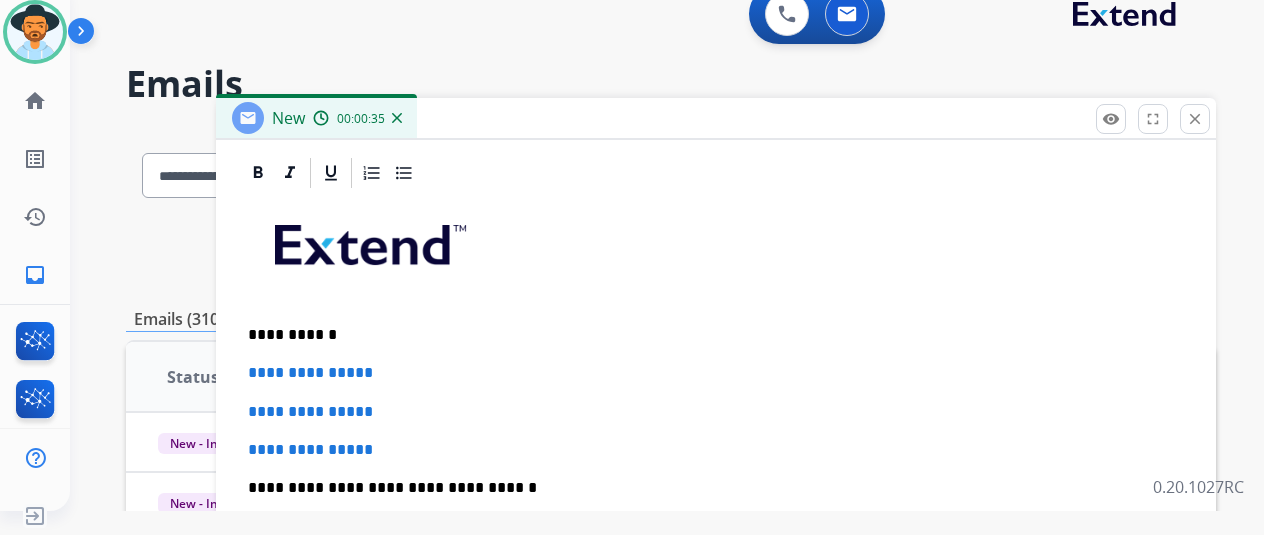click on "**********" at bounding box center (716, 535) 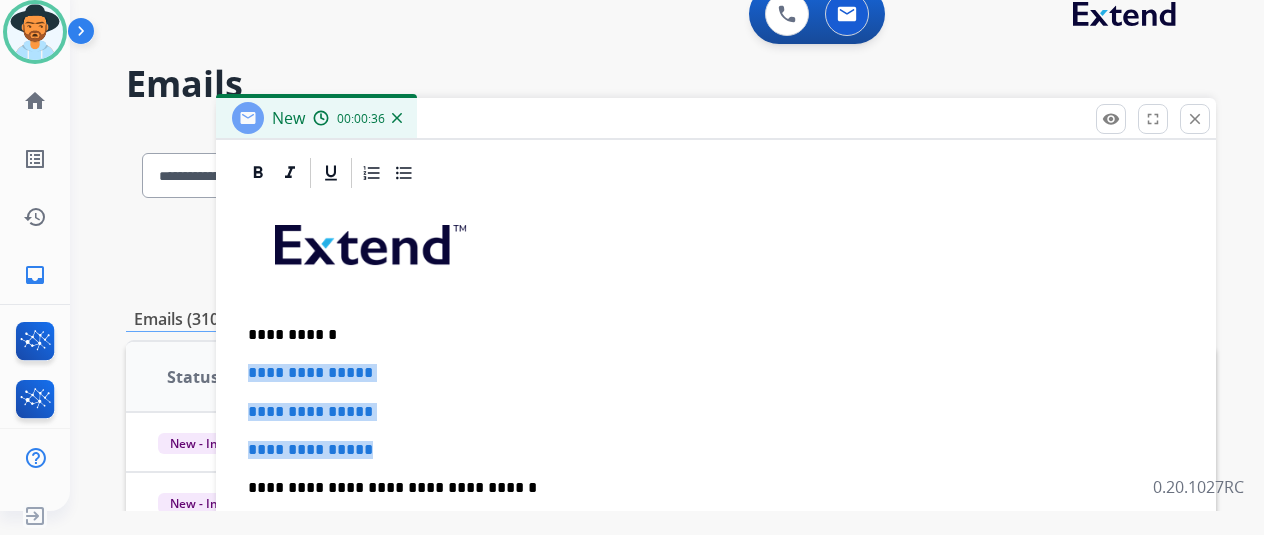 drag, startPoint x: 432, startPoint y: 448, endPoint x: 259, endPoint y: 376, distance: 187.38463 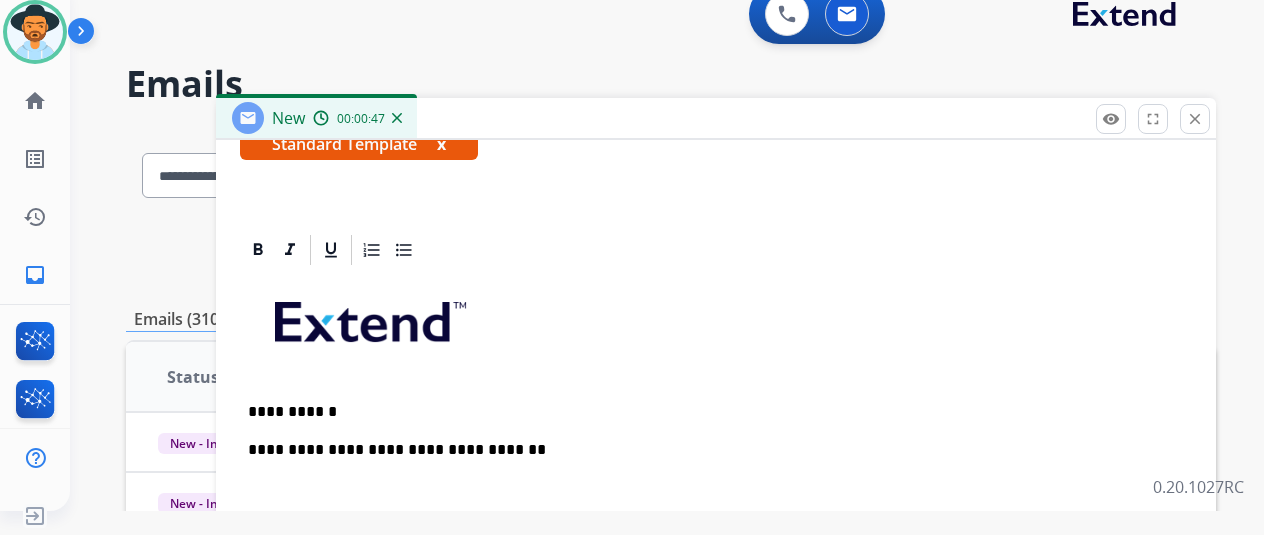 scroll, scrollTop: 422, scrollLeft: 0, axis: vertical 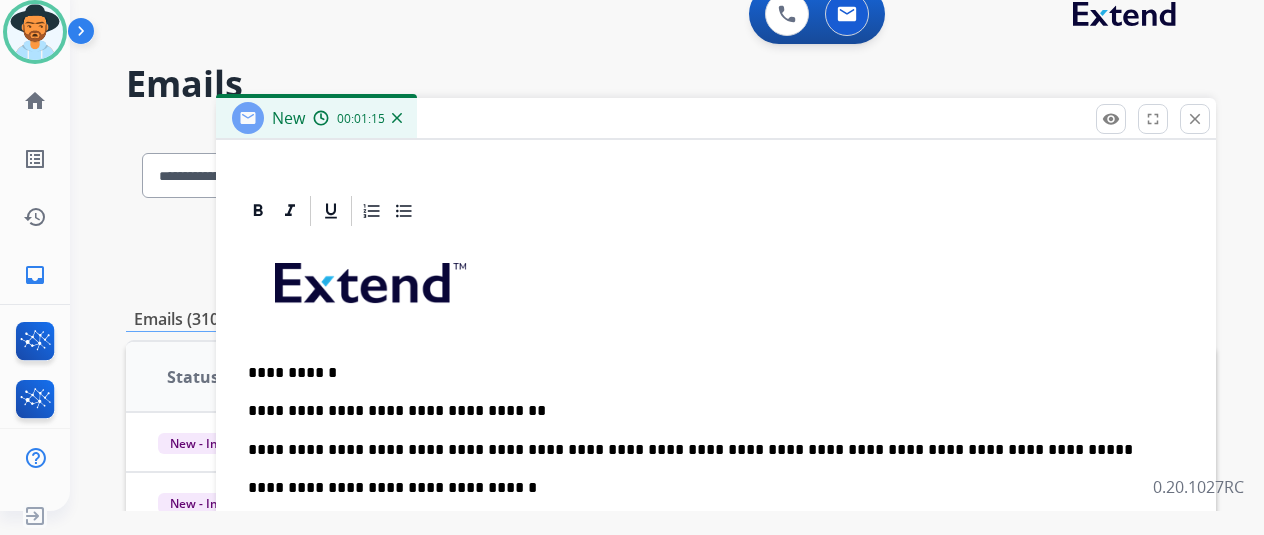 click on "**********" at bounding box center (708, 450) 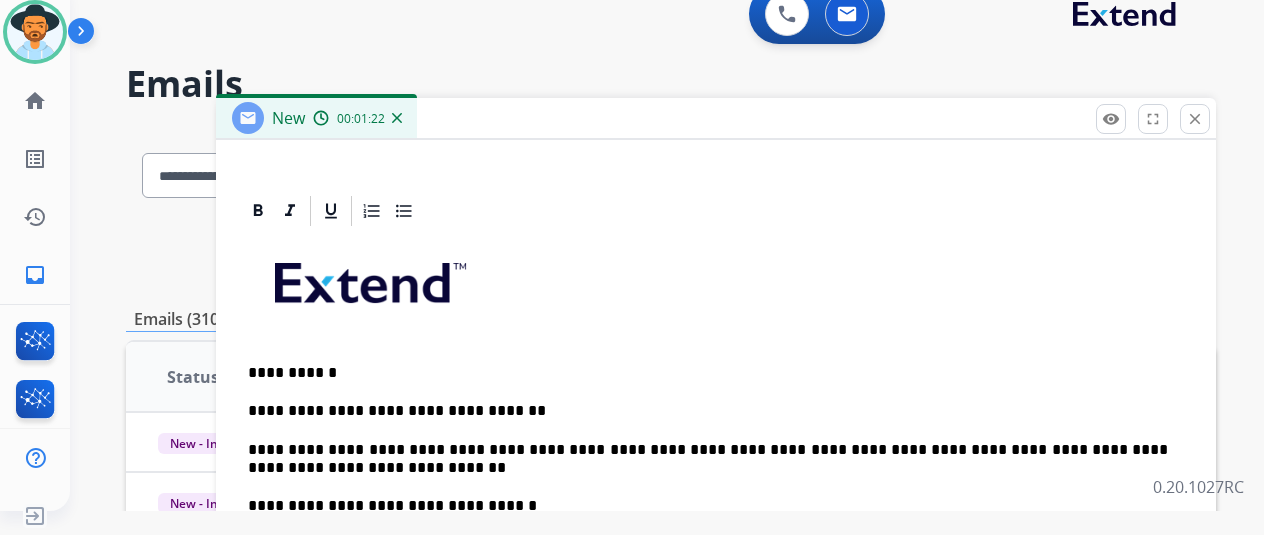 scroll, scrollTop: 440, scrollLeft: 0, axis: vertical 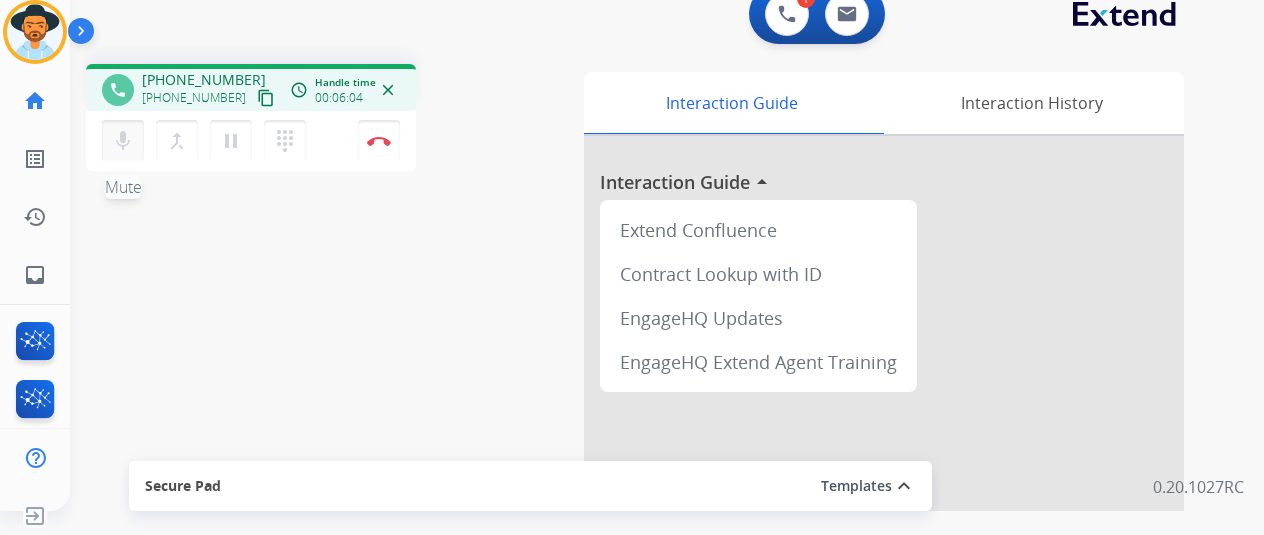 click on "mic" at bounding box center (123, 141) 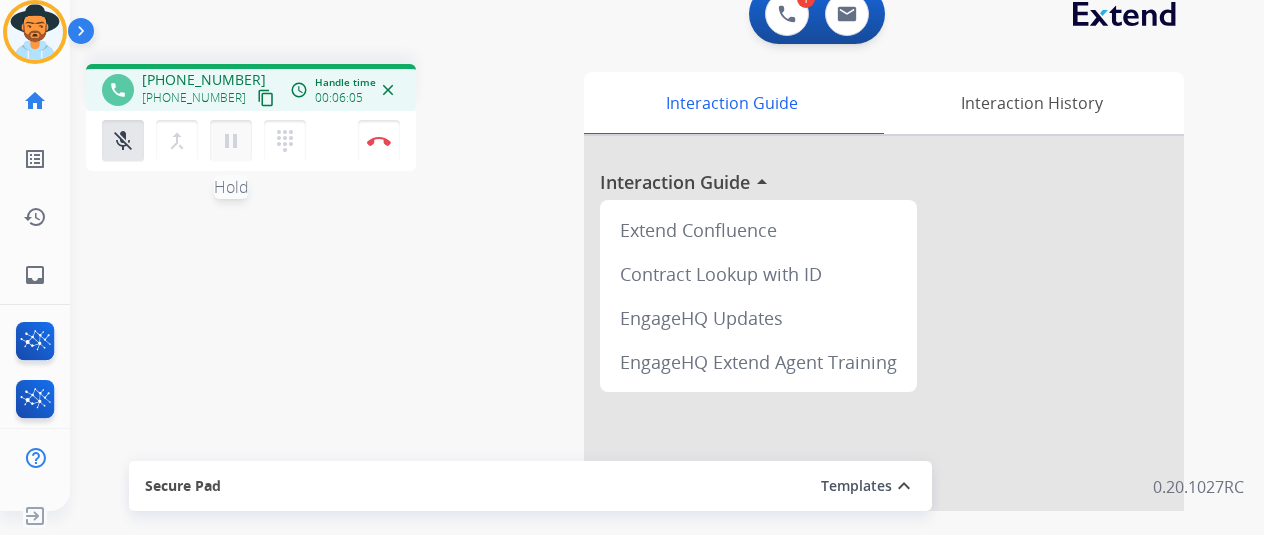 click on "pause" at bounding box center (231, 141) 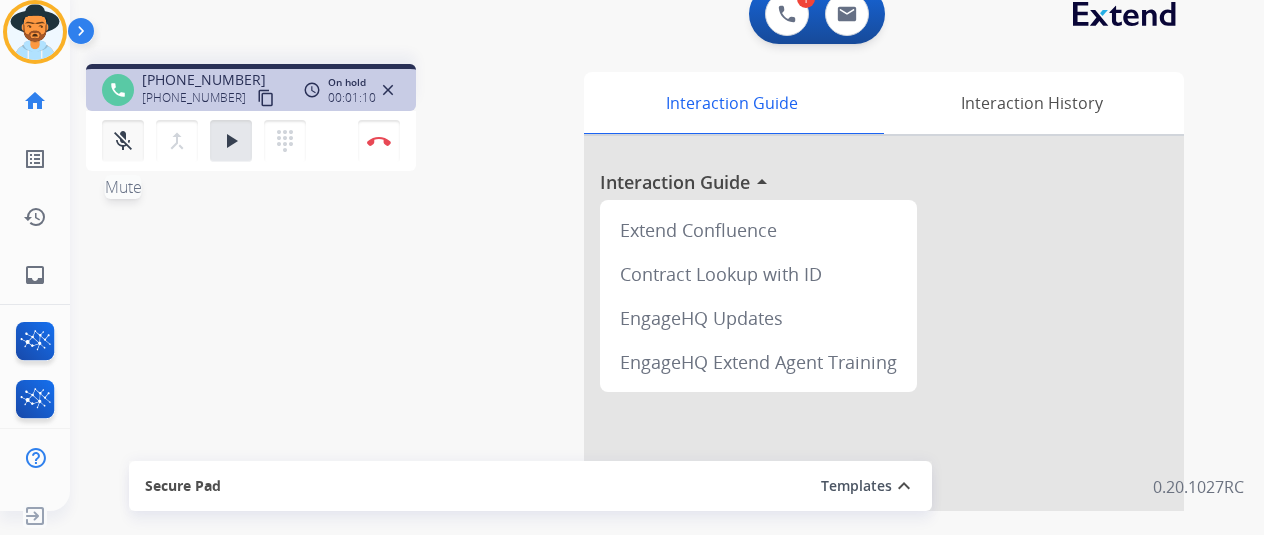 click on "mic_off" at bounding box center (123, 141) 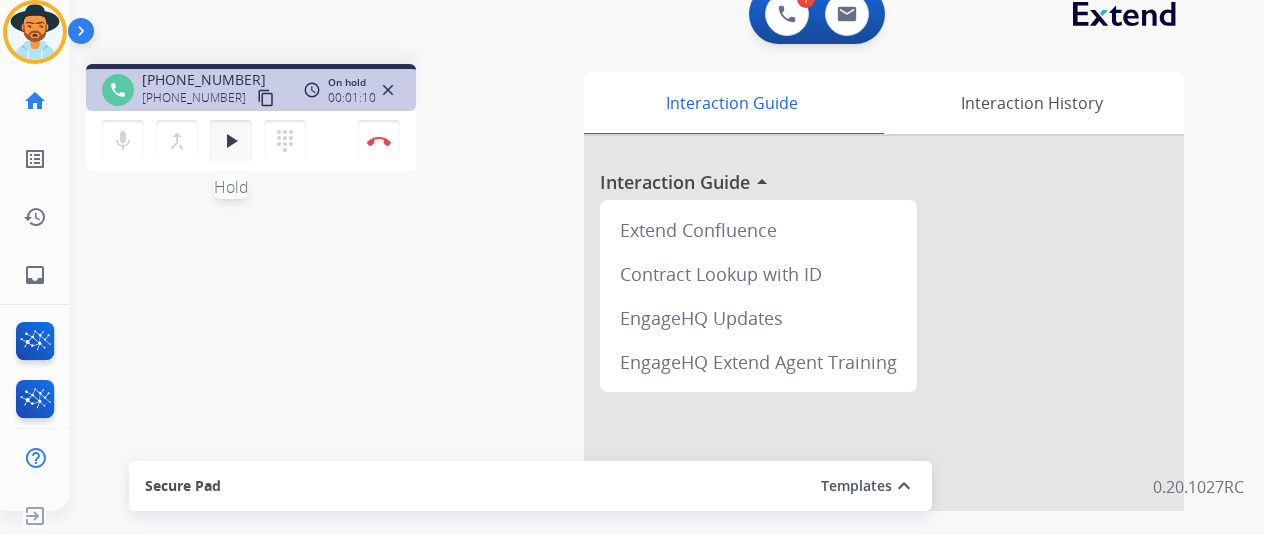 click on "play_arrow Hold" at bounding box center (231, 141) 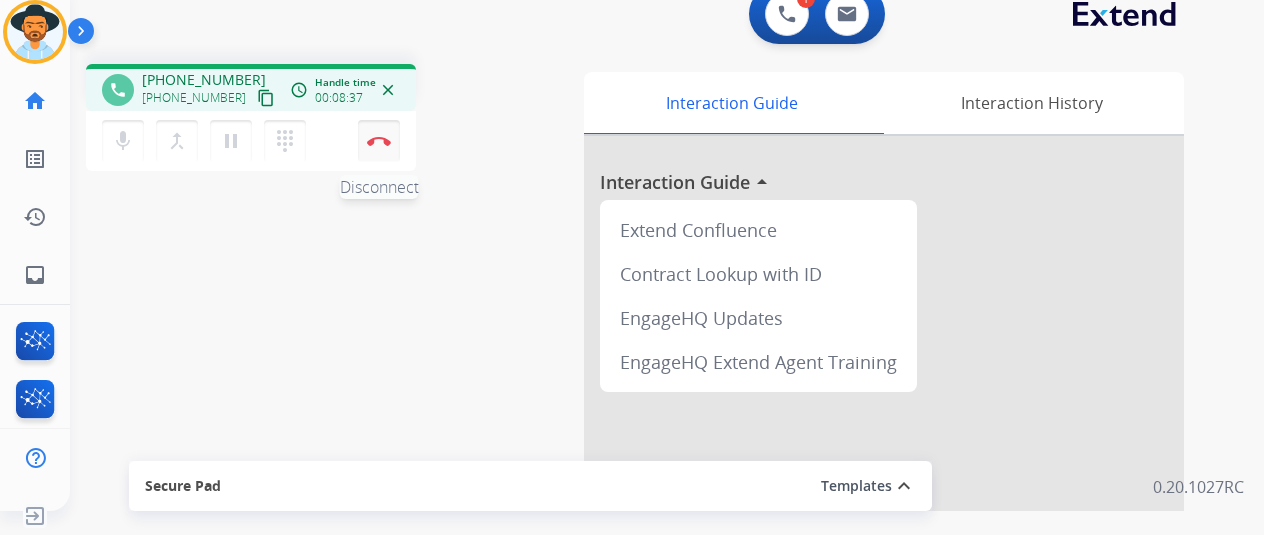 click on "Disconnect" at bounding box center (379, 141) 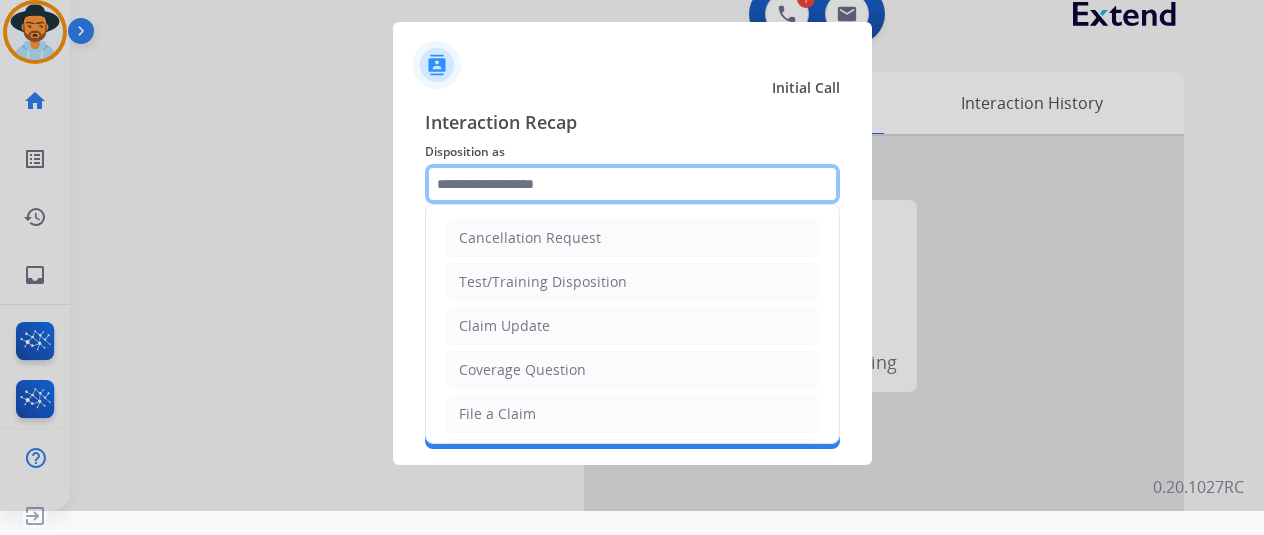 click 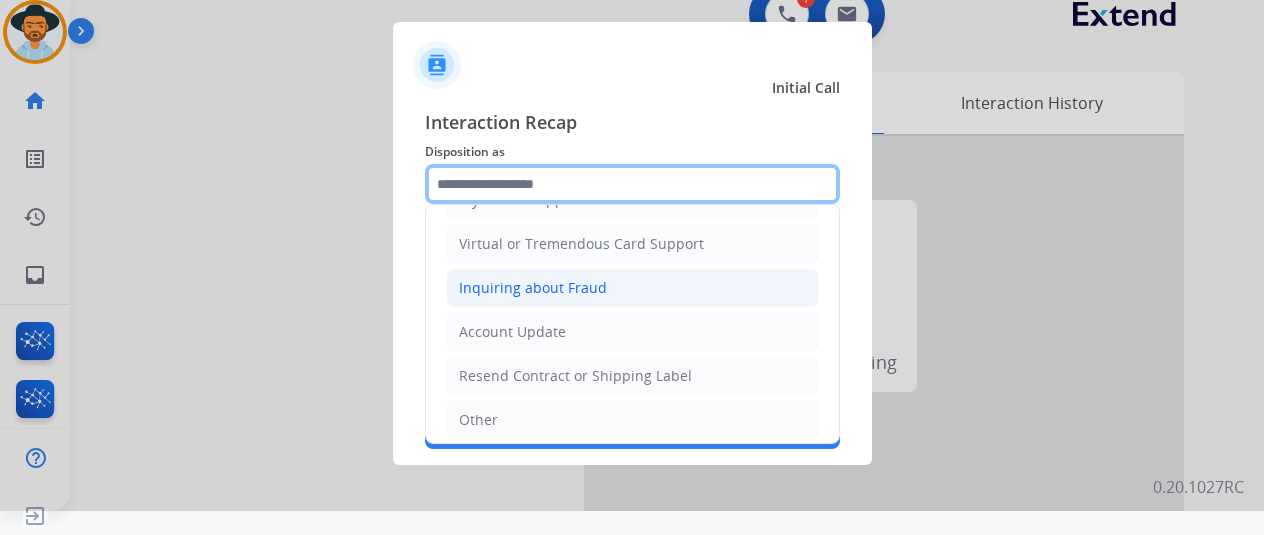 scroll, scrollTop: 300, scrollLeft: 0, axis: vertical 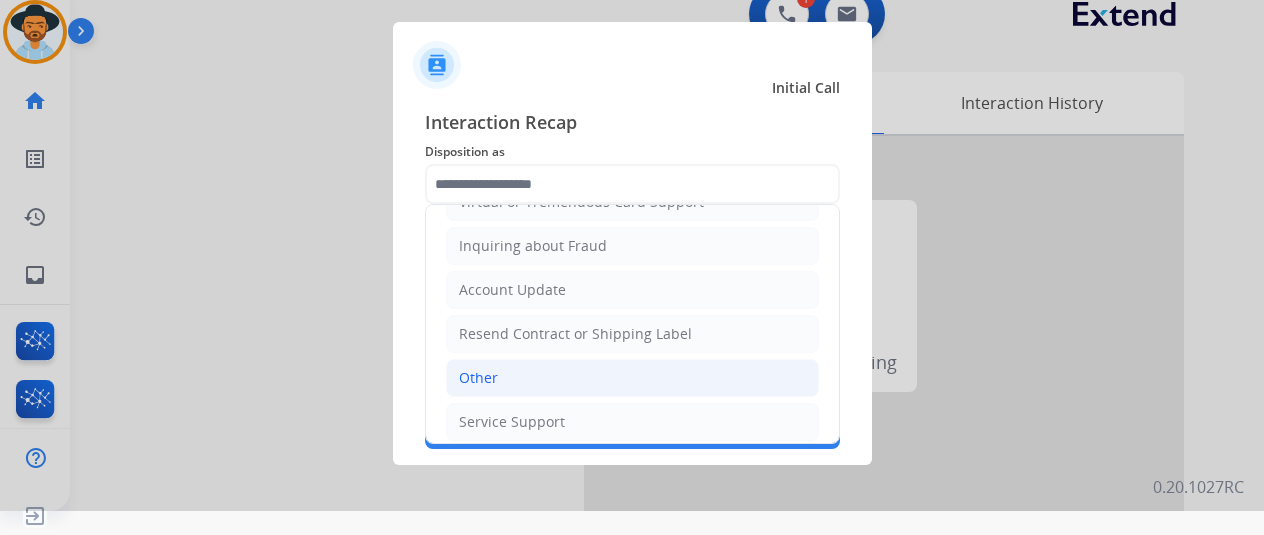 click on "Other" 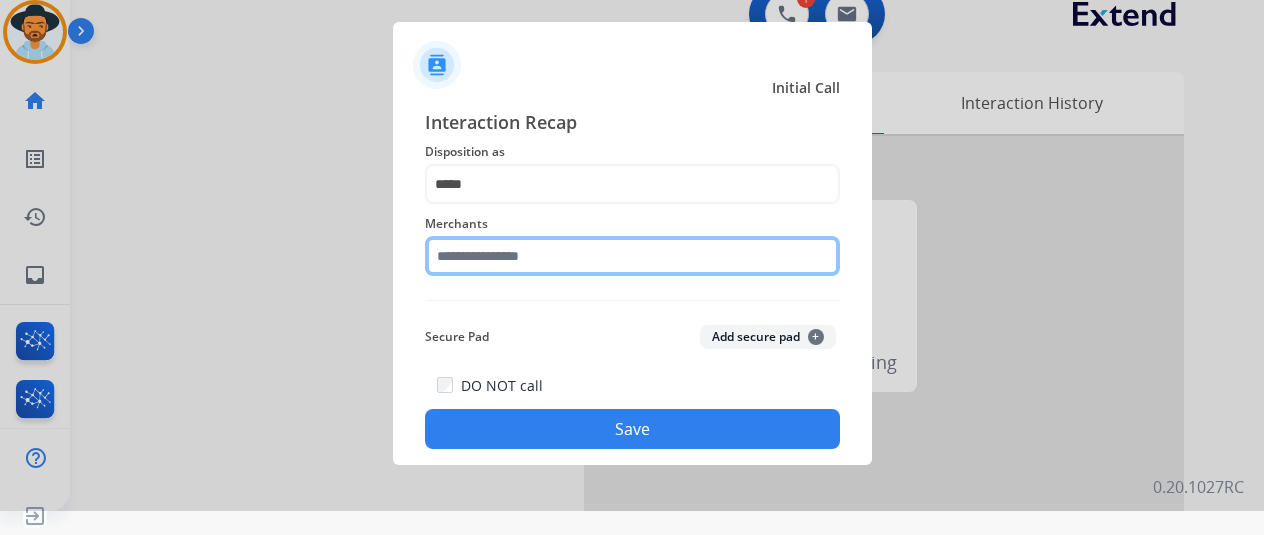 click 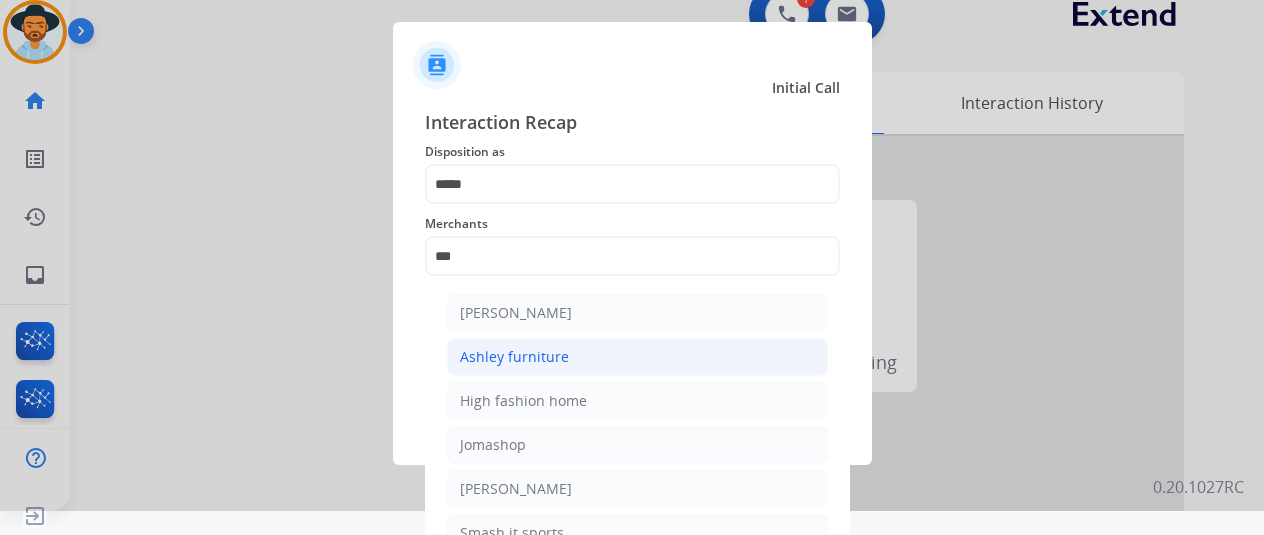 click on "Ashley furniture" 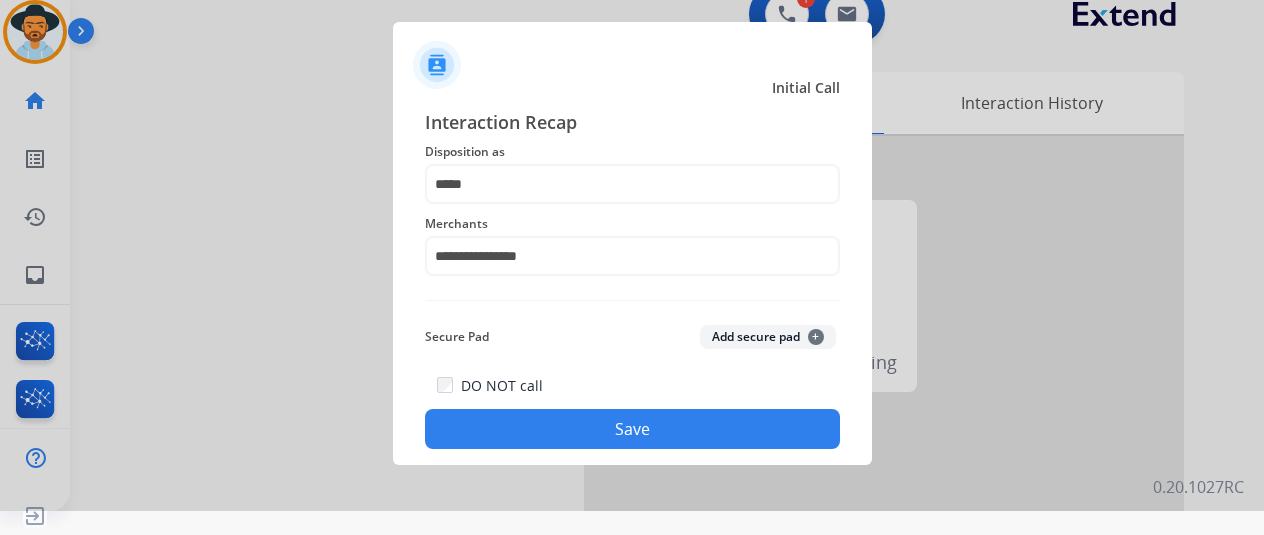 click on "Save" 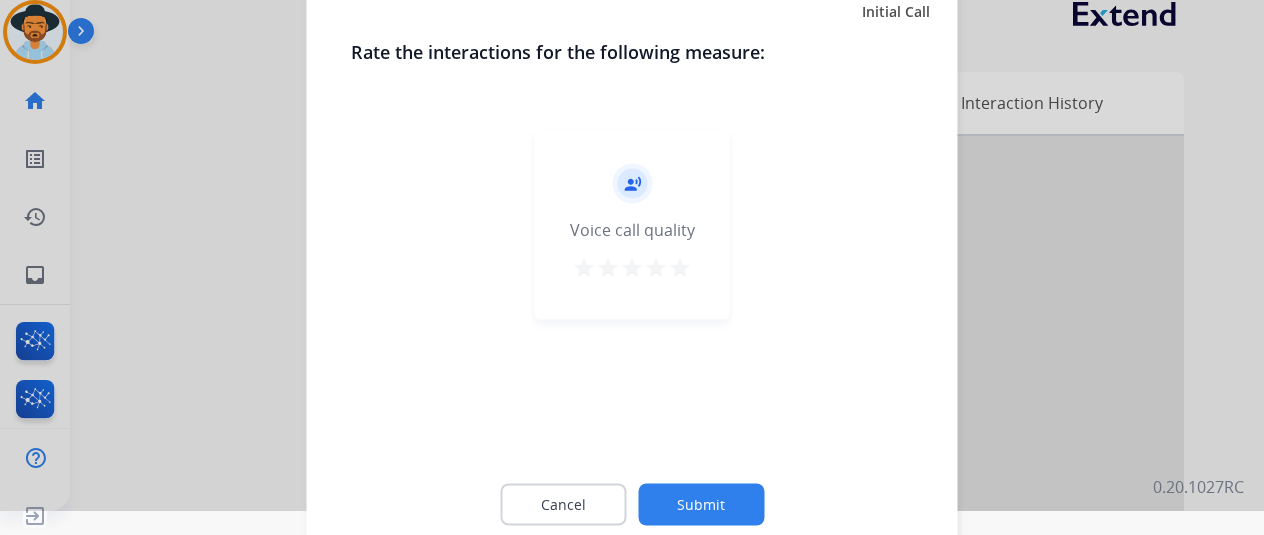 click on "star" at bounding box center [680, 267] 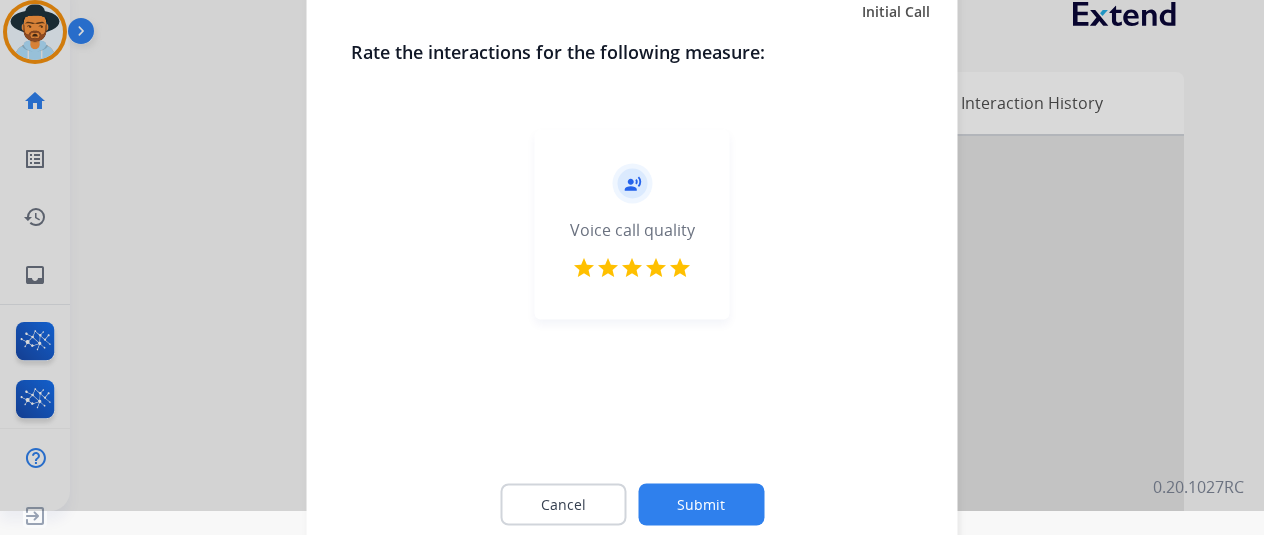 click on "Submit" 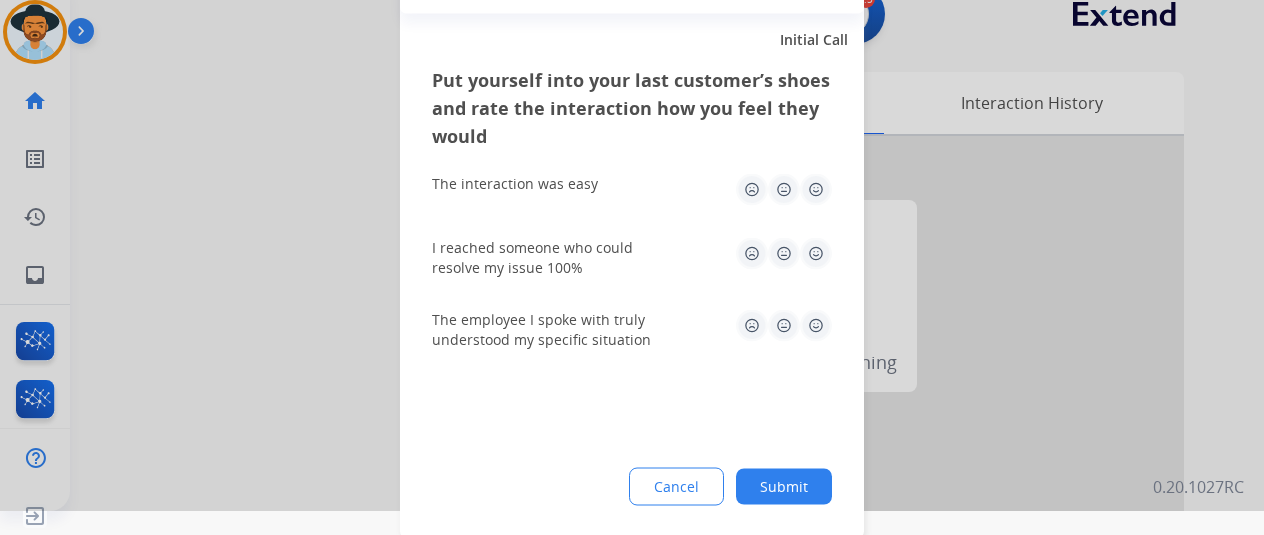 click 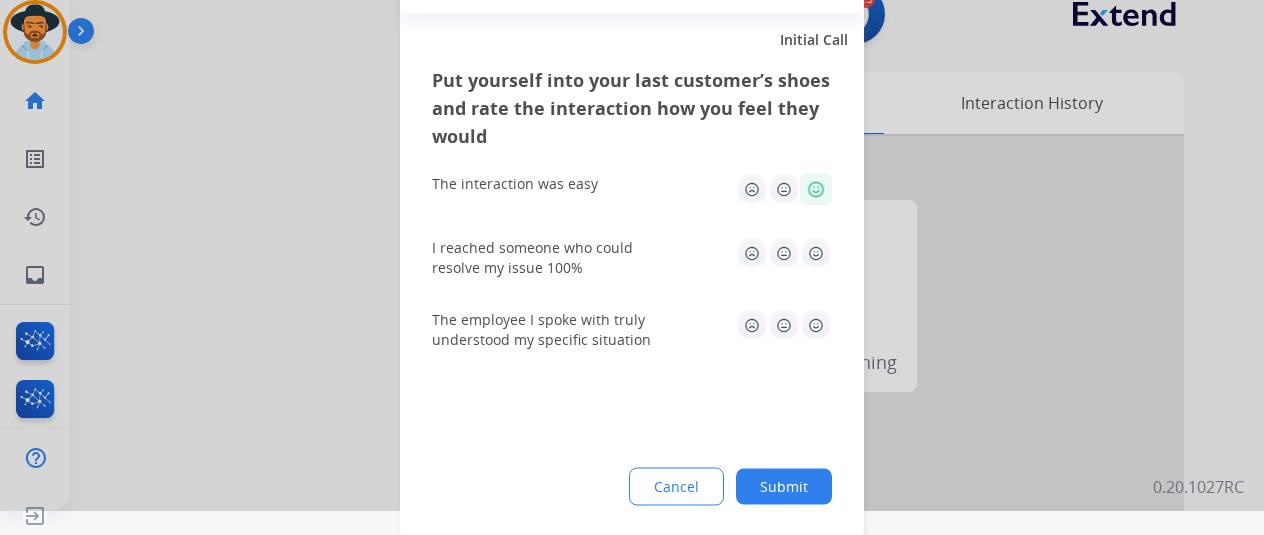 click 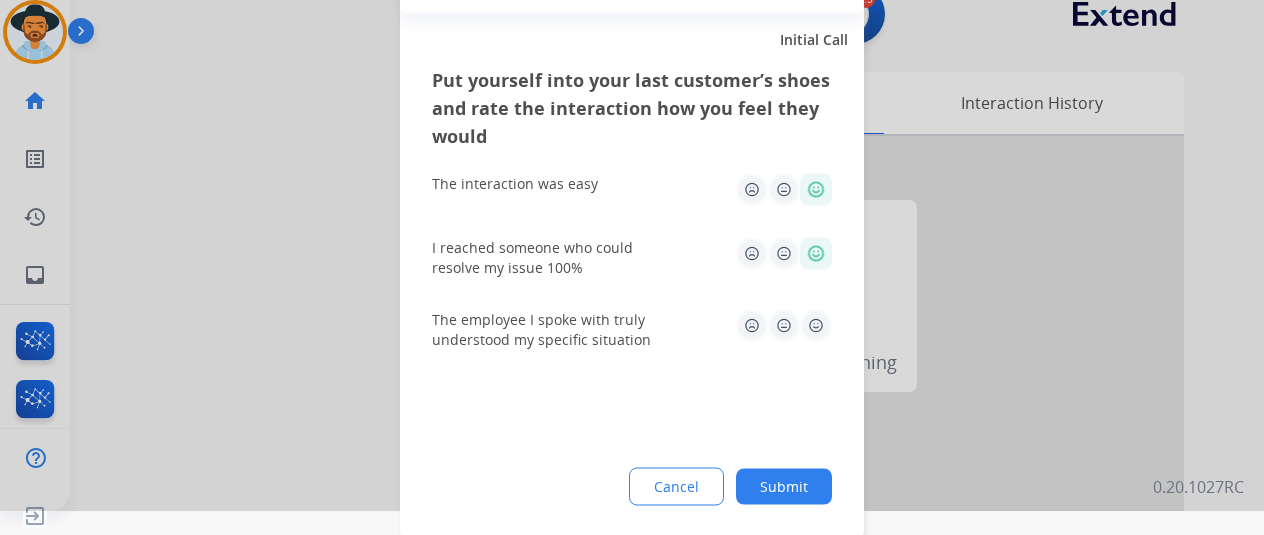 click 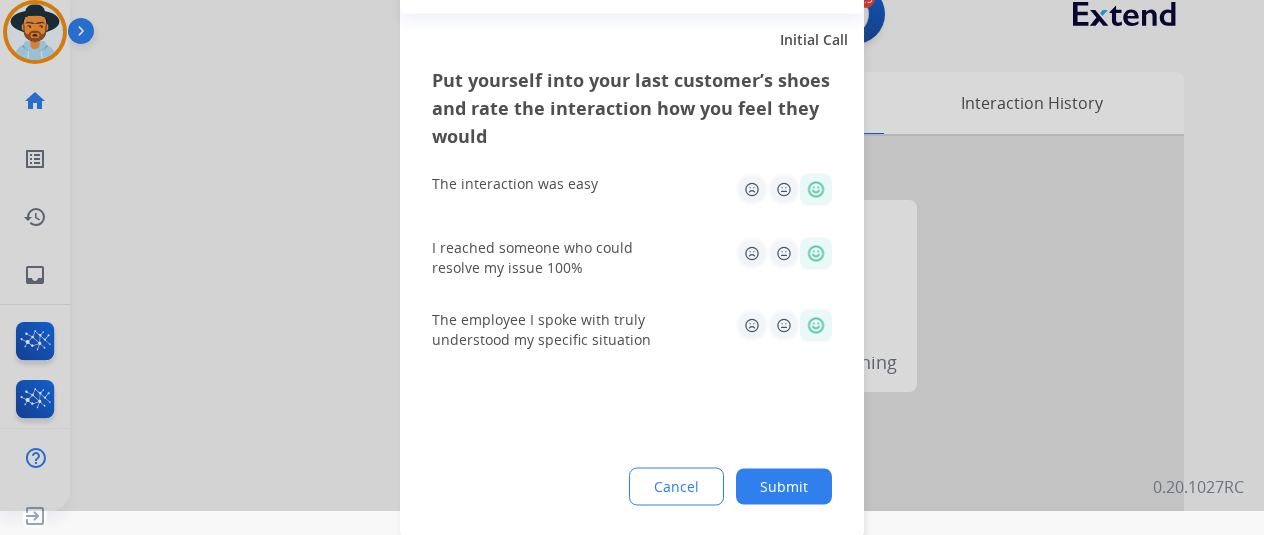 click on "Submit" 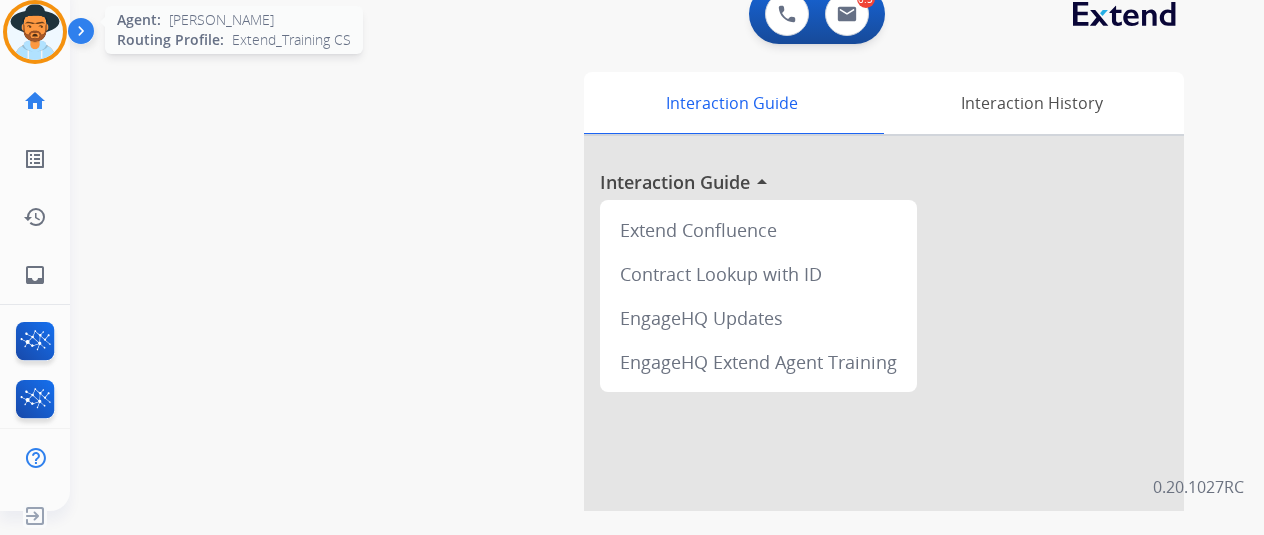 click at bounding box center [35, 32] 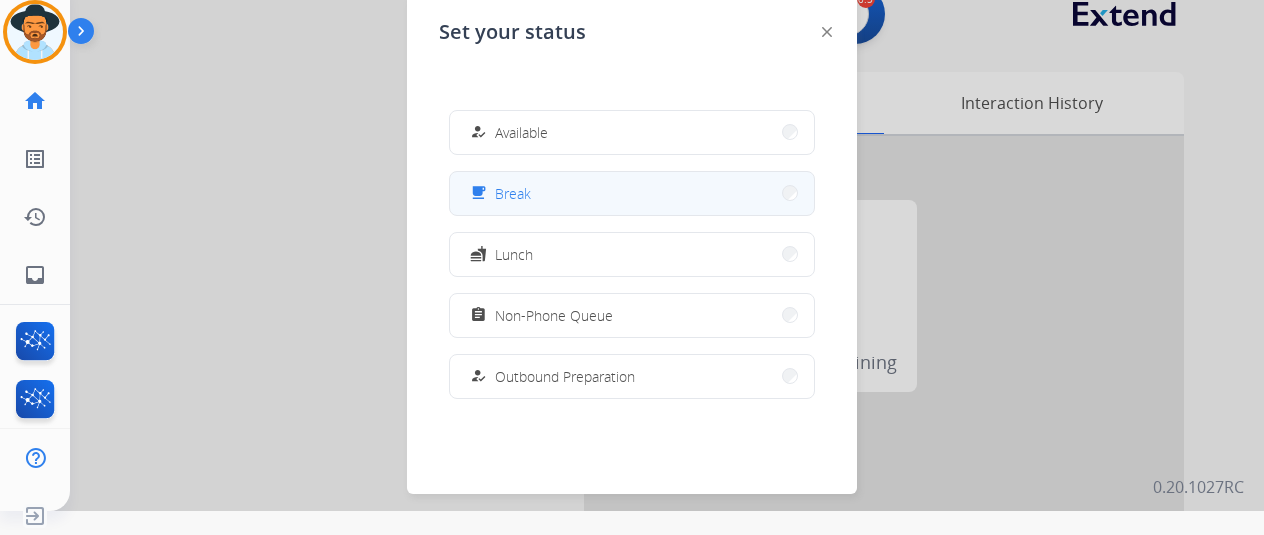 click on "free_breakfast Break" at bounding box center (632, 193) 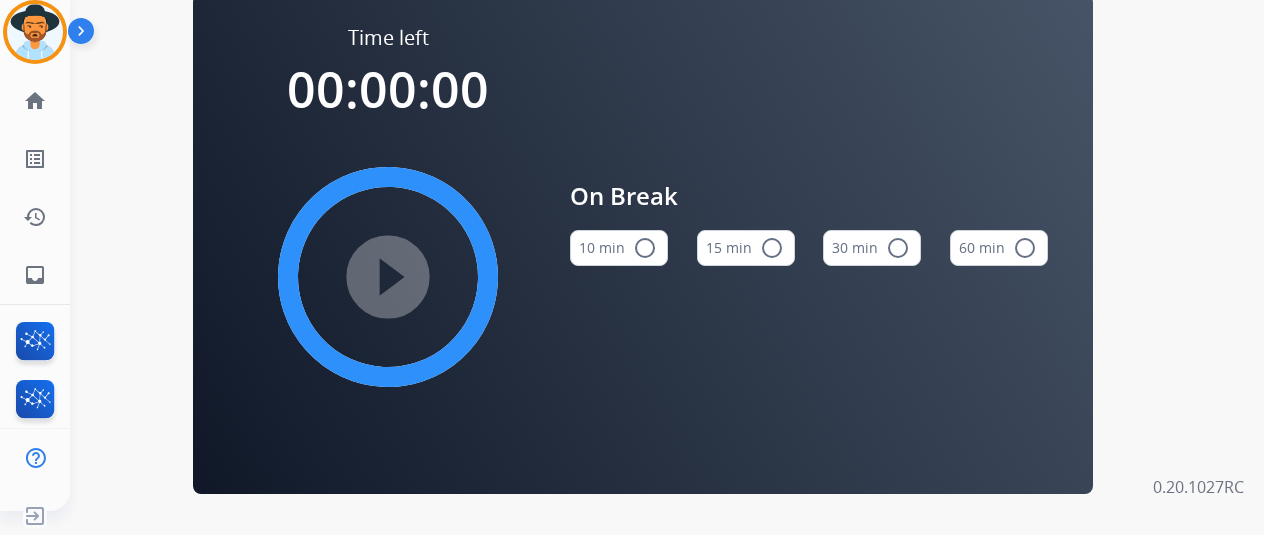 scroll, scrollTop: 0, scrollLeft: 0, axis: both 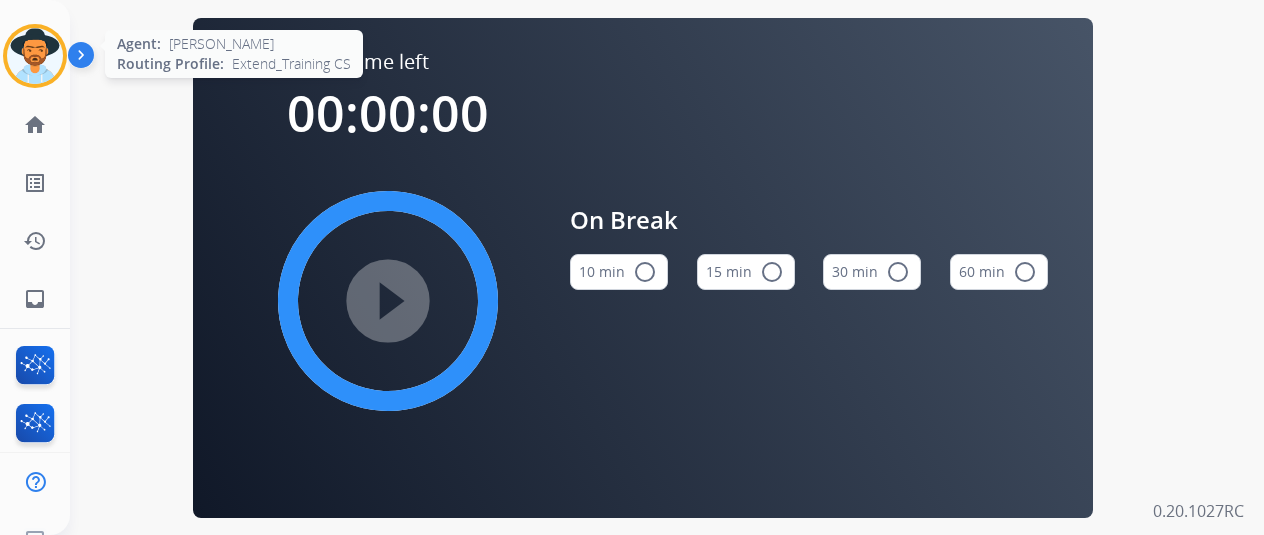 click at bounding box center (35, 56) 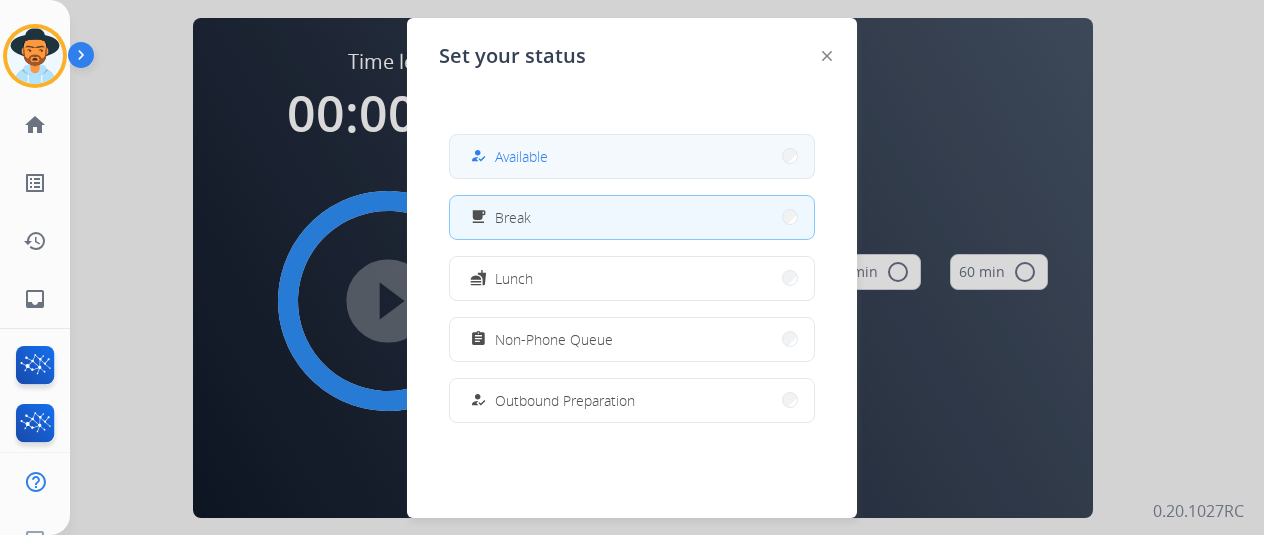 click on "how_to_reg Available" at bounding box center [632, 156] 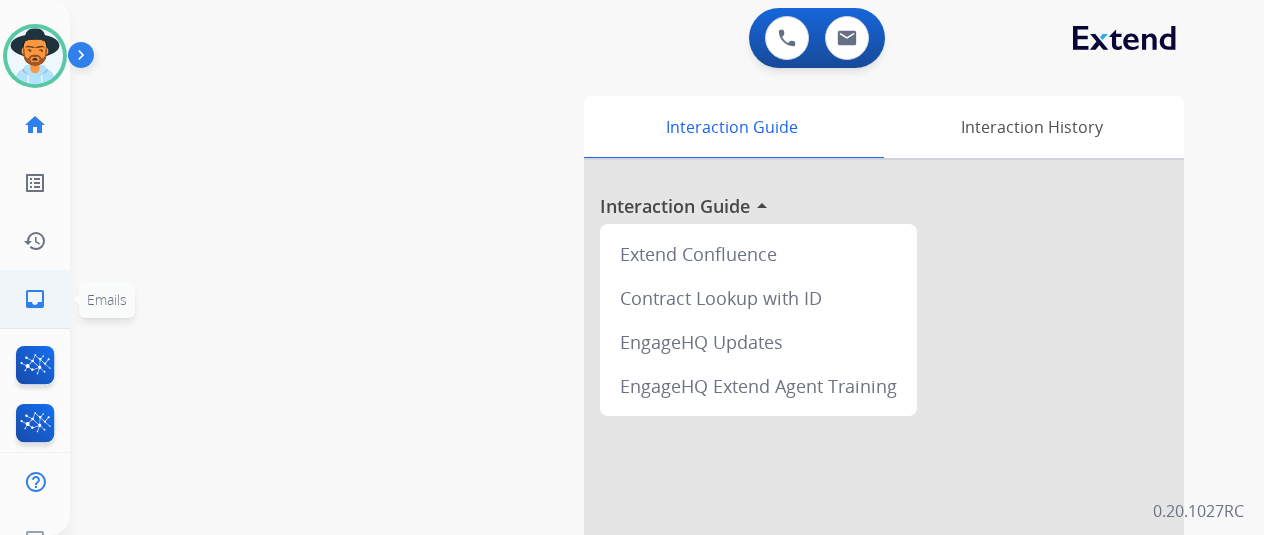 click on "inbox  Emails" 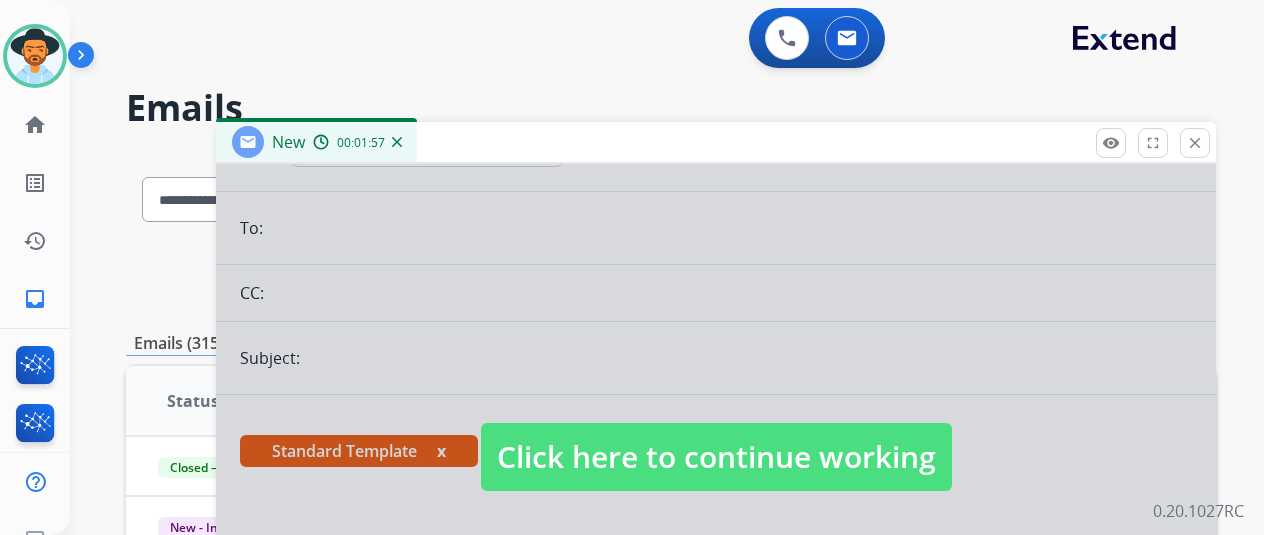 click on "Click here to continue working" at bounding box center [716, 457] 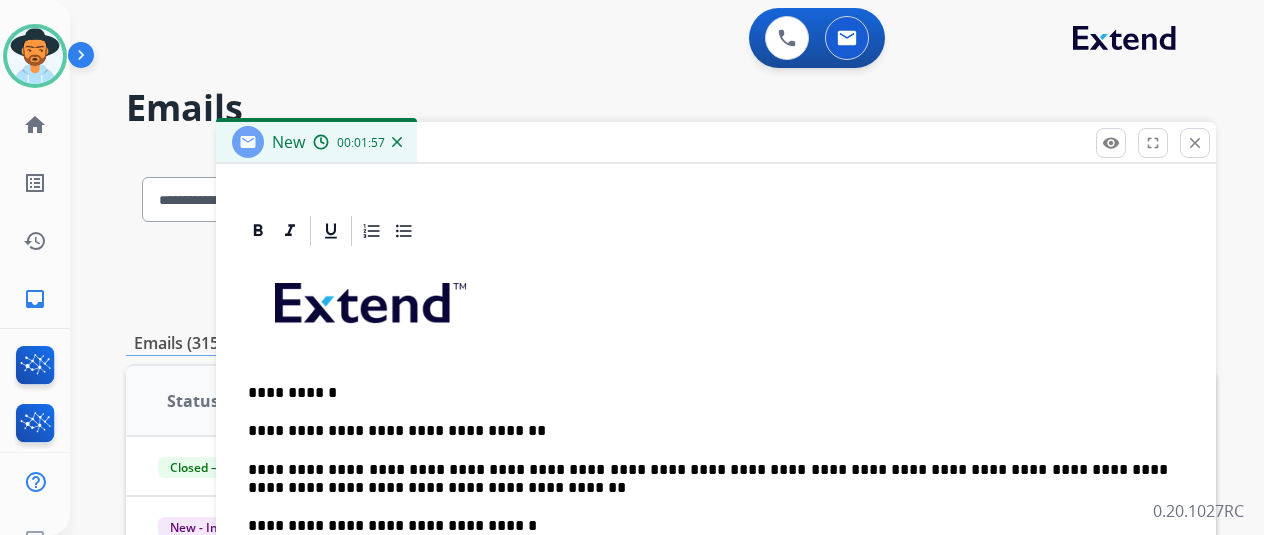 scroll, scrollTop: 440, scrollLeft: 0, axis: vertical 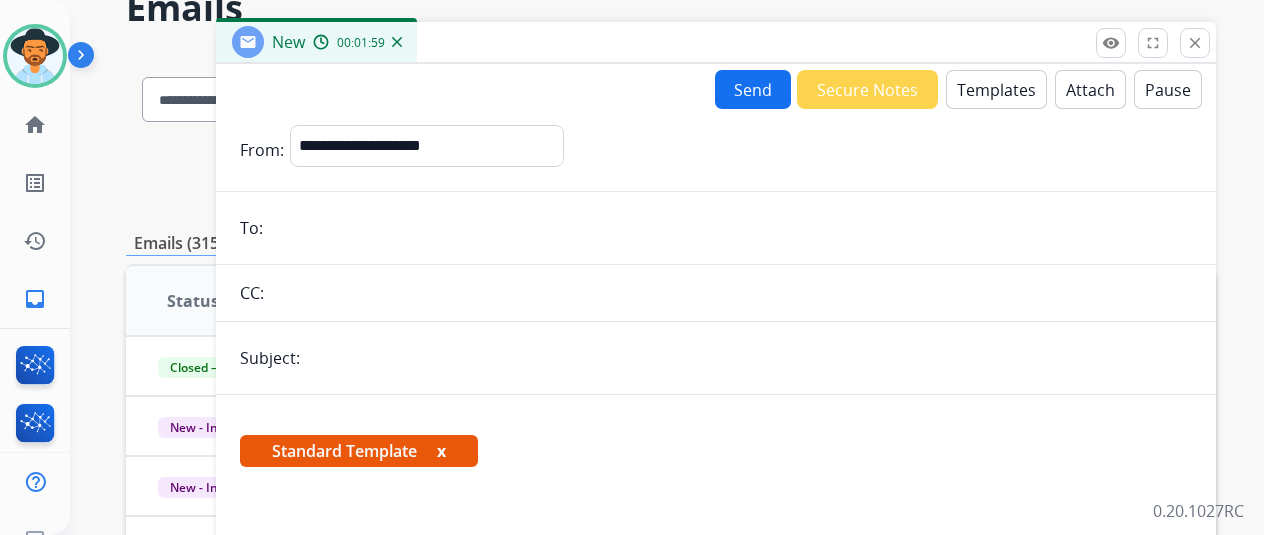click at bounding box center [730, 228] 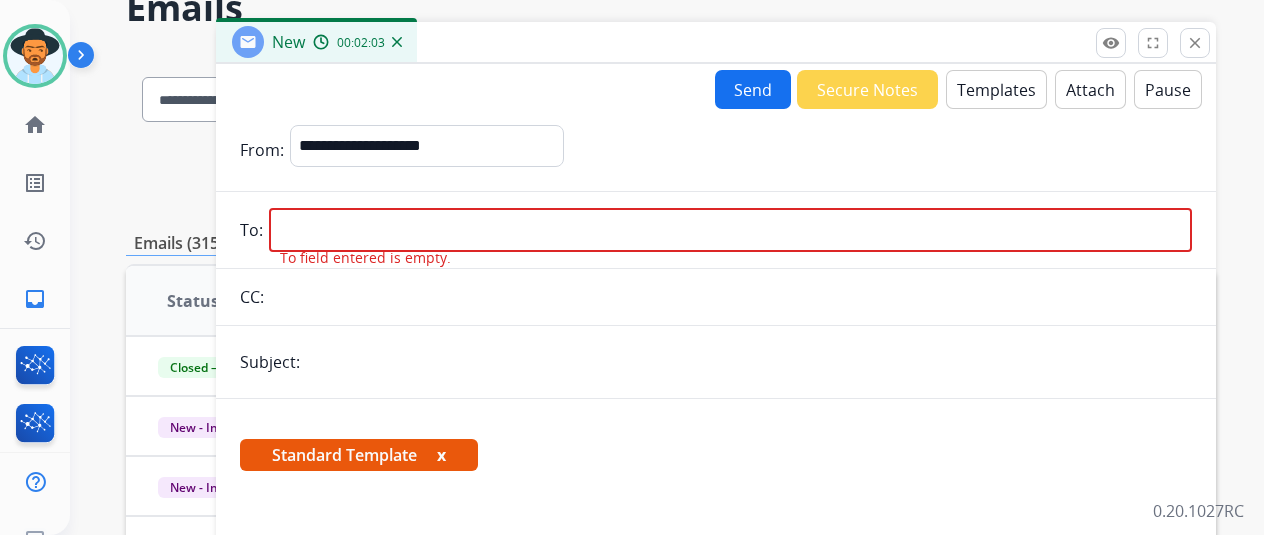 click at bounding box center [730, 230] 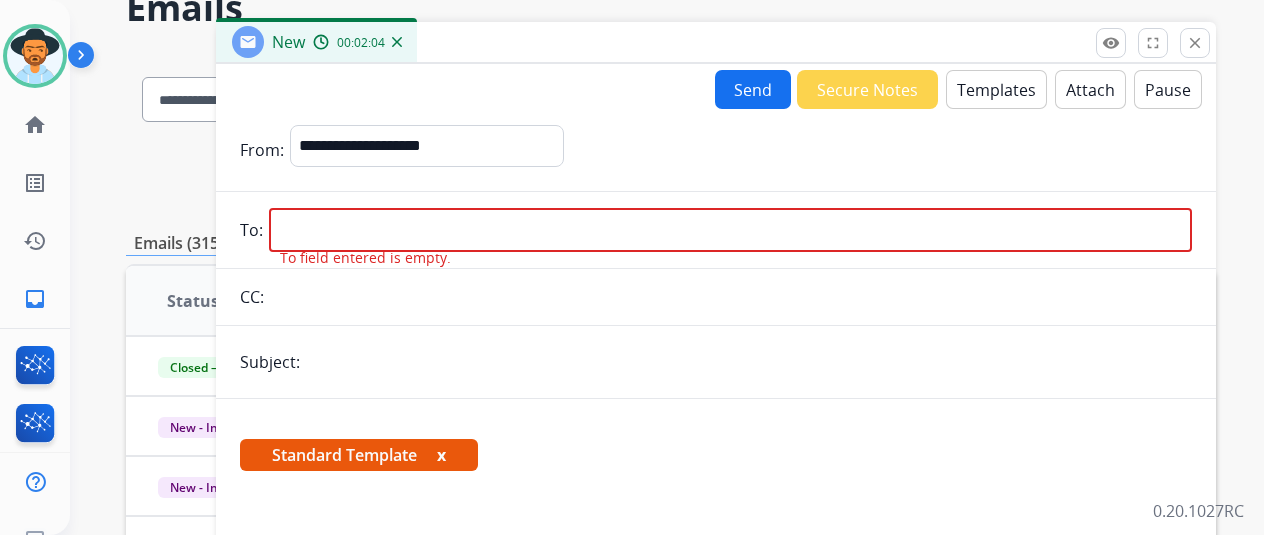 paste on "**********" 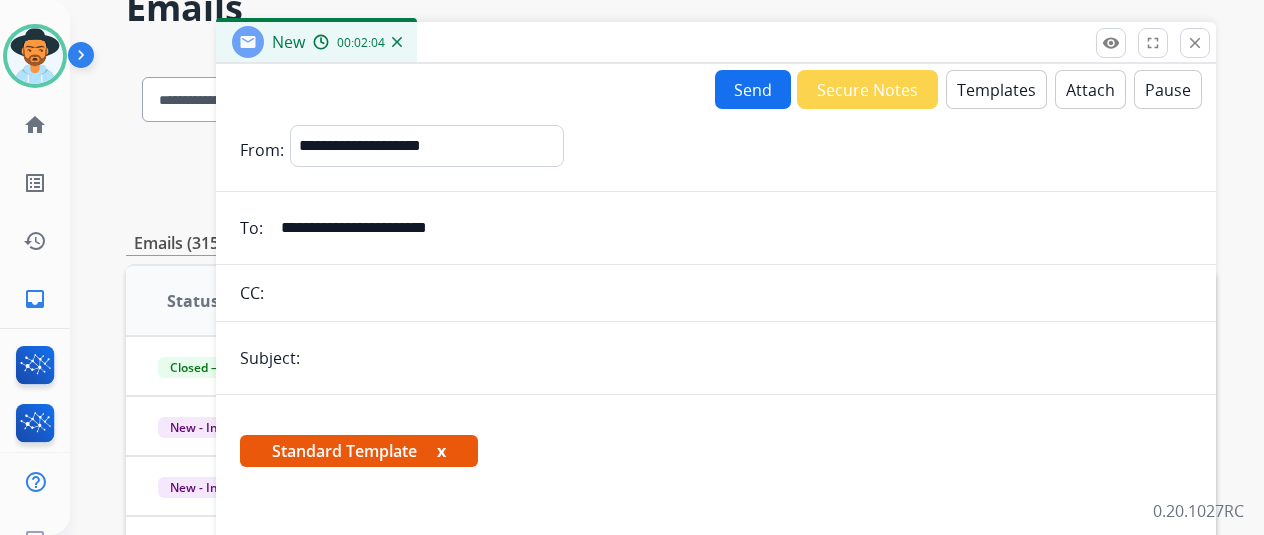 type on "**********" 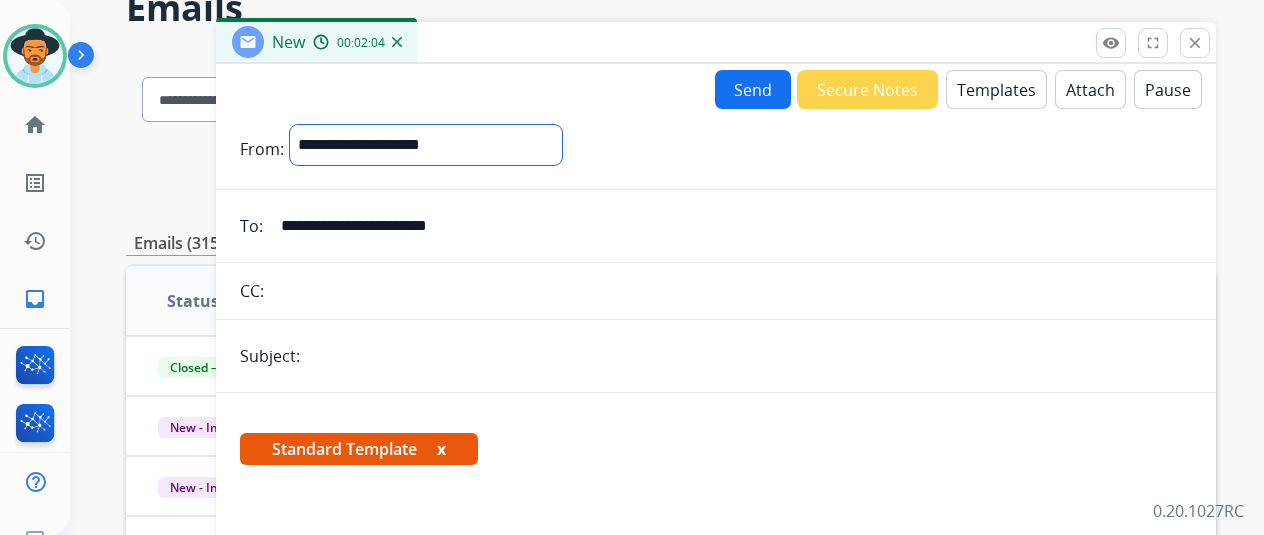 click on "**********" at bounding box center [426, 145] 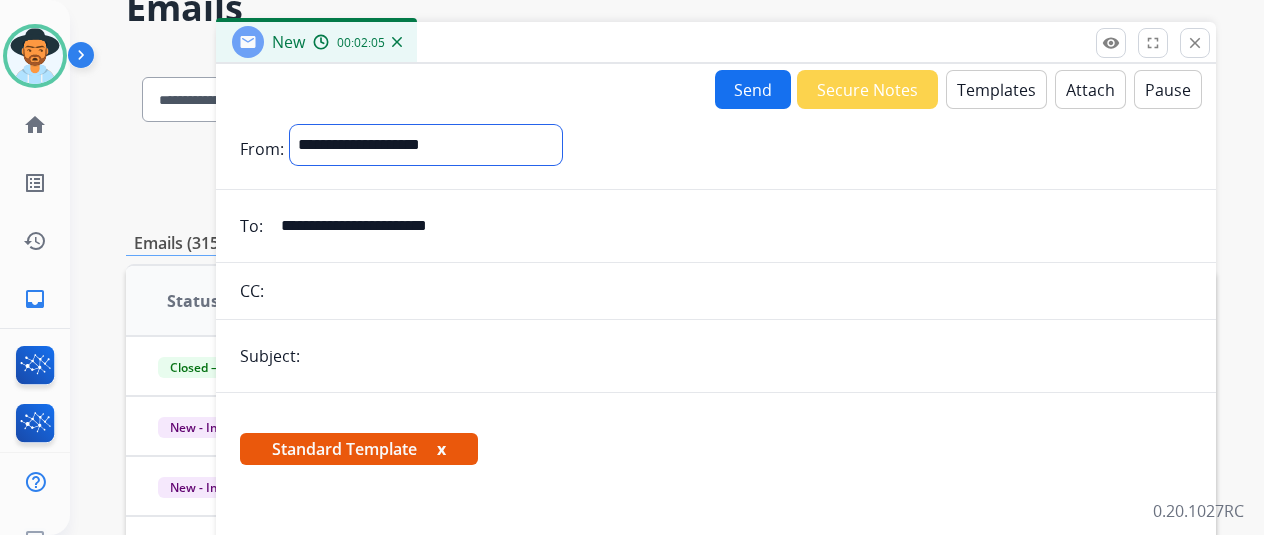 select on "**********" 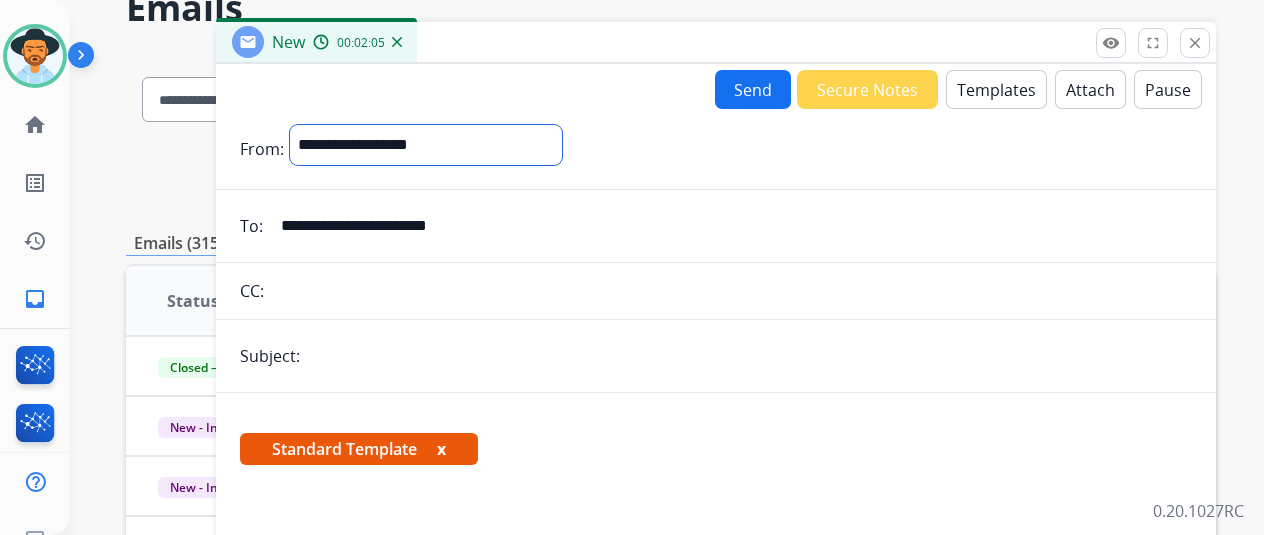 click on "**********" at bounding box center [426, 145] 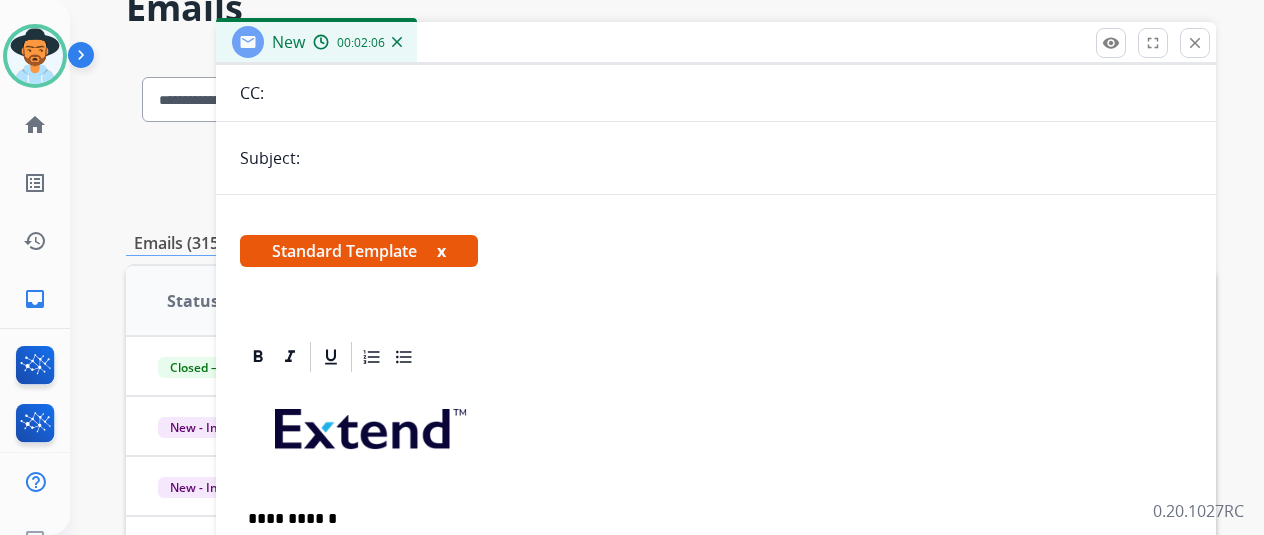 scroll, scrollTop: 201, scrollLeft: 0, axis: vertical 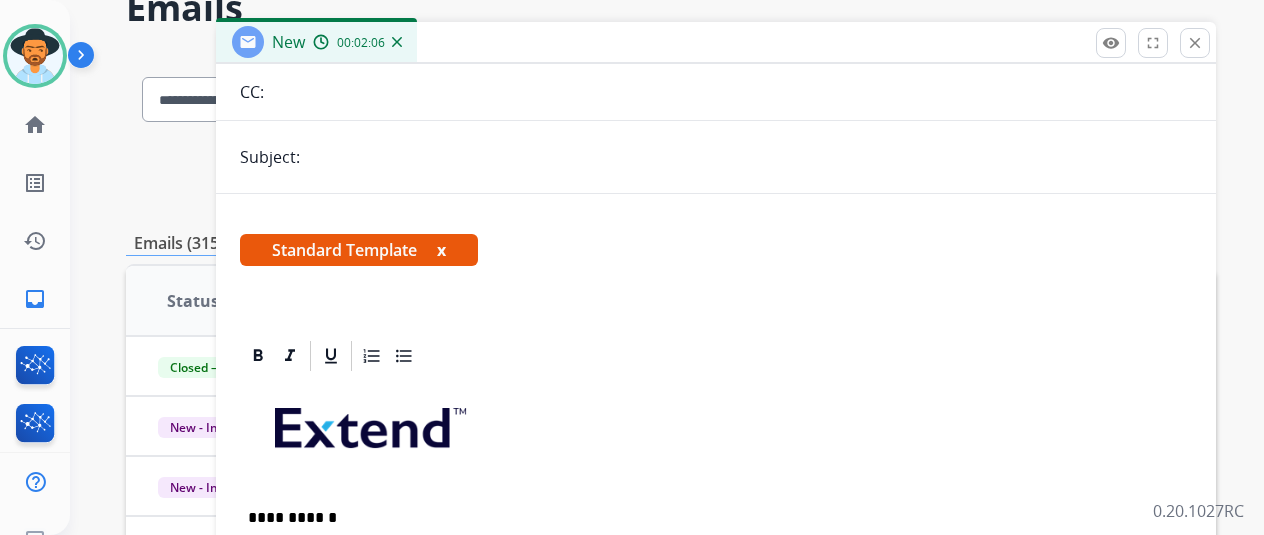 click at bounding box center (749, 157) 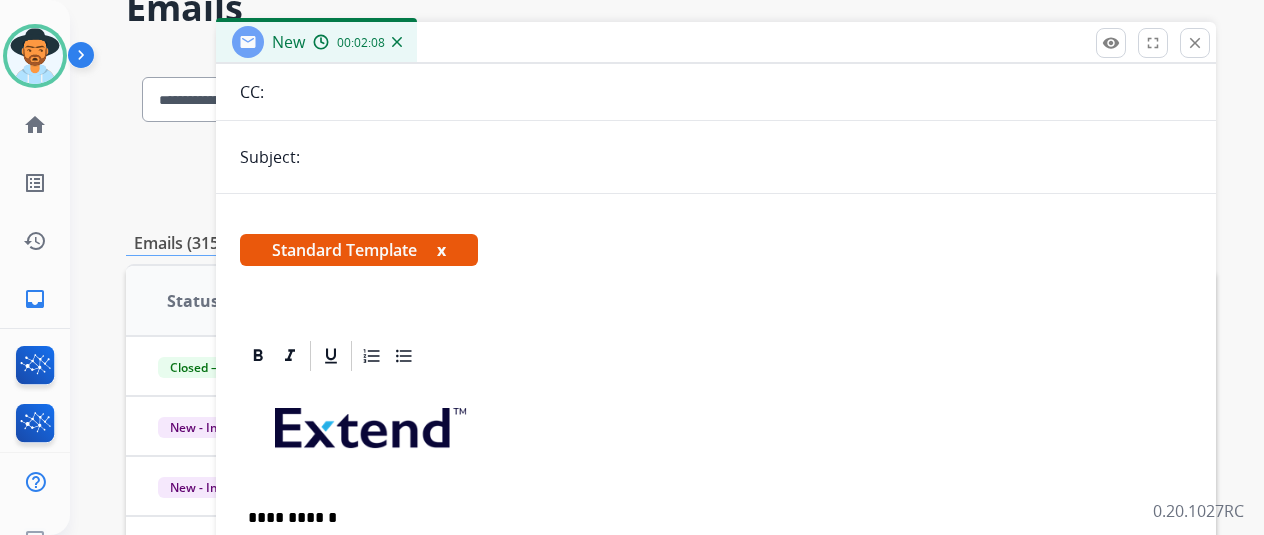 type on "**********" 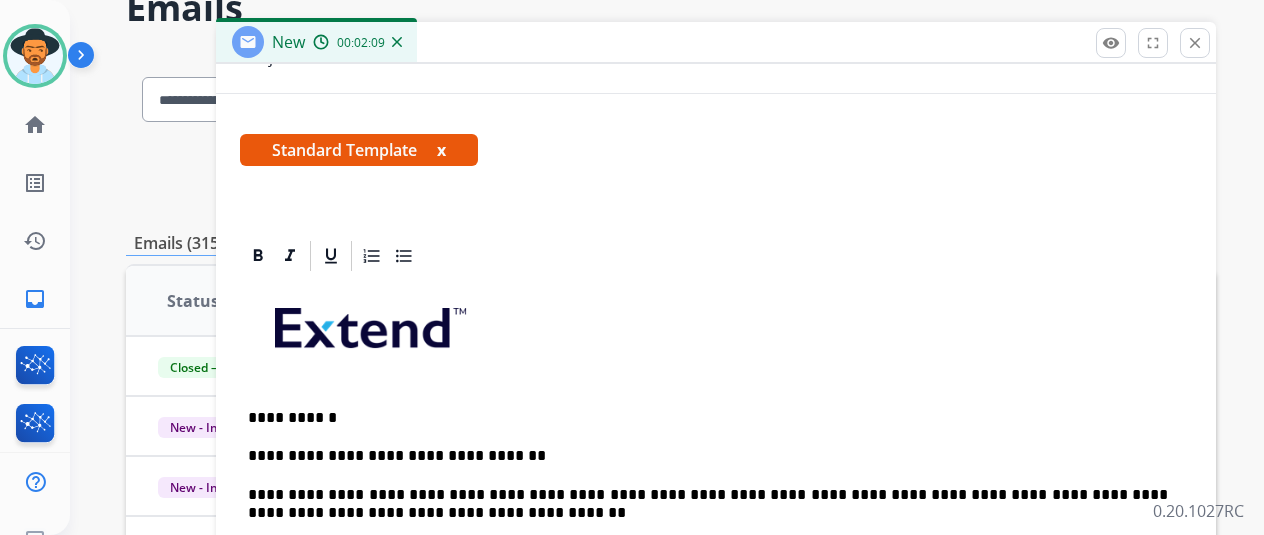 scroll, scrollTop: 440, scrollLeft: 0, axis: vertical 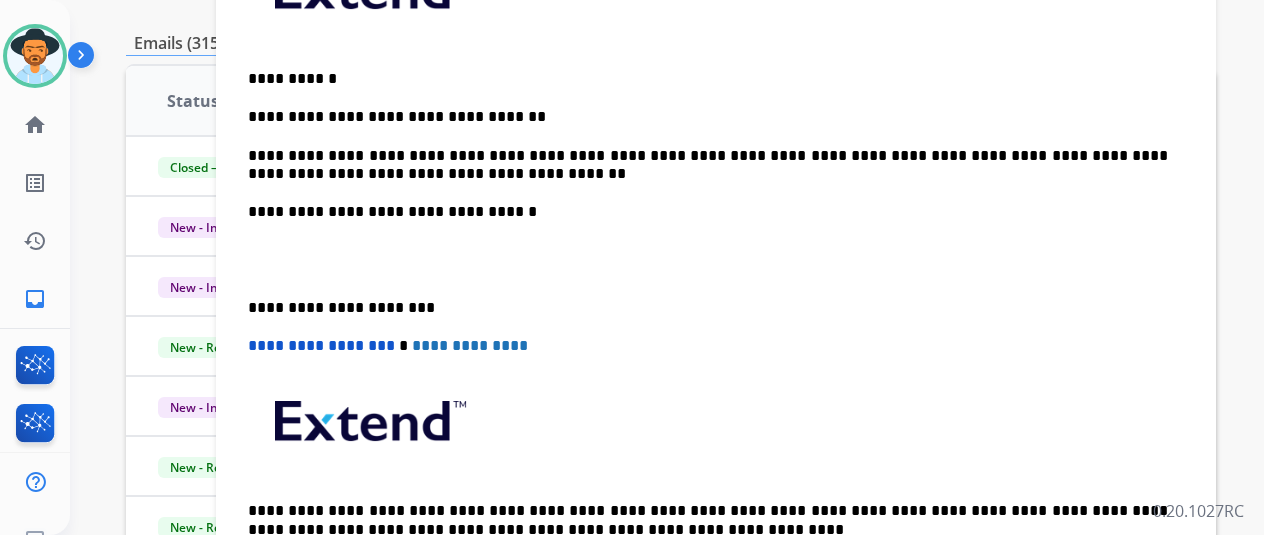 click on "**********" at bounding box center [708, 165] 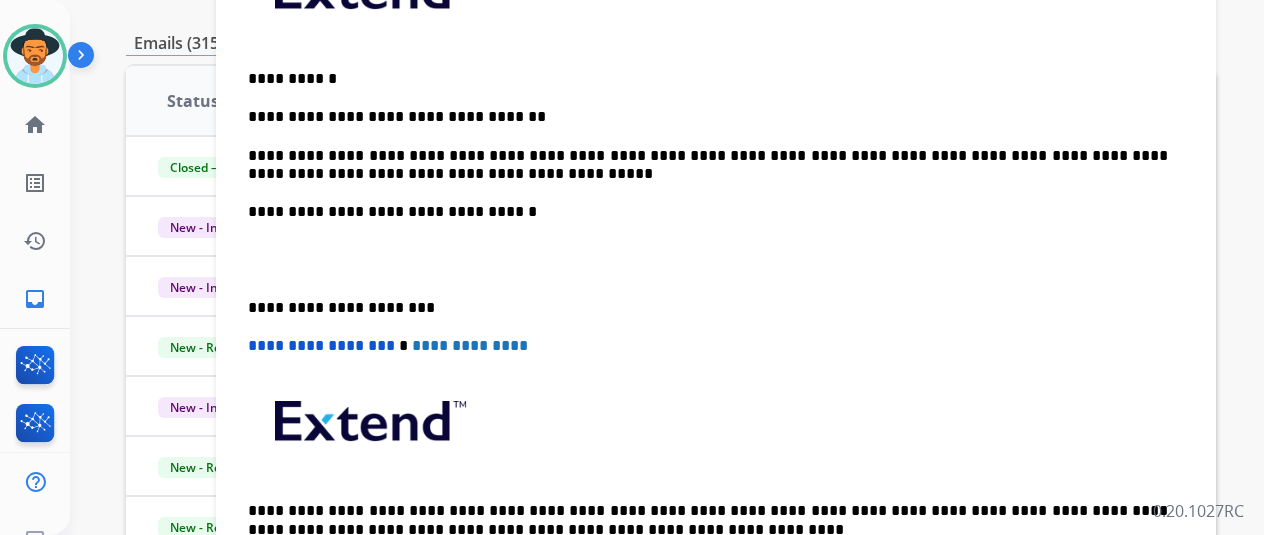 click on "**********" at bounding box center (708, 165) 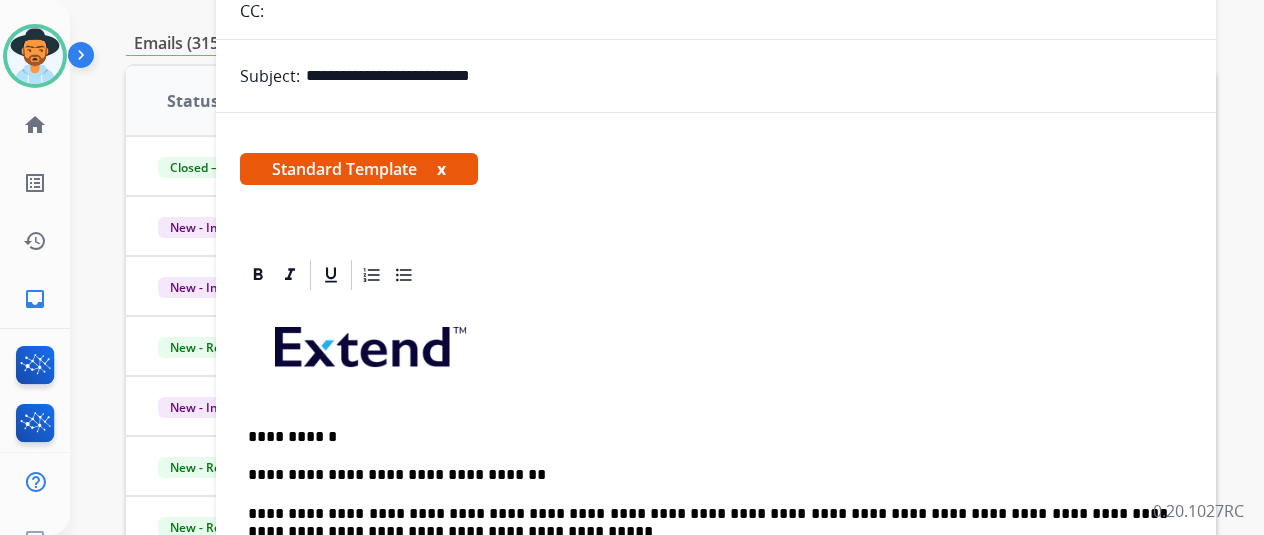 scroll, scrollTop: 0, scrollLeft: 0, axis: both 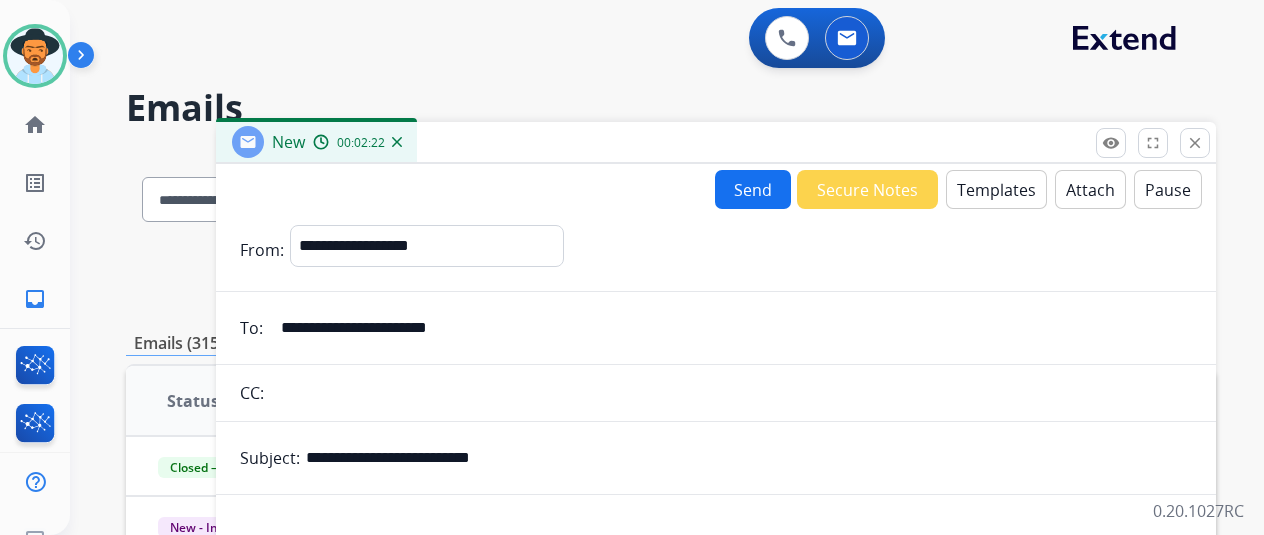 click on "Send" at bounding box center (753, 189) 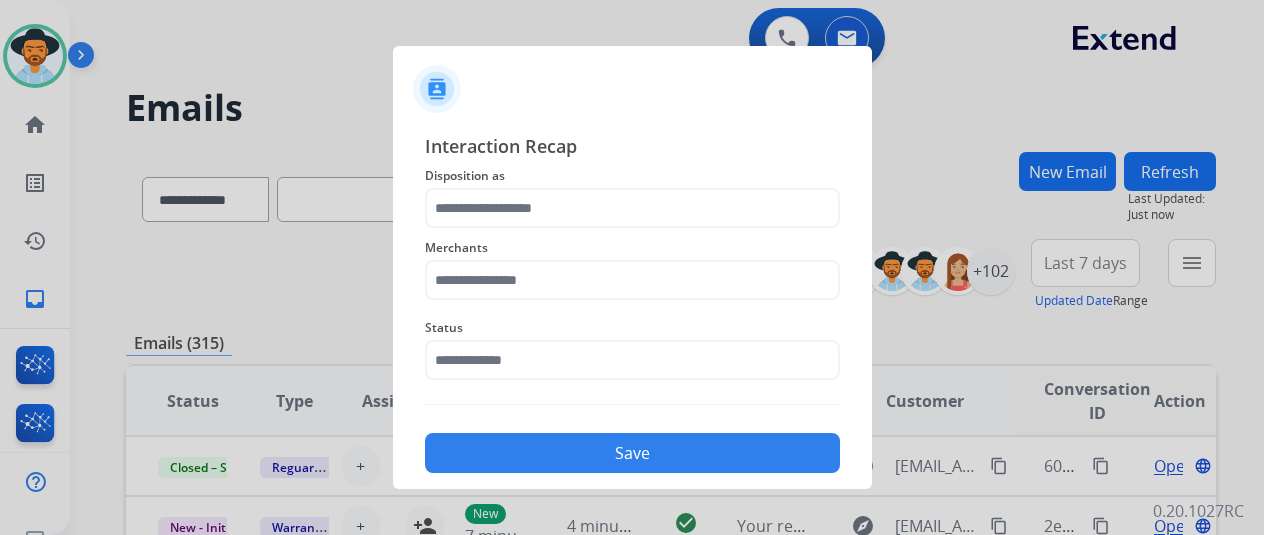 click on "Merchants" 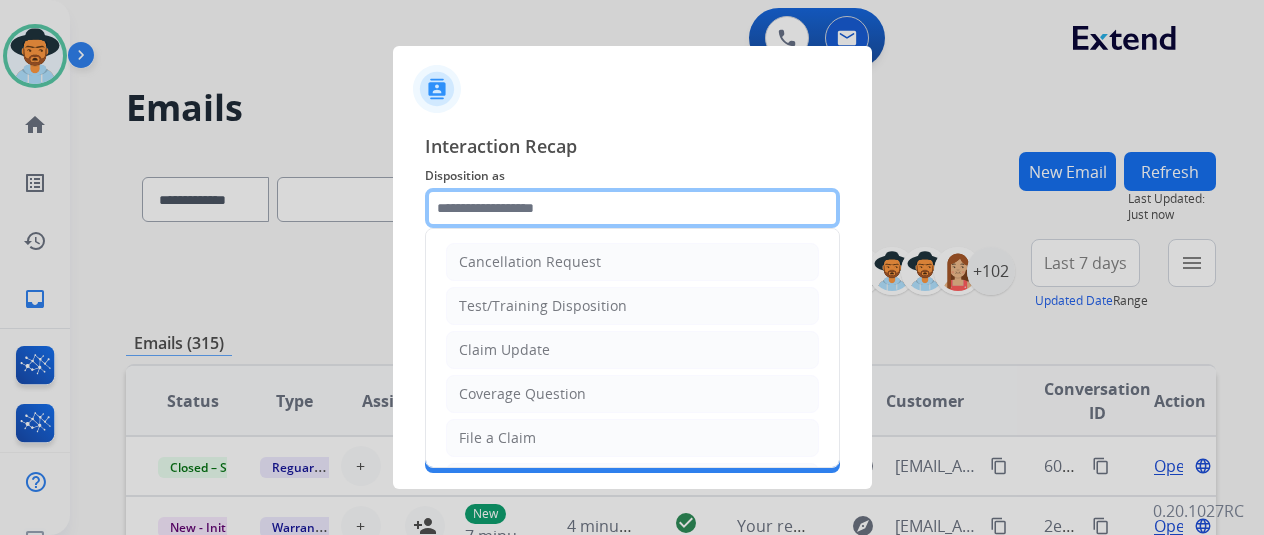 click 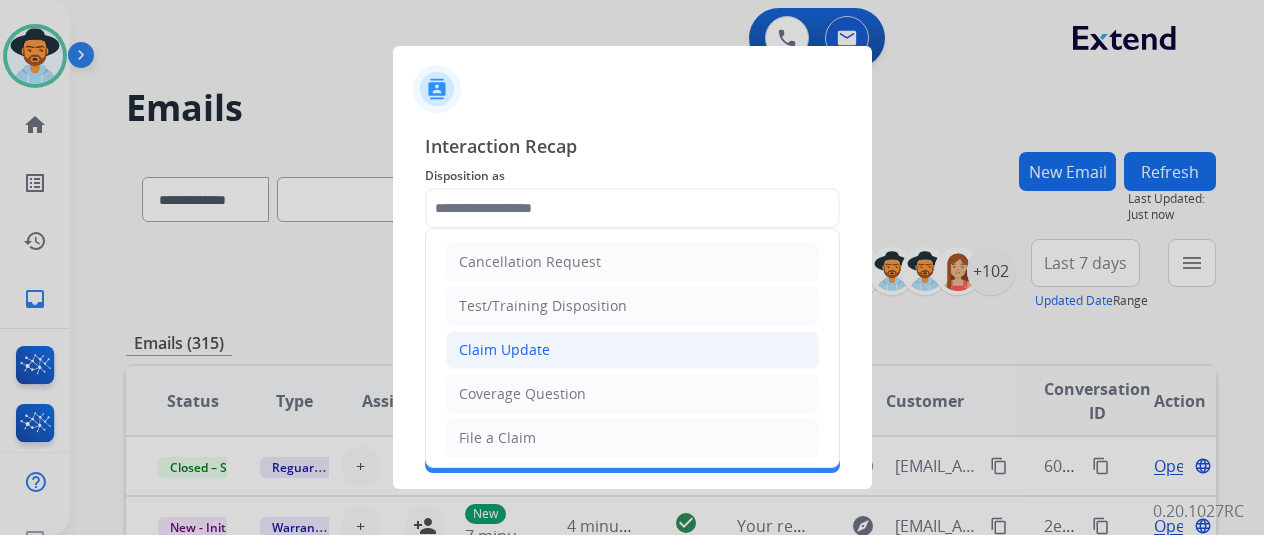 click on "Claim Update" 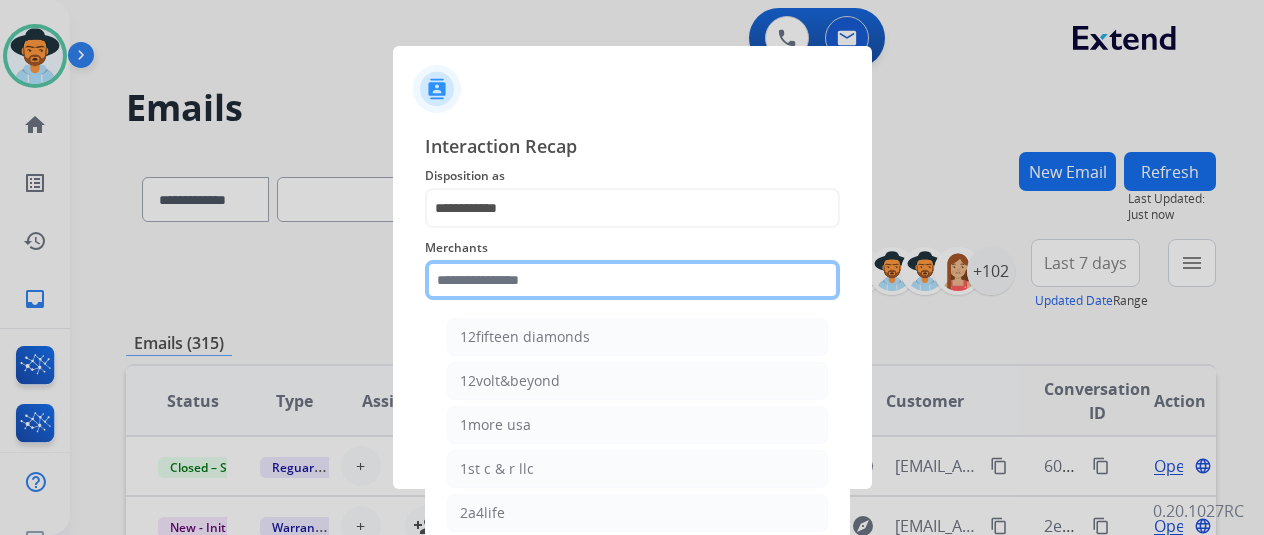 click 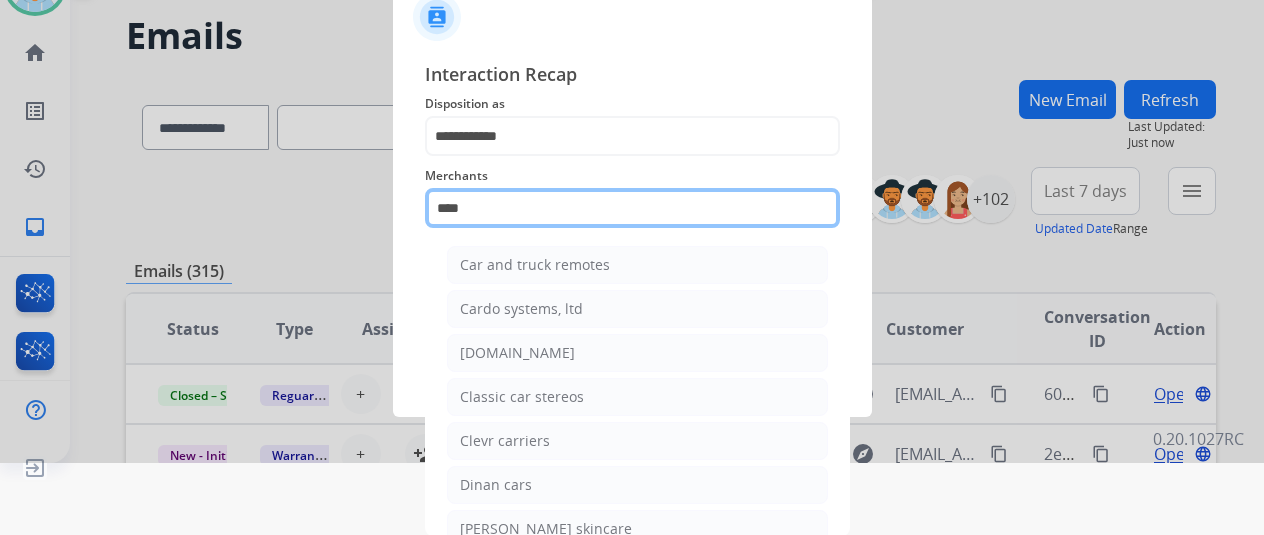 scroll, scrollTop: 24, scrollLeft: 0, axis: vertical 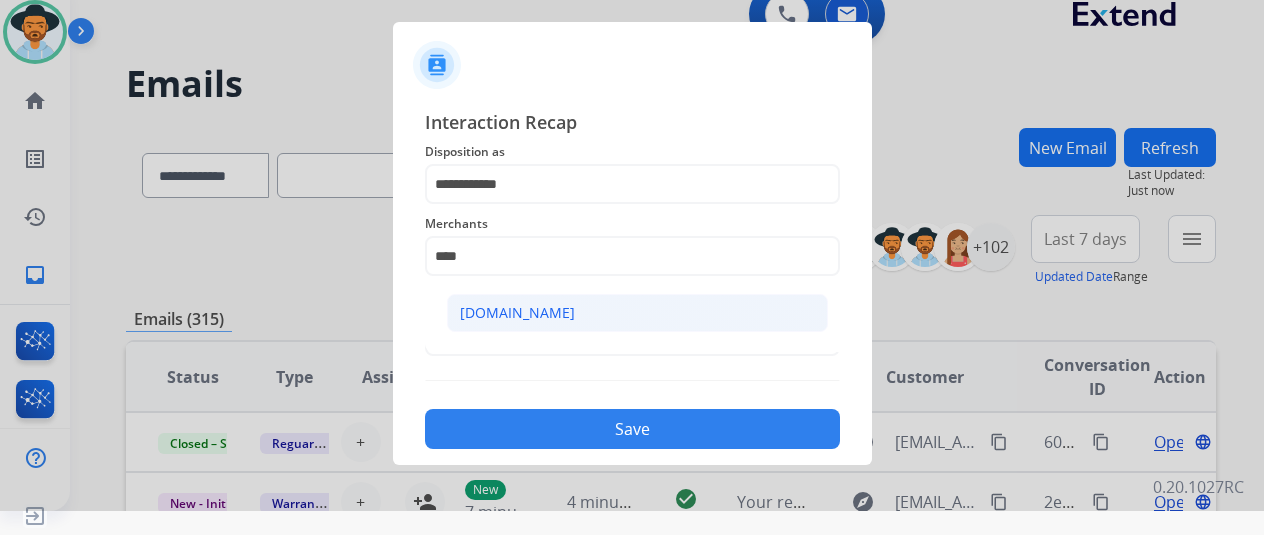 click on "[DOMAIN_NAME]" 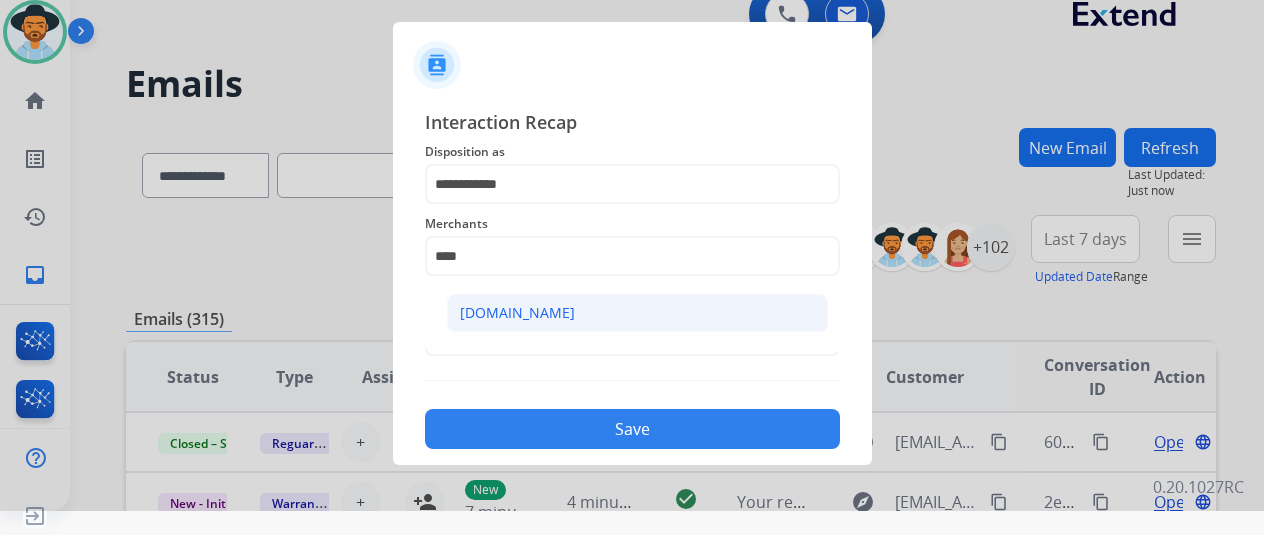 type on "**********" 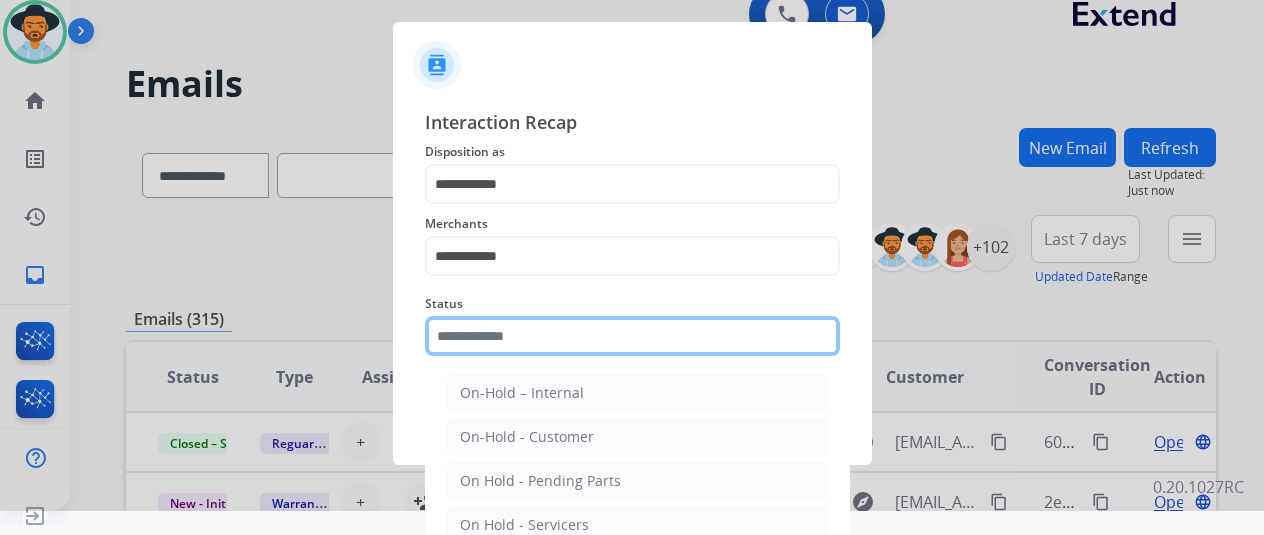 click 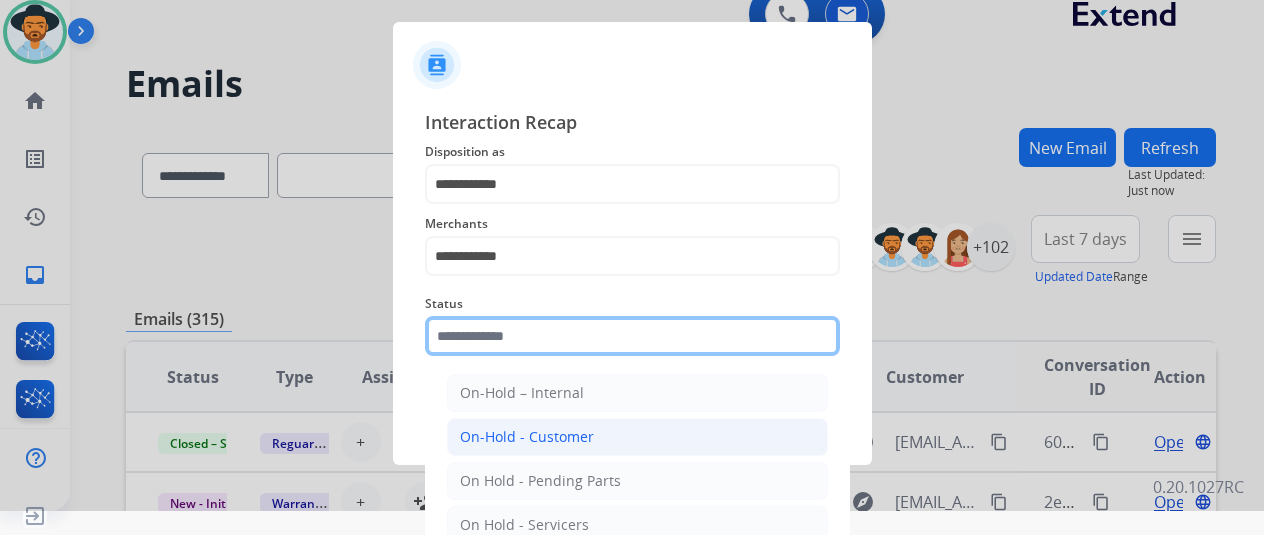 scroll, scrollTop: 114, scrollLeft: 0, axis: vertical 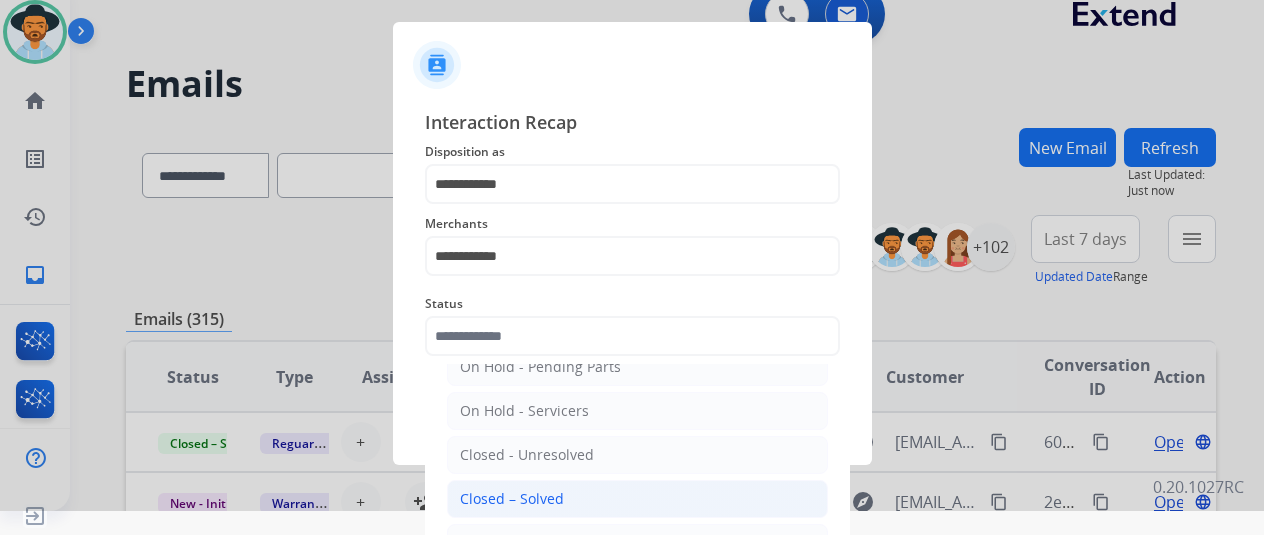 click on "Closed – Solved" 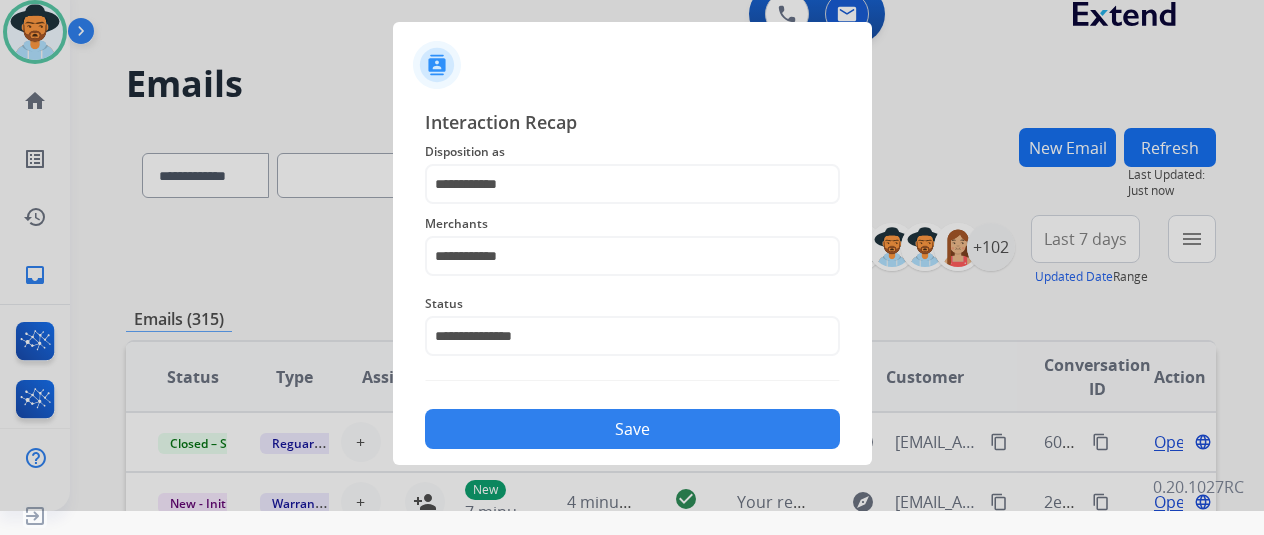 click on "Save" 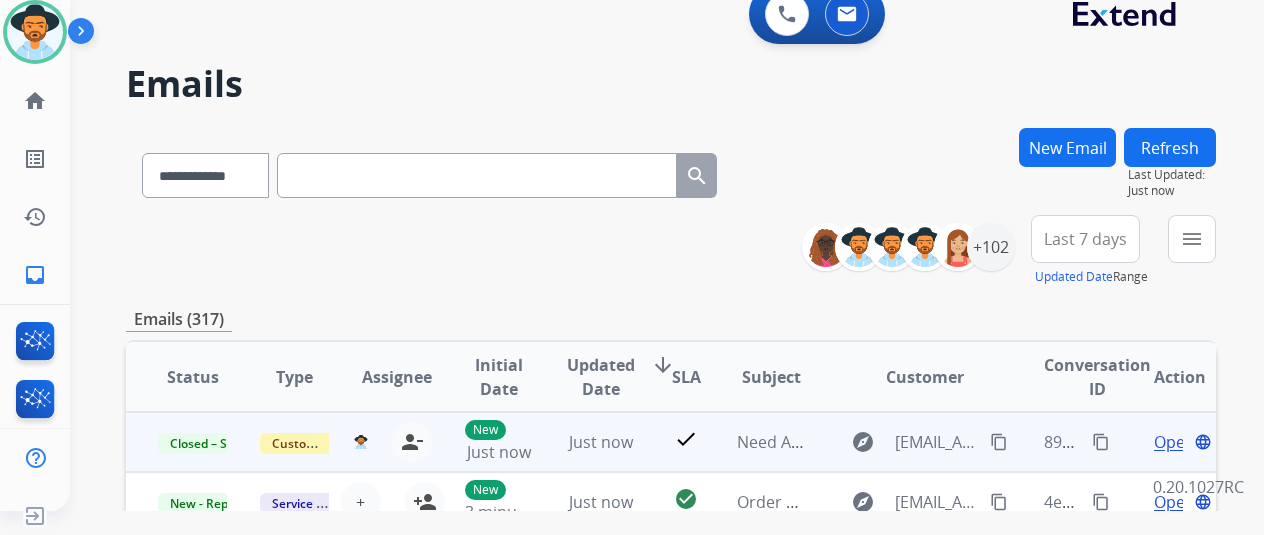 click on "content_copy" at bounding box center [1101, 442] 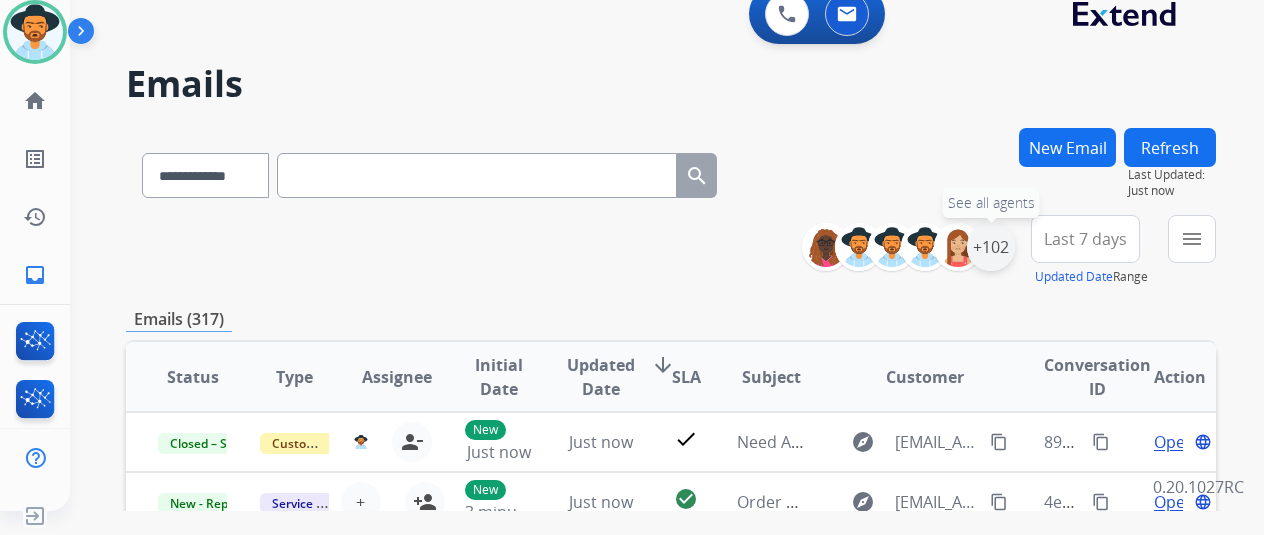 click on "+102" at bounding box center (991, 247) 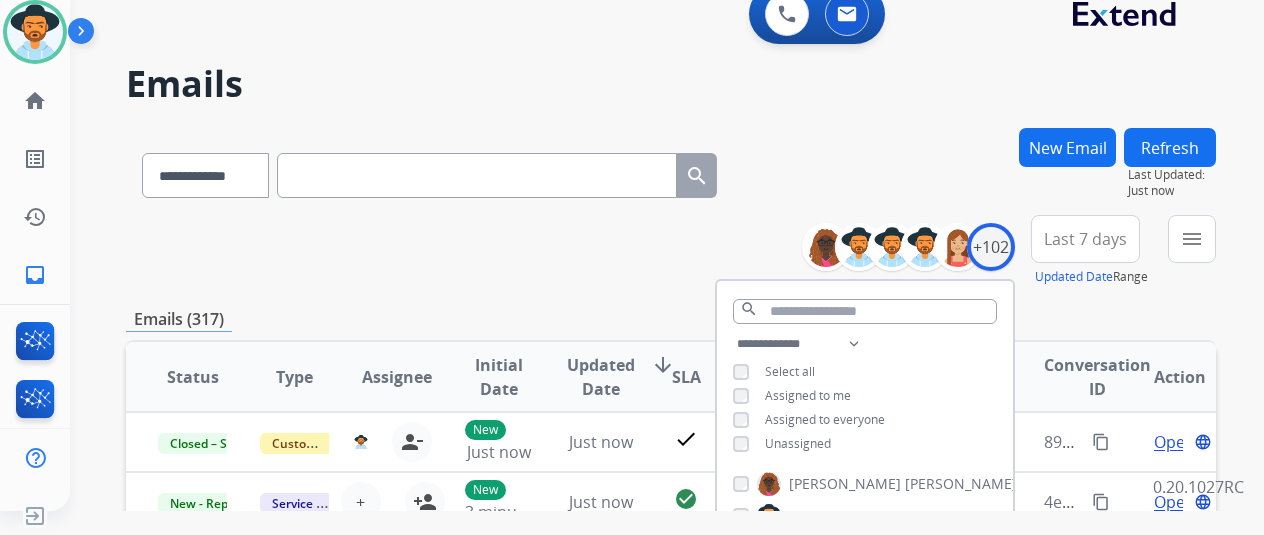 click on "Unassigned" at bounding box center [798, 443] 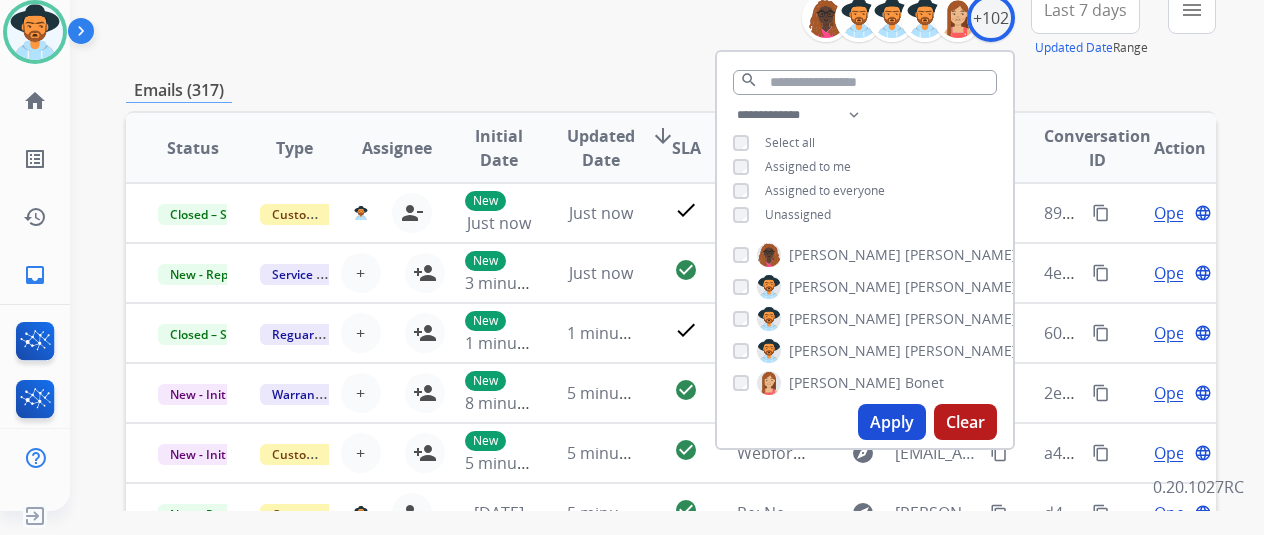 scroll, scrollTop: 400, scrollLeft: 0, axis: vertical 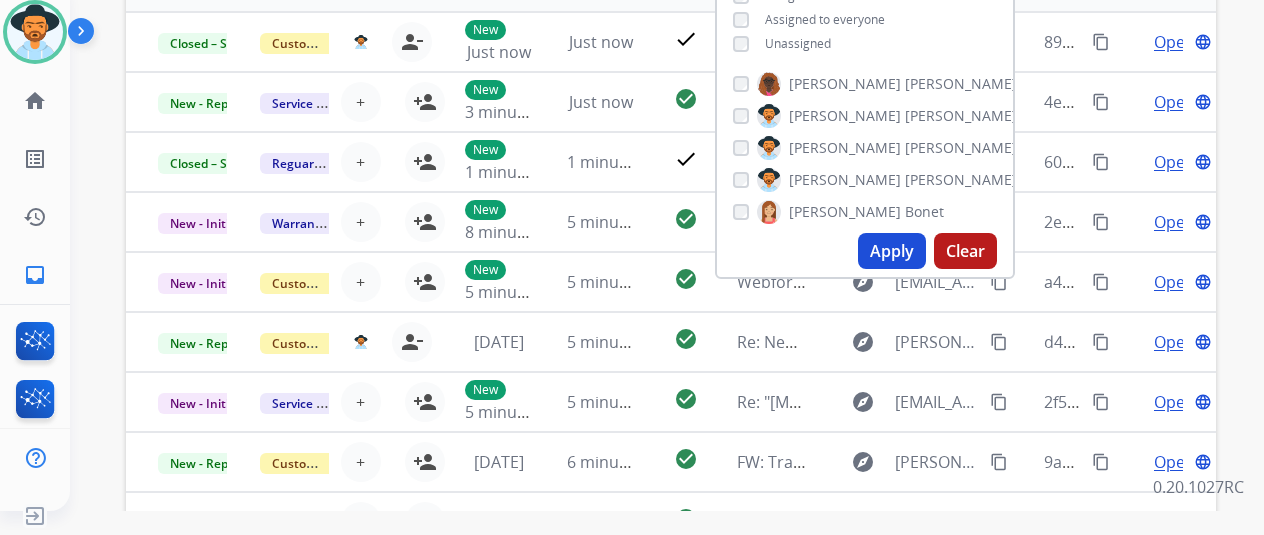 click on "Apply" at bounding box center [892, 251] 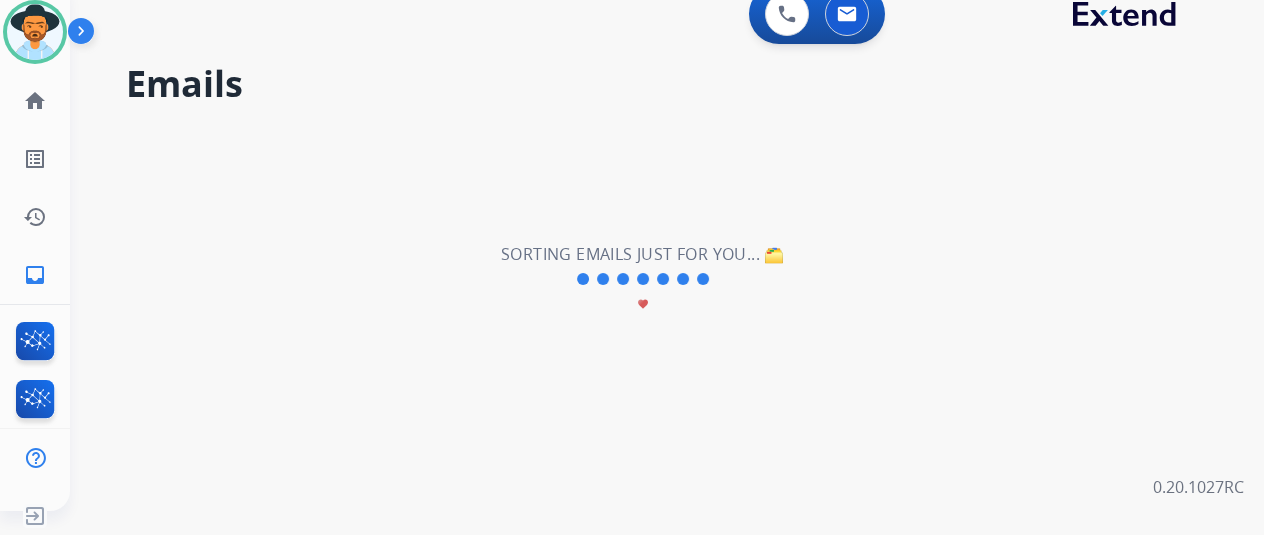 scroll, scrollTop: 0, scrollLeft: 0, axis: both 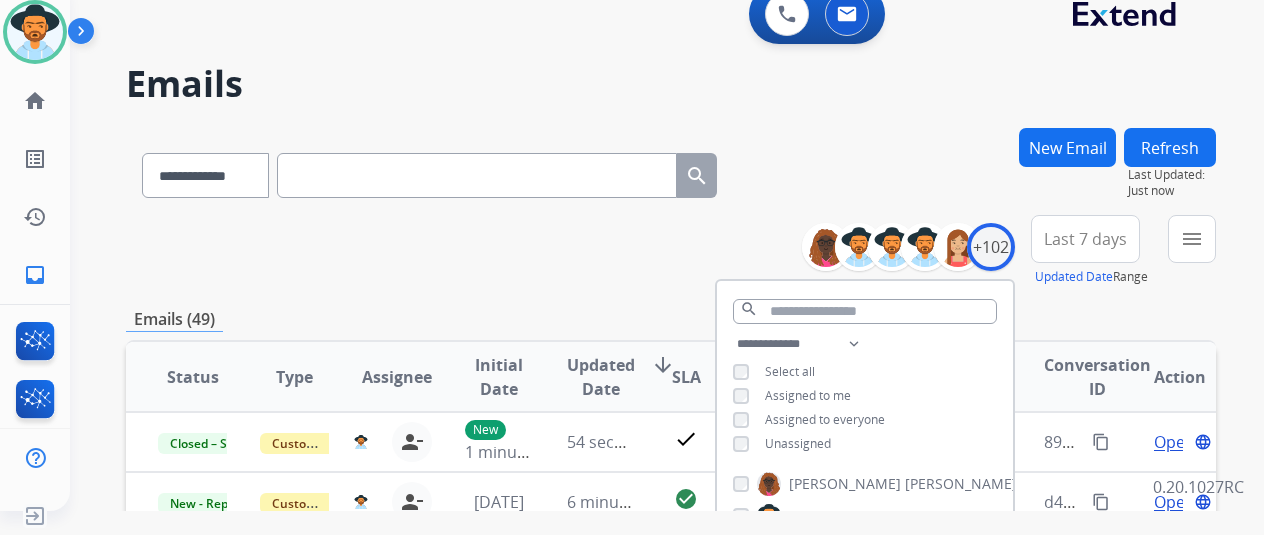 click on "**********" at bounding box center (671, 251) 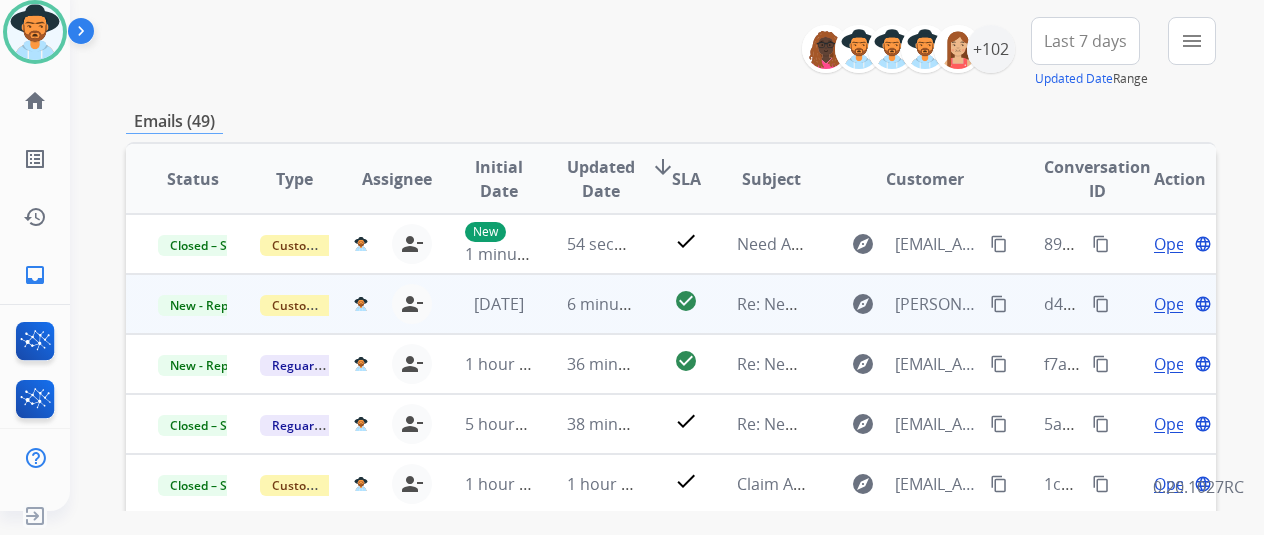 scroll, scrollTop: 200, scrollLeft: 0, axis: vertical 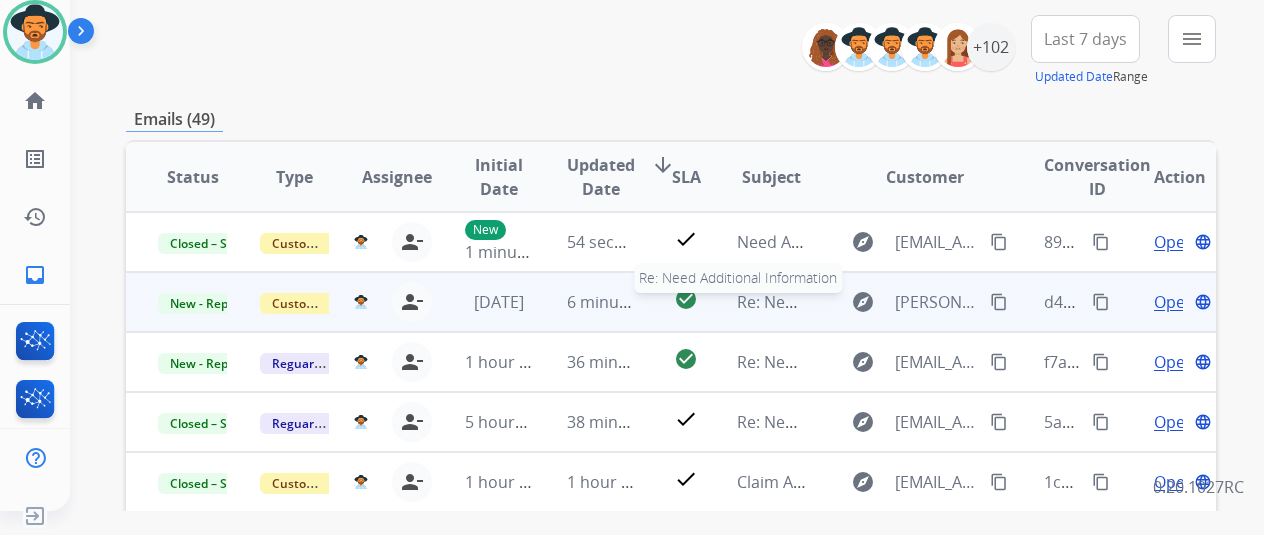 click on "Re: Need Additional Information" at bounding box center [858, 302] 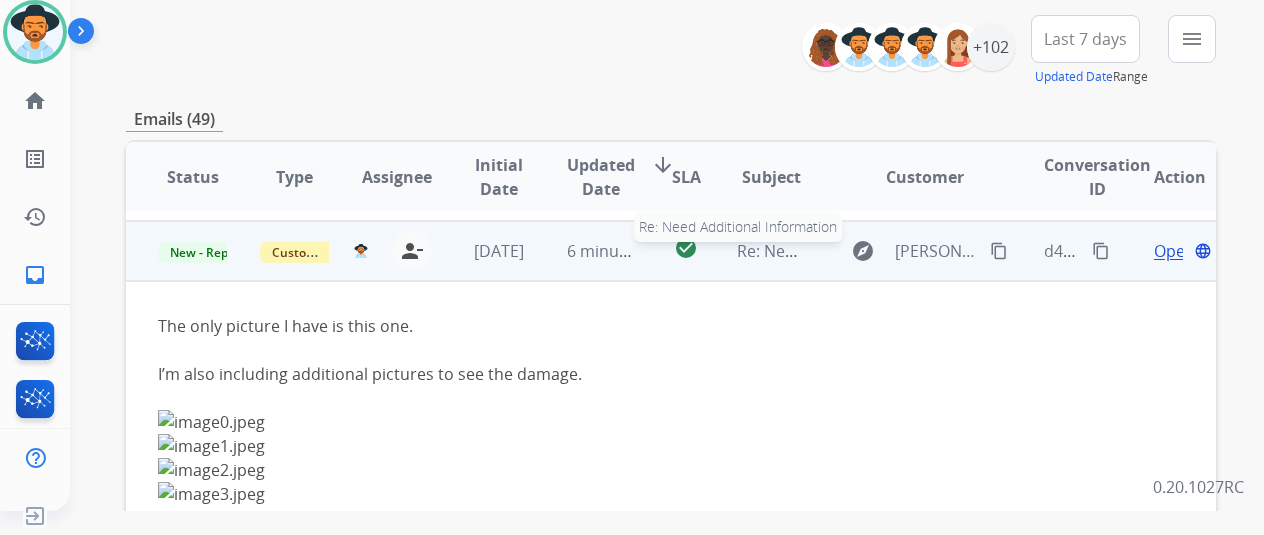 scroll, scrollTop: 60, scrollLeft: 0, axis: vertical 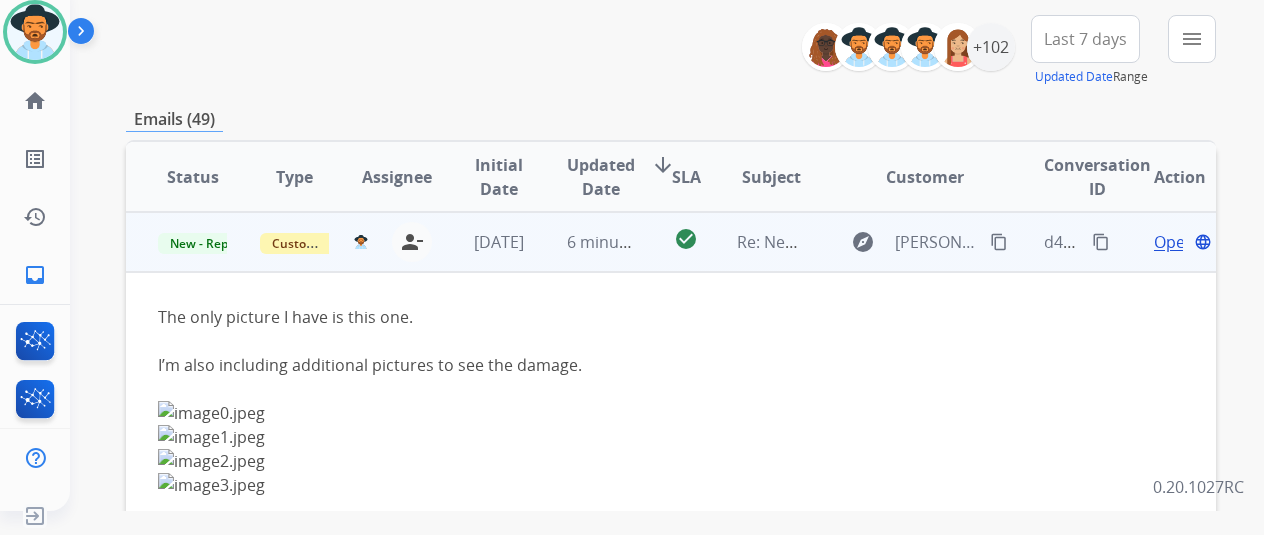 click on "Open" at bounding box center (1174, 242) 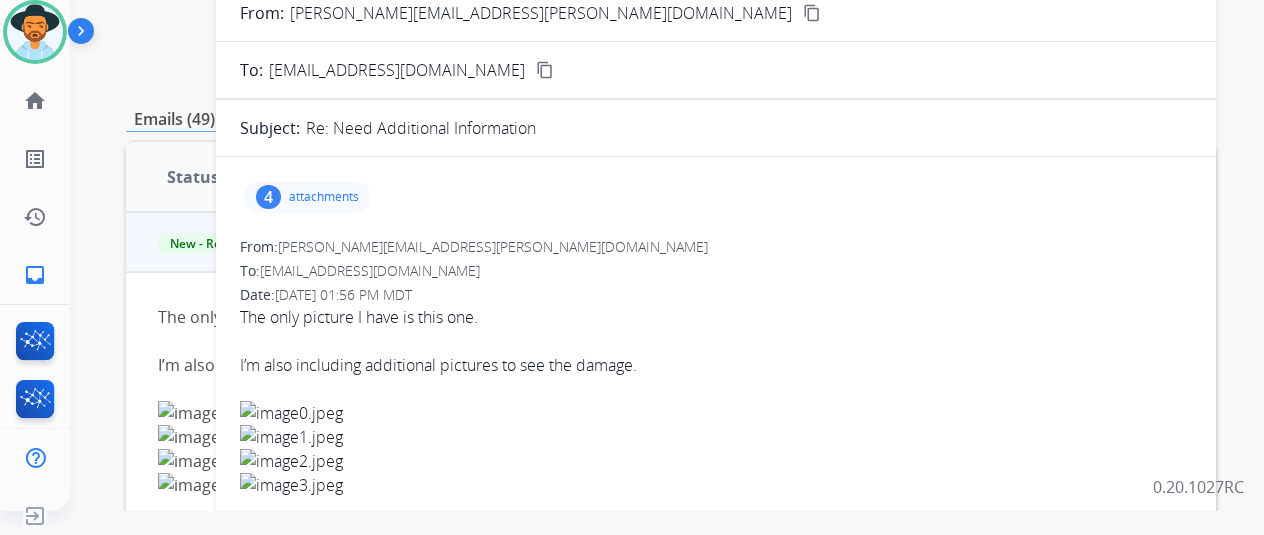 scroll, scrollTop: 0, scrollLeft: 0, axis: both 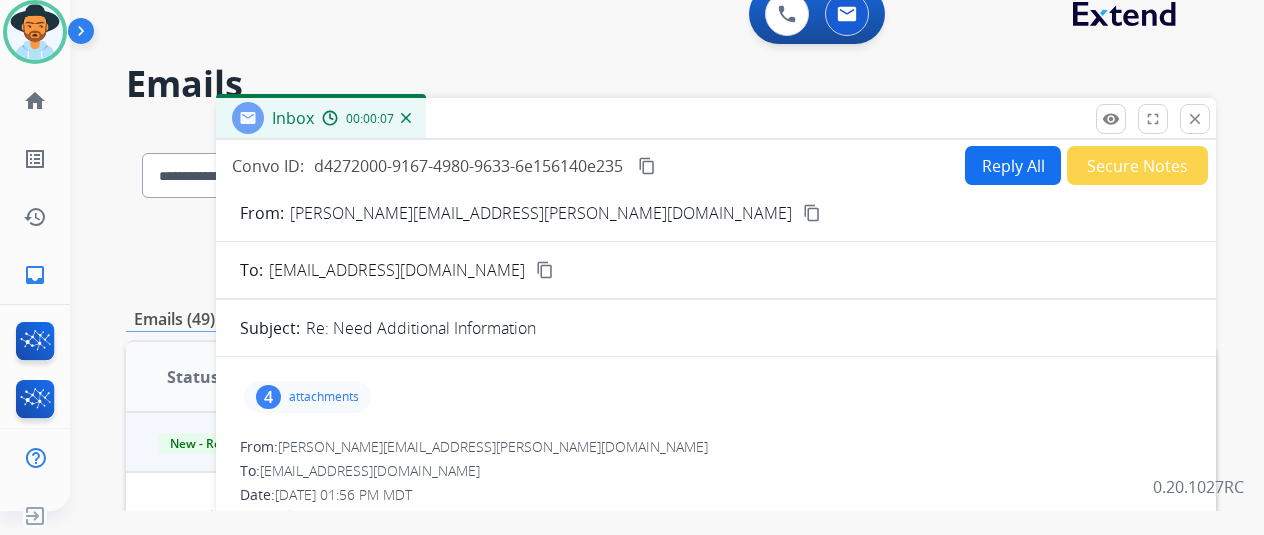 click on "attachments" at bounding box center (324, 397) 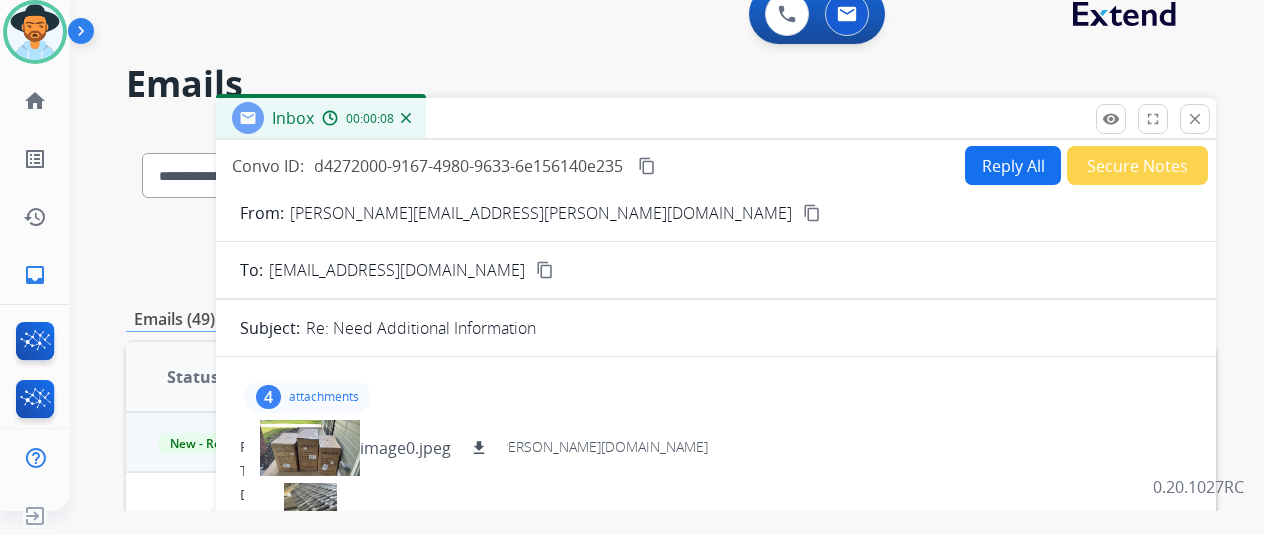 click on "attachments" at bounding box center [324, 397] 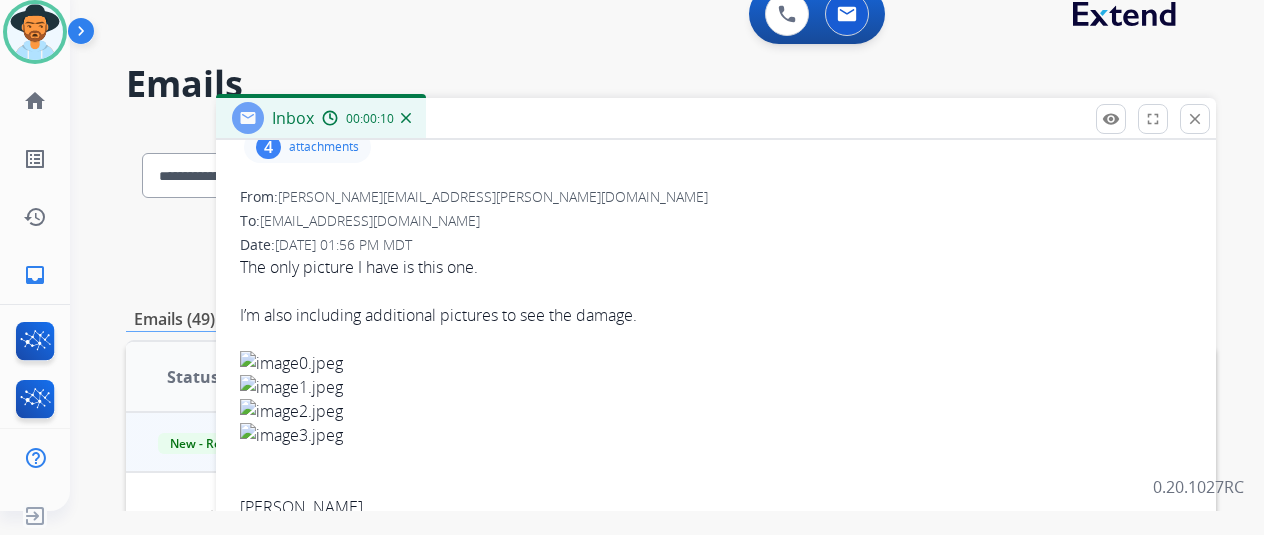 scroll, scrollTop: 300, scrollLeft: 0, axis: vertical 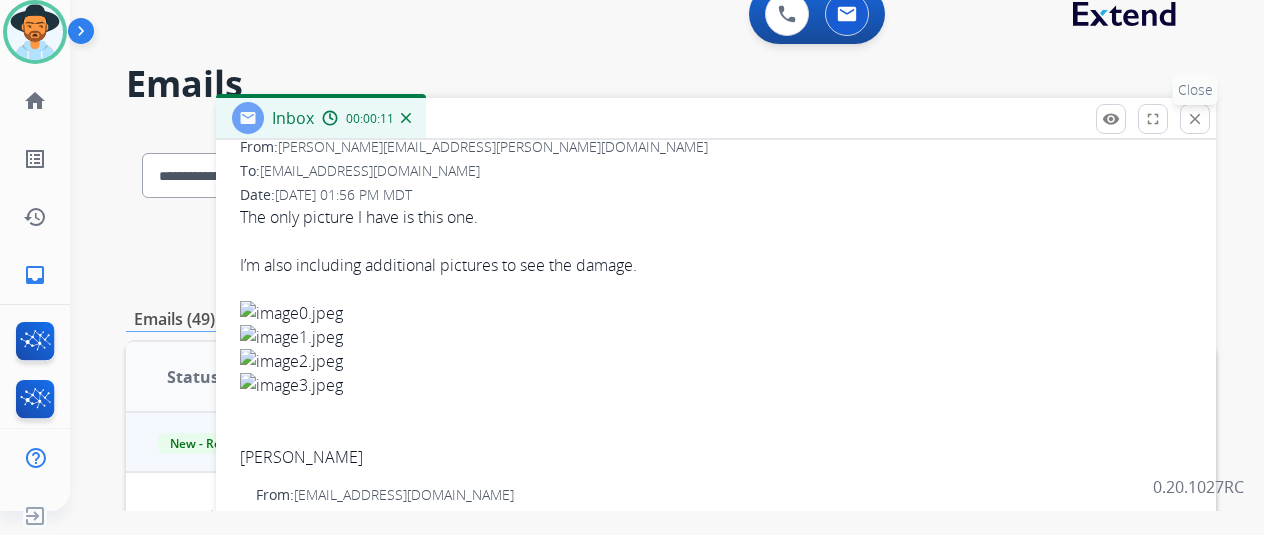 click on "close Close" at bounding box center [1195, 119] 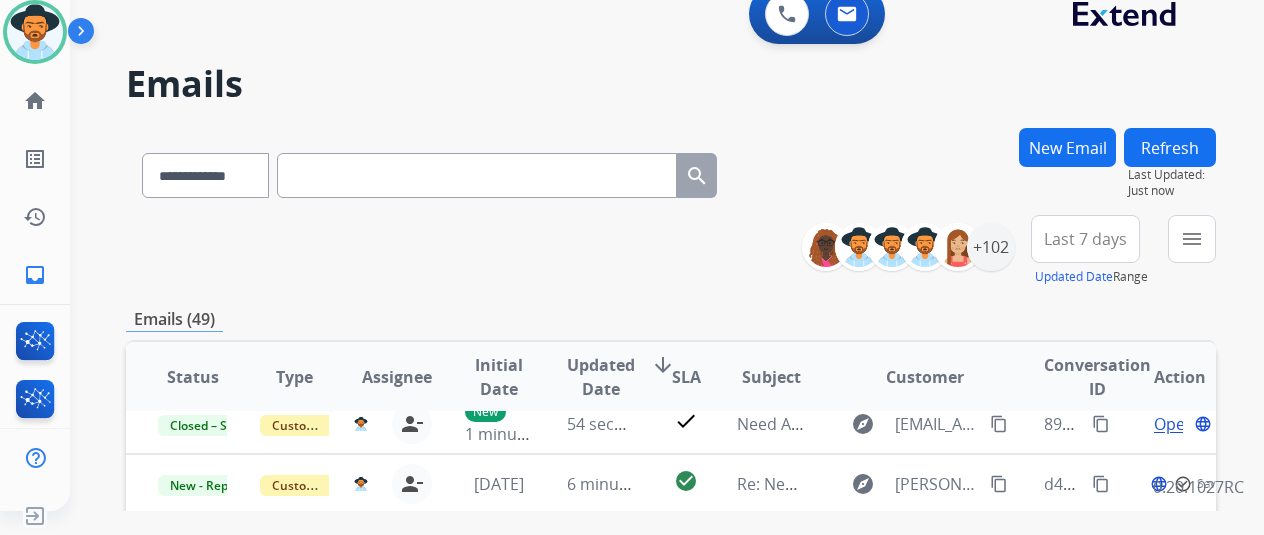 scroll, scrollTop: 0, scrollLeft: 0, axis: both 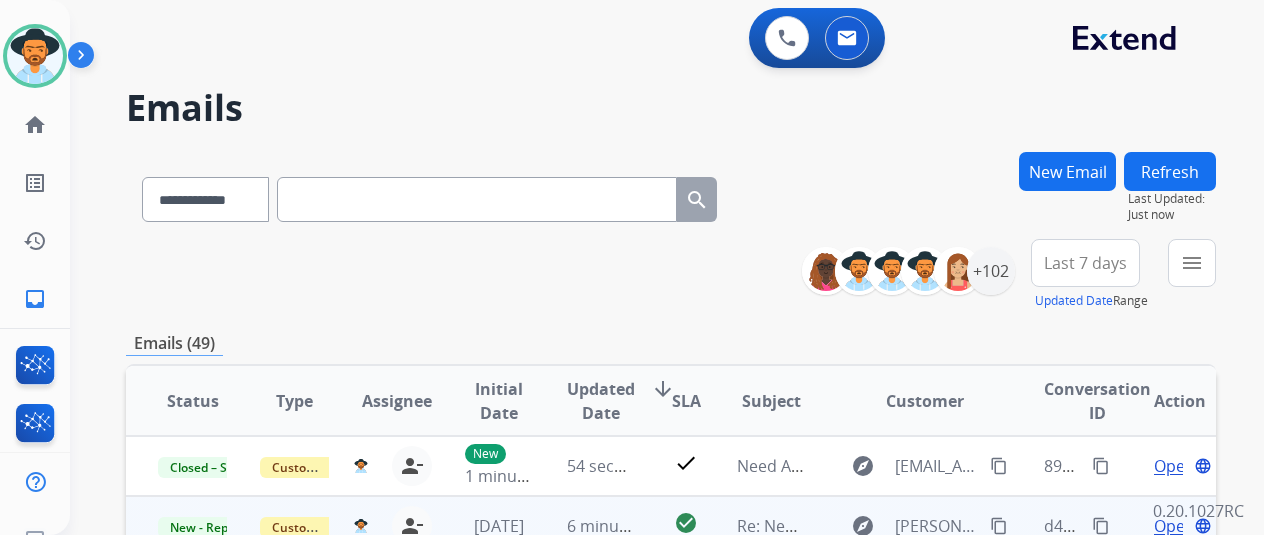 click on "Re: Need Additional Information" at bounding box center (756, 526) 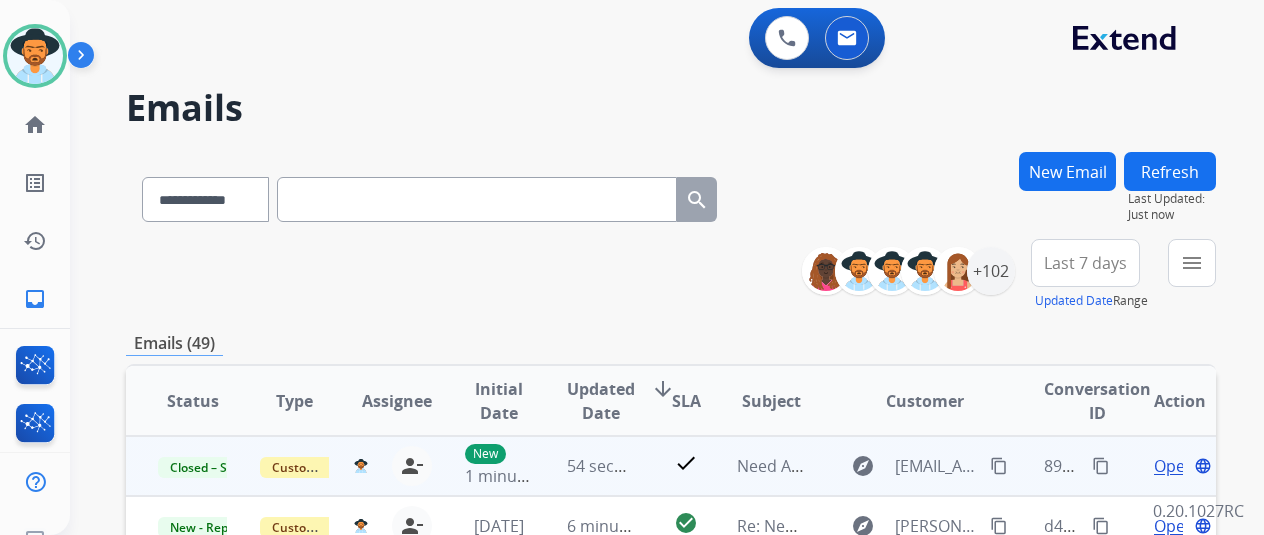 scroll, scrollTop: 2, scrollLeft: 0, axis: vertical 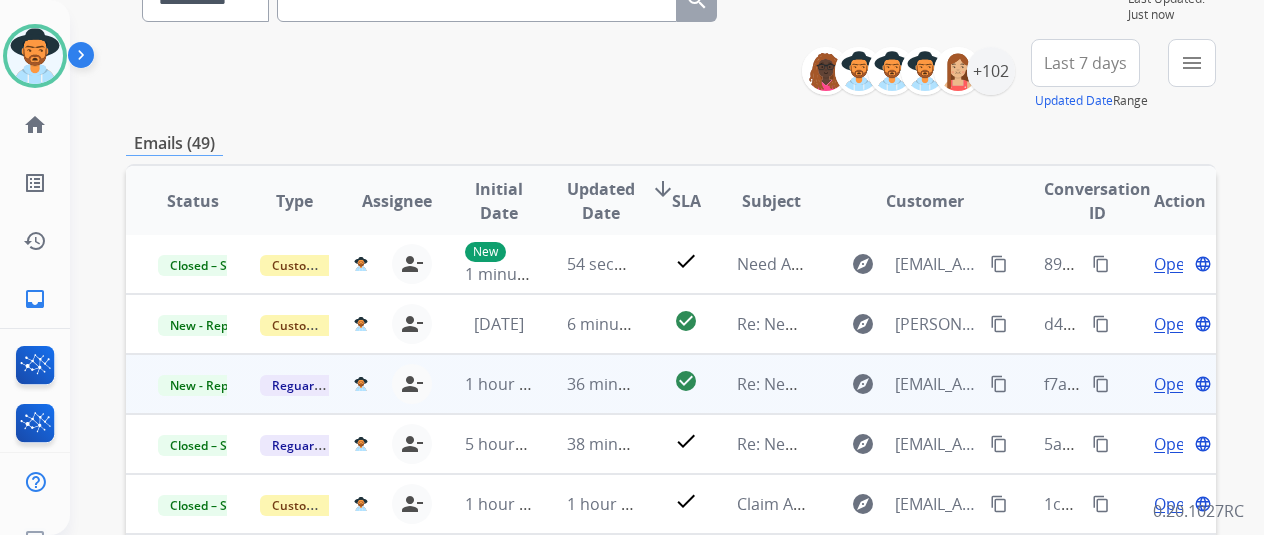 click on "explore [EMAIL_ADDRESS][DOMAIN_NAME] content_copy" at bounding box center (909, 384) 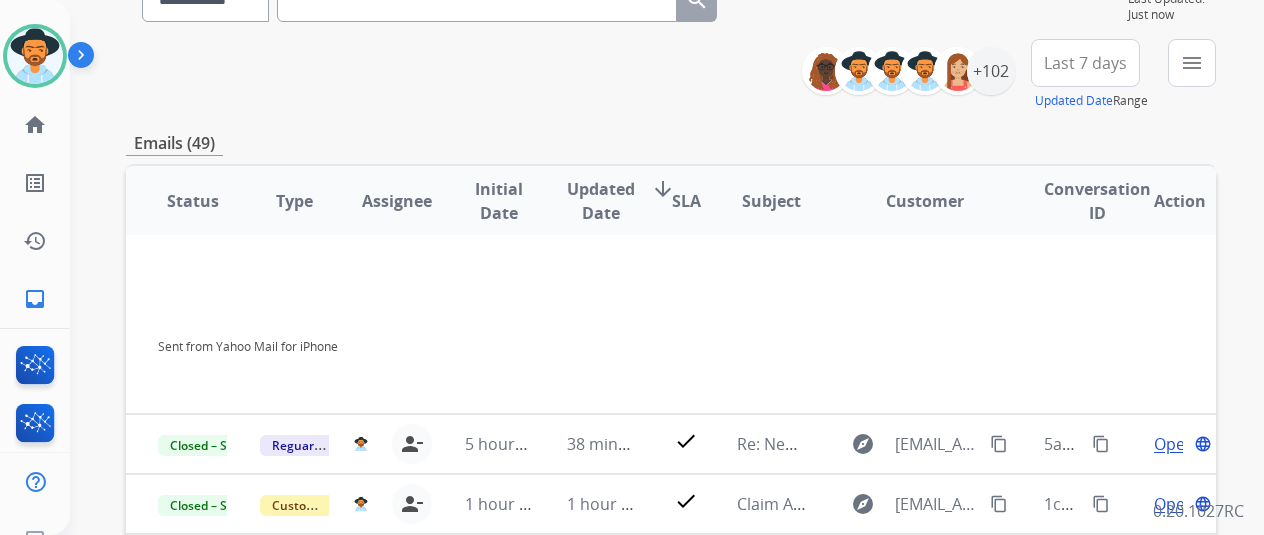 scroll, scrollTop: 0, scrollLeft: 0, axis: both 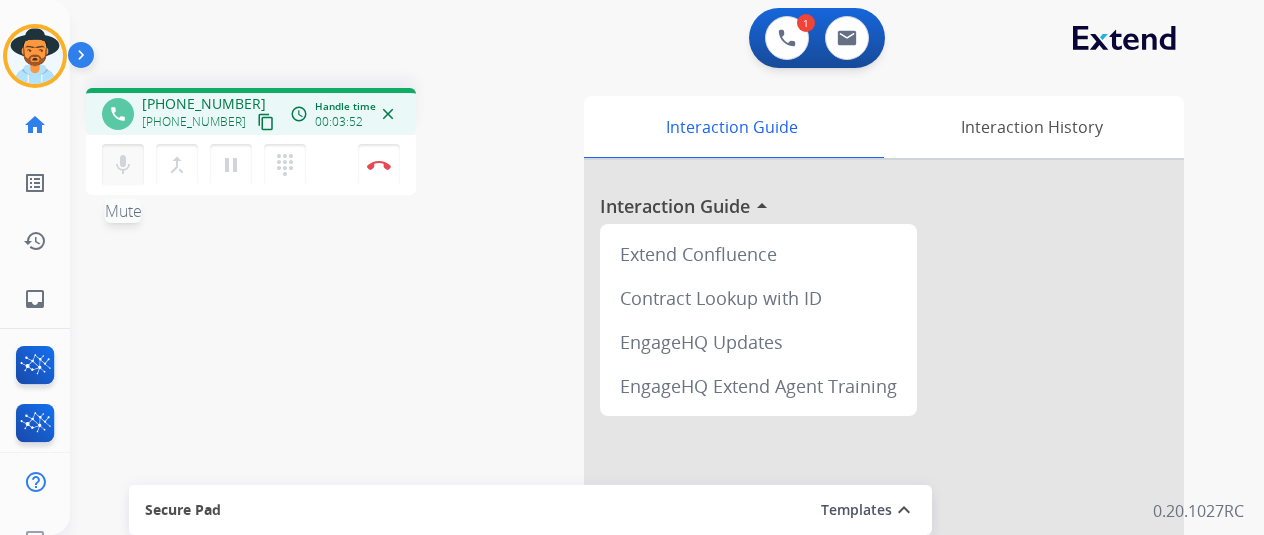 click on "mic" at bounding box center [123, 165] 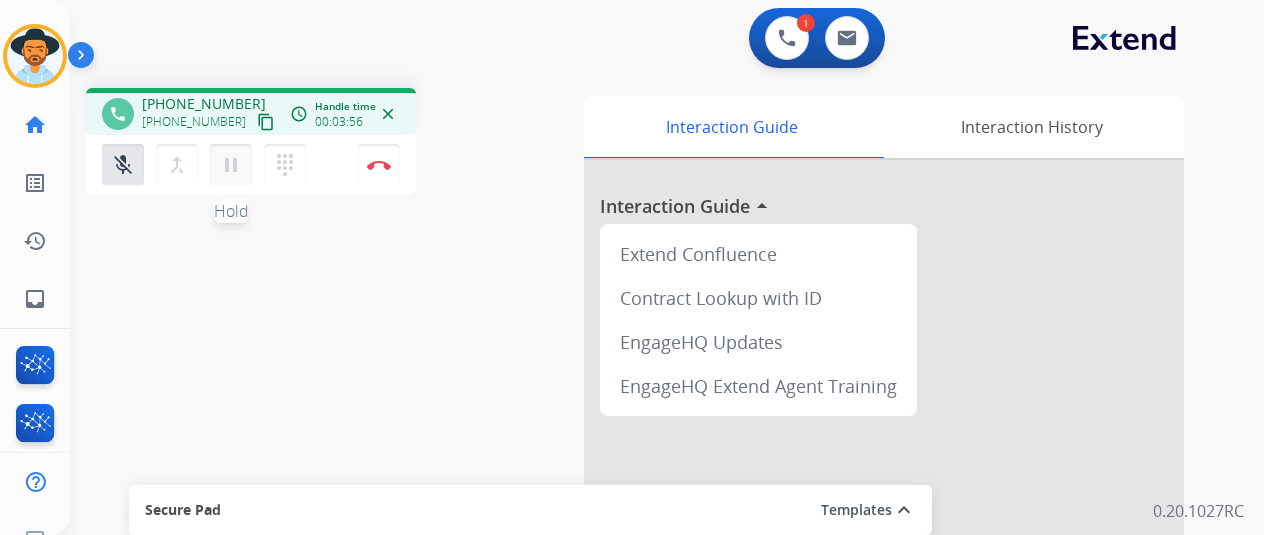 click on "pause Hold" at bounding box center [231, 165] 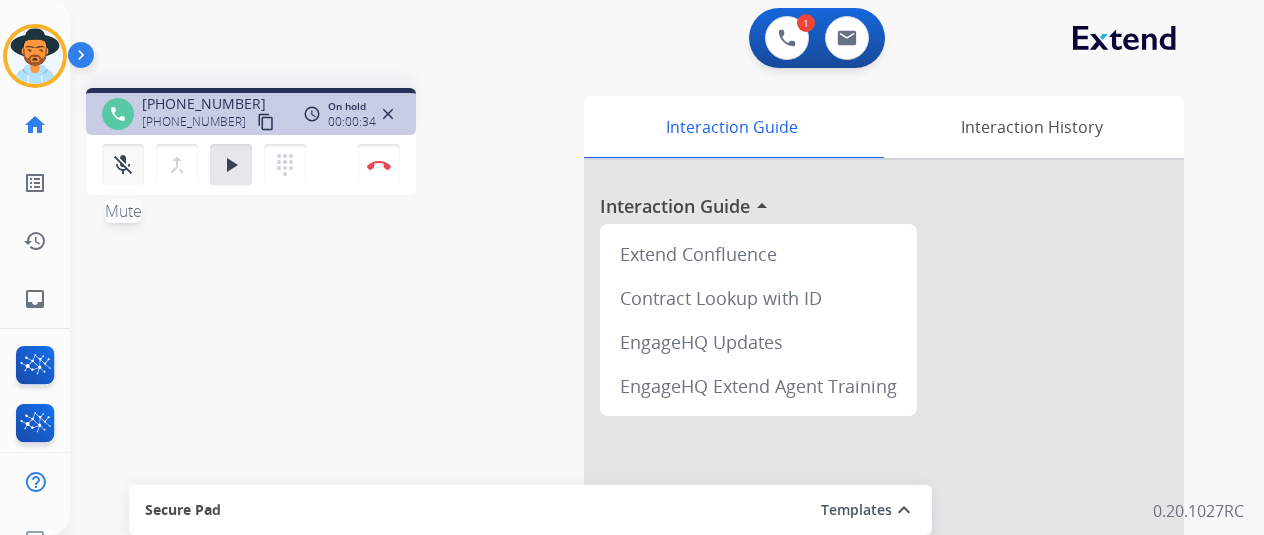 click on "mic_off Mute" at bounding box center (123, 165) 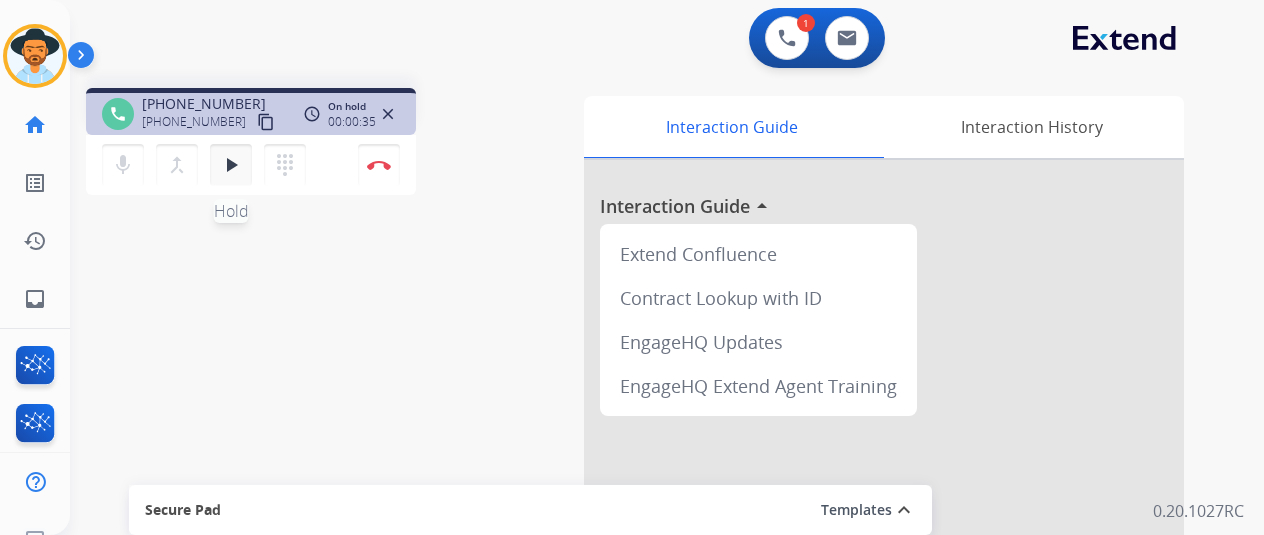 click on "play_arrow" at bounding box center [231, 165] 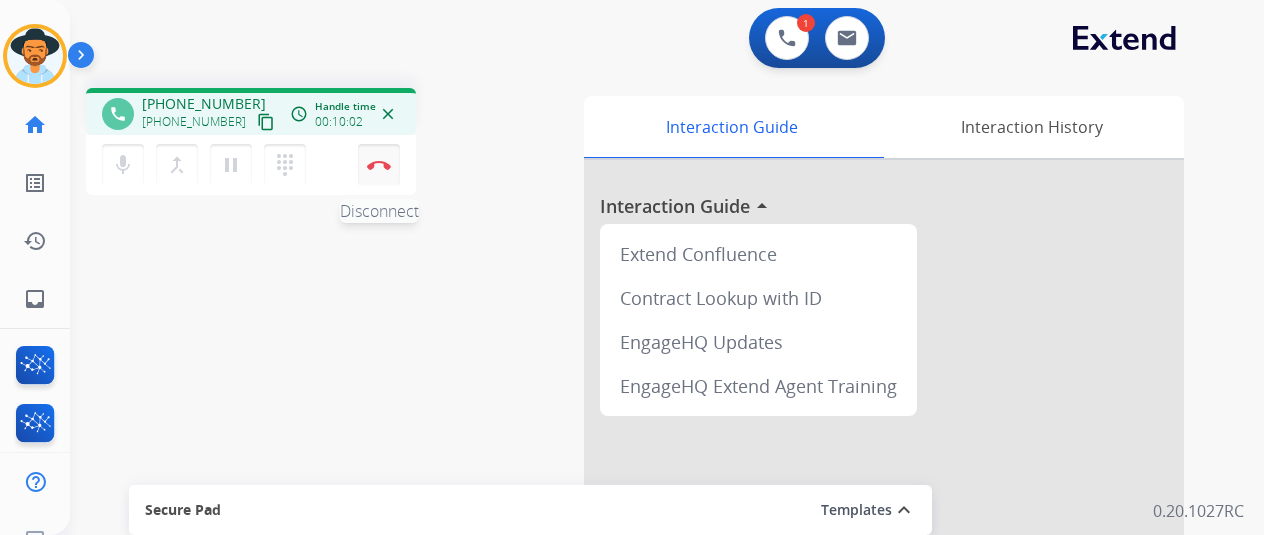 click on "Disconnect" at bounding box center [379, 165] 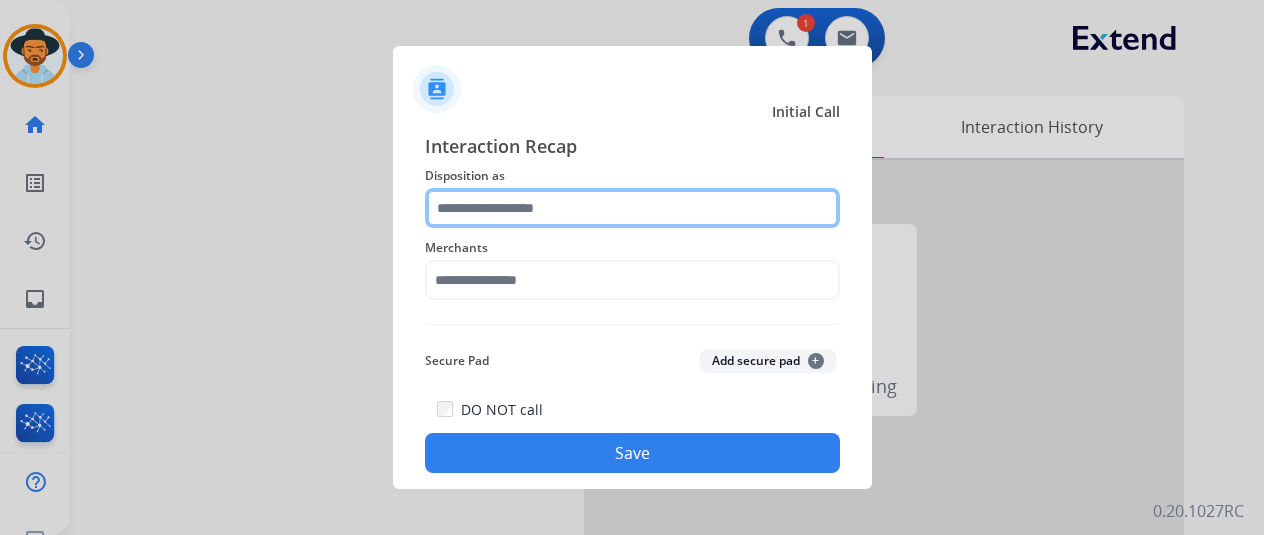 click 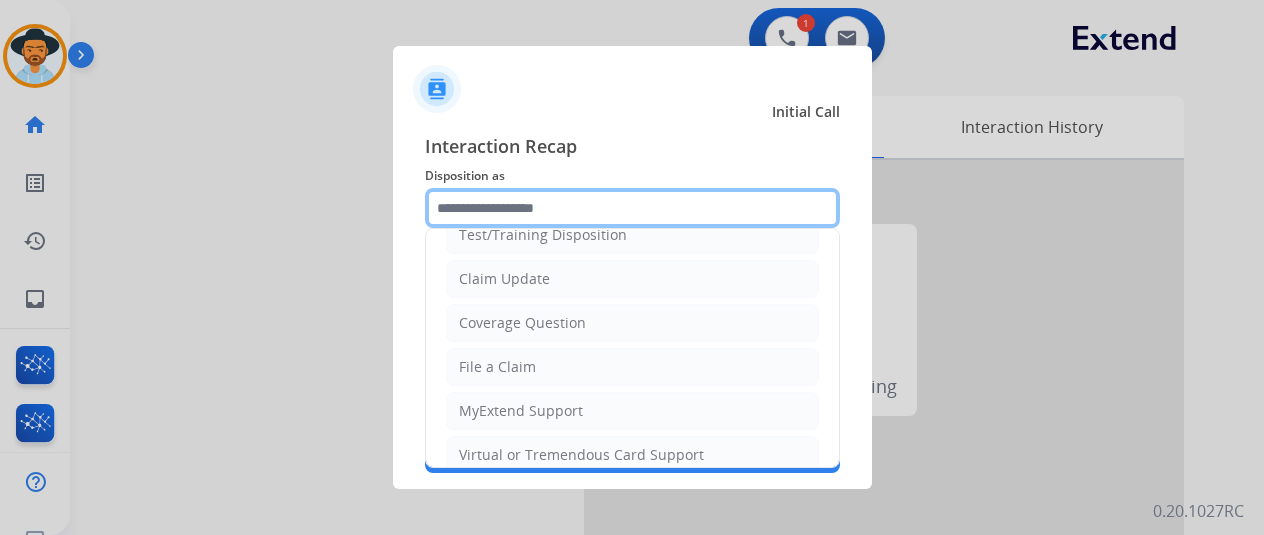 scroll, scrollTop: 200, scrollLeft: 0, axis: vertical 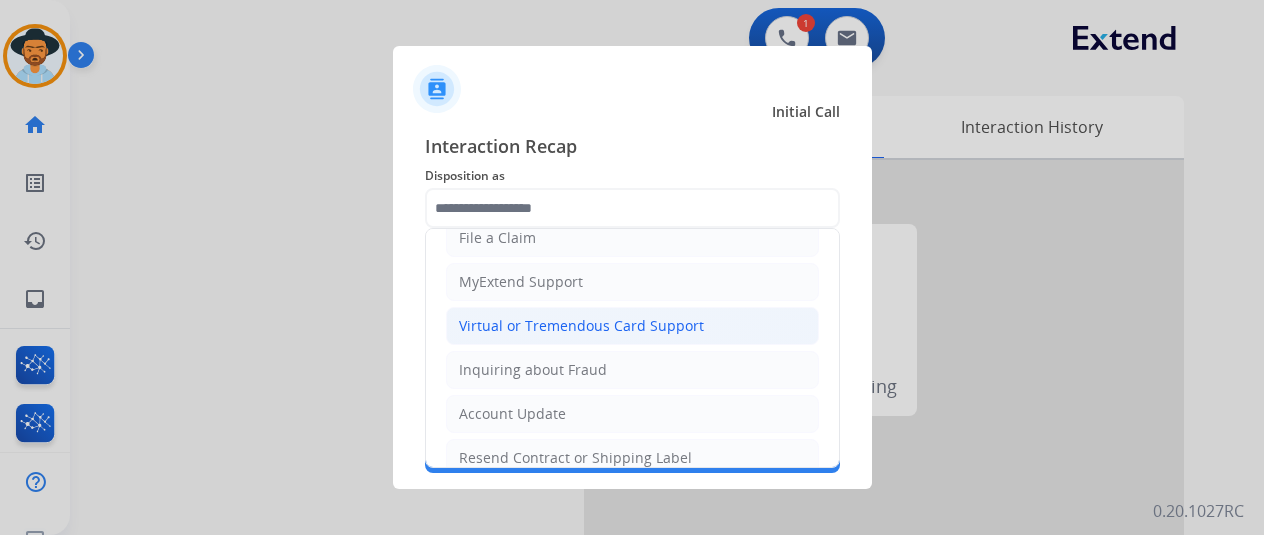 click on "Virtual or Tremendous Card Support" 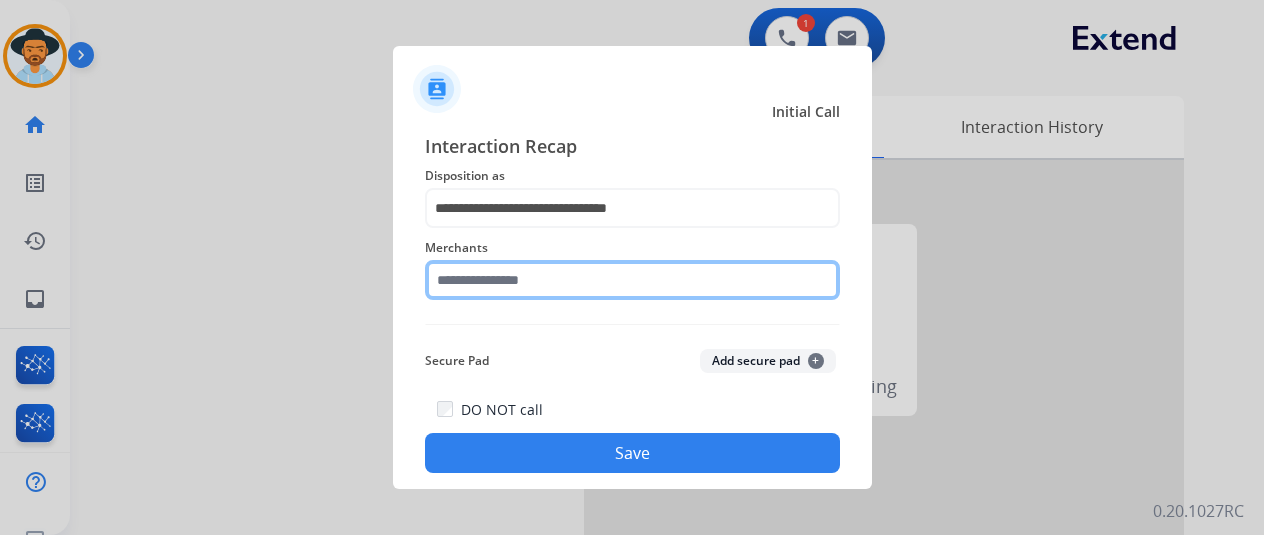 click 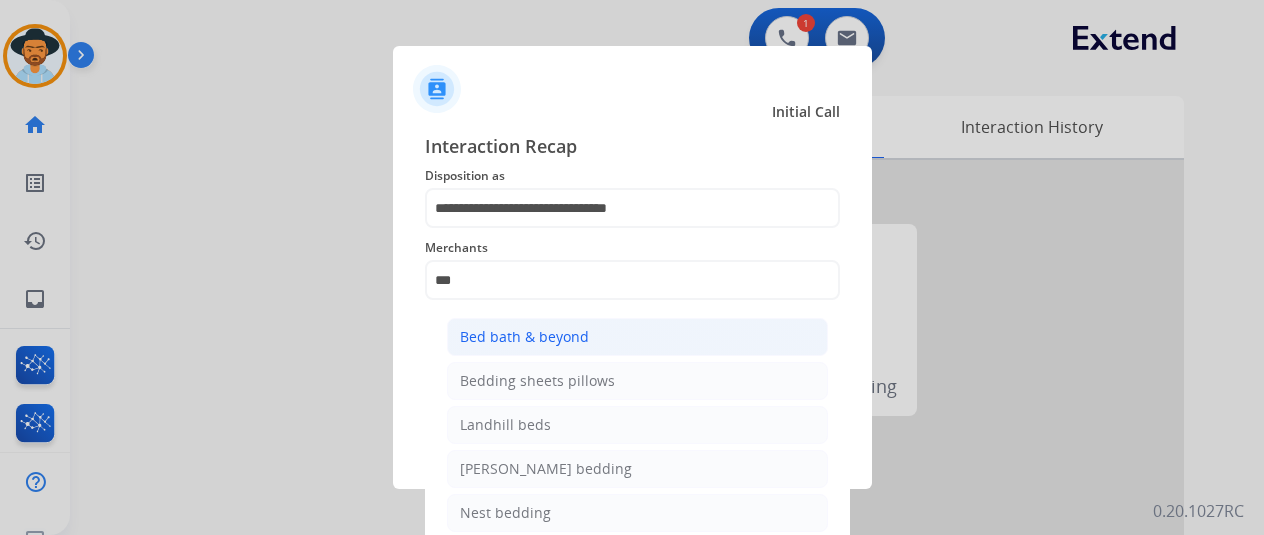 click on "Bed bath & beyond" 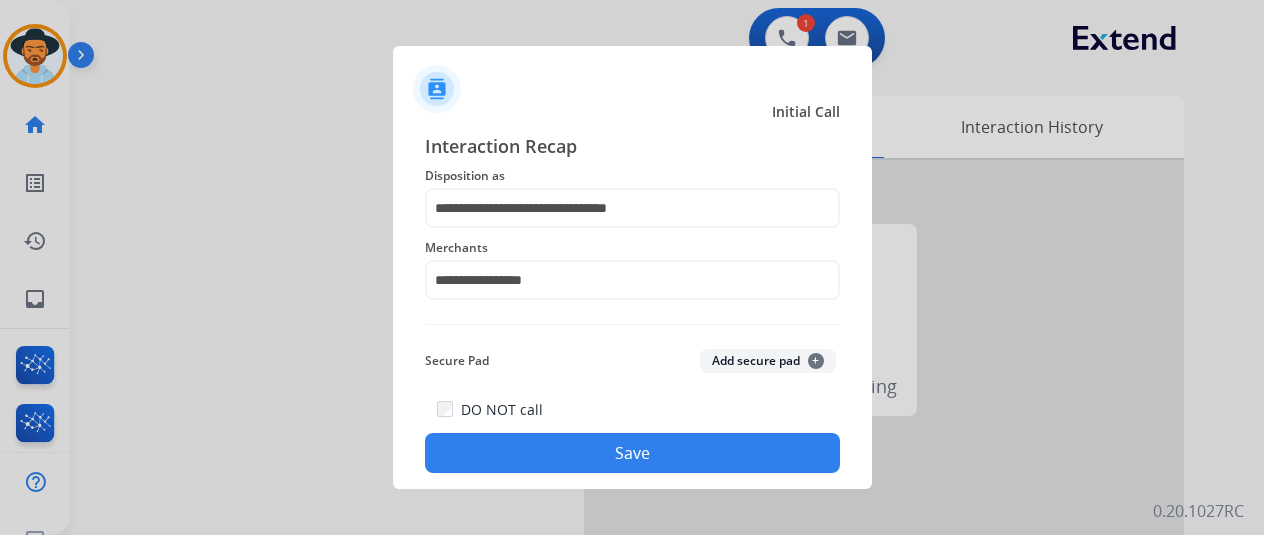 click on "Save" 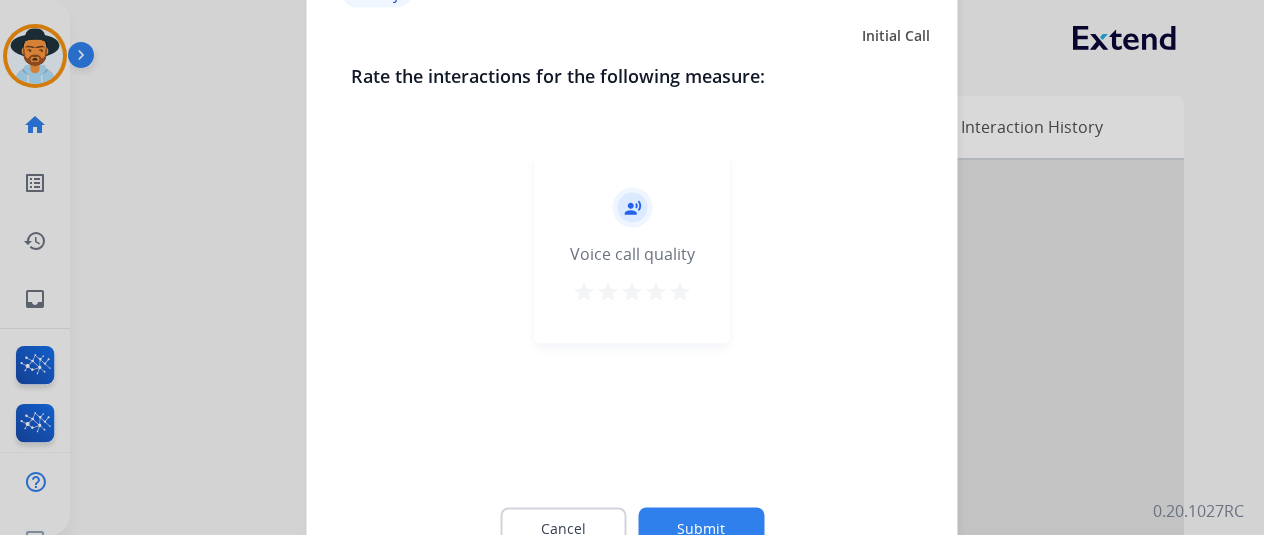 click on "star" at bounding box center [680, 291] 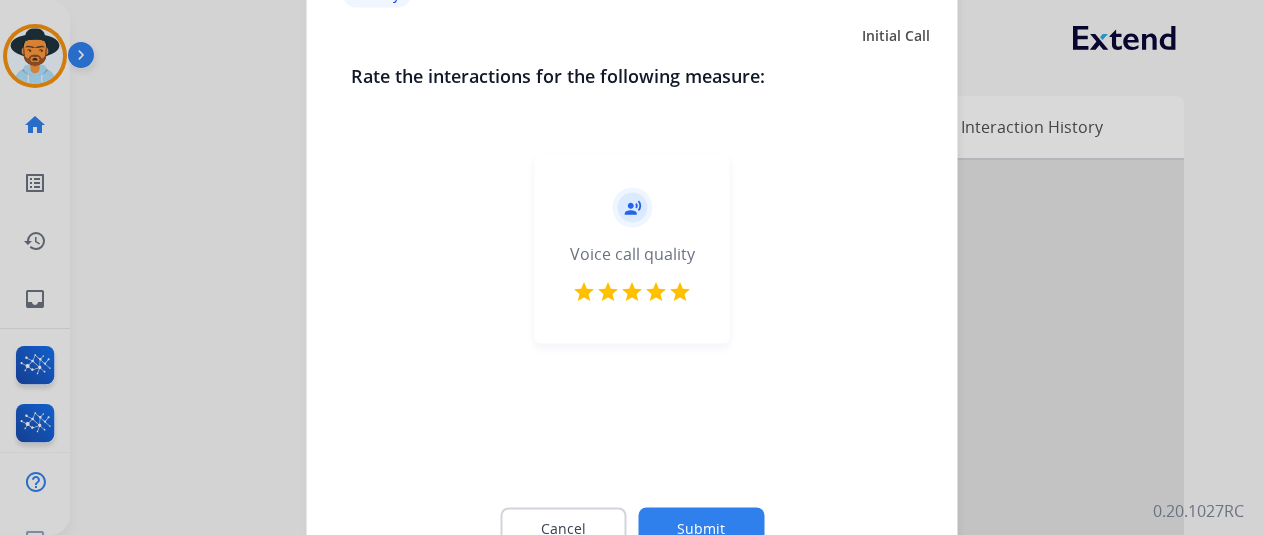 click on "Submit" 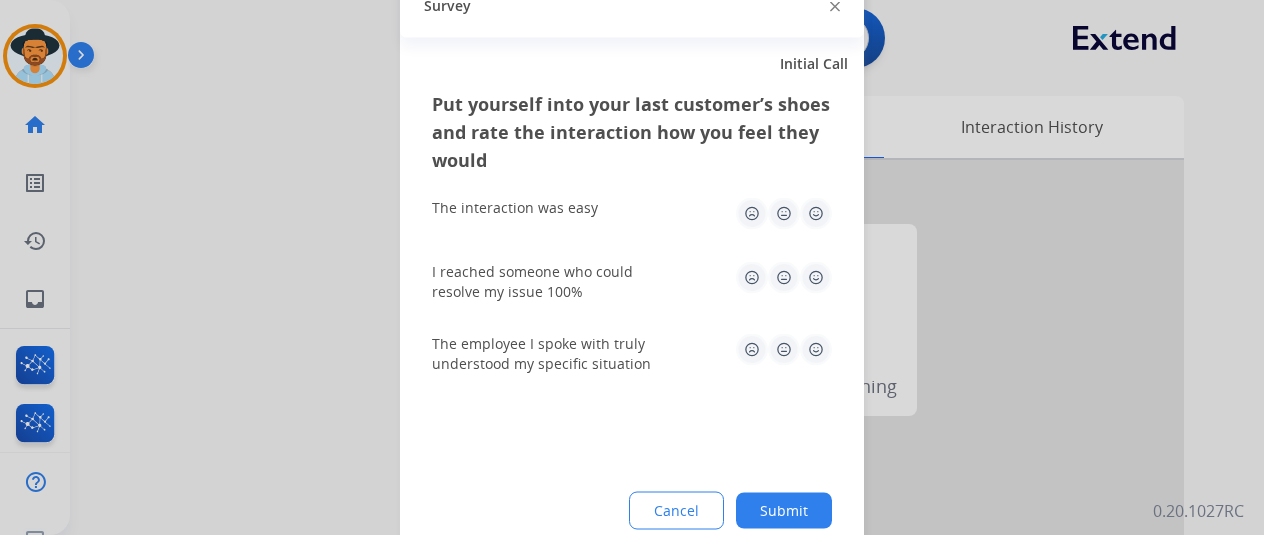 click 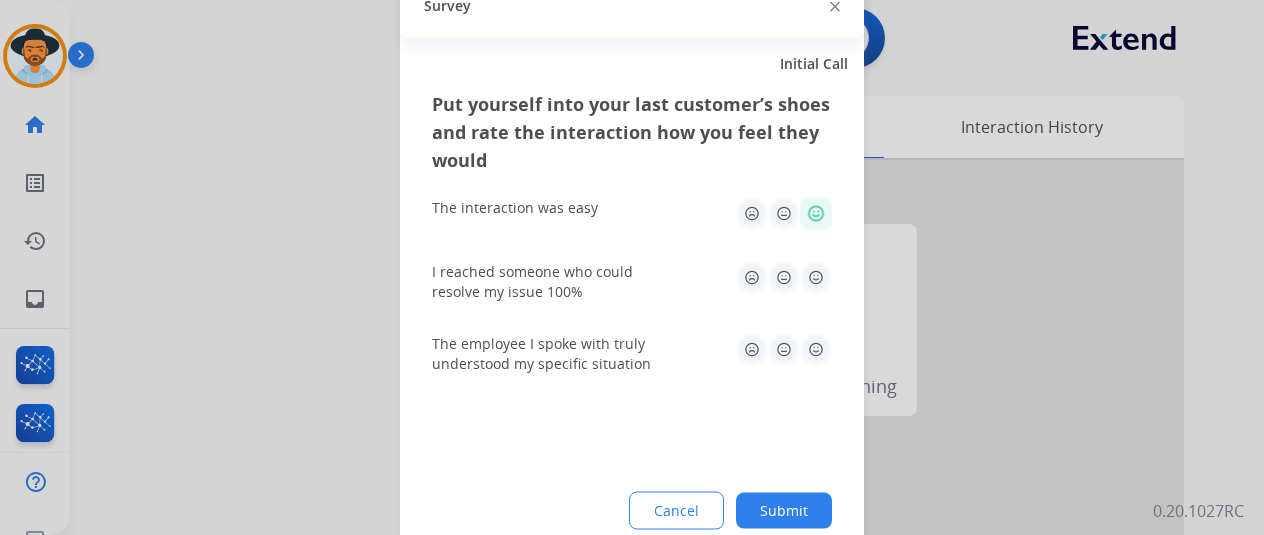 click on "Put yourself into your last customer’s shoes and rate the interaction how you feel they would  The interaction was easy   I reached someone who could resolve my issue 100%   The employee I spoke with truly understood my specific situation  Cancel Submit" 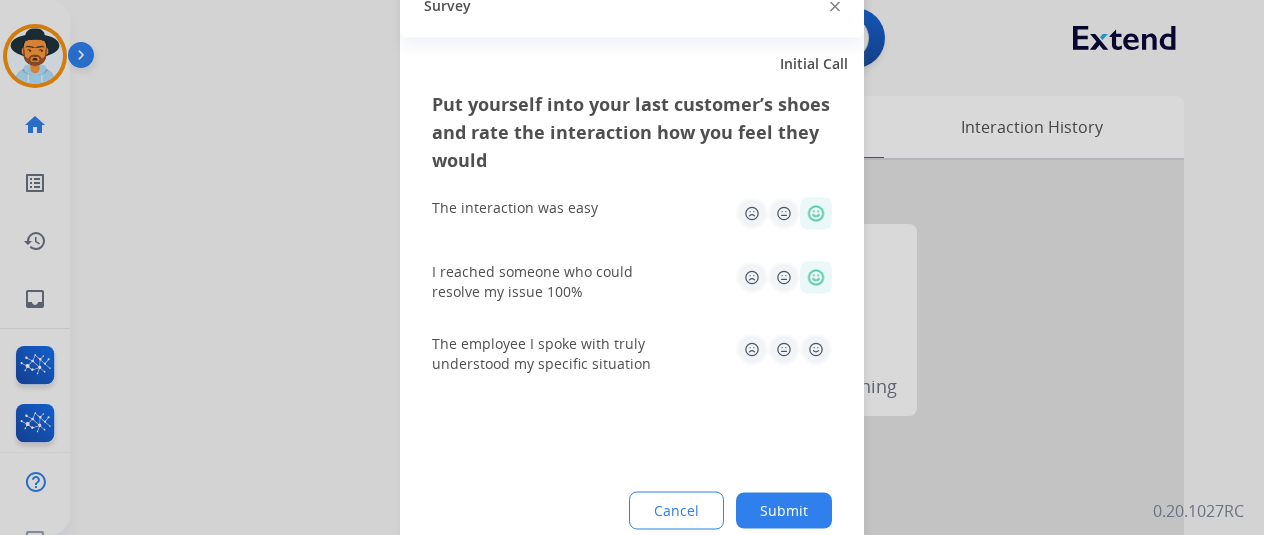 click 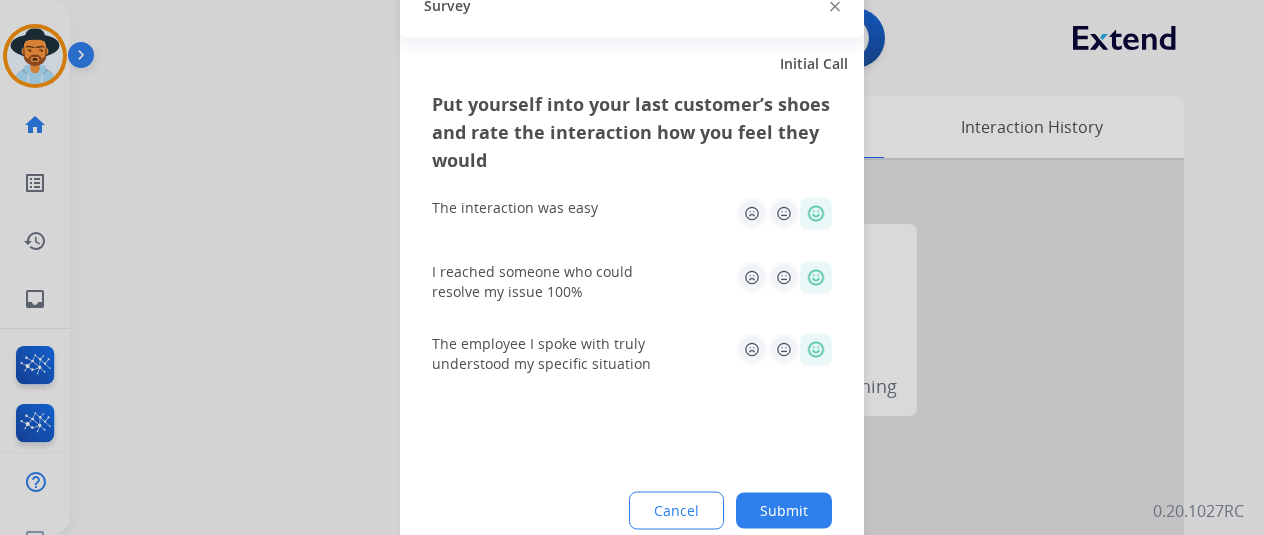 drag, startPoint x: 808, startPoint y: 491, endPoint x: 805, endPoint y: 516, distance: 25.179358 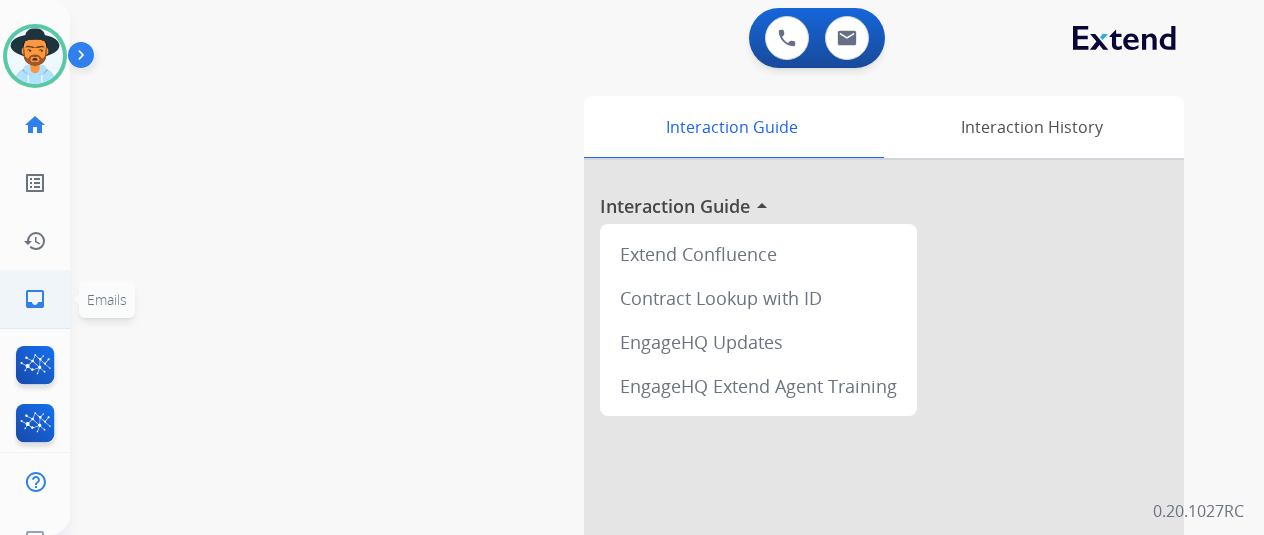 click on "inbox  Emails" 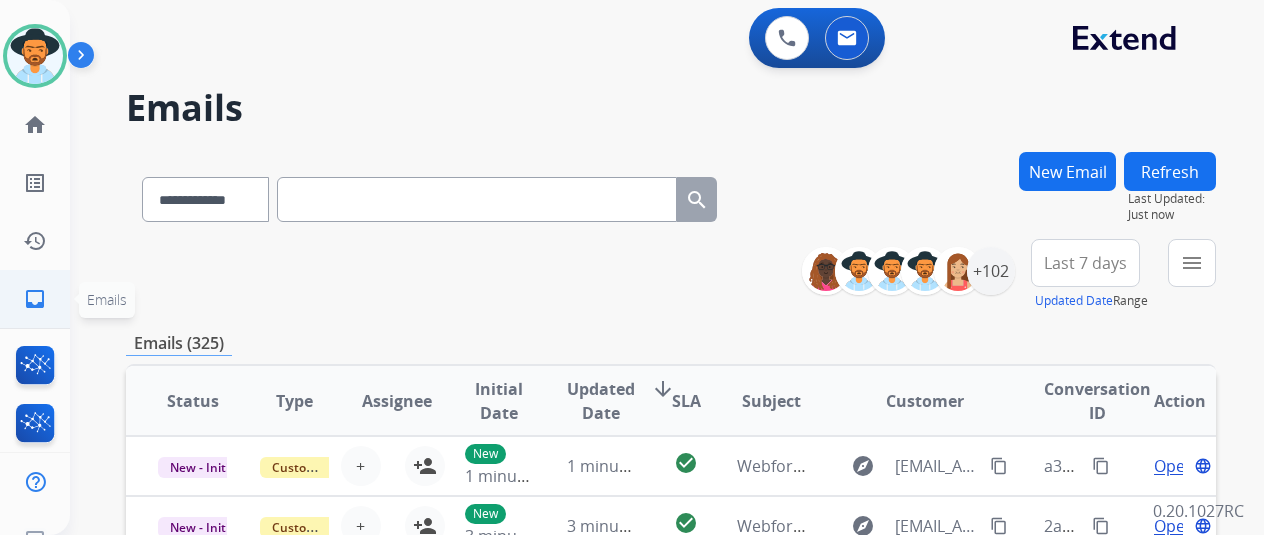 click on "inbox" 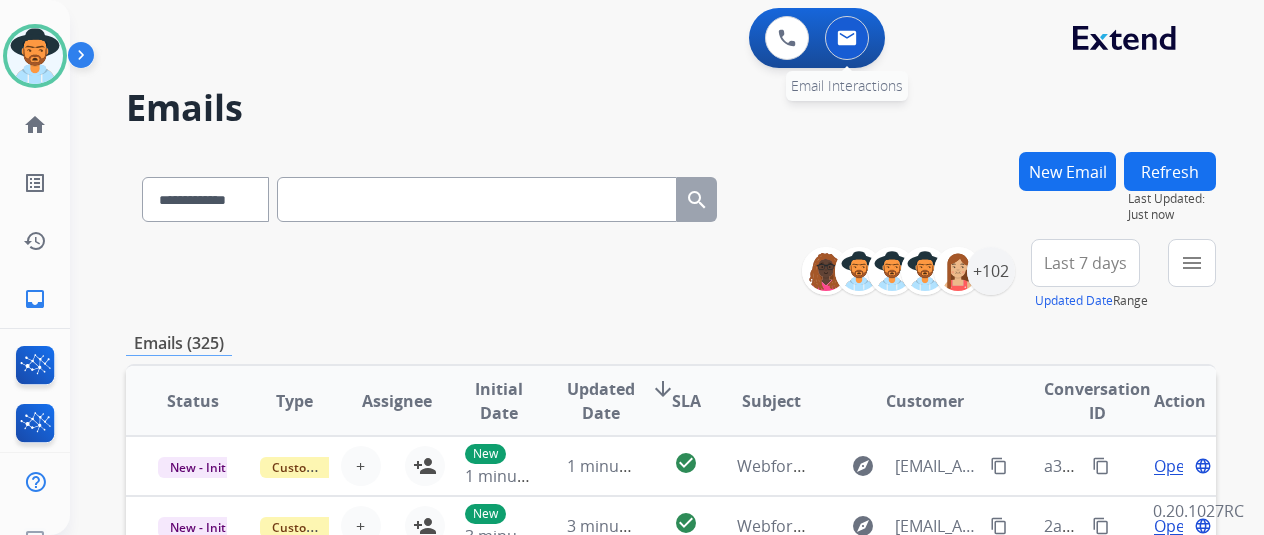 click at bounding box center [847, 38] 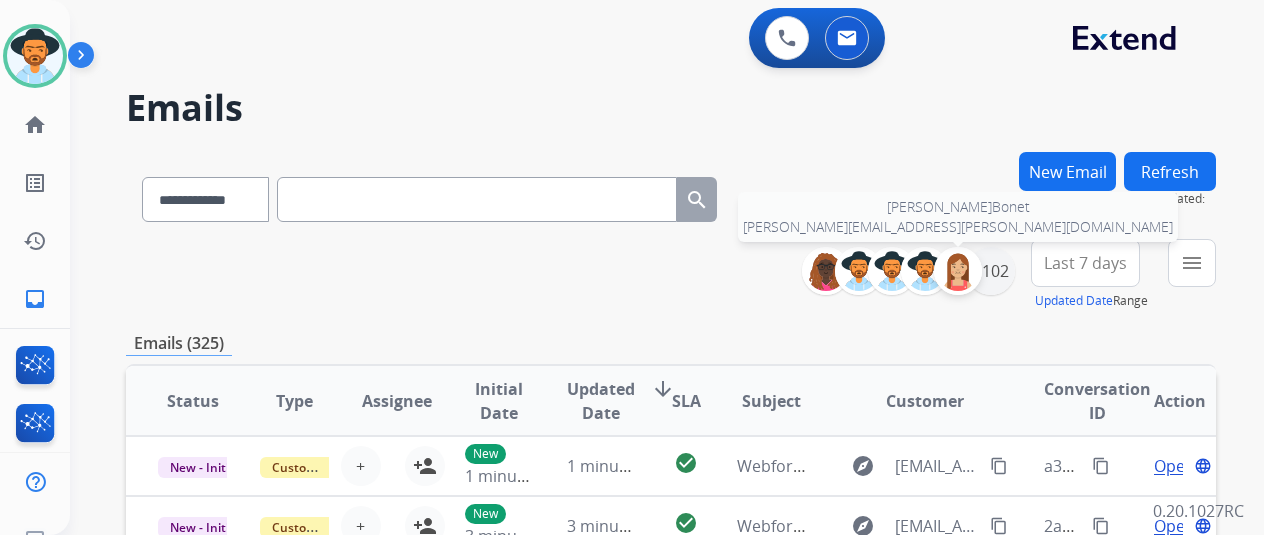 click at bounding box center [958, 271] 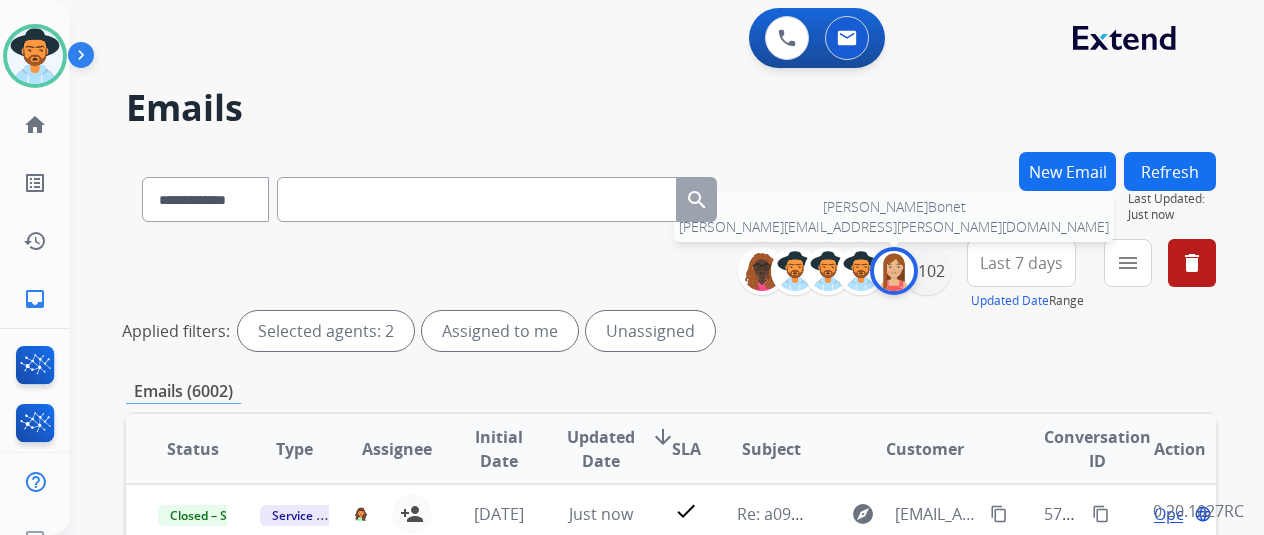 click at bounding box center [894, 271] 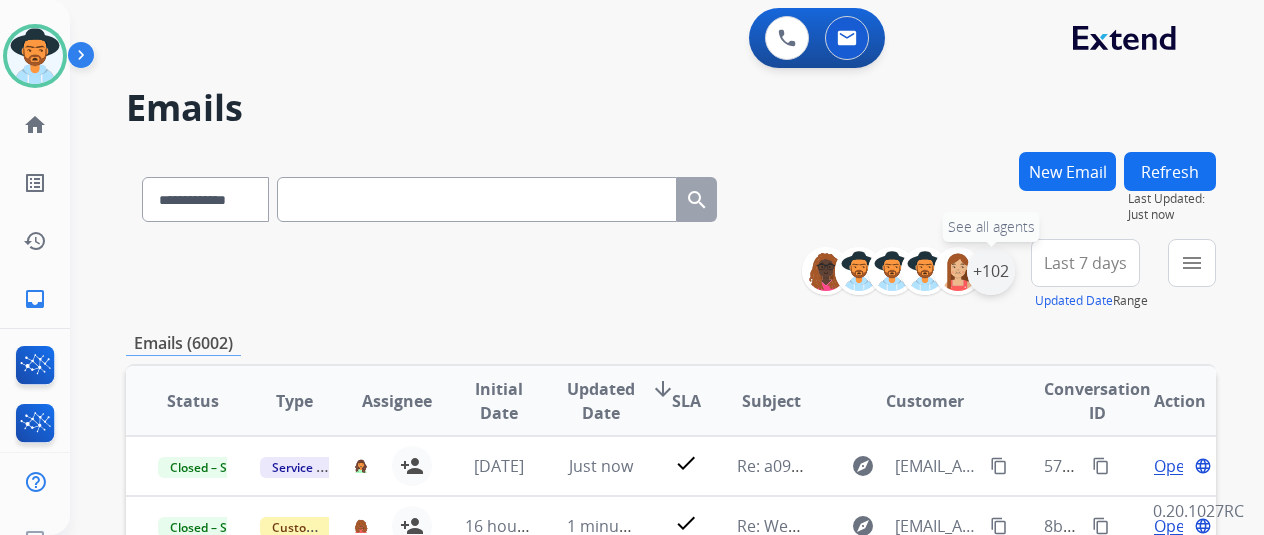 click on "+102" at bounding box center [991, 271] 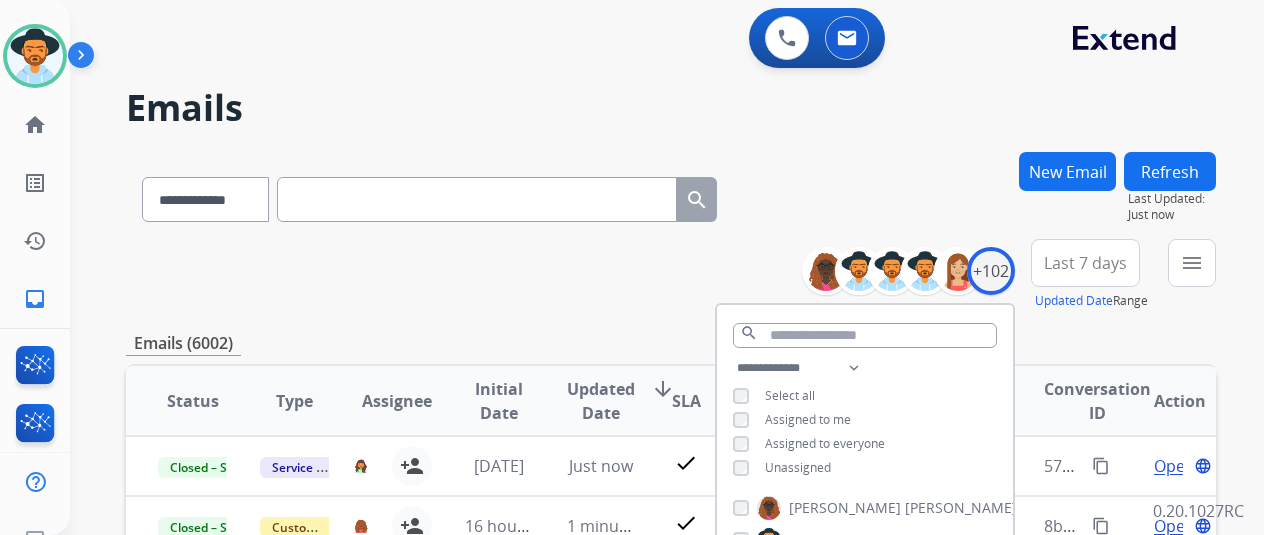 click on "Unassigned" at bounding box center [798, 467] 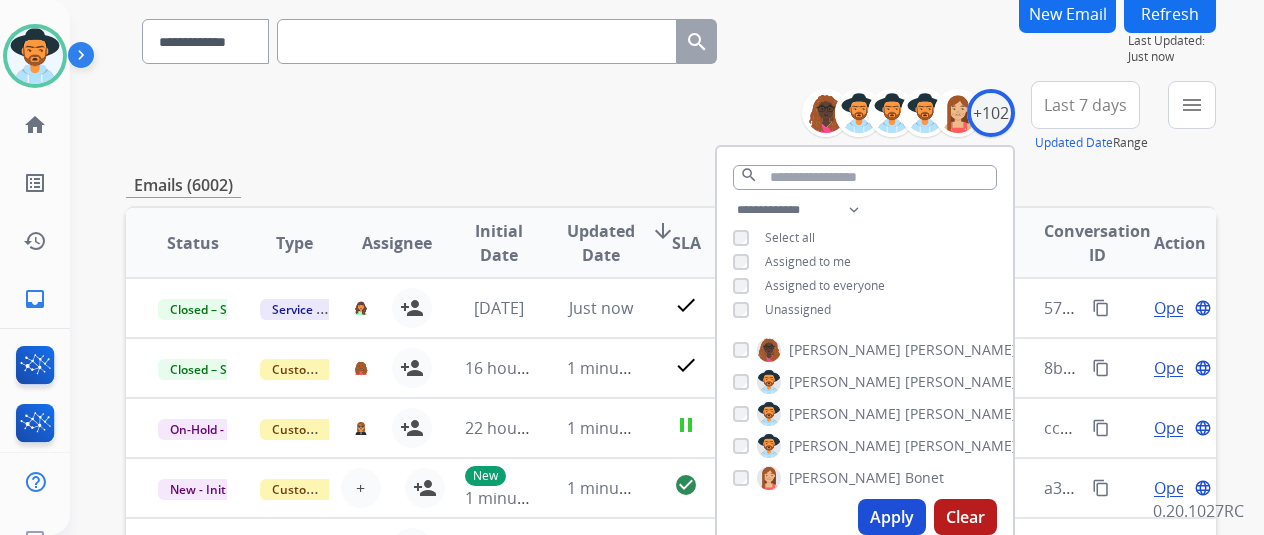 scroll, scrollTop: 400, scrollLeft: 0, axis: vertical 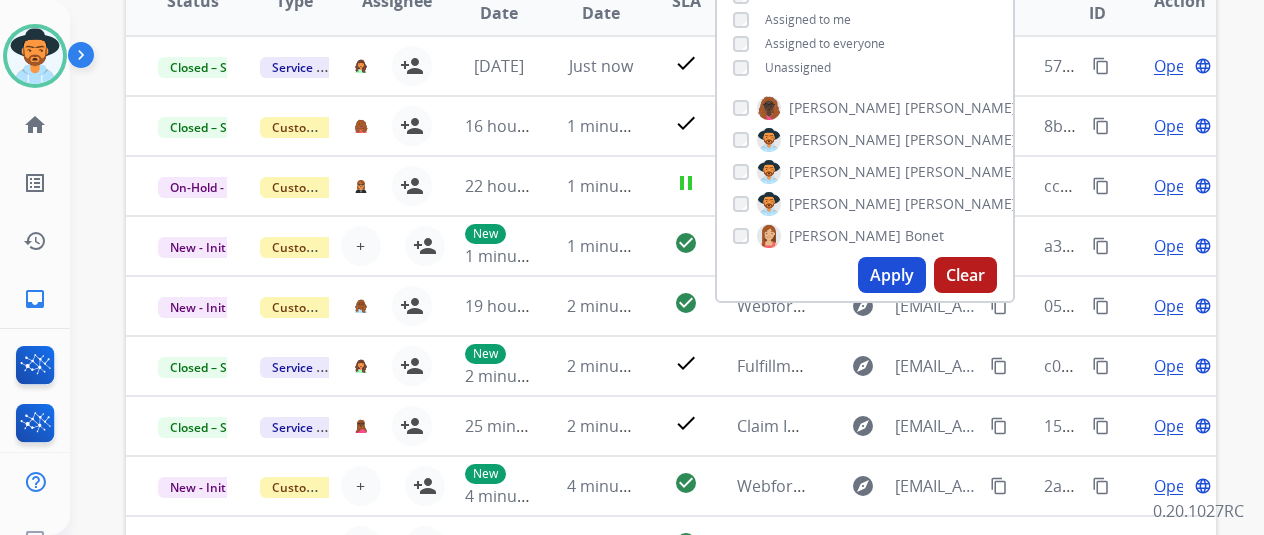 click on "Apply" at bounding box center [892, 275] 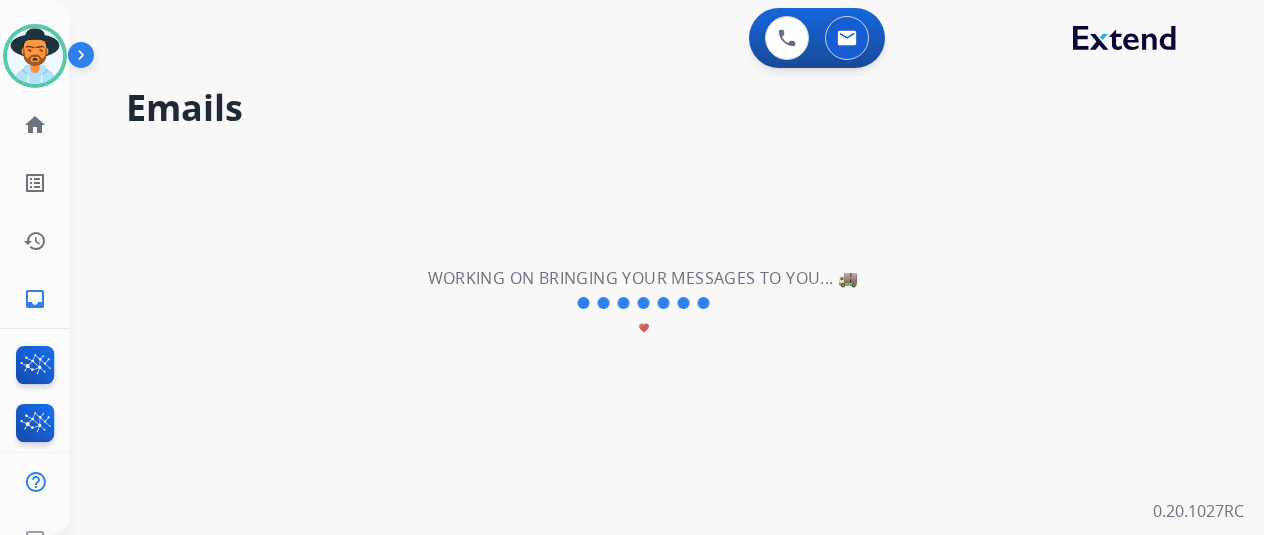scroll, scrollTop: 0, scrollLeft: 0, axis: both 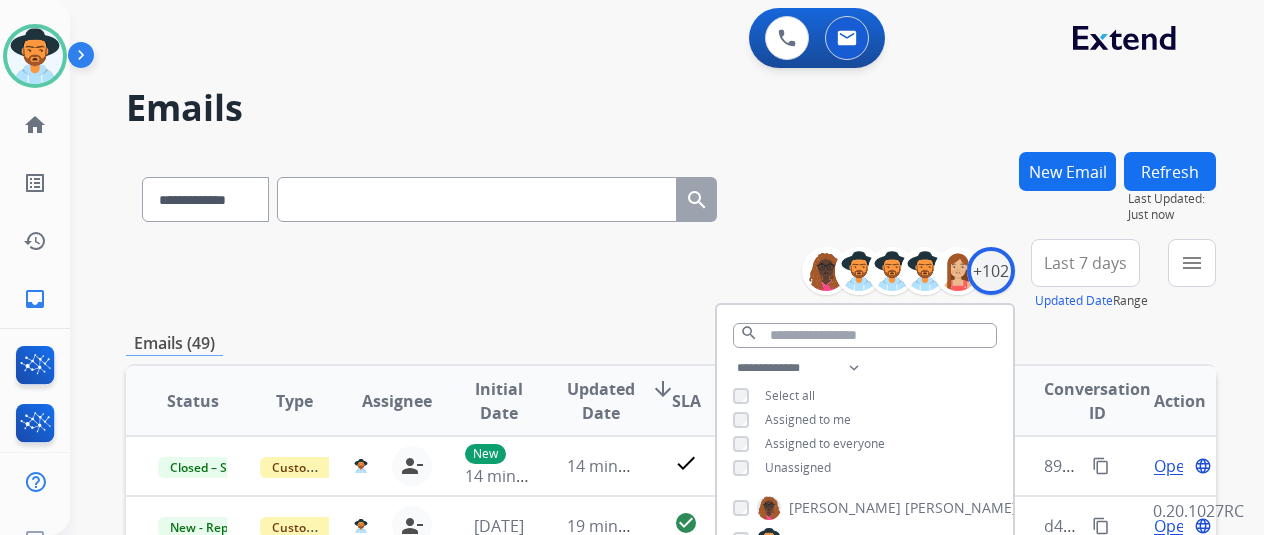 click on "**********" at bounding box center [671, 275] 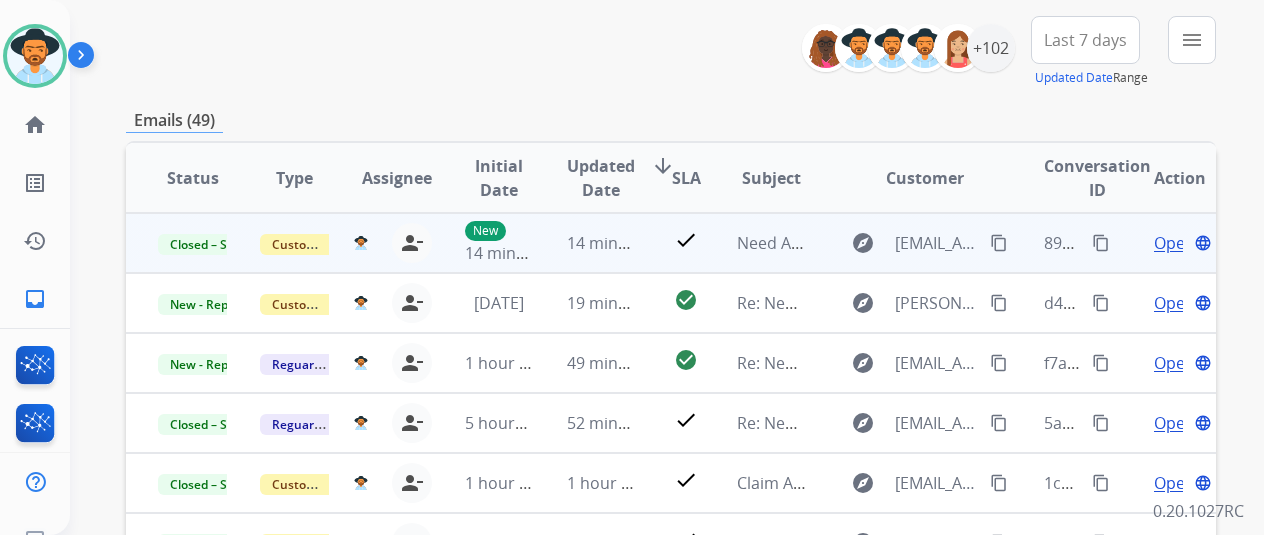 scroll, scrollTop: 400, scrollLeft: 0, axis: vertical 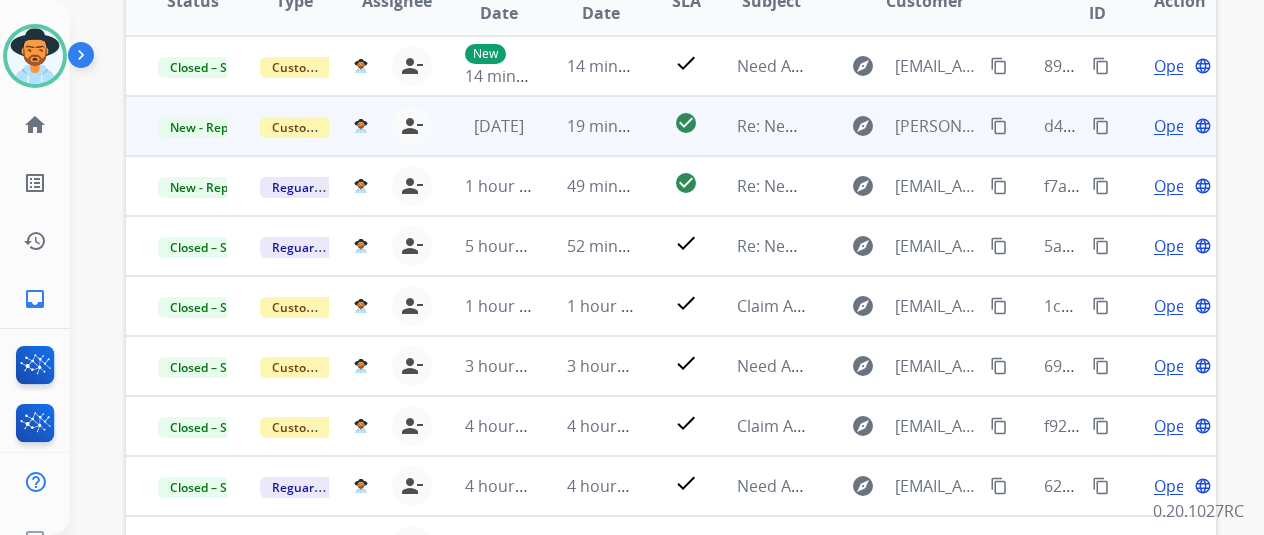 click on "explore [PERSON_NAME][EMAIL_ADDRESS][PERSON_NAME][DOMAIN_NAME] content_copy" at bounding box center [924, 126] 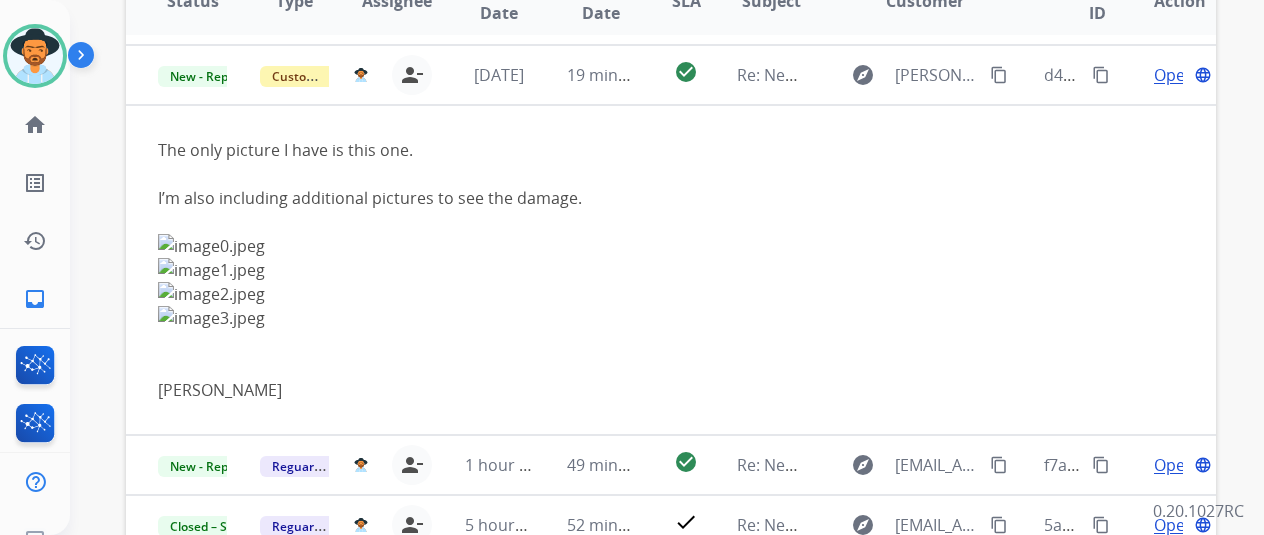 scroll, scrollTop: 60, scrollLeft: 0, axis: vertical 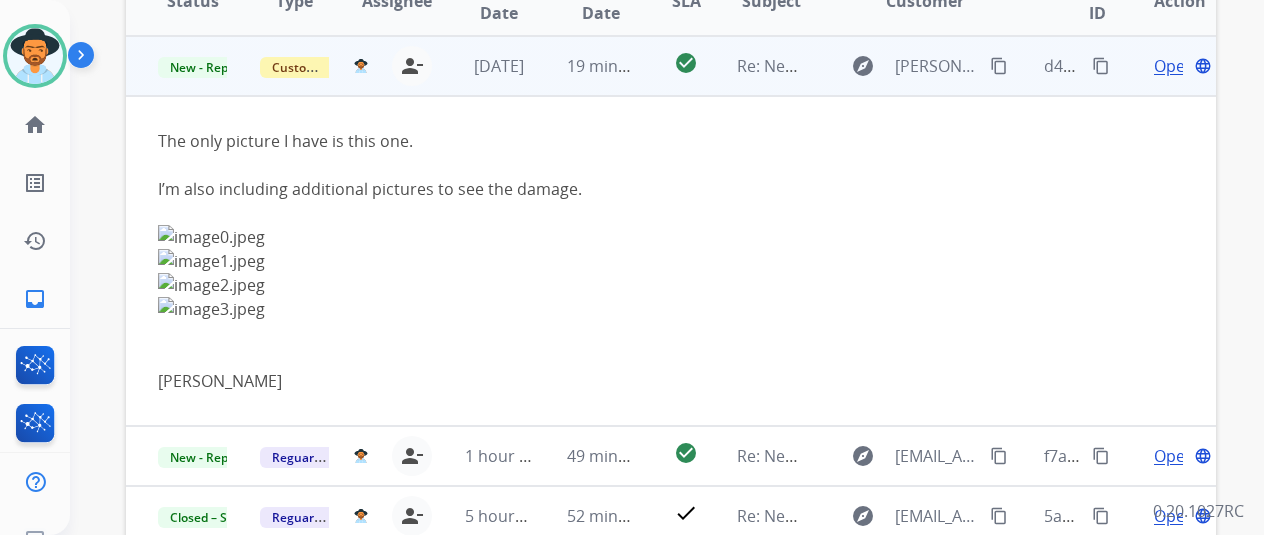click on "Open" at bounding box center [1174, 66] 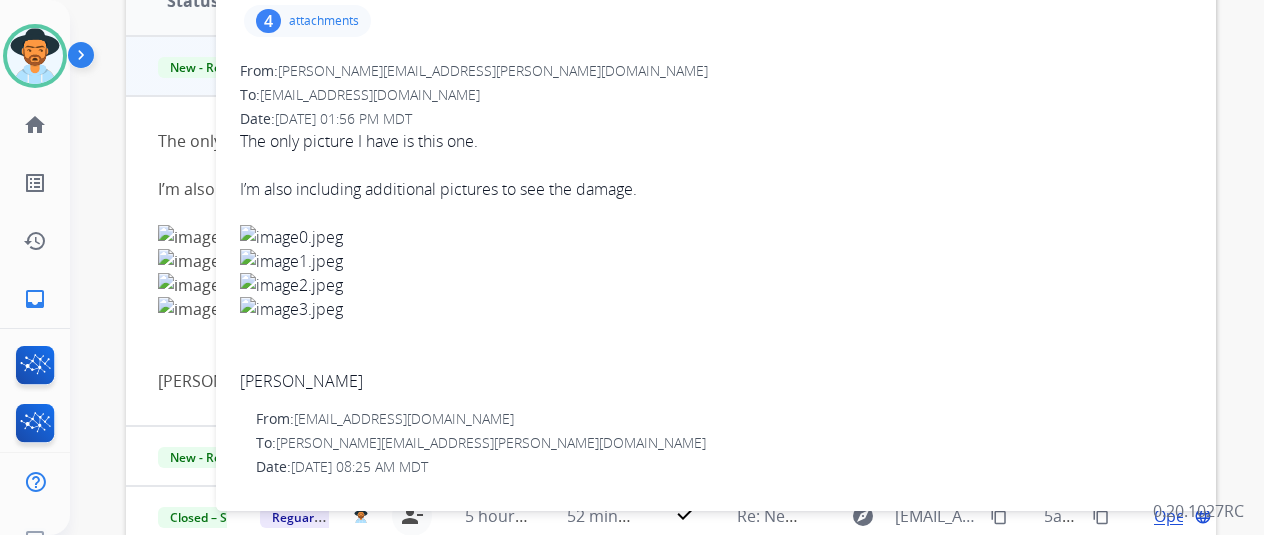 scroll, scrollTop: 0, scrollLeft: 0, axis: both 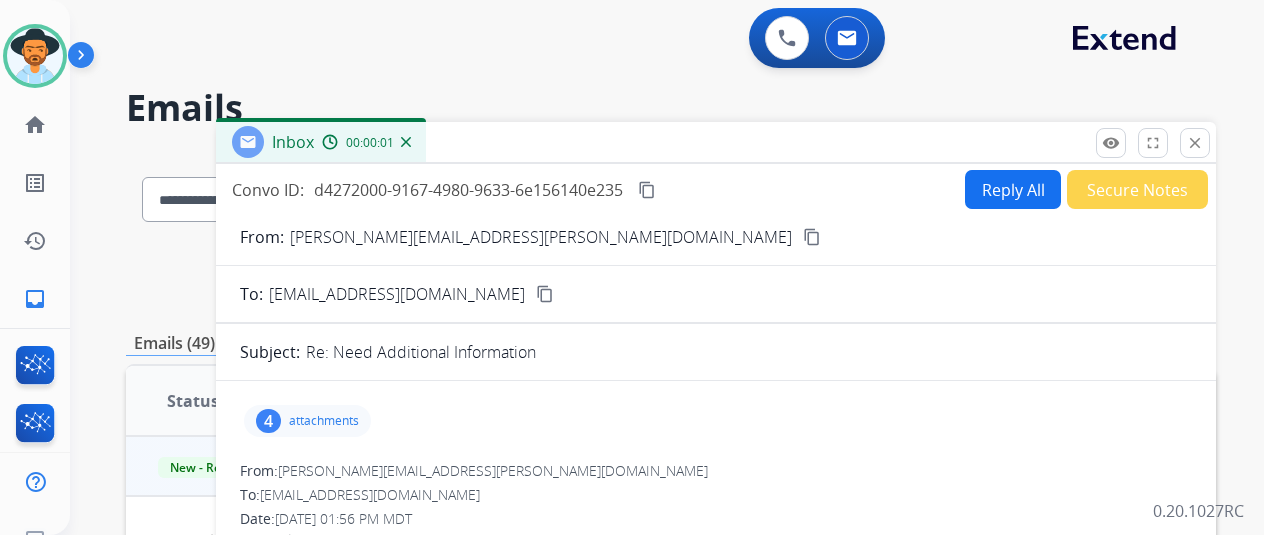 drag, startPoint x: 320, startPoint y: 409, endPoint x: 335, endPoint y: 405, distance: 15.524175 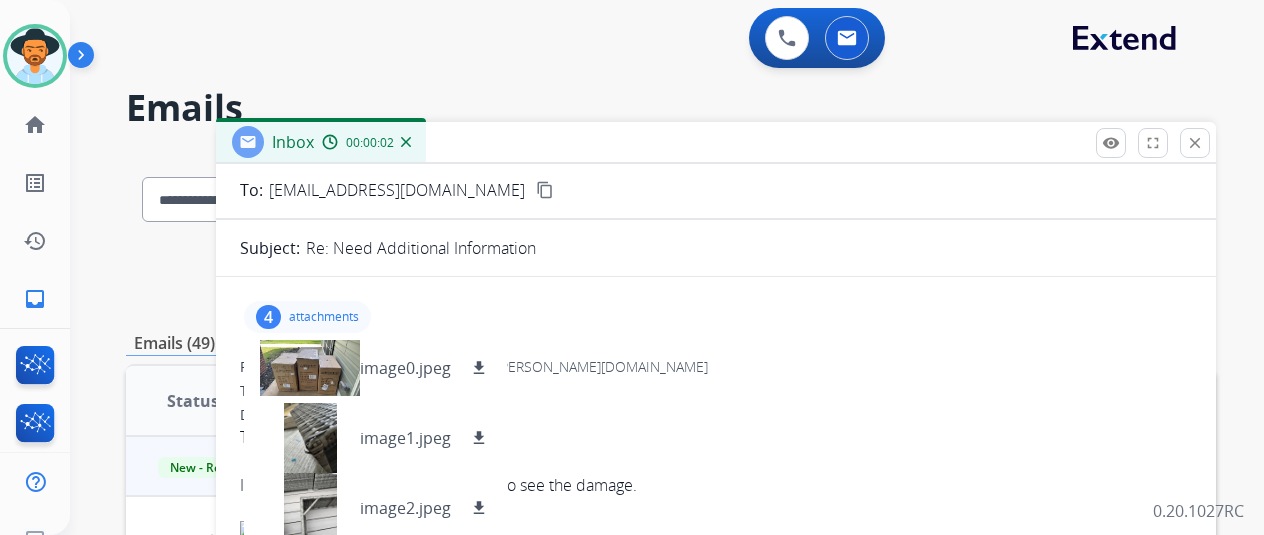 scroll, scrollTop: 200, scrollLeft: 0, axis: vertical 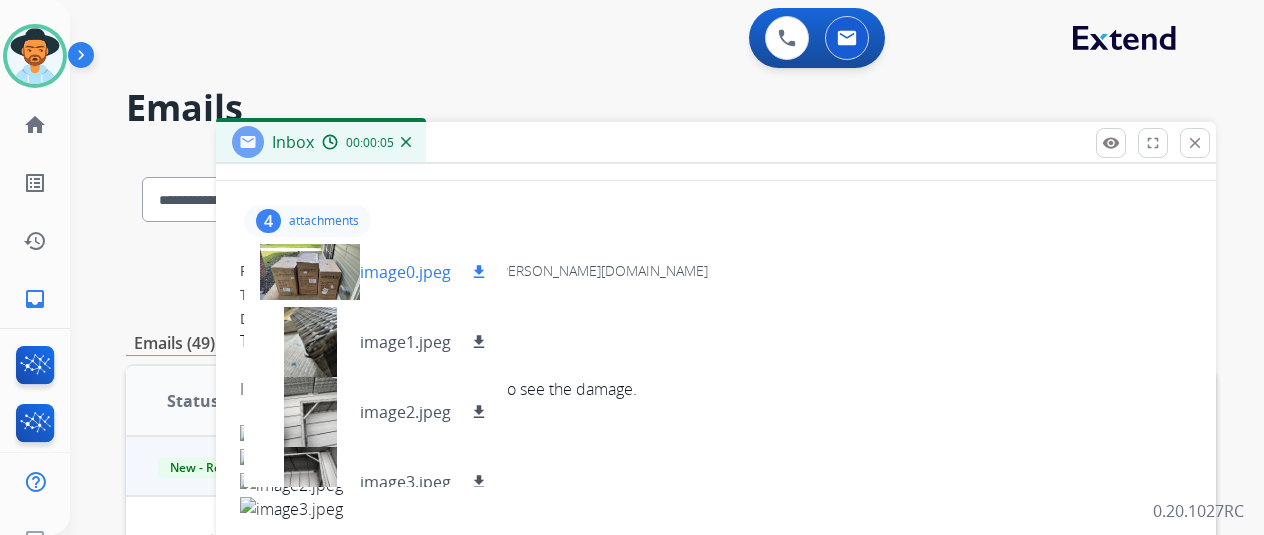 click on "download" at bounding box center (479, 272) 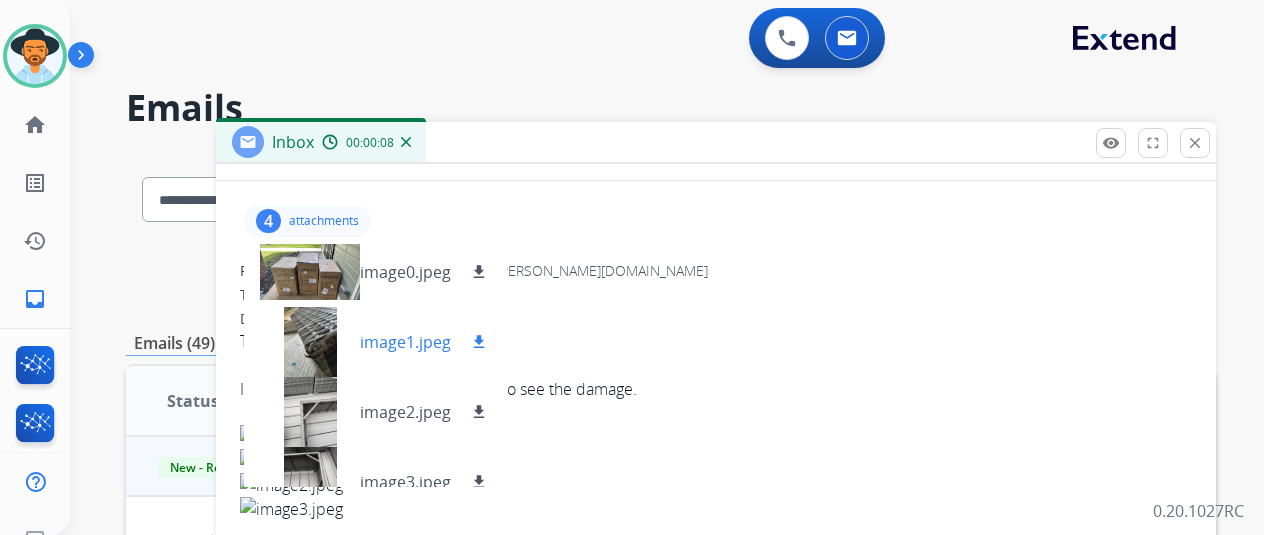click on "download" at bounding box center [479, 342] 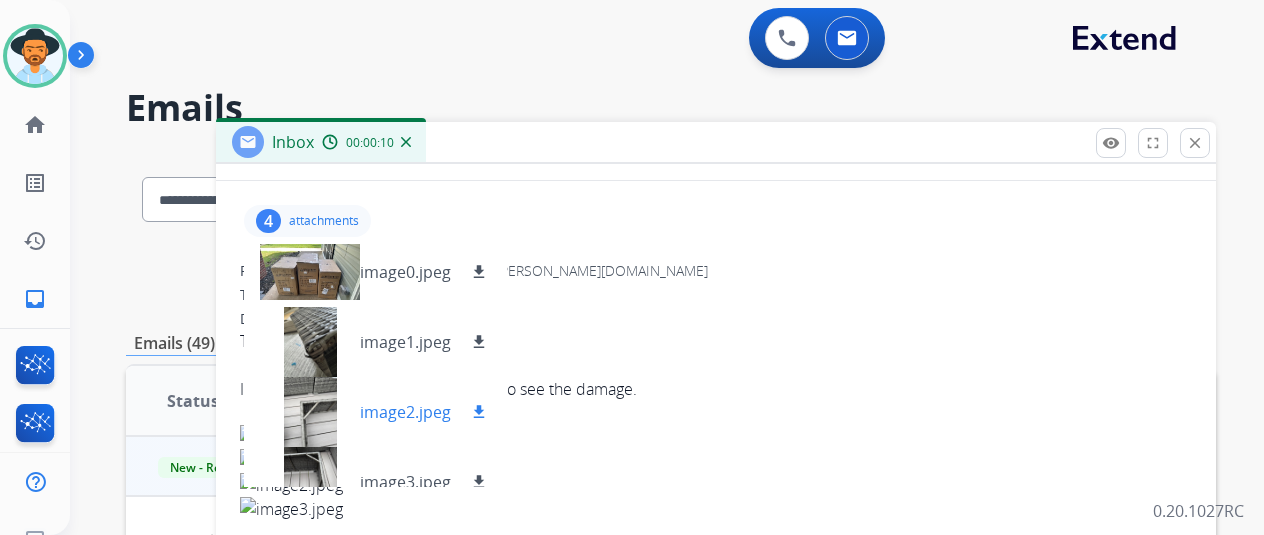 click on "download" at bounding box center [479, 412] 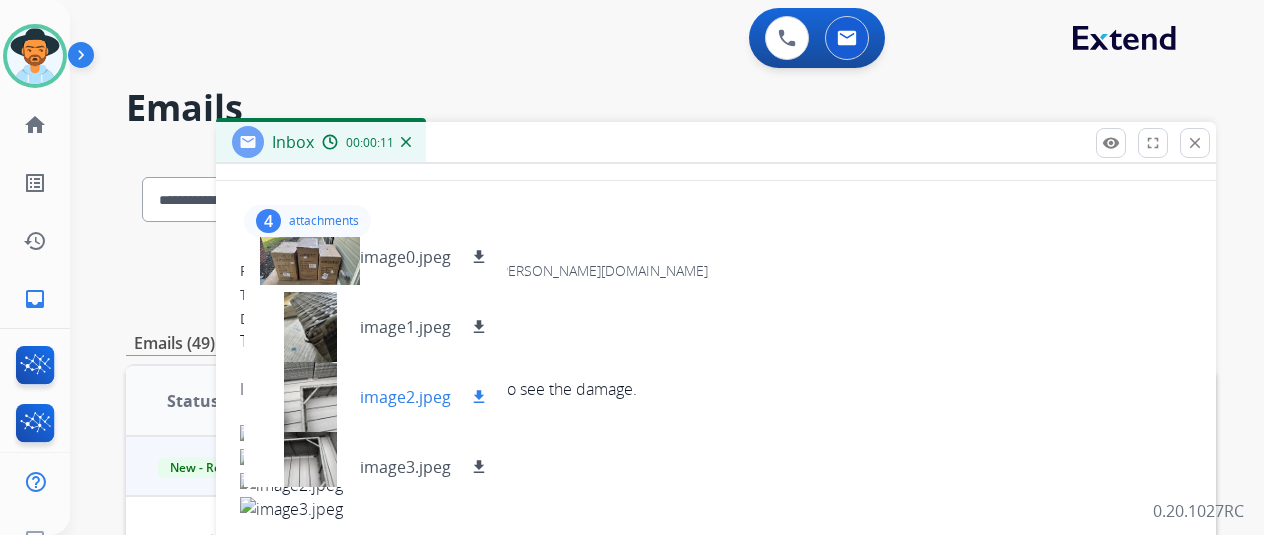 scroll, scrollTop: 30, scrollLeft: 0, axis: vertical 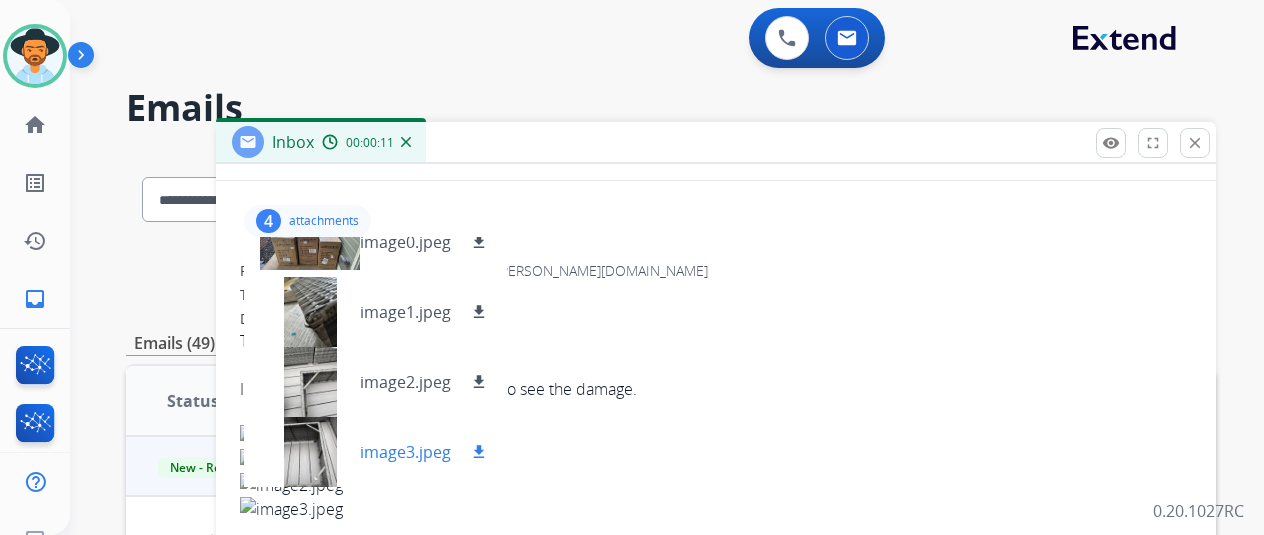 click on "download" at bounding box center [479, 452] 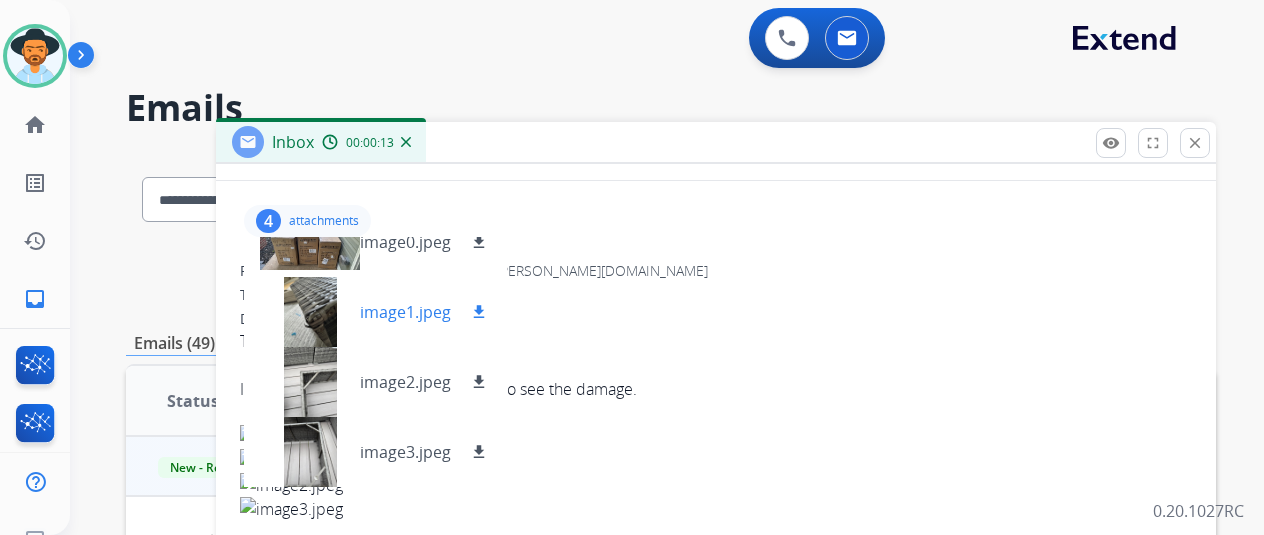 scroll, scrollTop: 0, scrollLeft: 0, axis: both 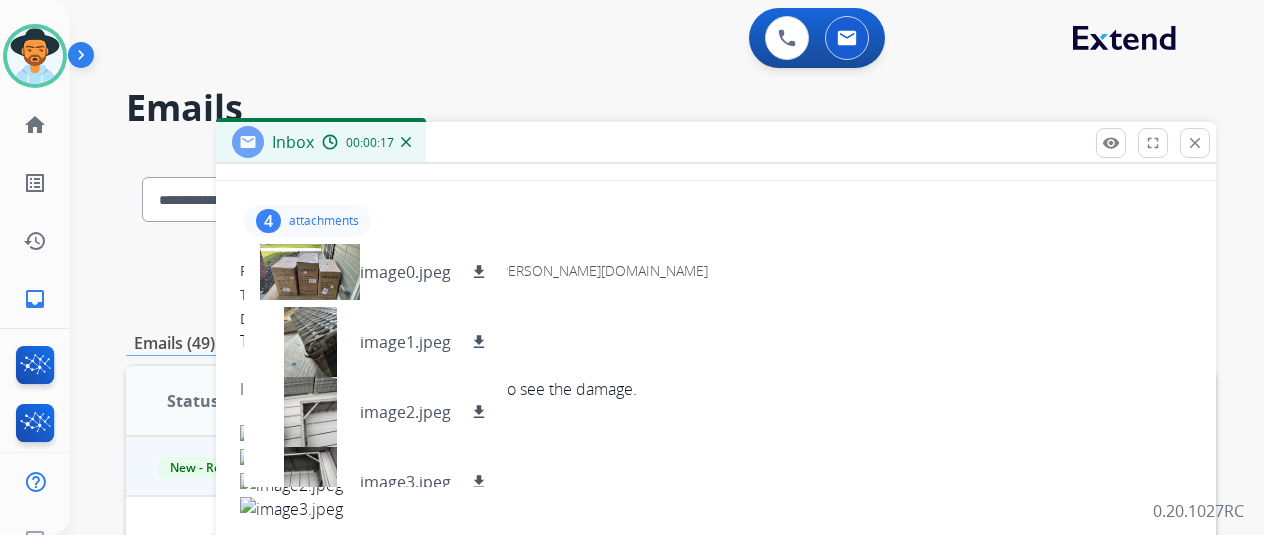 click on "Date:  [DATE] 01:56 PM MDT" at bounding box center (716, 319) 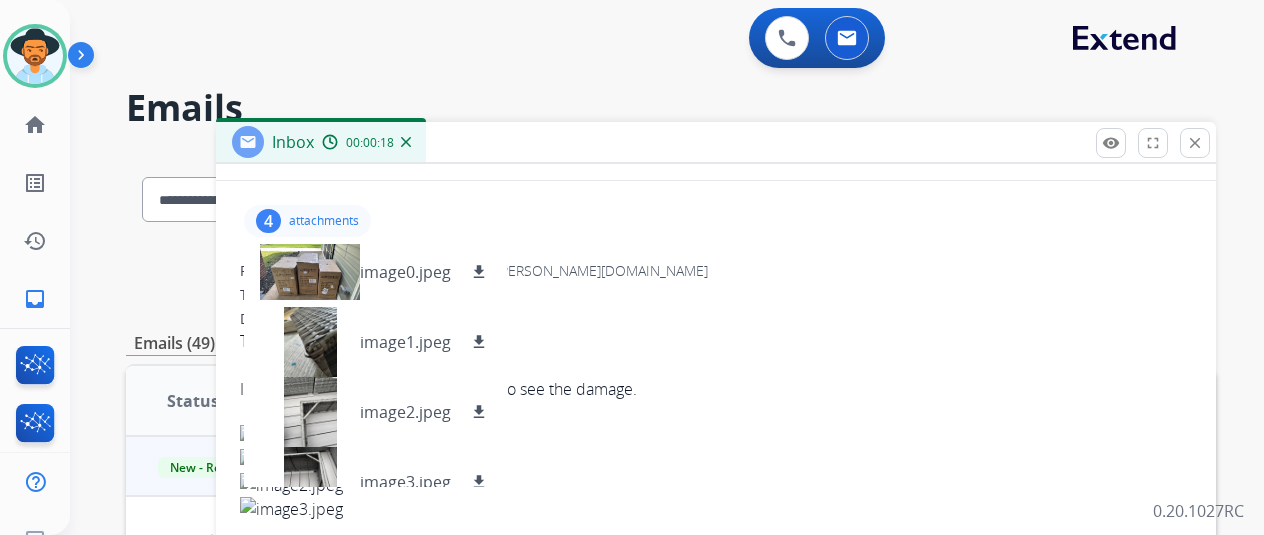 click on "4 attachments  image0.jpeg  download  image1.jpeg  download  image2.jpeg  download  image3.jpeg  download" at bounding box center (307, 221) 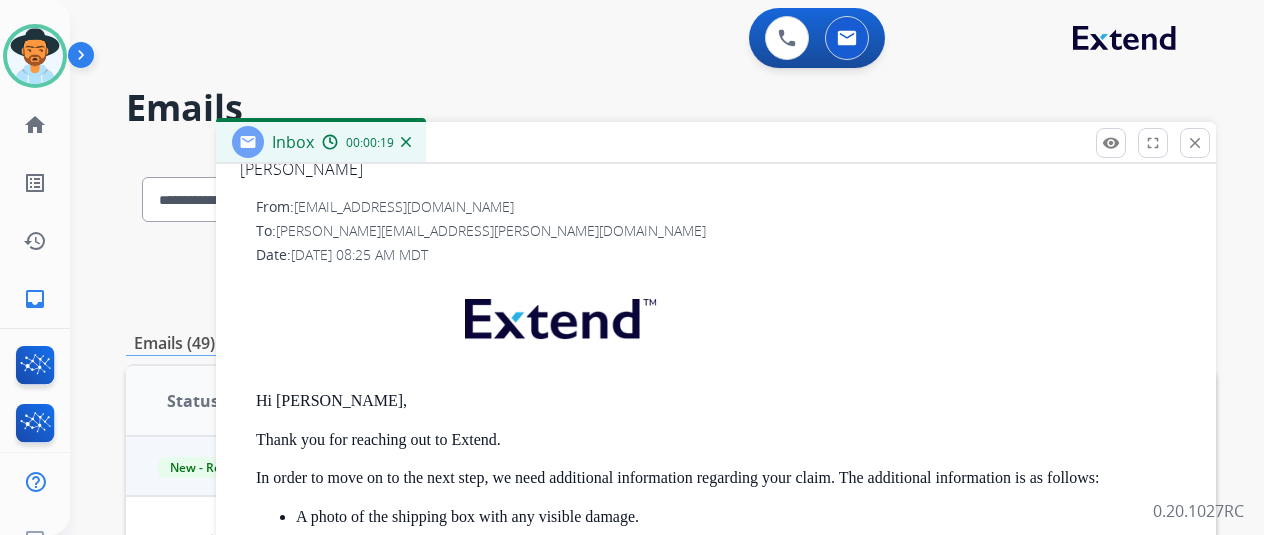 scroll, scrollTop: 636, scrollLeft: 0, axis: vertical 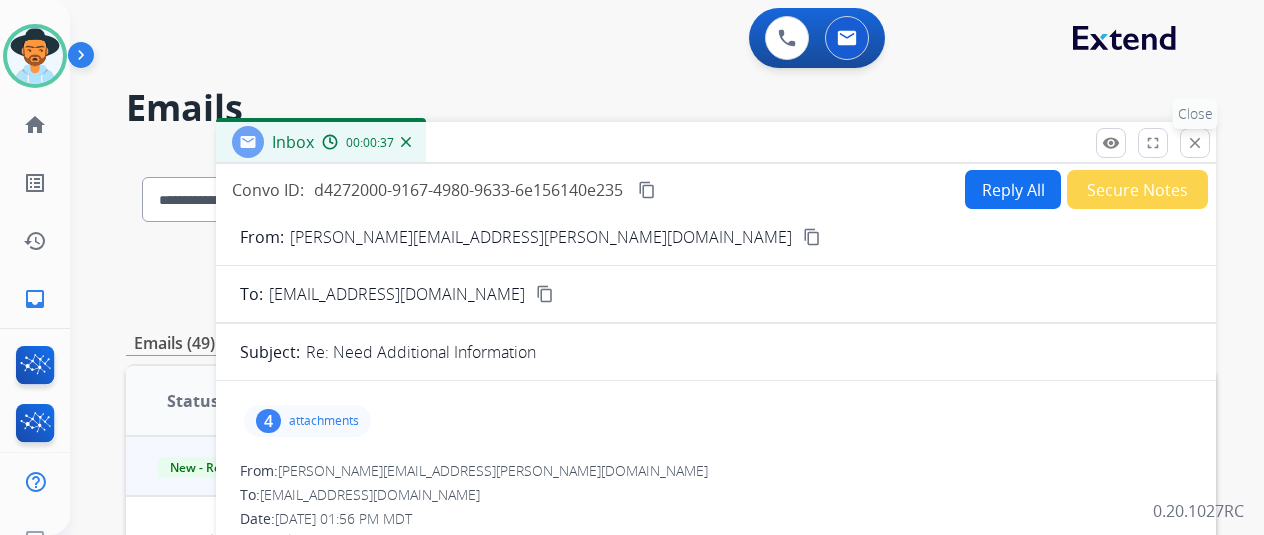 click on "close" at bounding box center (1195, 143) 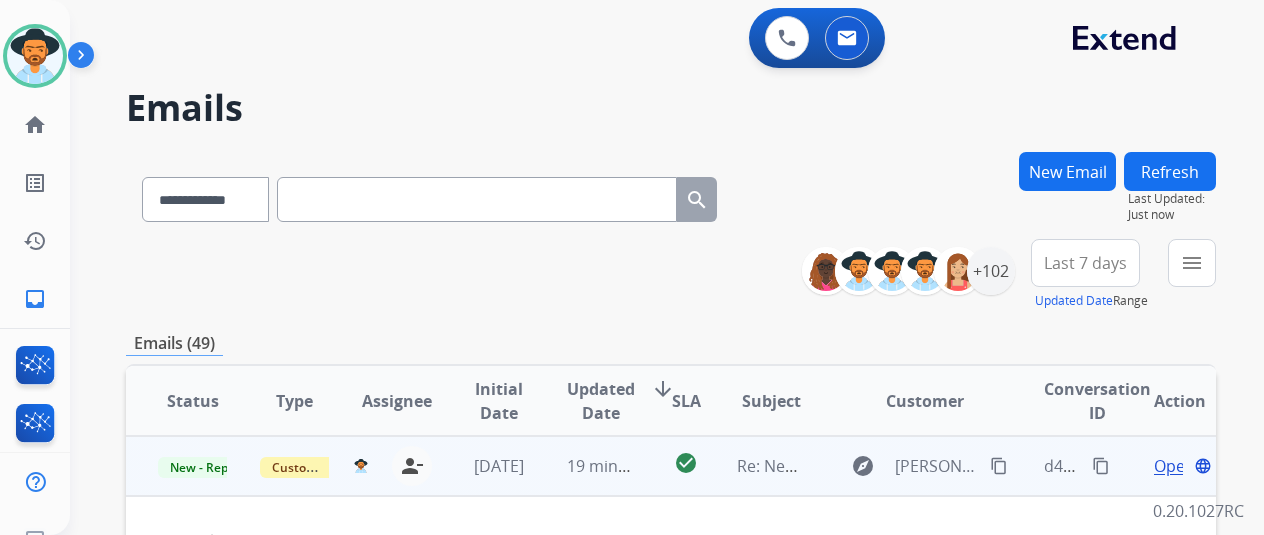click on "content_copy" at bounding box center [999, 466] 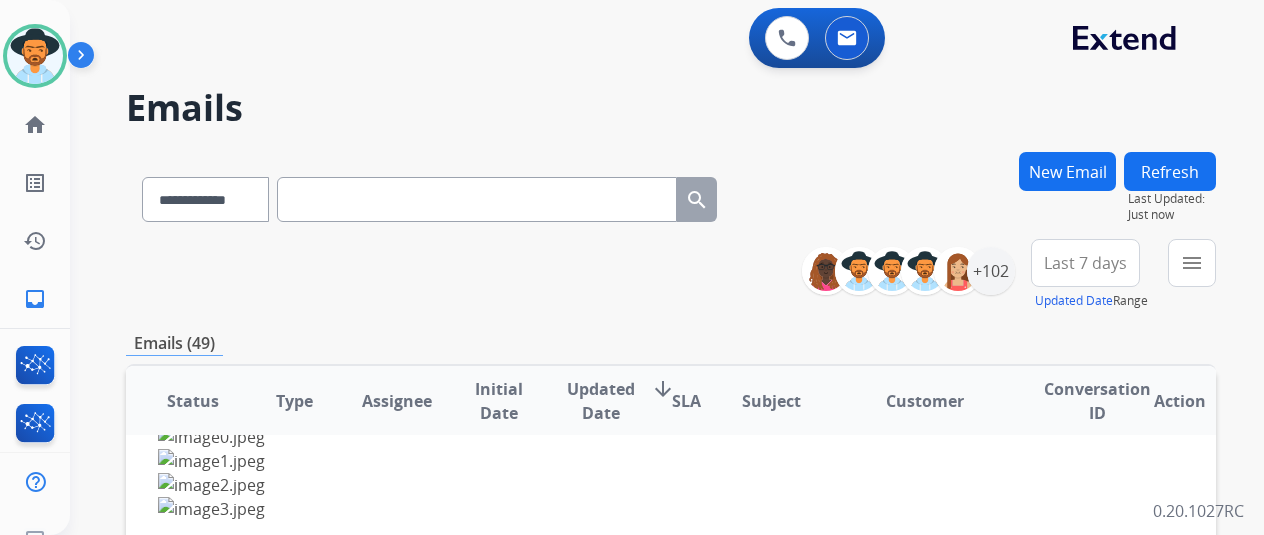 scroll, scrollTop: 332, scrollLeft: 0, axis: vertical 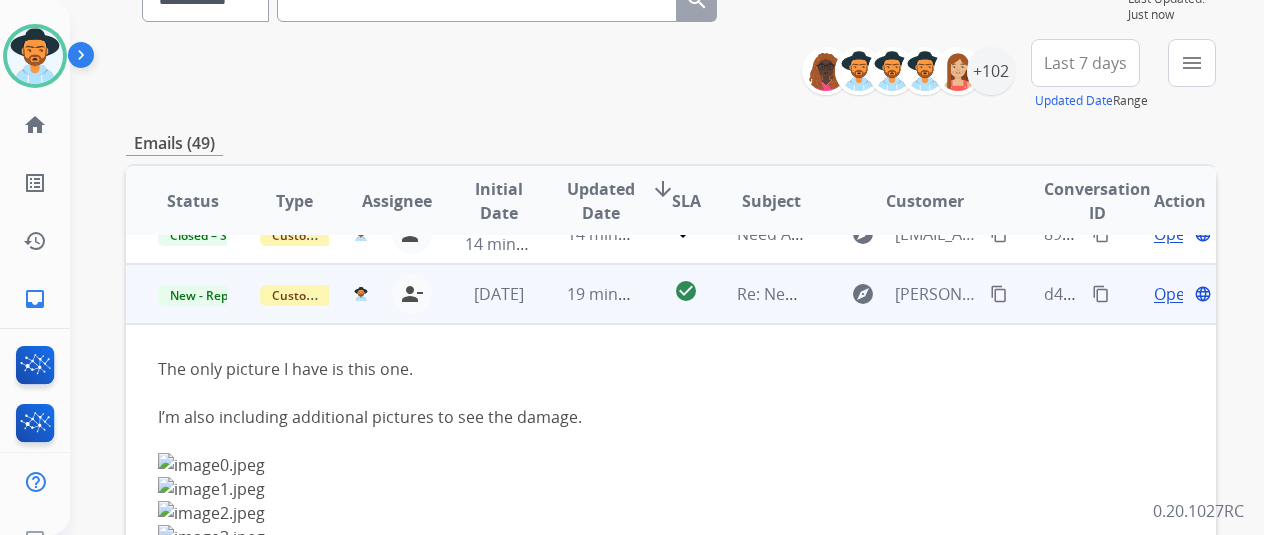 click on "Open" at bounding box center (1174, 294) 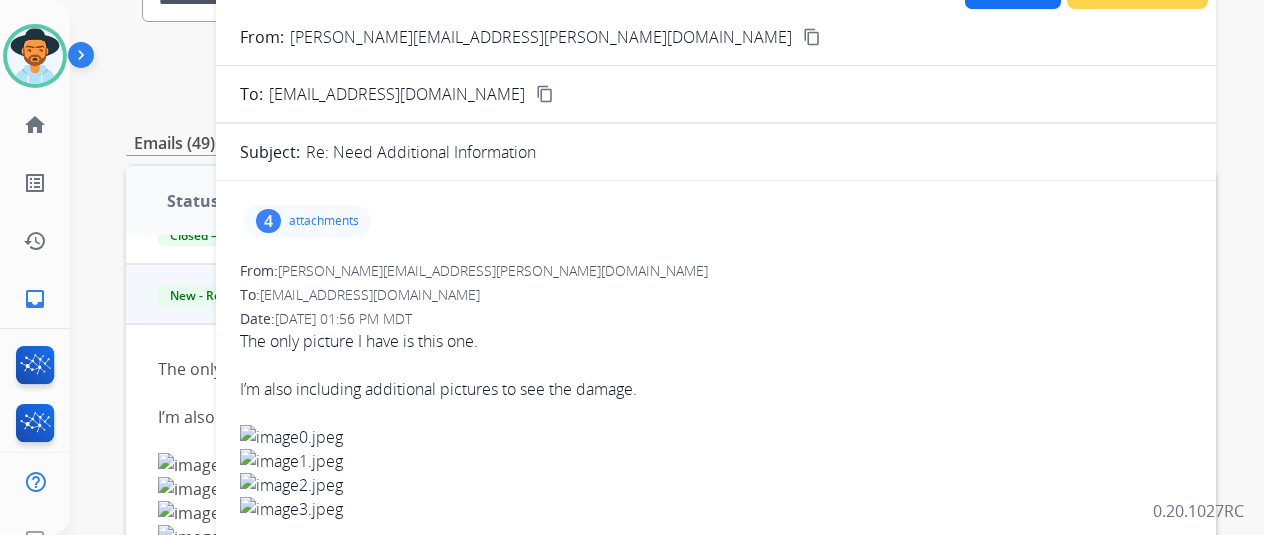click on "4 attachments" at bounding box center (307, 221) 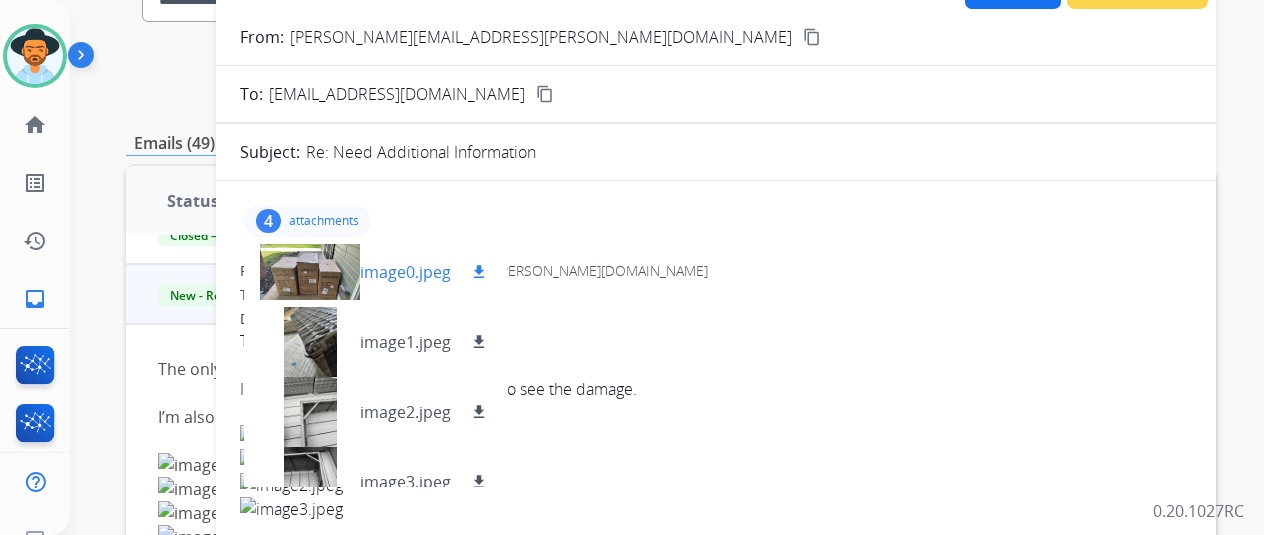 click on "download" at bounding box center (479, 272) 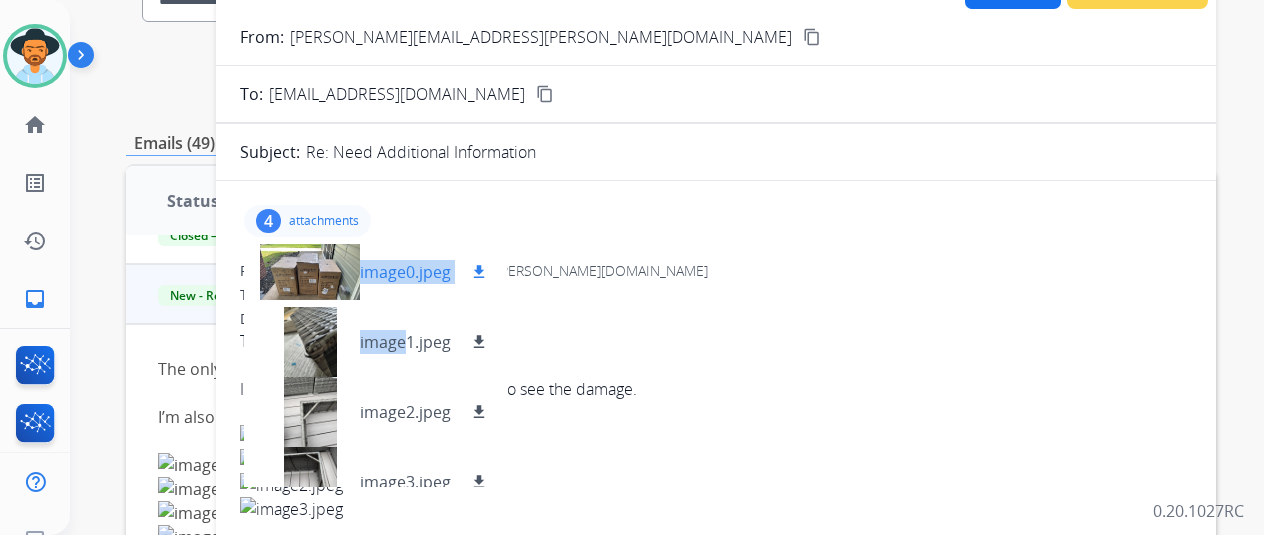drag, startPoint x: 348, startPoint y: 265, endPoint x: 424, endPoint y: 305, distance: 85.883644 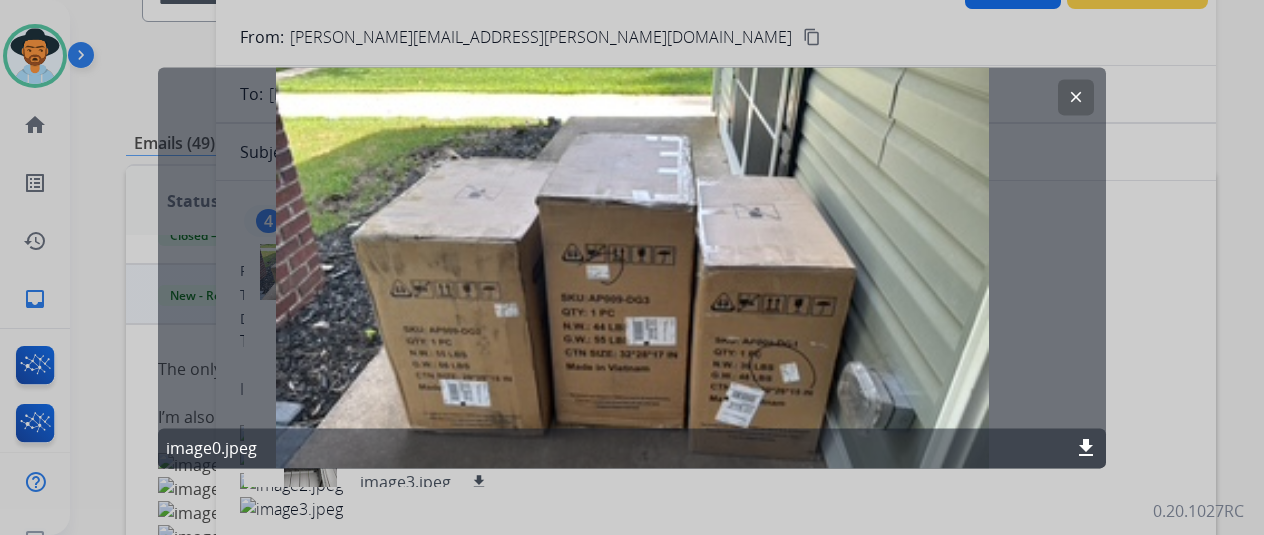 click on "clear image0.jpeg download" 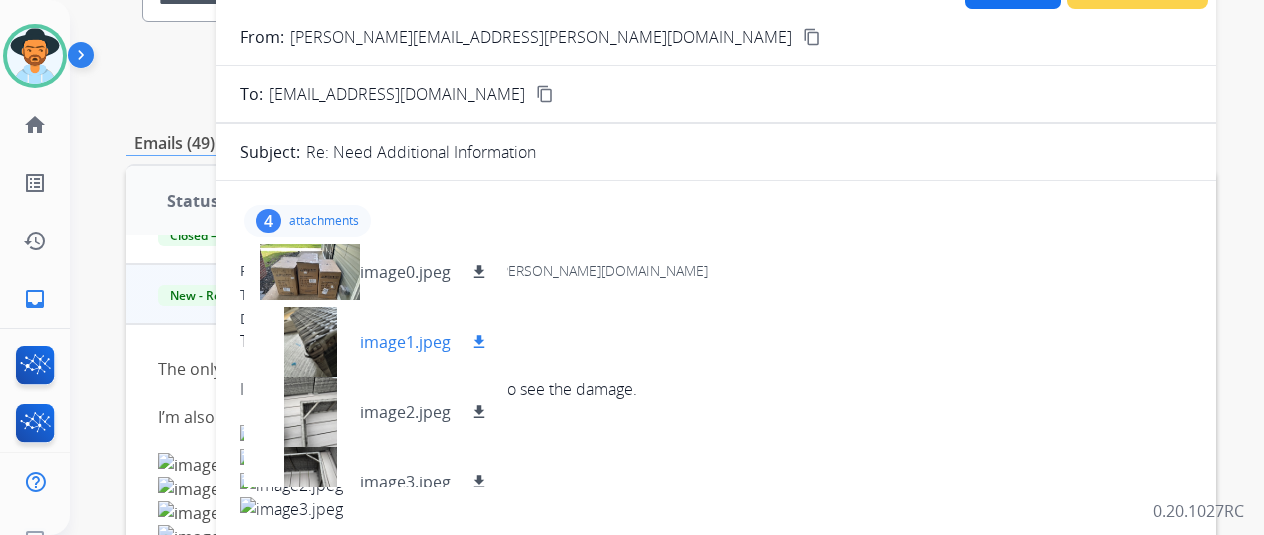 click at bounding box center (310, 342) 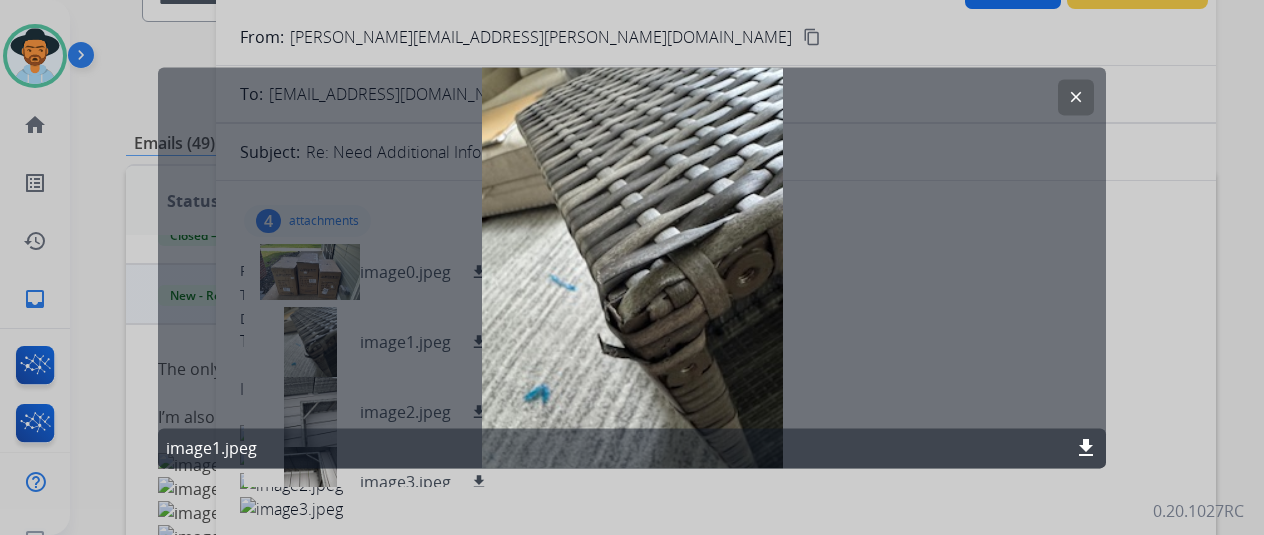 click on "clear" 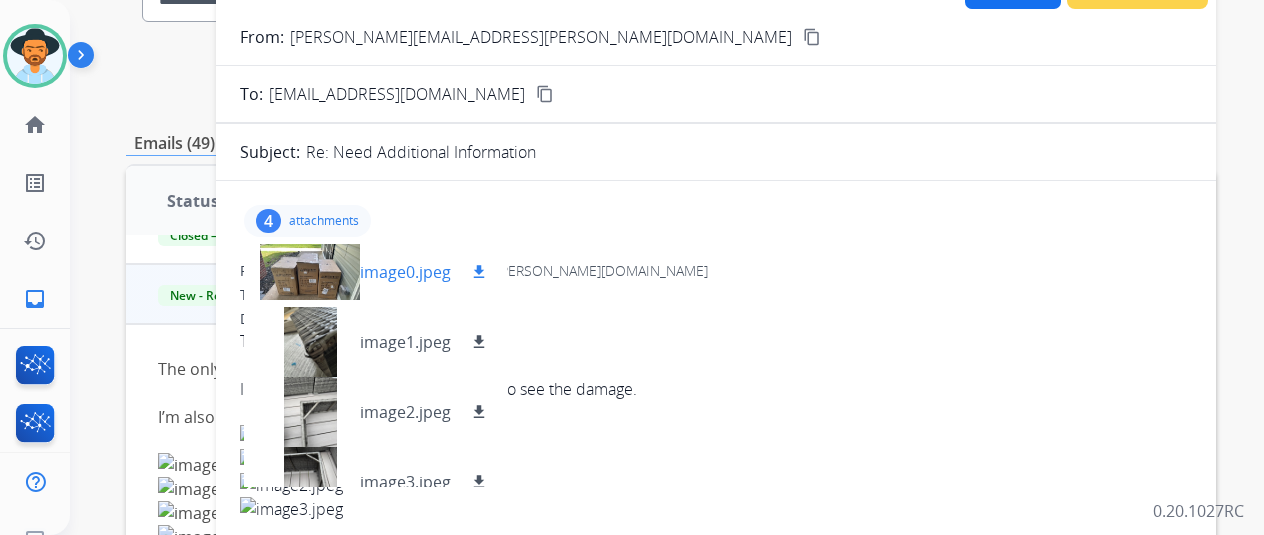 click at bounding box center (310, 272) 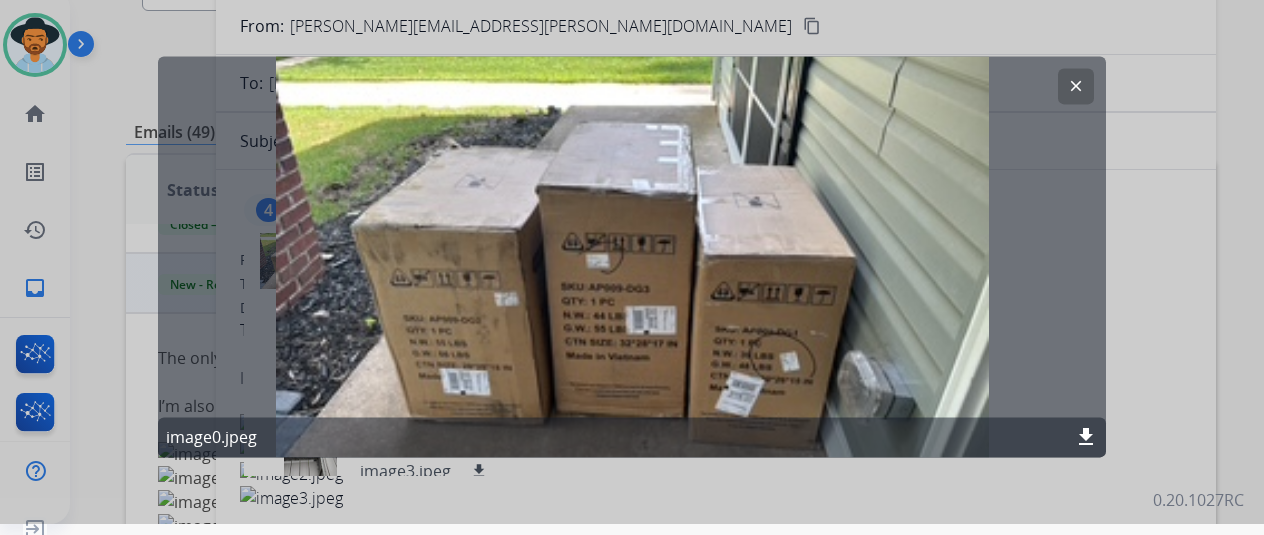 scroll, scrollTop: 0, scrollLeft: 0, axis: both 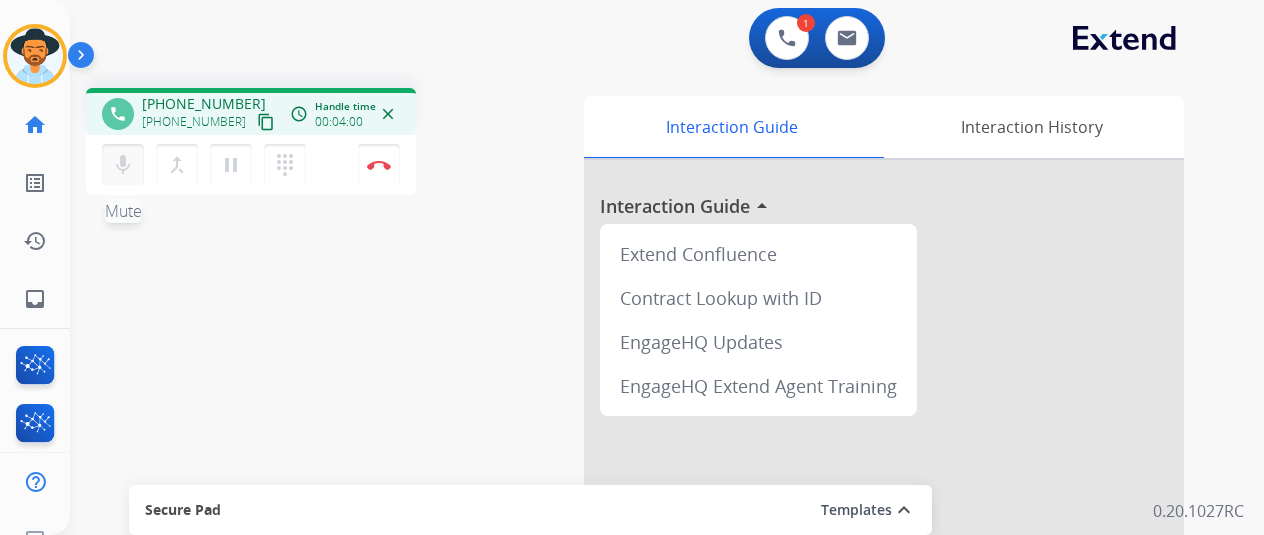 click on "mic Mute" at bounding box center (123, 165) 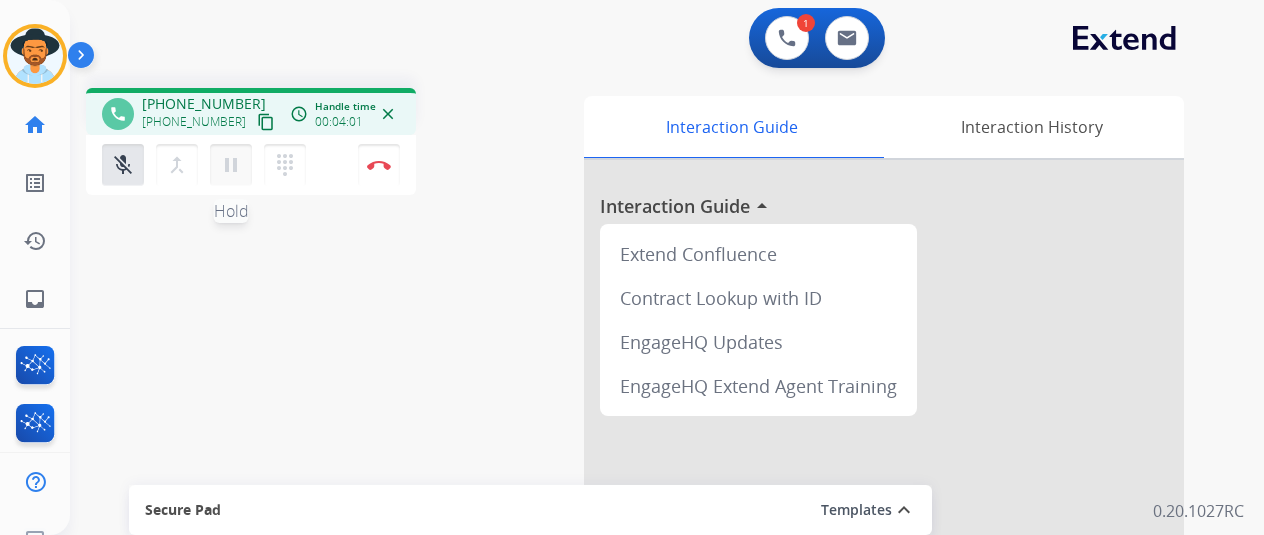 drag, startPoint x: 228, startPoint y: 166, endPoint x: 244, endPoint y: 159, distance: 17.464249 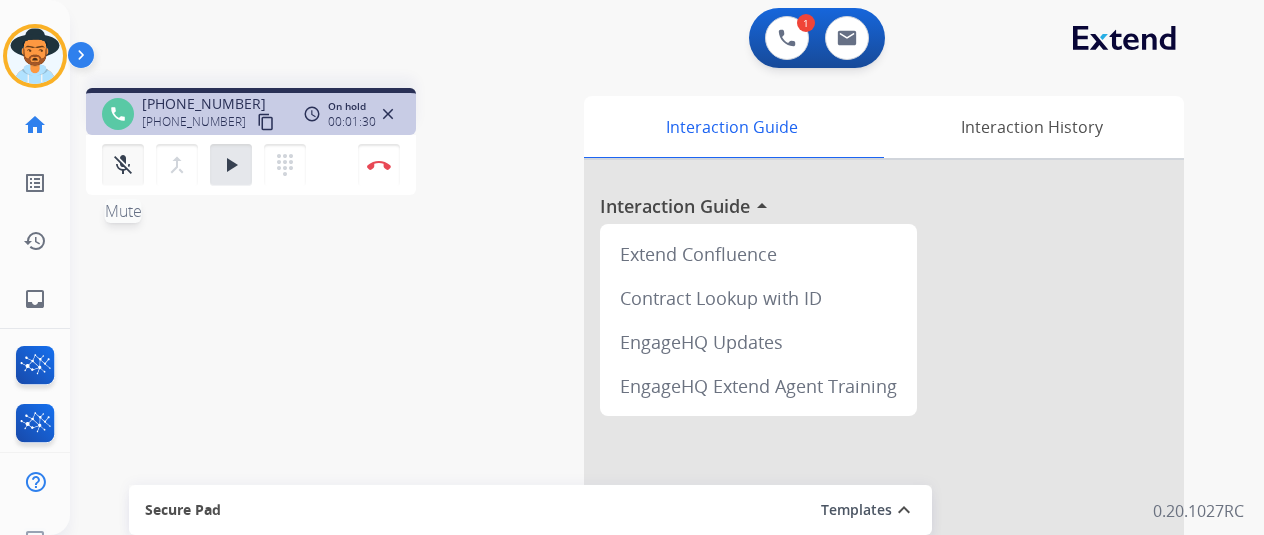 click on "mic_off" at bounding box center (123, 165) 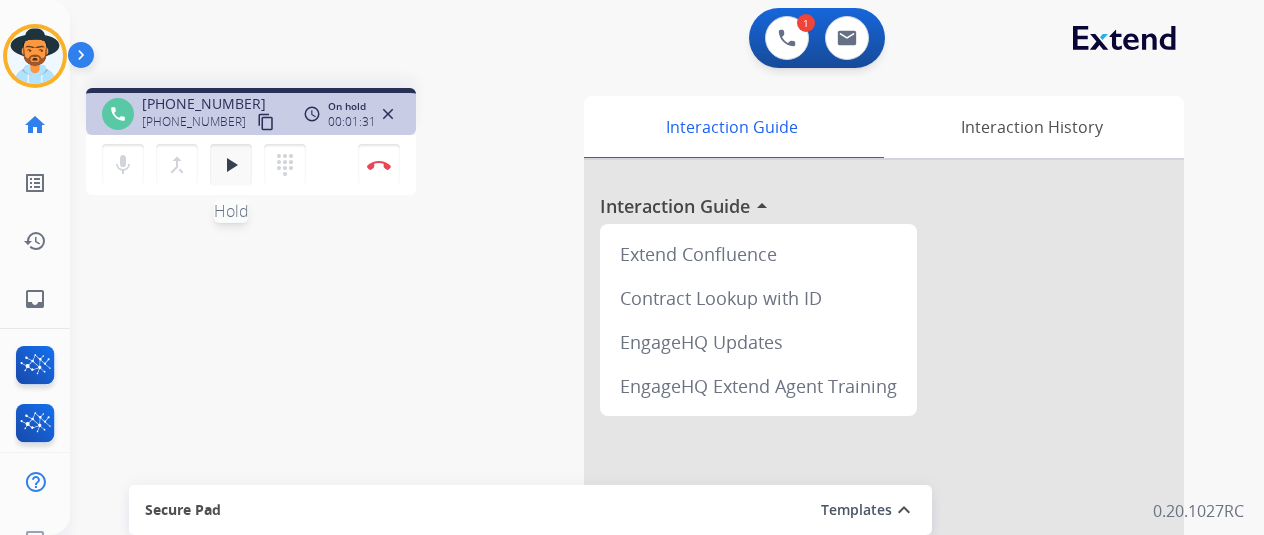 click on "play_arrow Hold" at bounding box center [231, 165] 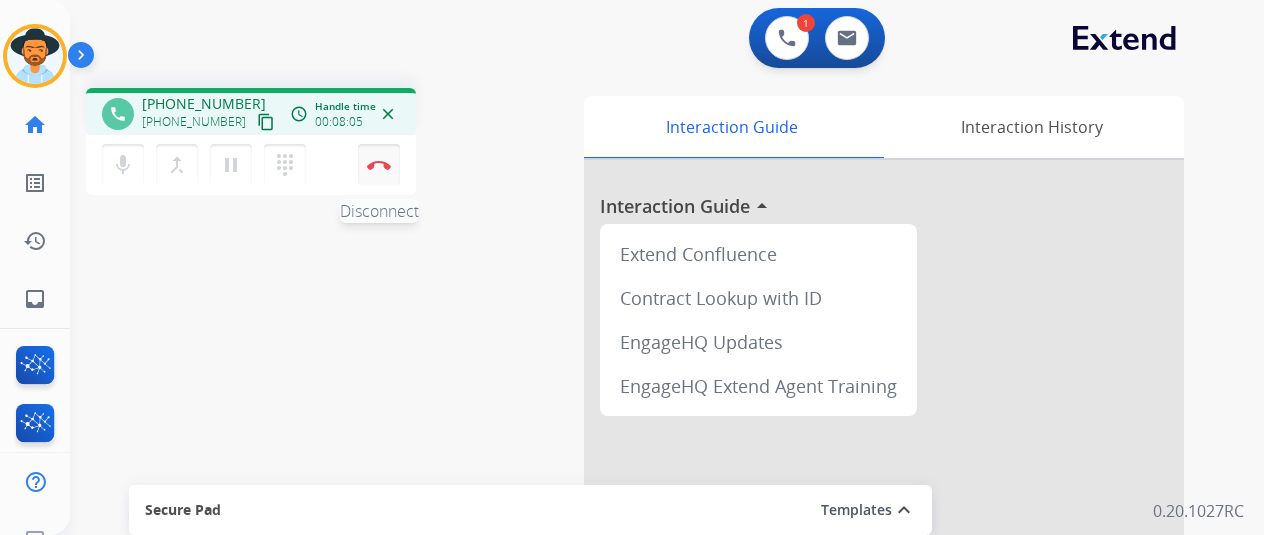 click at bounding box center [379, 165] 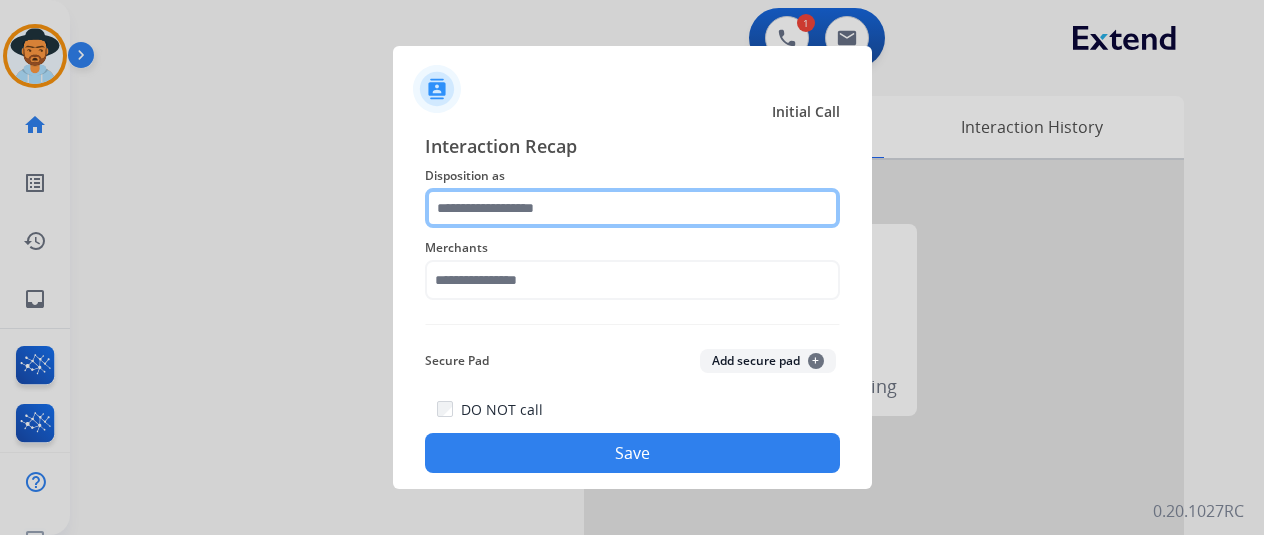 click 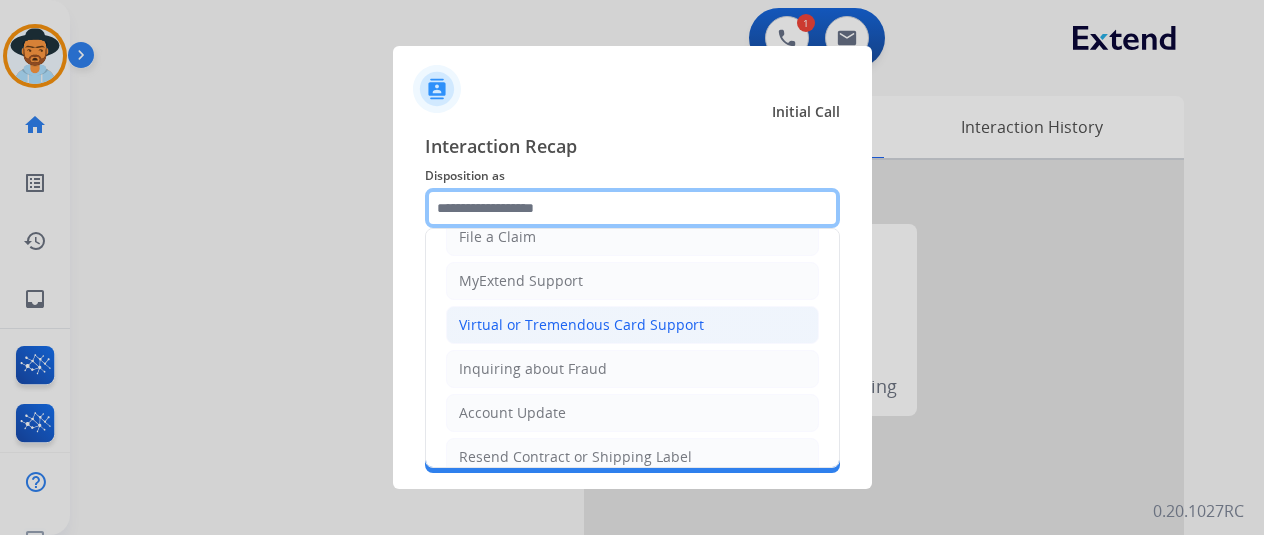 scroll, scrollTop: 103, scrollLeft: 0, axis: vertical 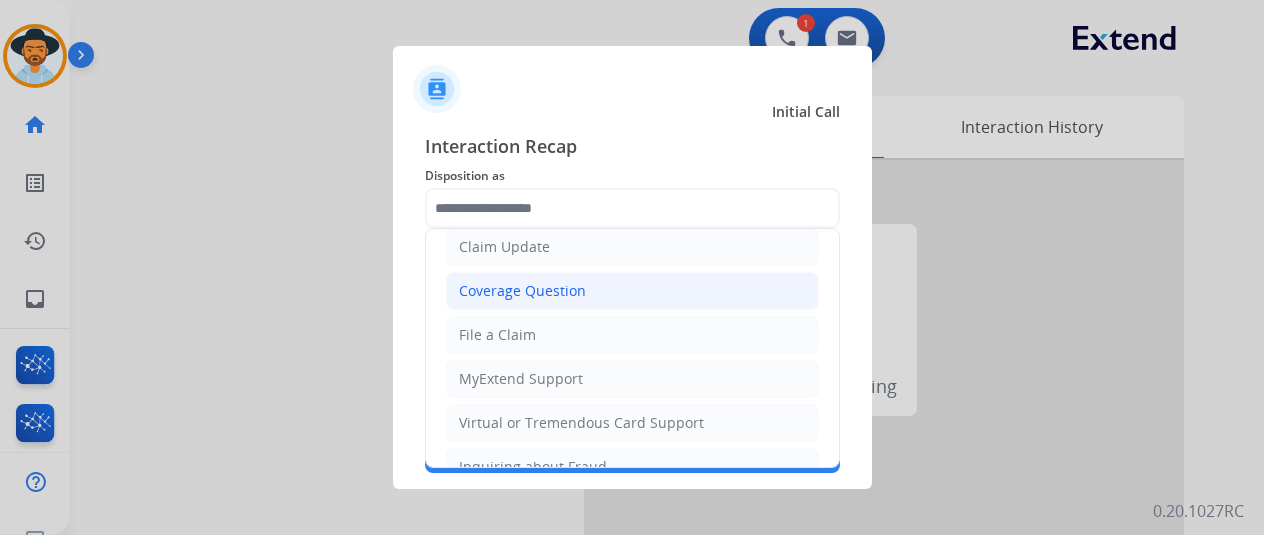 click on "Coverage Question" 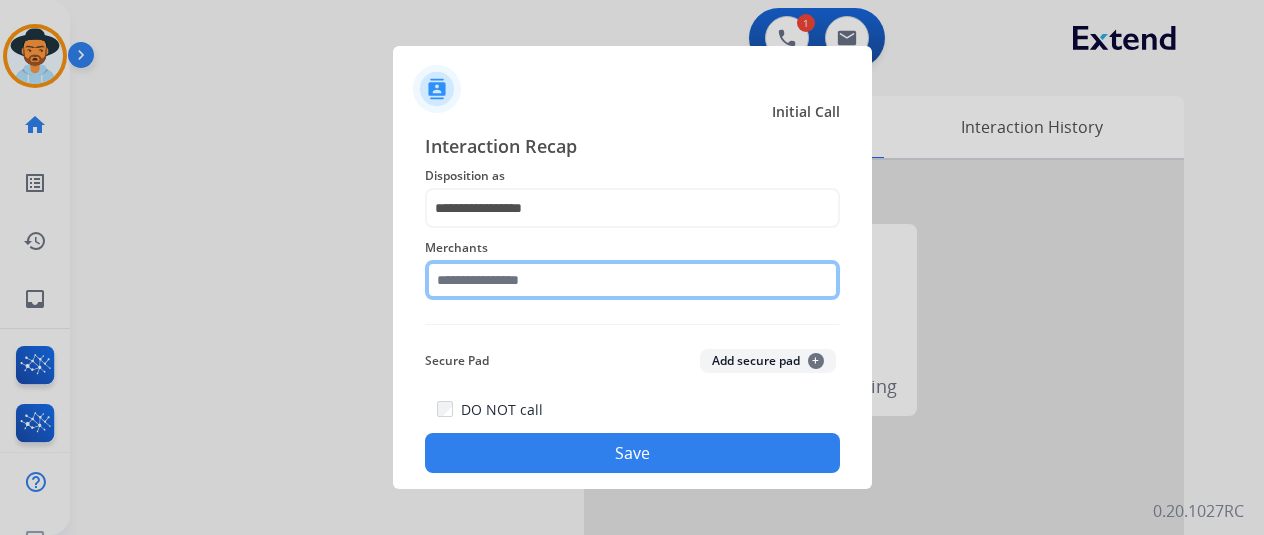 click 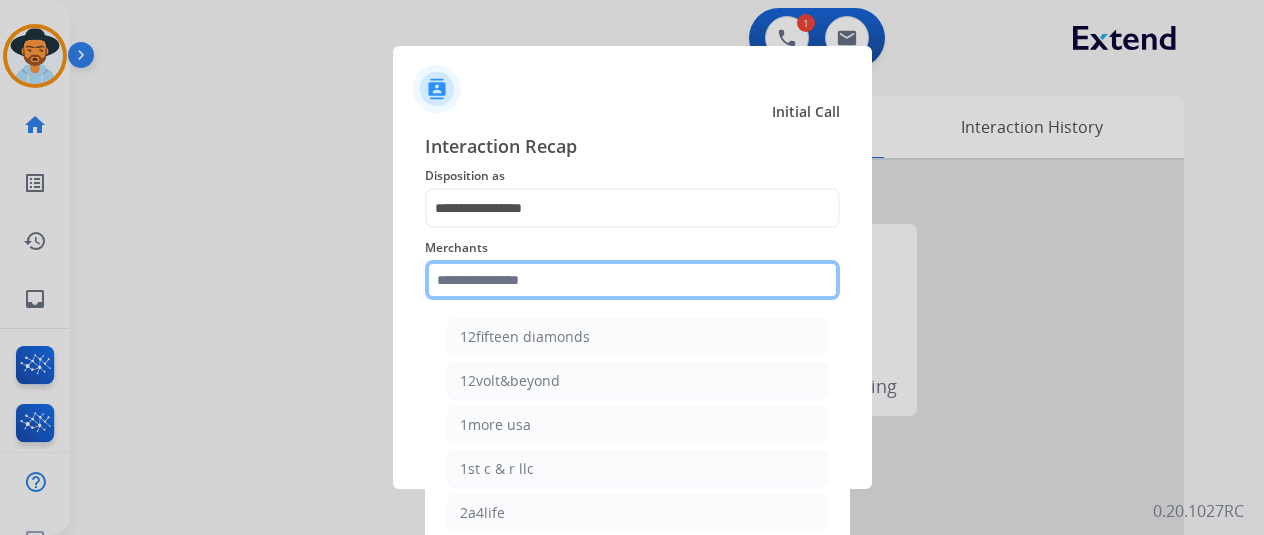 click 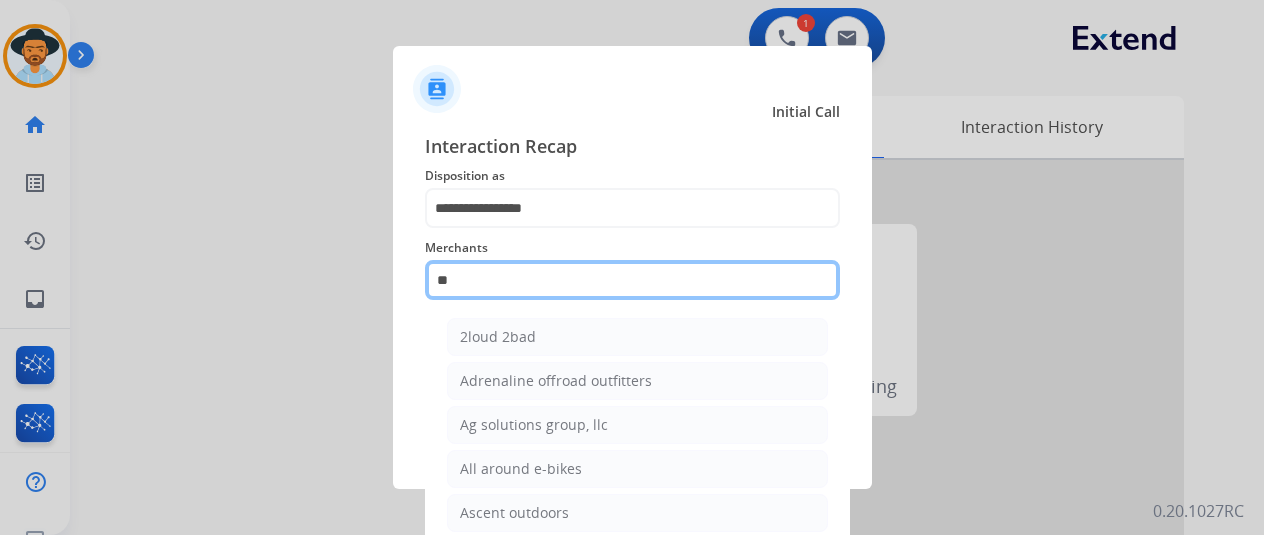type on "*" 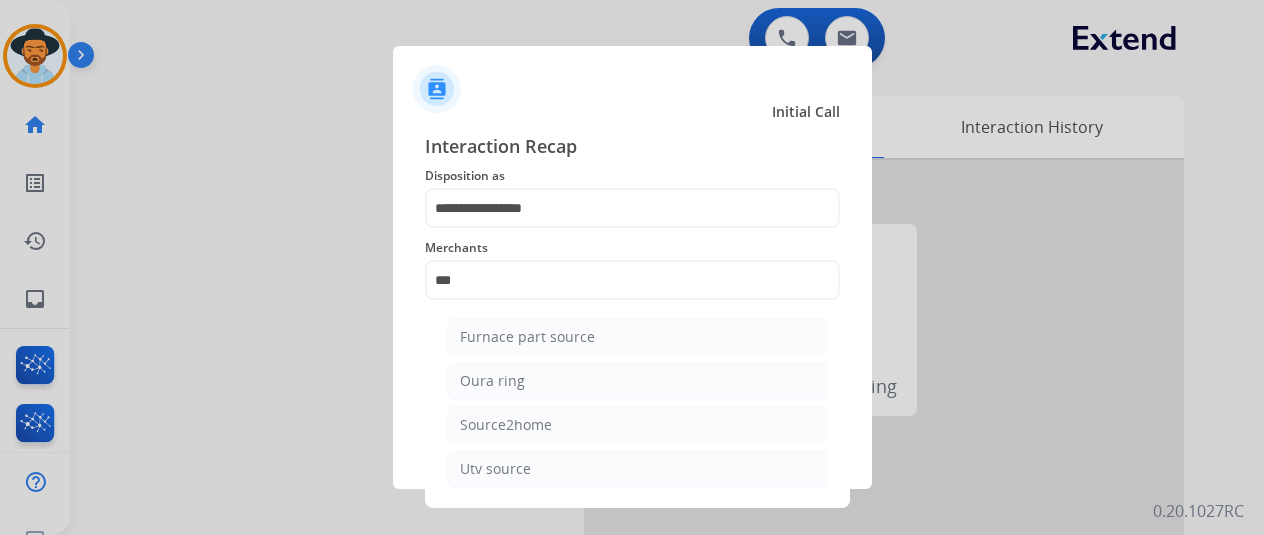 click on "Oura ring" 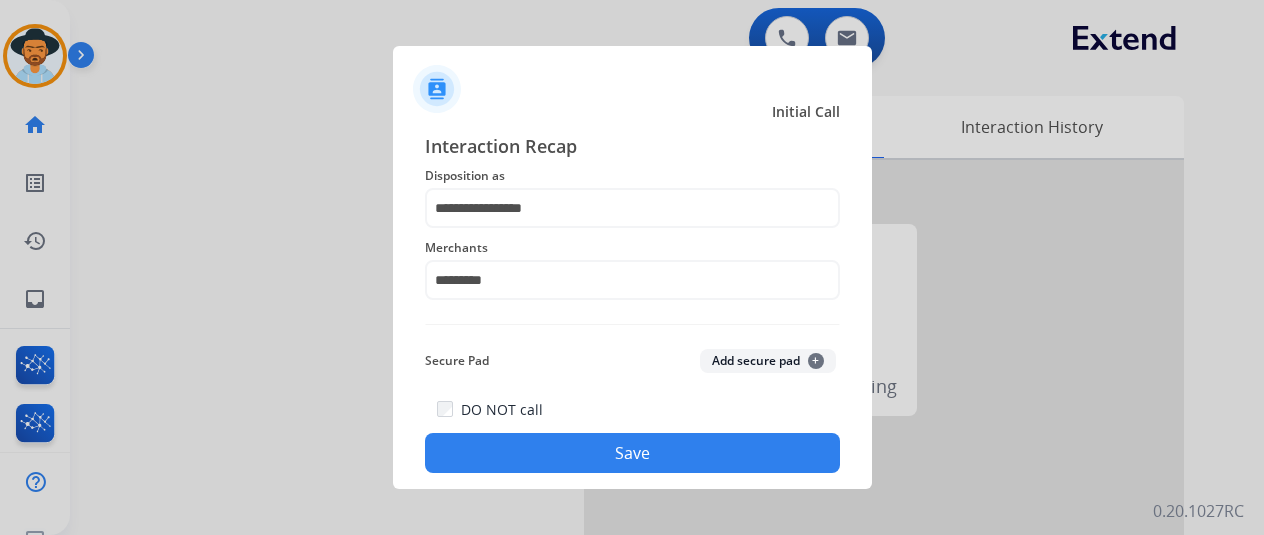 click on "Save" 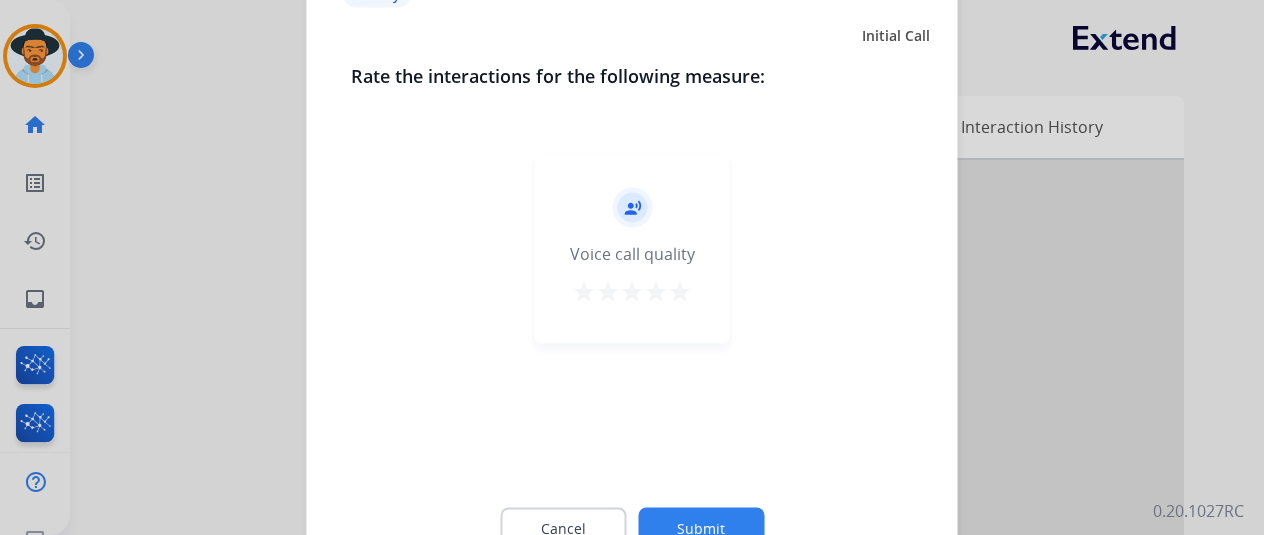 click on "star" at bounding box center [680, 291] 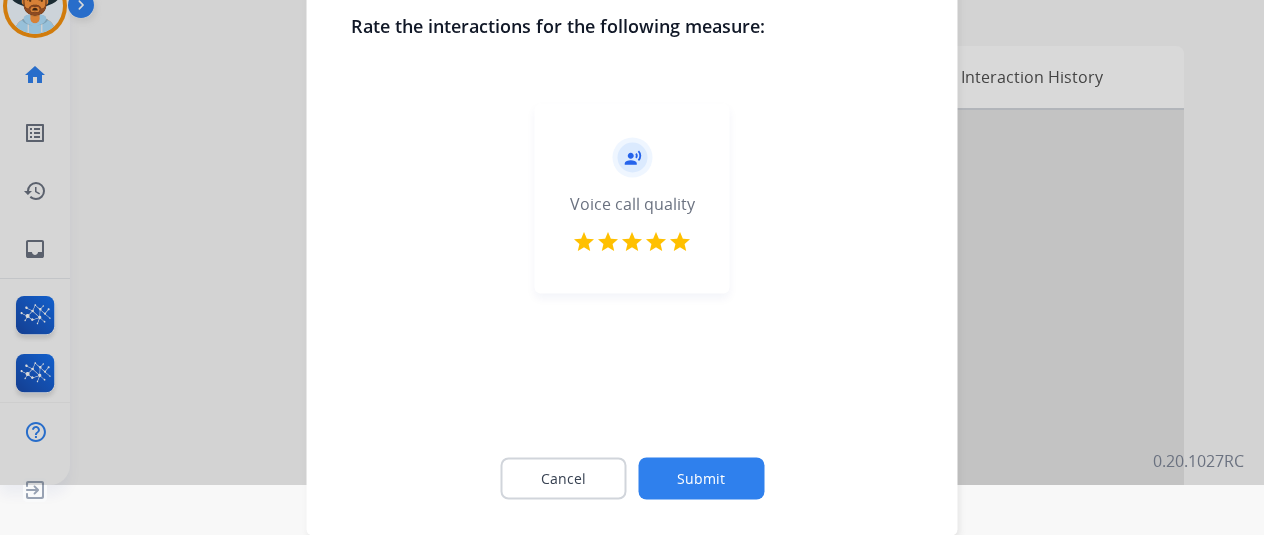 click on "Submit" 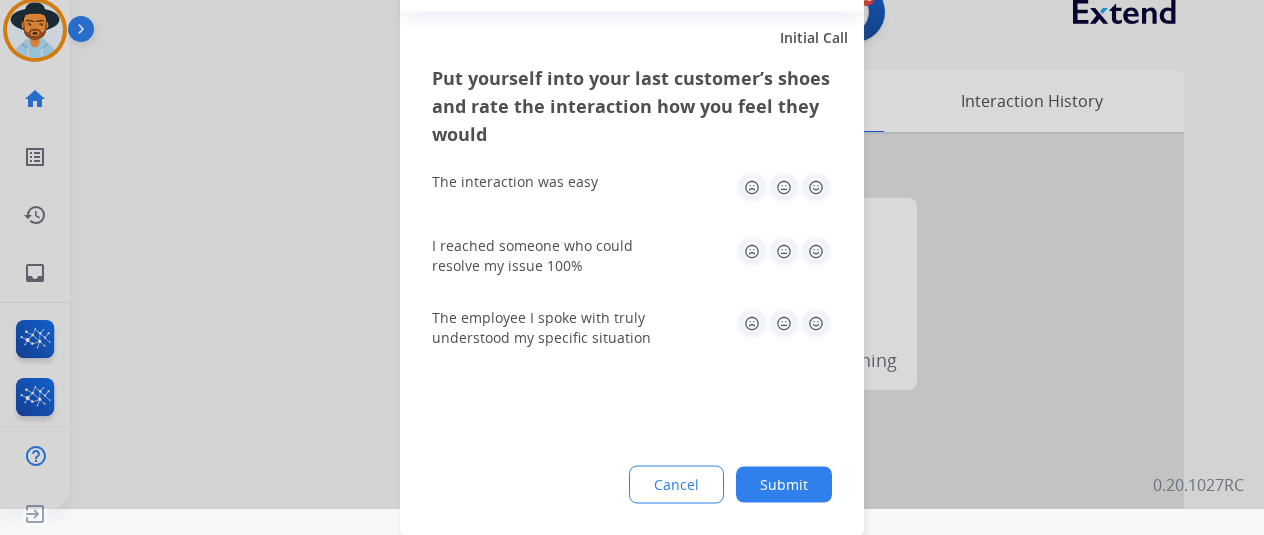 scroll, scrollTop: 26, scrollLeft: 0, axis: vertical 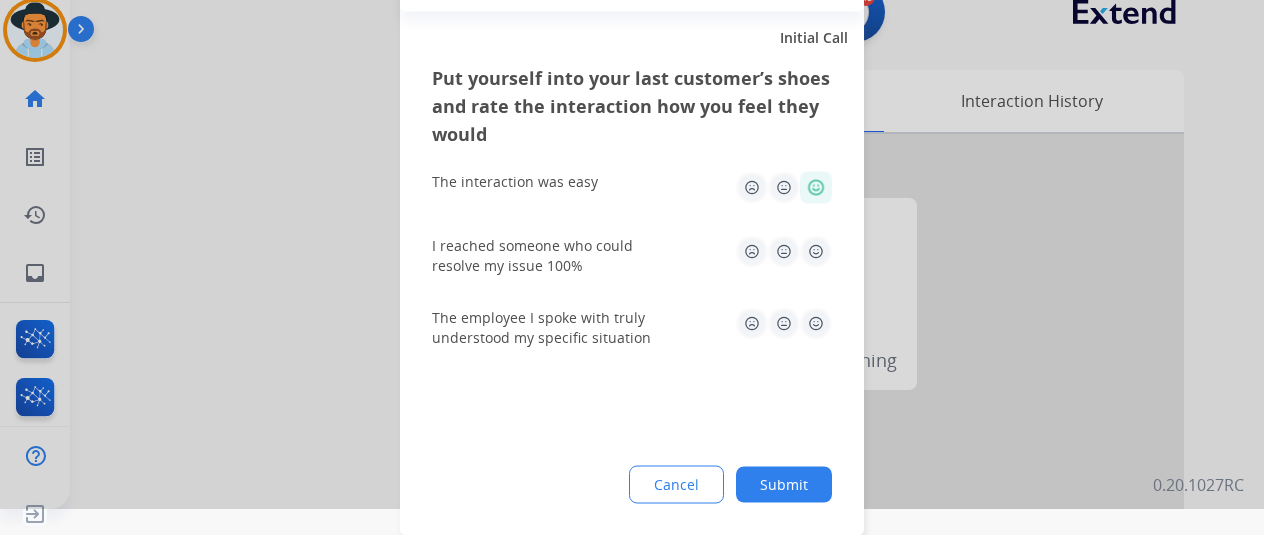 click 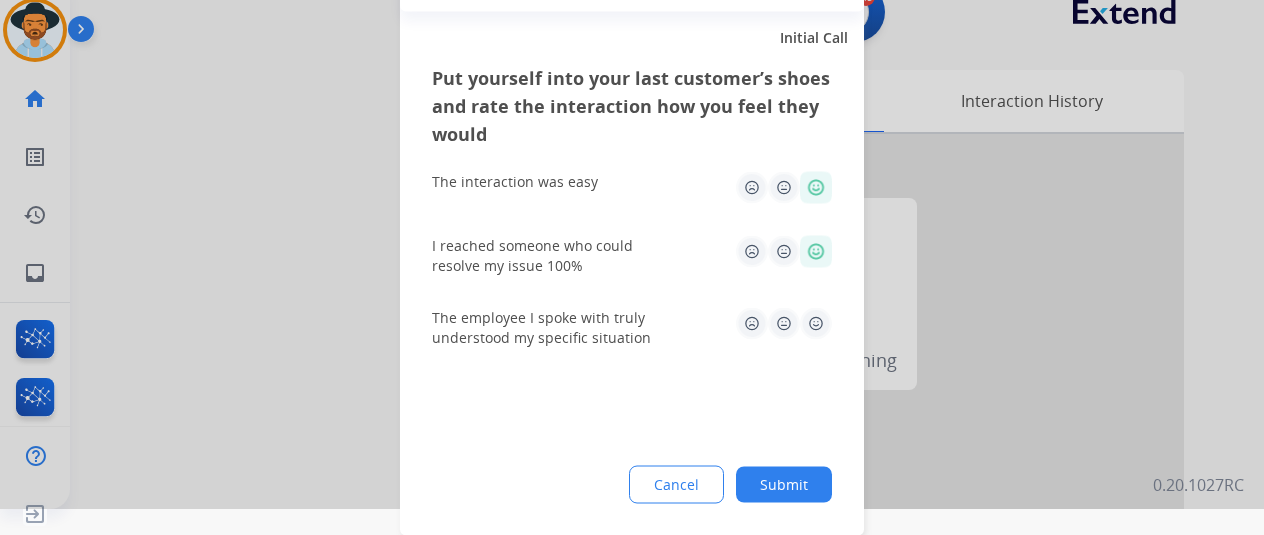 click 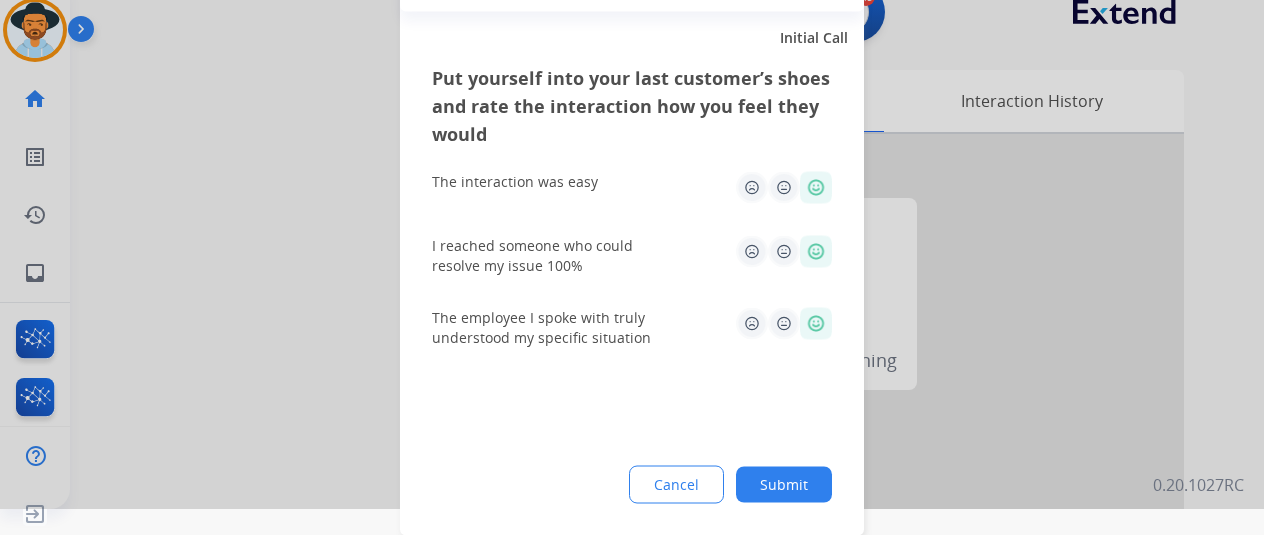 click on "Put yourself into your last customer’s shoes and rate the interaction how you feel they would  The interaction was easy   I reached someone who could resolve my issue 100%   The employee I spoke with truly understood my specific situation  Cancel Submit" 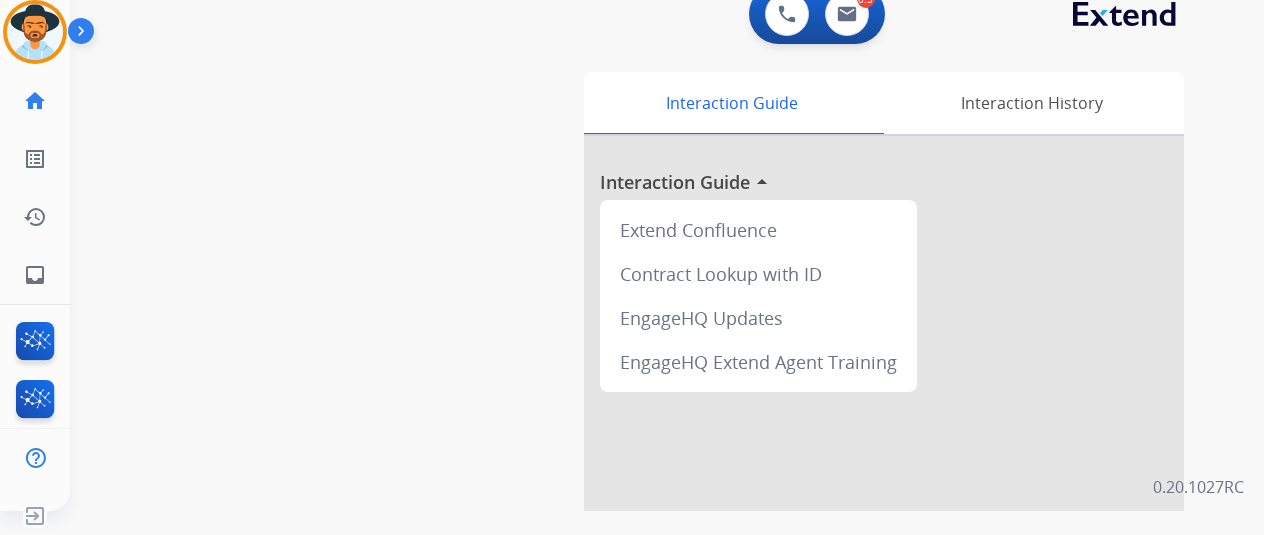 scroll, scrollTop: 24, scrollLeft: 0, axis: vertical 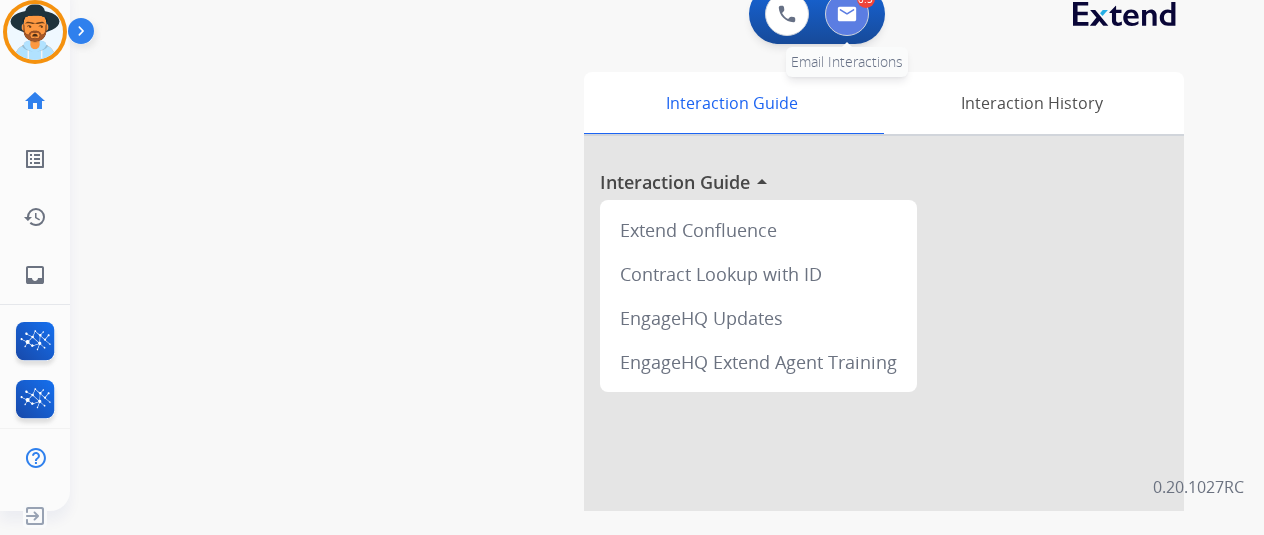 click at bounding box center [847, 14] 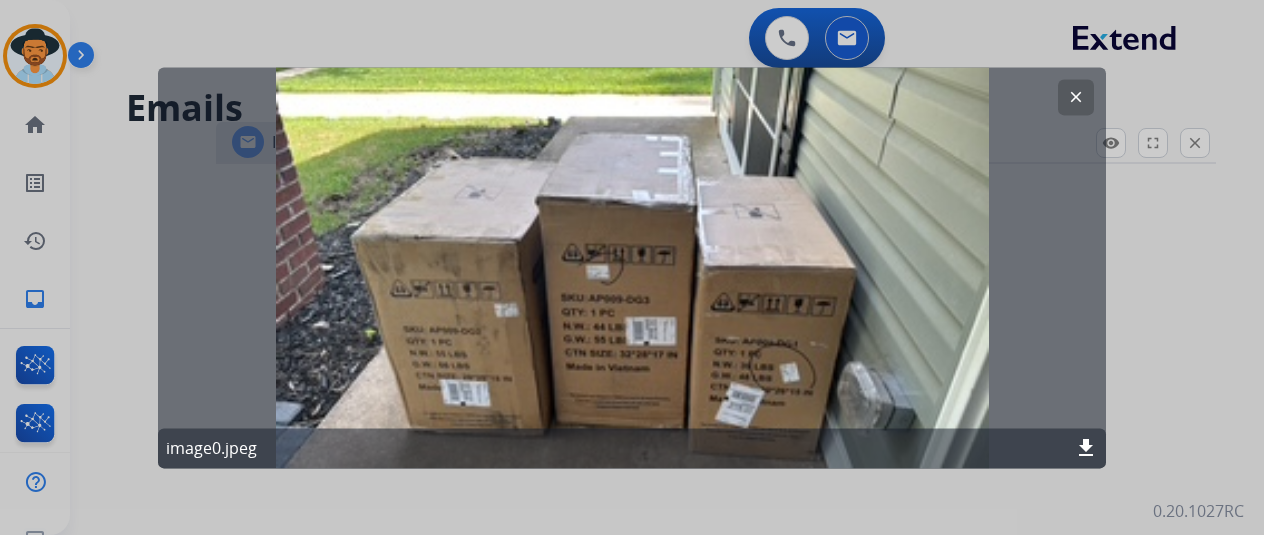 select on "**********" 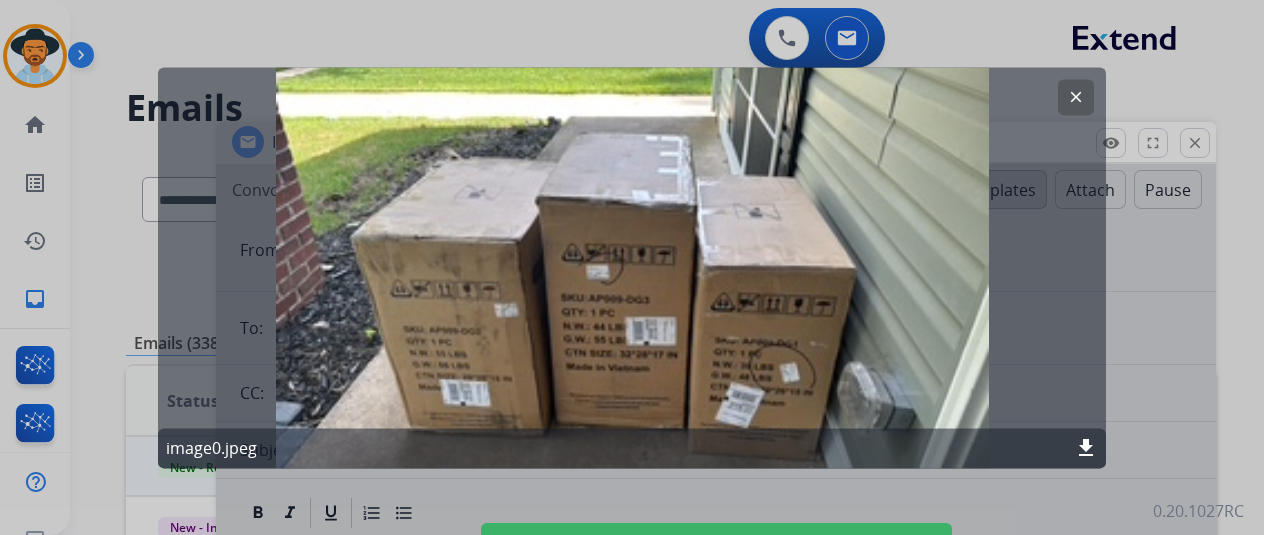 click on "clear" 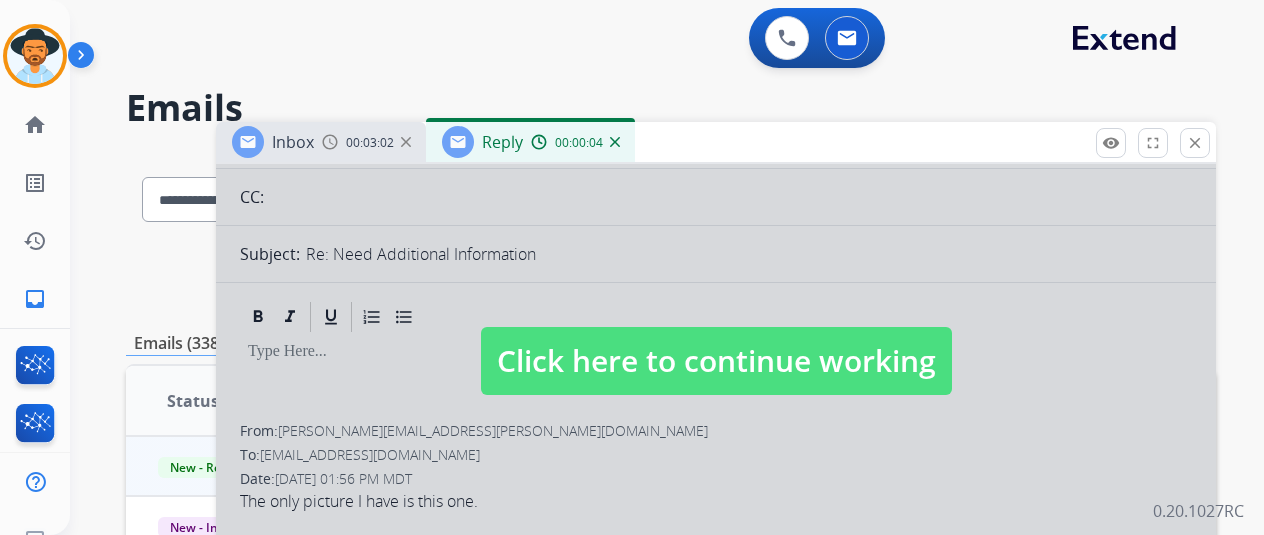 scroll, scrollTop: 200, scrollLeft: 0, axis: vertical 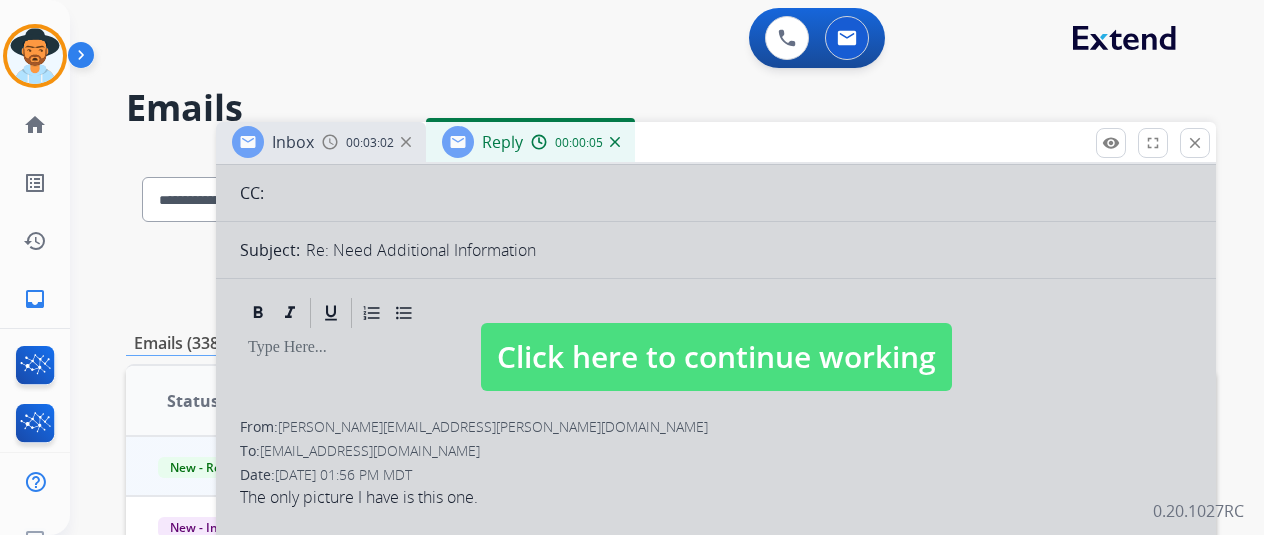 click on "Click here to continue working" at bounding box center (716, 357) 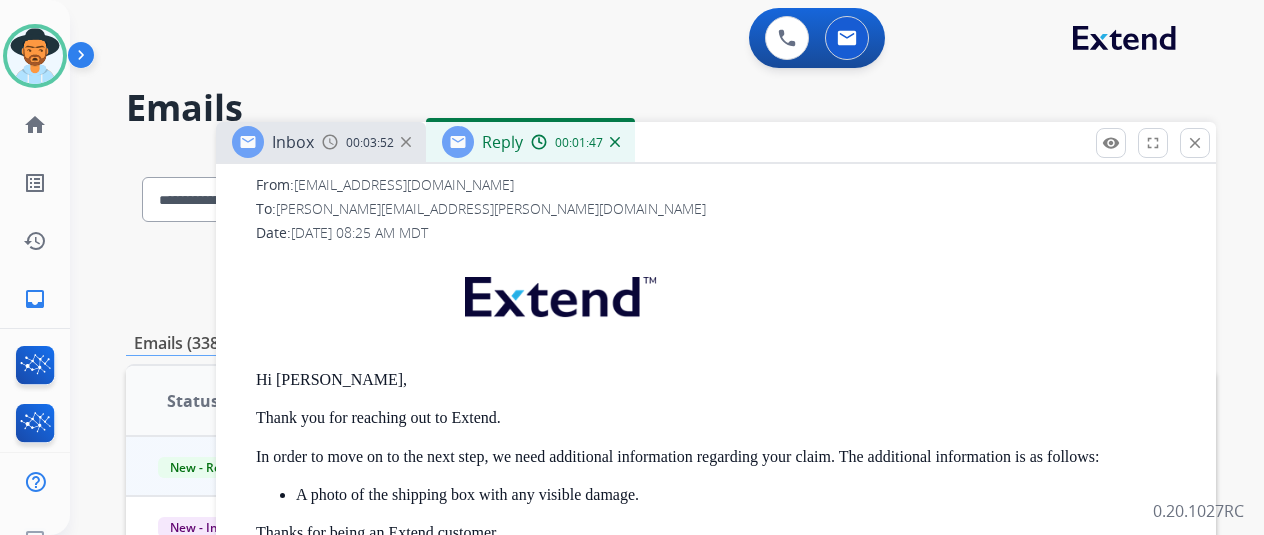 scroll, scrollTop: 792, scrollLeft: 0, axis: vertical 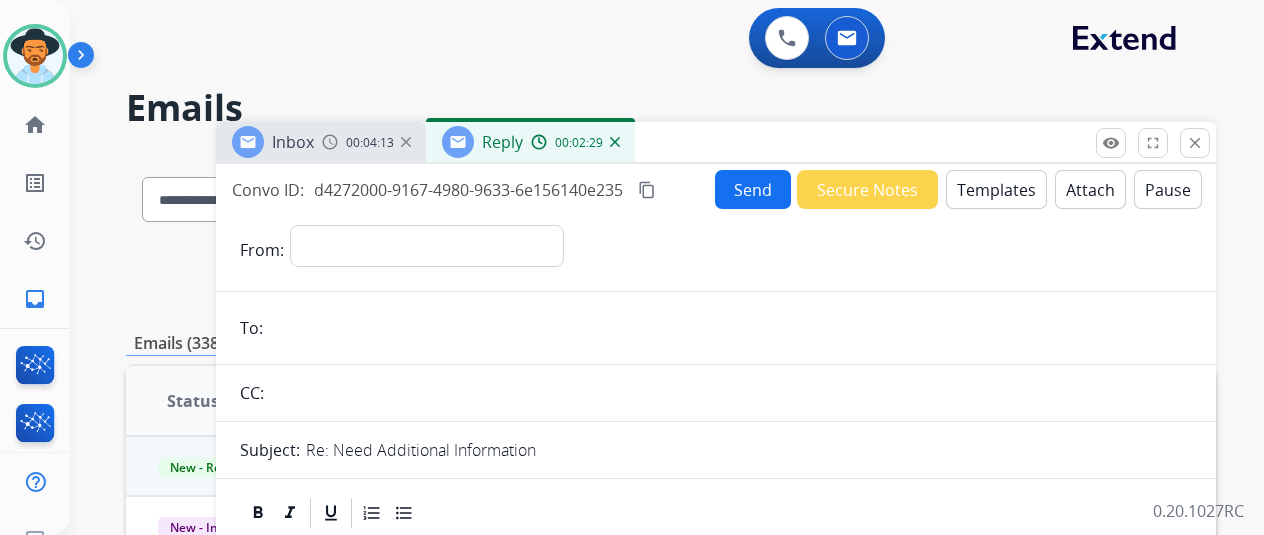 click at bounding box center [248, 142] 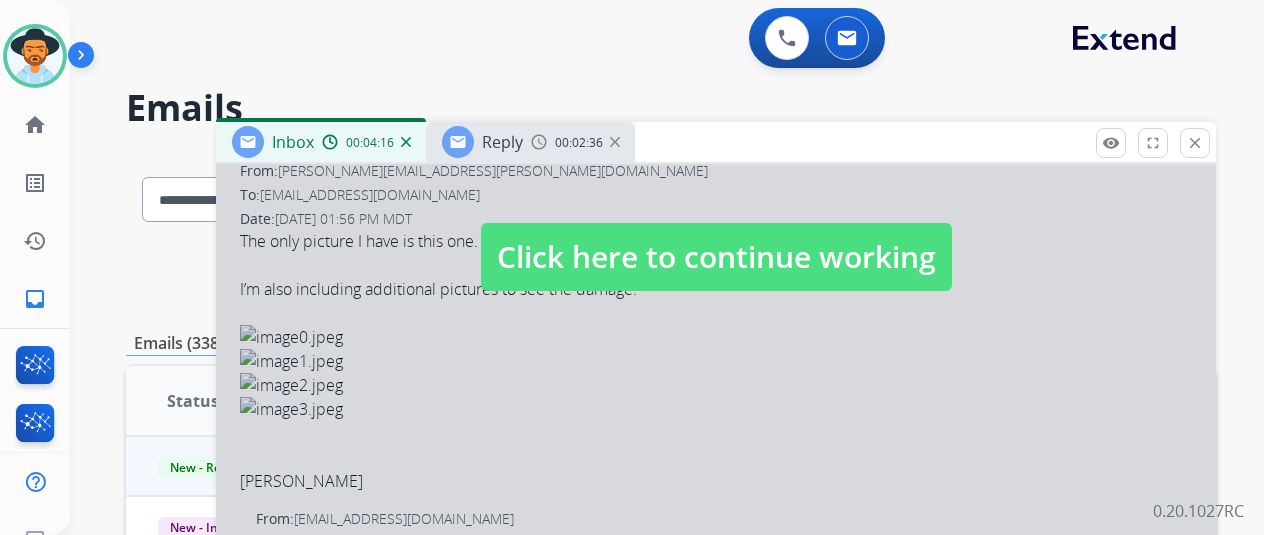 click on "Click here to continue working" at bounding box center (716, 257) 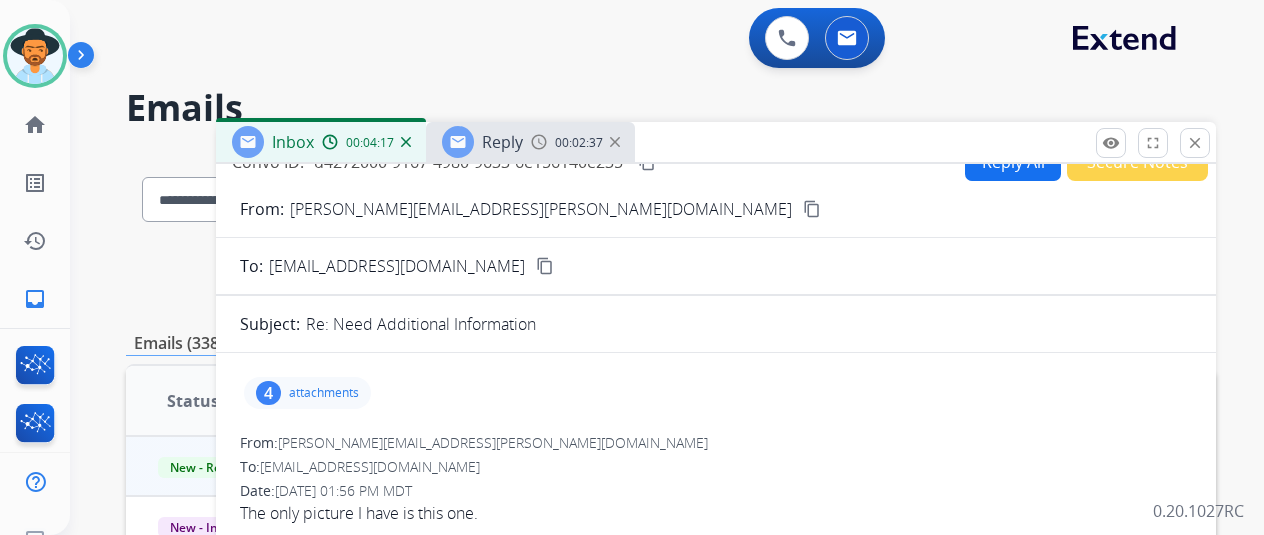 scroll, scrollTop: 0, scrollLeft: 0, axis: both 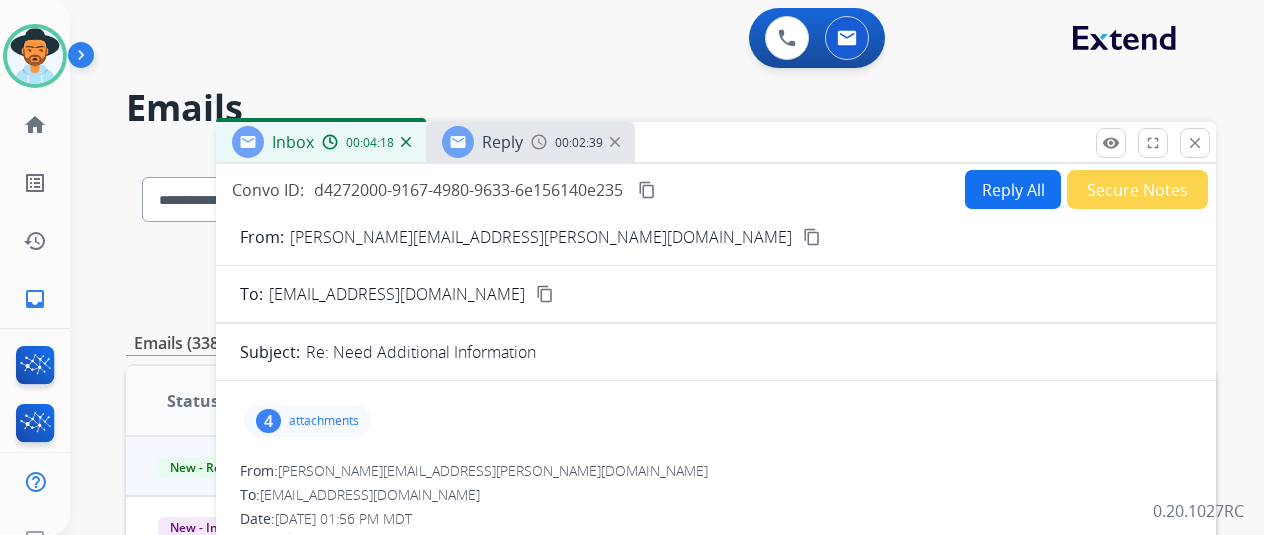 click on "attachments" at bounding box center [324, 421] 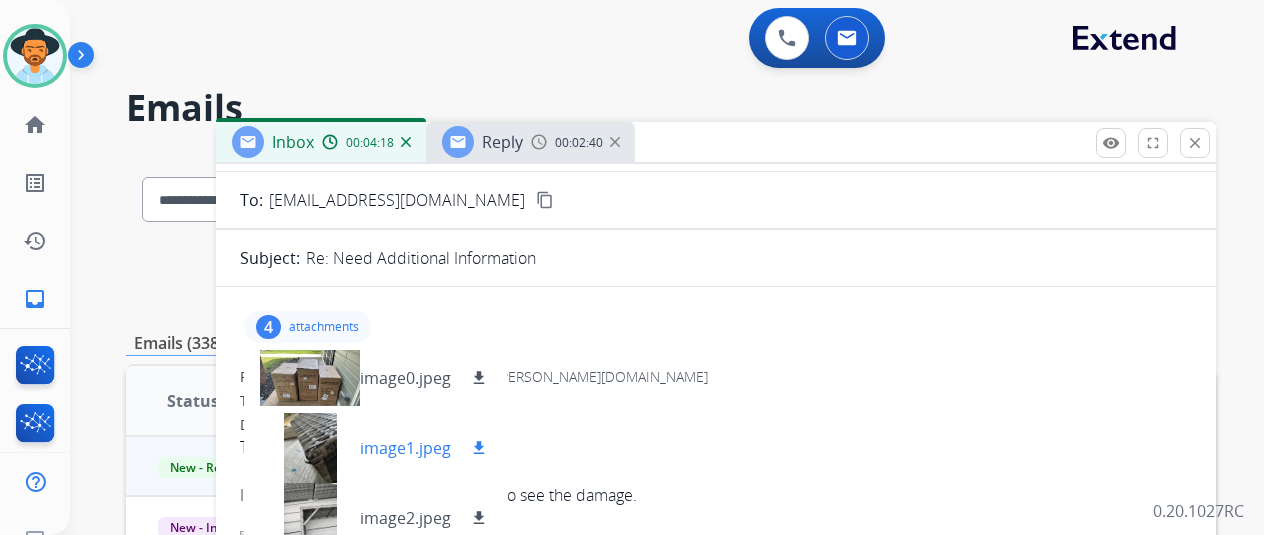 scroll, scrollTop: 200, scrollLeft: 0, axis: vertical 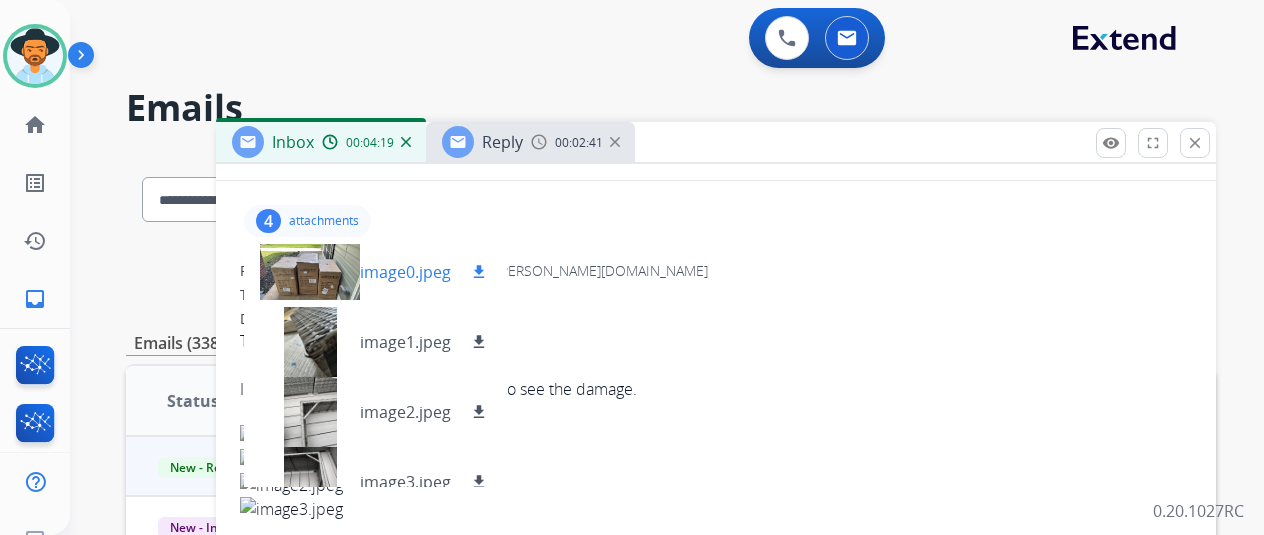 click at bounding box center (310, 272) 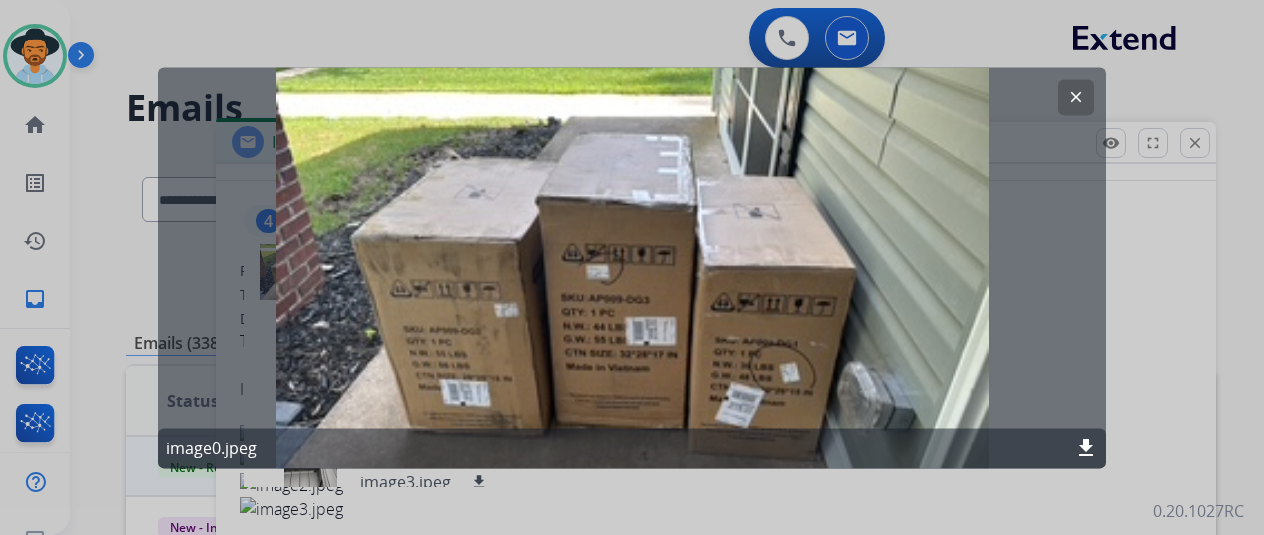 click on "clear" 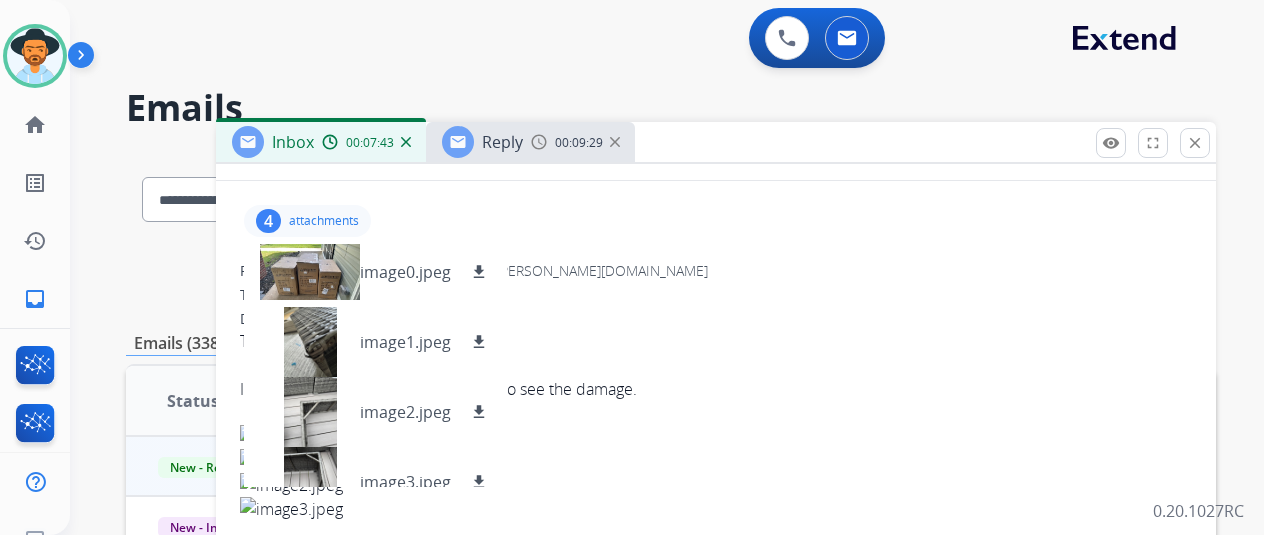 click at bounding box center (615, 142) 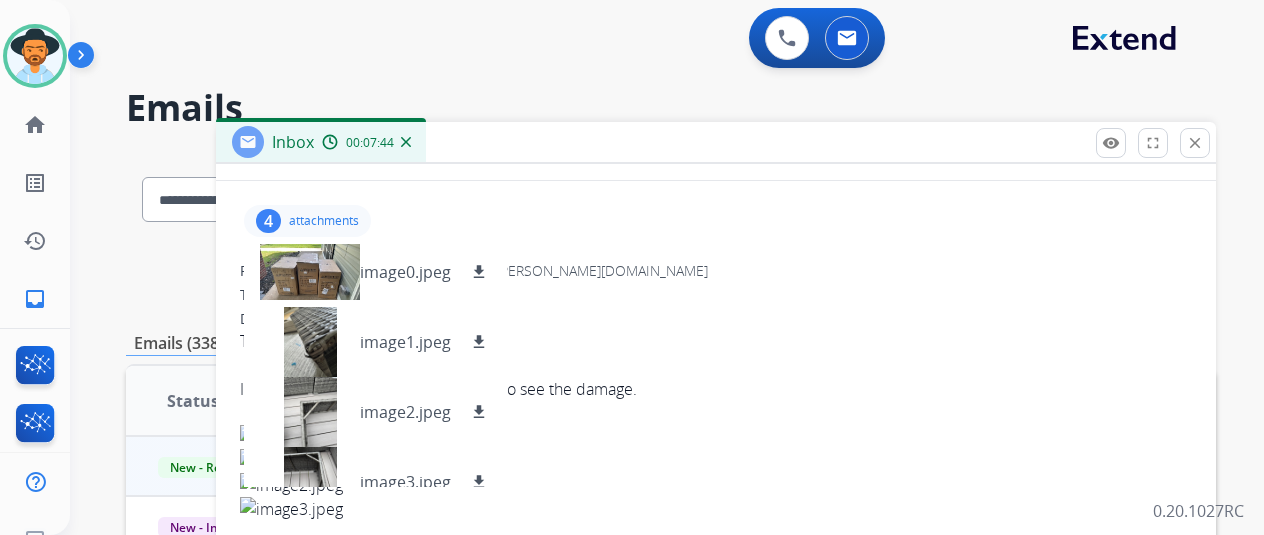 click on "Inbox  00:07:44" at bounding box center (321, 142) 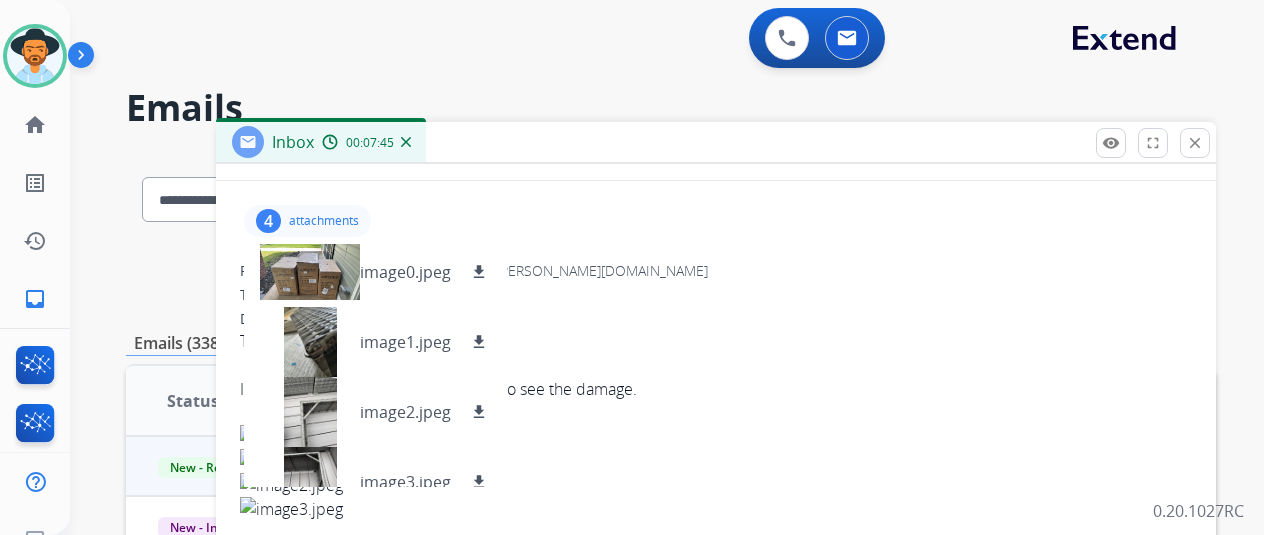 click at bounding box center (406, 142) 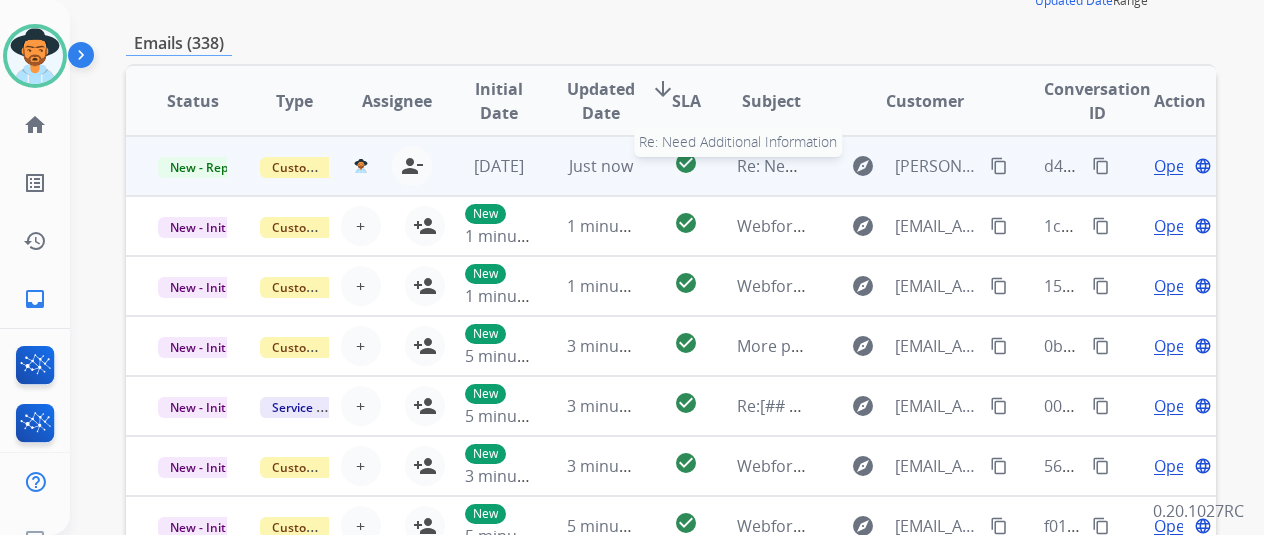 scroll, scrollTop: 200, scrollLeft: 0, axis: vertical 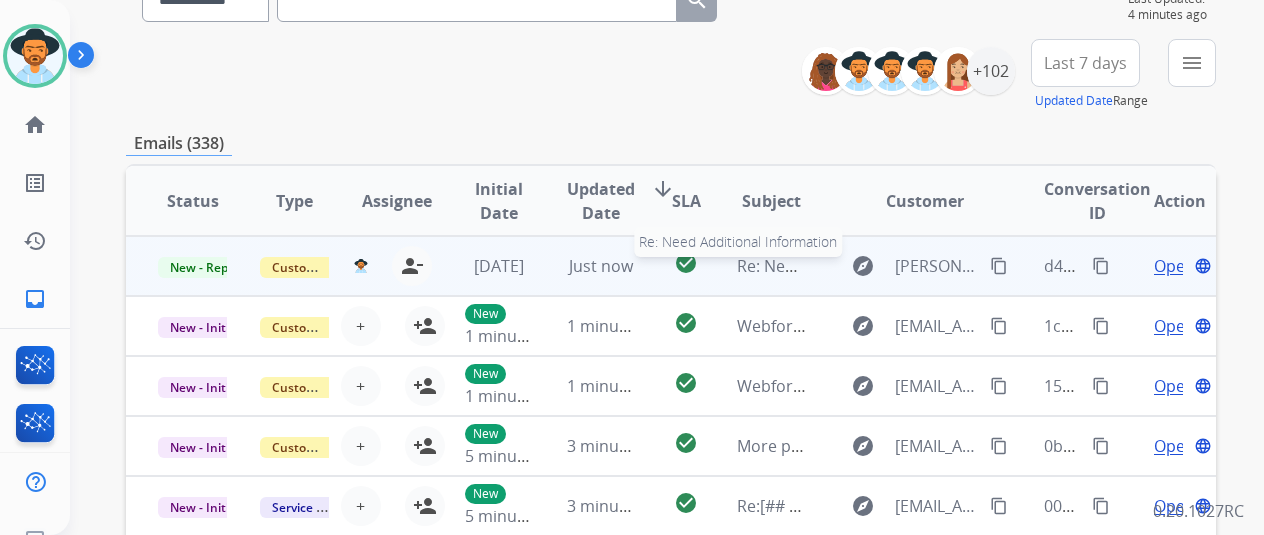click on "Re: Need Additional Information" at bounding box center [858, 266] 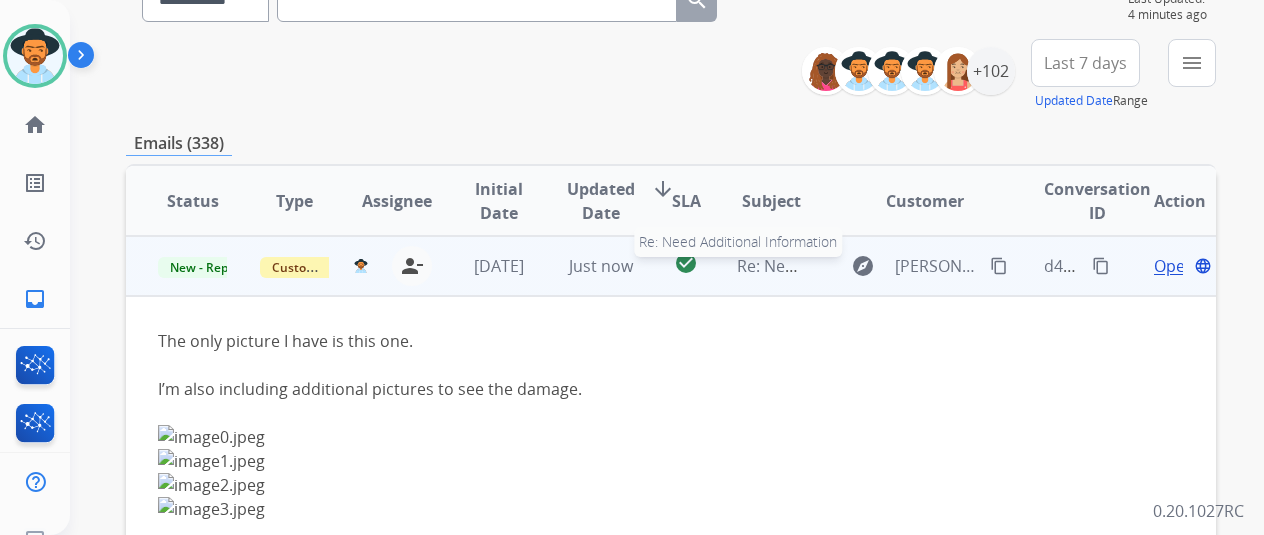 click on "Re: Need Additional Information" at bounding box center (858, 266) 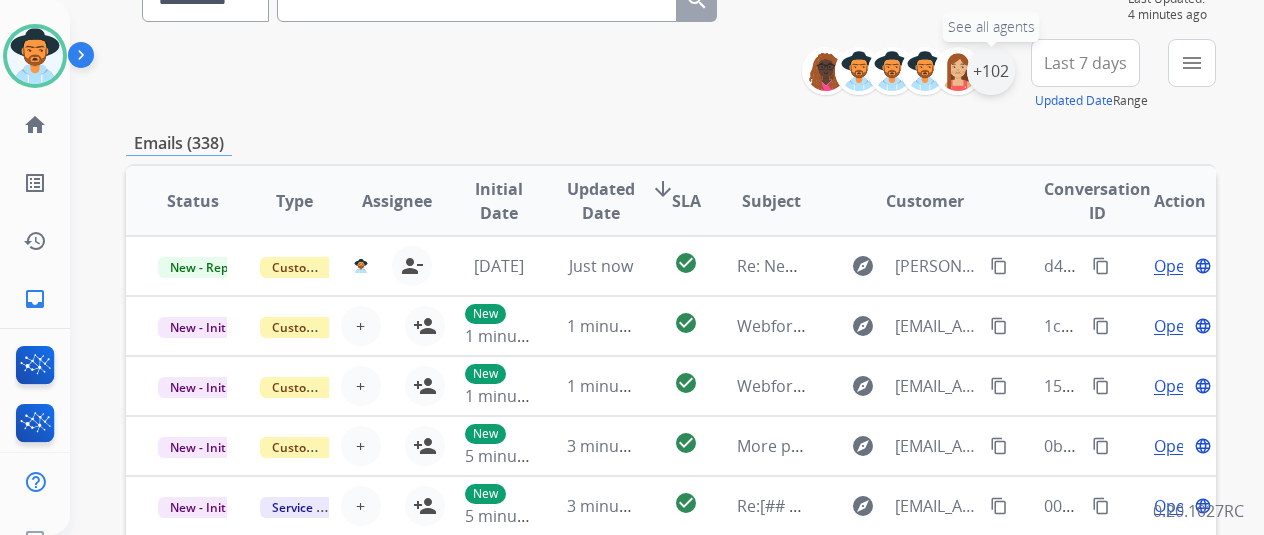 click on "+102" at bounding box center (991, 71) 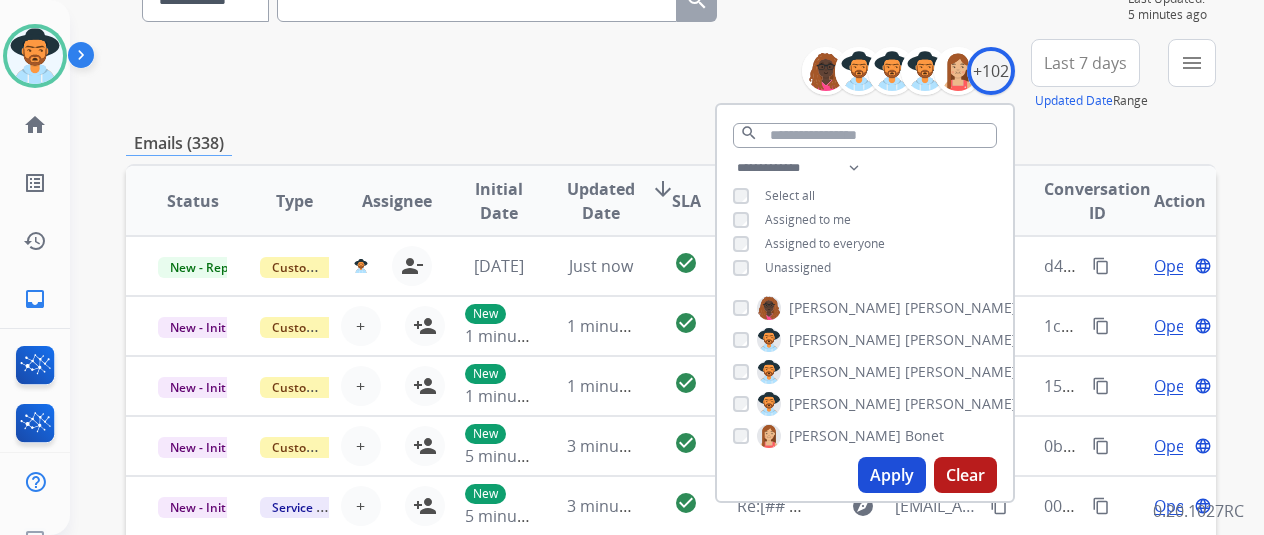click on "Unassigned" at bounding box center (798, 267) 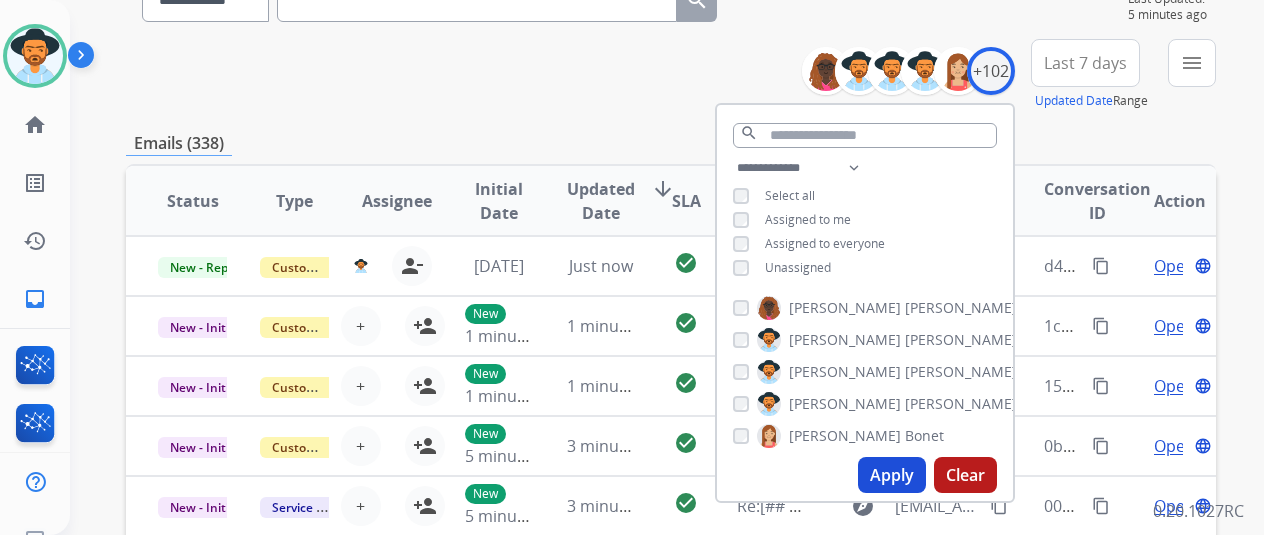 click on "Apply" at bounding box center [892, 475] 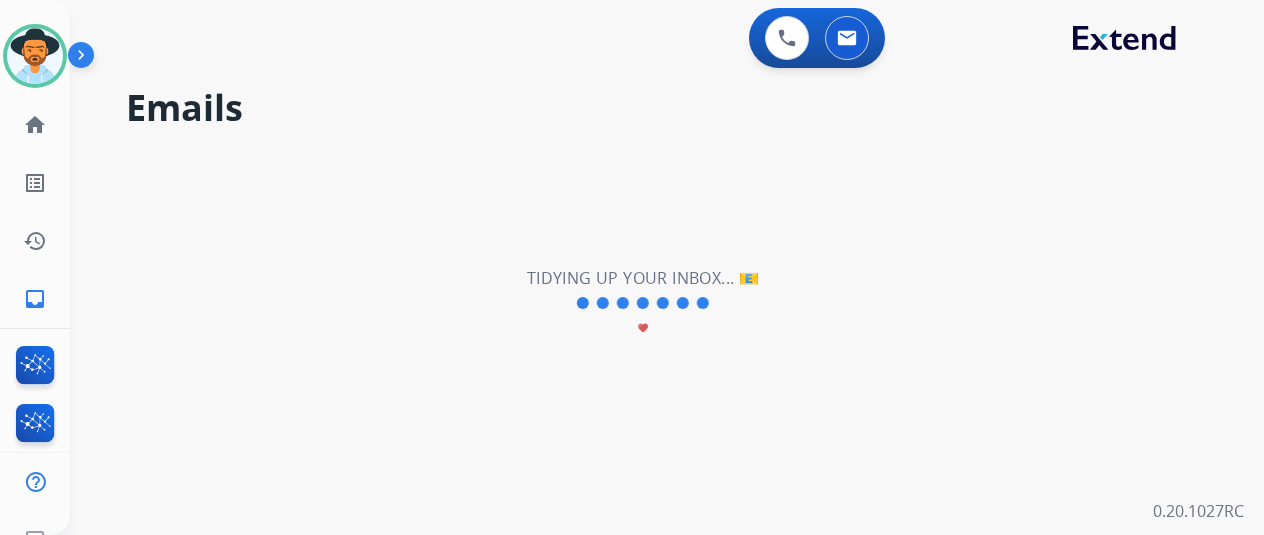scroll, scrollTop: 0, scrollLeft: 0, axis: both 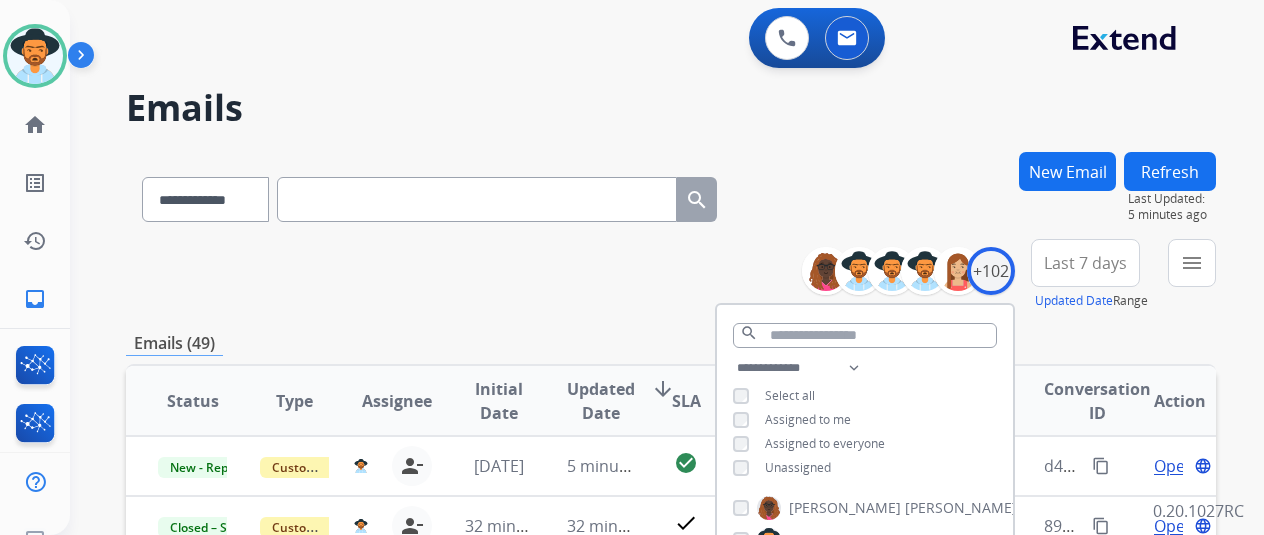 click on "**********" at bounding box center (671, 275) 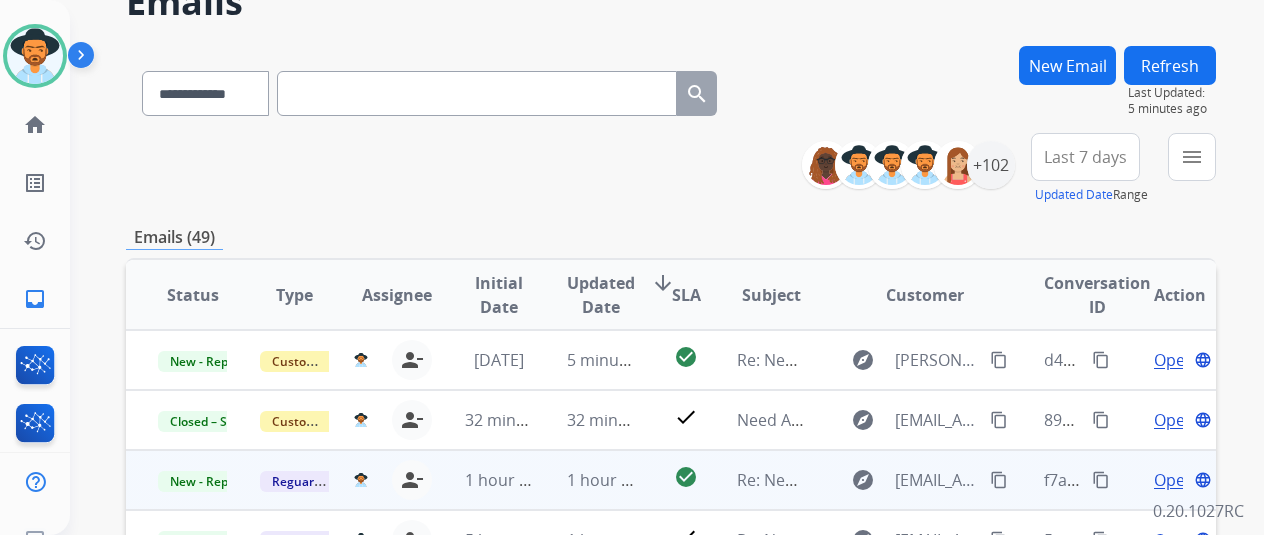 scroll, scrollTop: 300, scrollLeft: 0, axis: vertical 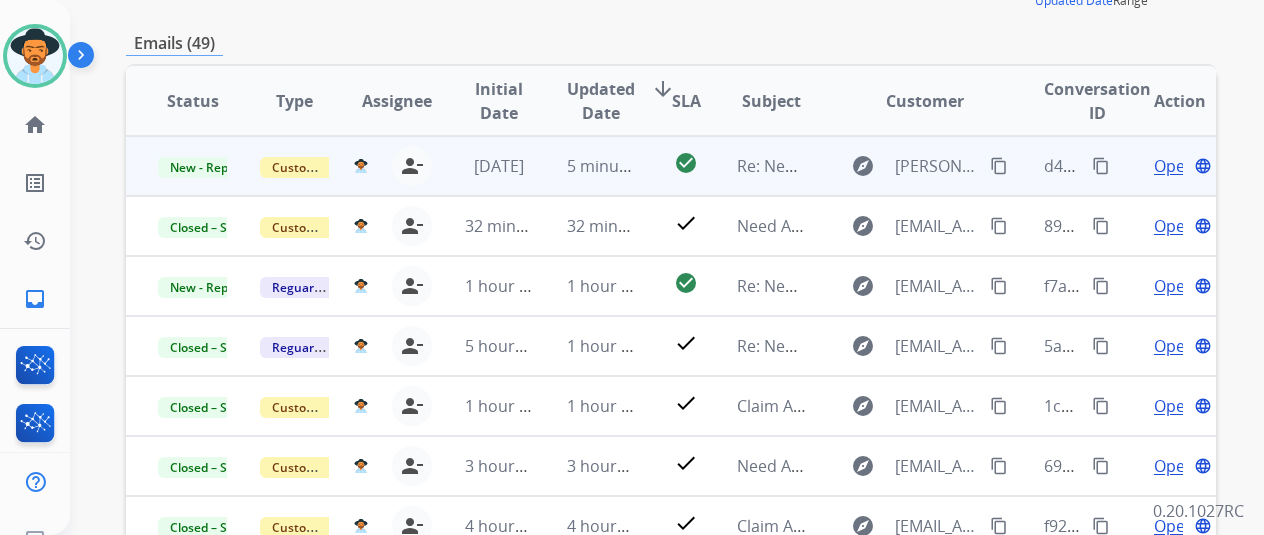 click on "Open" at bounding box center (1174, 166) 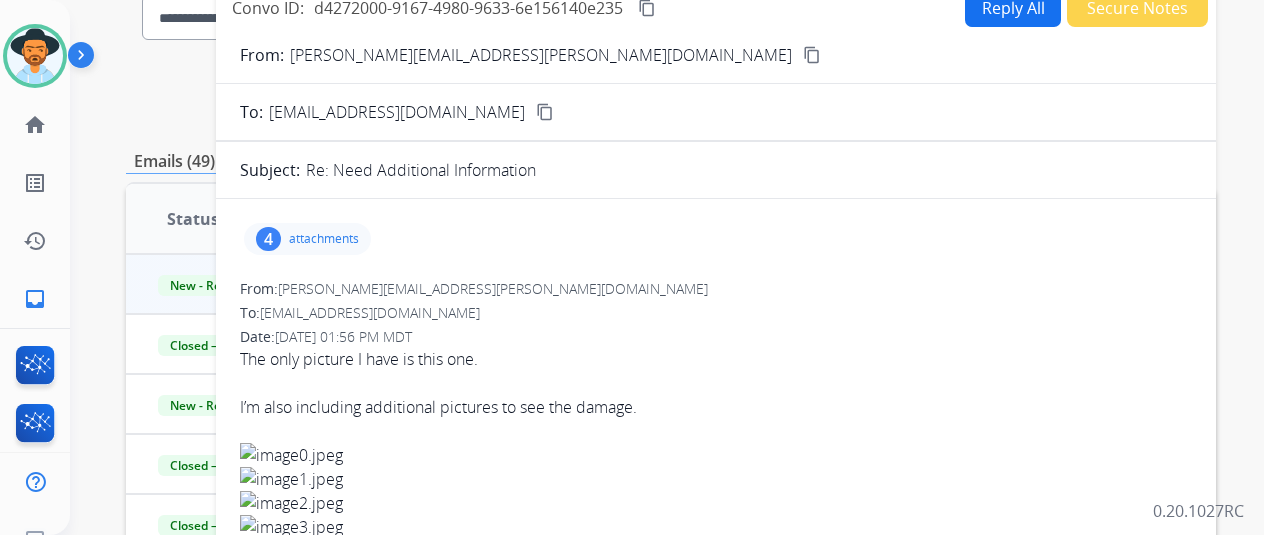 scroll, scrollTop: 0, scrollLeft: 0, axis: both 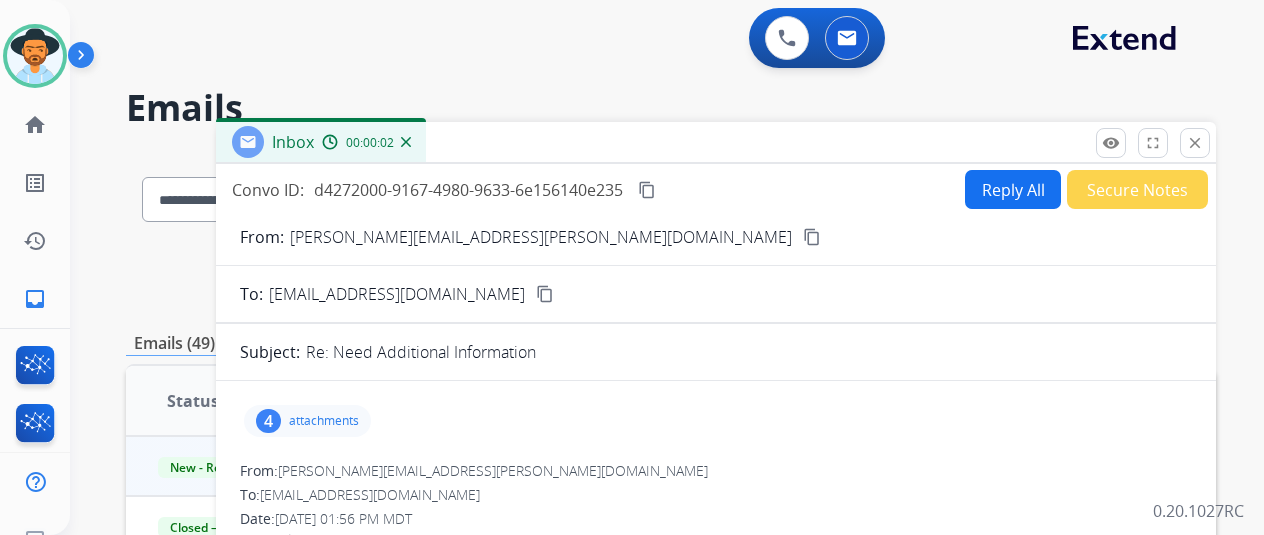 click on "Reply All" at bounding box center (1013, 189) 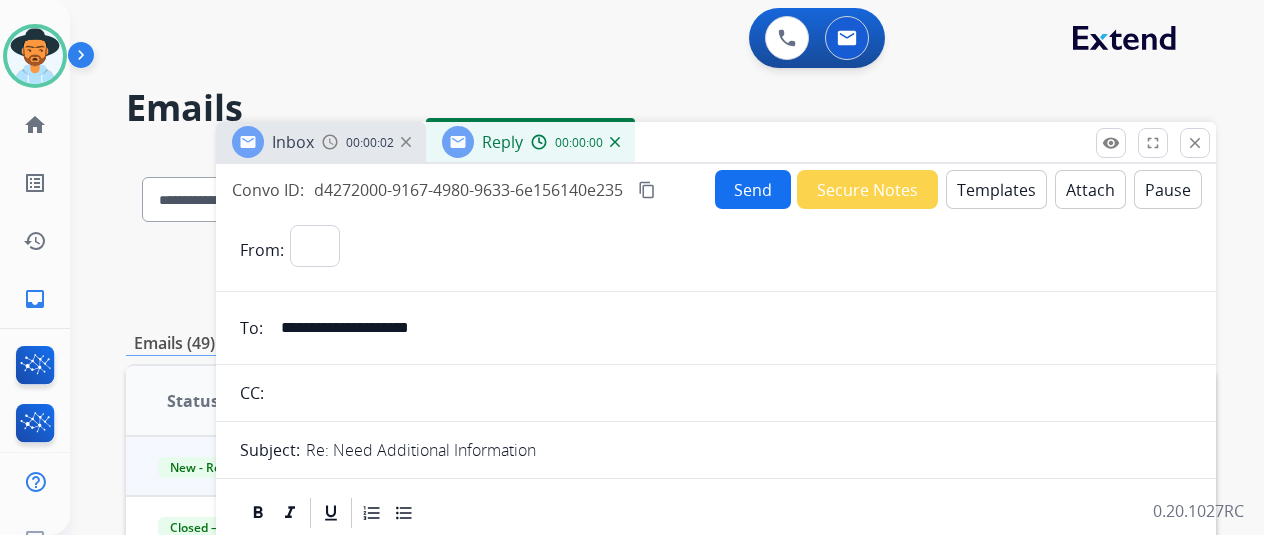 select on "**********" 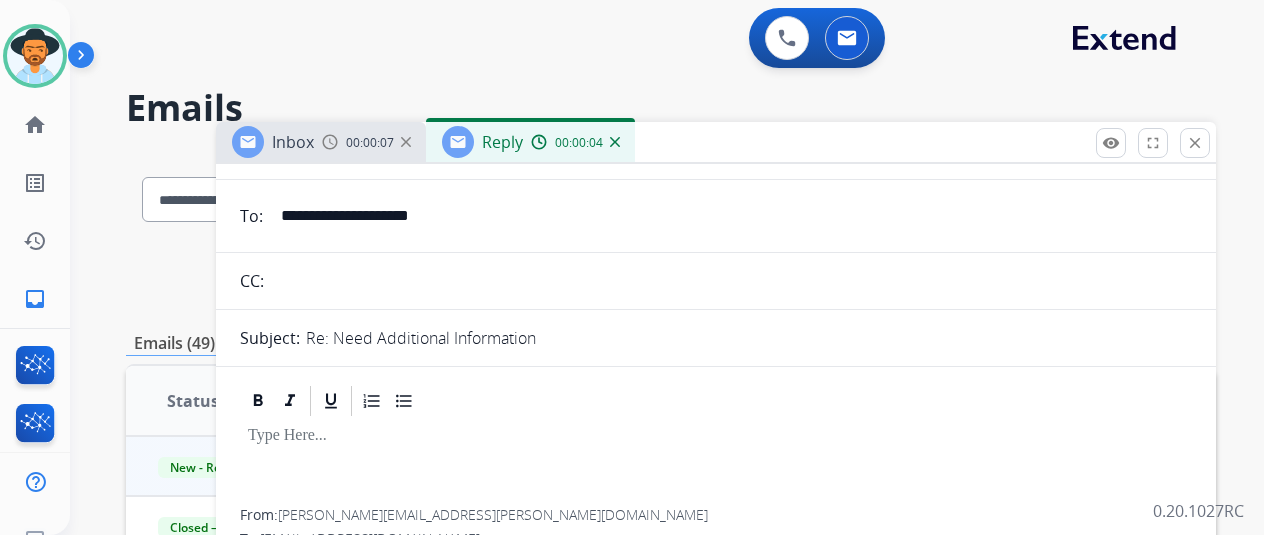 scroll, scrollTop: 0, scrollLeft: 0, axis: both 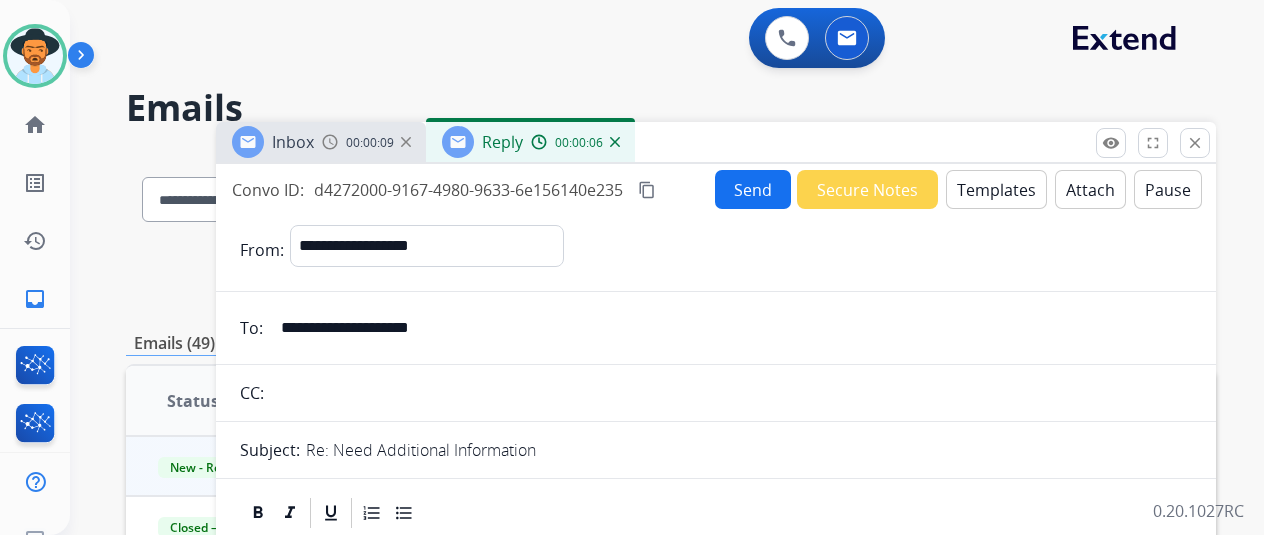 click on "Templates" at bounding box center [996, 189] 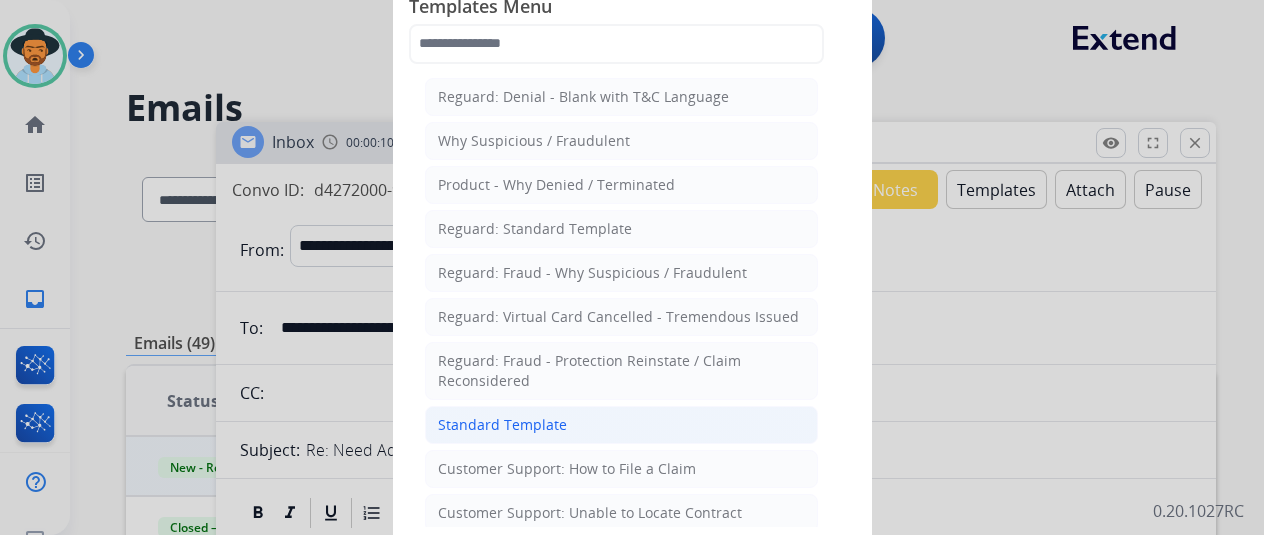 click on "Standard Template" 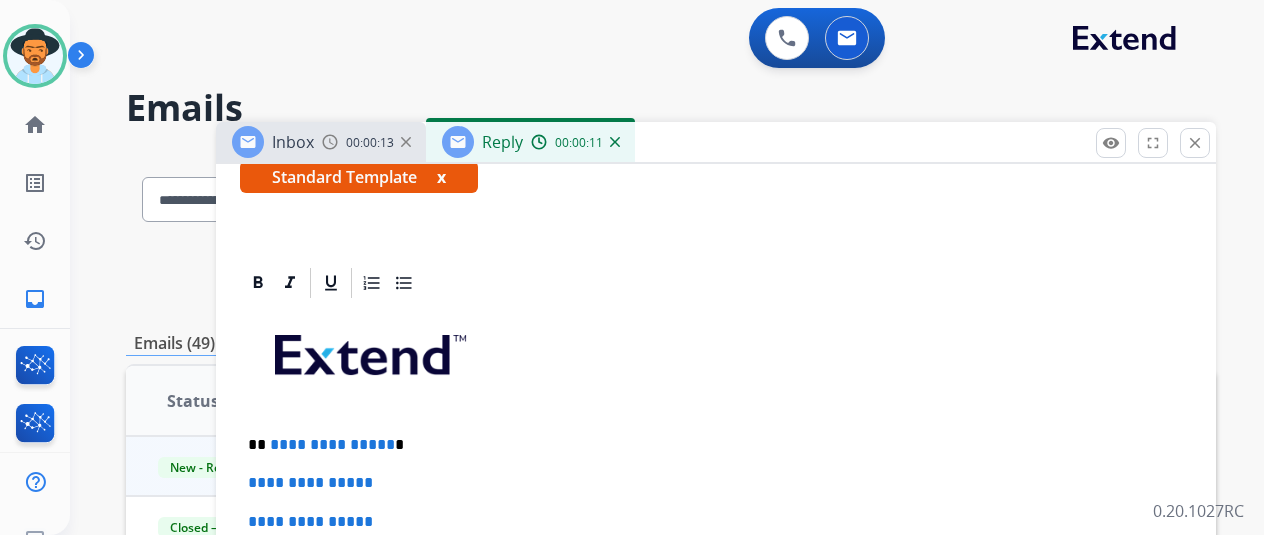 scroll, scrollTop: 315, scrollLeft: 0, axis: vertical 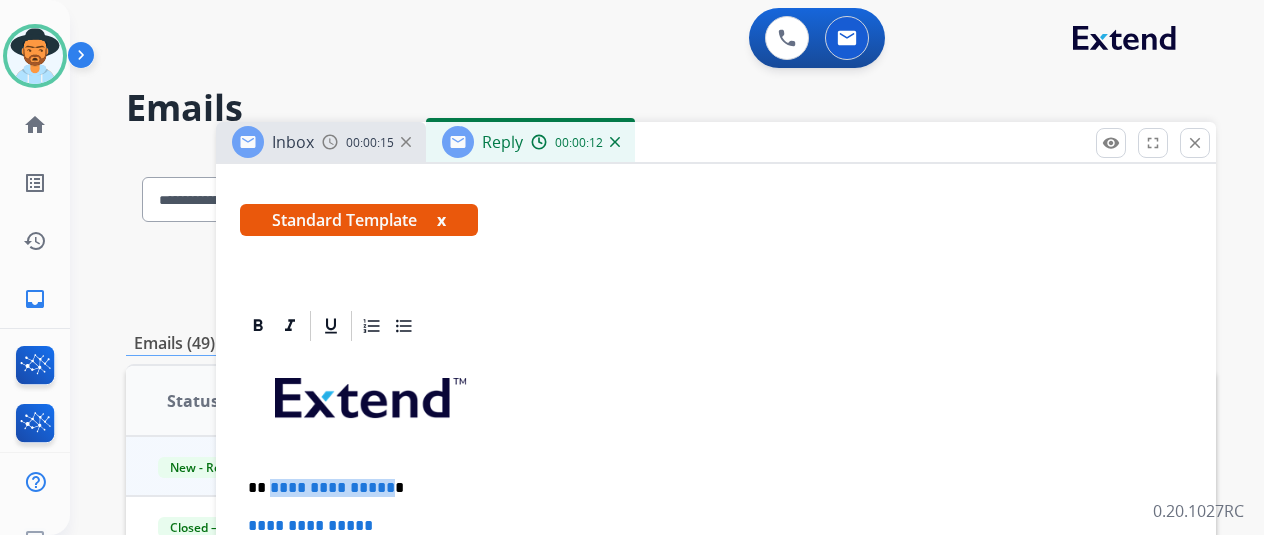drag, startPoint x: 397, startPoint y: 483, endPoint x: 285, endPoint y: 488, distance: 112.11155 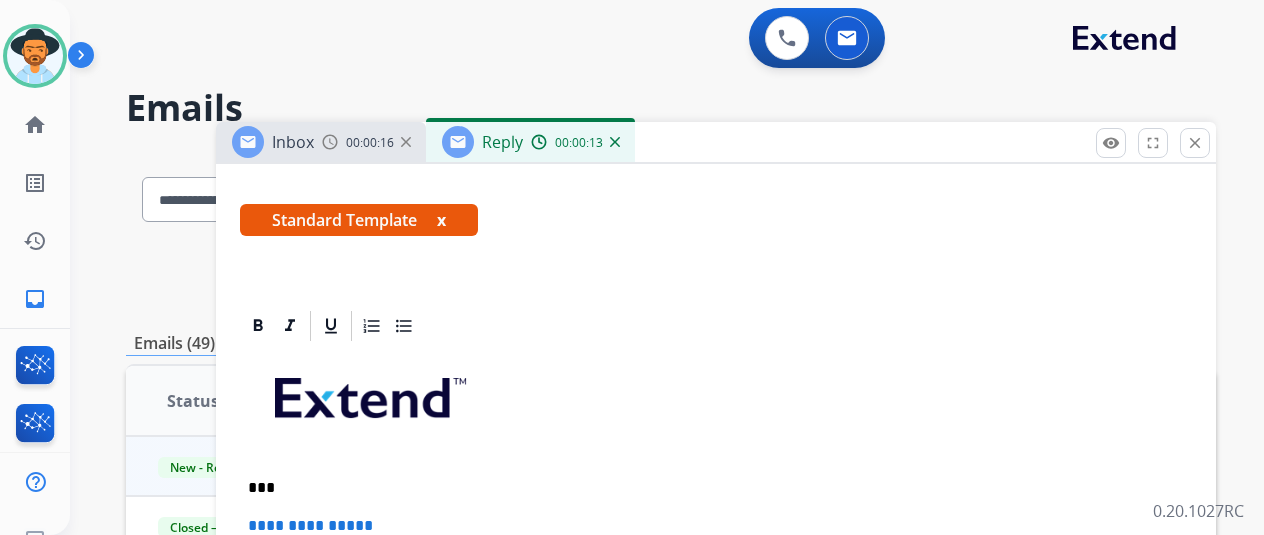 type 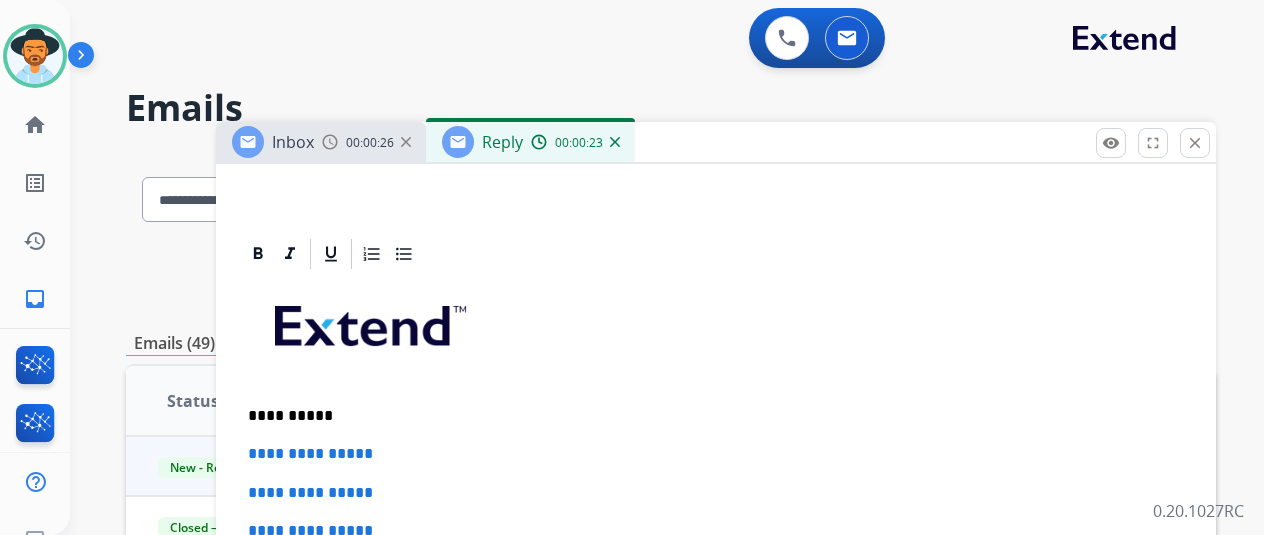 scroll, scrollTop: 515, scrollLeft: 0, axis: vertical 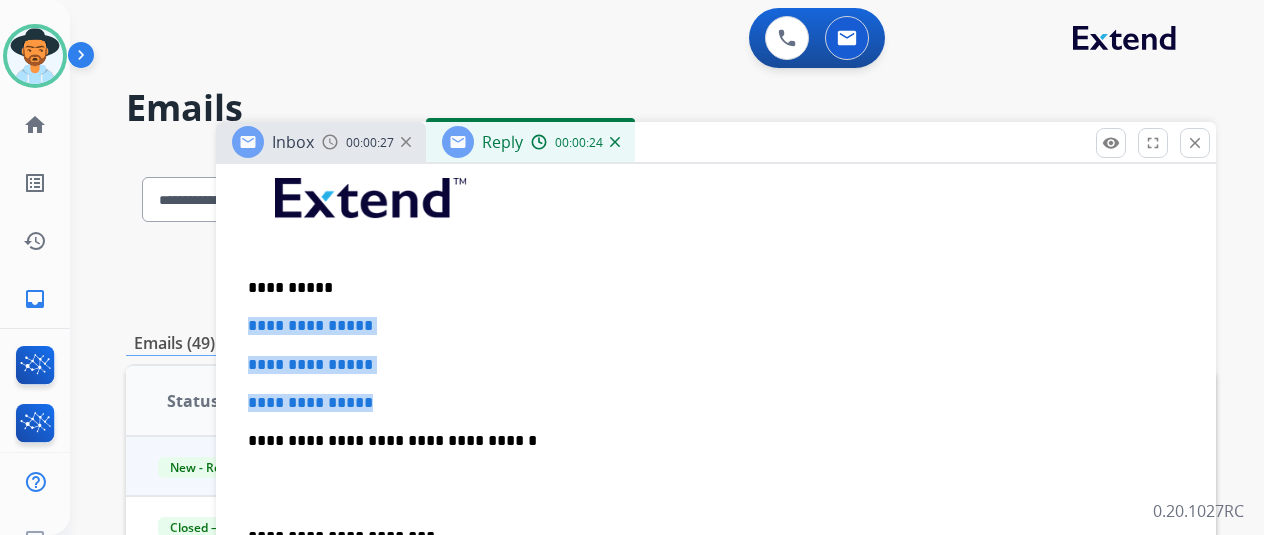 drag, startPoint x: 407, startPoint y: 395, endPoint x: 254, endPoint y: 310, distance: 175.02571 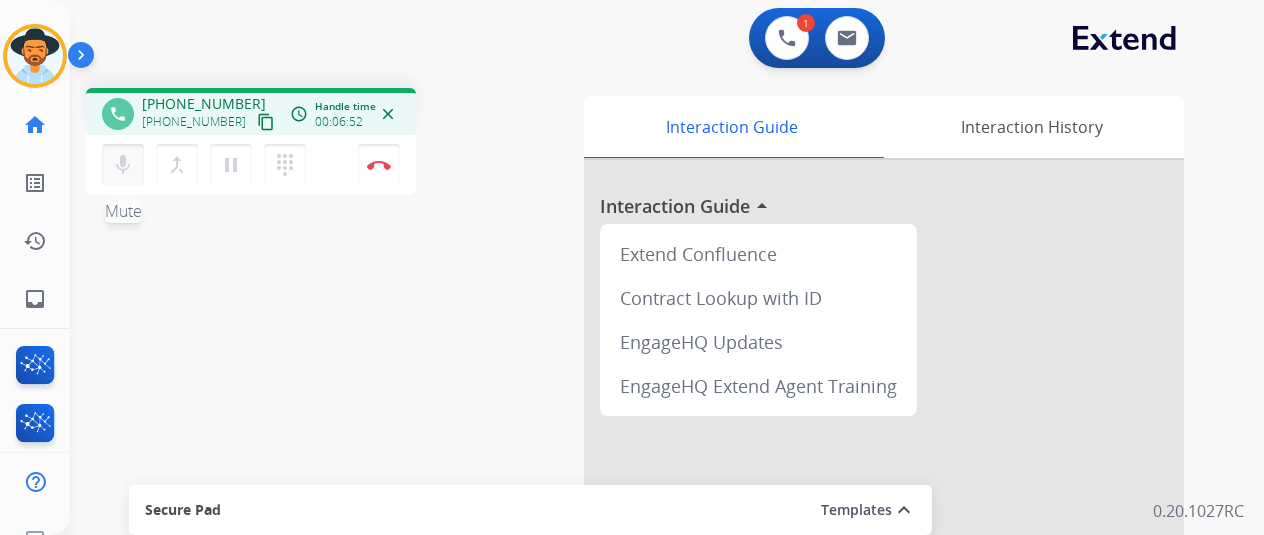 click on "mic" at bounding box center (123, 165) 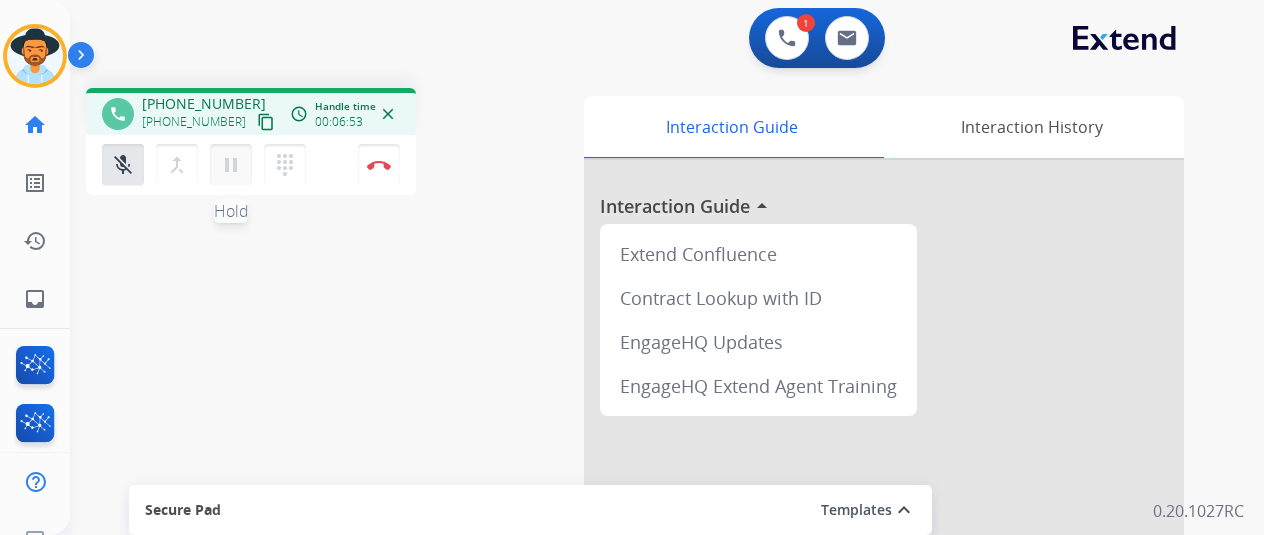 click on "pause Hold" at bounding box center (231, 165) 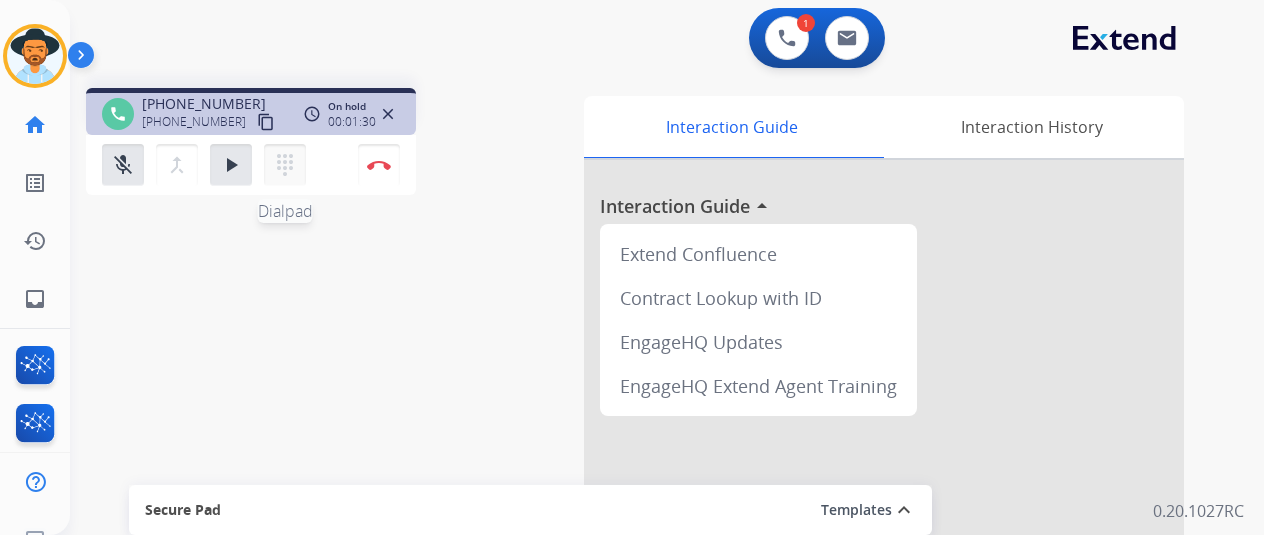 click on "dialpad" at bounding box center (285, 165) 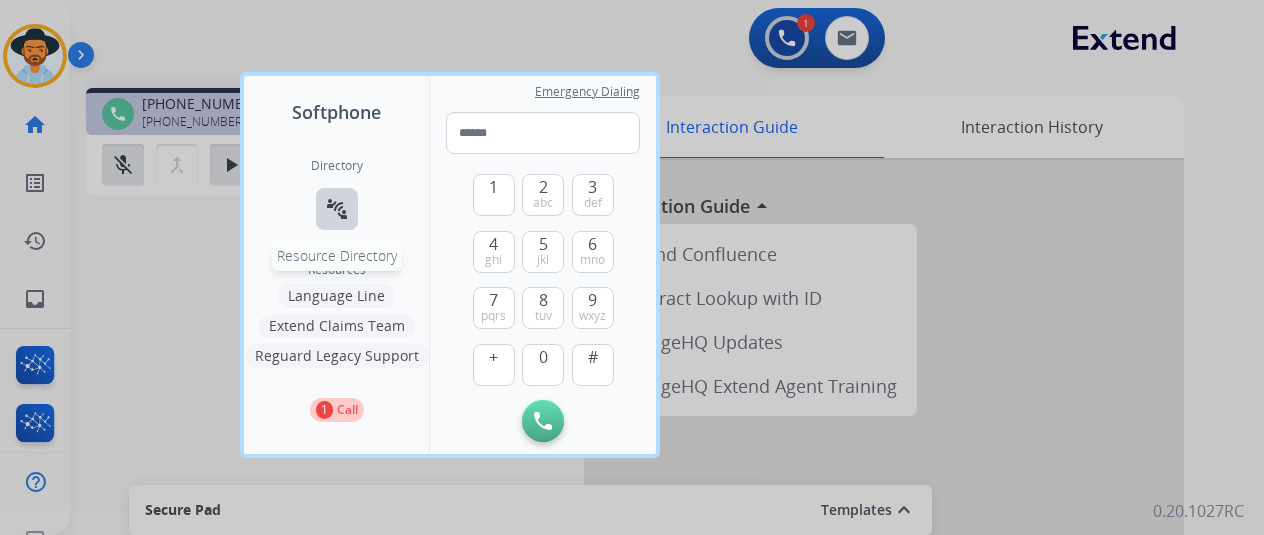 click on "connect_without_contact Resource Directory" at bounding box center (337, 209) 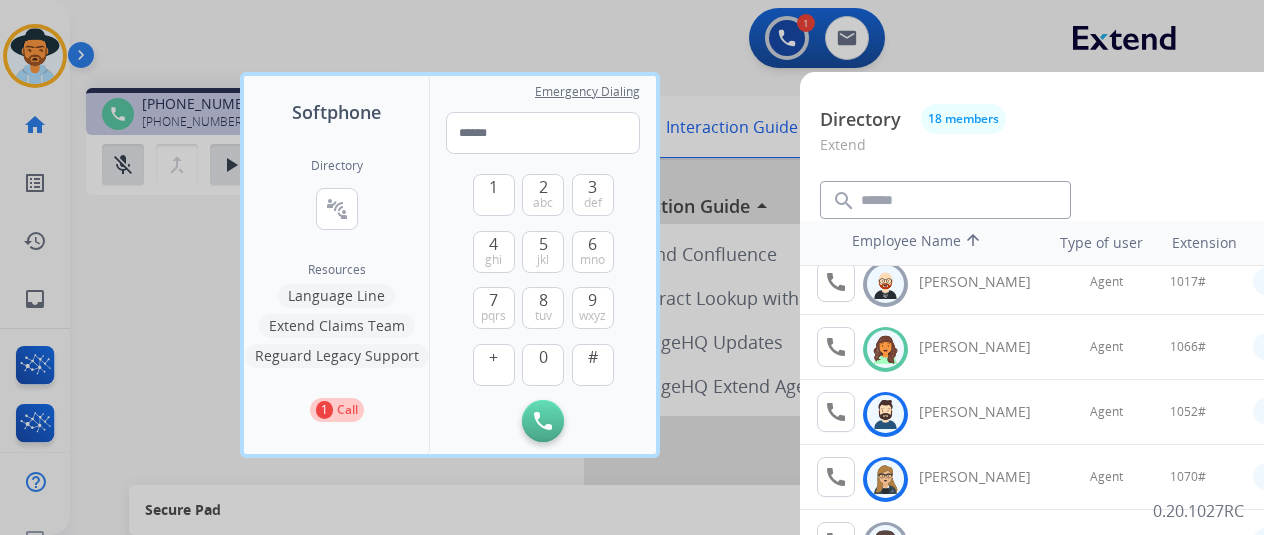scroll, scrollTop: 300, scrollLeft: 0, axis: vertical 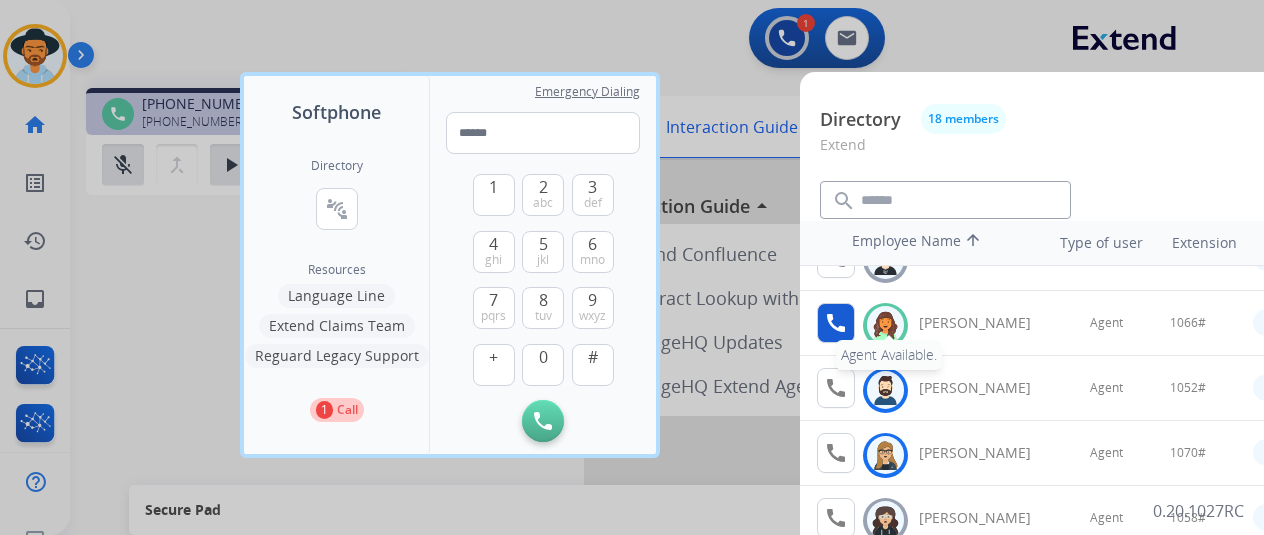 click on "call" at bounding box center (836, 323) 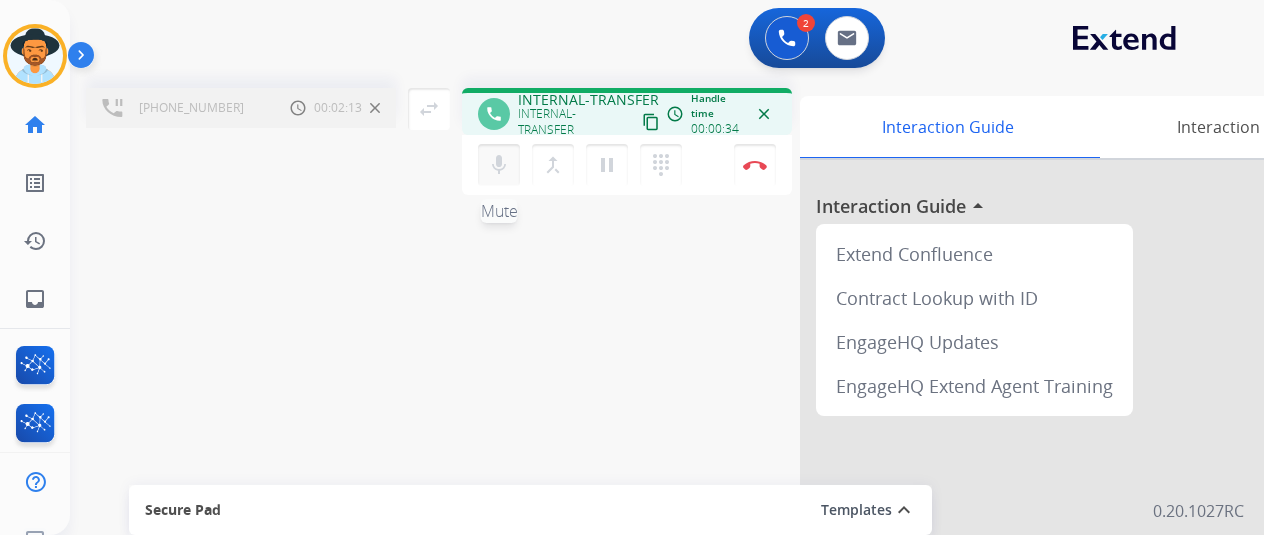 click on "mic" at bounding box center [499, 165] 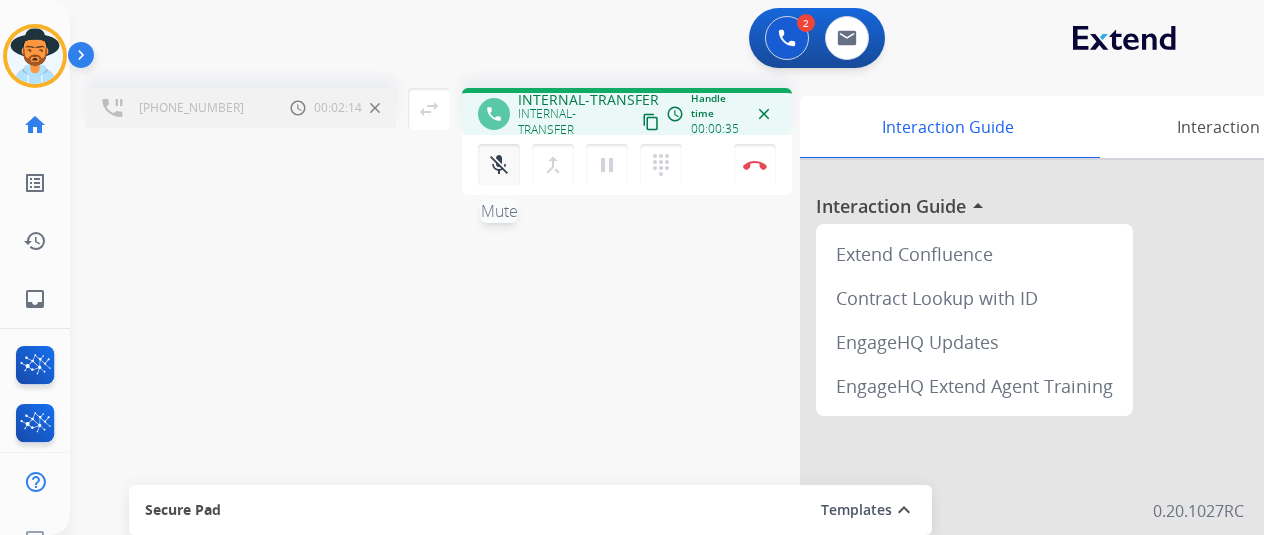 click on "mic_off" at bounding box center (499, 165) 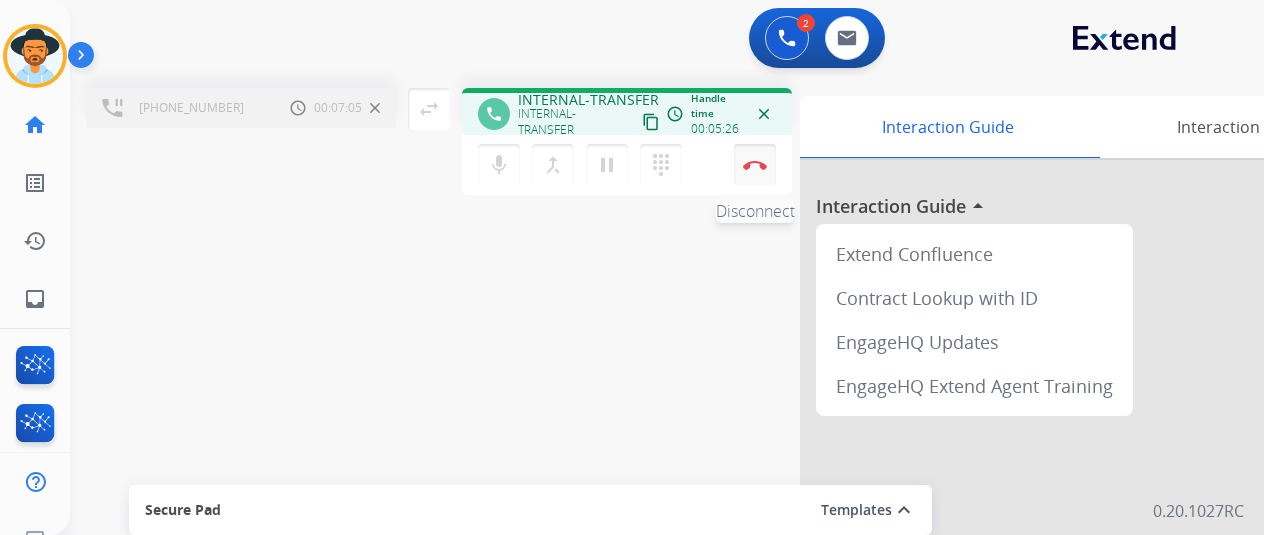 click on "Disconnect" at bounding box center [755, 165] 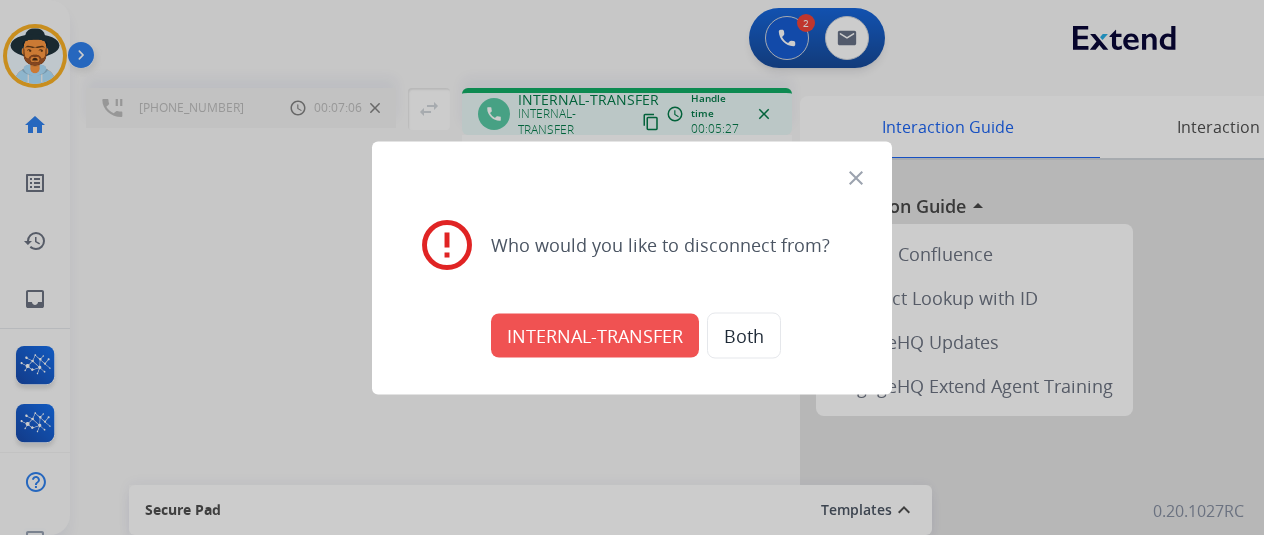 click on "INTERNAL-TRANSFER" at bounding box center (595, 335) 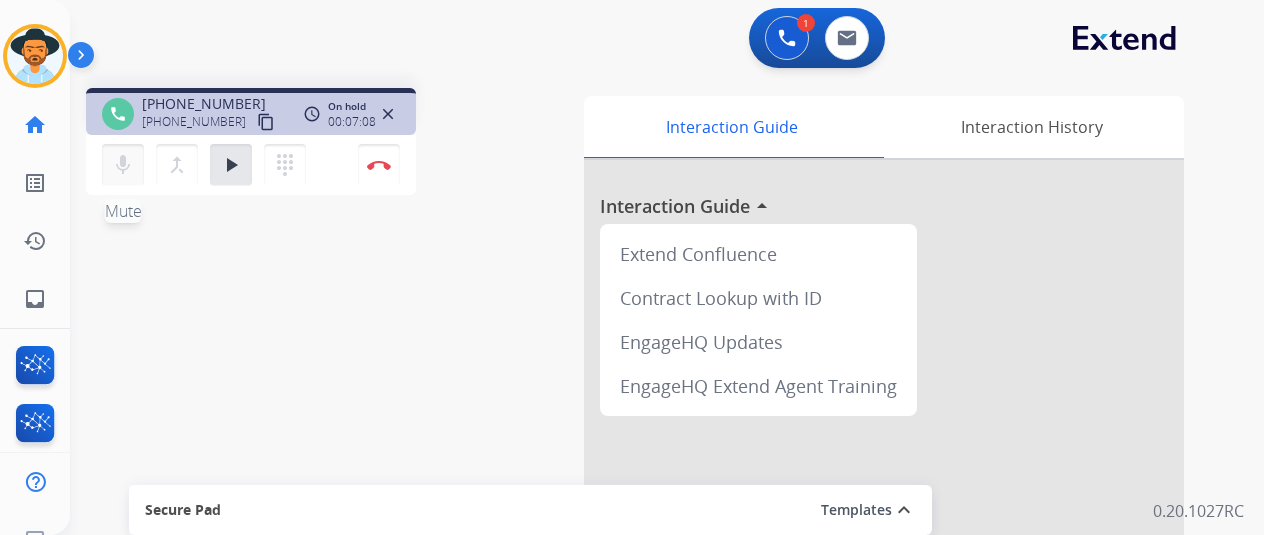 click on "mic Mute" at bounding box center [123, 165] 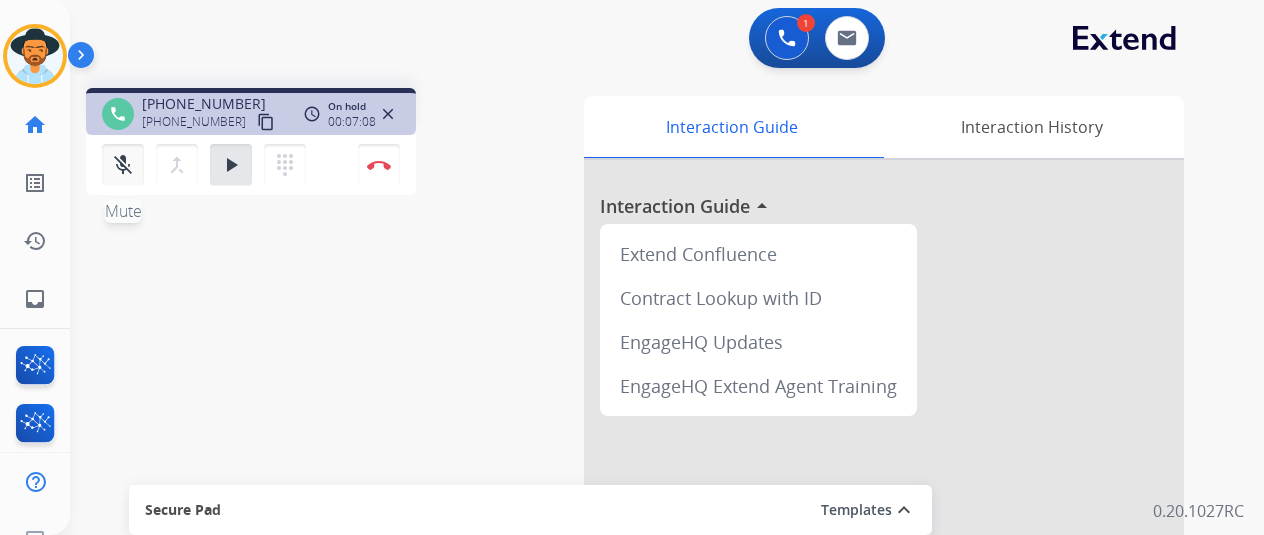 click on "mic_off Mute" at bounding box center [123, 165] 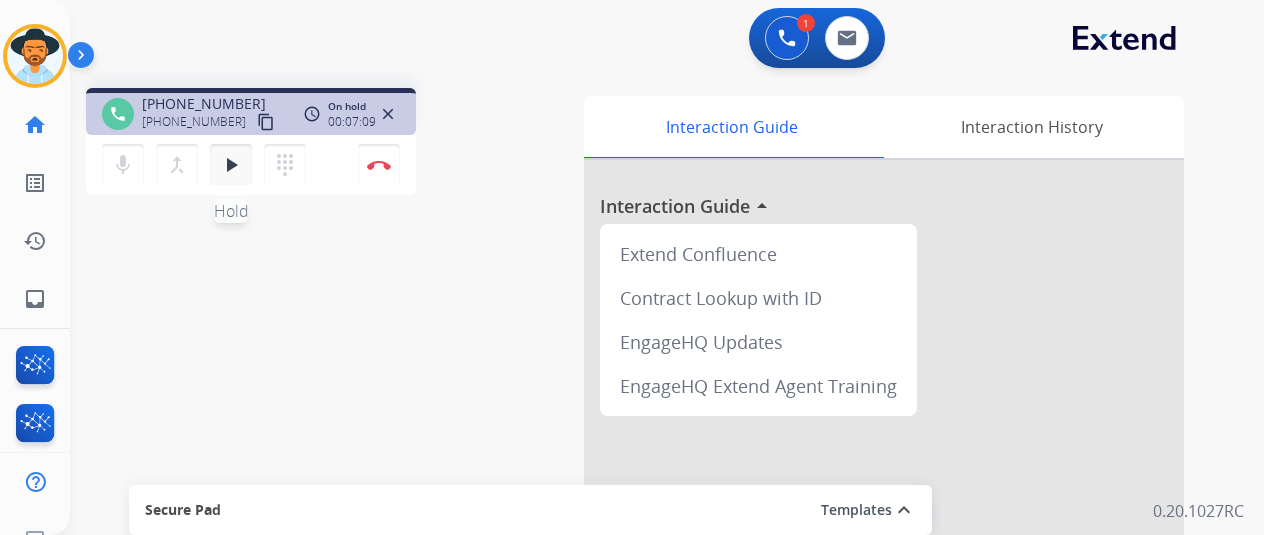 click on "play_arrow" at bounding box center [231, 165] 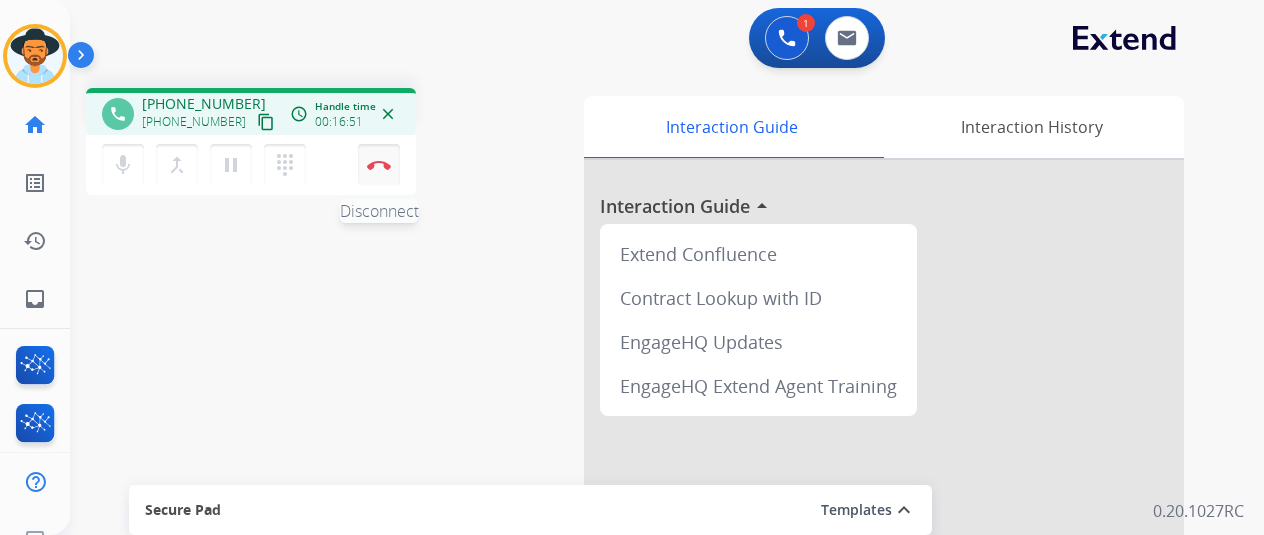 click at bounding box center [379, 165] 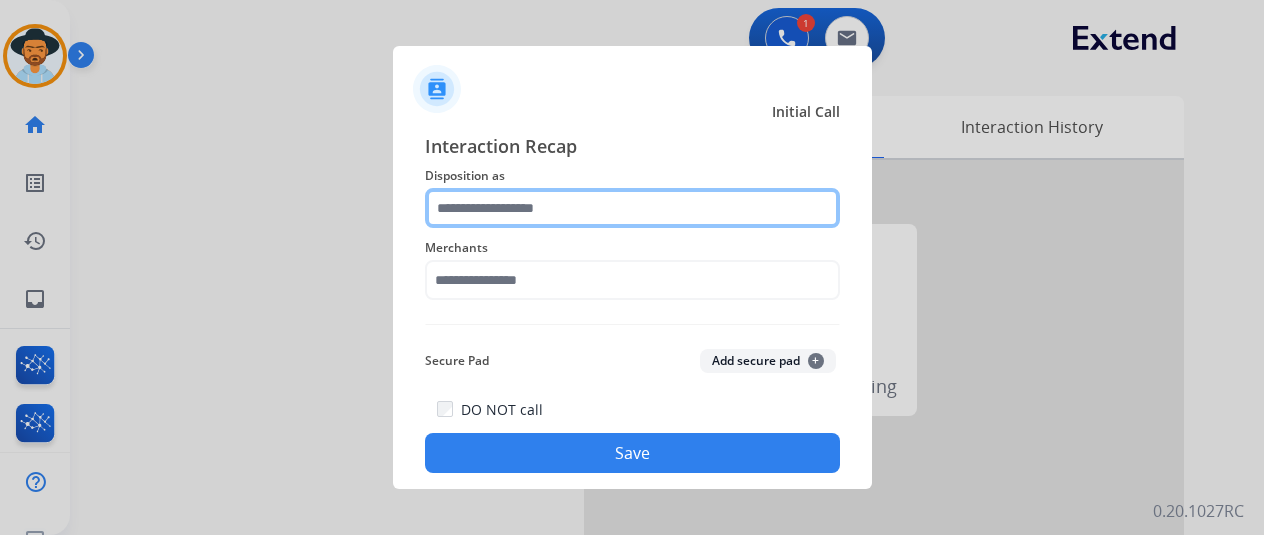 drag, startPoint x: 610, startPoint y: 165, endPoint x: 630, endPoint y: 219, distance: 57.58472 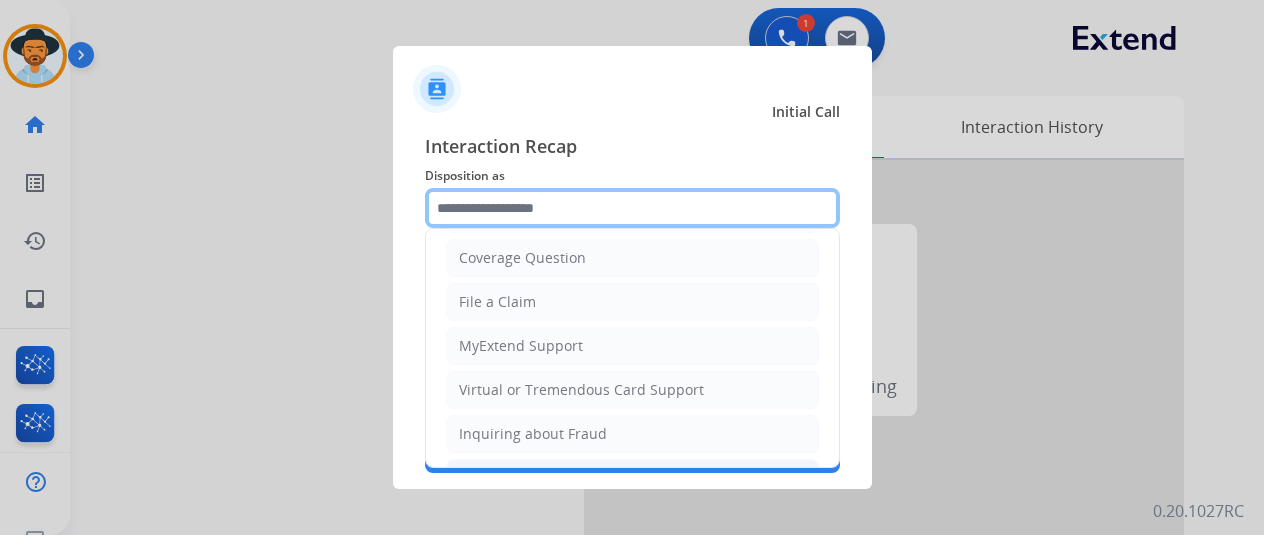 scroll, scrollTop: 200, scrollLeft: 0, axis: vertical 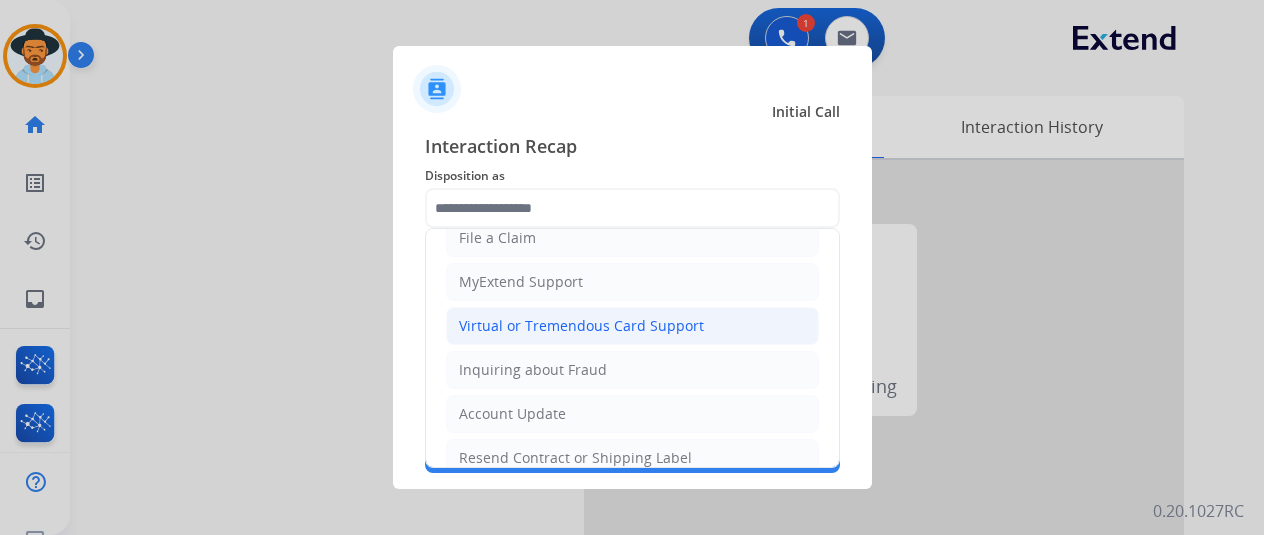 click on "Virtual or Tremendous Card Support" 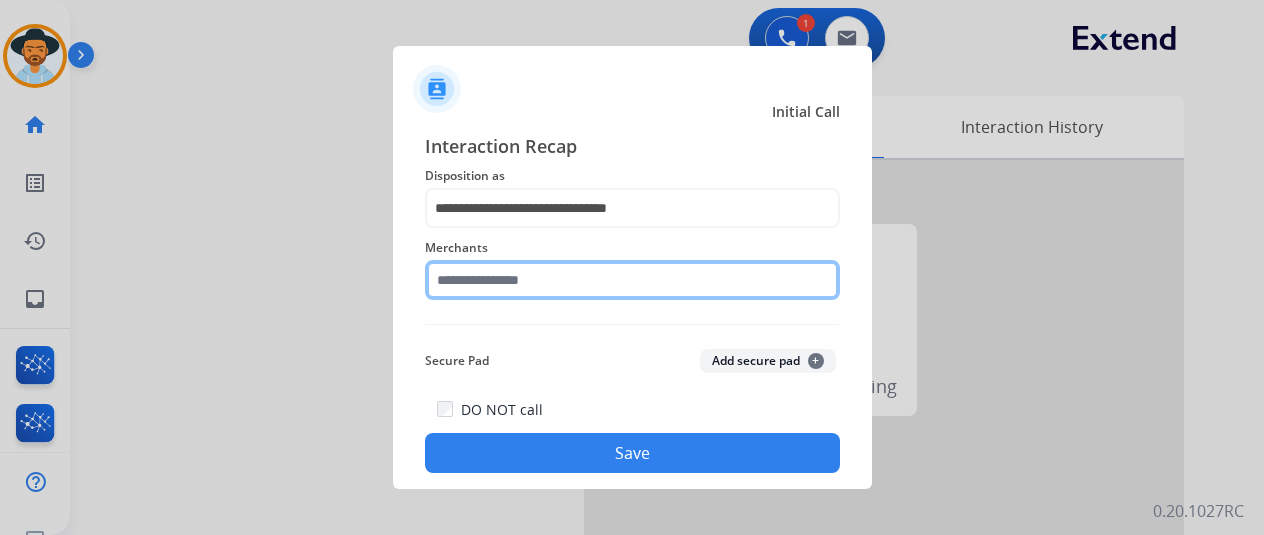 click 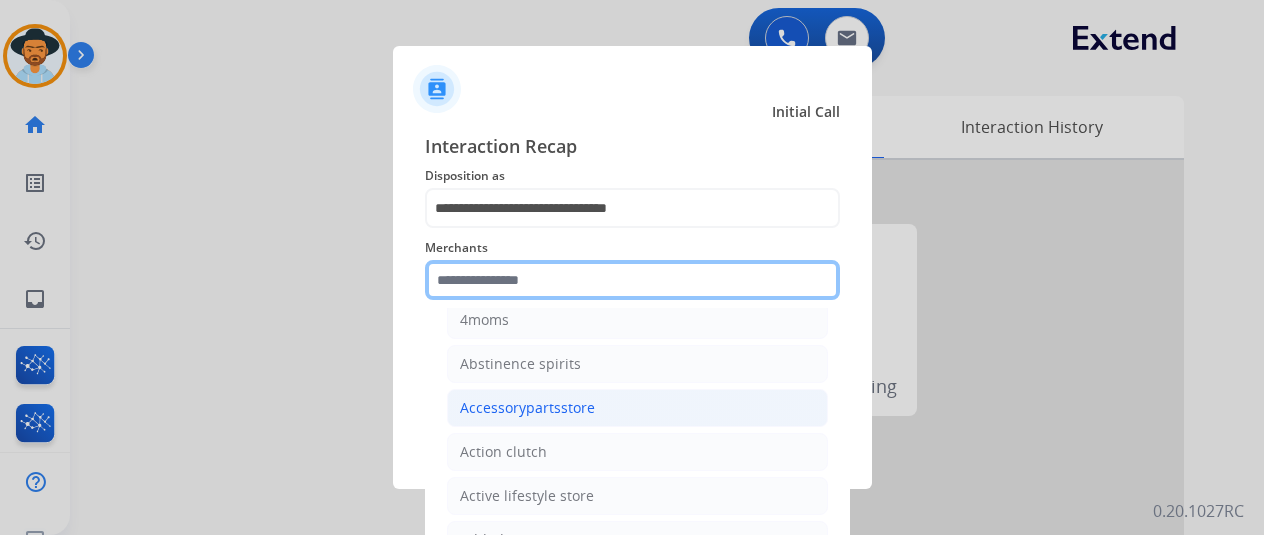 scroll, scrollTop: 400, scrollLeft: 0, axis: vertical 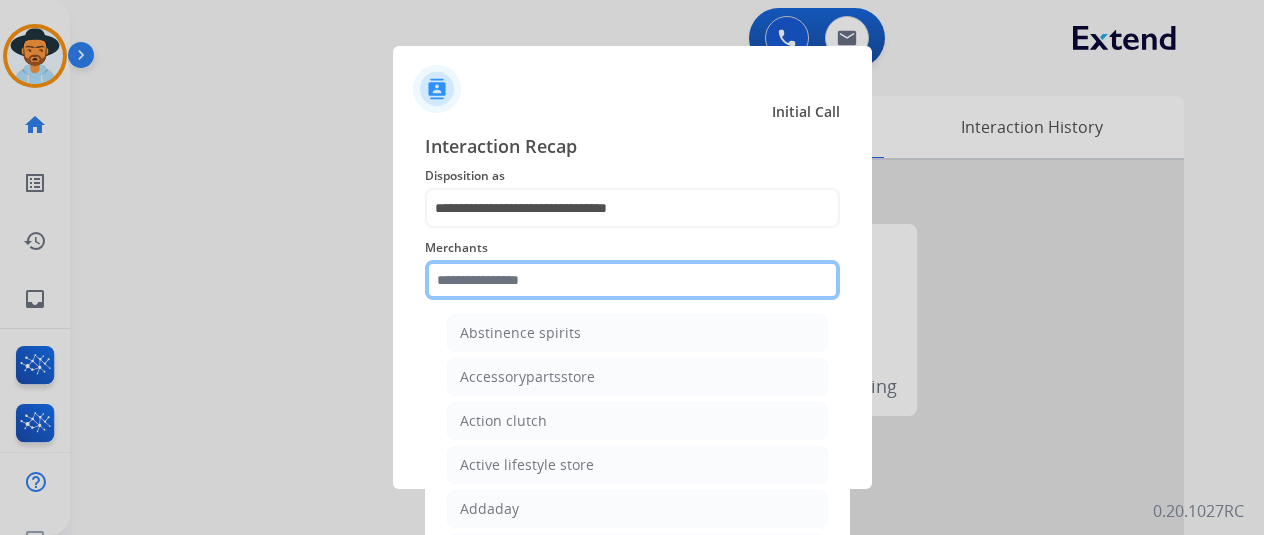 click 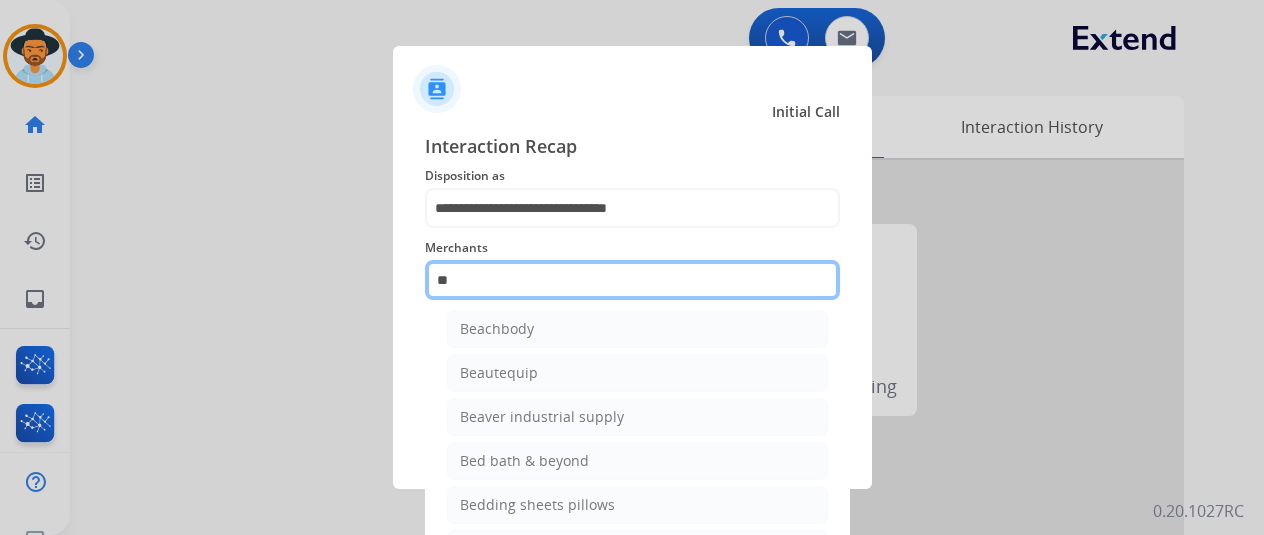 scroll, scrollTop: 0, scrollLeft: 0, axis: both 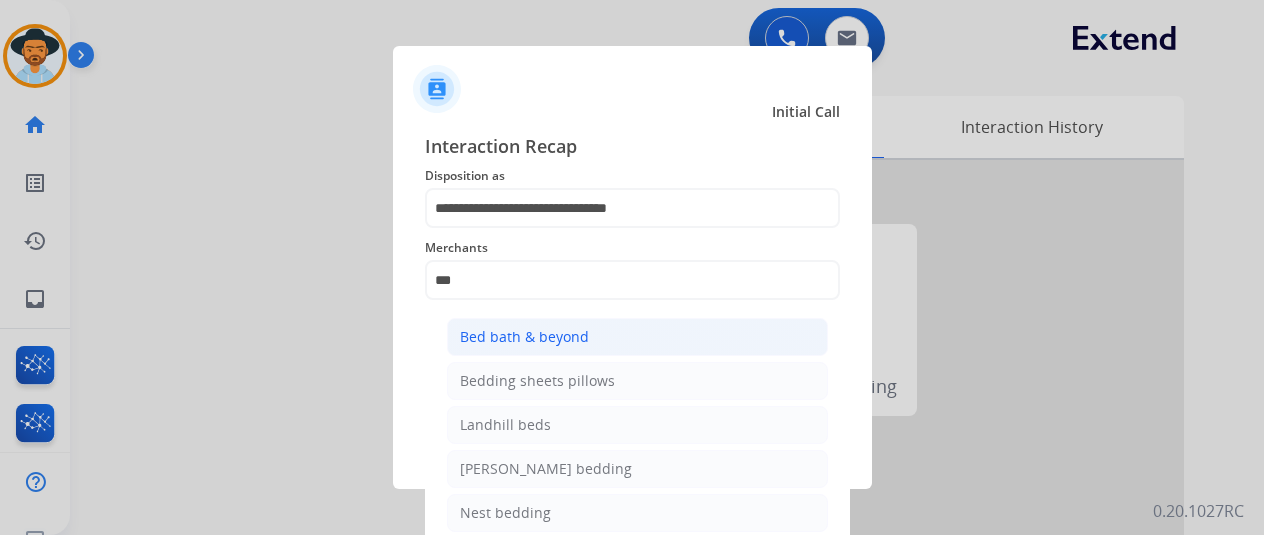 click on "Bed bath & beyond" 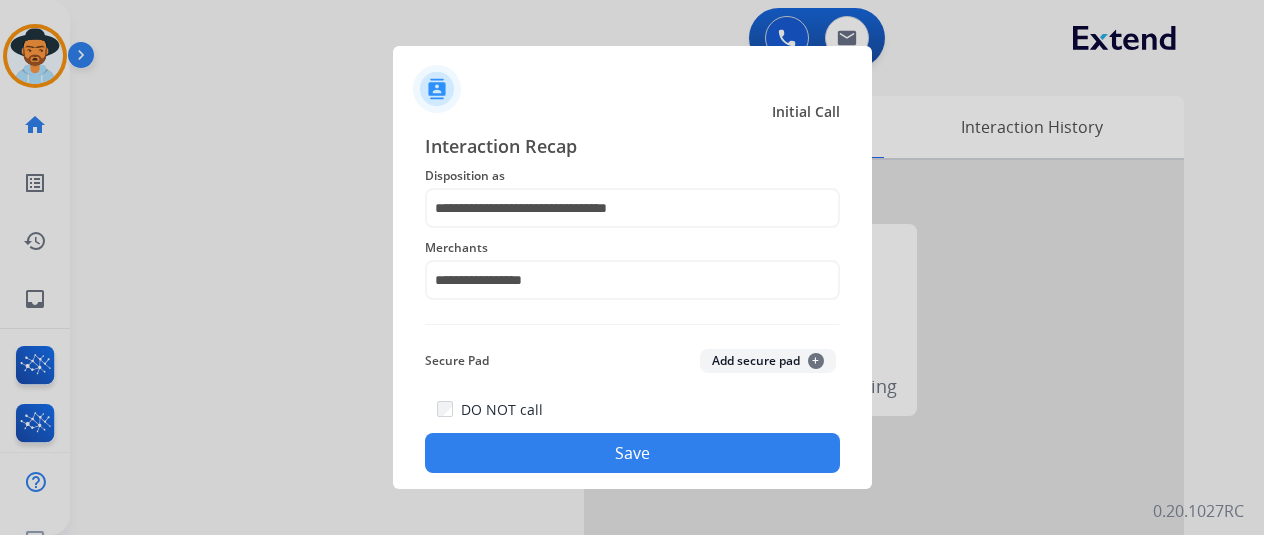 click on "Save" 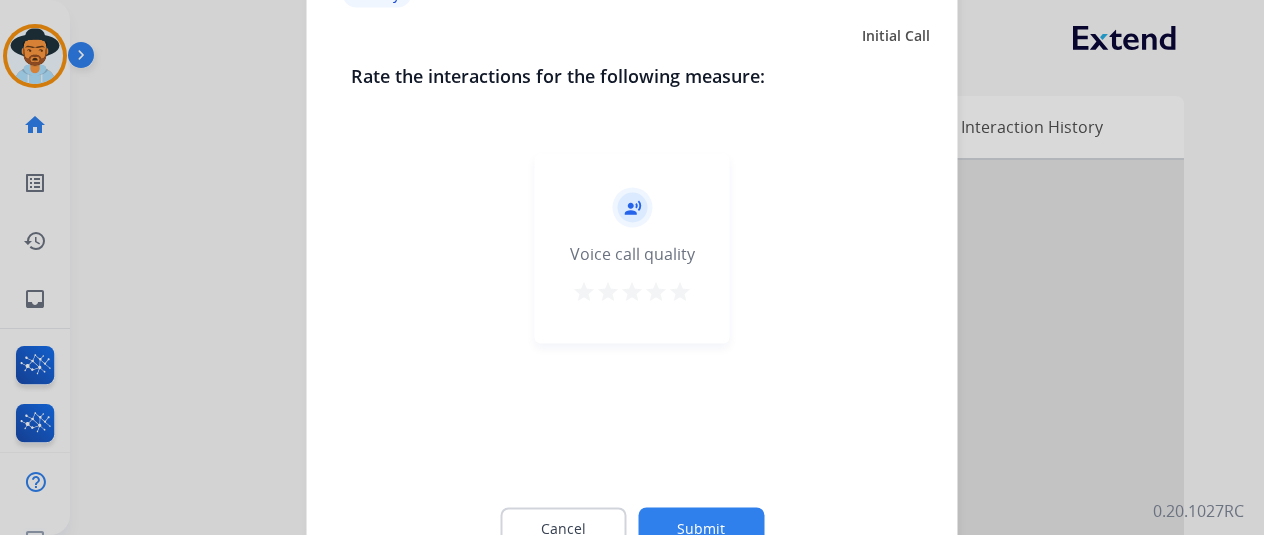 click on "star" at bounding box center [680, 291] 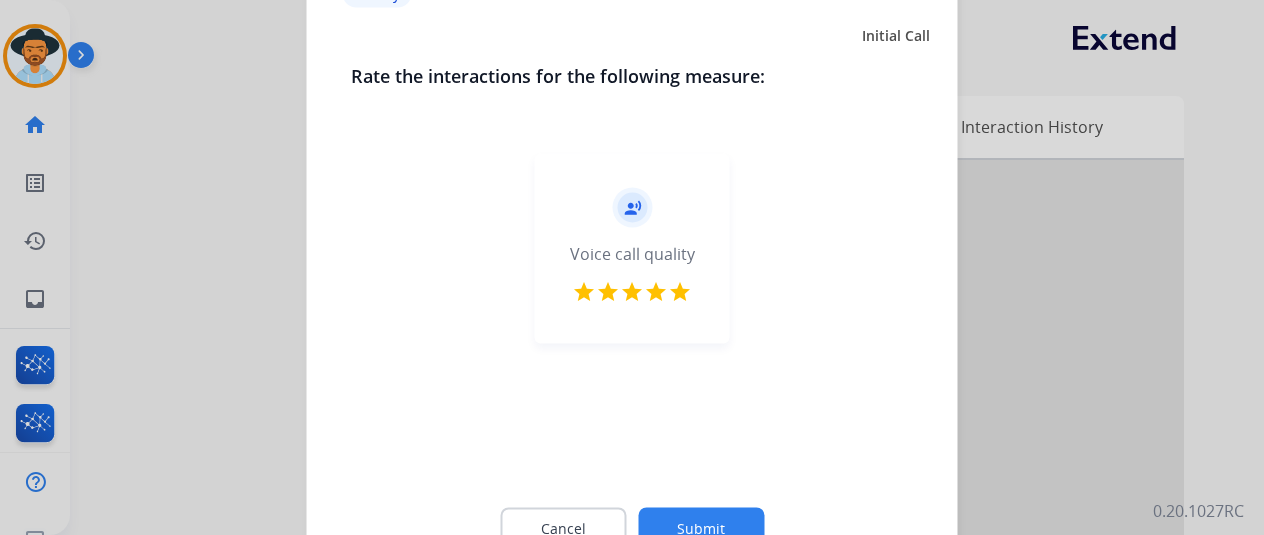 click on "Submit" 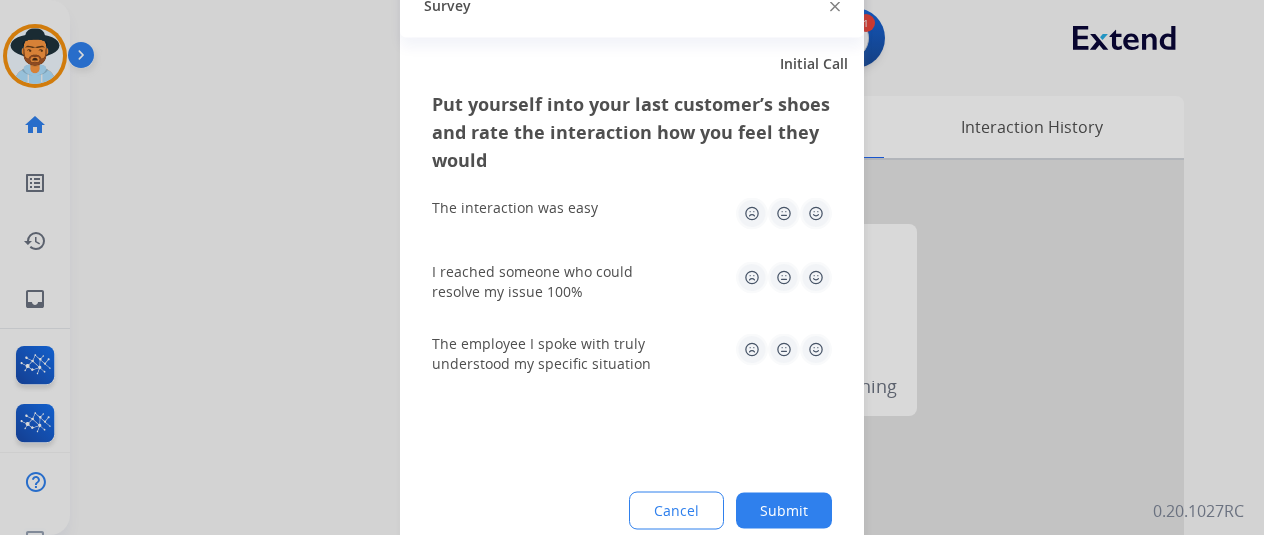 click 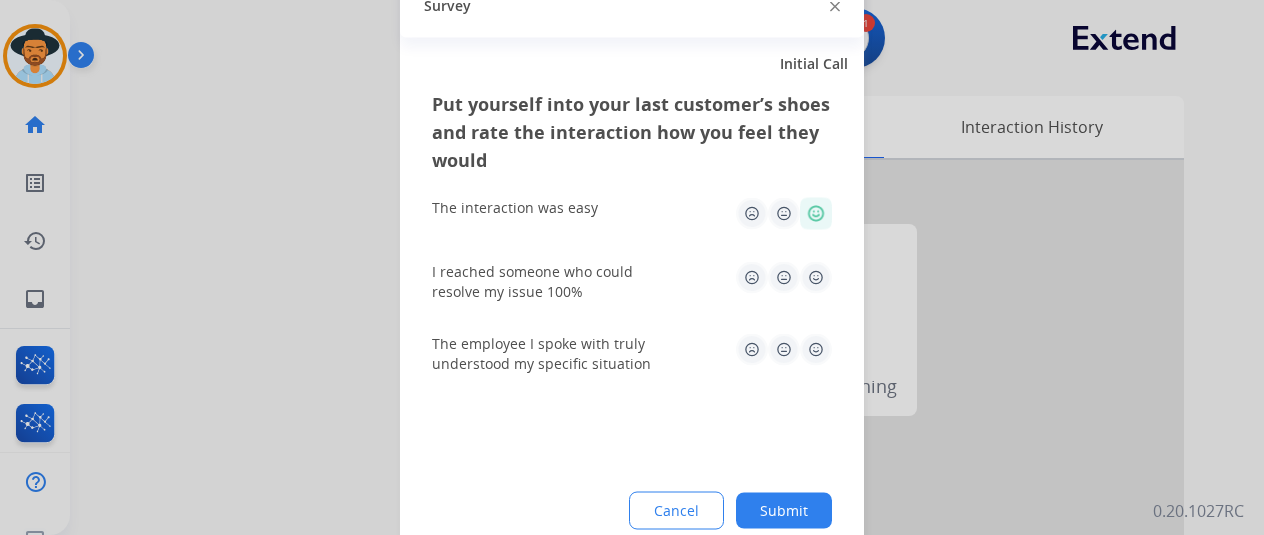 click on "I reached someone who could resolve my issue 100%" 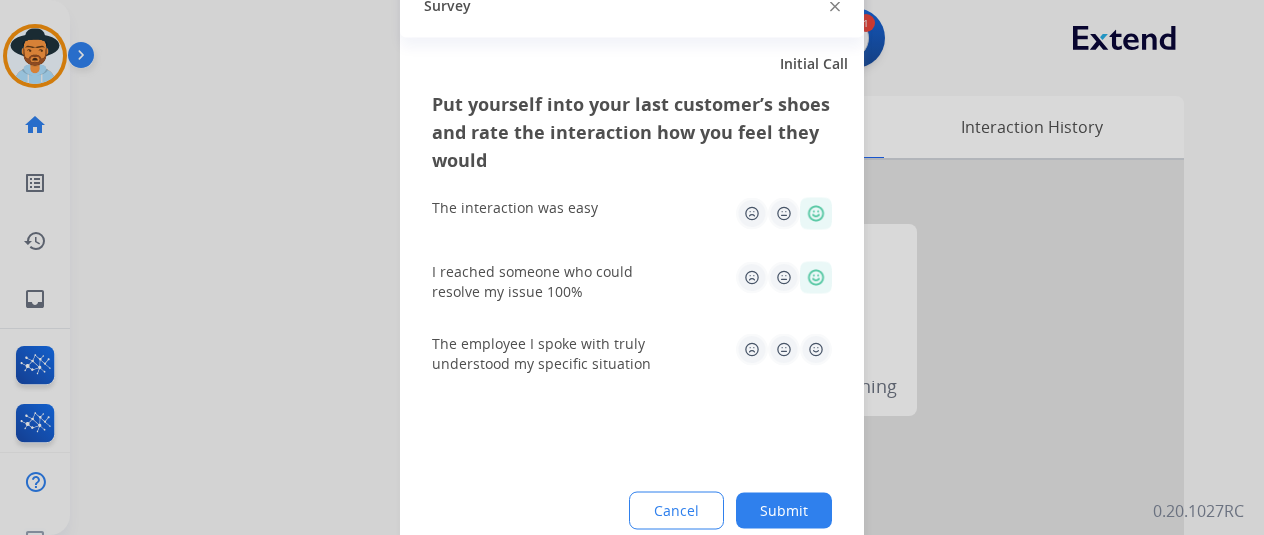 click 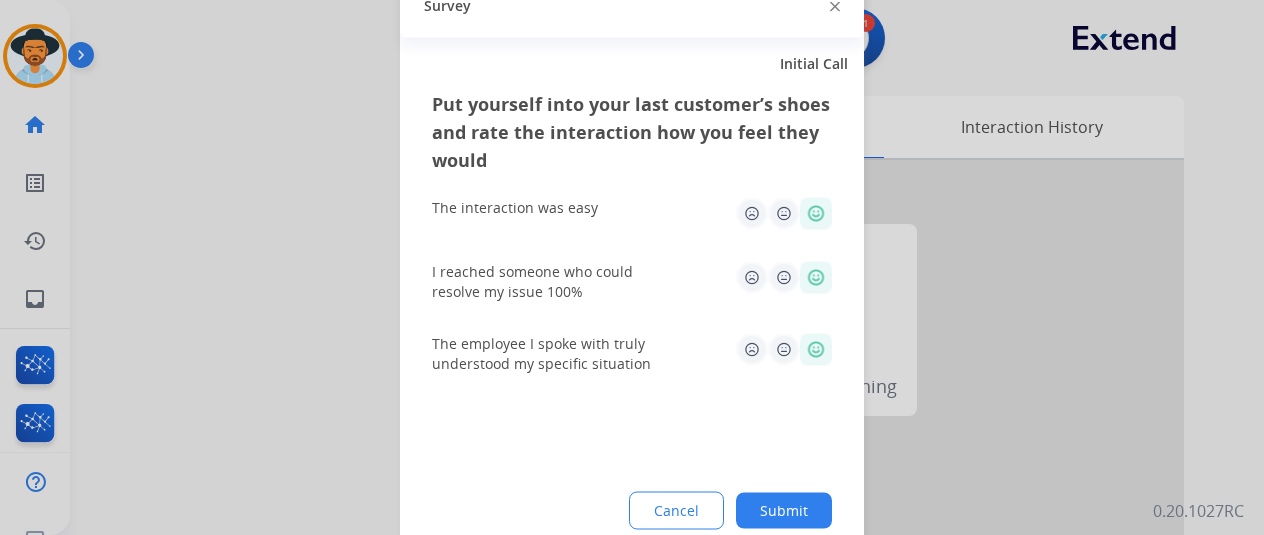 click on "Submit" 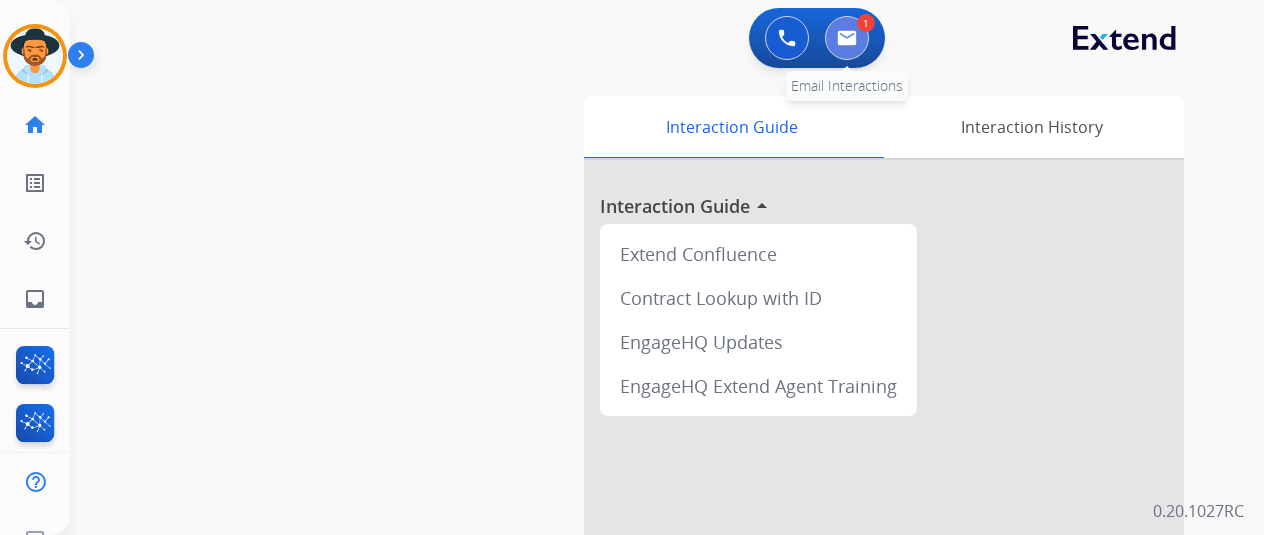 click at bounding box center (847, 38) 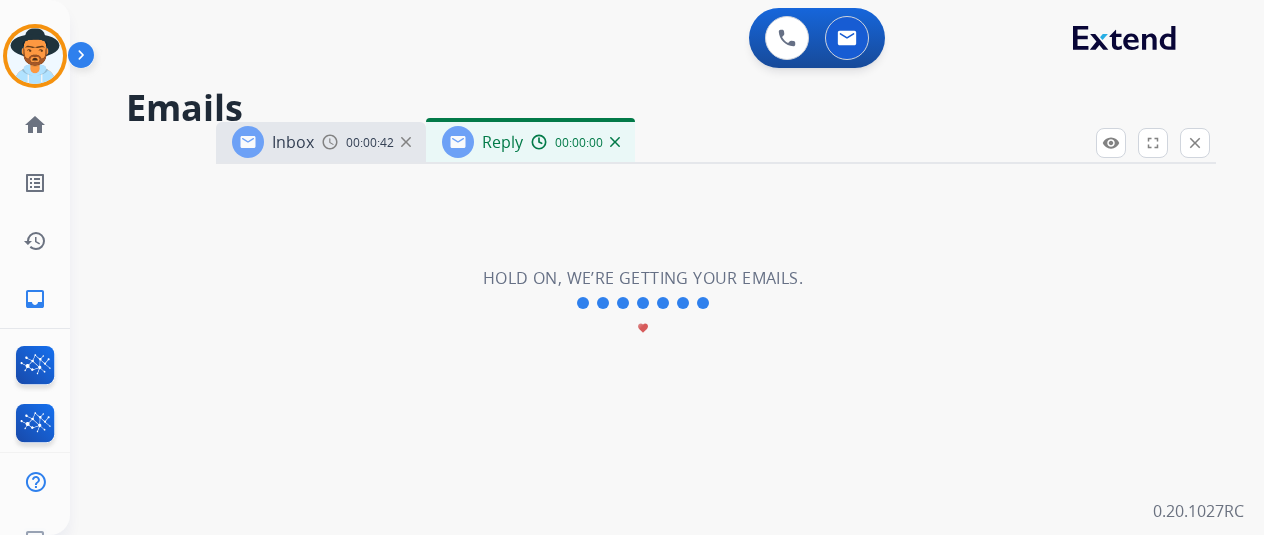 select on "**********" 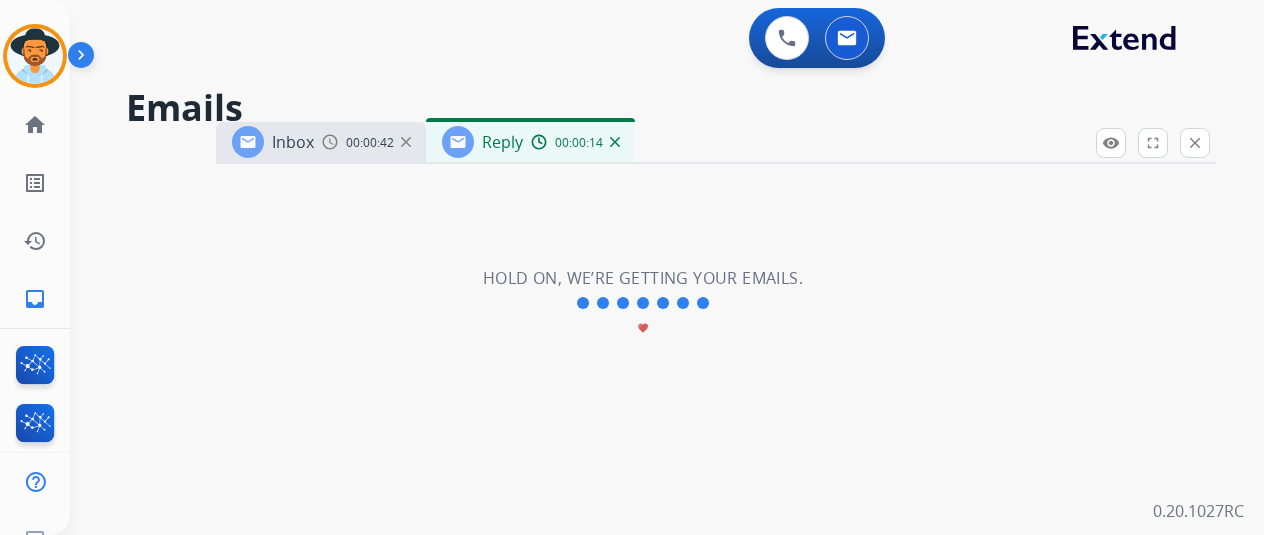 click on "Inbox" at bounding box center (293, 142) 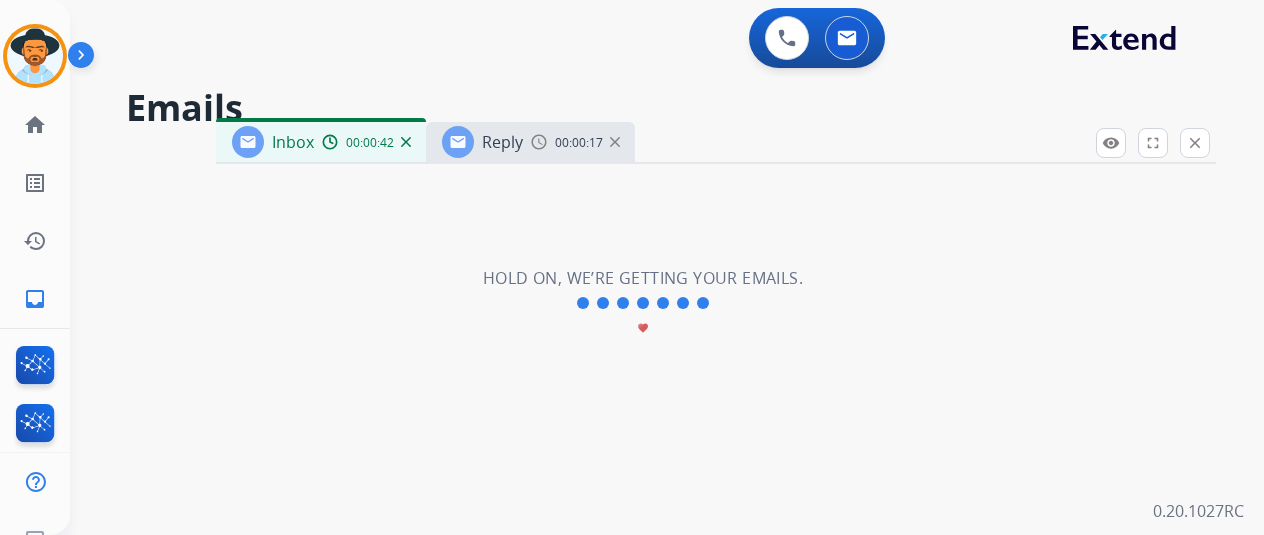 click on "Reply  00:00:17" at bounding box center [530, 142] 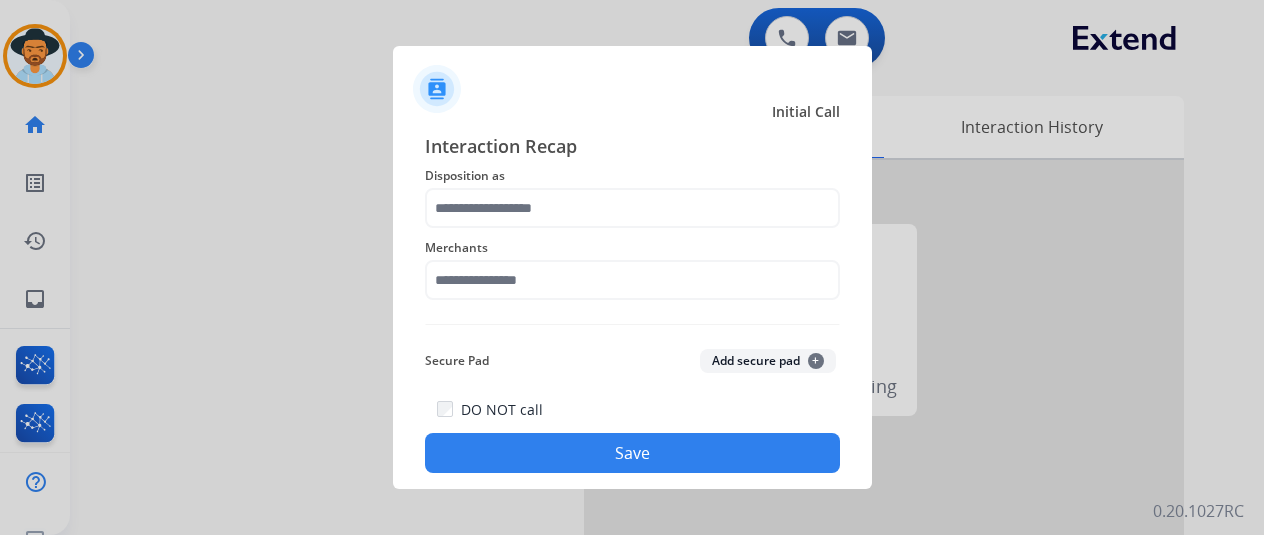 click on "Merchants" 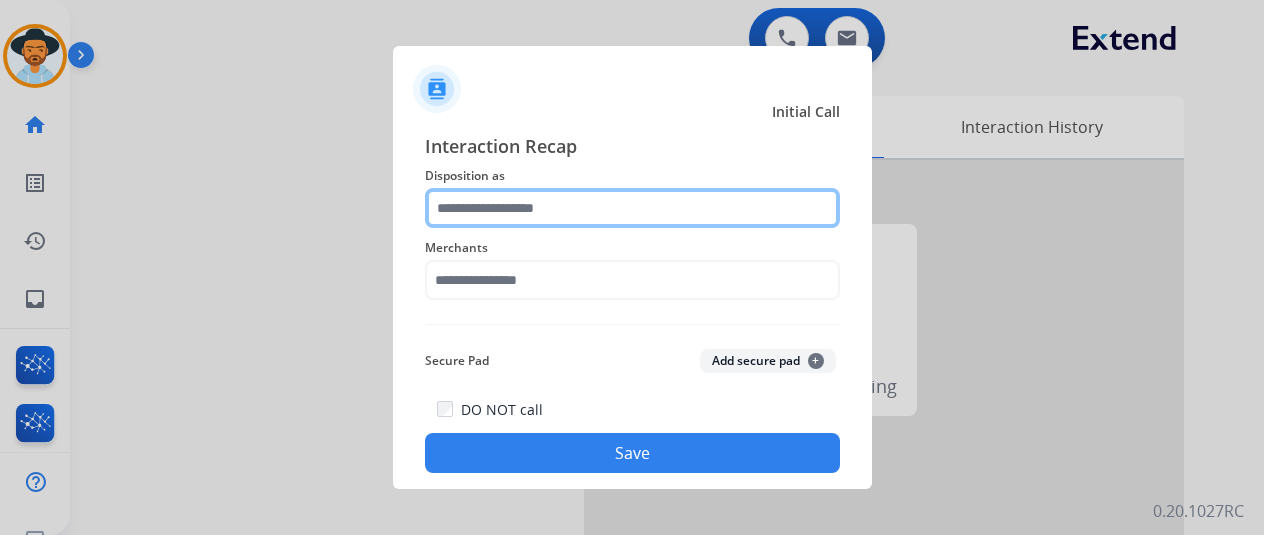 click 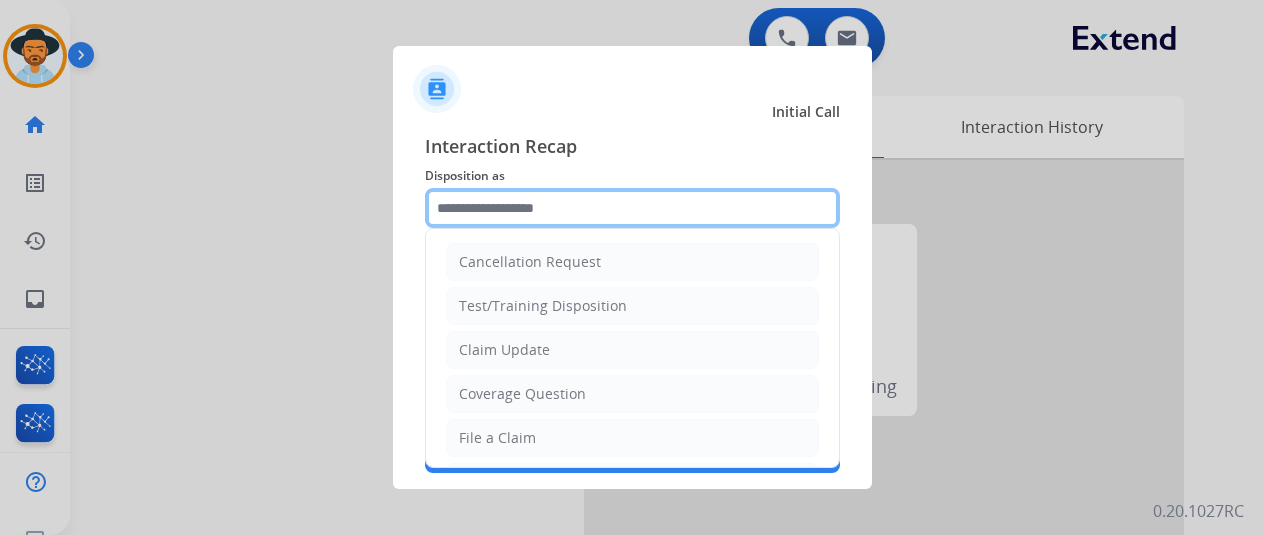 scroll, scrollTop: 300, scrollLeft: 0, axis: vertical 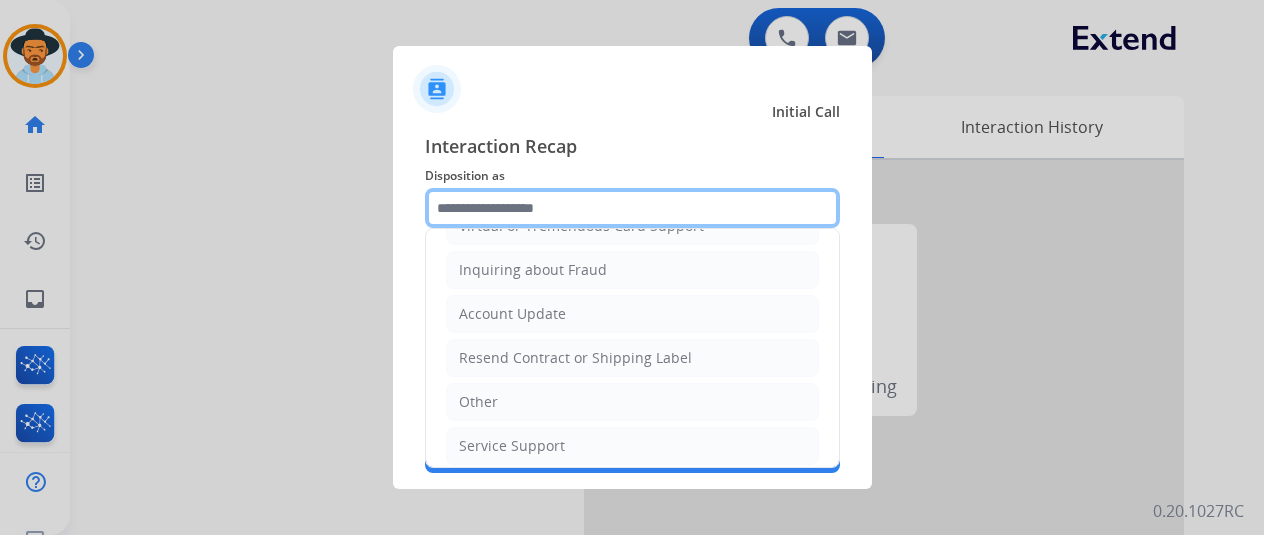 click 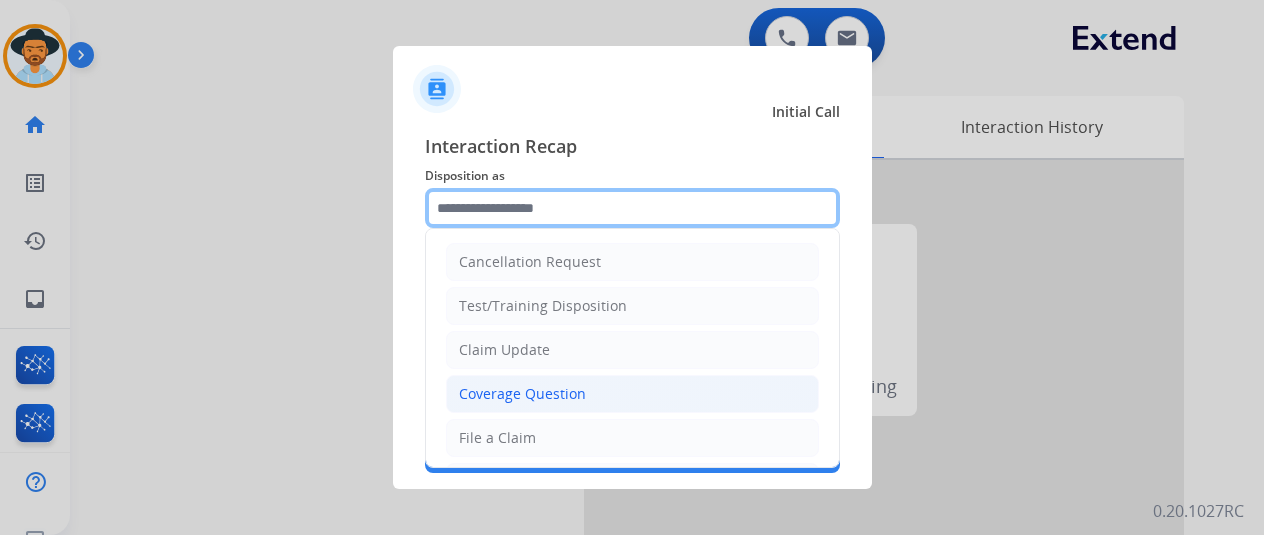 scroll, scrollTop: 100, scrollLeft: 0, axis: vertical 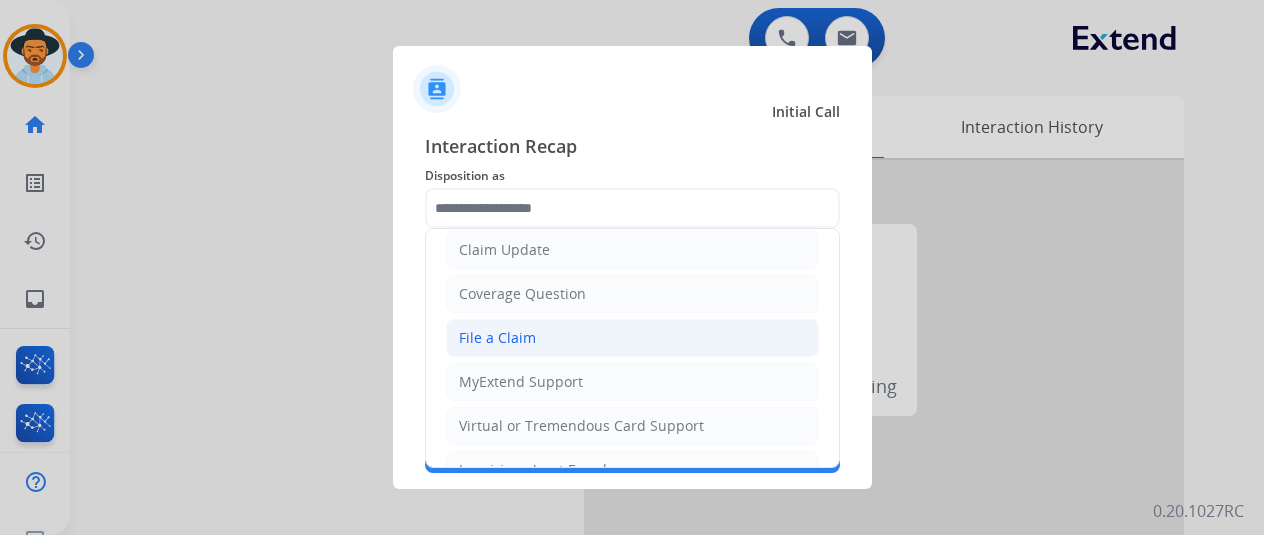 click on "File a Claim" 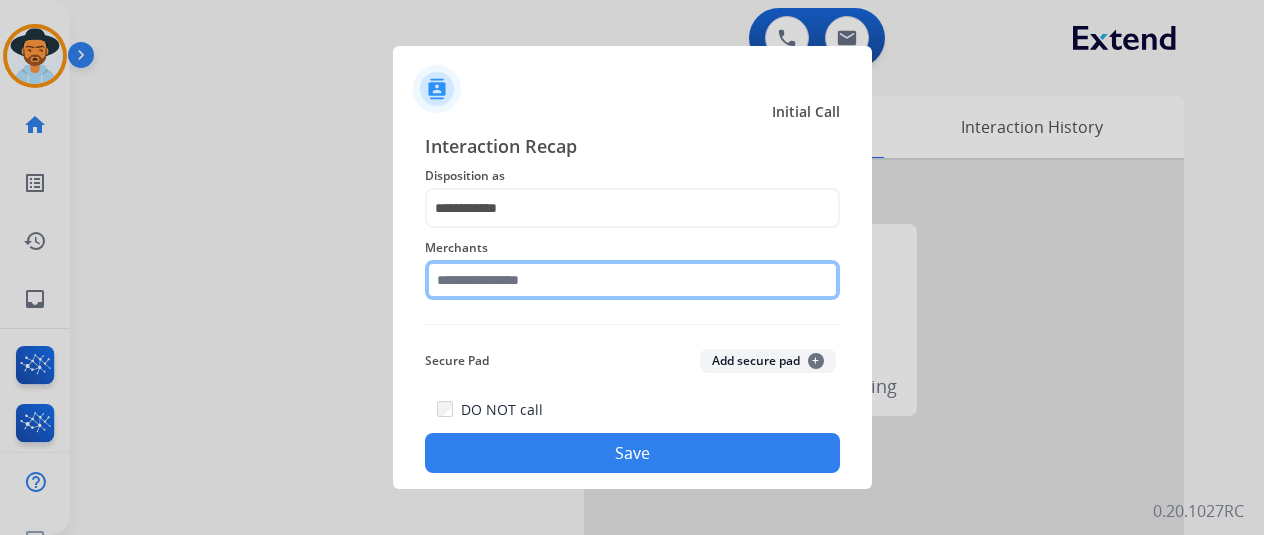 click 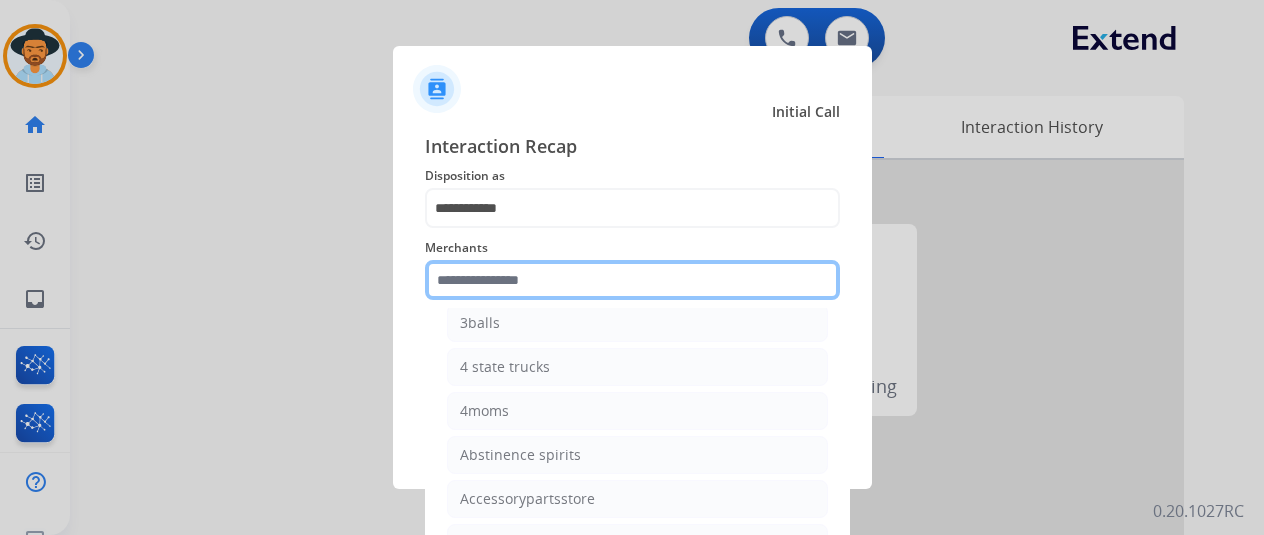 scroll, scrollTop: 400, scrollLeft: 0, axis: vertical 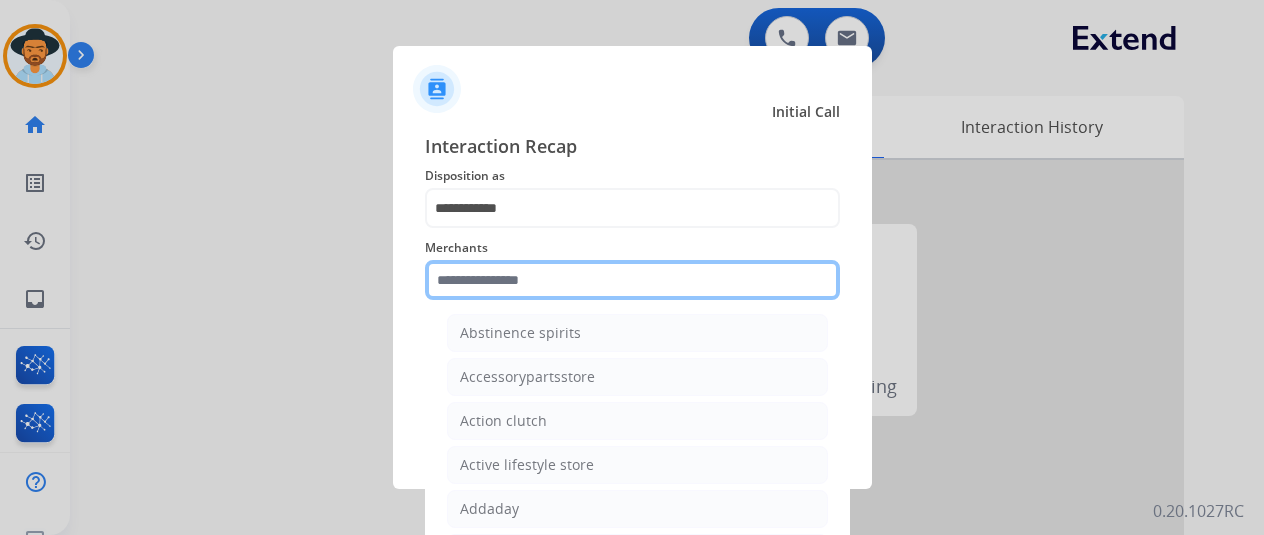 click 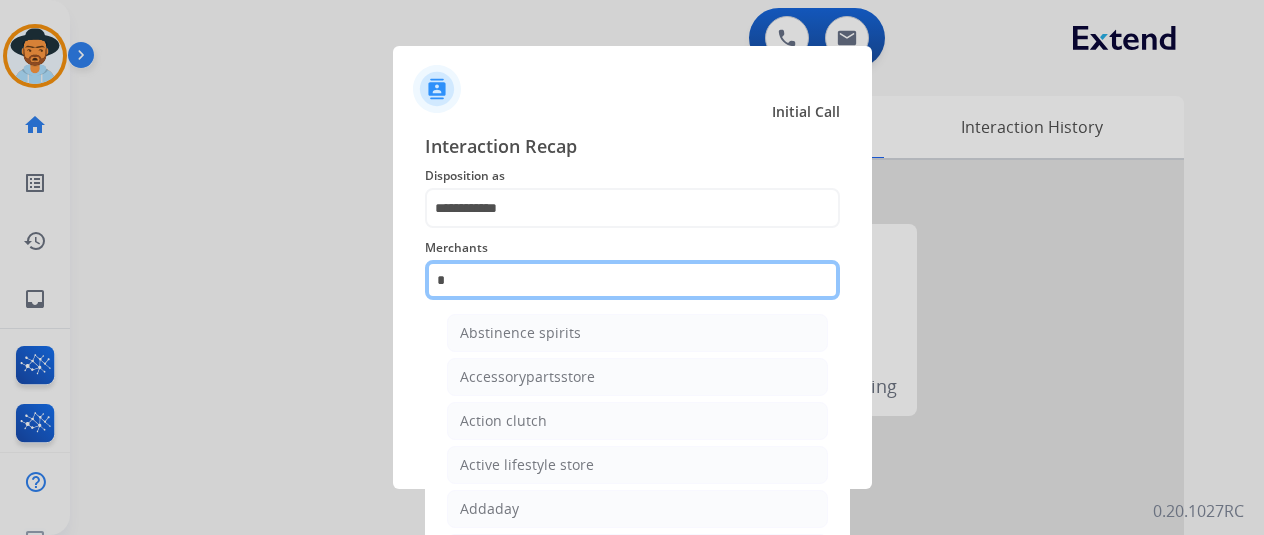 scroll, scrollTop: 0, scrollLeft: 0, axis: both 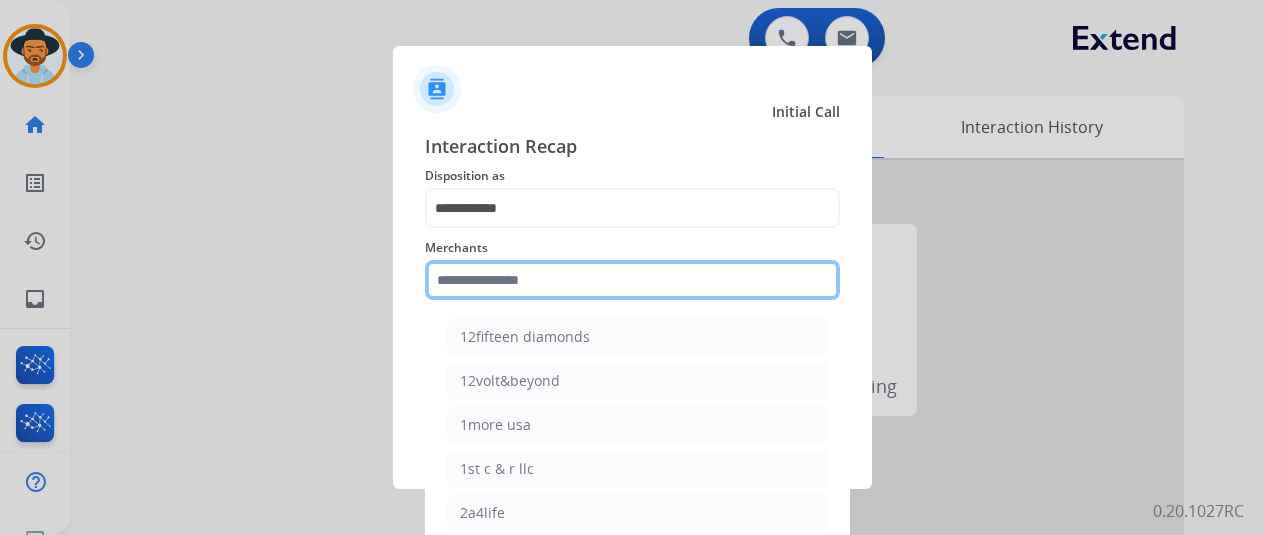 type on "*" 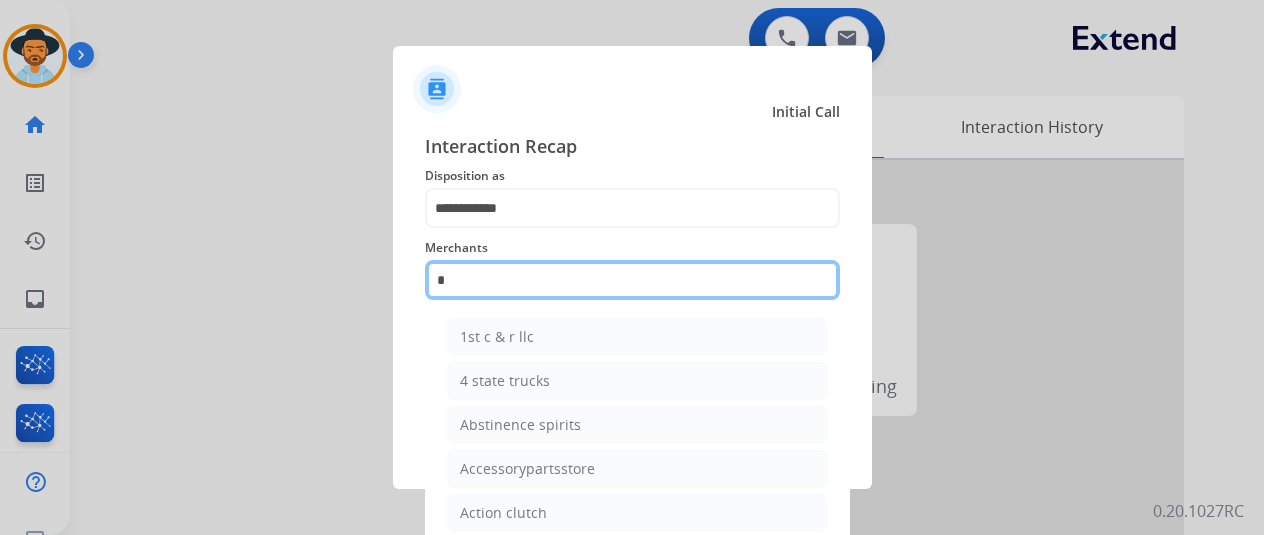 click on "*" 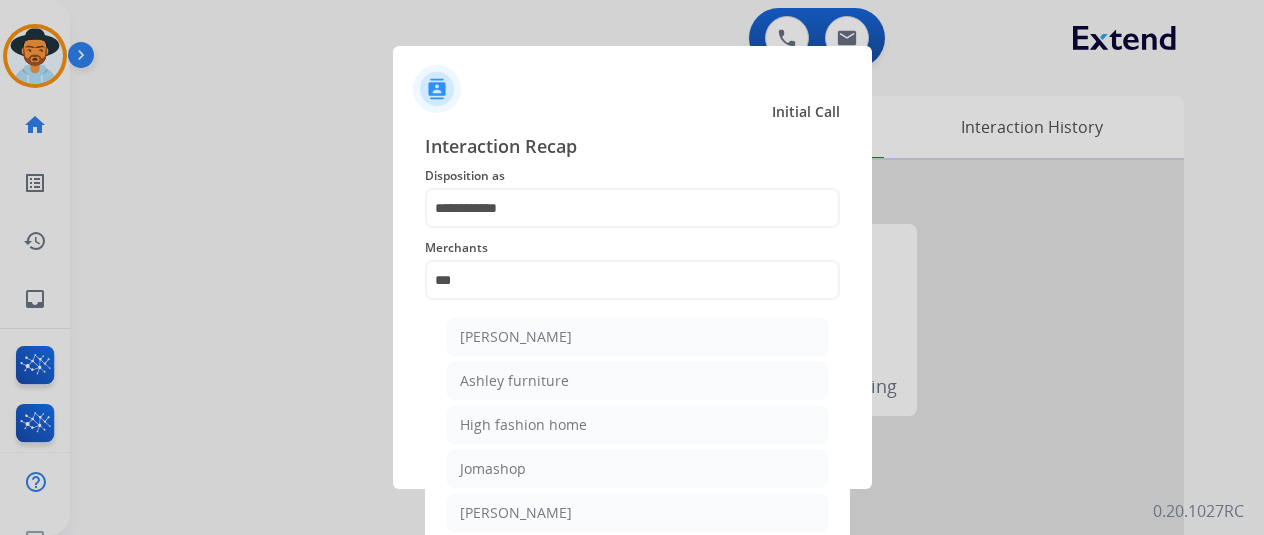 drag, startPoint x: 520, startPoint y: 327, endPoint x: 536, endPoint y: 343, distance: 22.627417 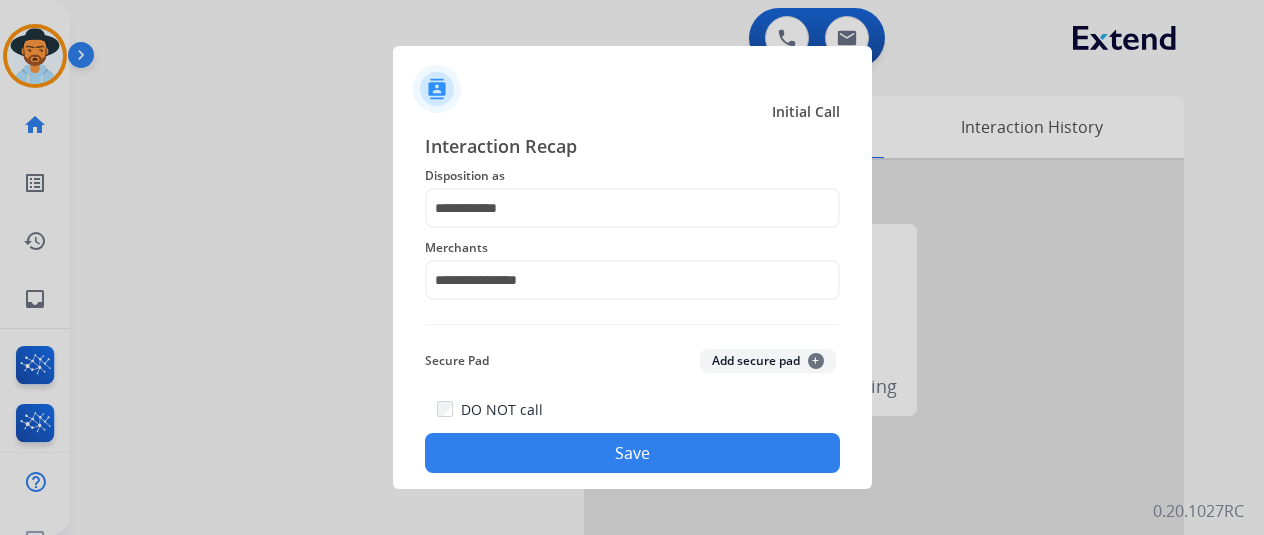 click on "Save" 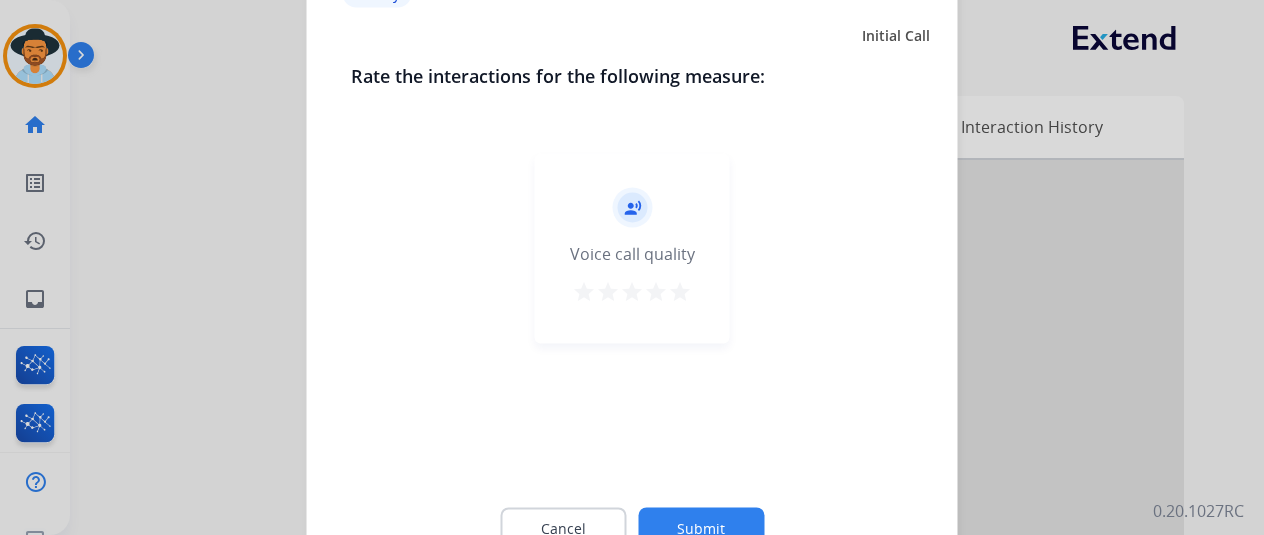 click on "star" at bounding box center (680, 291) 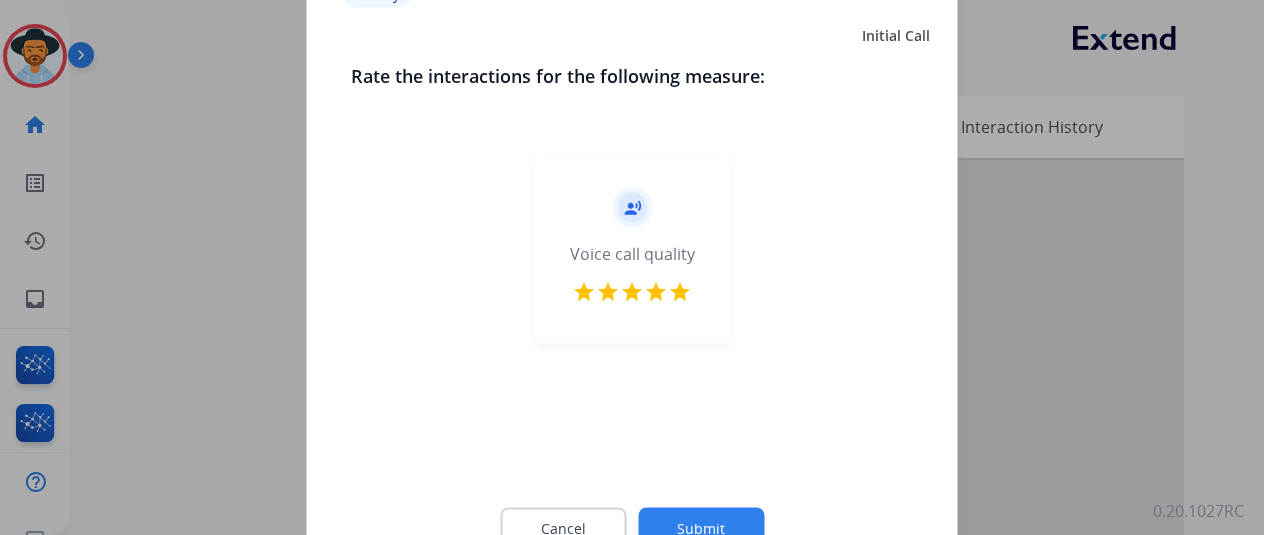 click on "Submit" 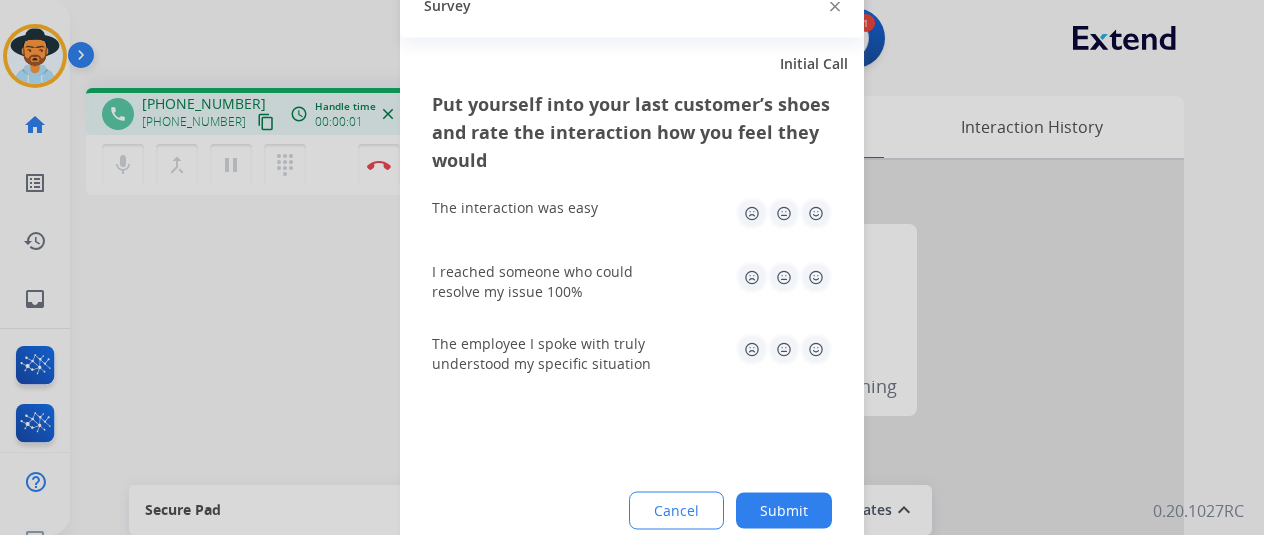 click 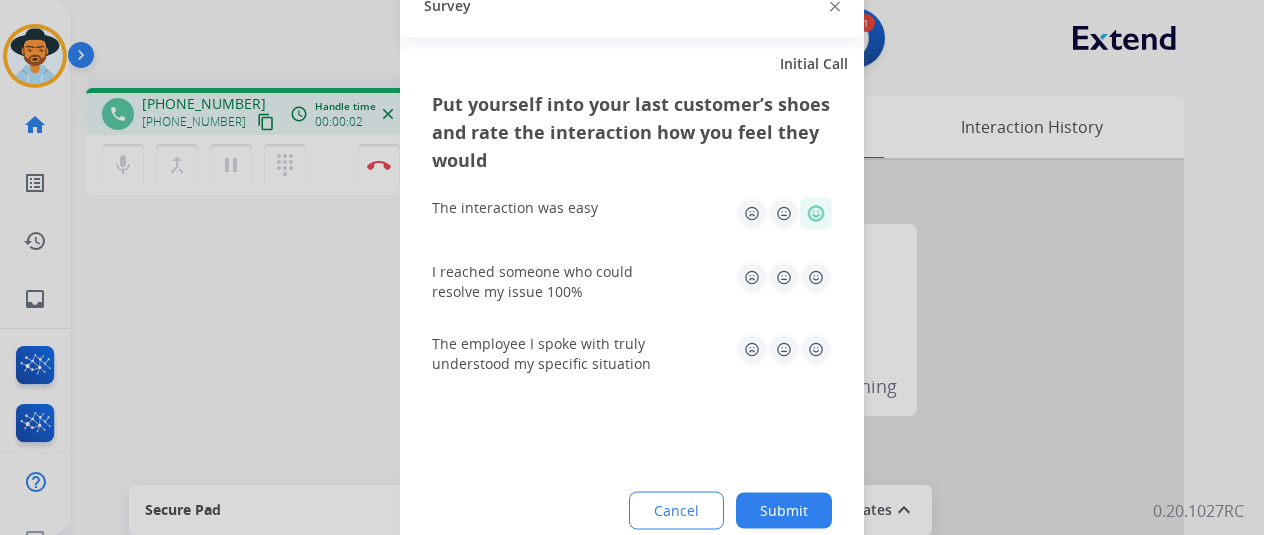 drag, startPoint x: 822, startPoint y: 279, endPoint x: 826, endPoint y: 358, distance: 79.101204 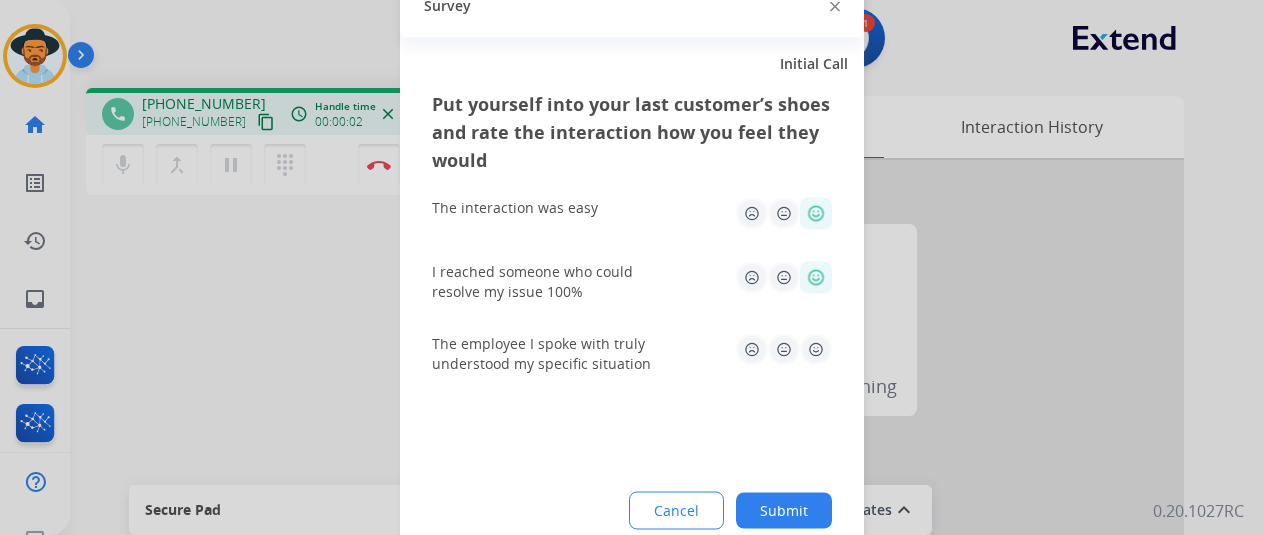 click 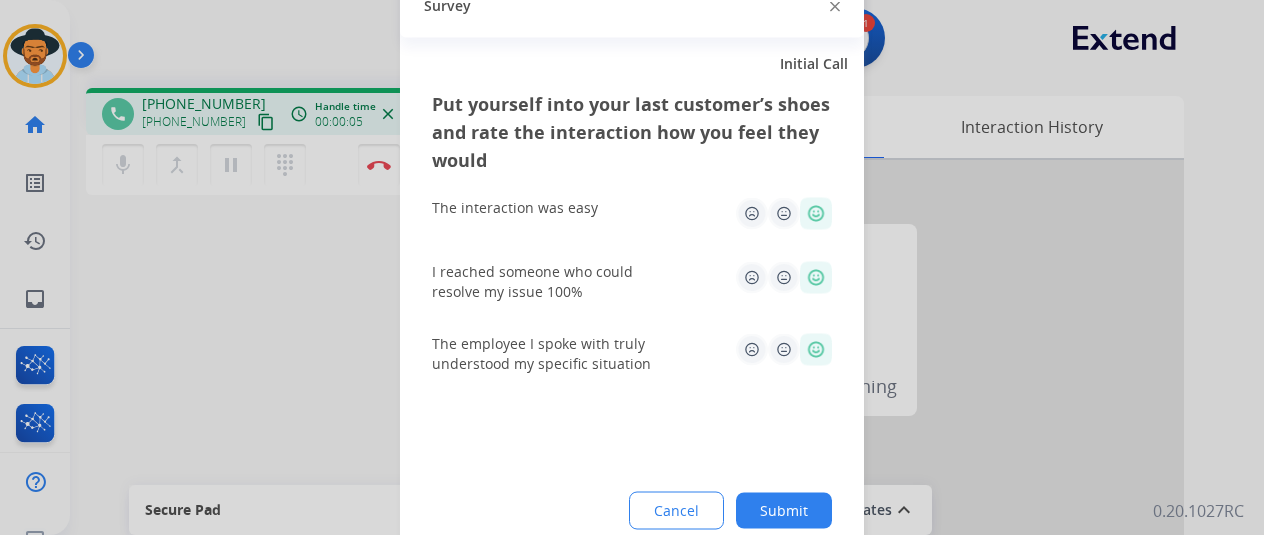 click on "Submit" 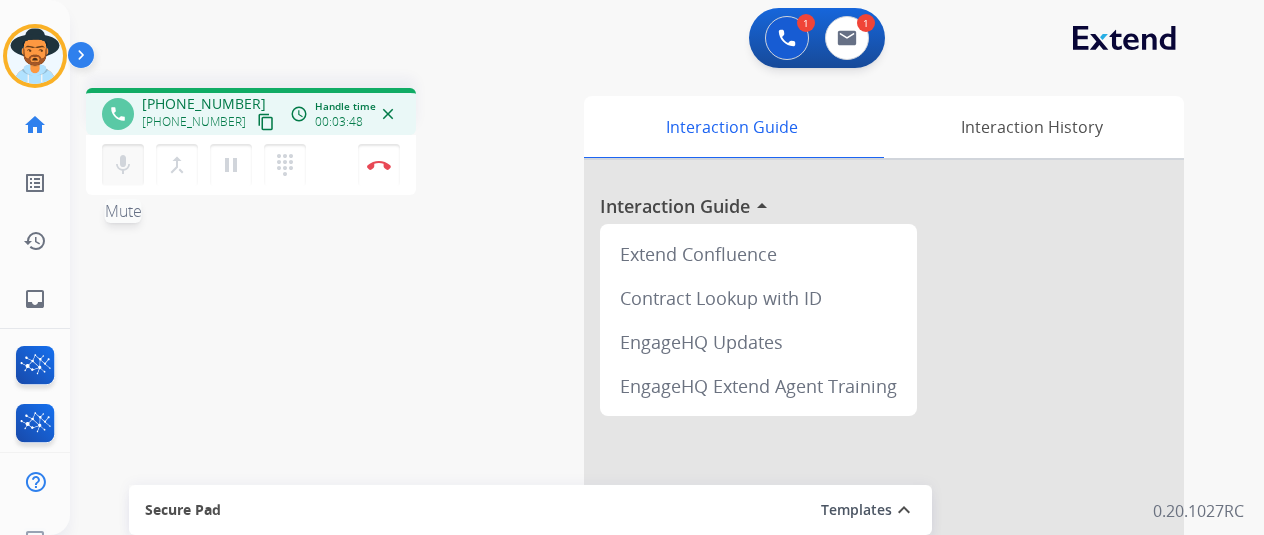 click on "mic Mute" at bounding box center [123, 165] 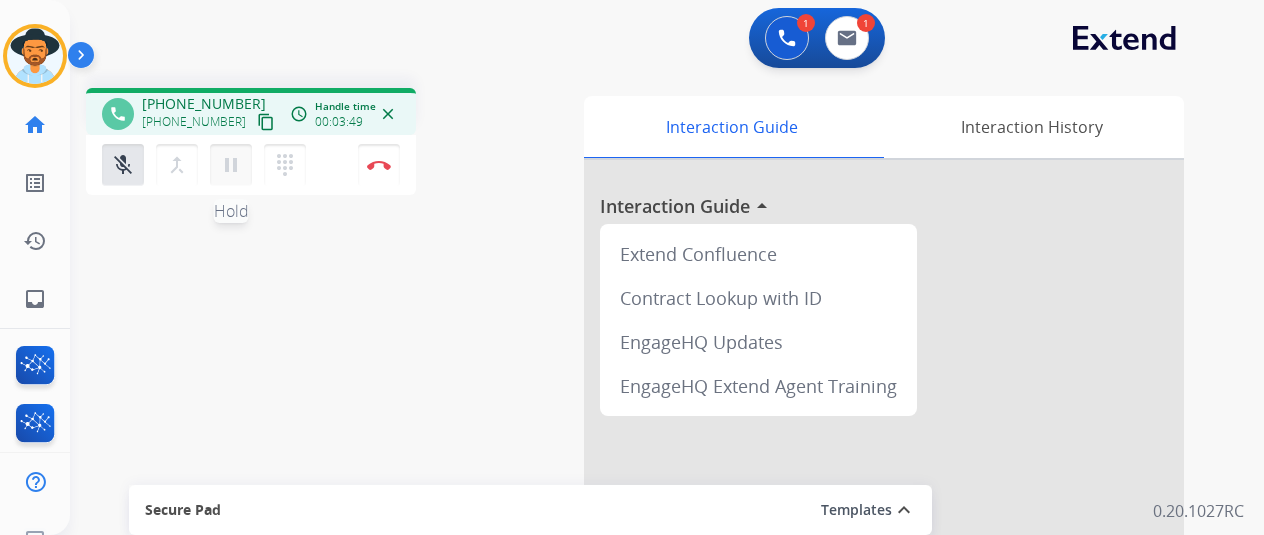 click on "pause" at bounding box center [231, 165] 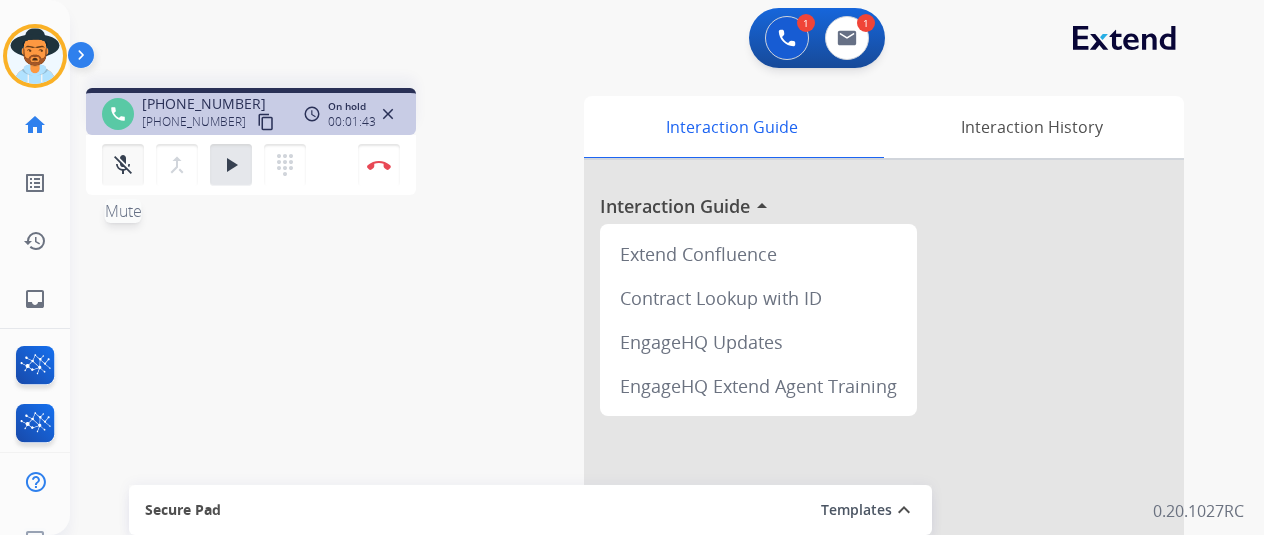 click on "mic_off Mute" at bounding box center [123, 165] 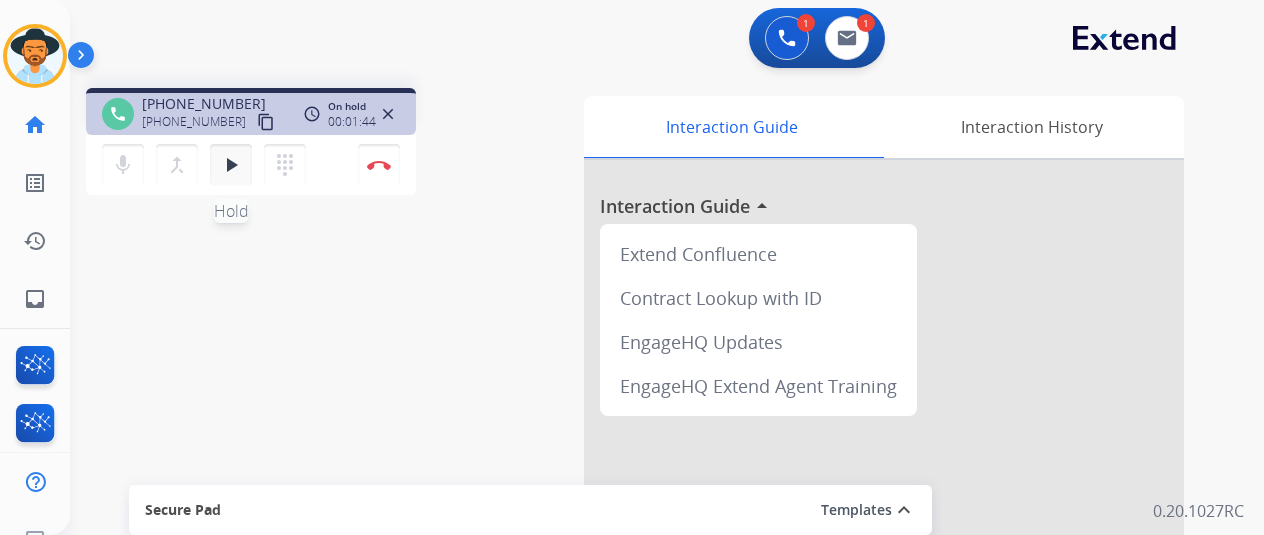 click on "play_arrow" at bounding box center (231, 165) 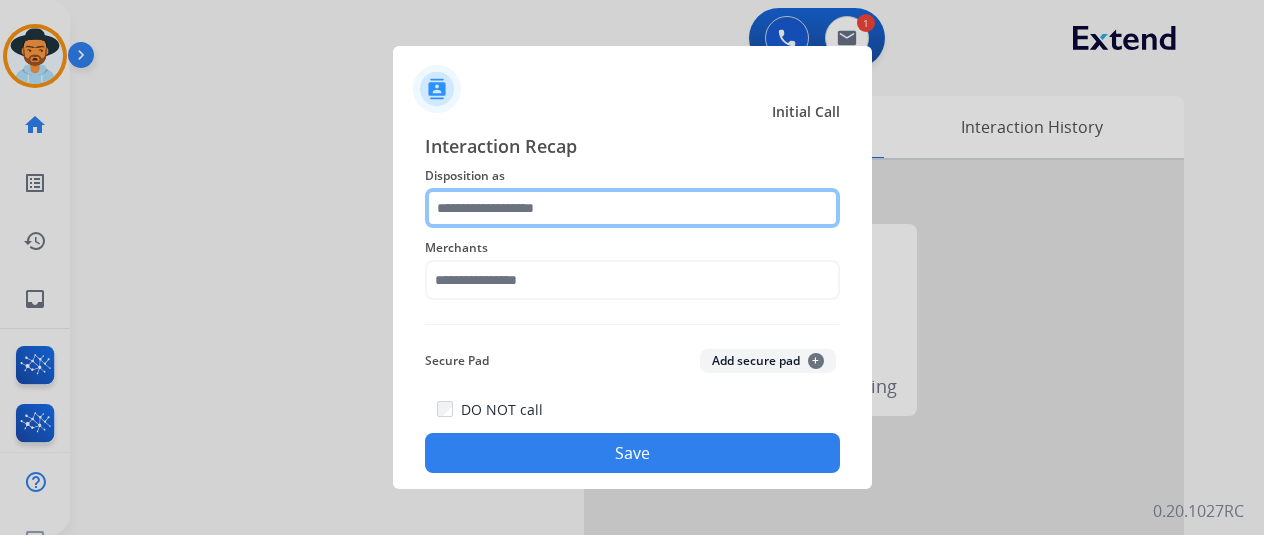 click 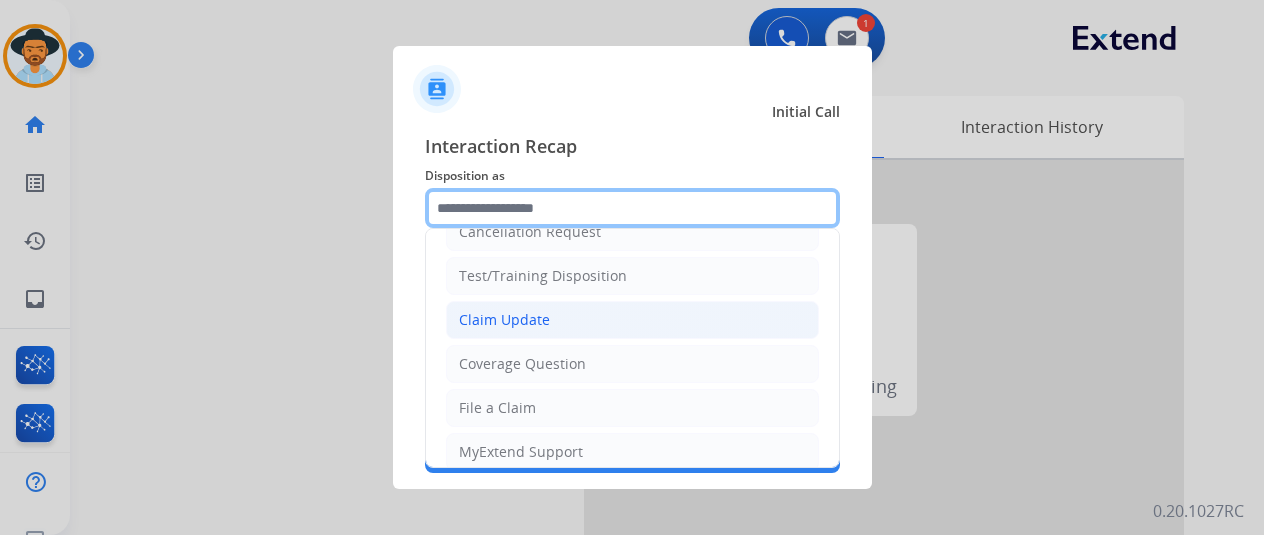 scroll, scrollTop: 0, scrollLeft: 0, axis: both 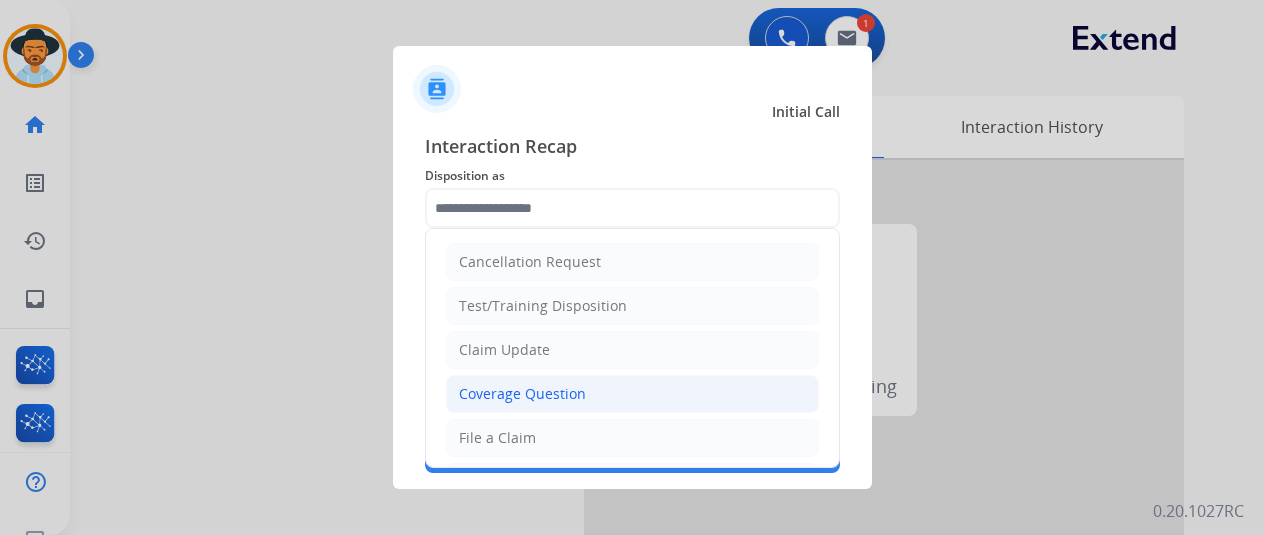 click on "Coverage Question" 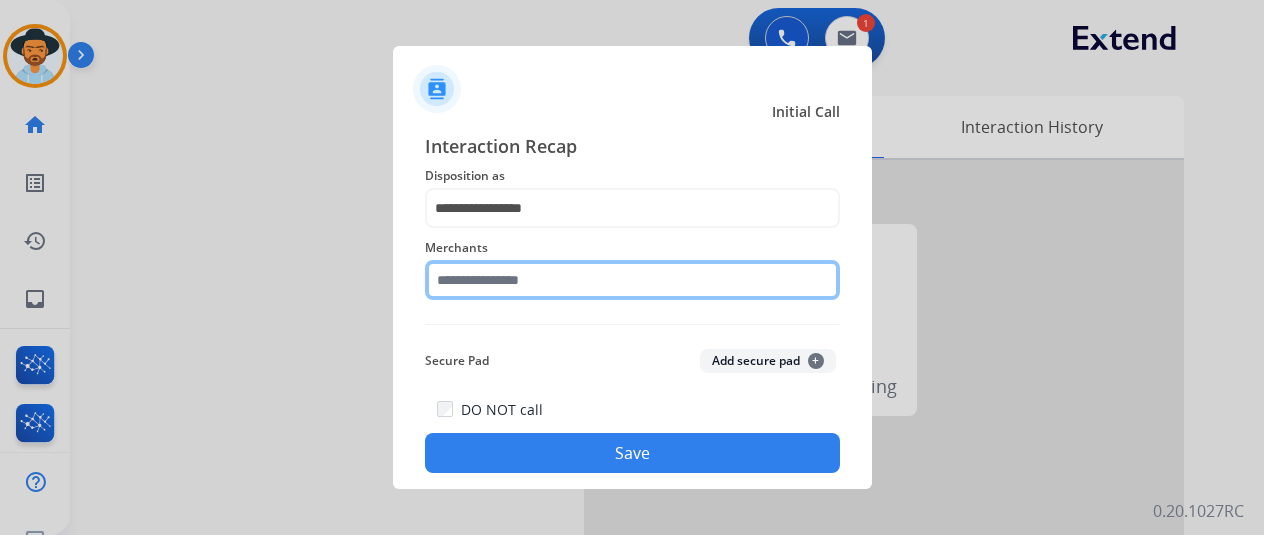 click 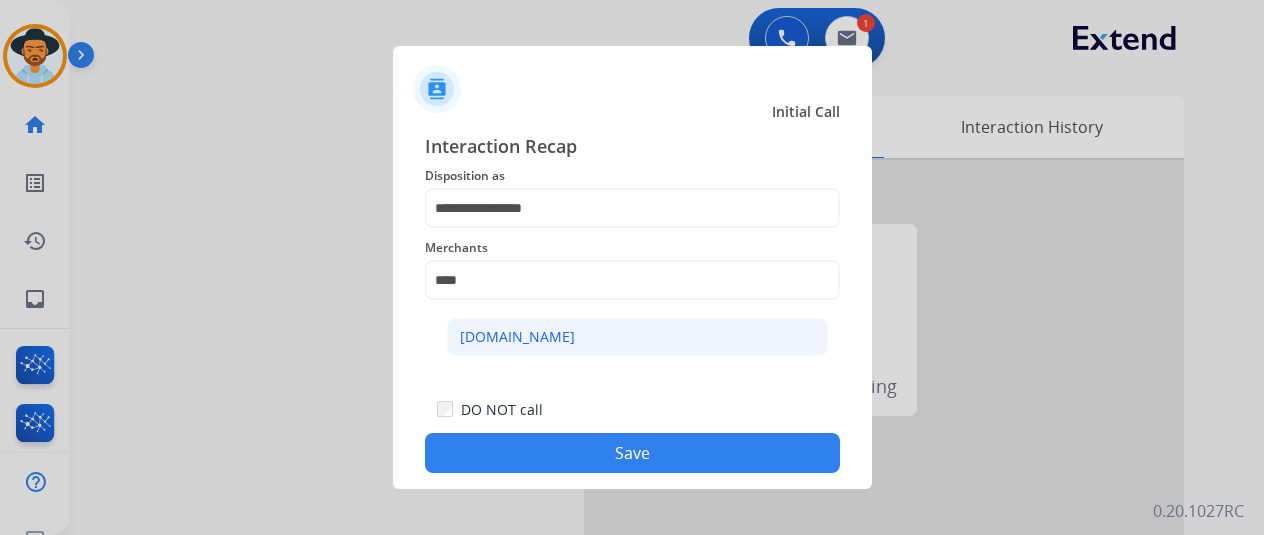 click on "[DOMAIN_NAME]" 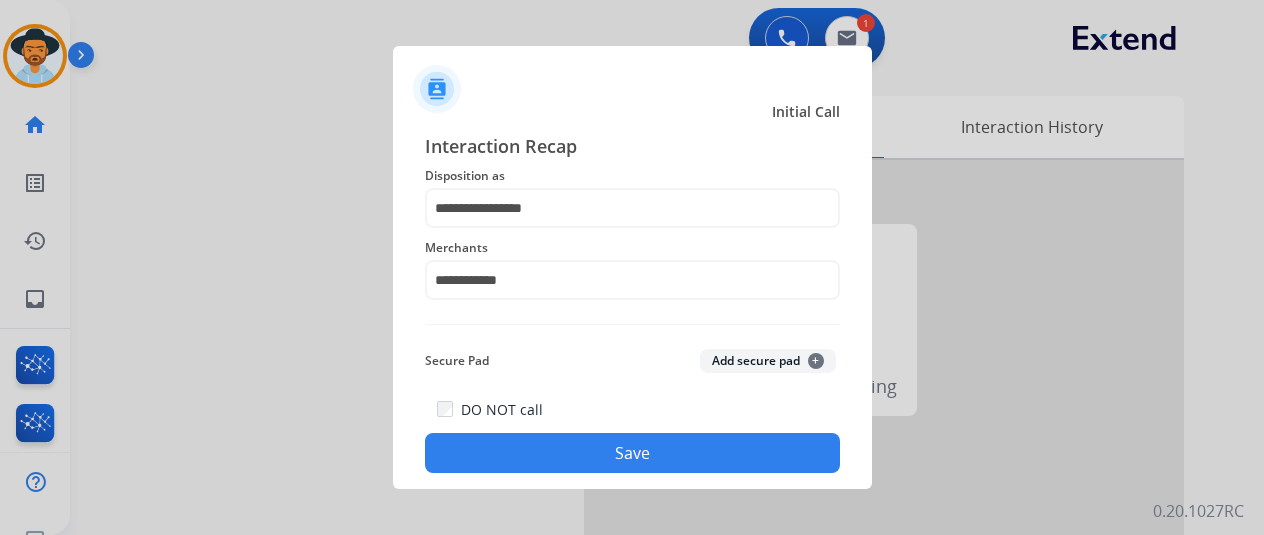 click on "Save" 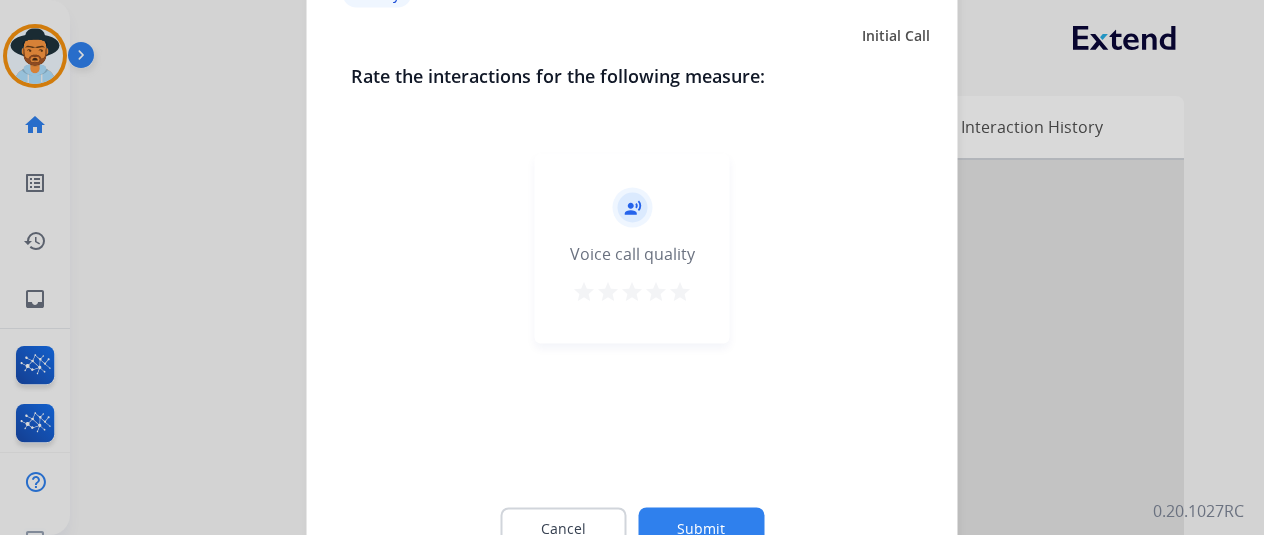 click on "star" at bounding box center [680, 291] 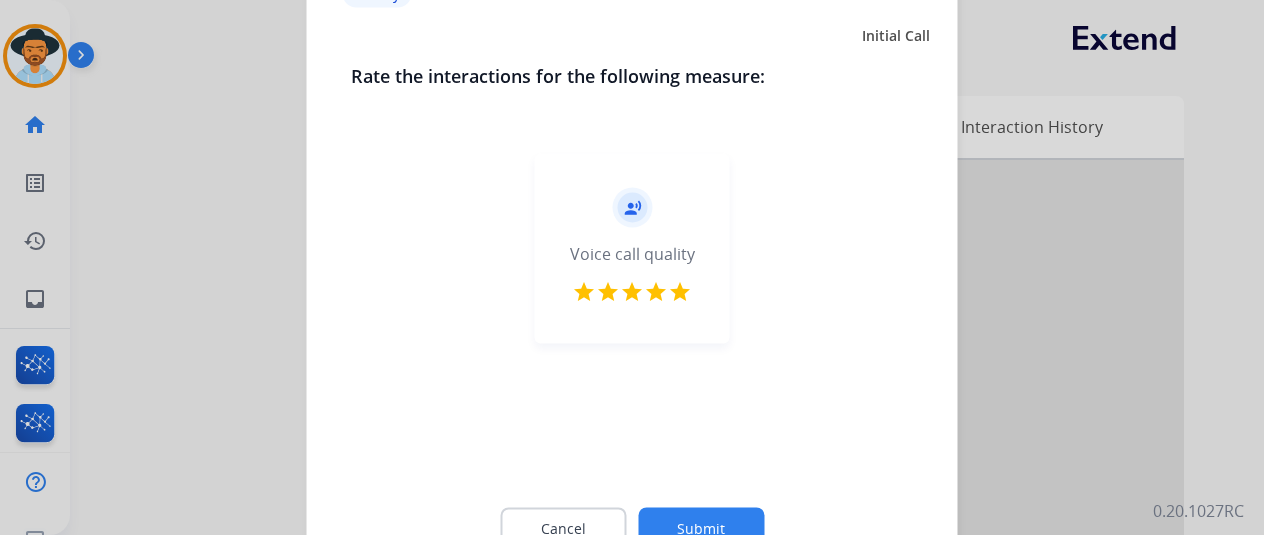 click on "Submit" 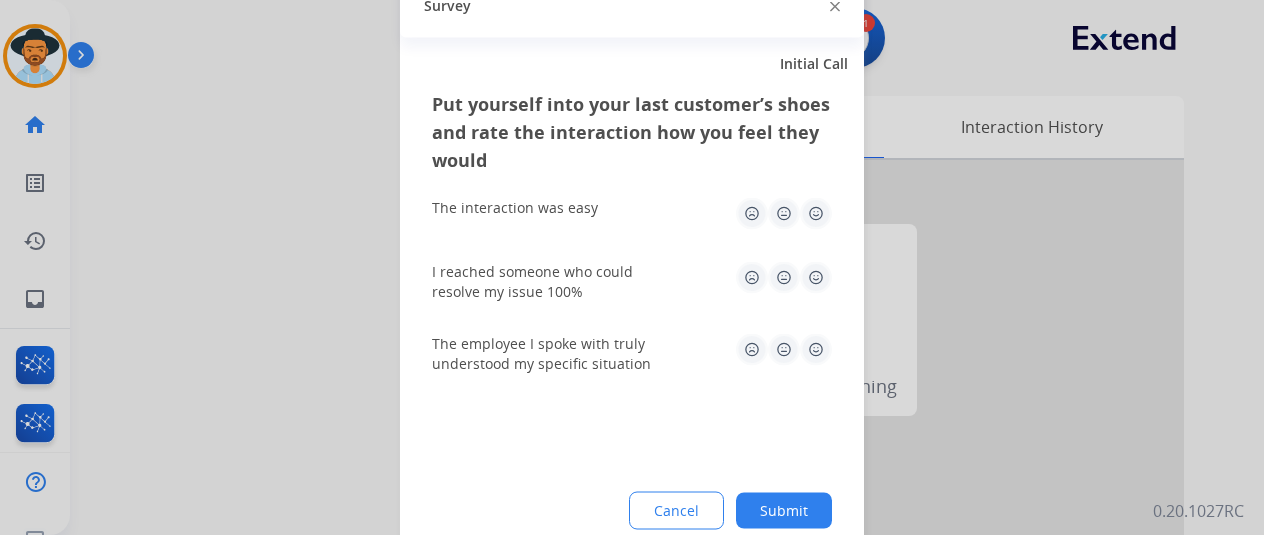 click 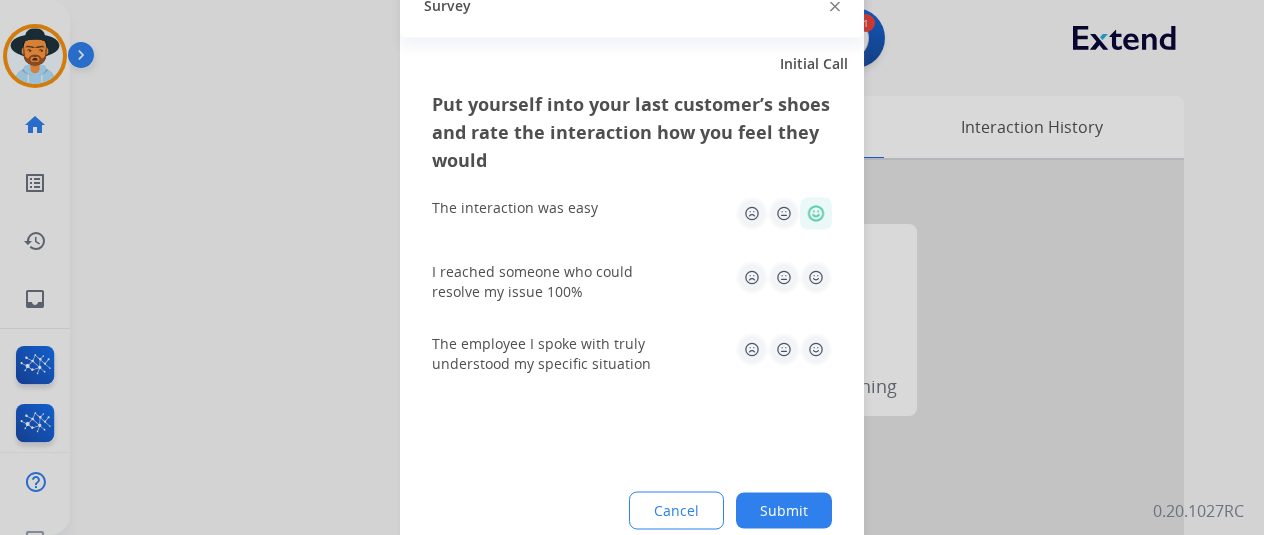 click 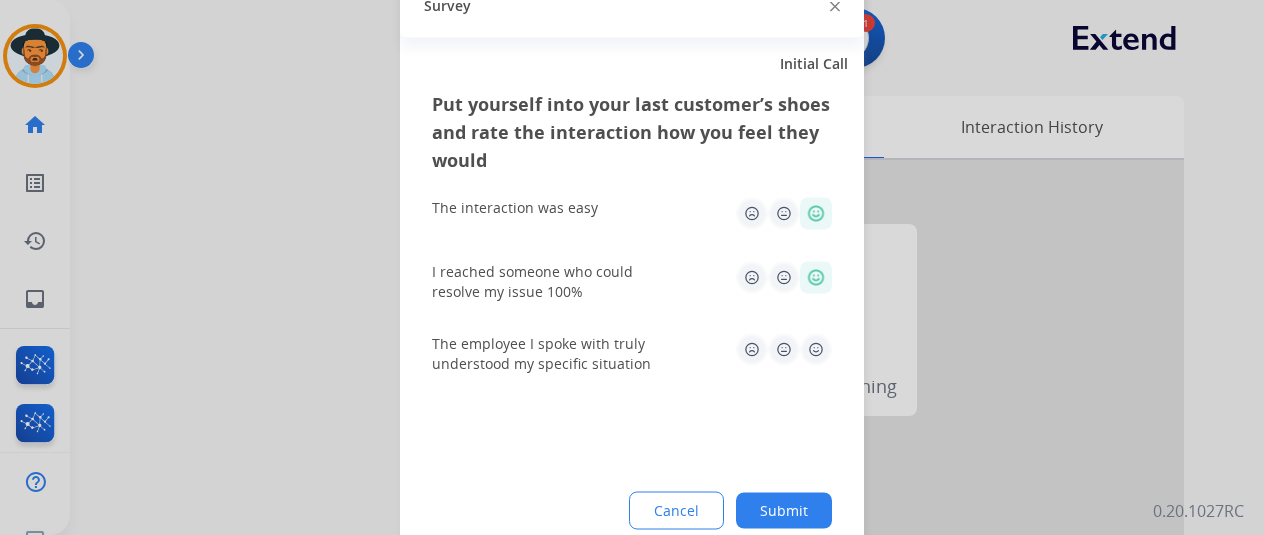 click 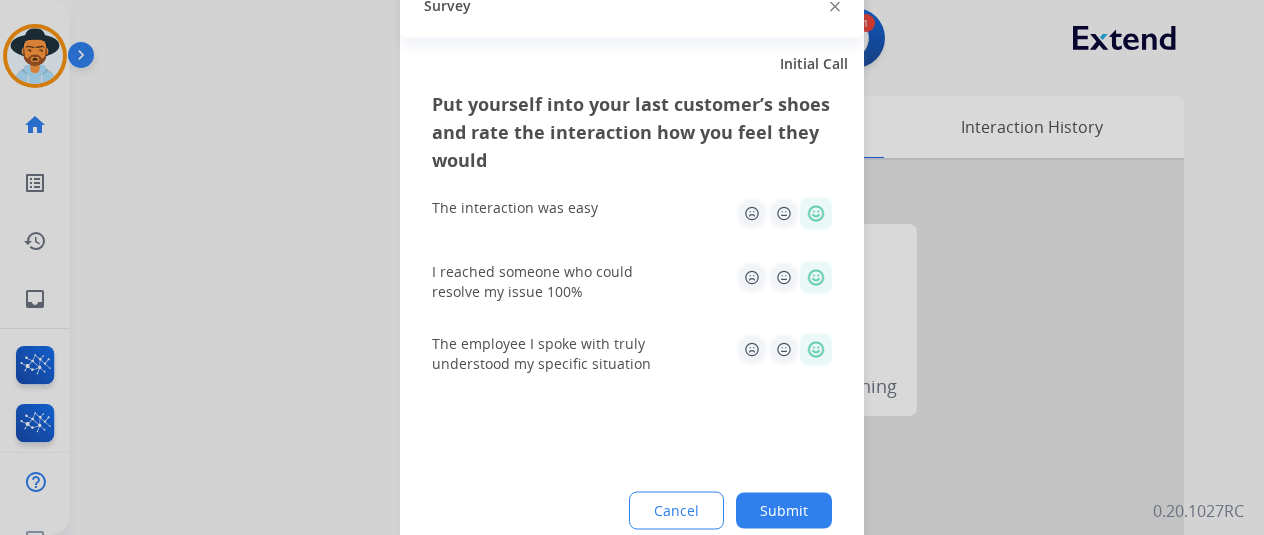 click on "Submit" 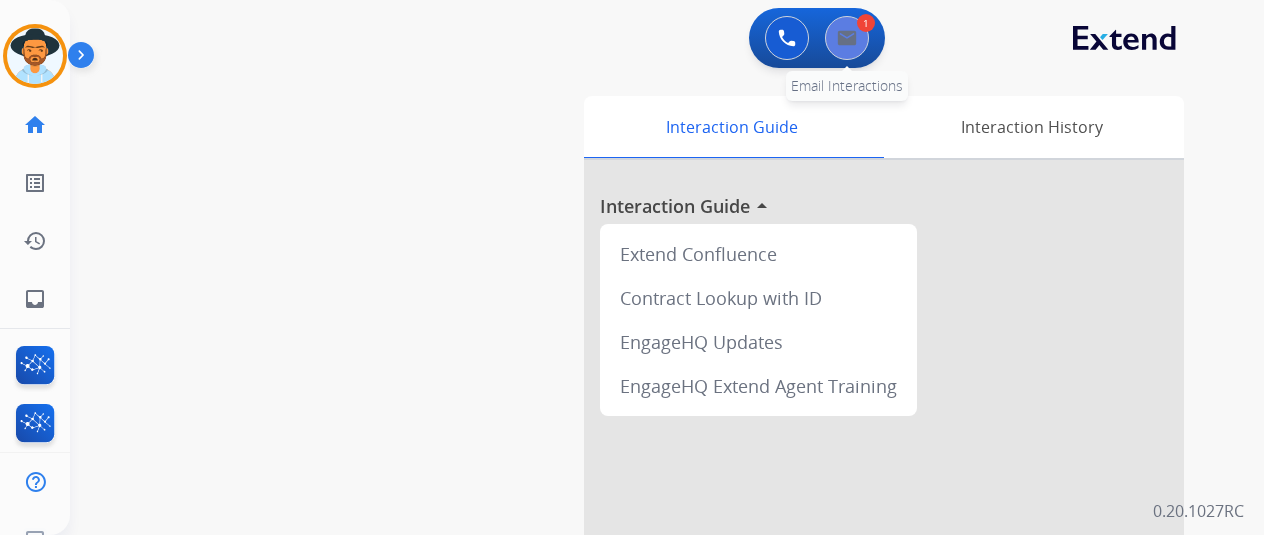 click at bounding box center [847, 38] 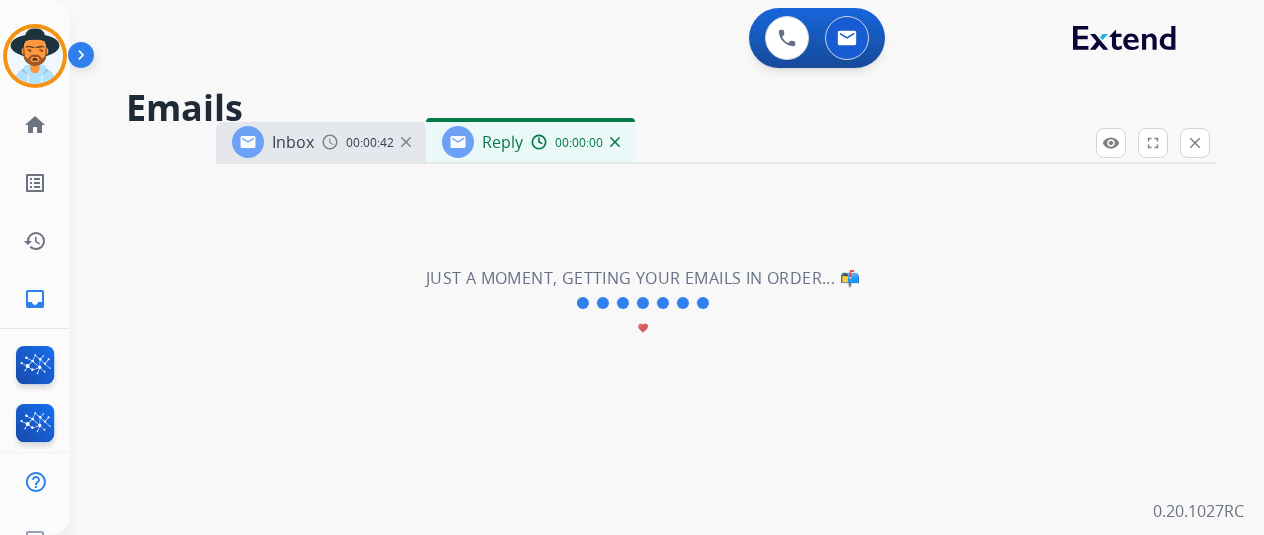 select on "**********" 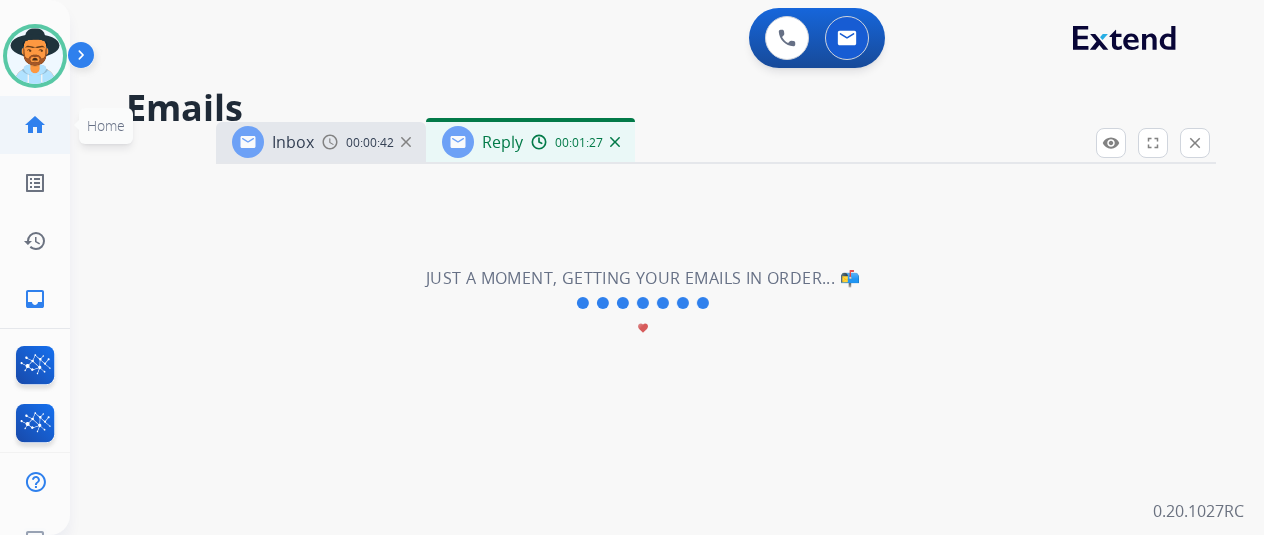 click on "home" 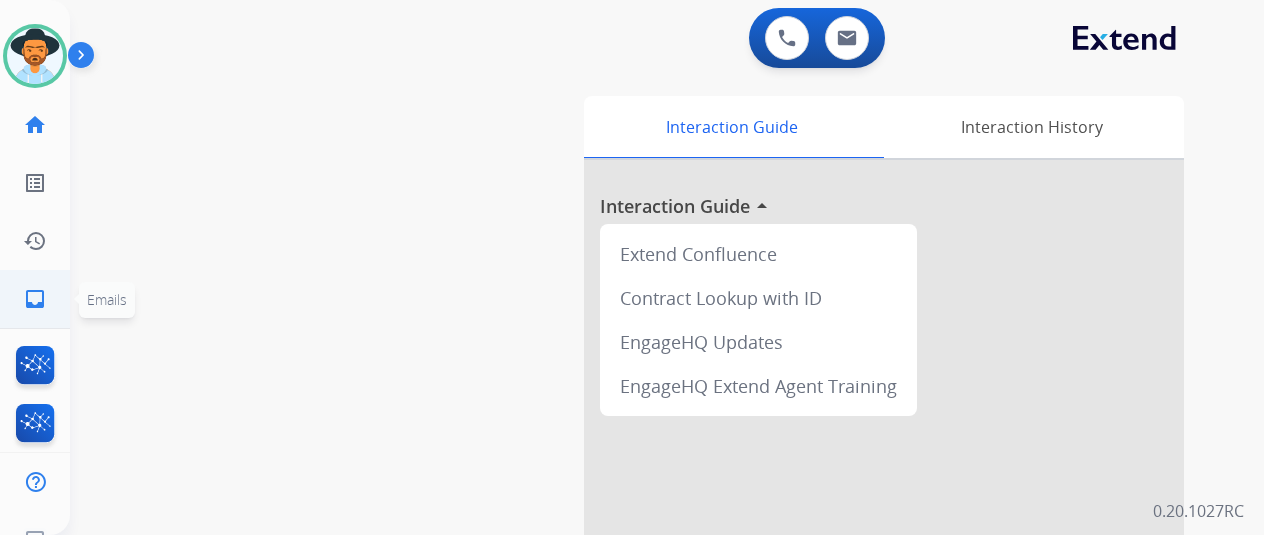 click on "inbox  Emails" 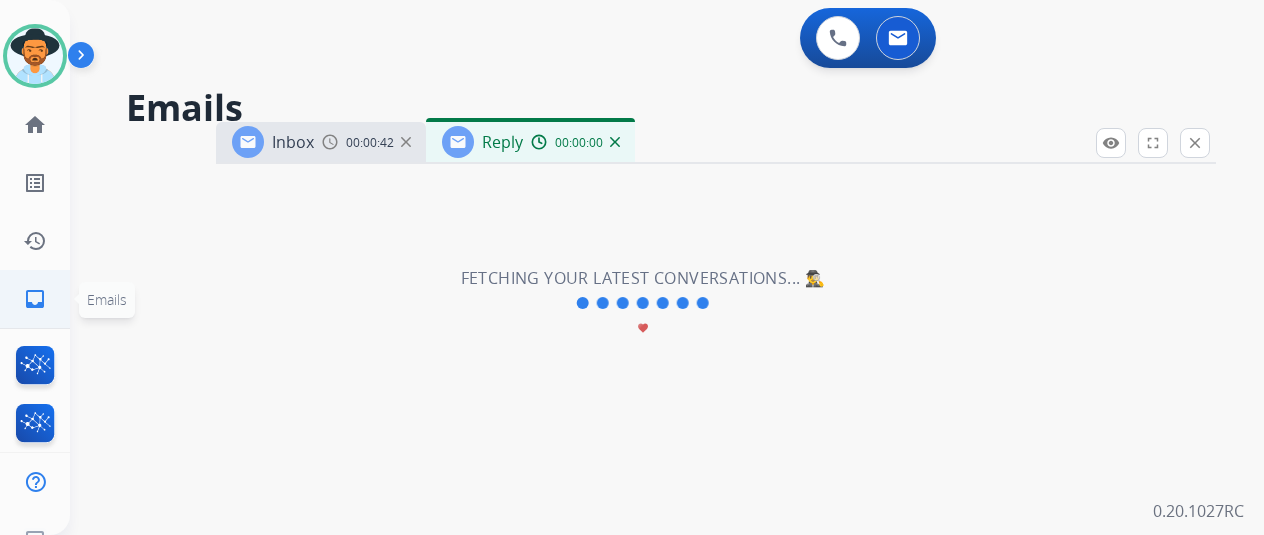 select on "**********" 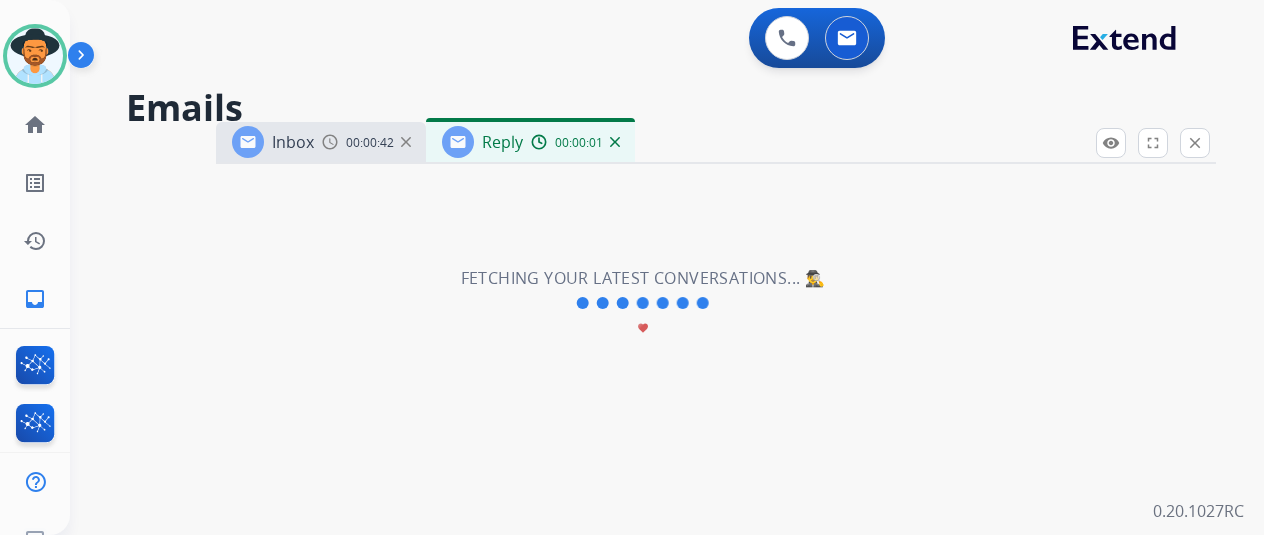 click on "Inbox" at bounding box center (293, 142) 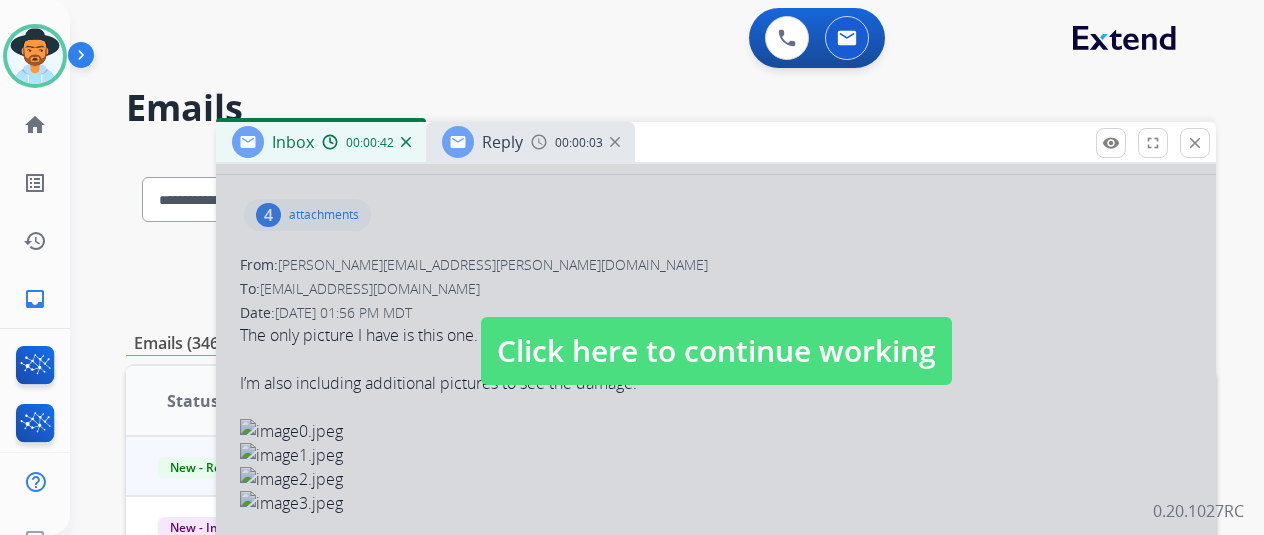 scroll, scrollTop: 200, scrollLeft: 0, axis: vertical 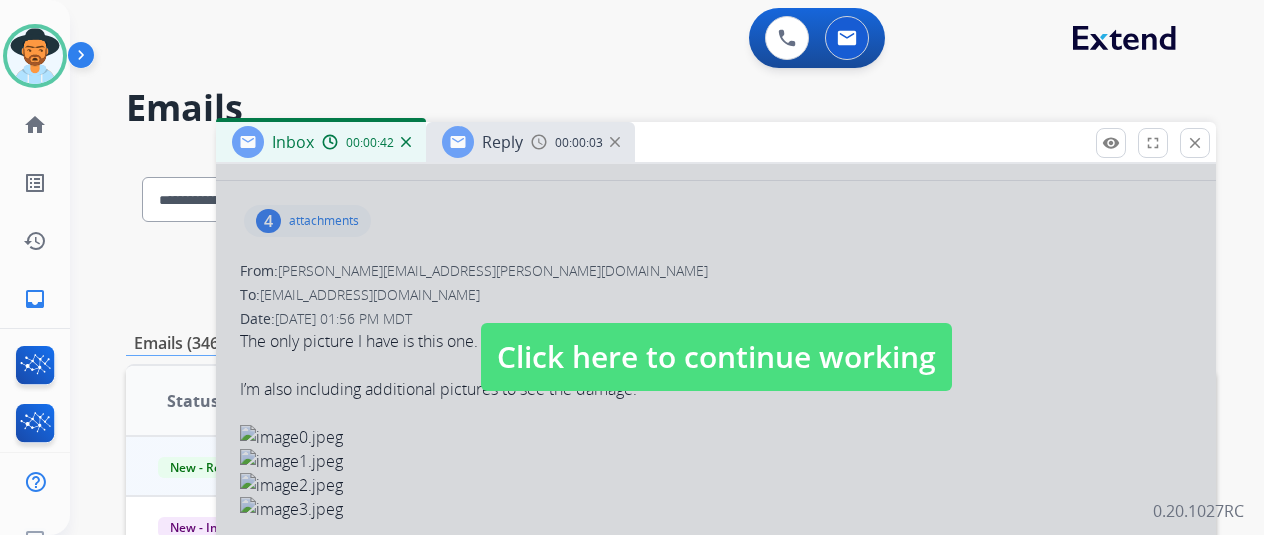 click on "Click here to continue working" at bounding box center (716, 357) 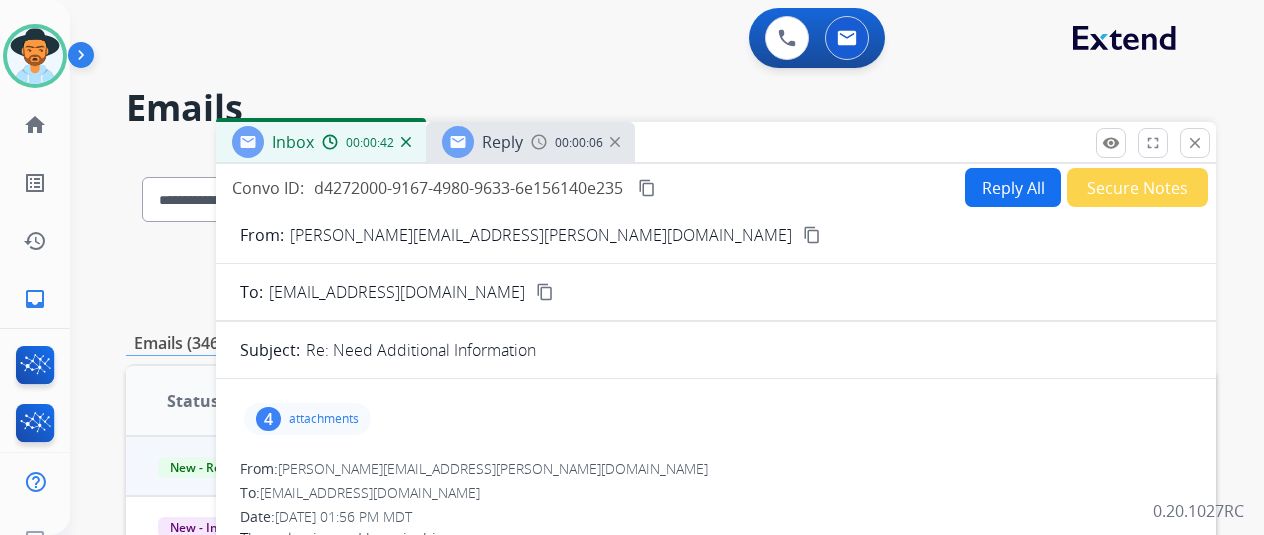 scroll, scrollTop: 0, scrollLeft: 0, axis: both 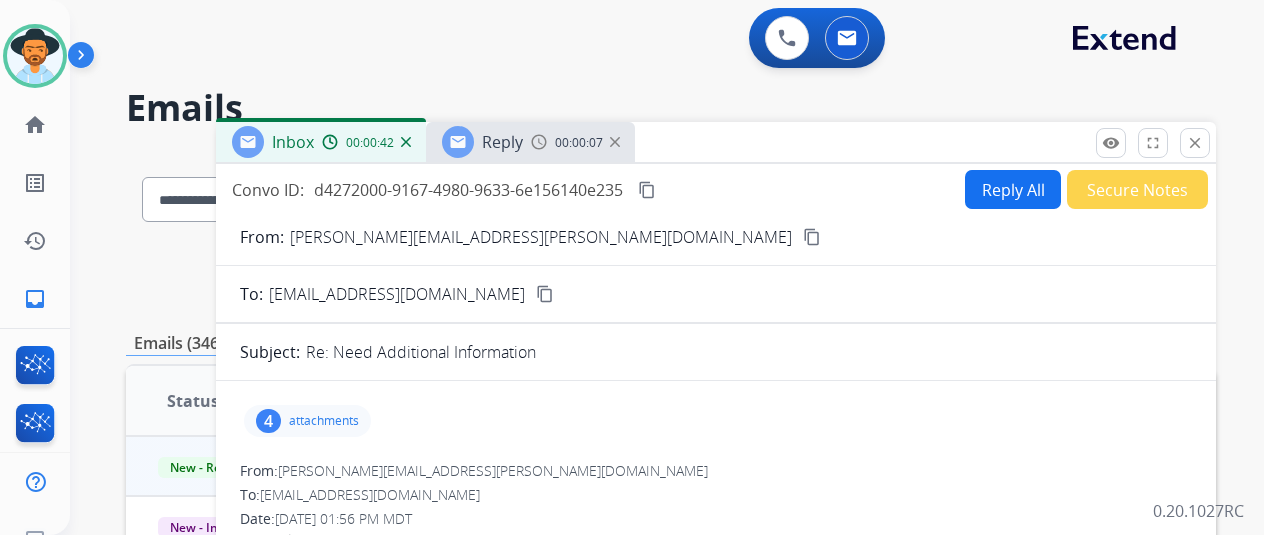 click on "Reply" at bounding box center (502, 142) 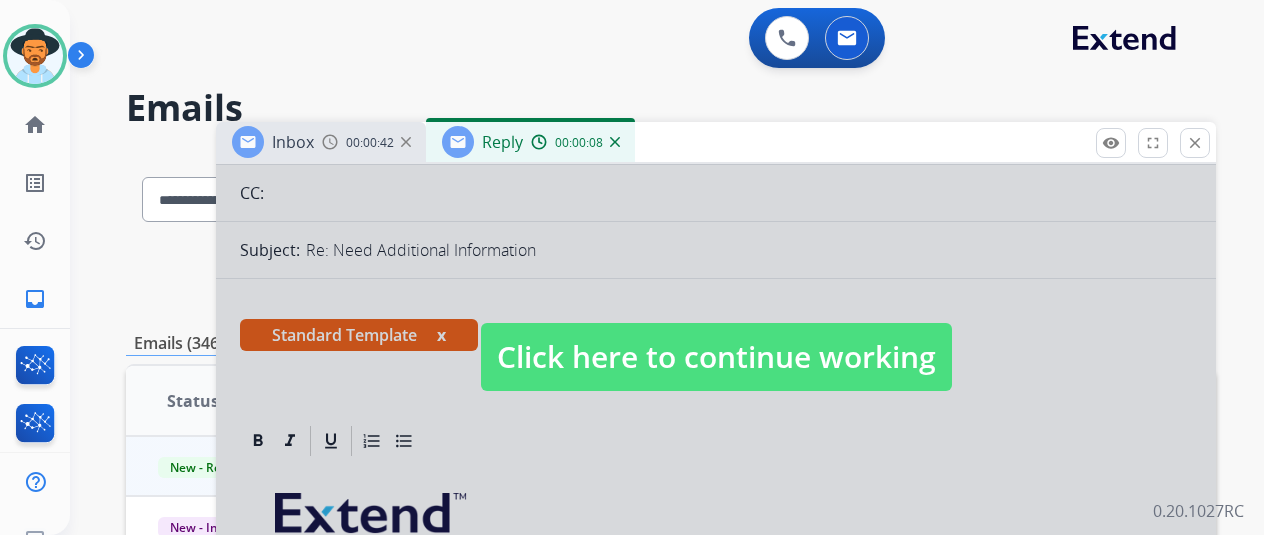 click on "Click here to continue working" at bounding box center (716, 357) 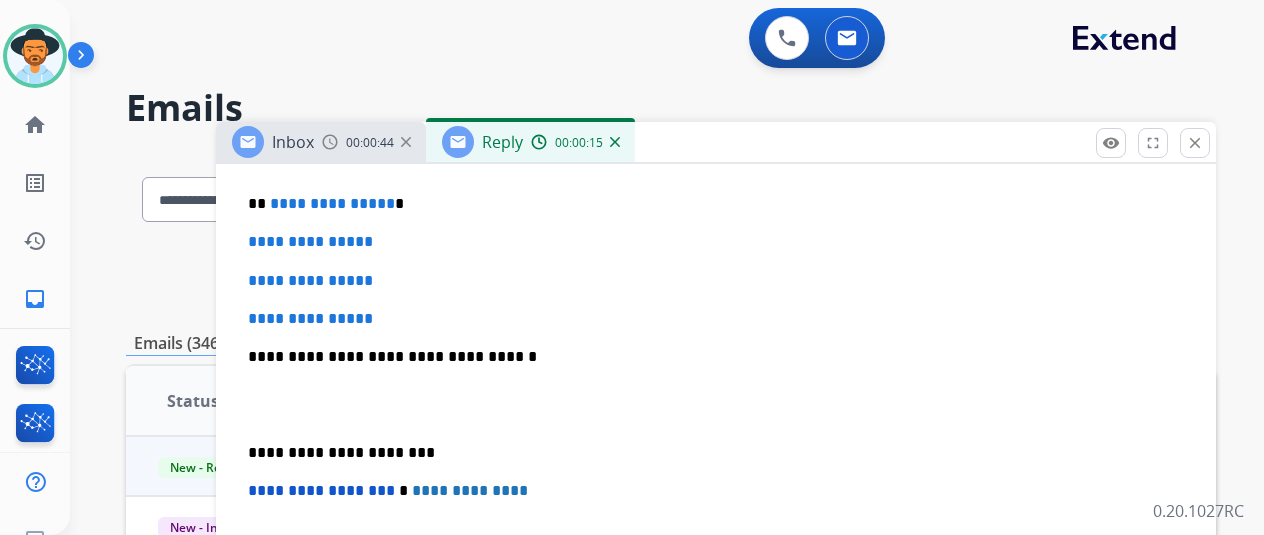 scroll, scrollTop: 500, scrollLeft: 0, axis: vertical 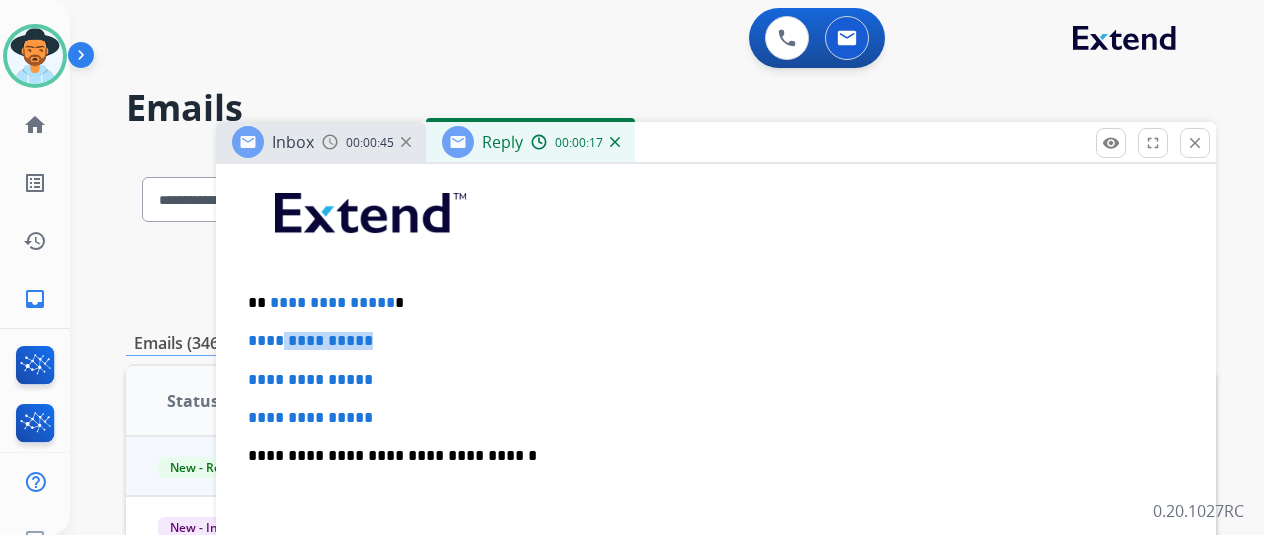 drag, startPoint x: 398, startPoint y: 311, endPoint x: 308, endPoint y: 307, distance: 90.088844 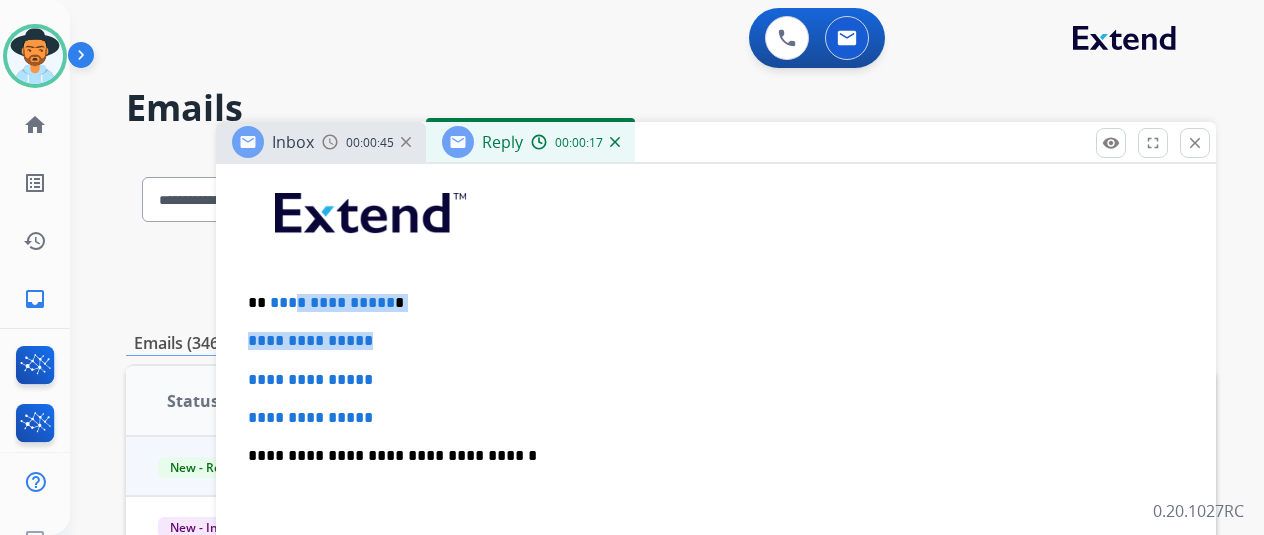 click on "**********" at bounding box center [716, 503] 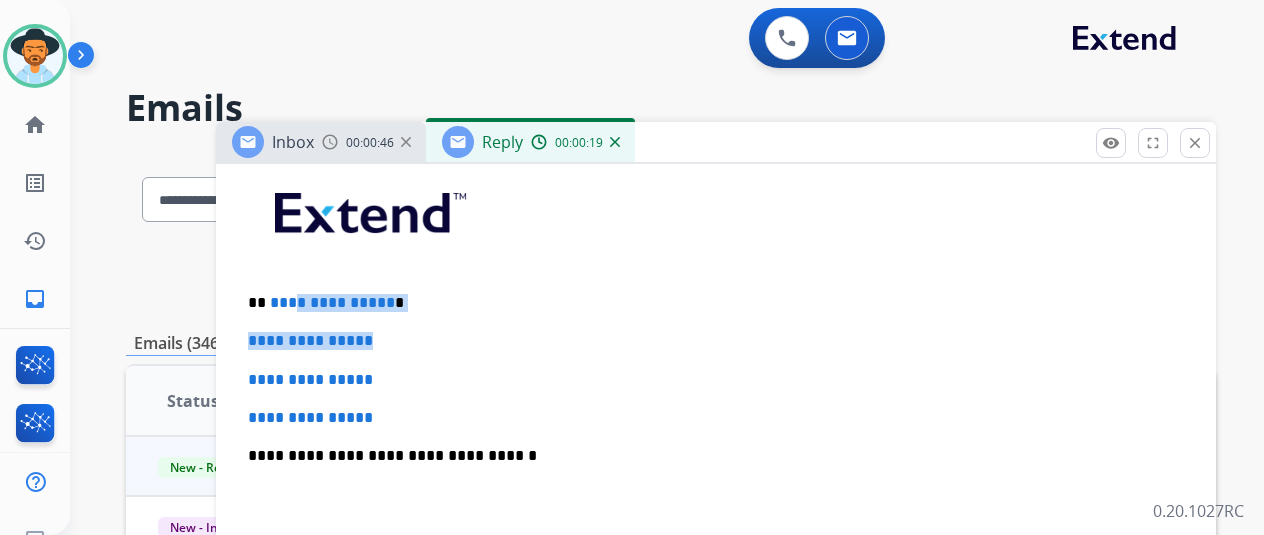 click on "**********" at bounding box center (332, 302) 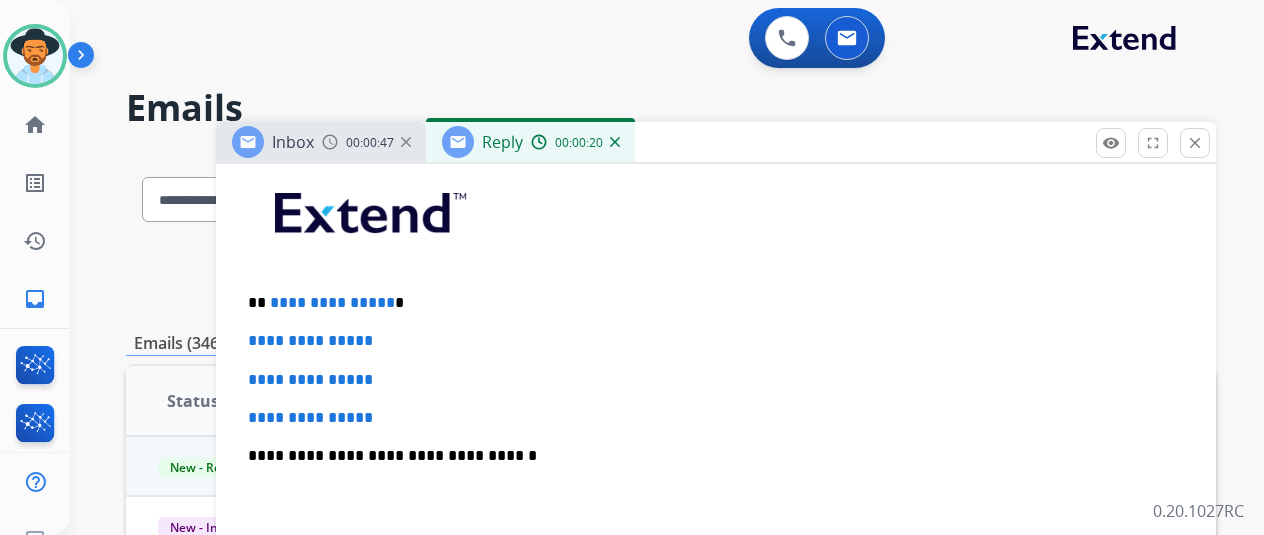 type 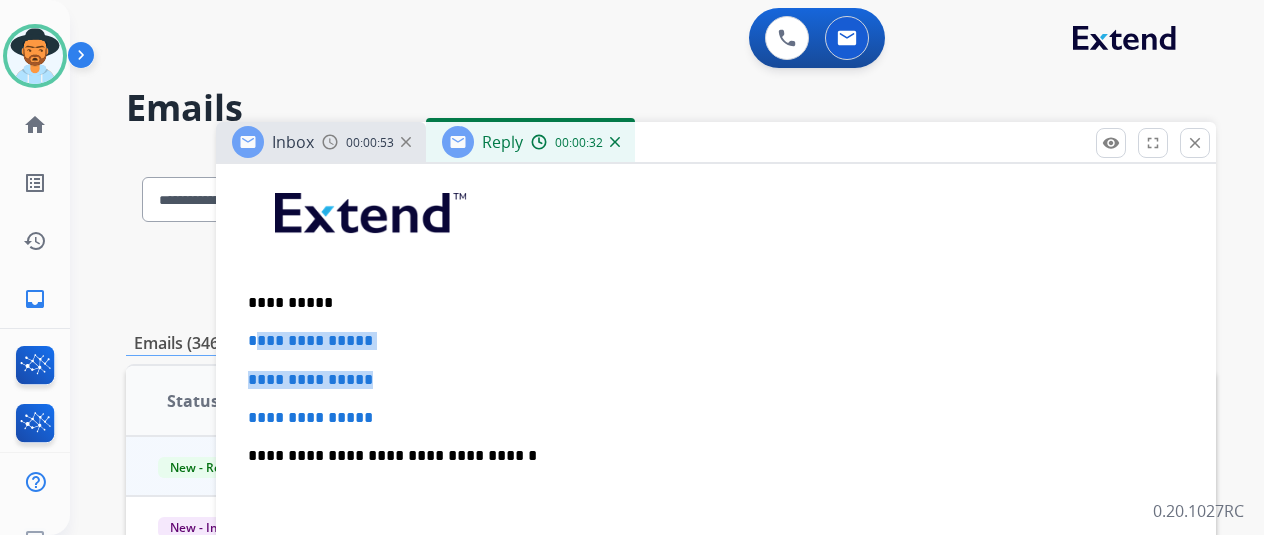 drag, startPoint x: 512, startPoint y: 353, endPoint x: 286, endPoint y: 344, distance: 226.17914 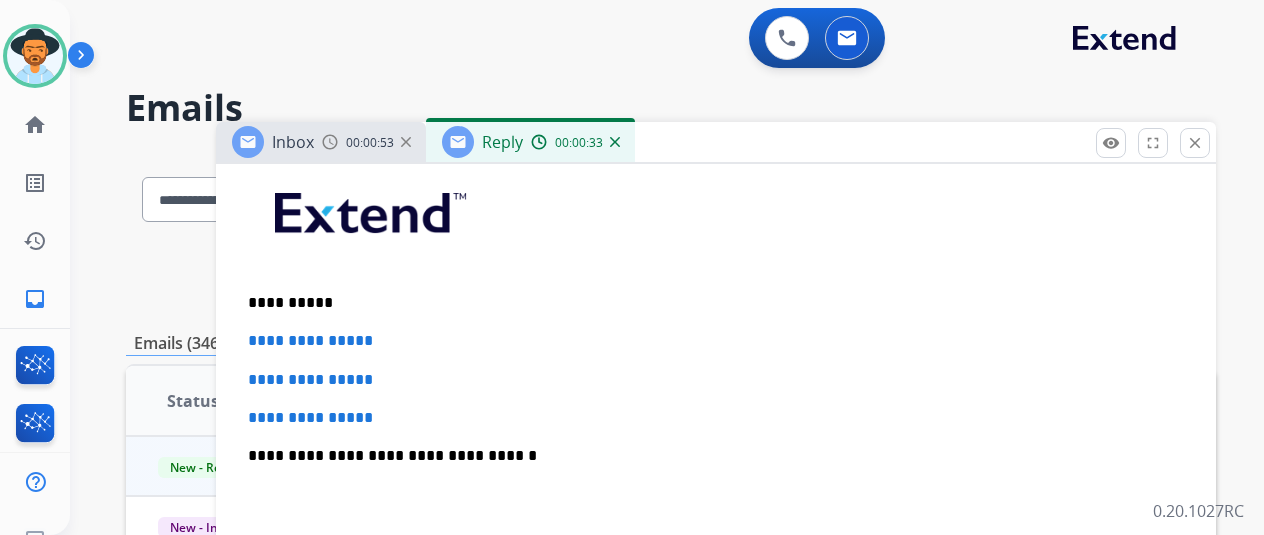 drag, startPoint x: 398, startPoint y: 399, endPoint x: 418, endPoint y: 414, distance: 25 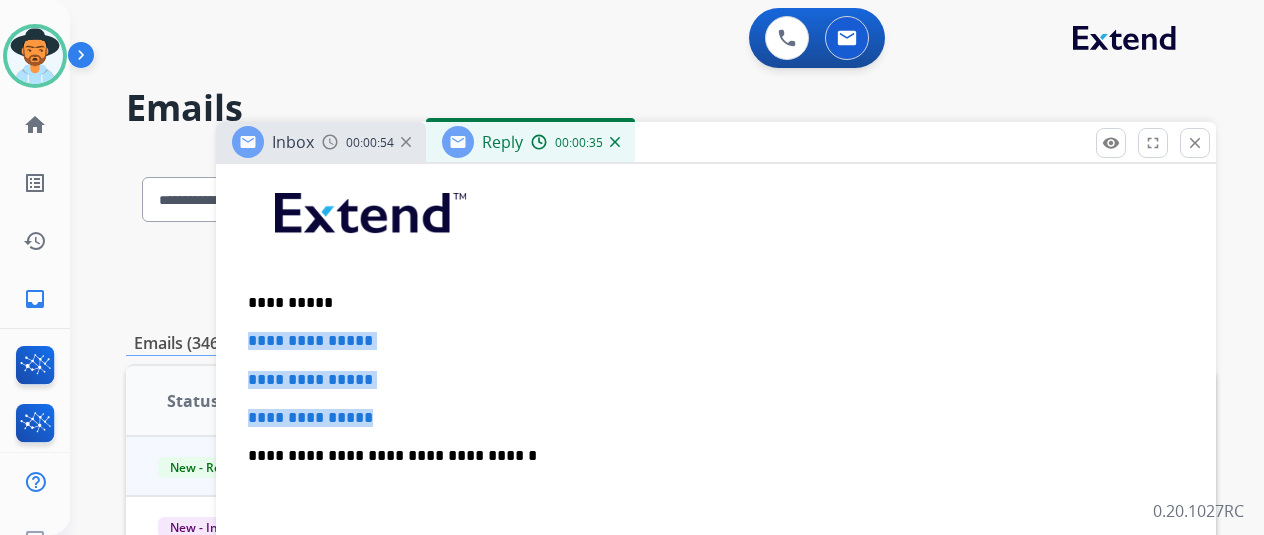 drag, startPoint x: 418, startPoint y: 414, endPoint x: 251, endPoint y: 339, distance: 183.0683 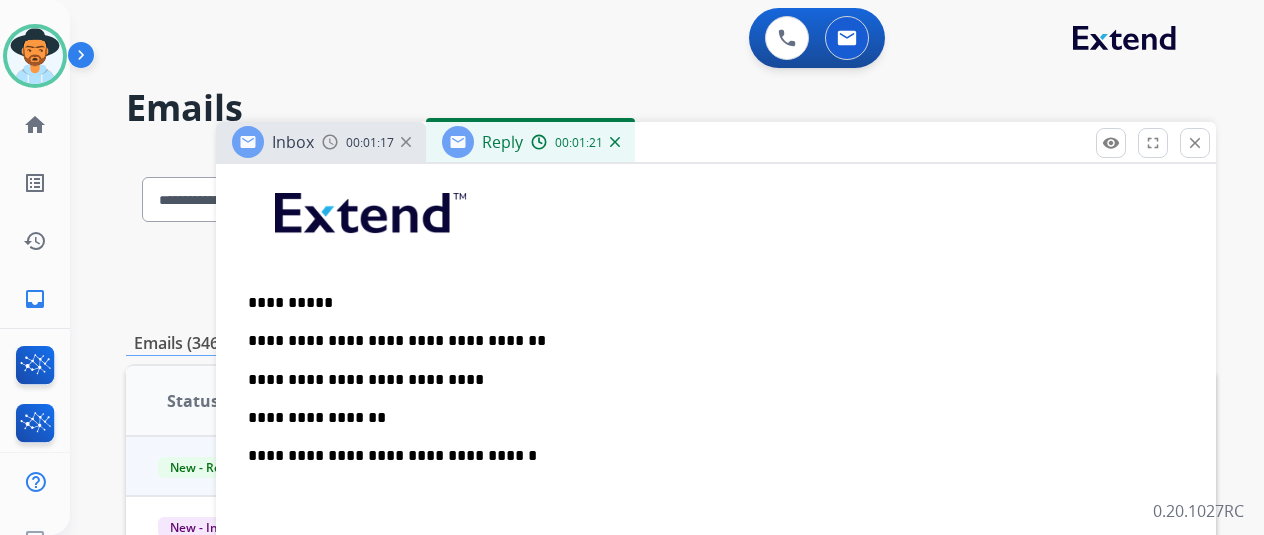 click on "**********" at bounding box center (708, 418) 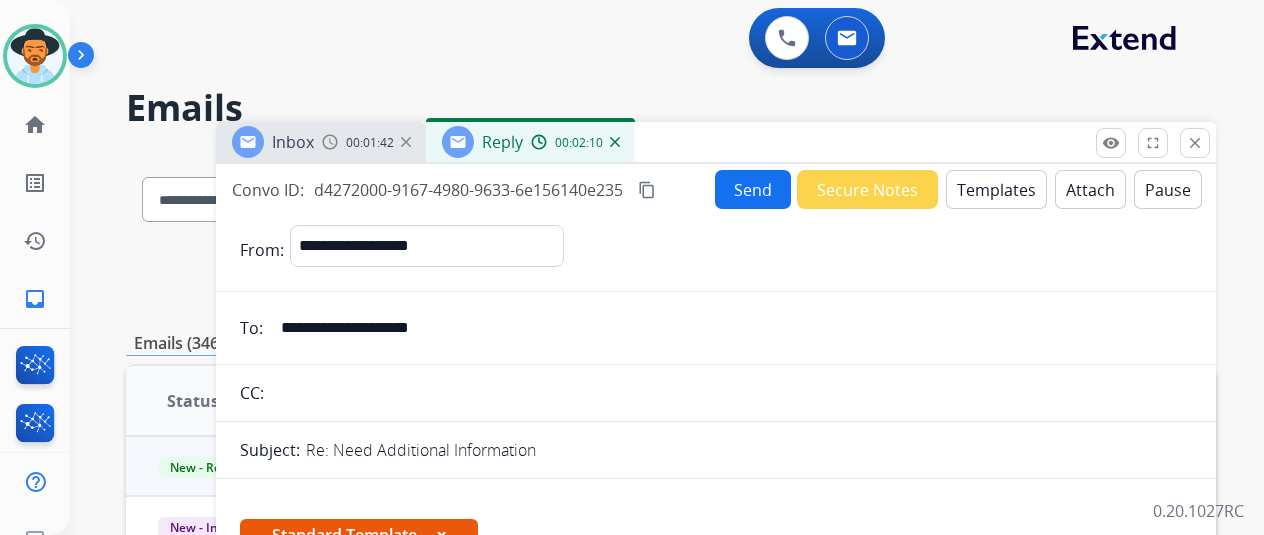 scroll, scrollTop: 600, scrollLeft: 0, axis: vertical 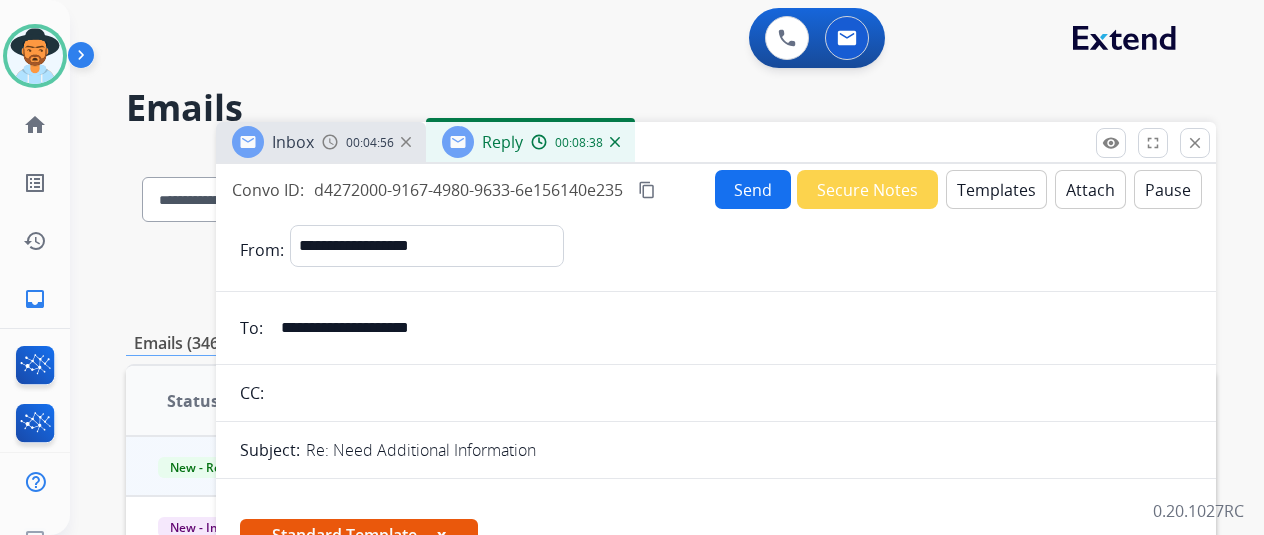 click on "Send" at bounding box center [753, 189] 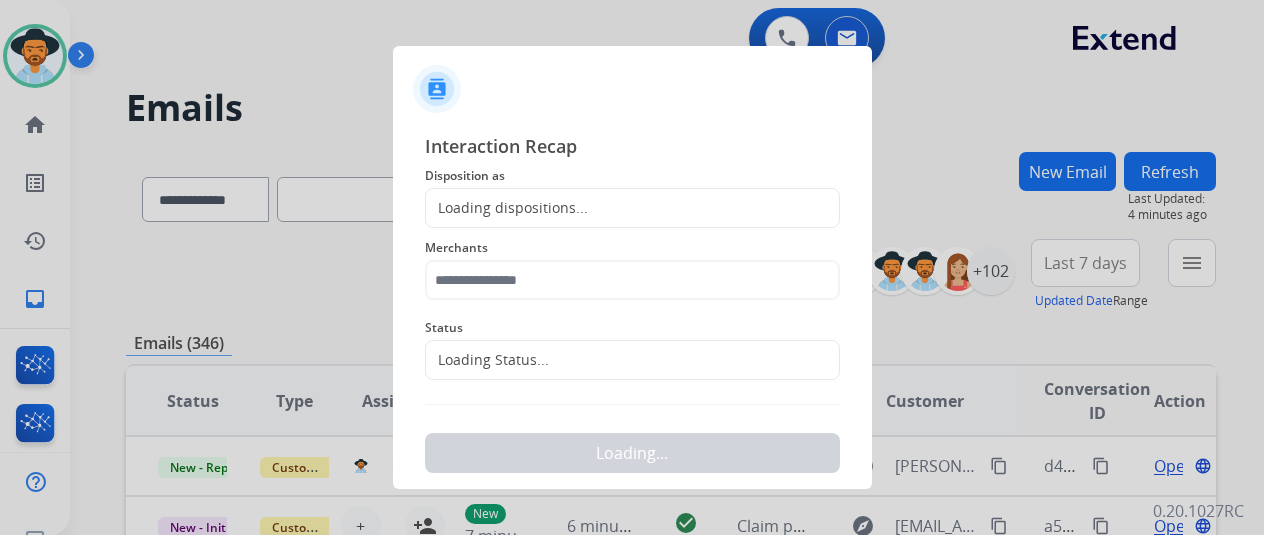 click on "Loading dispositions..." 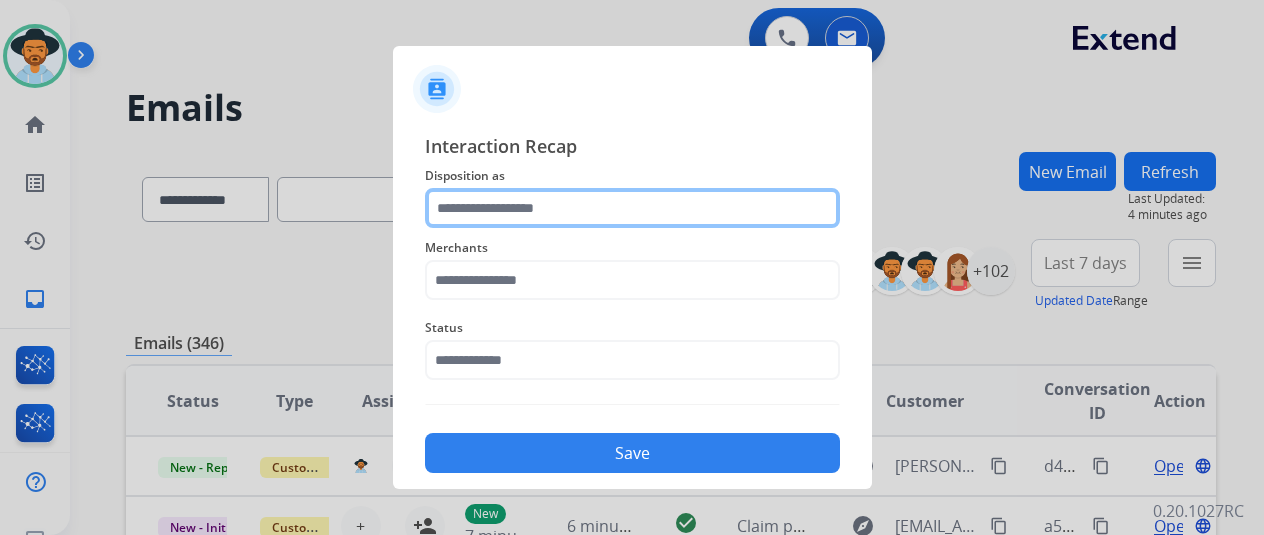 click 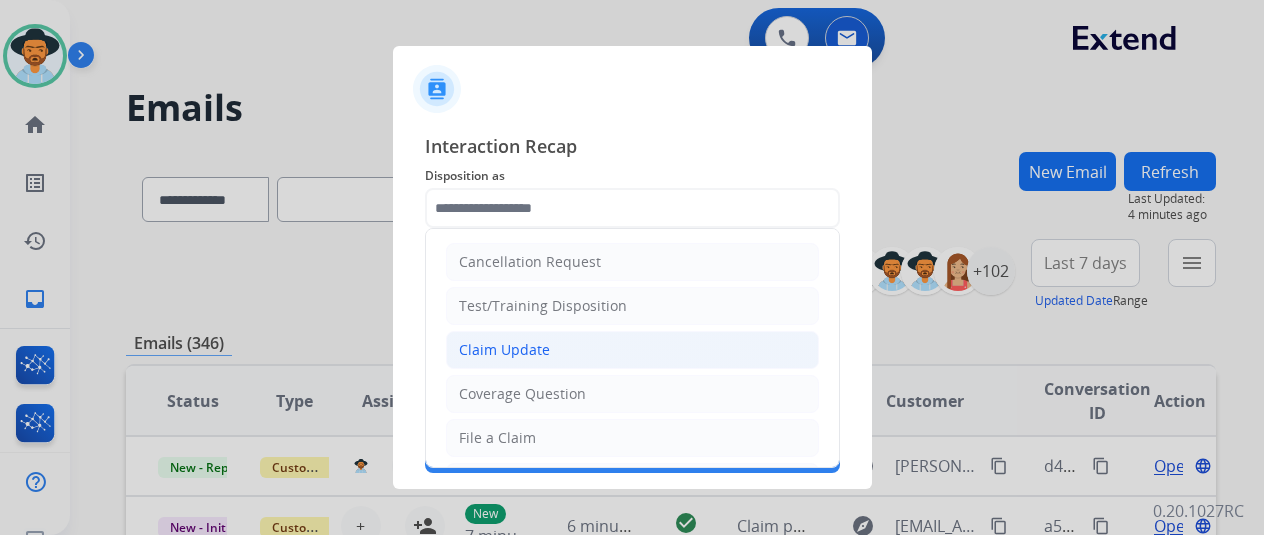 click on "Claim Update" 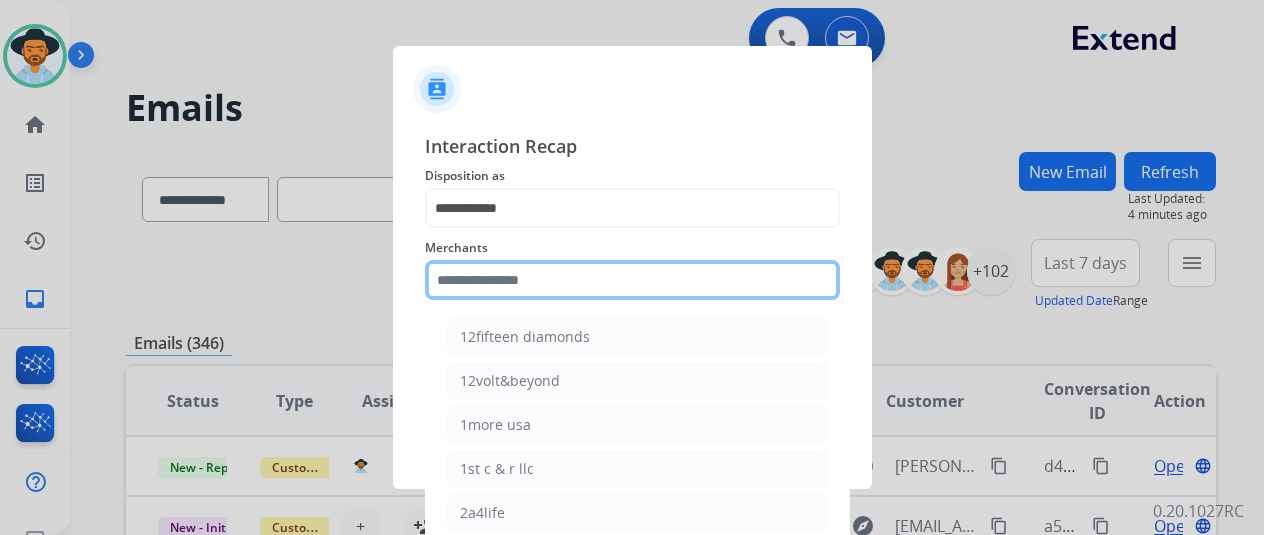 click 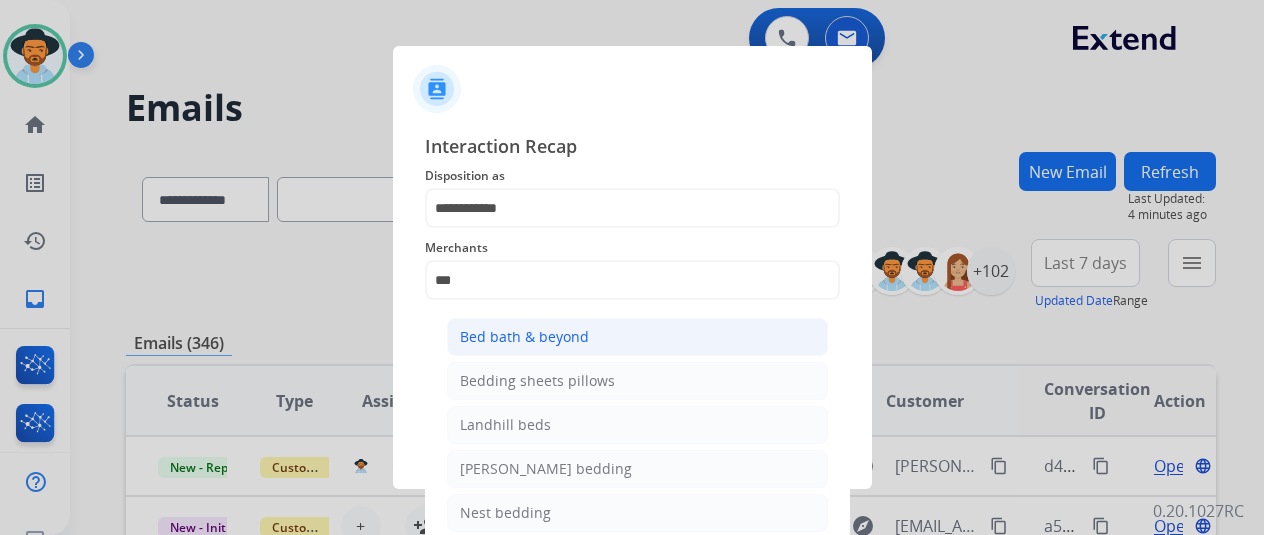 click on "Bed bath & beyond" 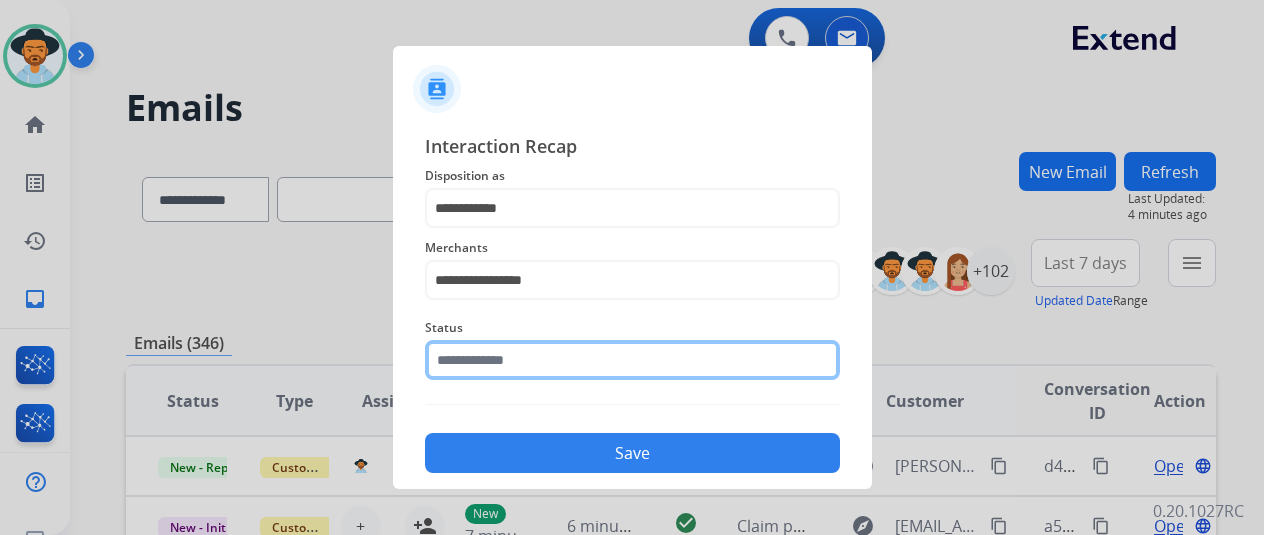 click 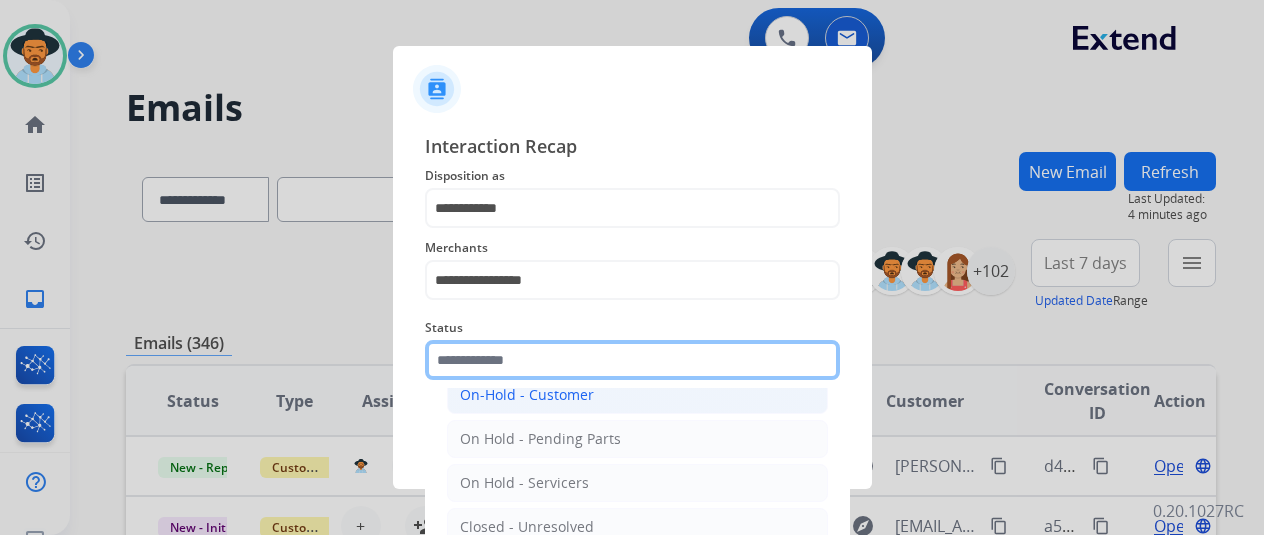 scroll, scrollTop: 114, scrollLeft: 0, axis: vertical 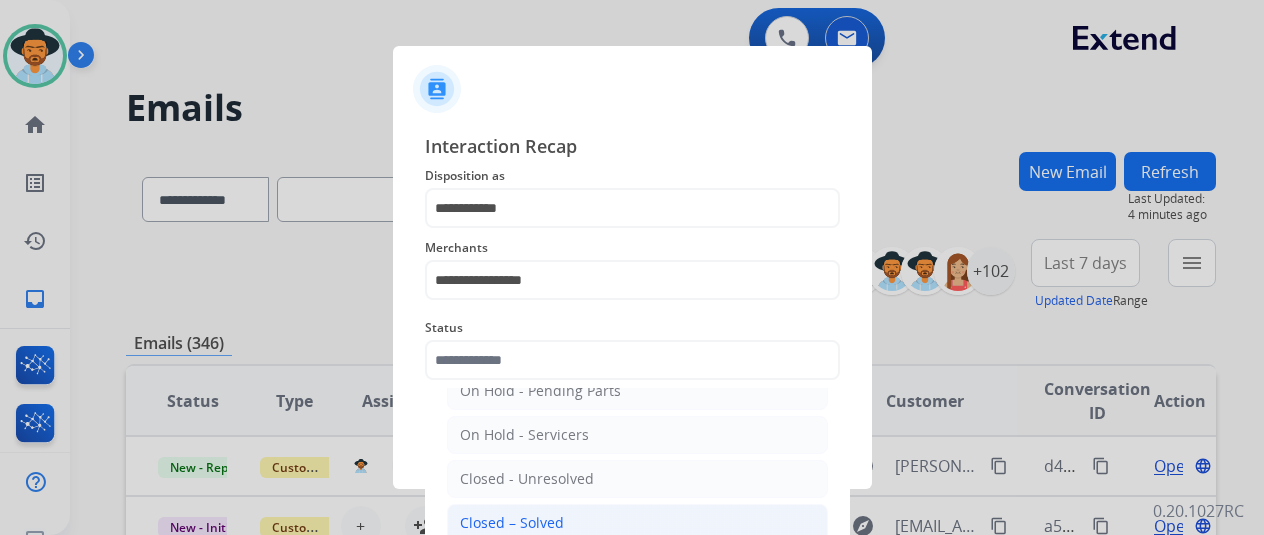 click on "Closed – Solved" 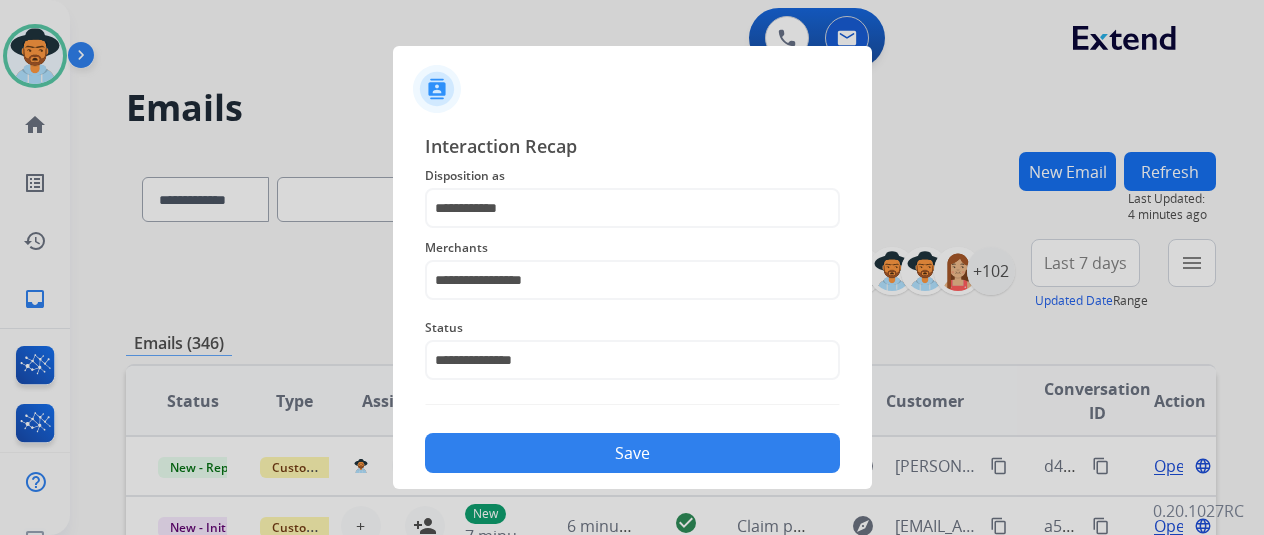 click on "Save" 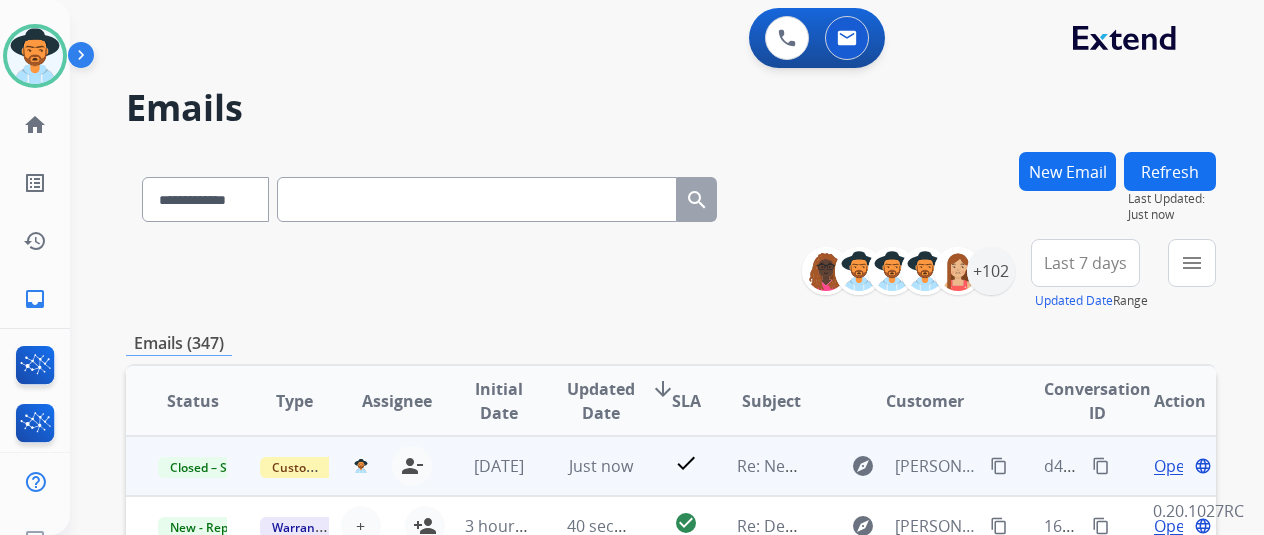 click on "content_copy" at bounding box center (1101, 466) 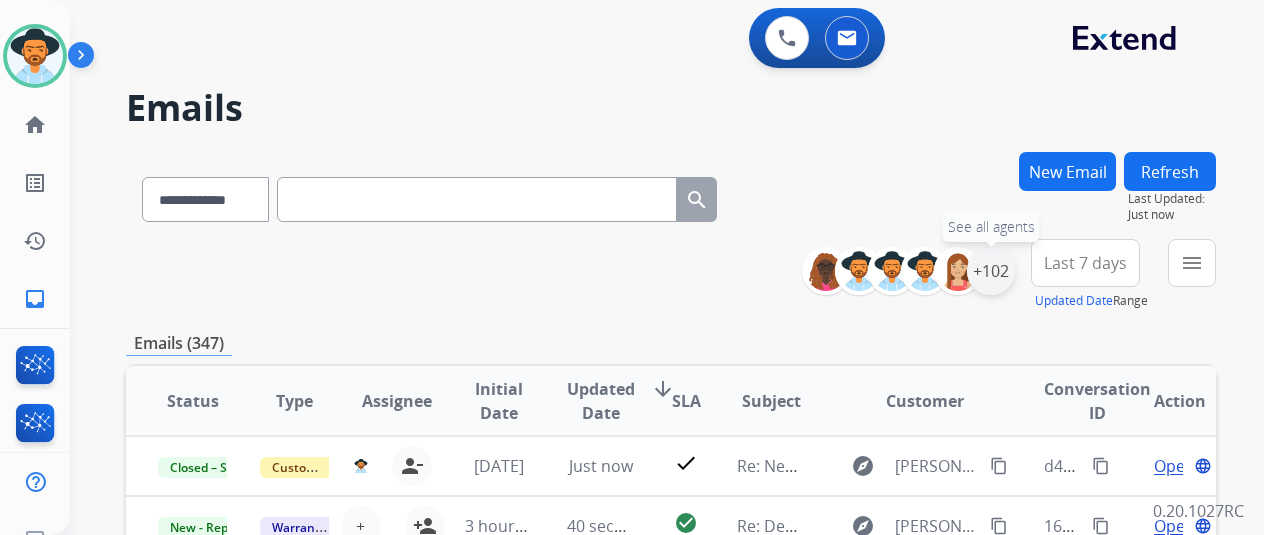 click on "+102" at bounding box center [991, 271] 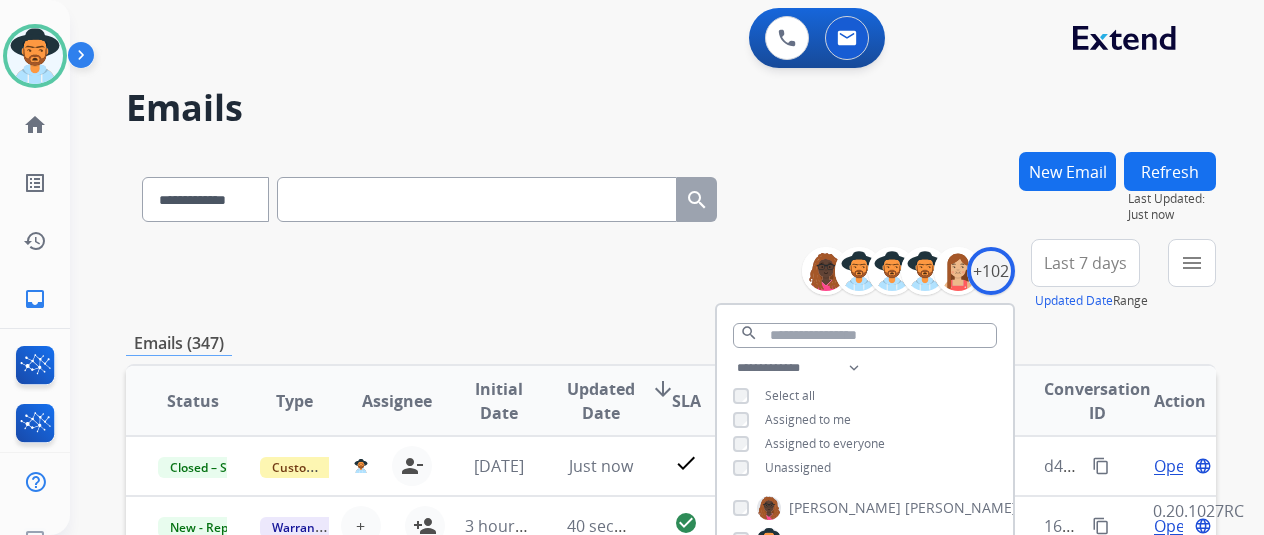 click on "**********" at bounding box center [865, 420] 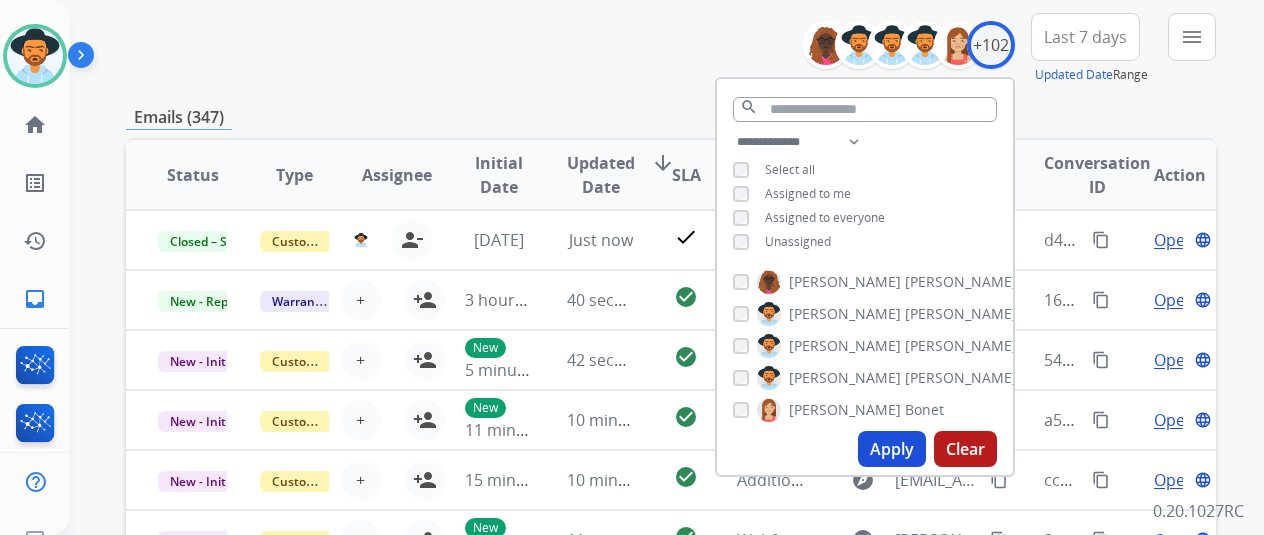 scroll, scrollTop: 400, scrollLeft: 0, axis: vertical 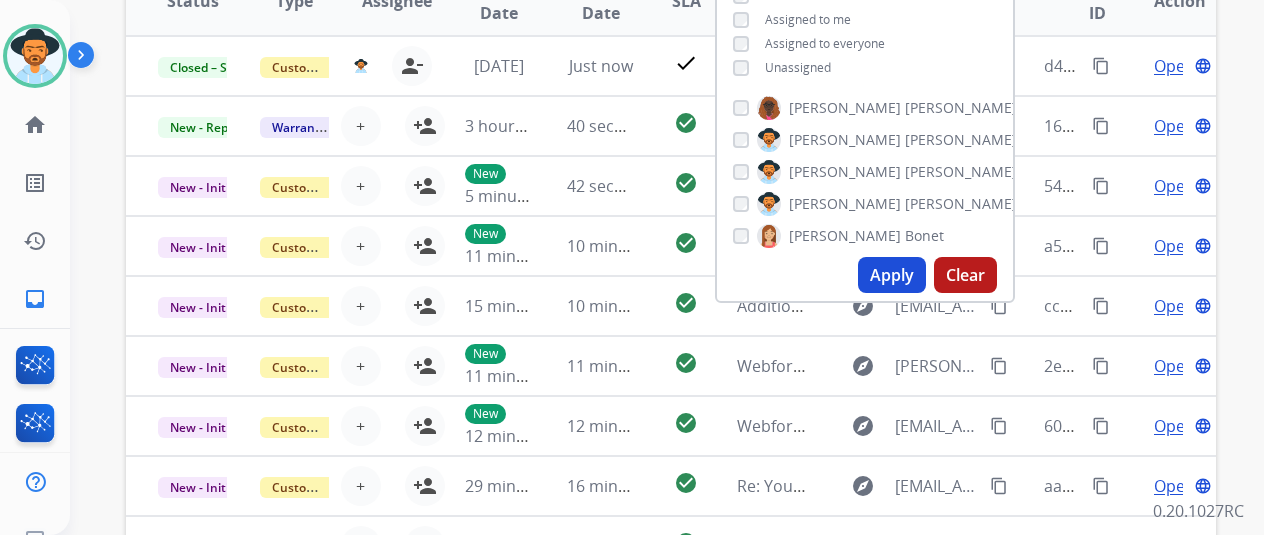 click on "Apply" at bounding box center (892, 275) 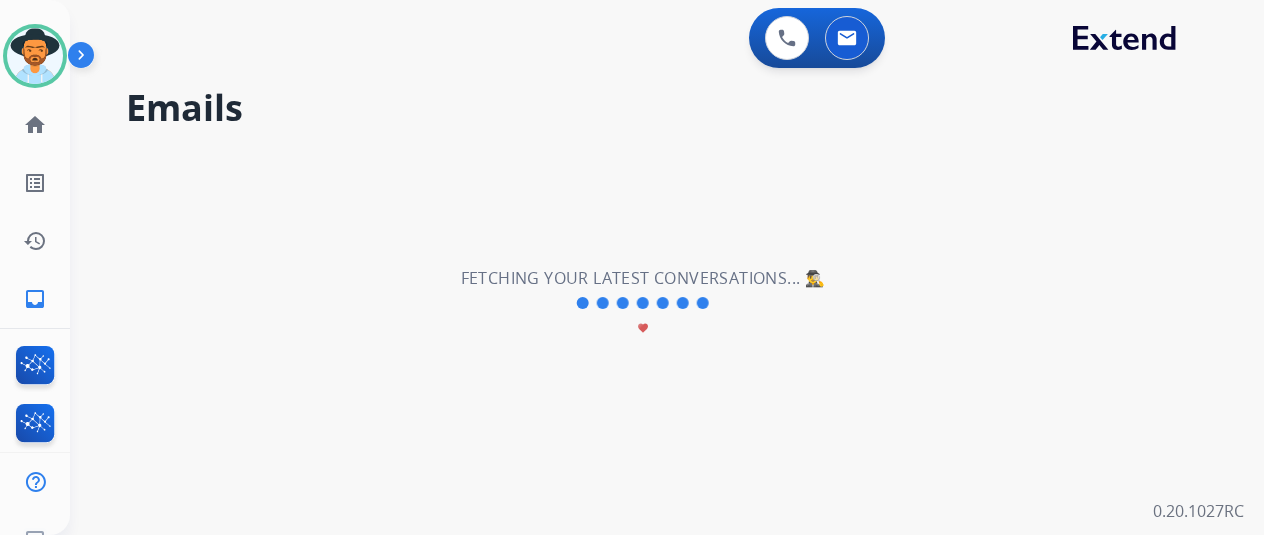 scroll, scrollTop: 0, scrollLeft: 0, axis: both 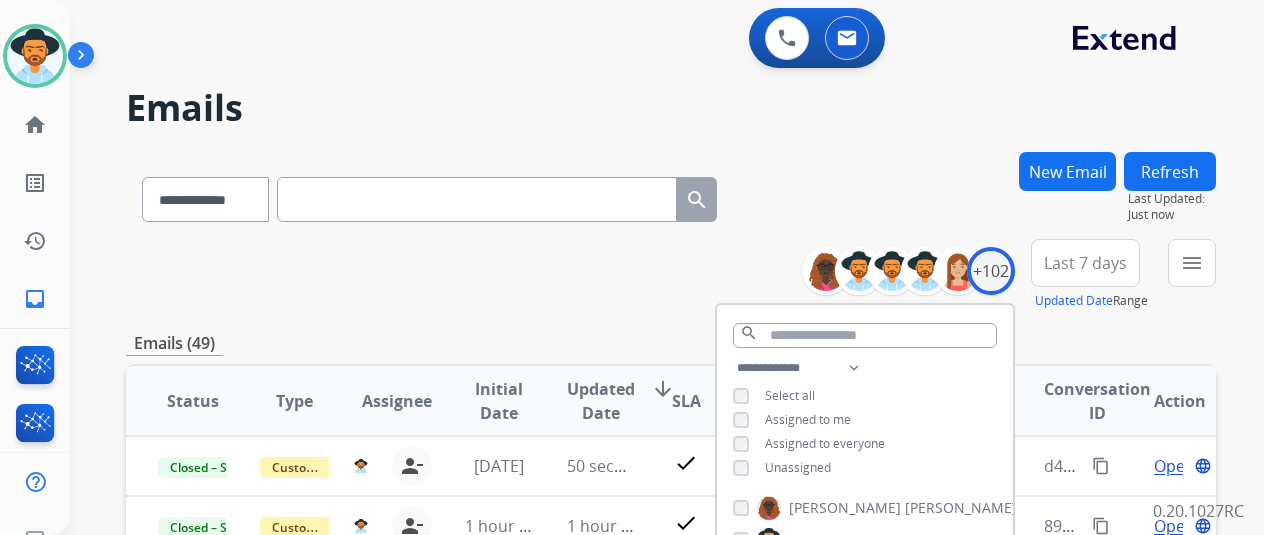 click on "**********" at bounding box center (671, 645) 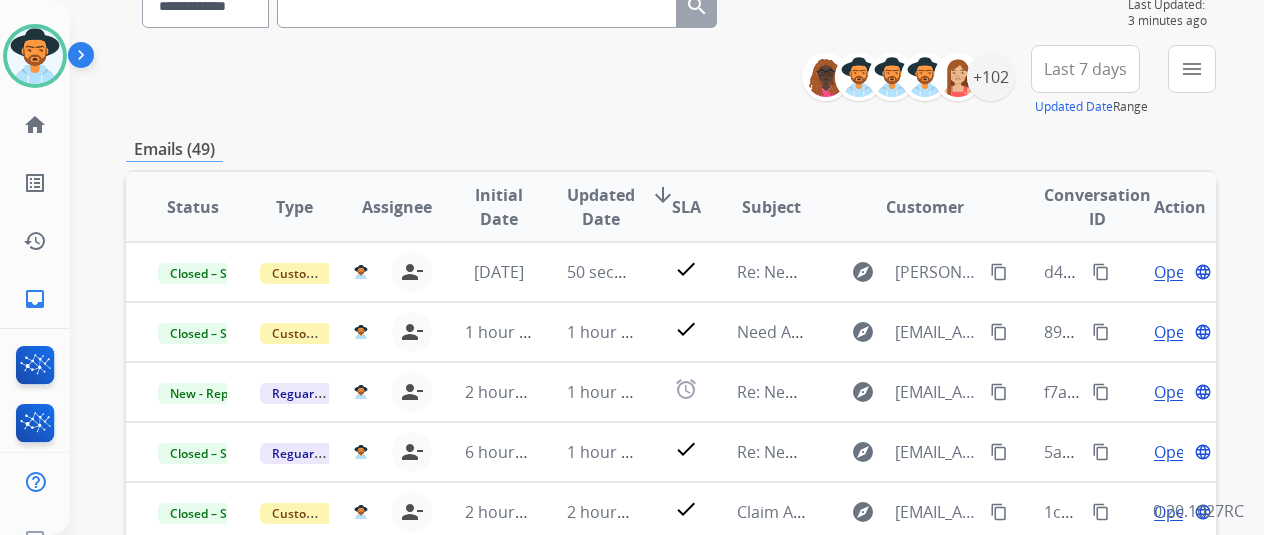 scroll, scrollTop: 186, scrollLeft: 0, axis: vertical 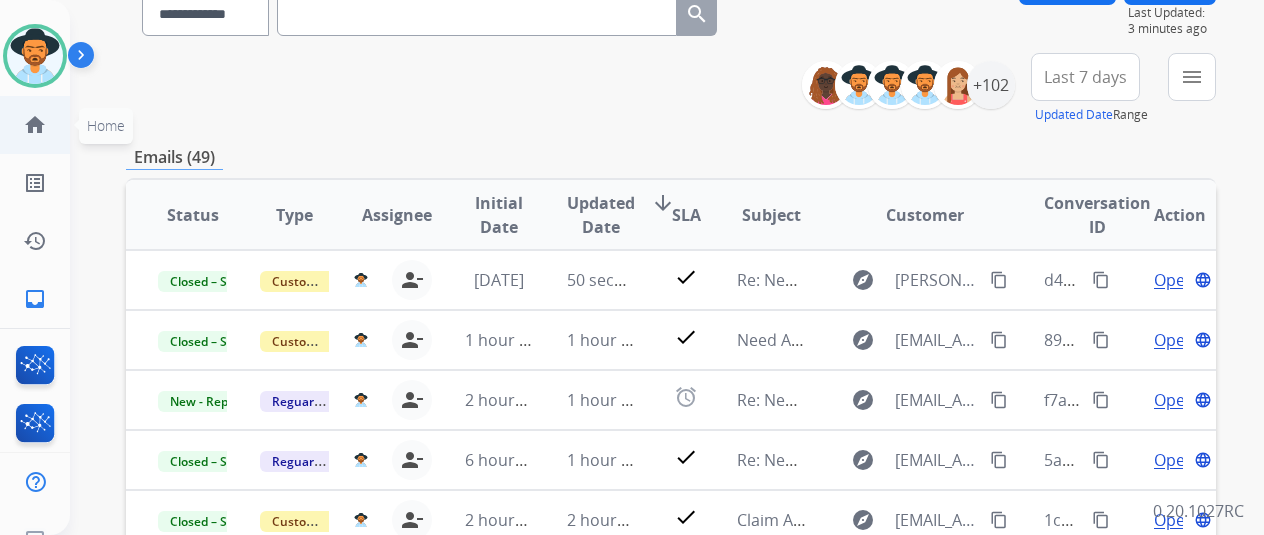 drag, startPoint x: 78, startPoint y: 129, endPoint x: 68, endPoint y: 137, distance: 12.806249 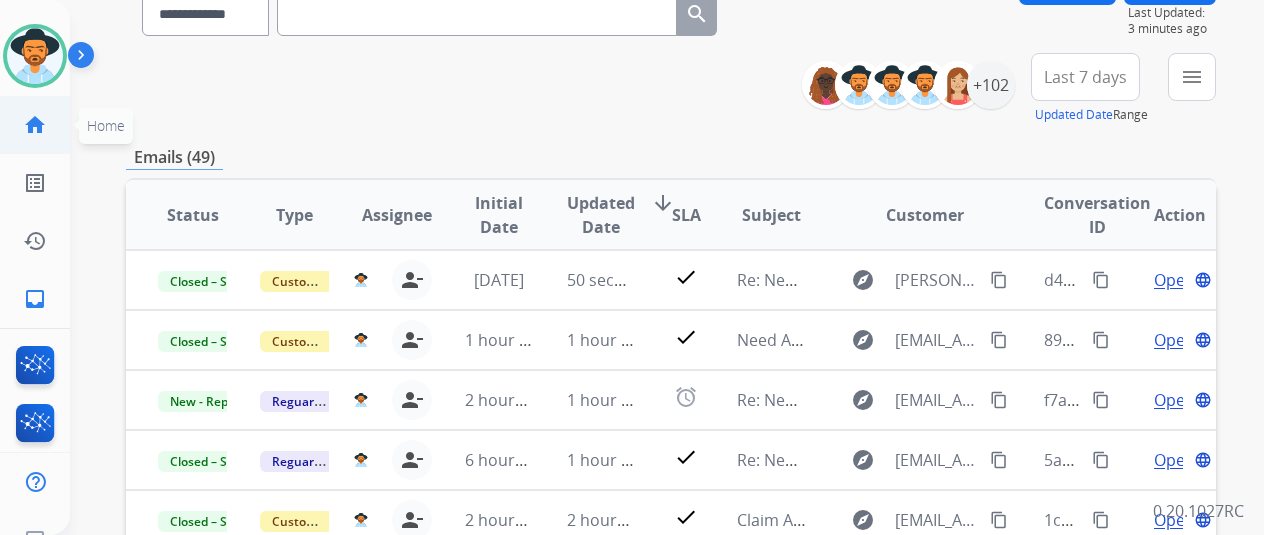 click on "home  Home" 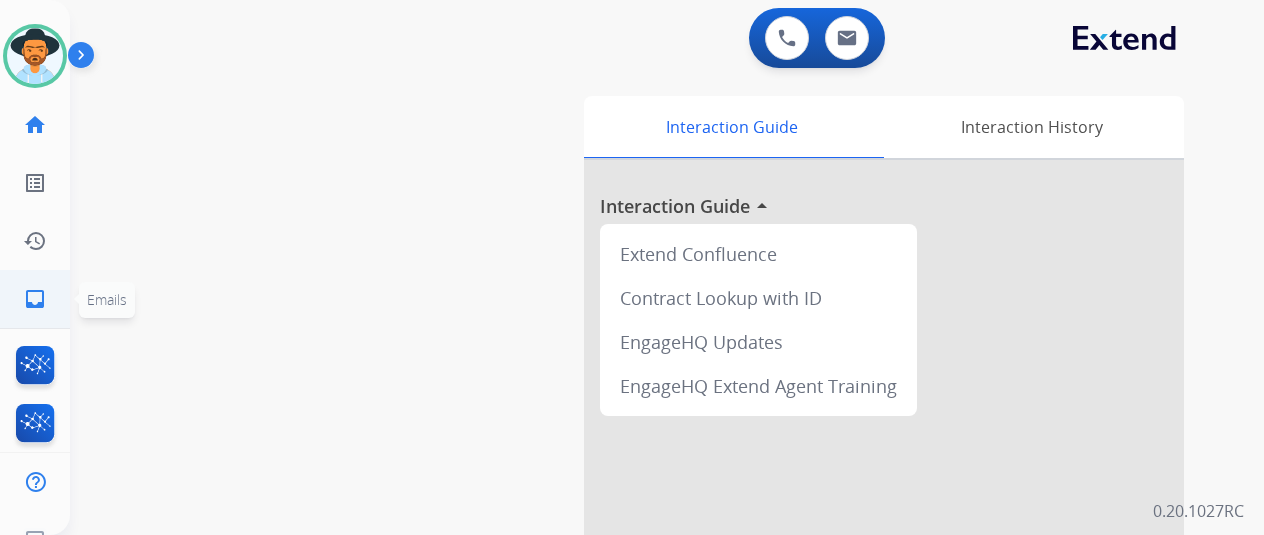 click on "inbox  Emails" 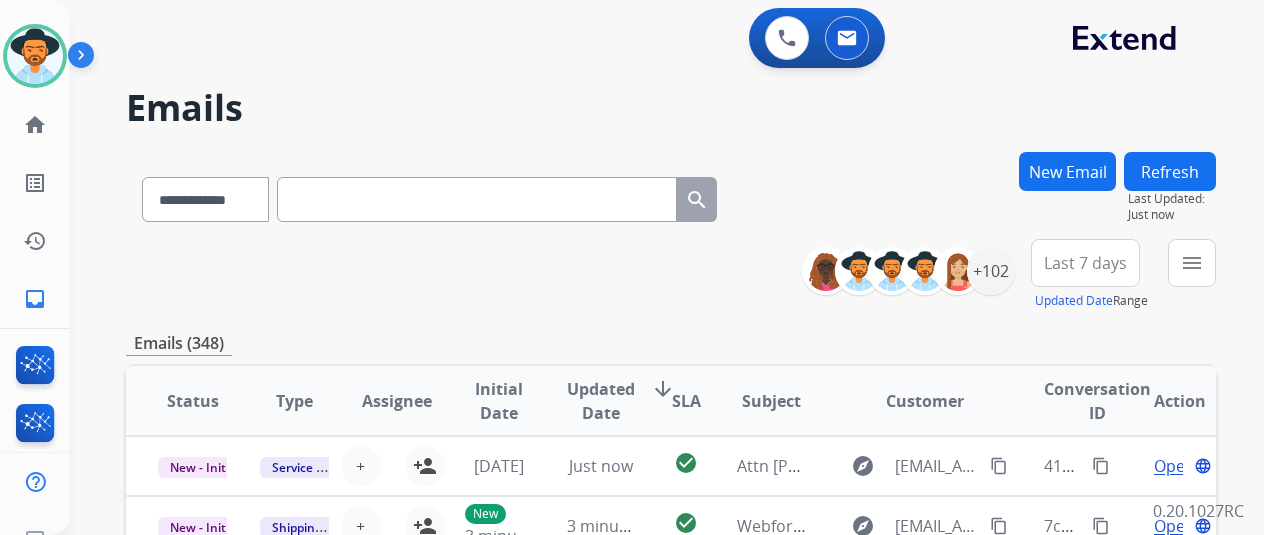 click on "**********" at bounding box center (916, 271) 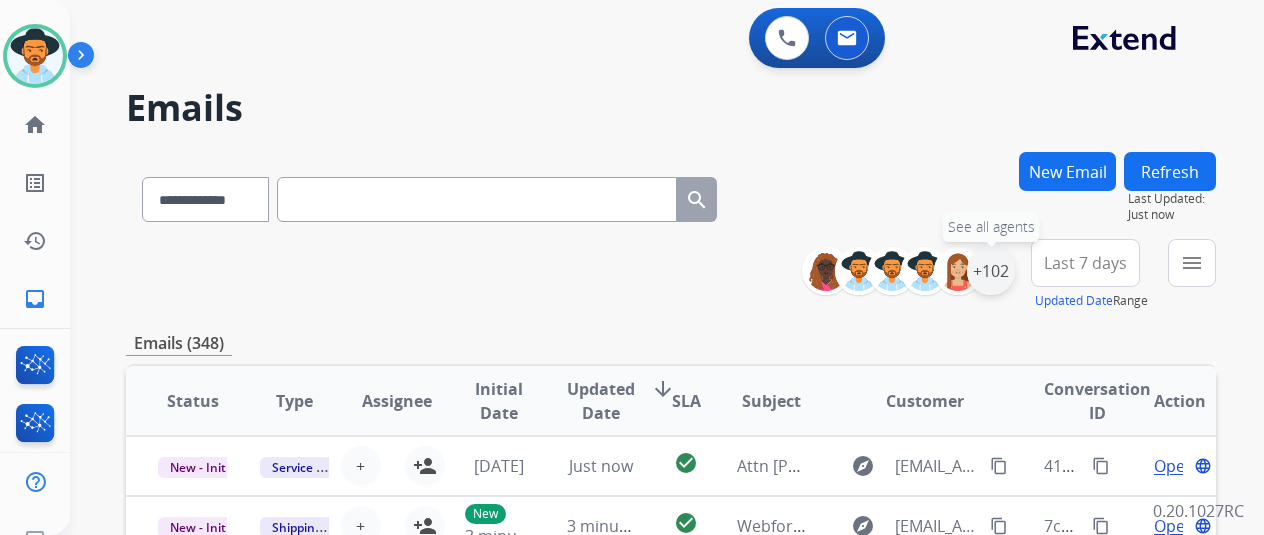 click on "+102" at bounding box center (991, 271) 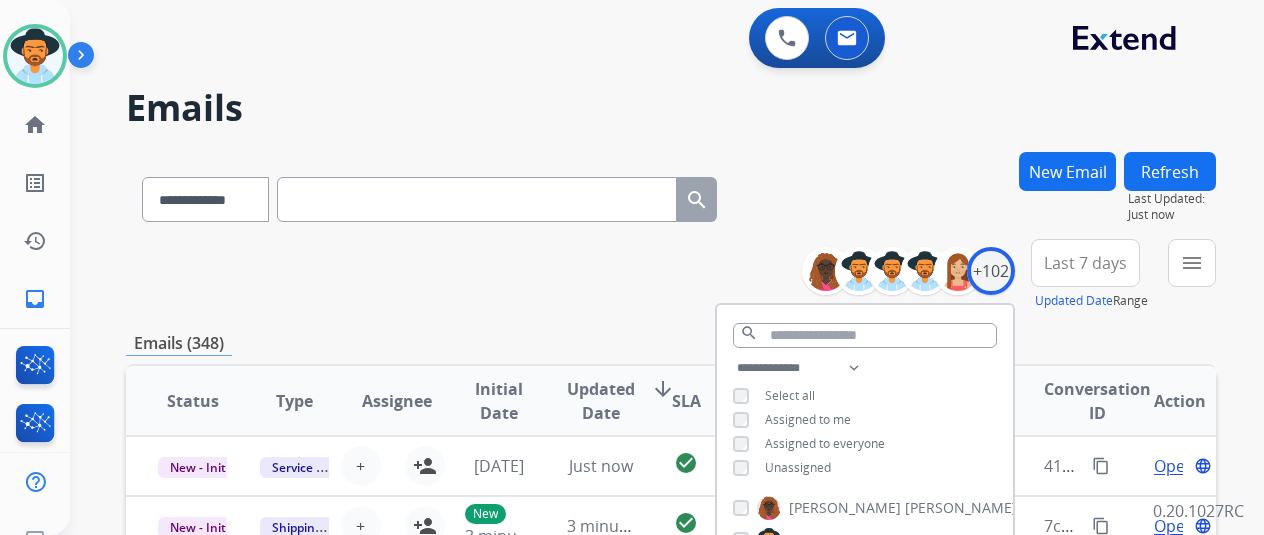 click on "Unassigned" at bounding box center [798, 467] 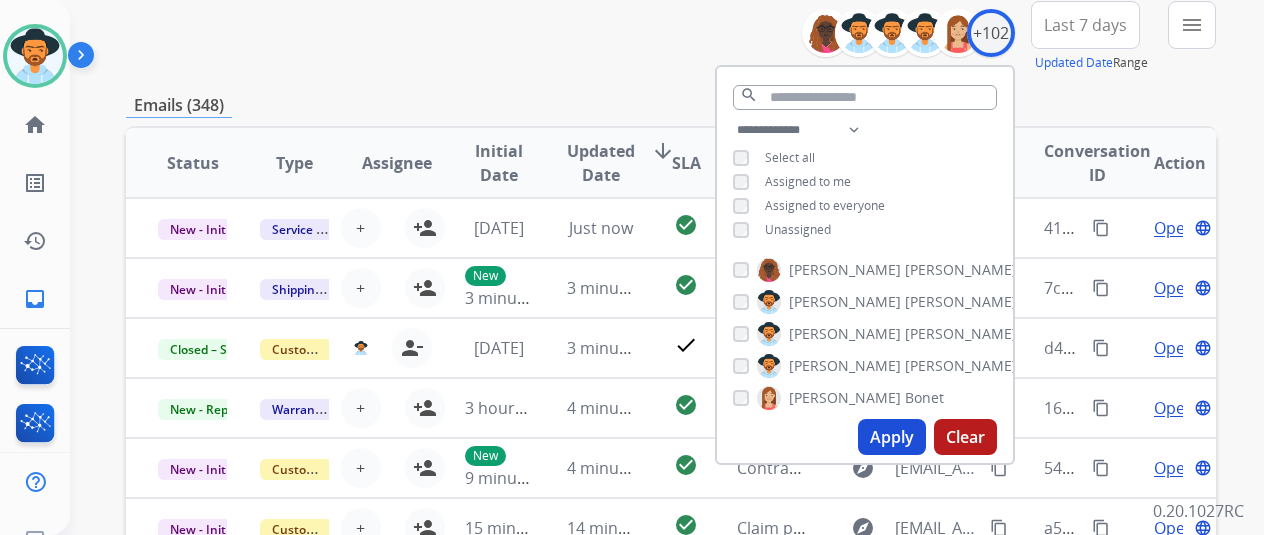 scroll, scrollTop: 500, scrollLeft: 0, axis: vertical 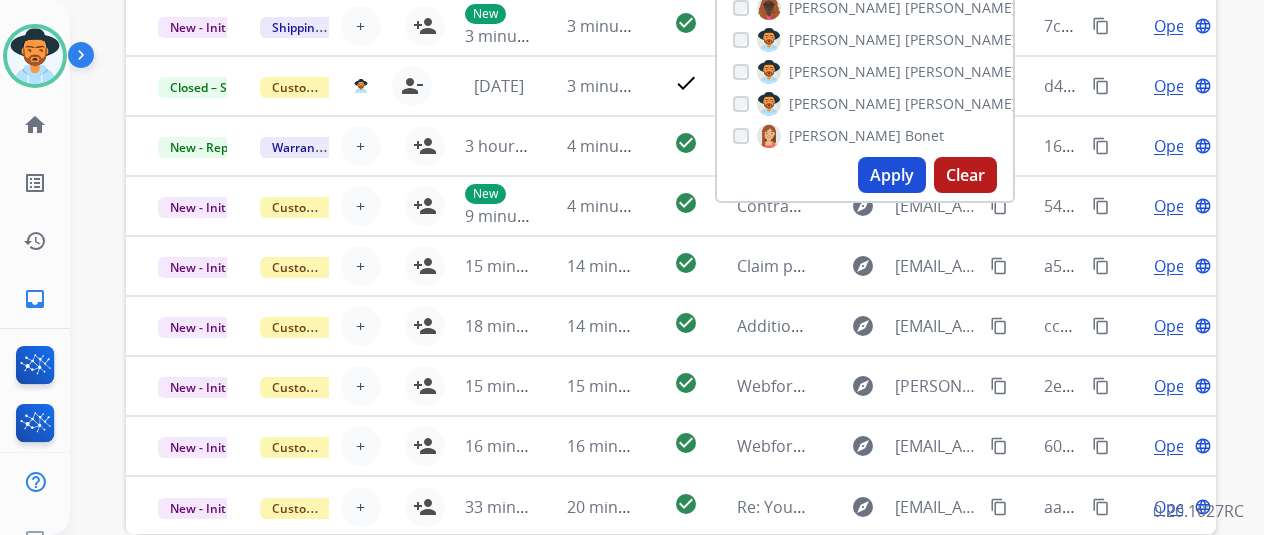 click on "Apply" at bounding box center (892, 175) 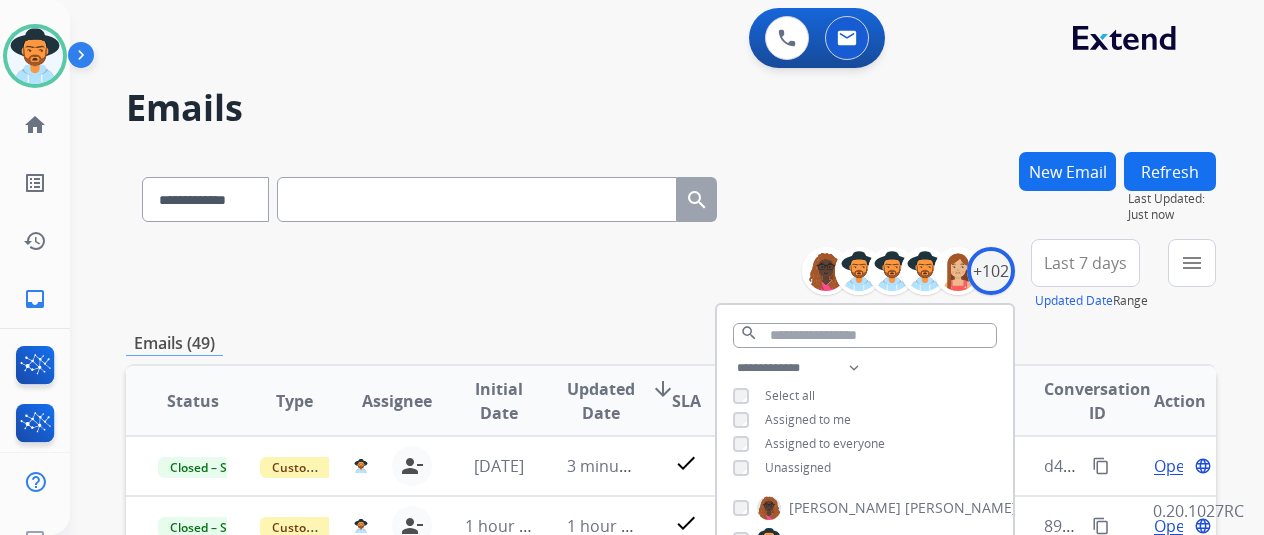click on "**********" at bounding box center (671, 275) 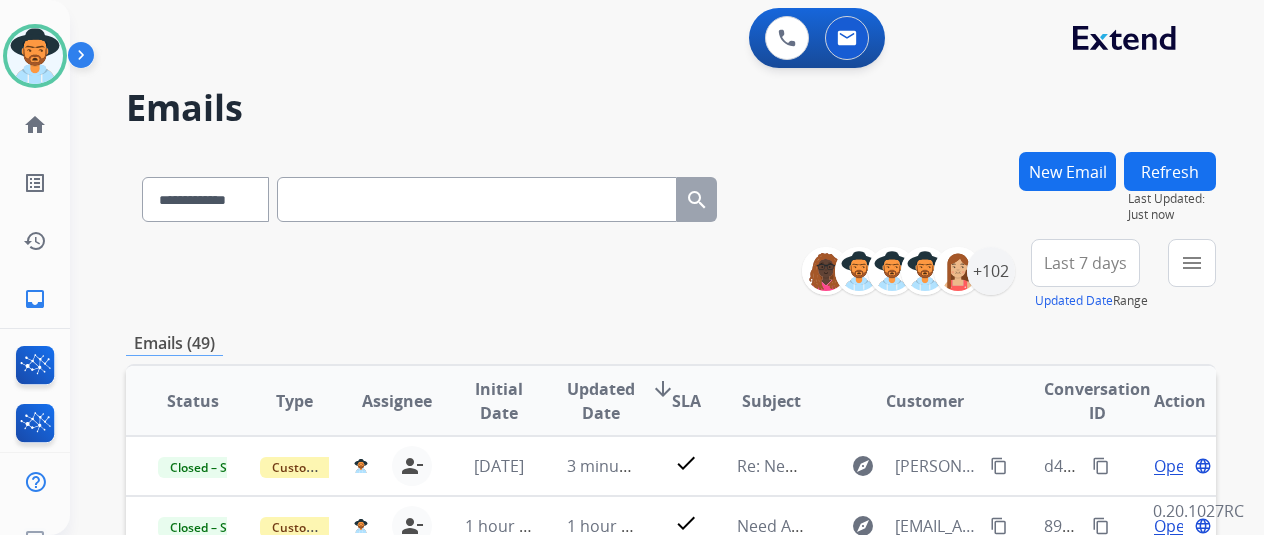 scroll, scrollTop: 200, scrollLeft: 0, axis: vertical 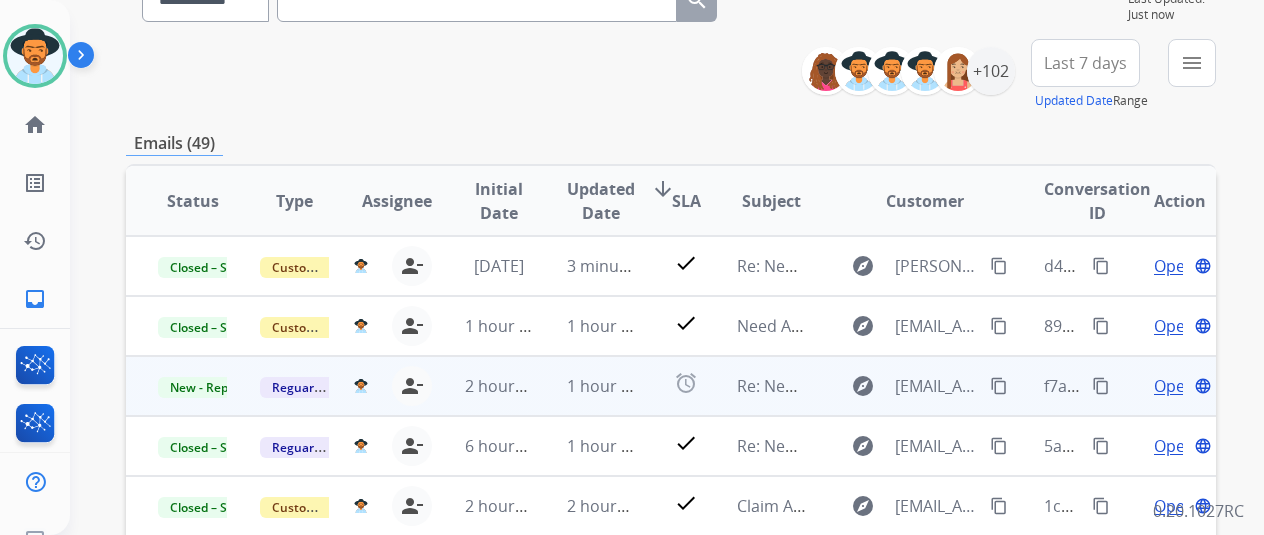 click on "explore [EMAIL_ADDRESS][DOMAIN_NAME] content_copy" at bounding box center [909, 386] 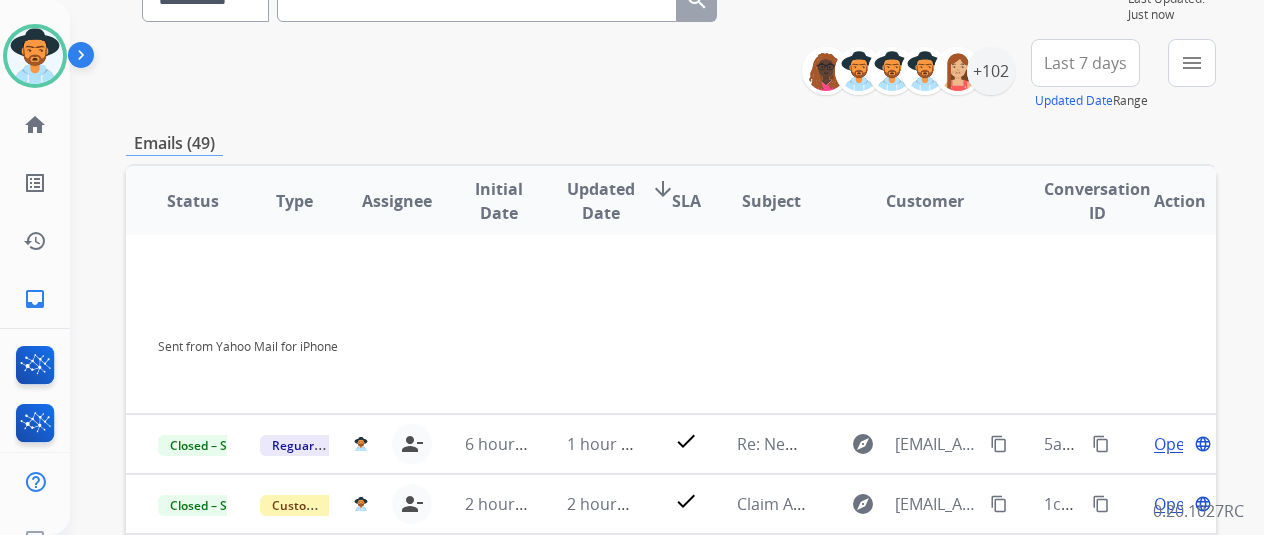 scroll, scrollTop: 56, scrollLeft: 0, axis: vertical 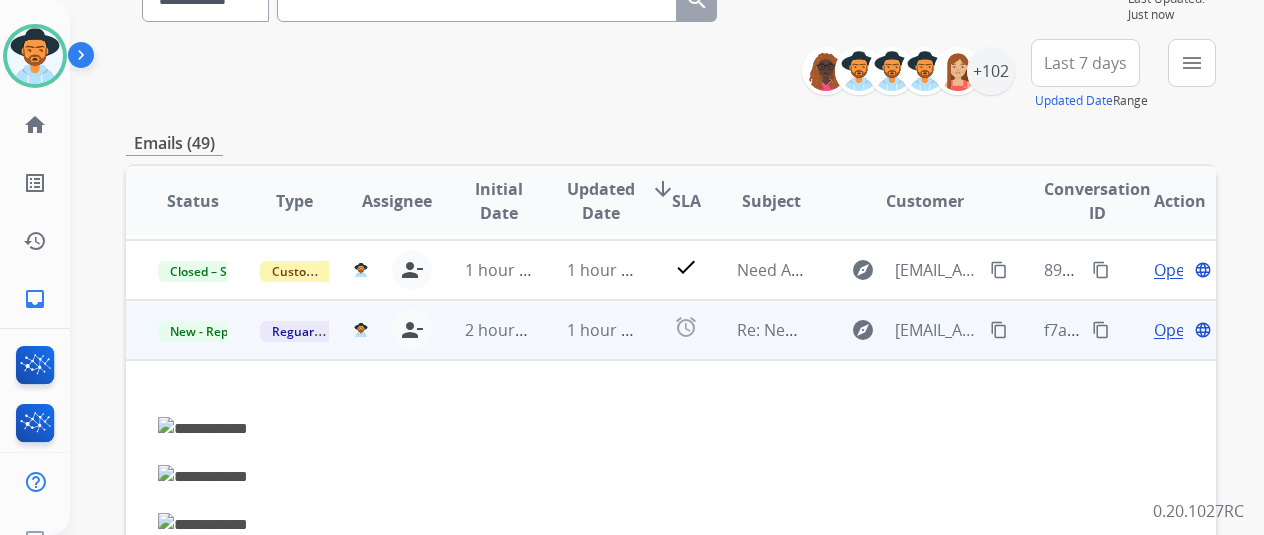 click on "Open" at bounding box center [1174, 330] 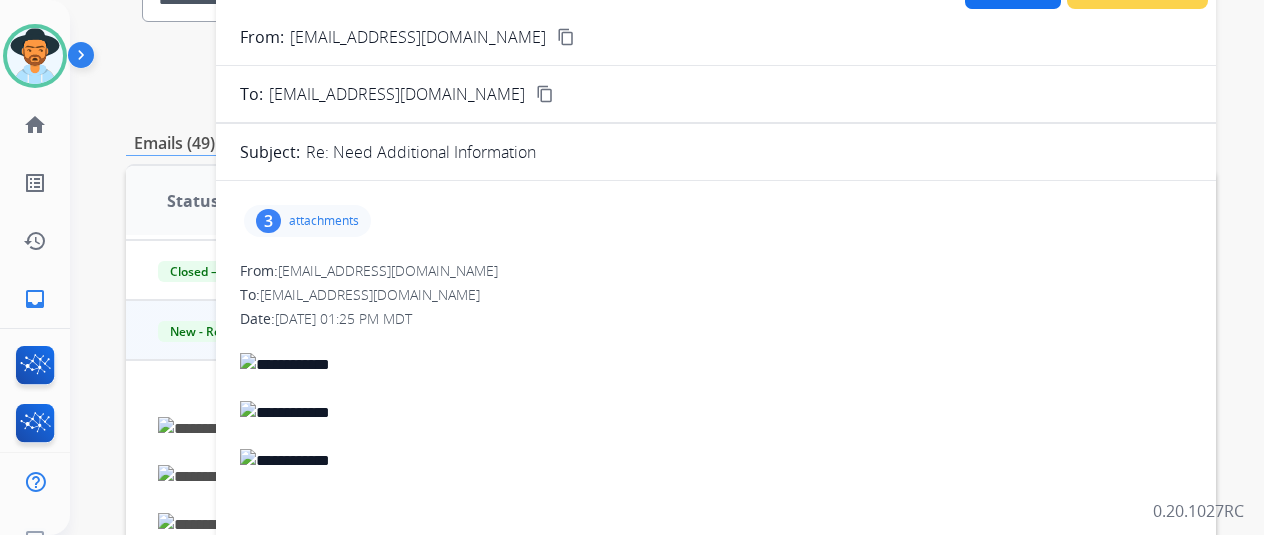 click on "attachments" at bounding box center (324, 221) 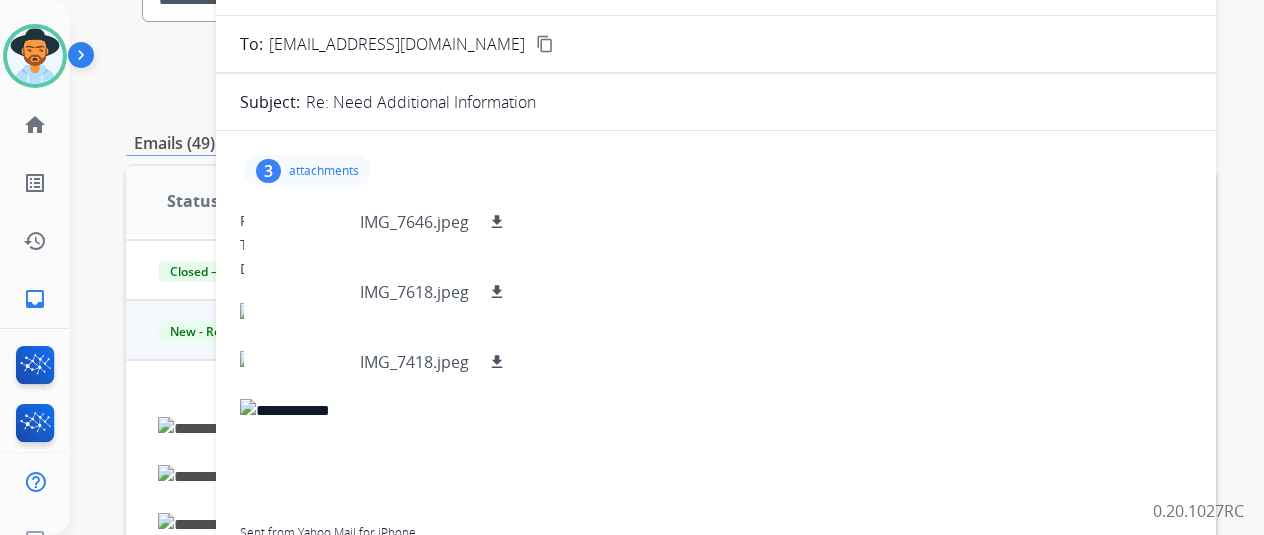 scroll, scrollTop: 0, scrollLeft: 0, axis: both 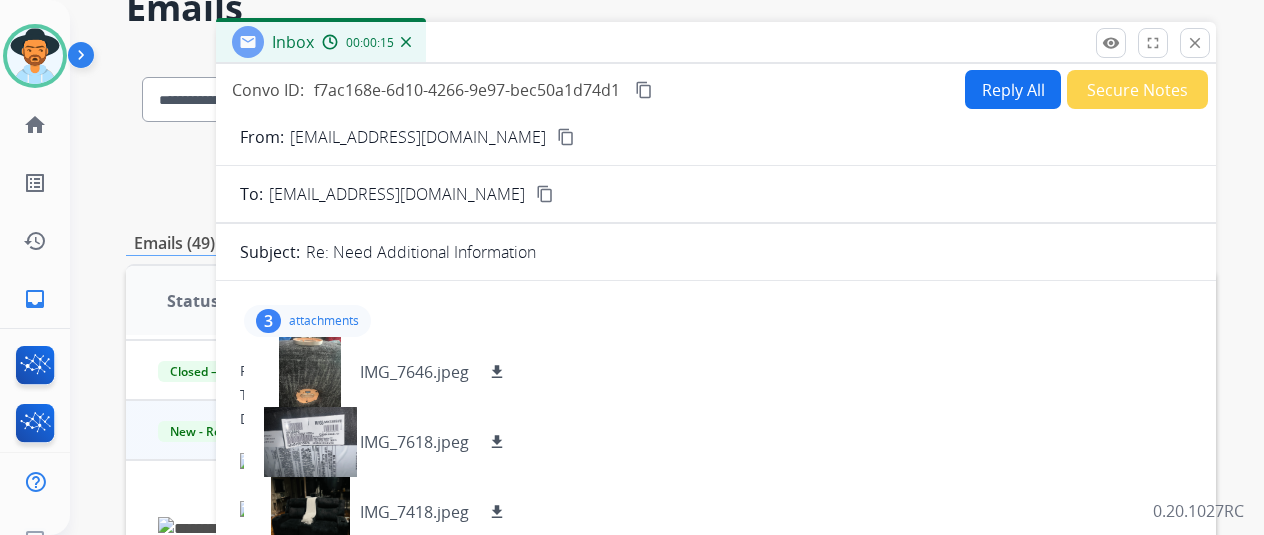 click on "content_copy" at bounding box center [566, 137] 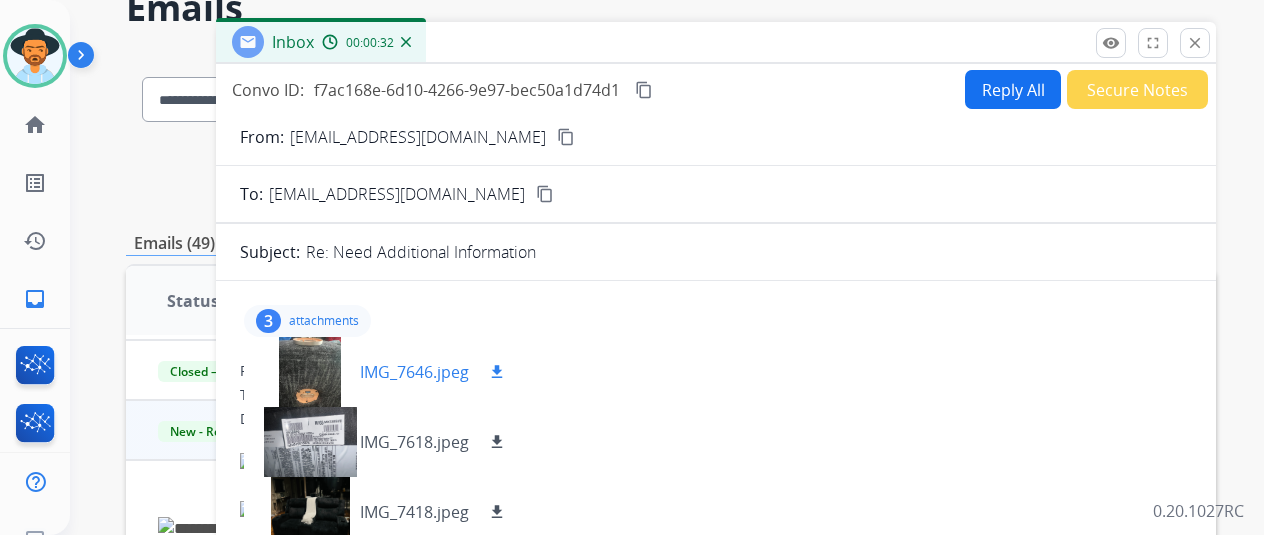 click on "IMG_7646.jpeg  download" at bounding box center [384, 372] 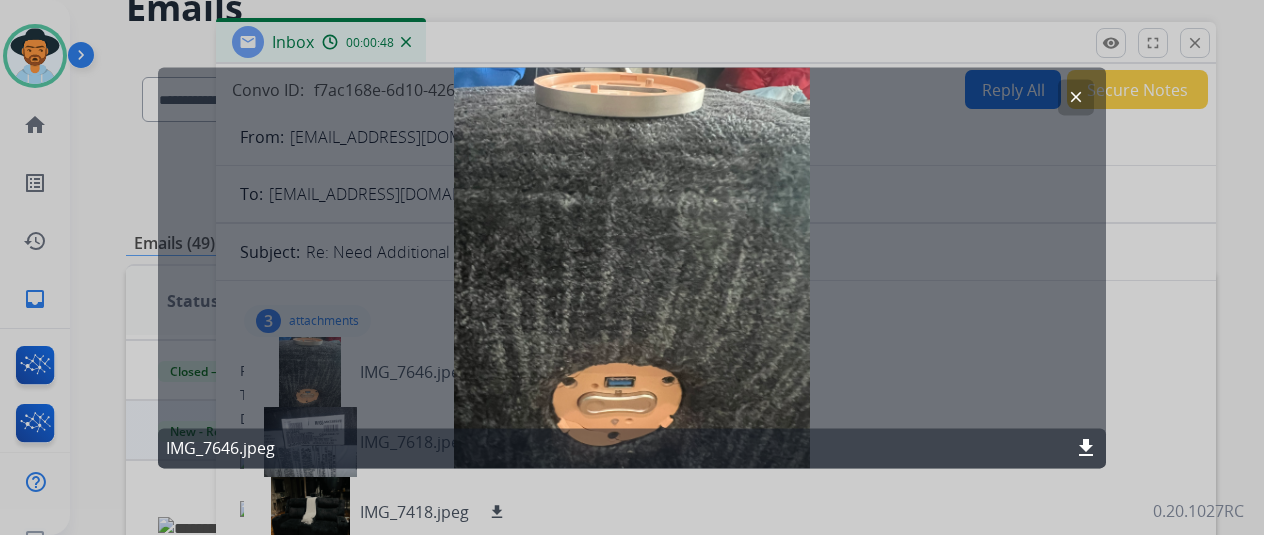 click on "clear" 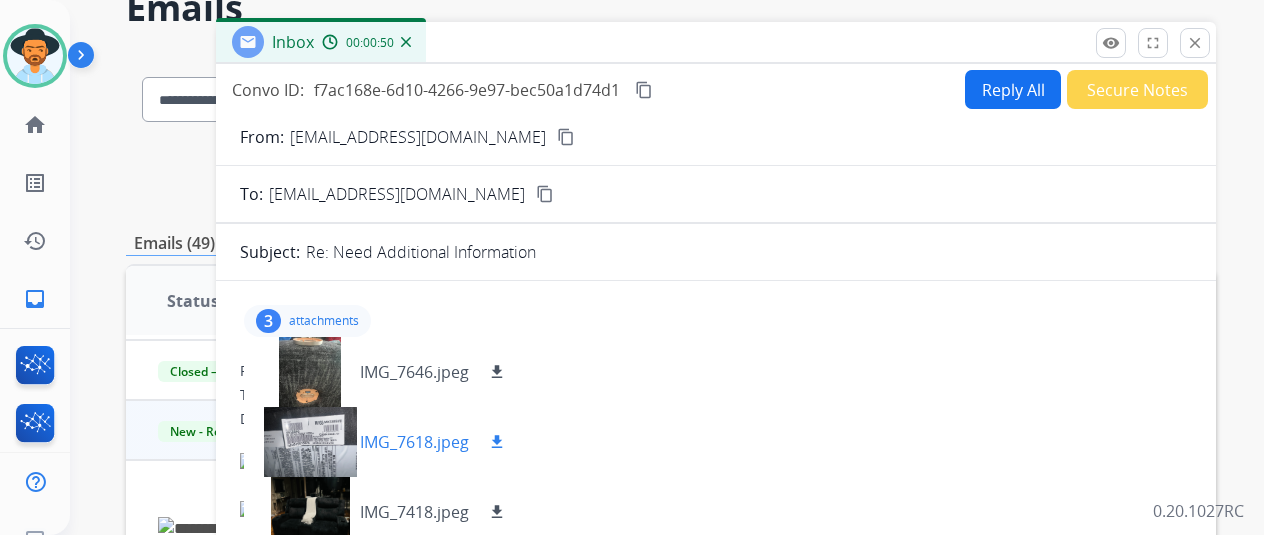 scroll, scrollTop: 100, scrollLeft: 0, axis: vertical 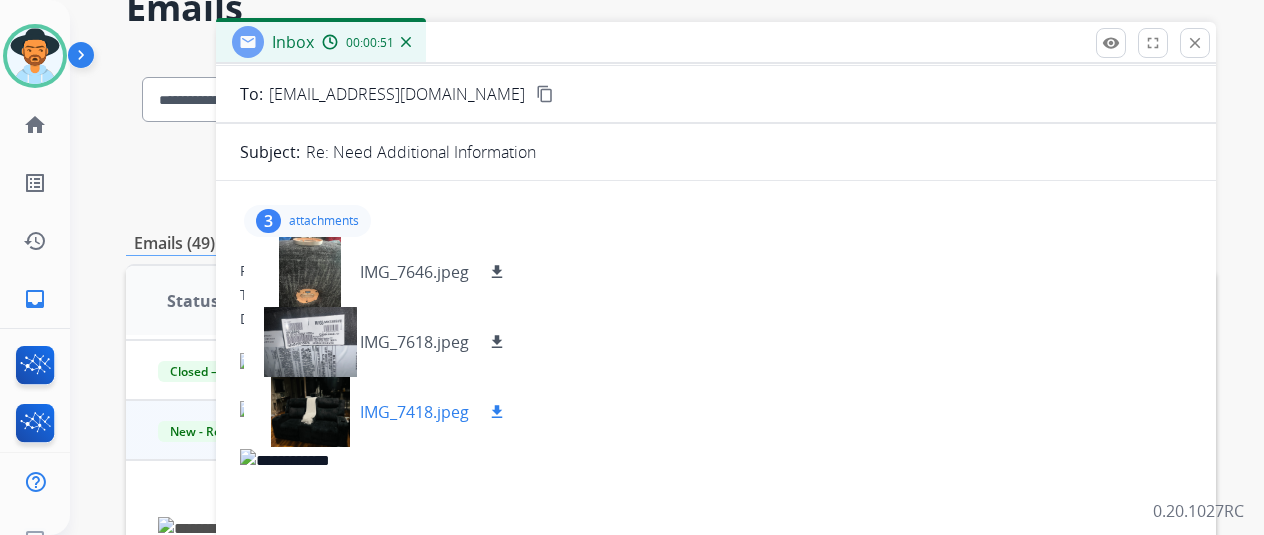click at bounding box center (310, 412) 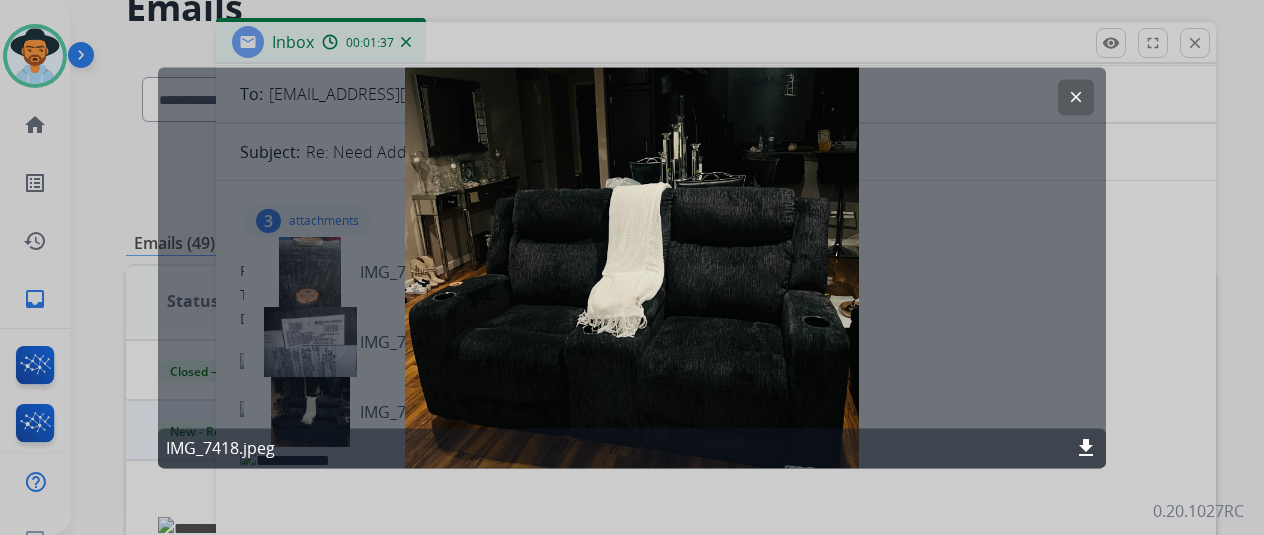 click on "clear" 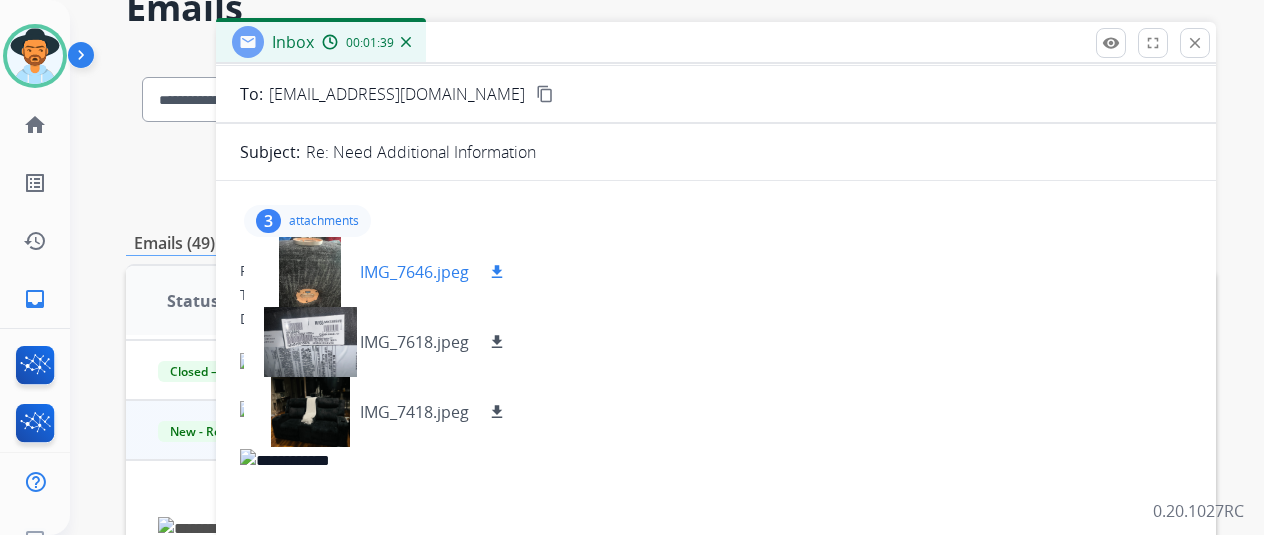click on "IMG_7646.jpeg  download" at bounding box center [384, 272] 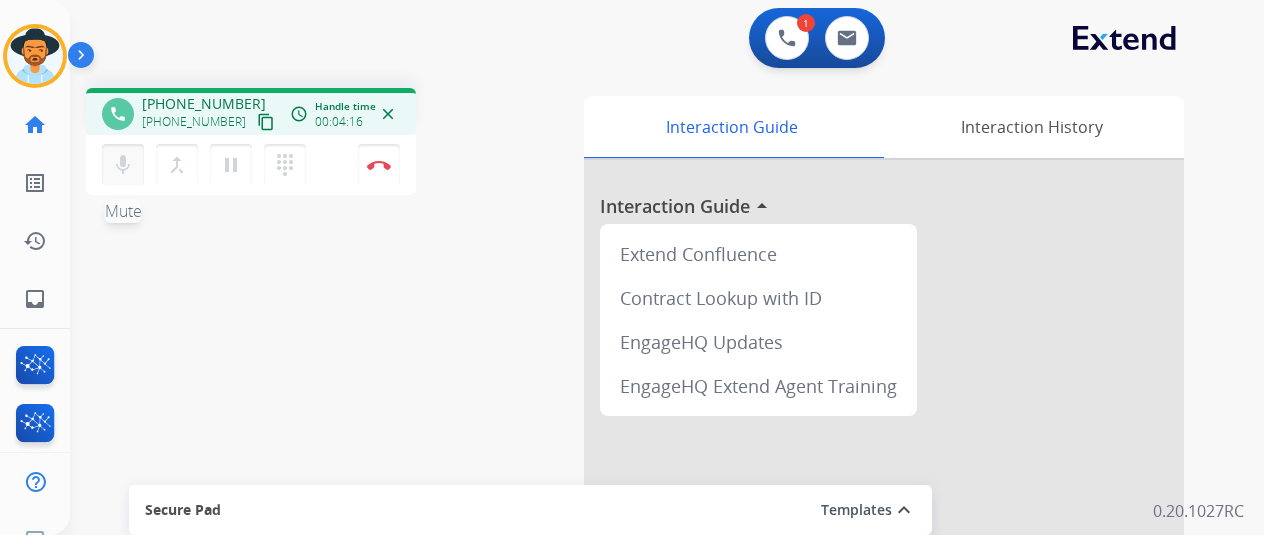click on "mic" at bounding box center (123, 165) 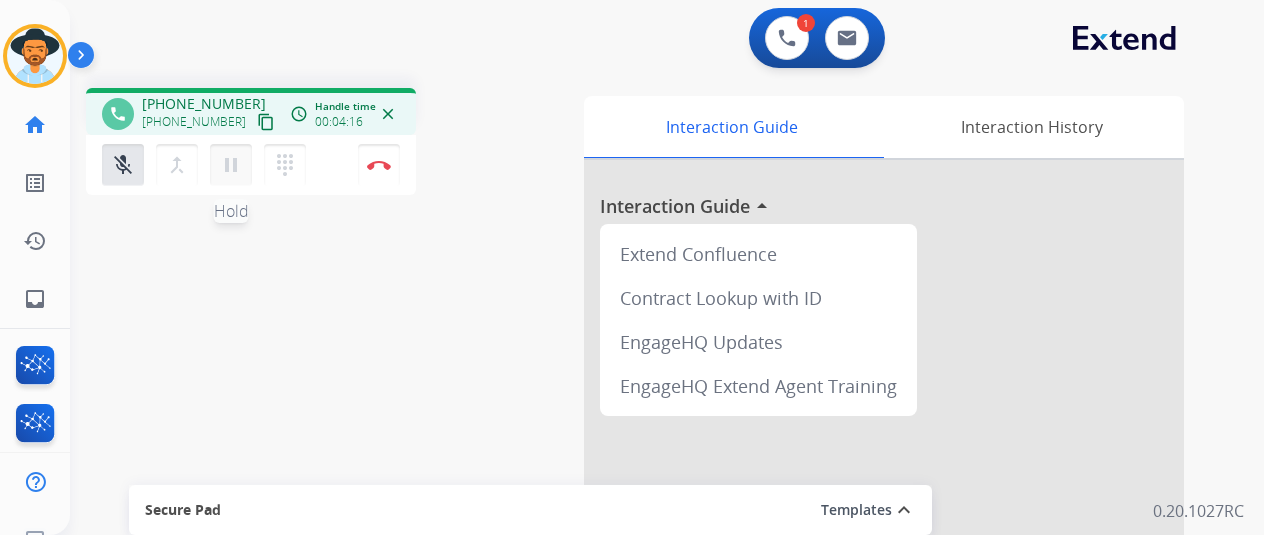 click on "pause" at bounding box center [231, 165] 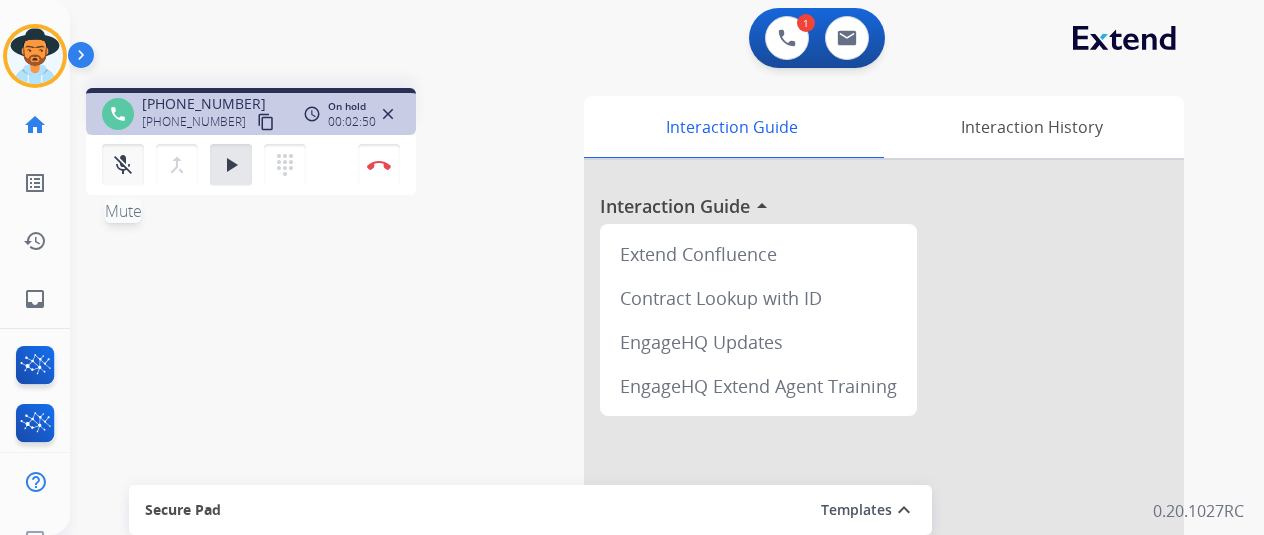 click on "mic_off" at bounding box center (123, 165) 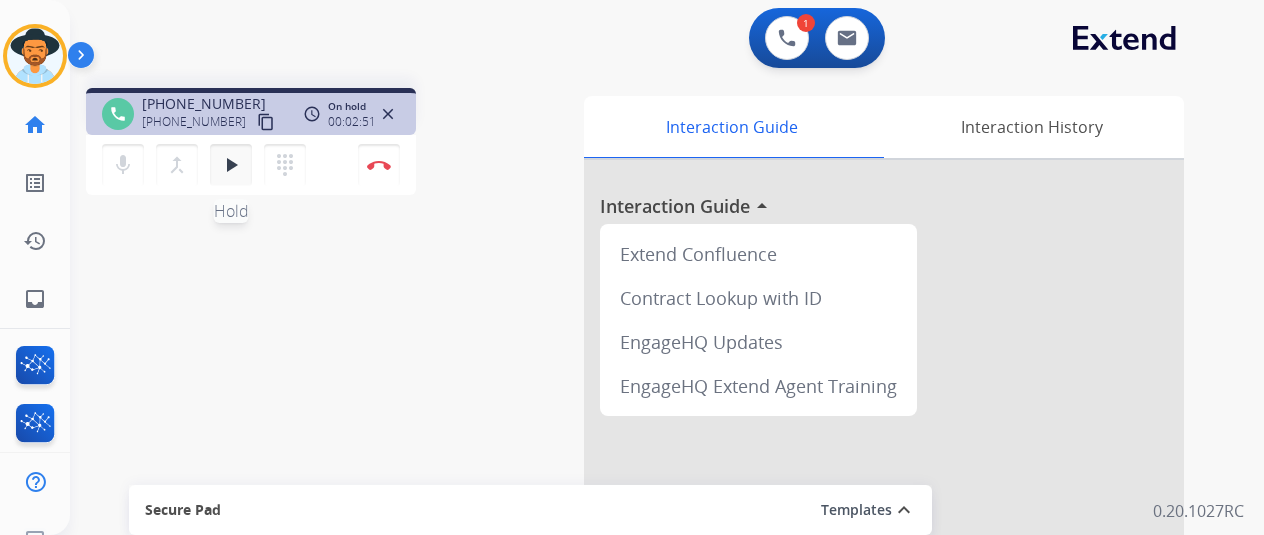click on "play_arrow" at bounding box center (231, 165) 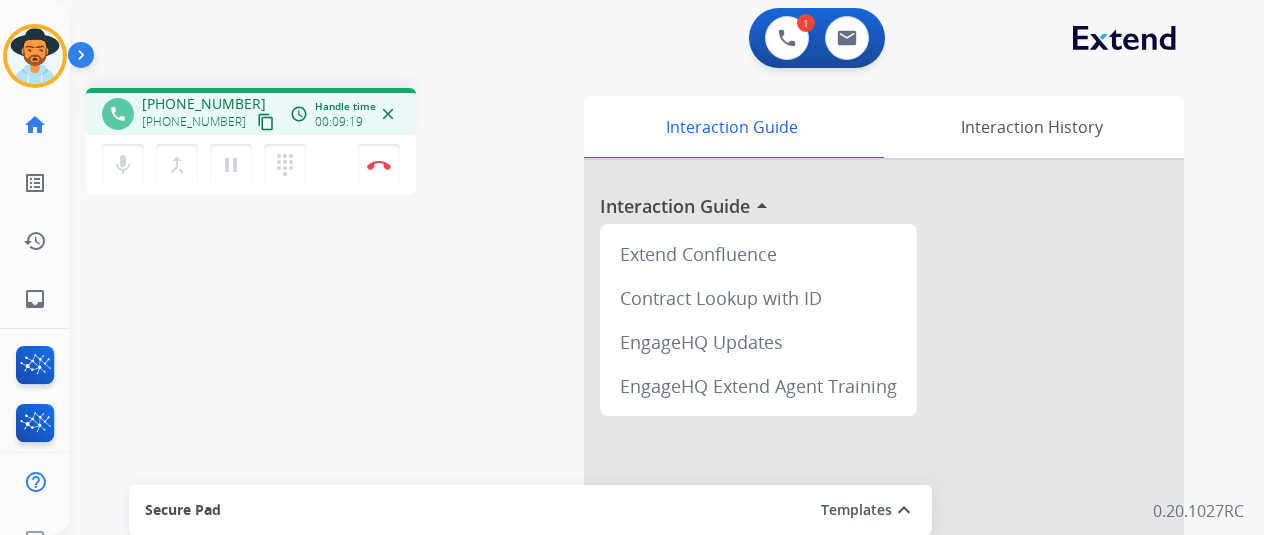 click on "mic Mute merge_type Bridge pause Hold dialpad Dialpad Disconnect" at bounding box center [251, 165] 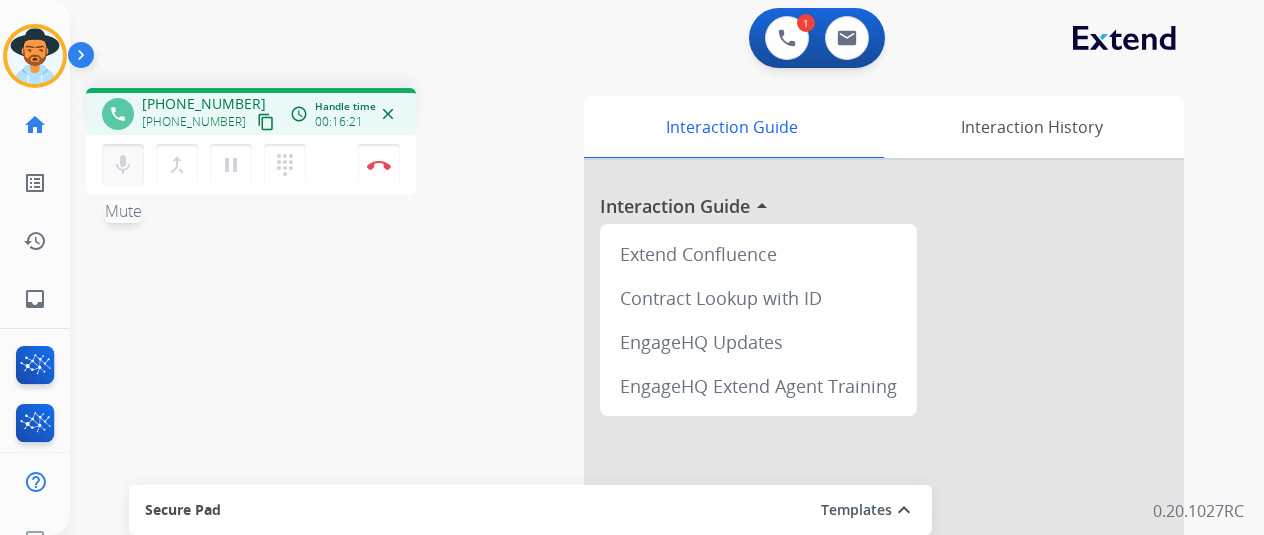 click on "mic" at bounding box center [123, 165] 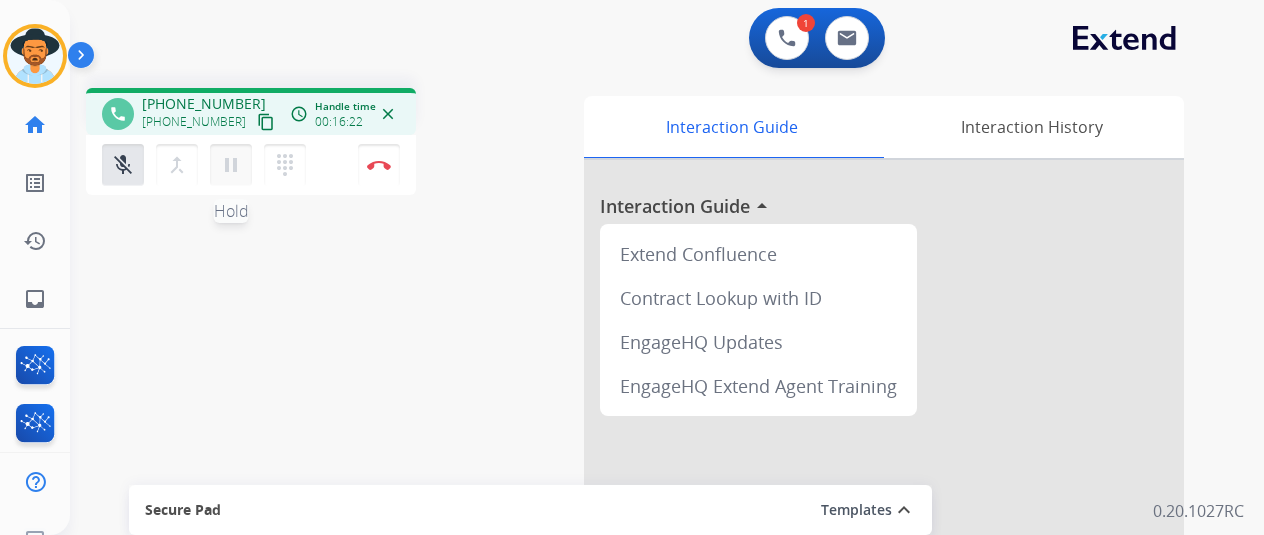 click on "pause Hold" at bounding box center (231, 165) 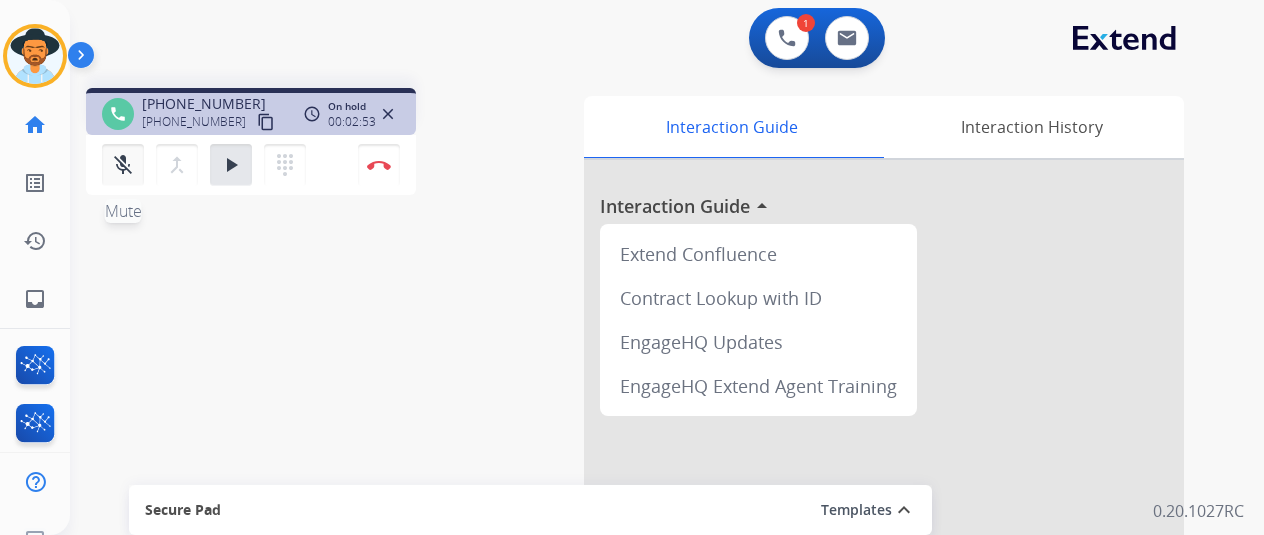 click on "mic_off" at bounding box center [123, 165] 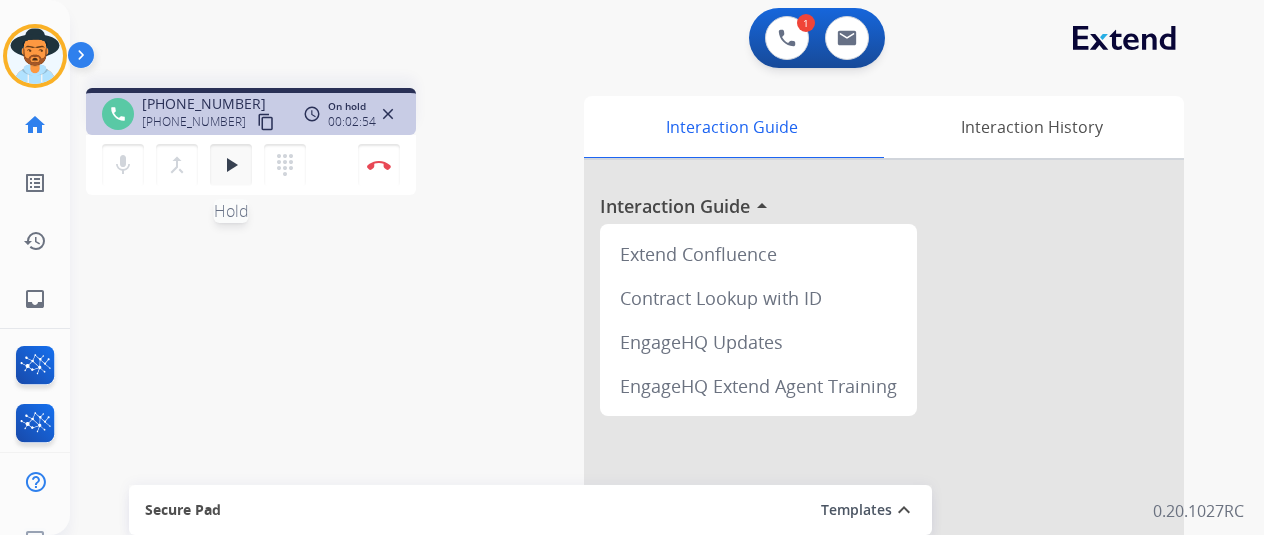 click on "play_arrow" at bounding box center (231, 165) 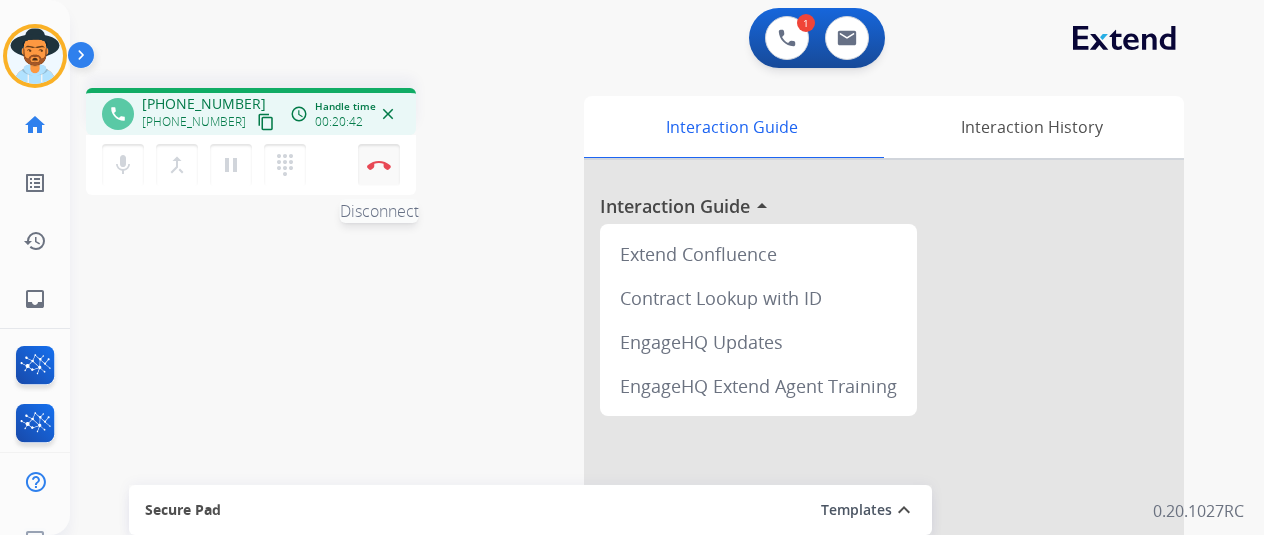 click at bounding box center [379, 165] 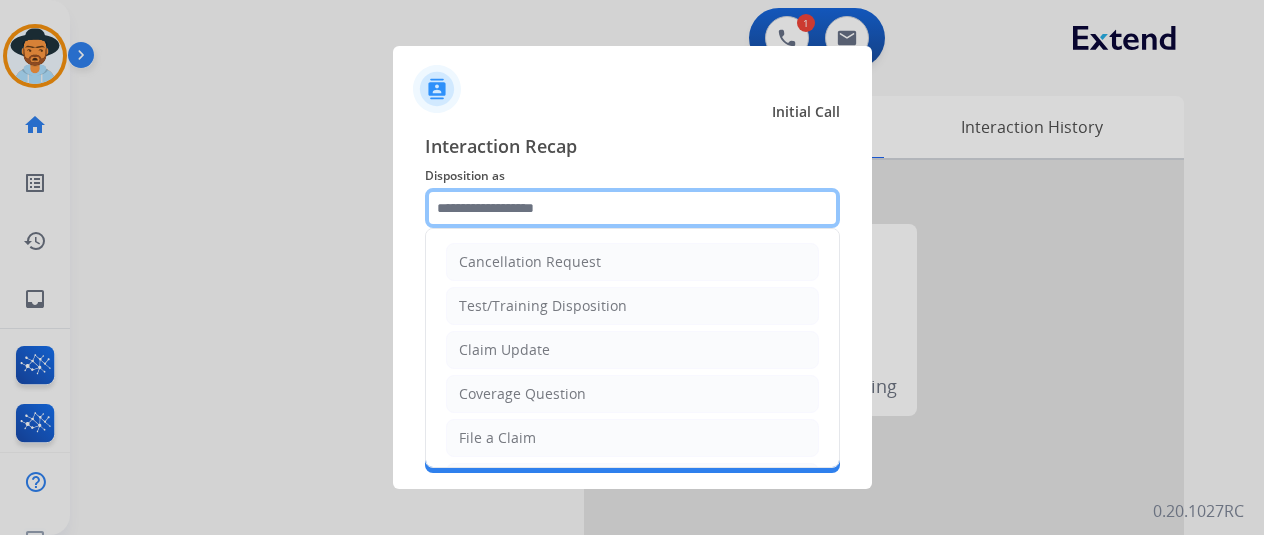click 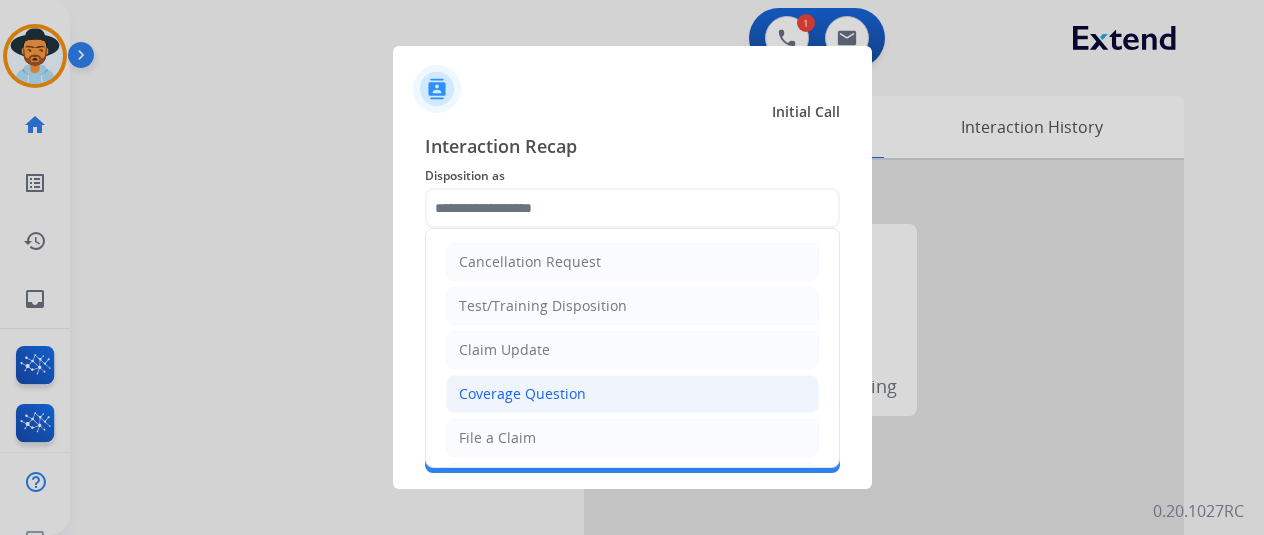 click on "Coverage Question" 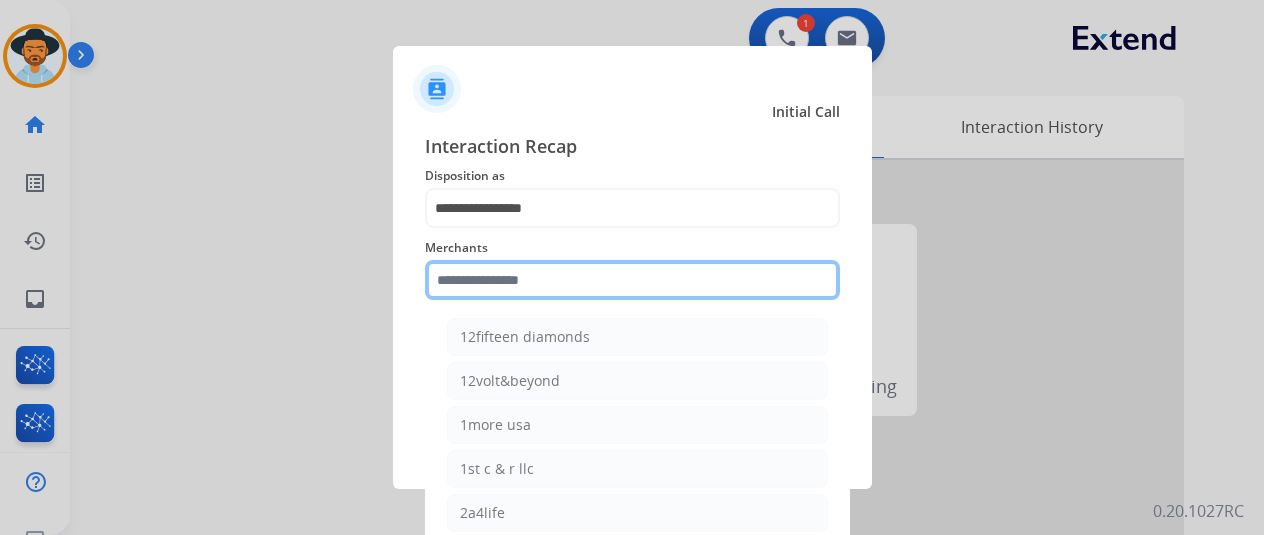 click 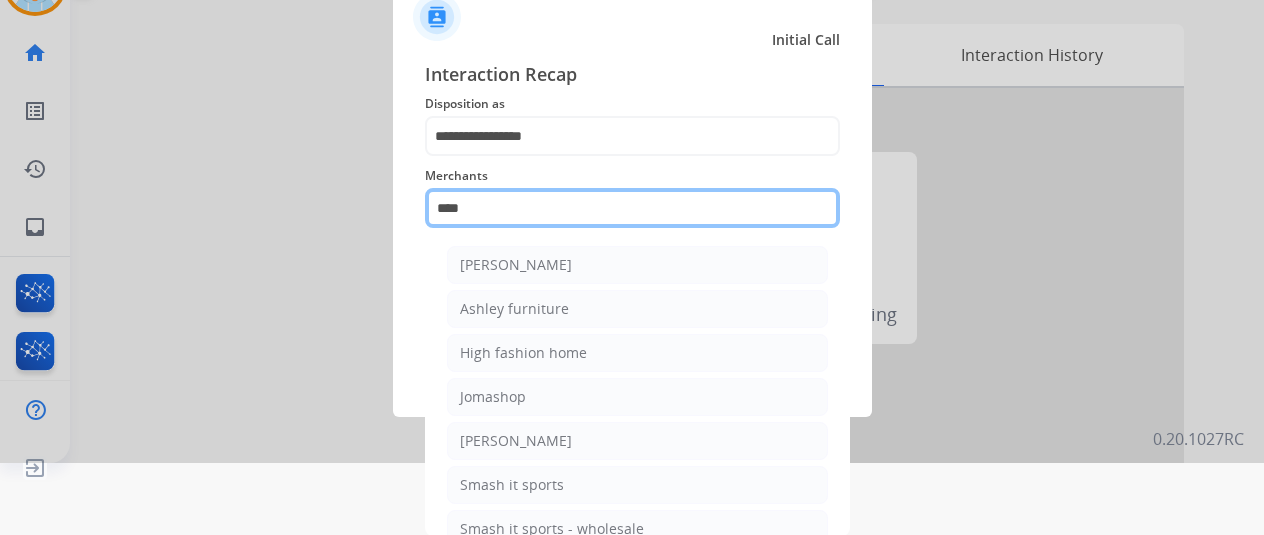 scroll, scrollTop: 24, scrollLeft: 0, axis: vertical 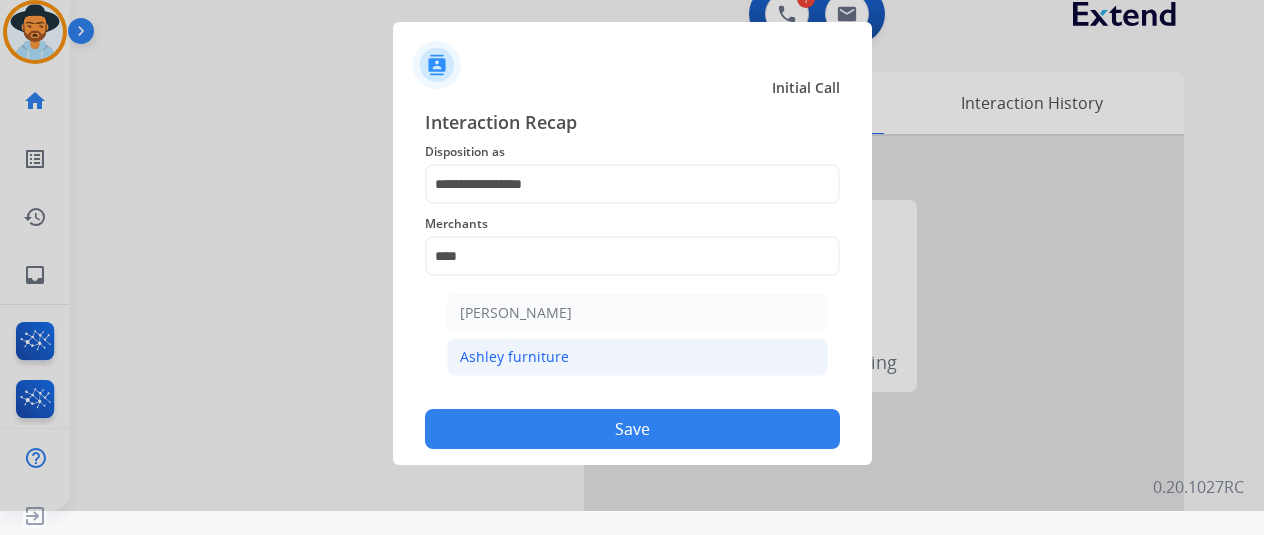 click on "Ashley furniture" 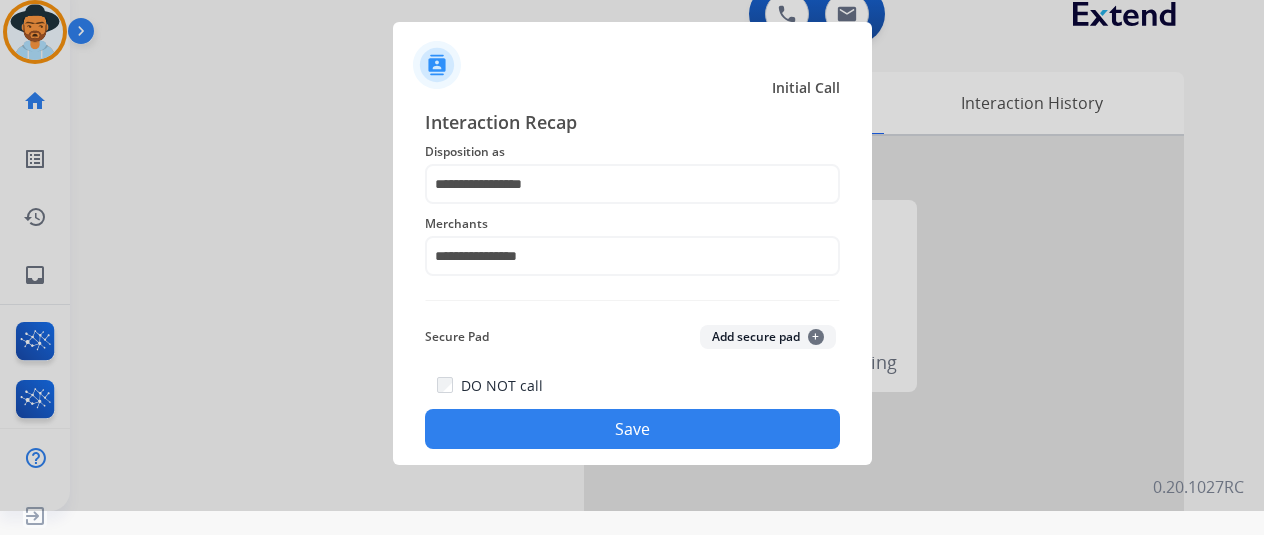 click on "DO NOT call   Save" 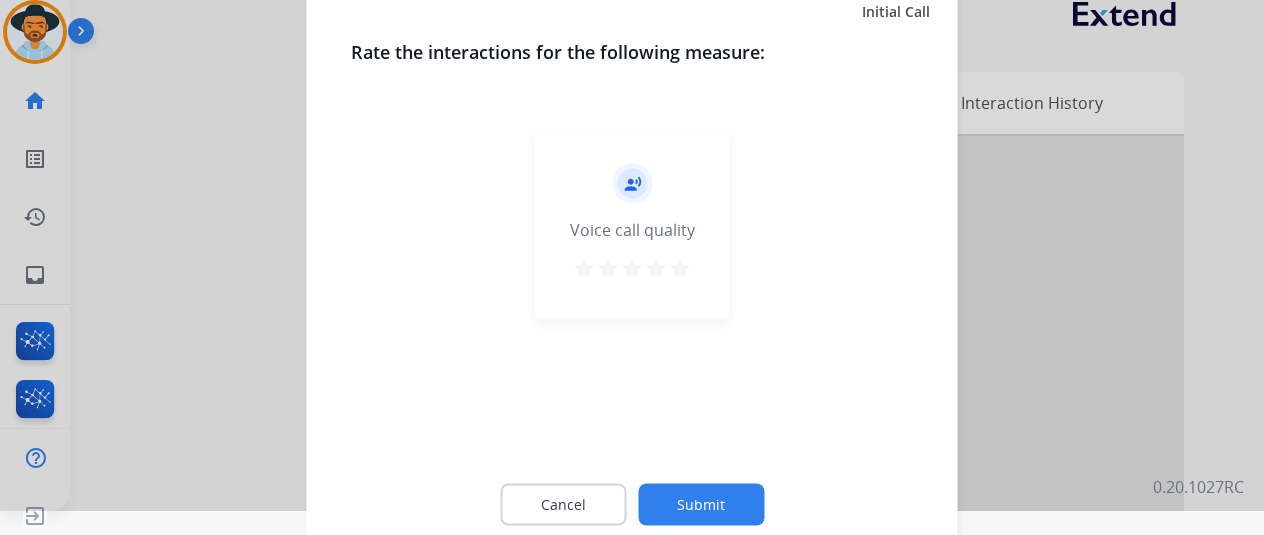 click on "star" at bounding box center (680, 267) 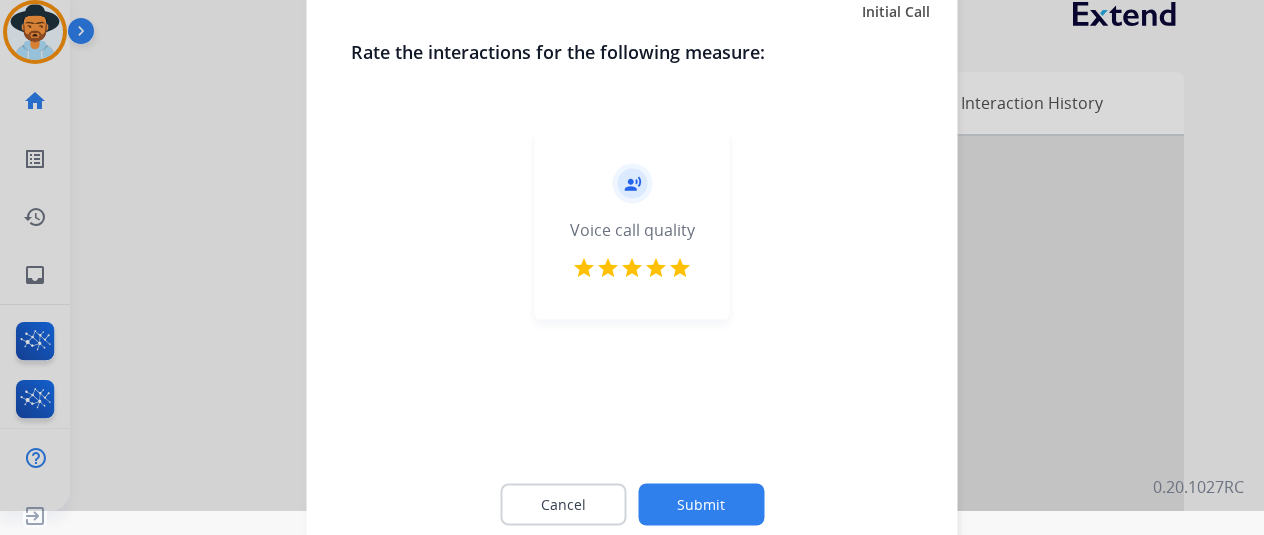 click on "Submit" 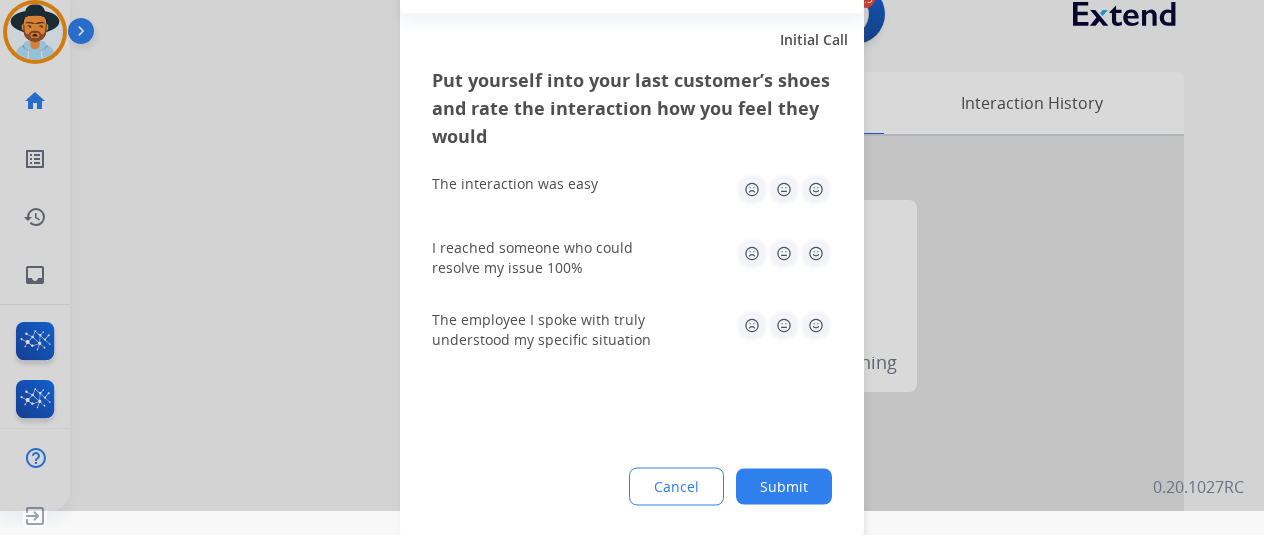 click on "The interaction was easy" 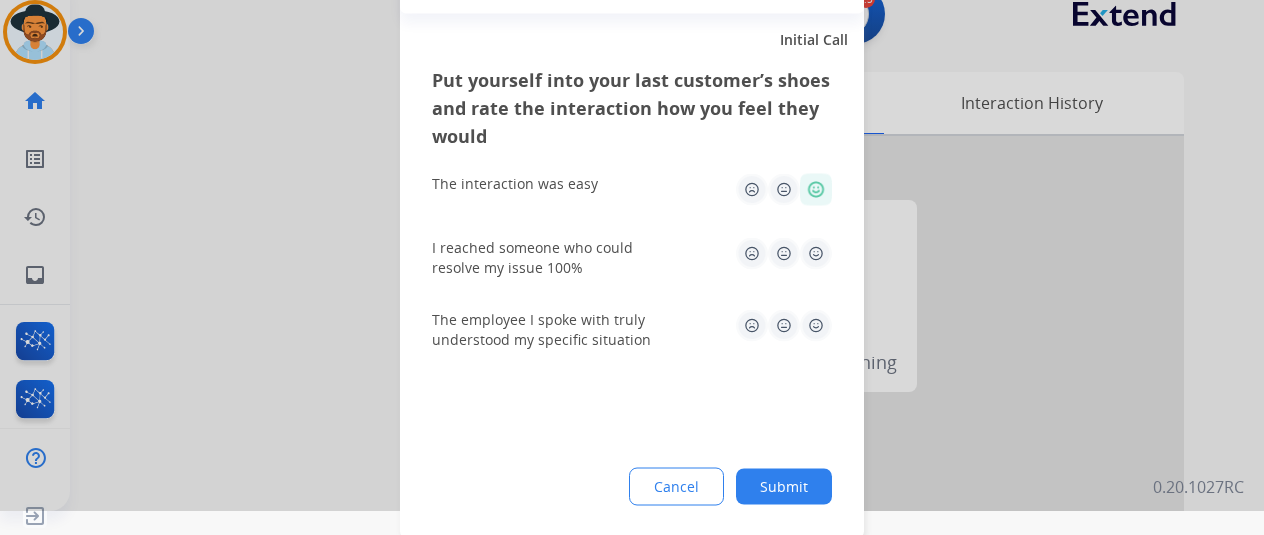 click 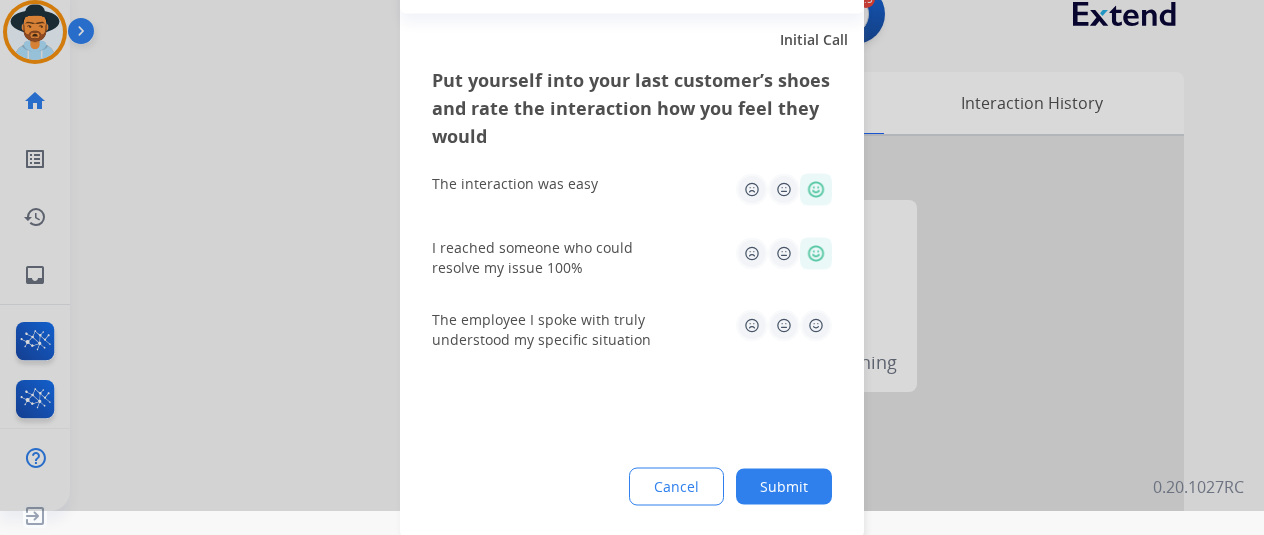 click on "The employee I spoke with truly understood my specific situation" 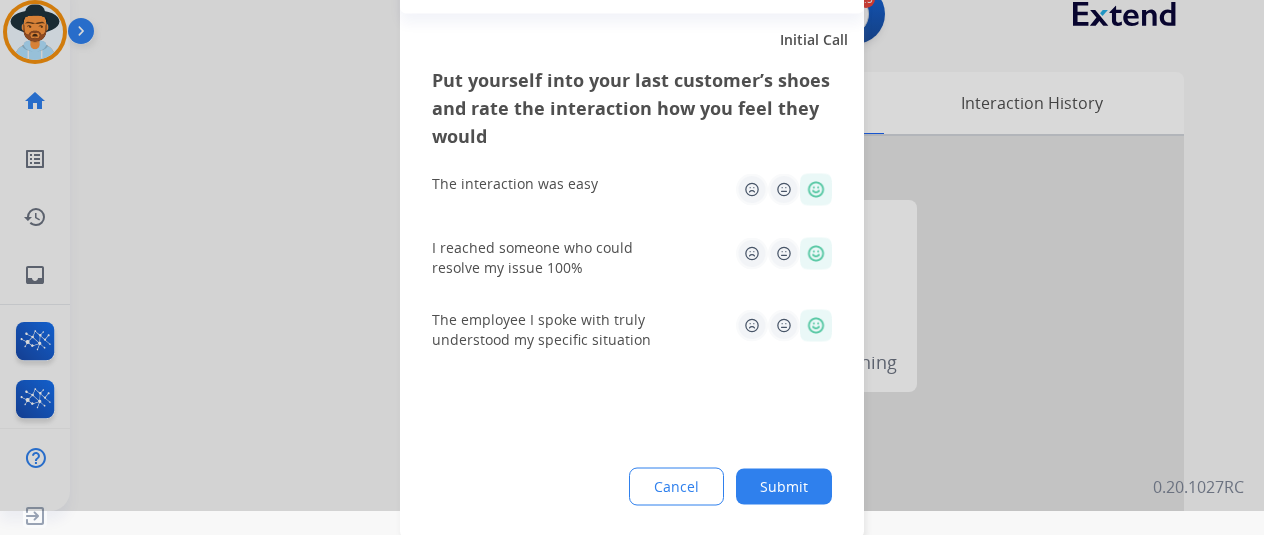 click on "Submit" 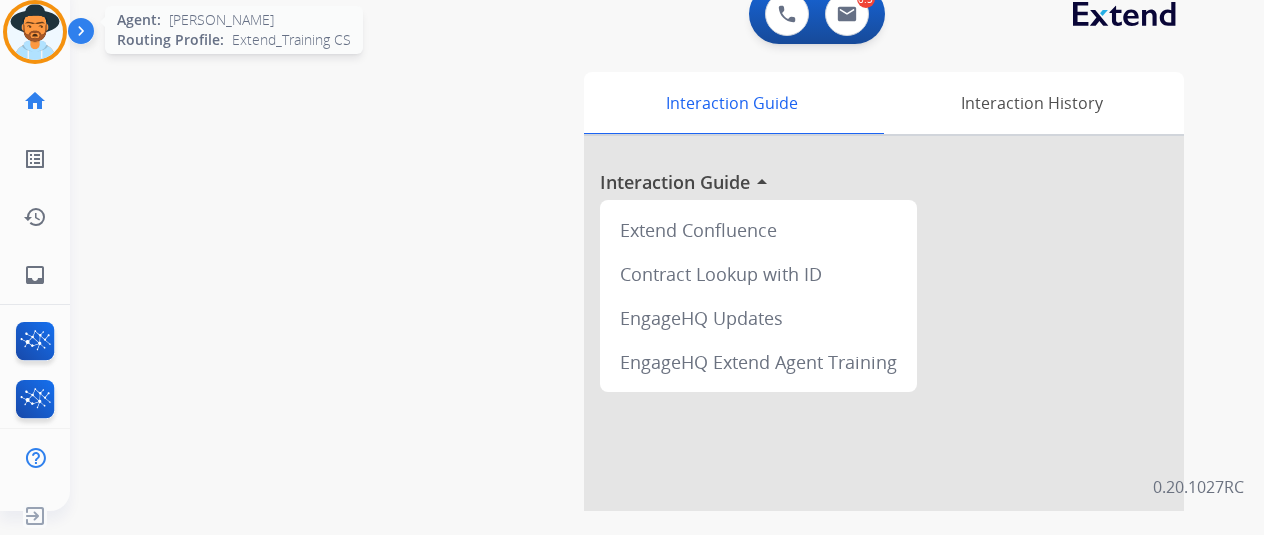 click at bounding box center (35, 32) 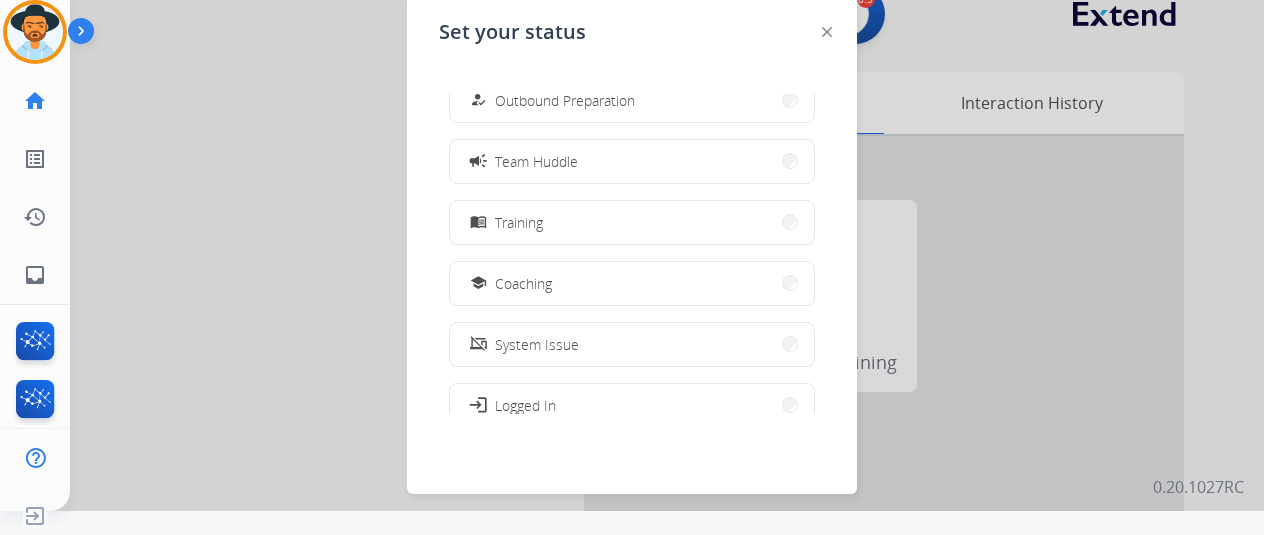 scroll, scrollTop: 176, scrollLeft: 0, axis: vertical 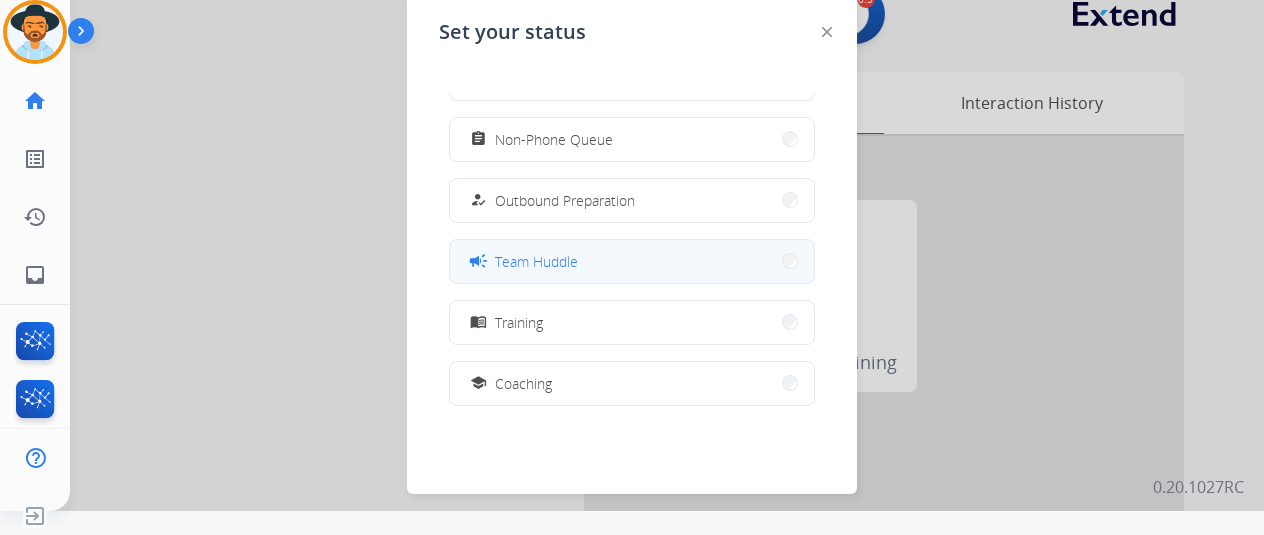 click on "Team Huddle" at bounding box center (536, 261) 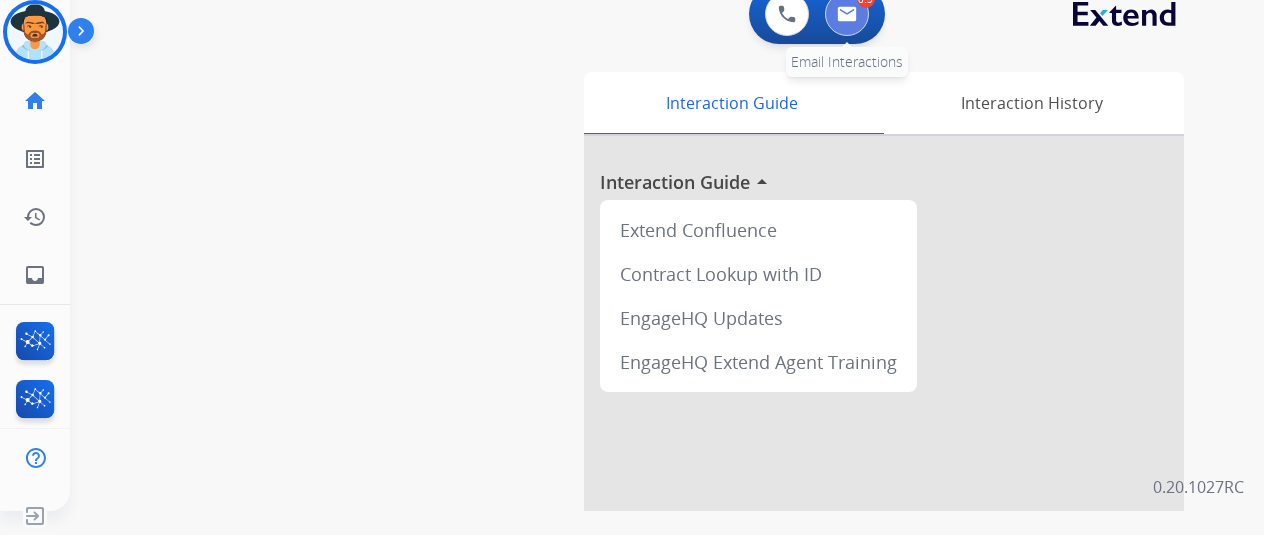 click at bounding box center (847, 14) 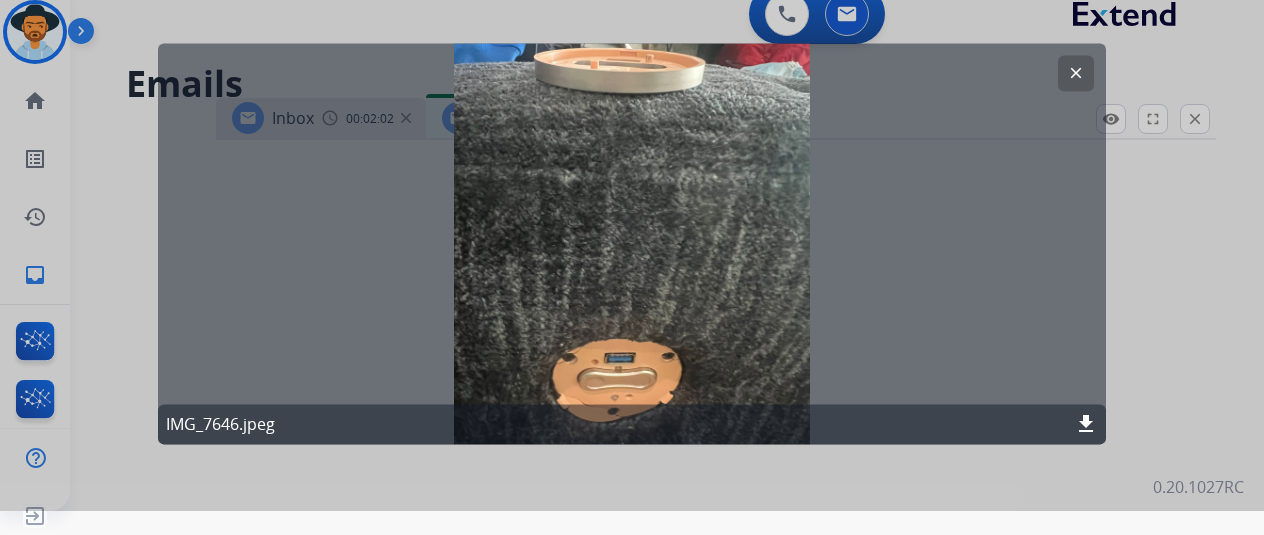 scroll, scrollTop: 0, scrollLeft: 0, axis: both 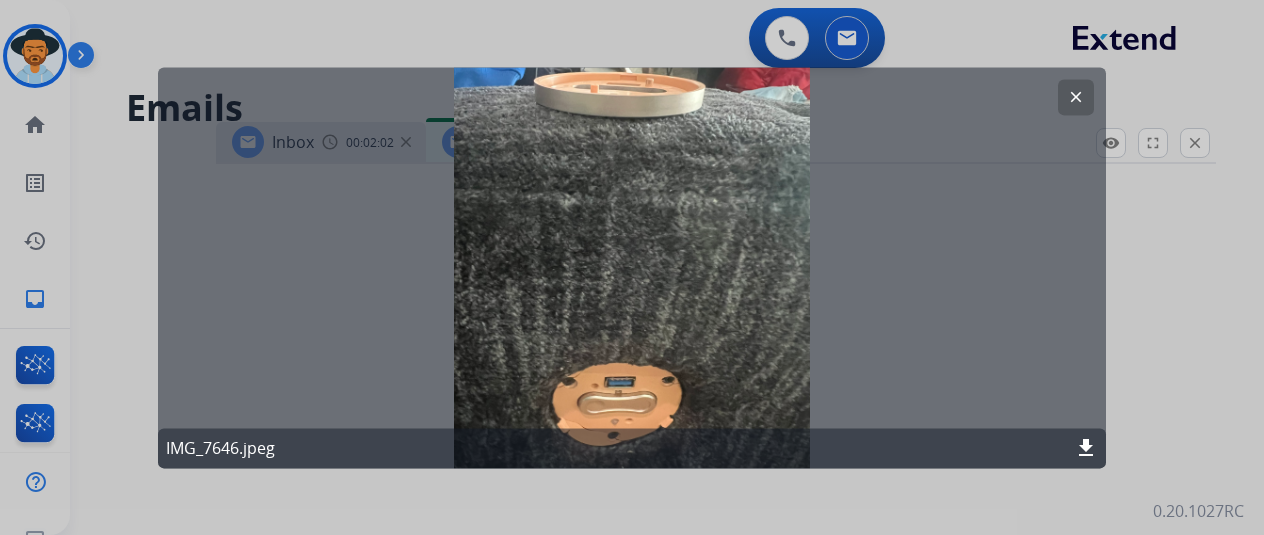 select on "**********" 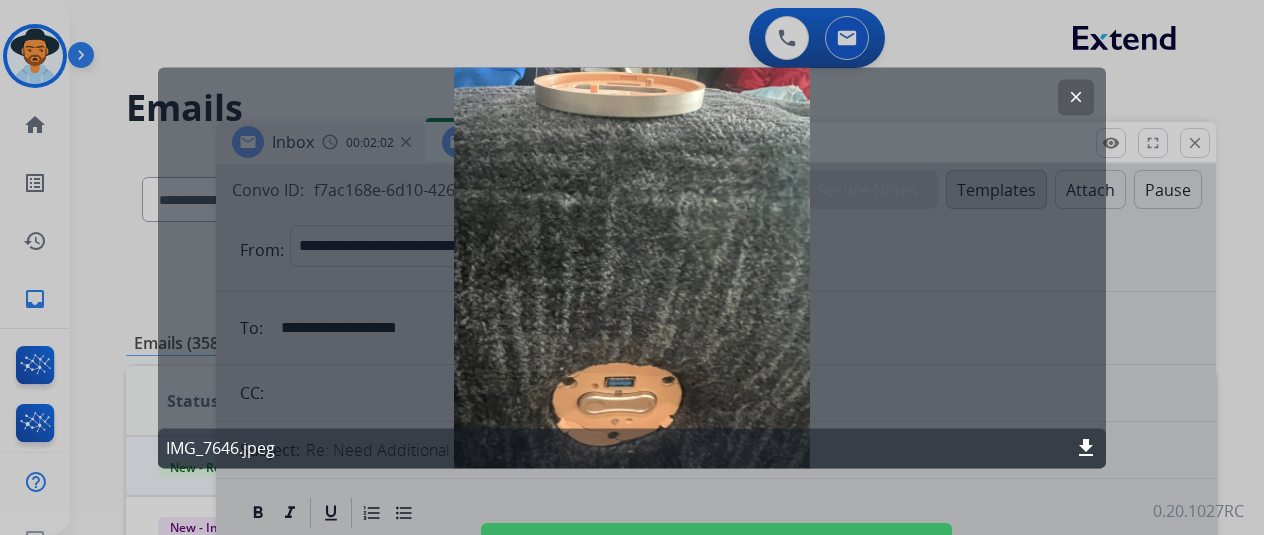 click on "clear" 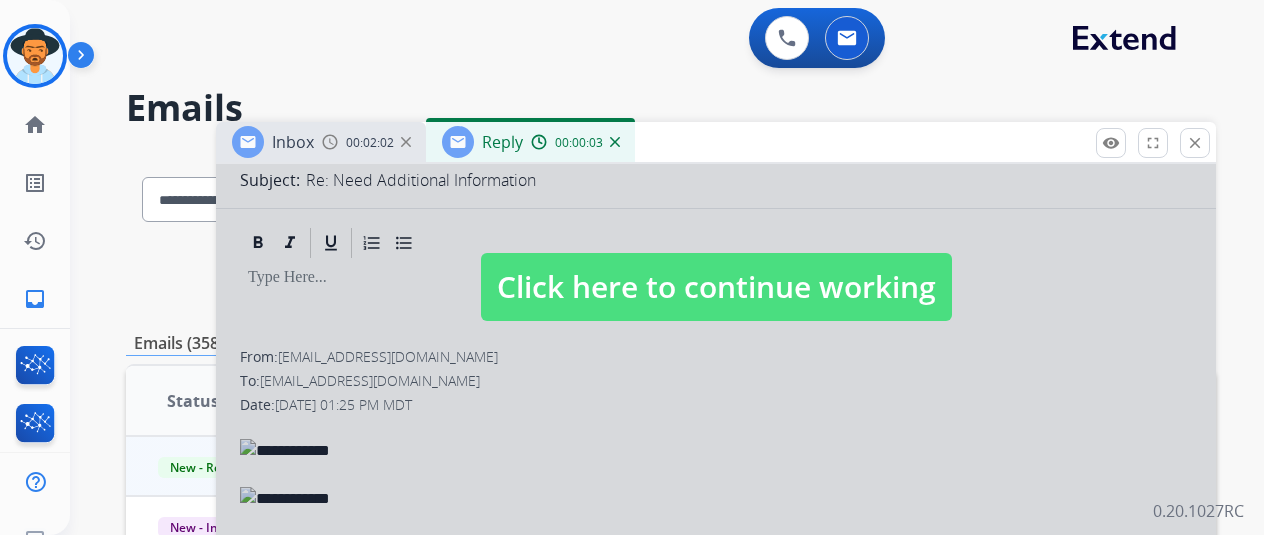 scroll, scrollTop: 200, scrollLeft: 0, axis: vertical 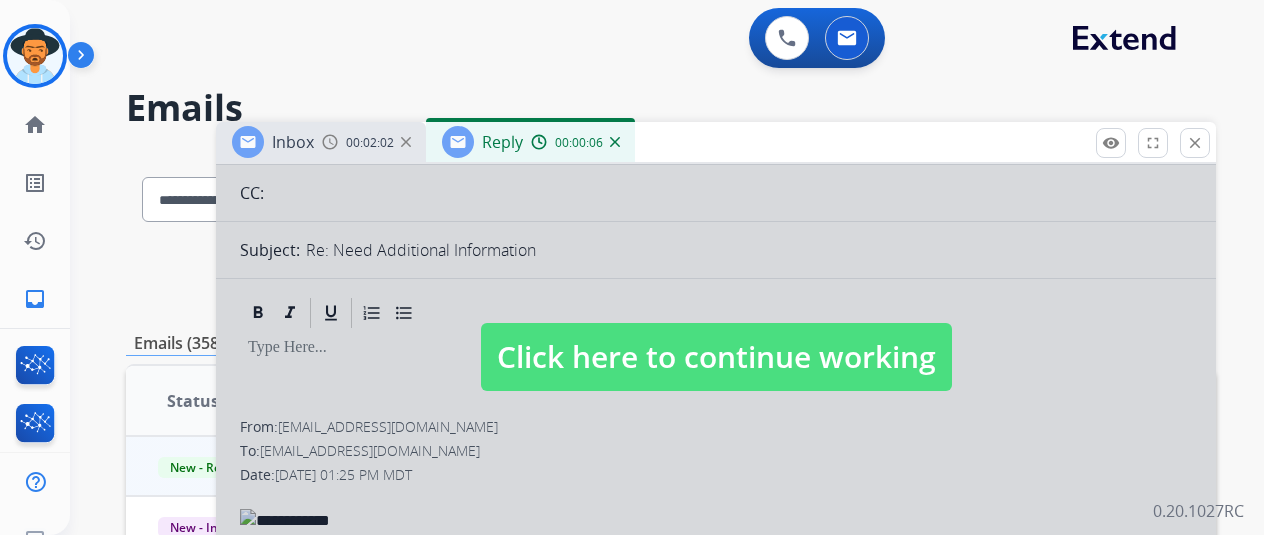 click at bounding box center [615, 142] 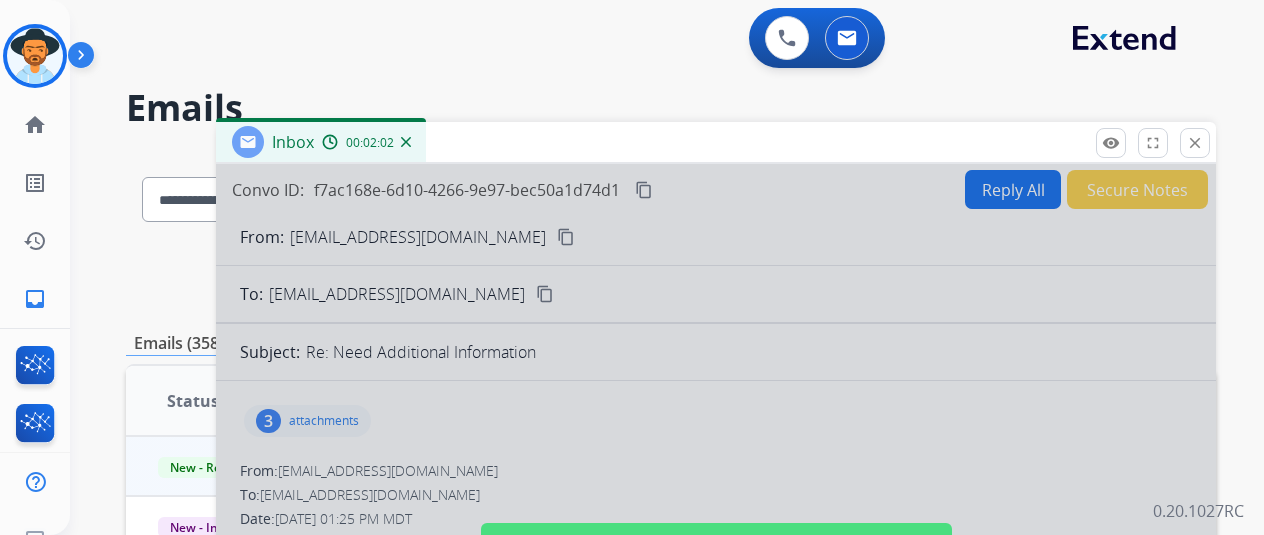 click on "00:02:02" at bounding box center (366, 142) 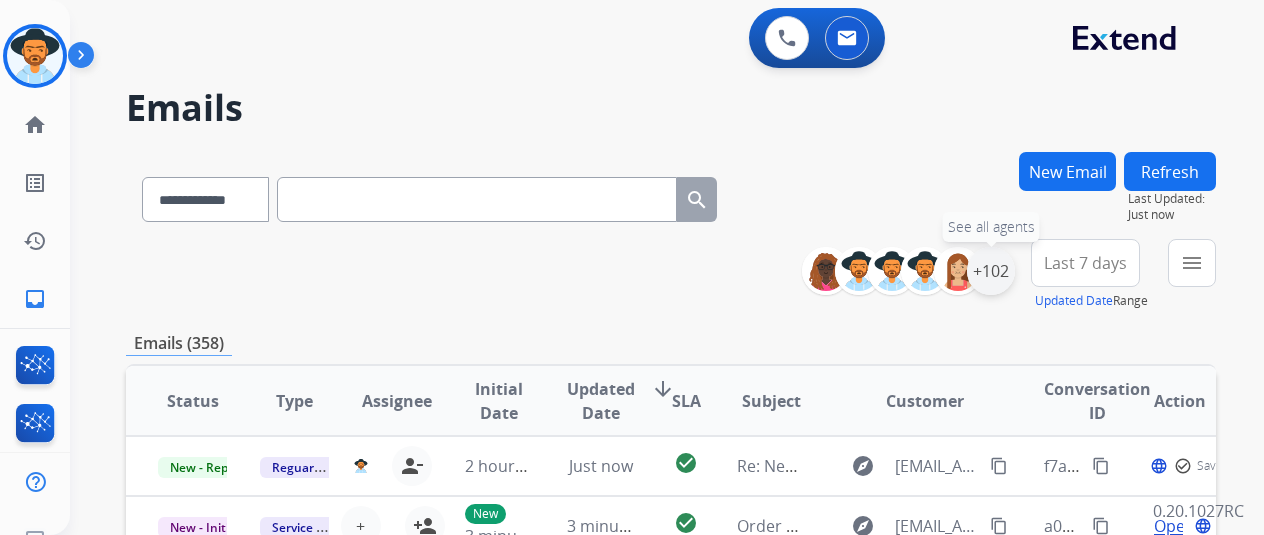 click on "+102" at bounding box center [991, 271] 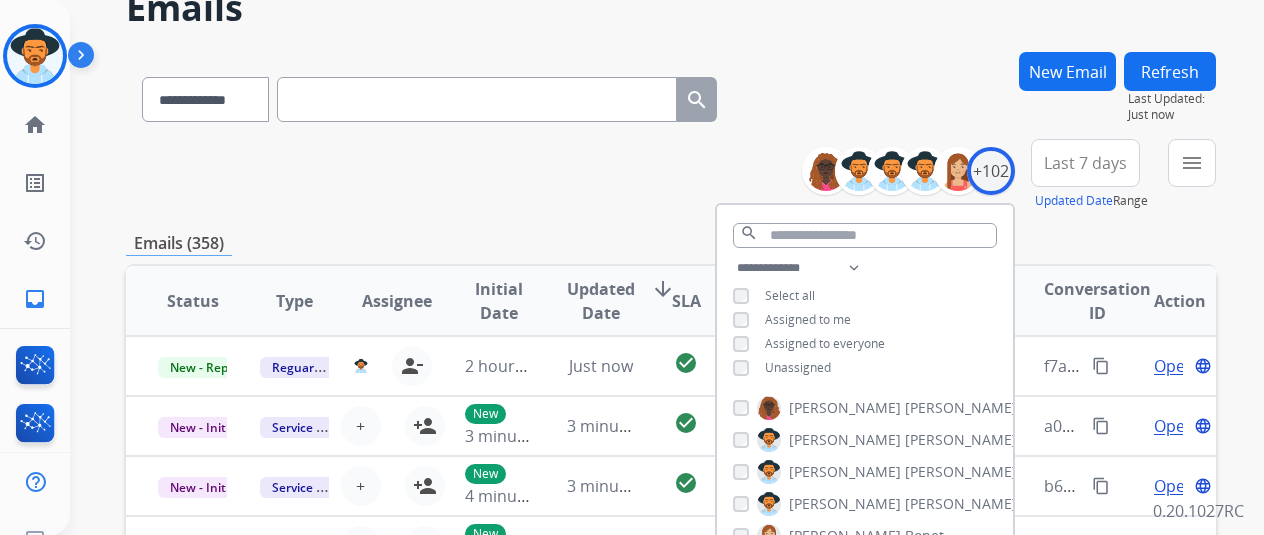 click on "**********" at bounding box center [865, 320] 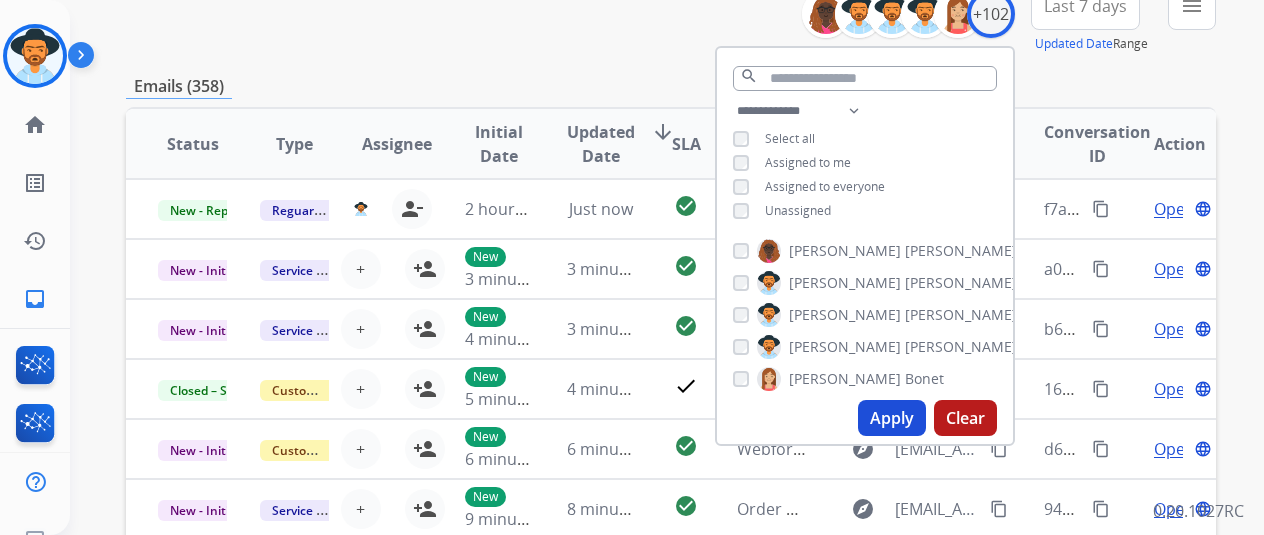 scroll, scrollTop: 400, scrollLeft: 0, axis: vertical 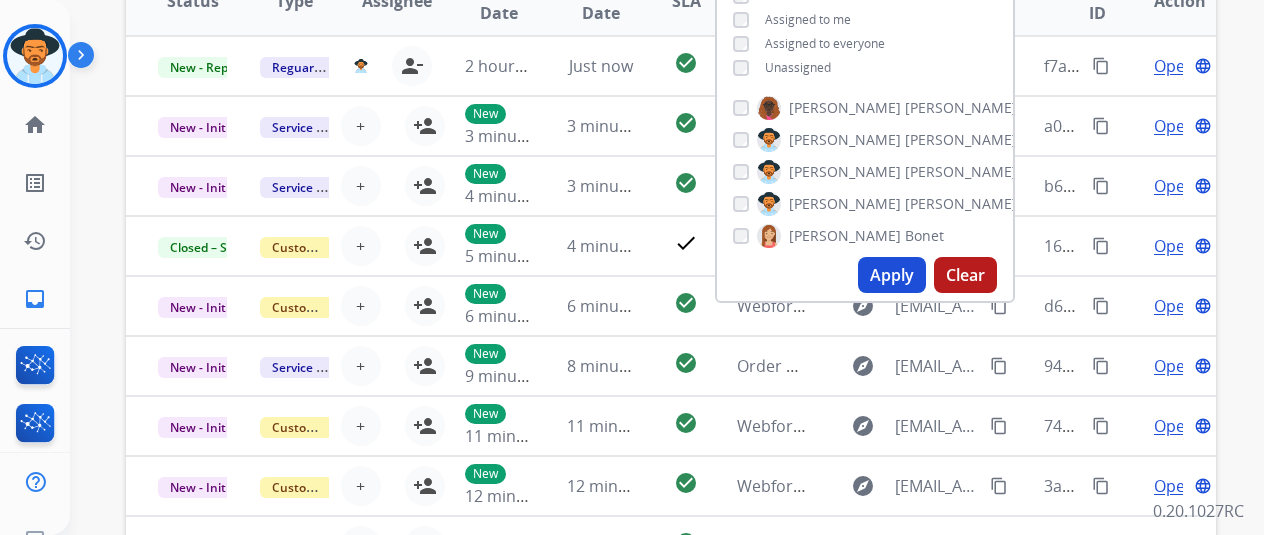 click on "Apply" at bounding box center [892, 275] 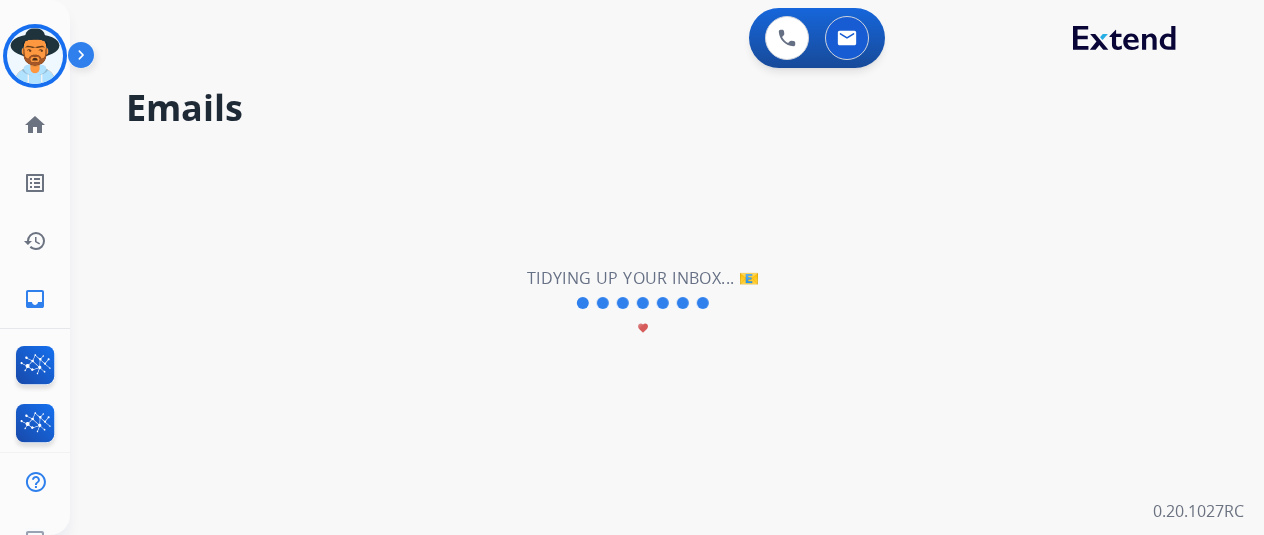 scroll, scrollTop: 0, scrollLeft: 0, axis: both 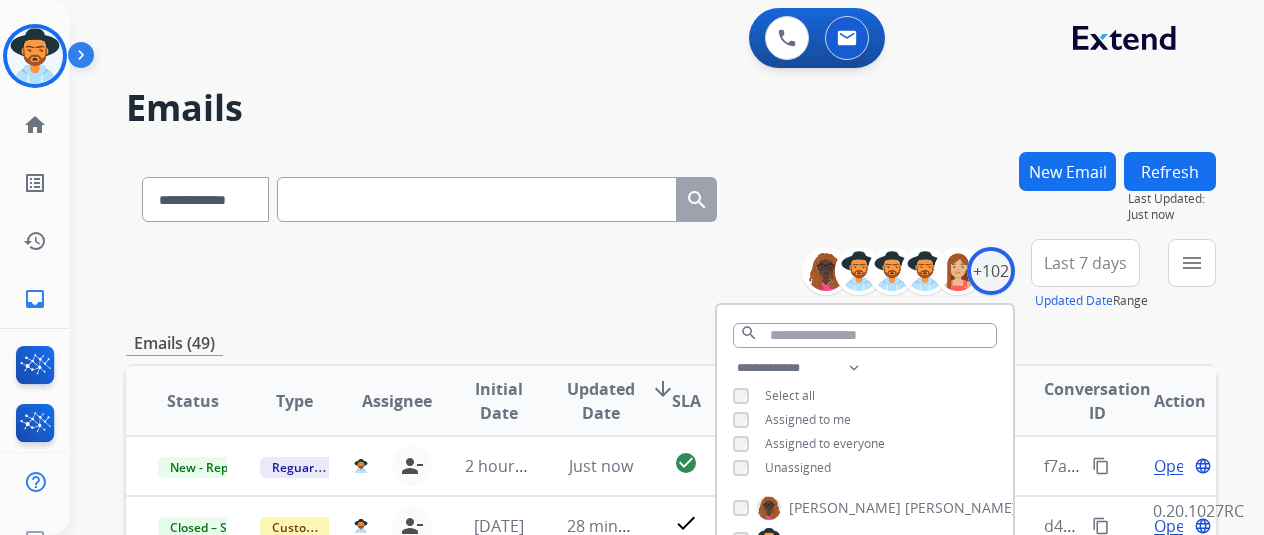 click at bounding box center (477, 199) 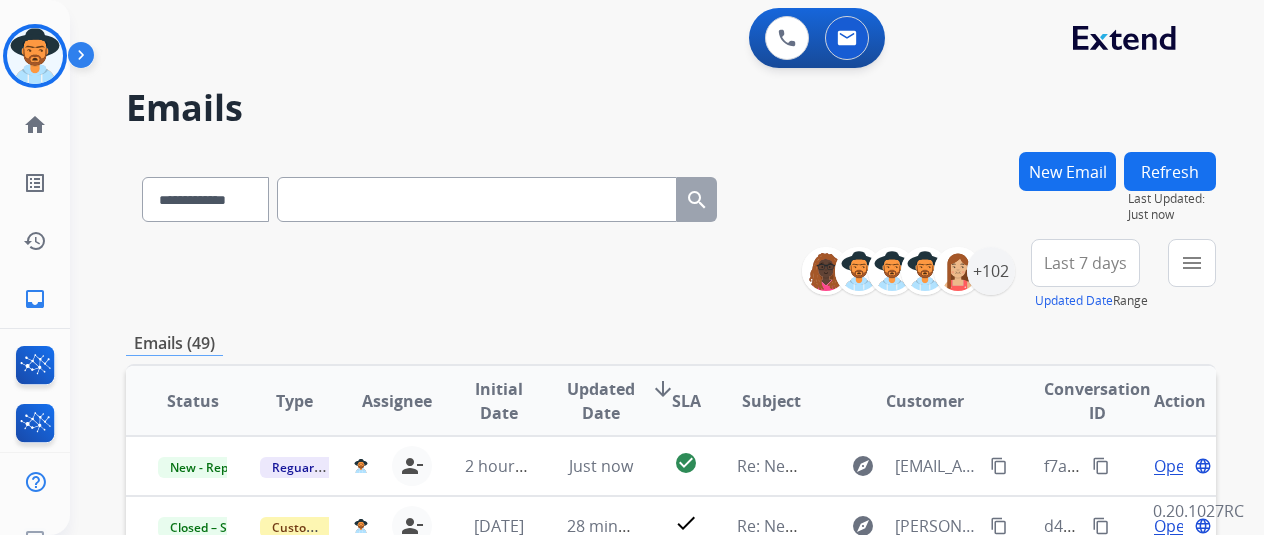 scroll, scrollTop: 200, scrollLeft: 0, axis: vertical 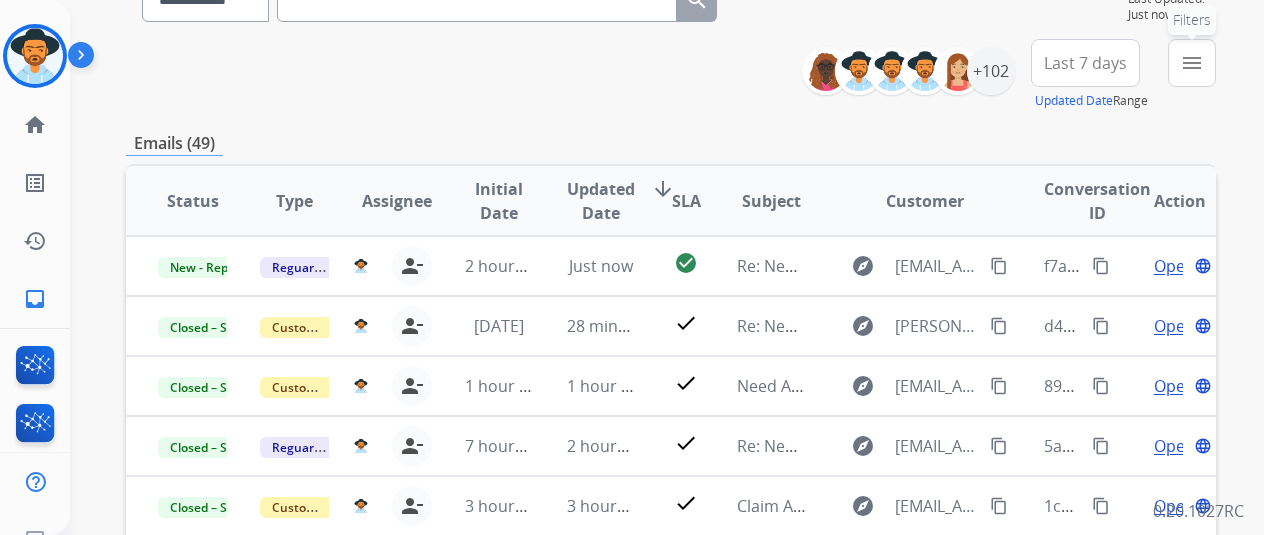 click on "menu" at bounding box center [1192, 63] 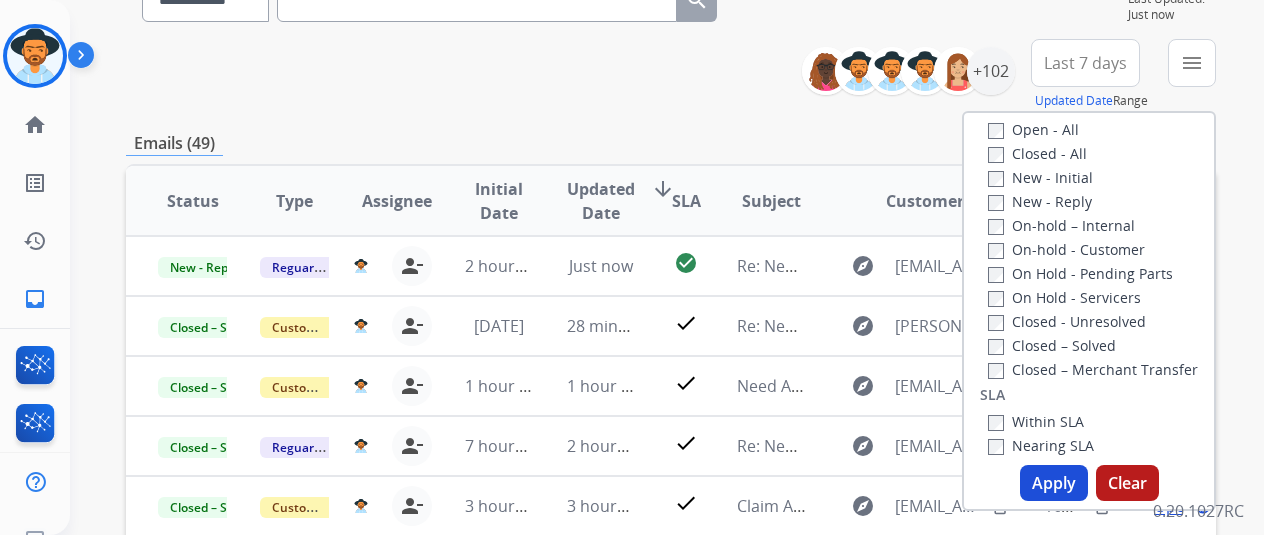 scroll, scrollTop: 200, scrollLeft: 0, axis: vertical 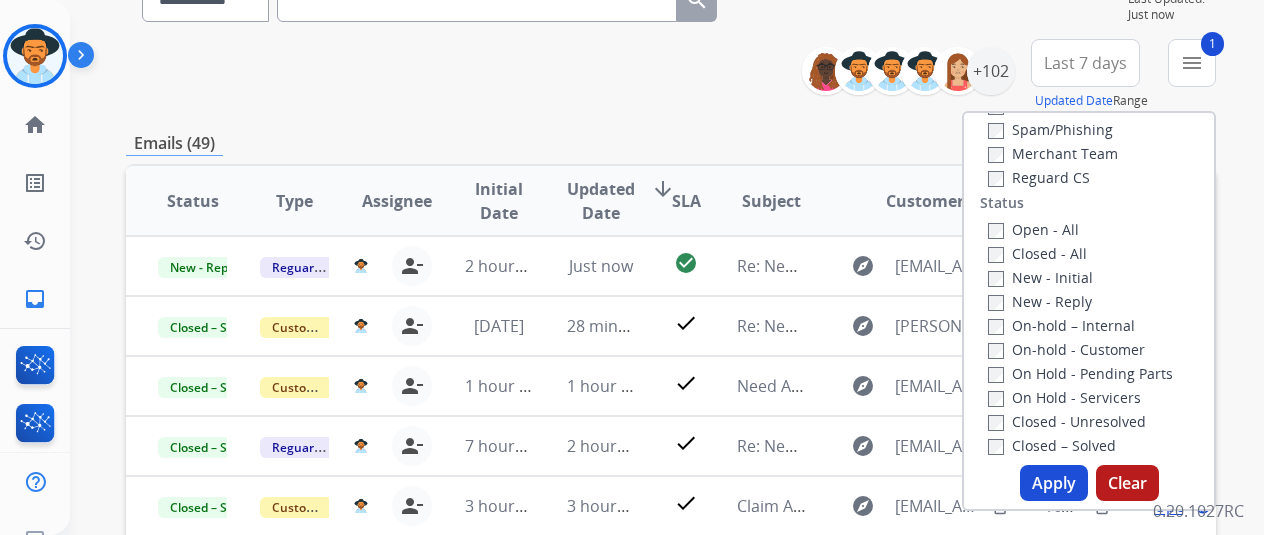 click on "Apply" at bounding box center [1054, 483] 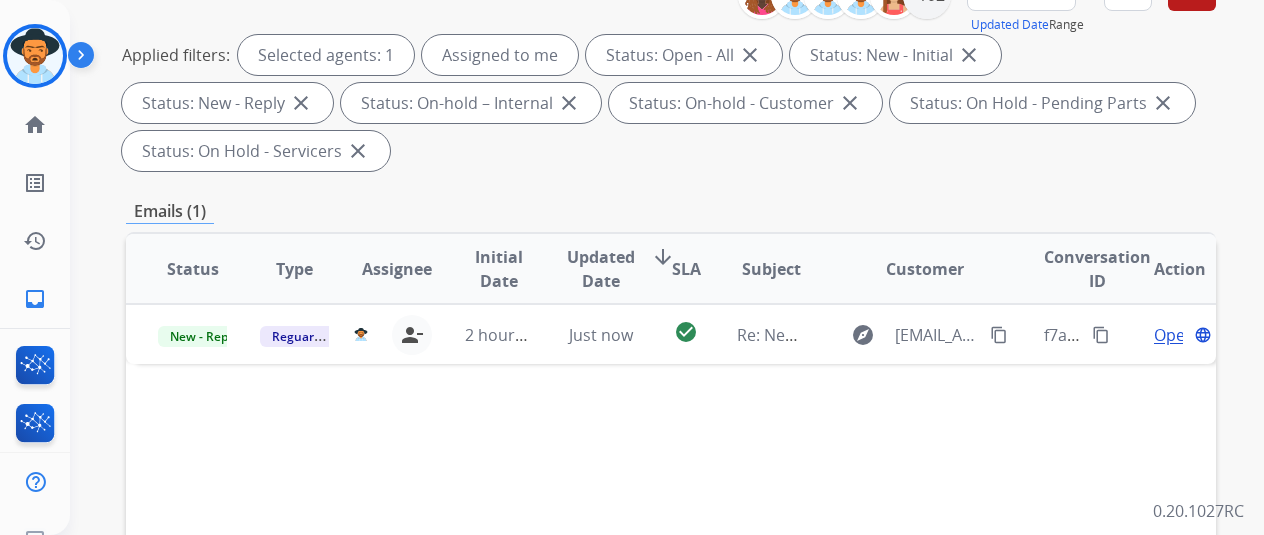 scroll, scrollTop: 300, scrollLeft: 0, axis: vertical 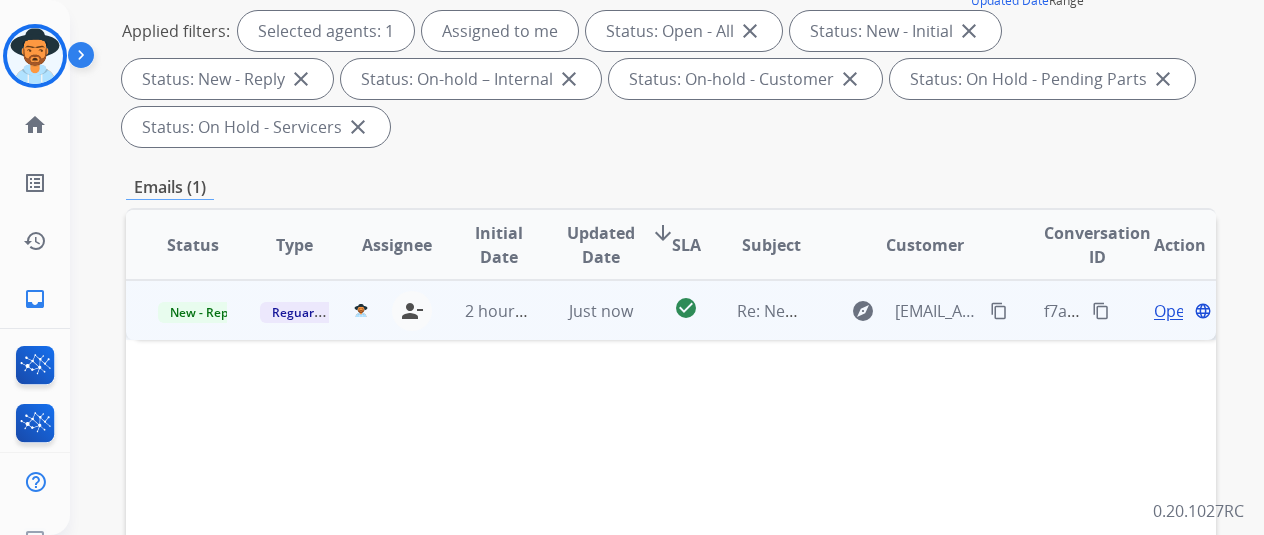 click on "explore [EMAIL_ADDRESS][DOMAIN_NAME] content_copy" at bounding box center [909, 310] 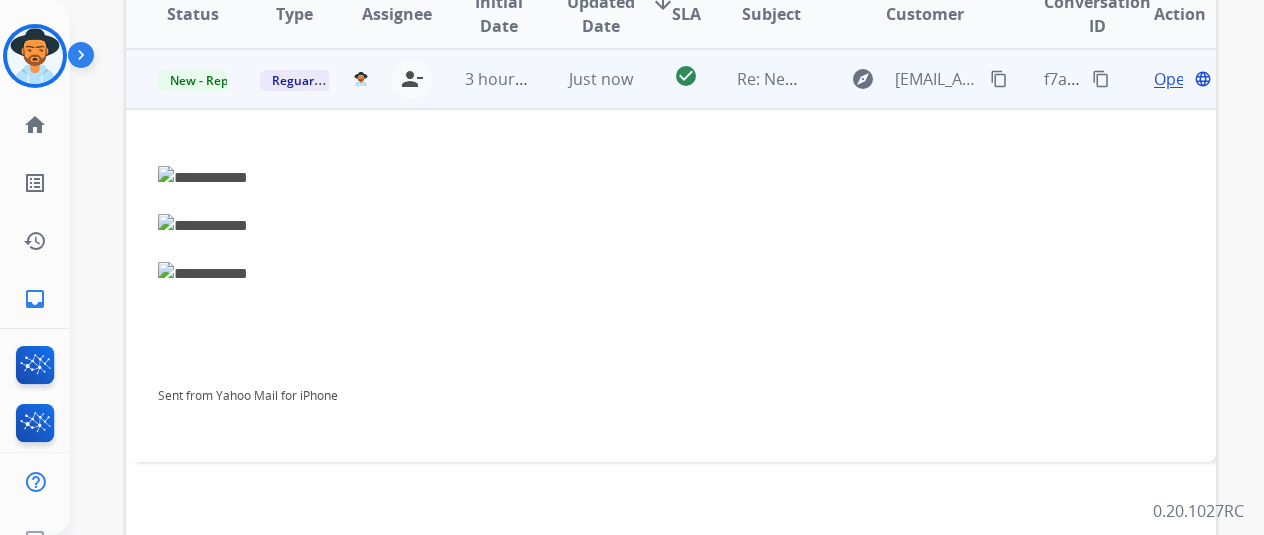 scroll, scrollTop: 500, scrollLeft: 0, axis: vertical 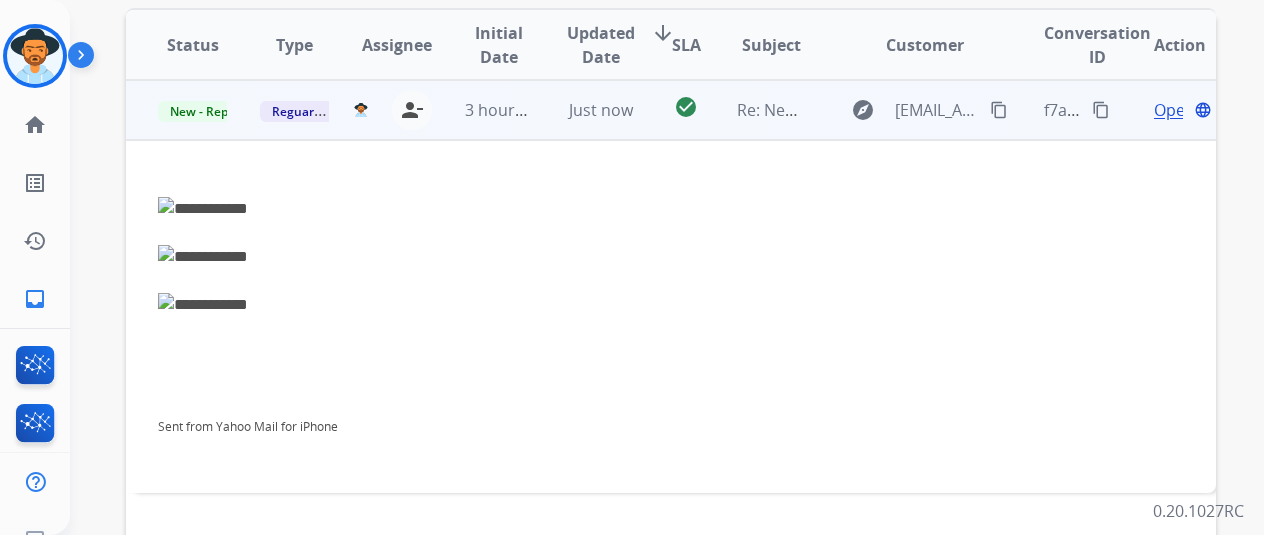 click on "Open" at bounding box center (1174, 110) 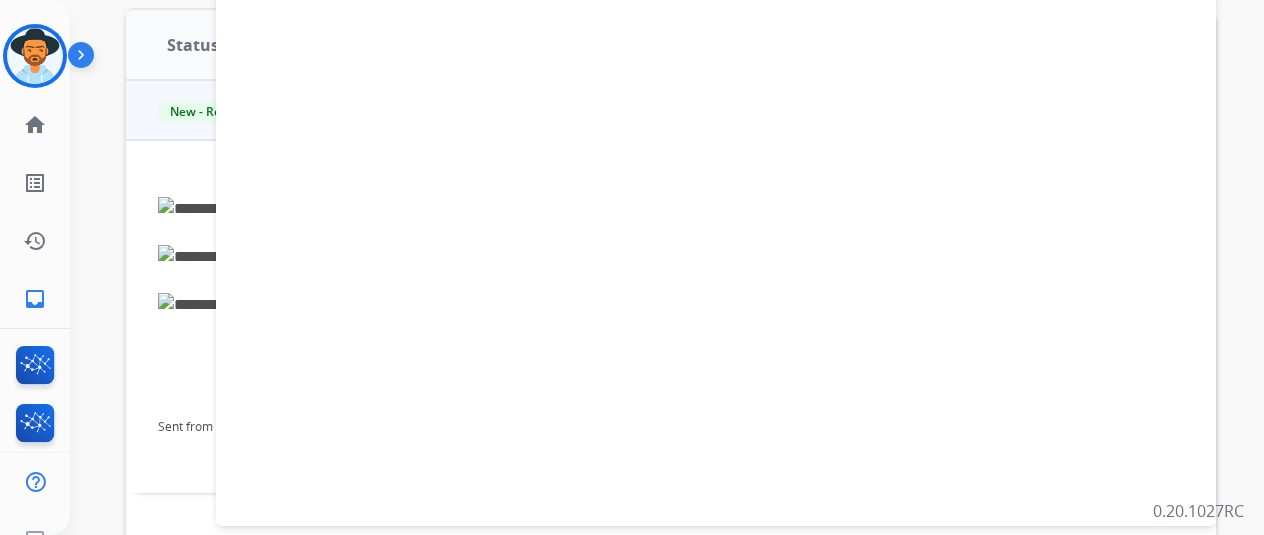 select on "**********" 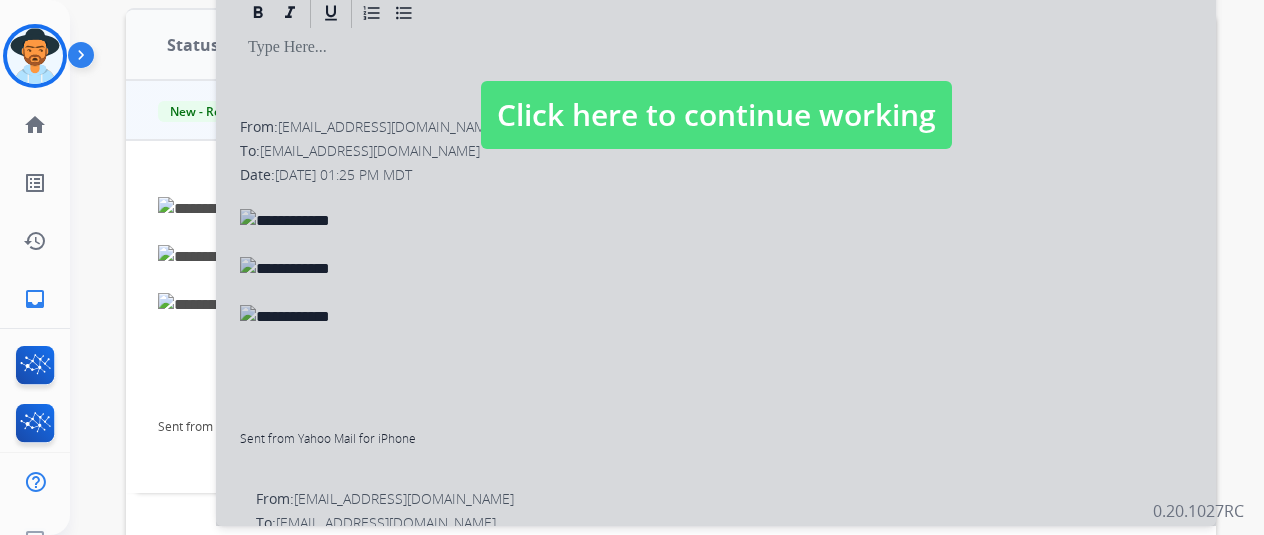 click on "Click here to continue working" at bounding box center [716, 115] 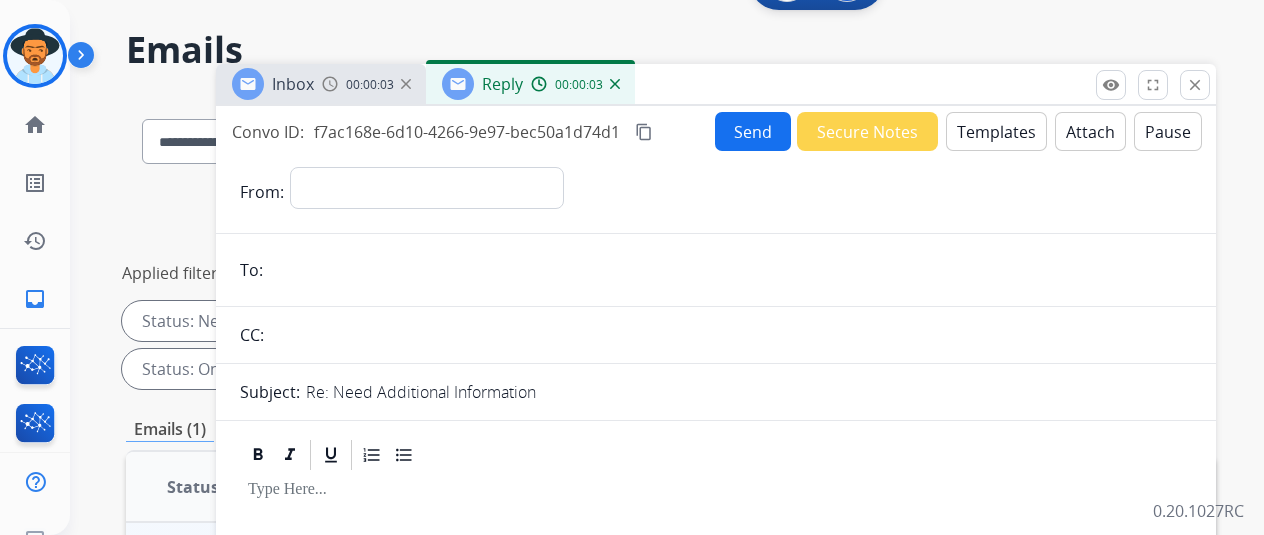 scroll, scrollTop: 0, scrollLeft: 0, axis: both 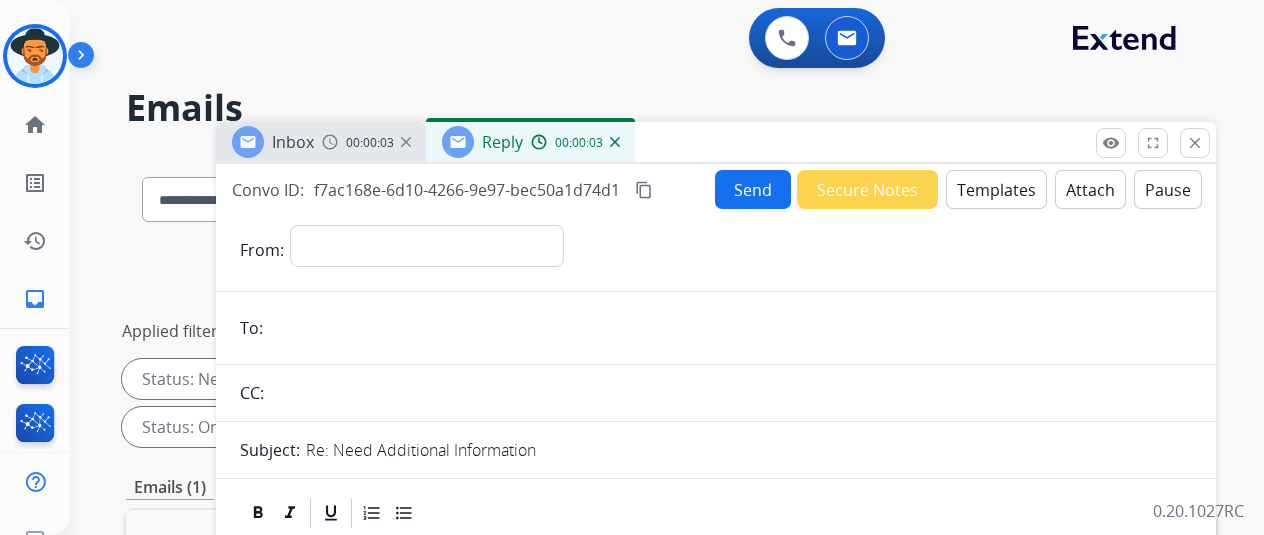 click at bounding box center [330, 142] 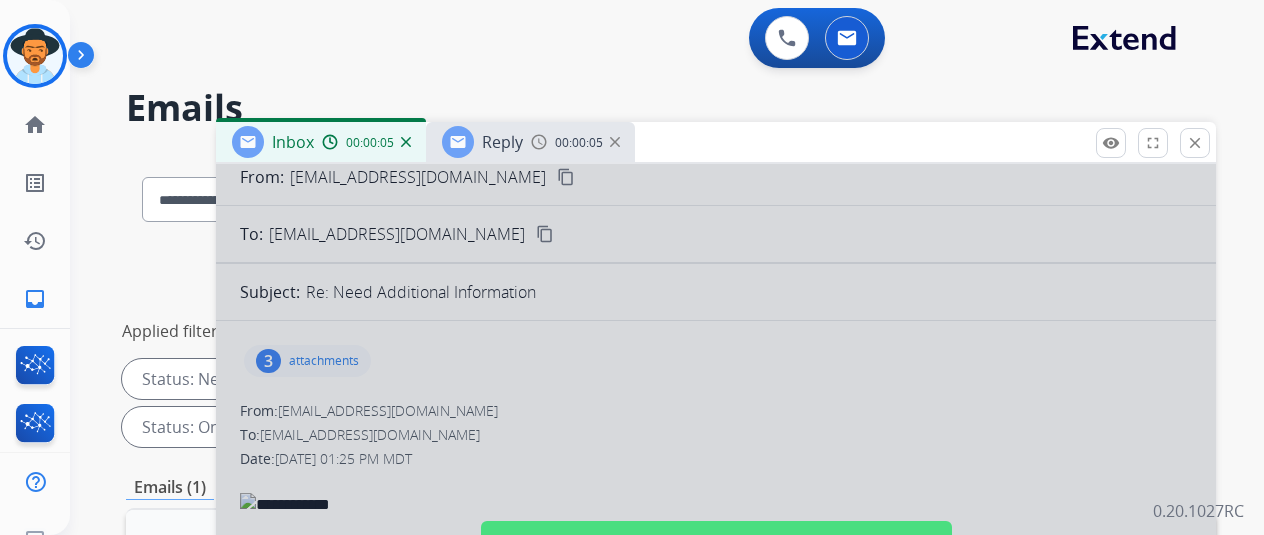 scroll, scrollTop: 200, scrollLeft: 0, axis: vertical 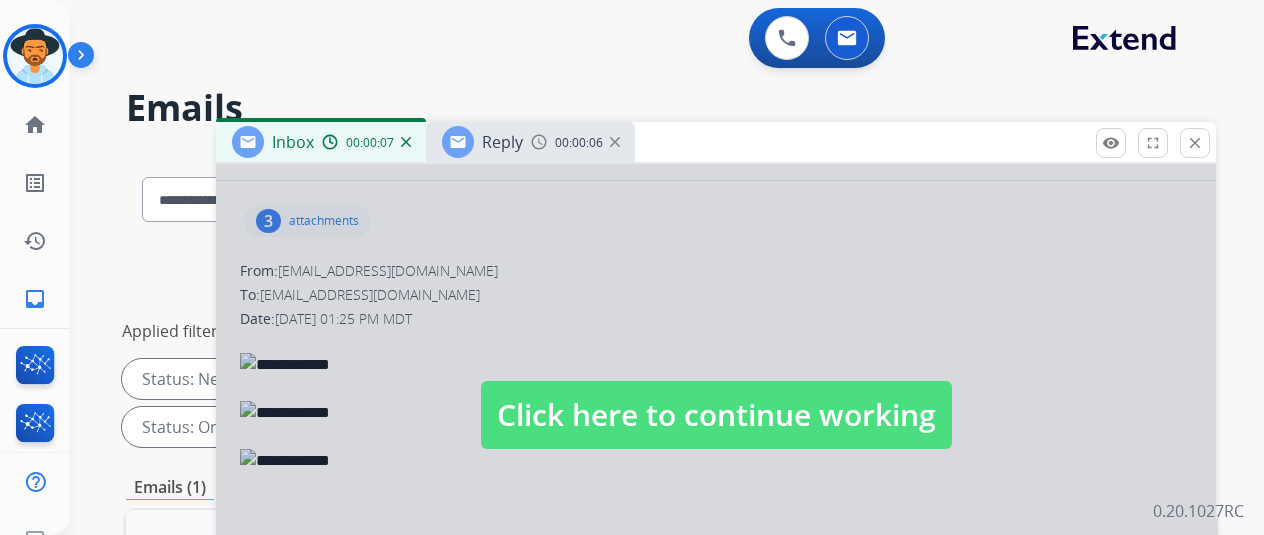 click at bounding box center (716, 395) 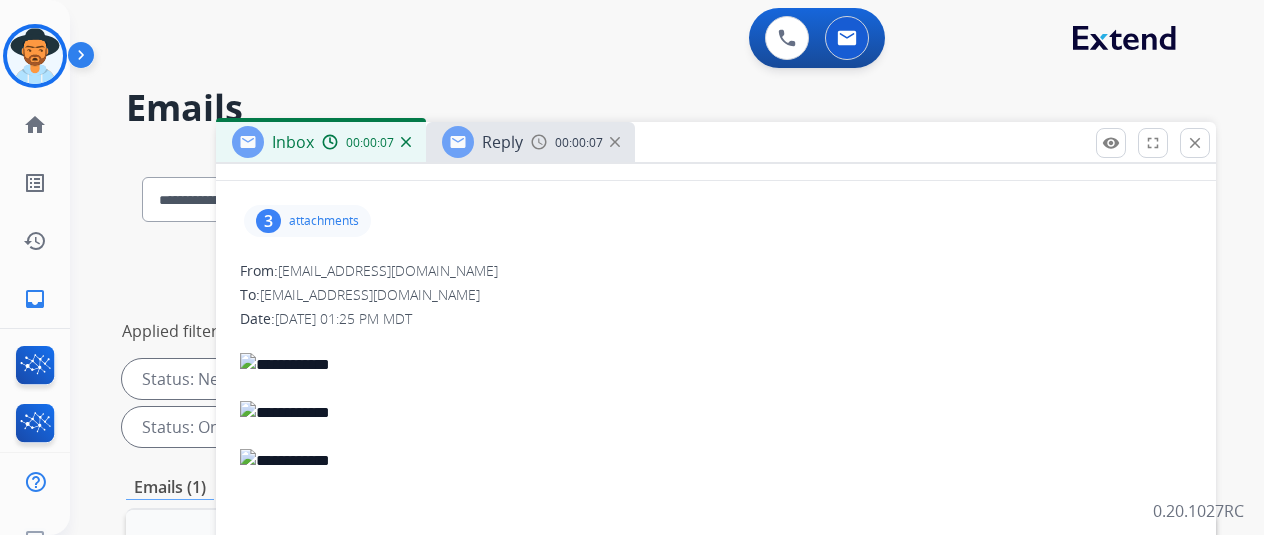 click on "3 attachments" at bounding box center [307, 221] 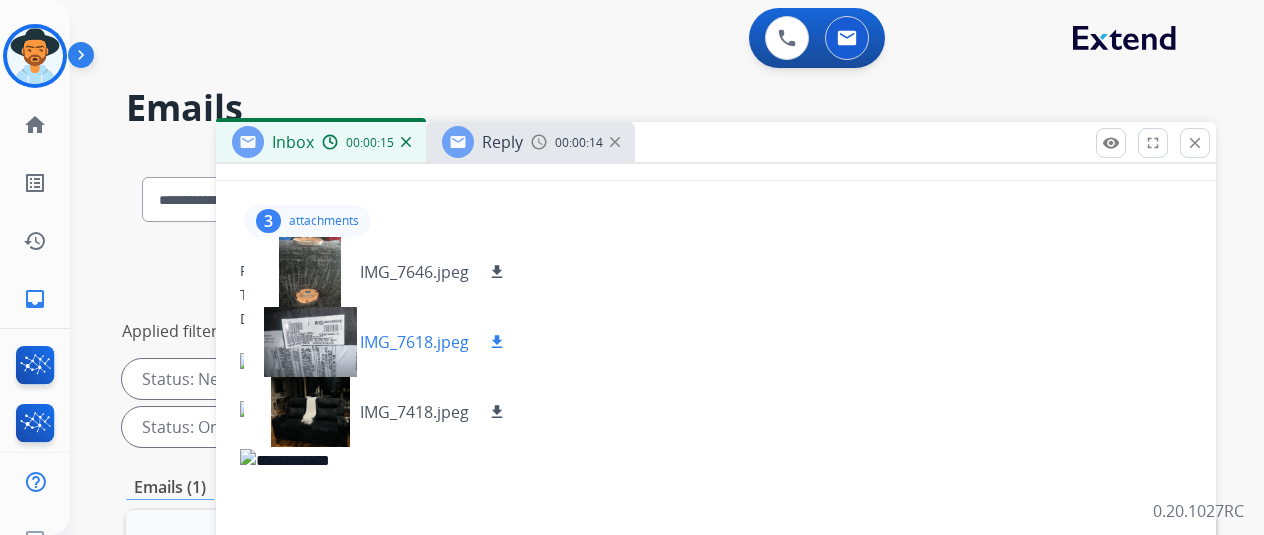 click on "IMG_7618.jpeg" at bounding box center [414, 342] 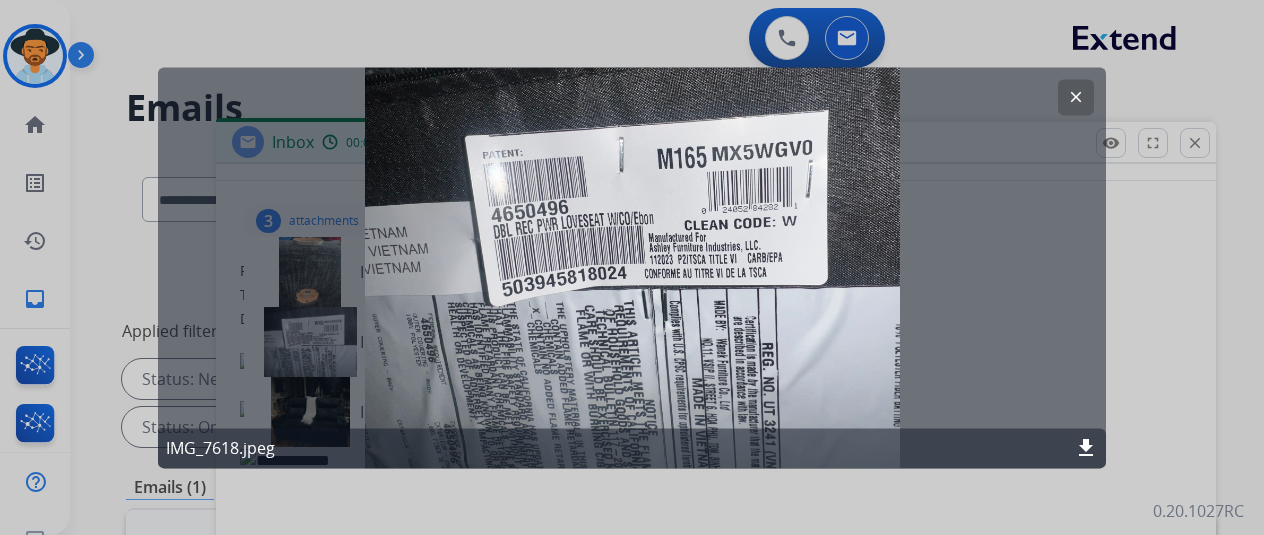 click on "clear IMG_7618.jpeg download" 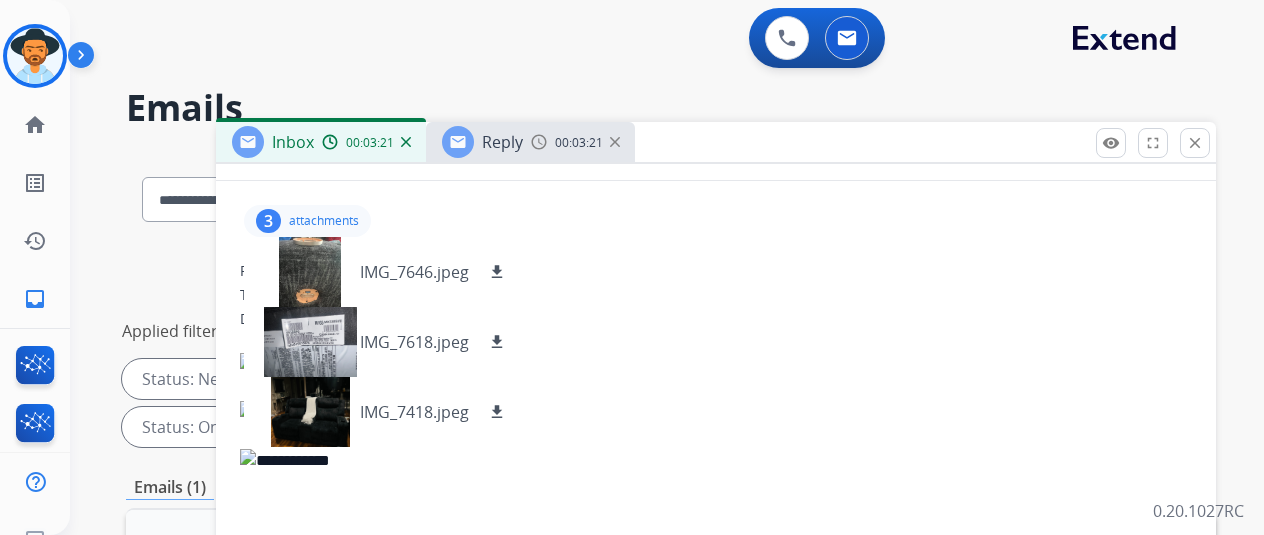 click on "Reply  00:03:21" at bounding box center (530, 142) 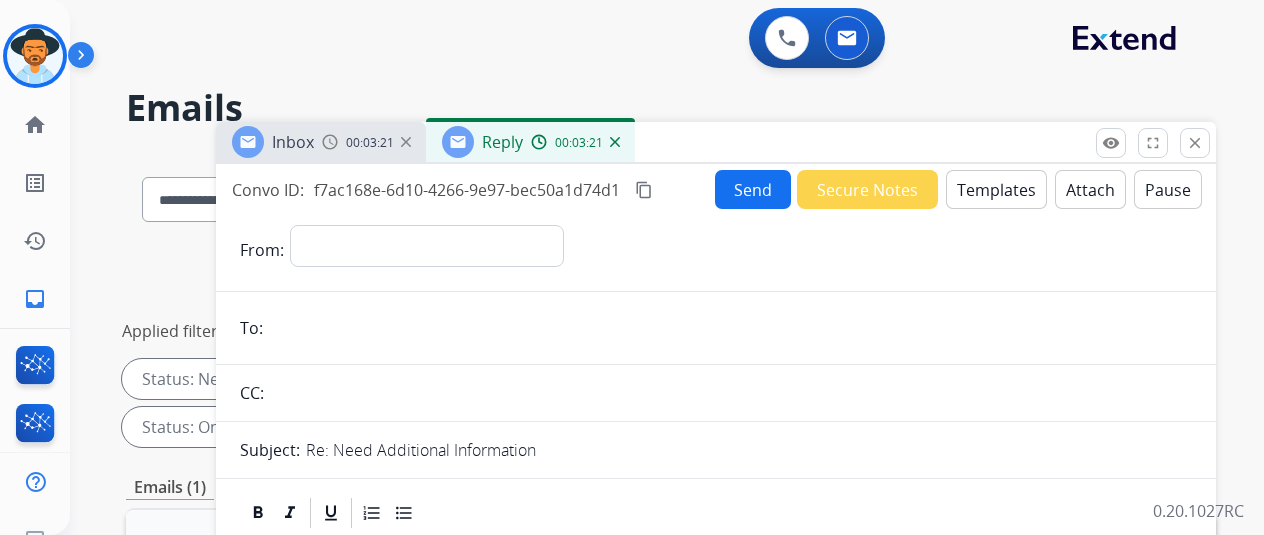 click at bounding box center [615, 142] 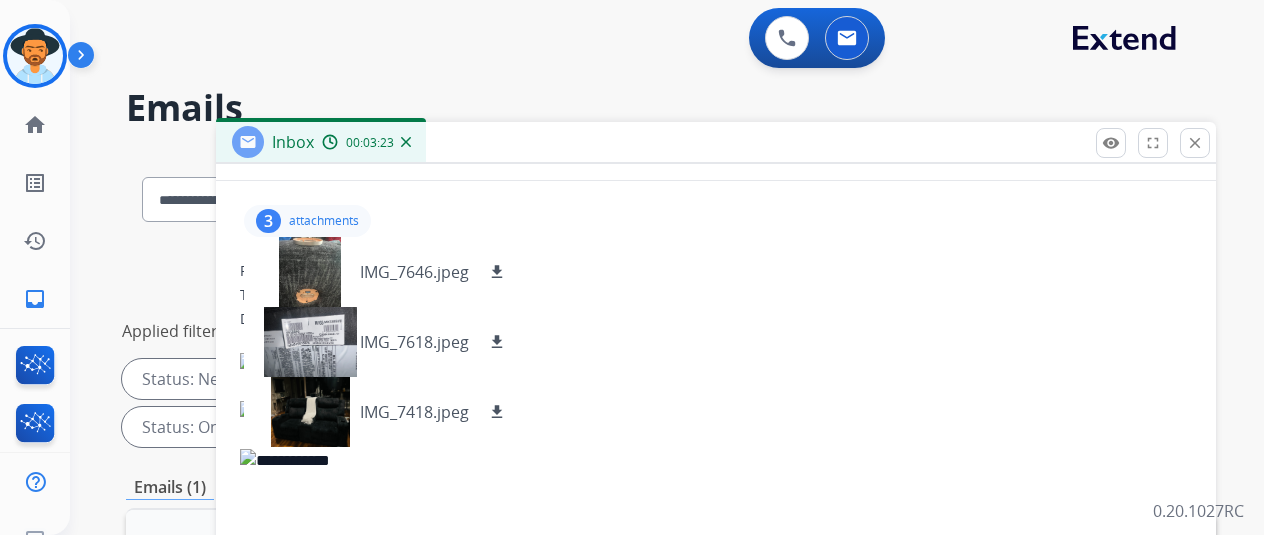 click on "Inbox  00:03:23" at bounding box center (321, 142) 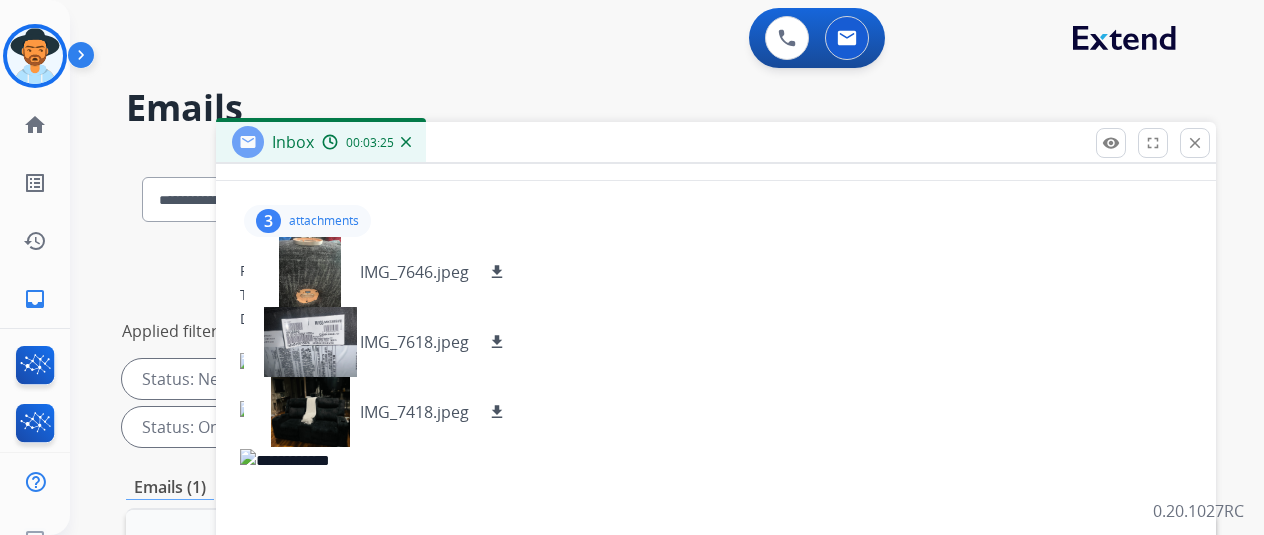 click on "00:03:25" at bounding box center (366, 142) 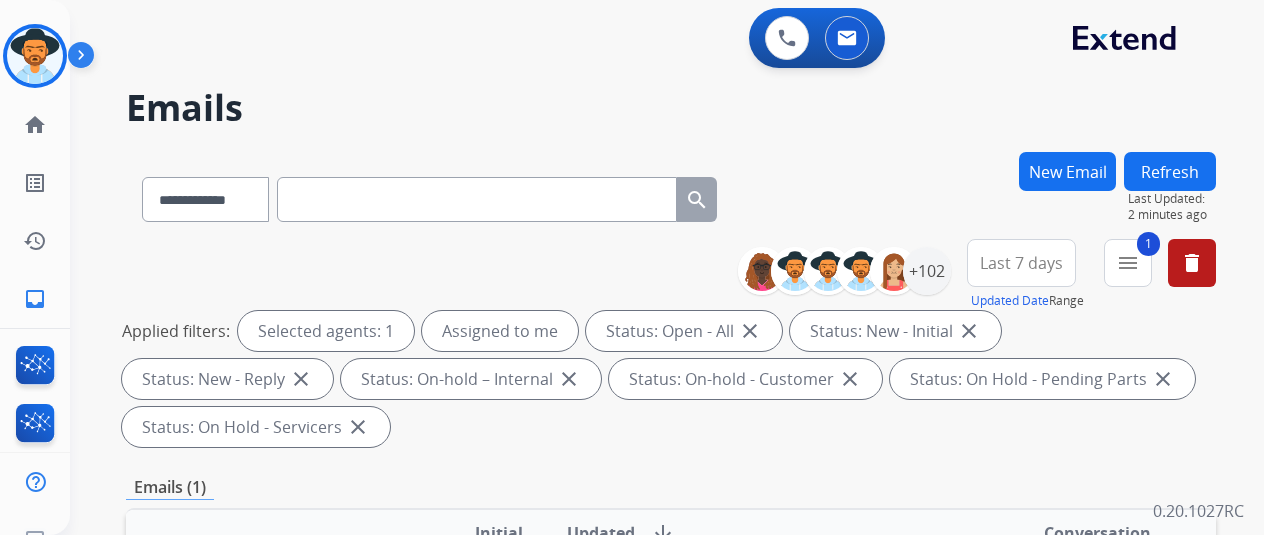 scroll, scrollTop: 300, scrollLeft: 0, axis: vertical 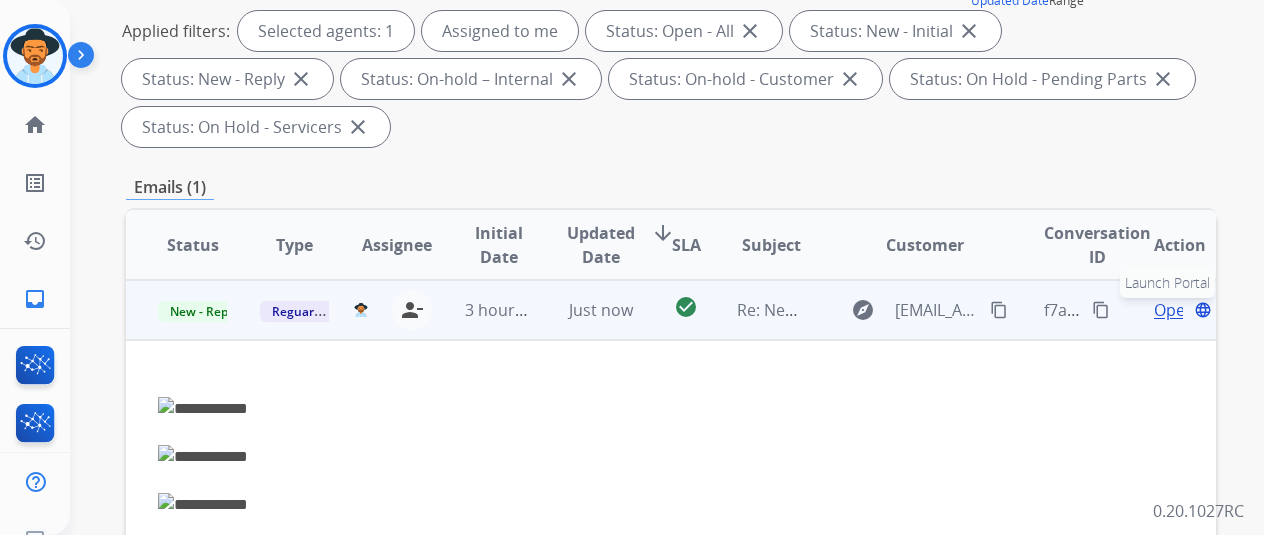 click on "language" at bounding box center (1203, 310) 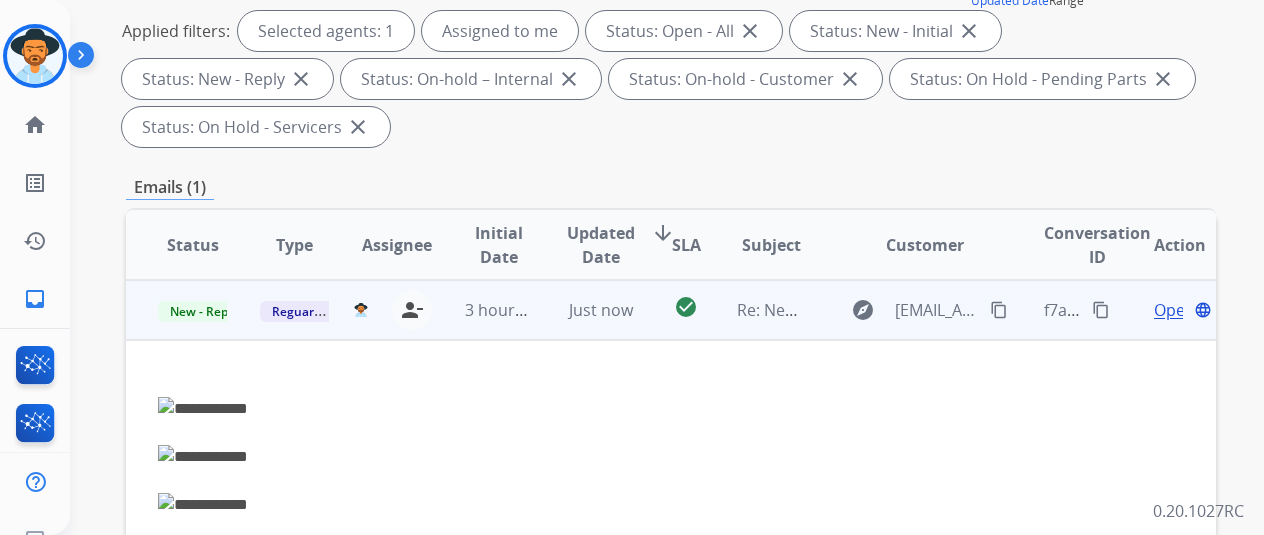 click on "Open language" at bounding box center (1180, 310) 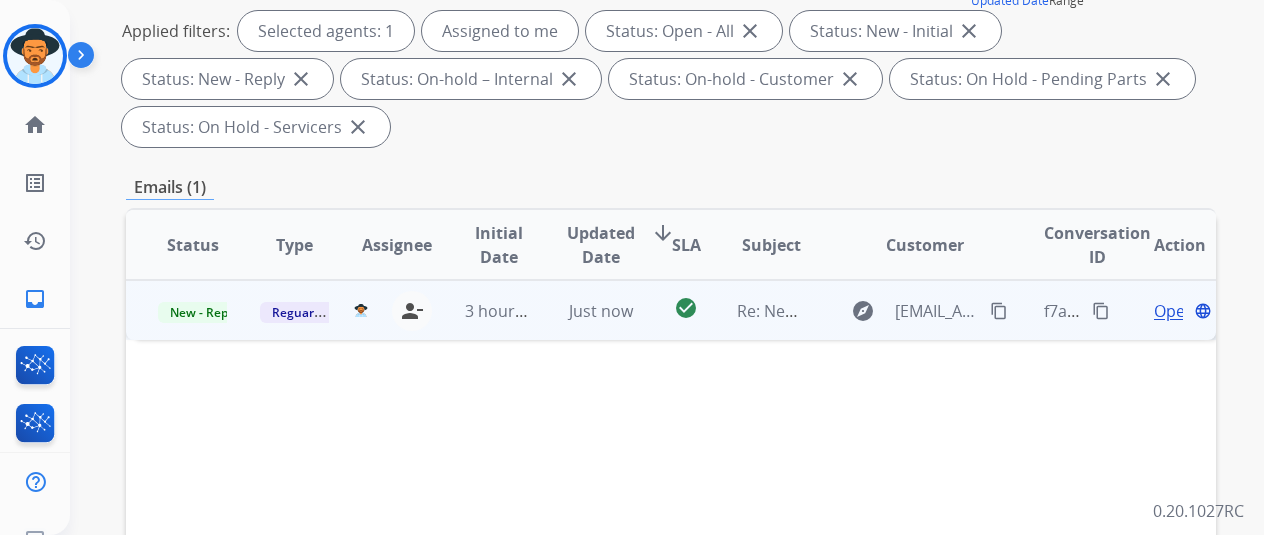 click on "Open" at bounding box center (1174, 311) 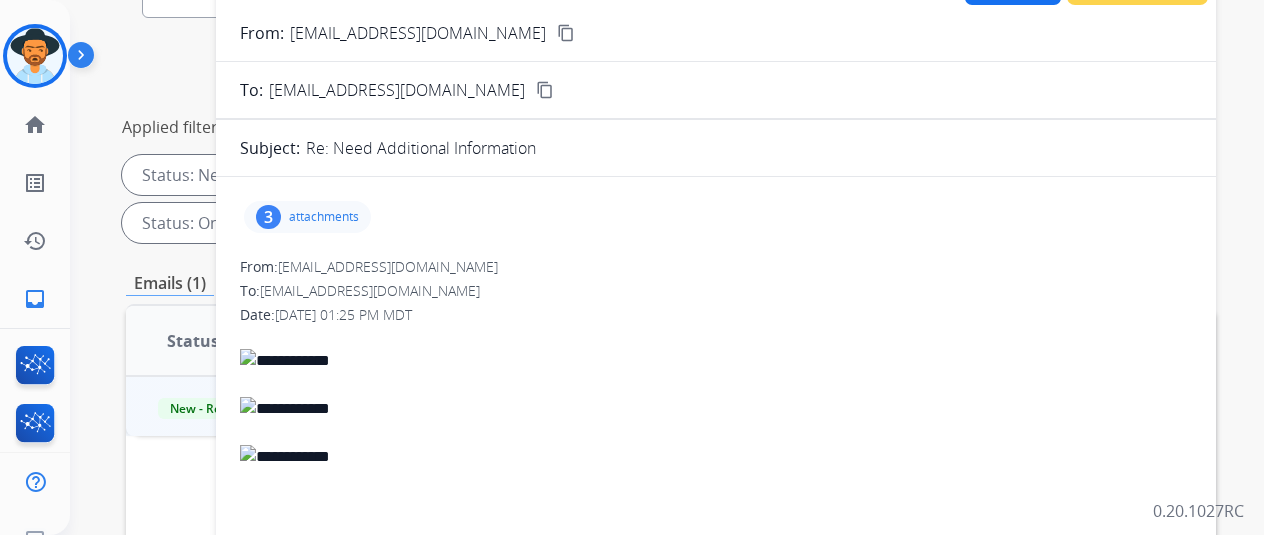 scroll, scrollTop: 0, scrollLeft: 0, axis: both 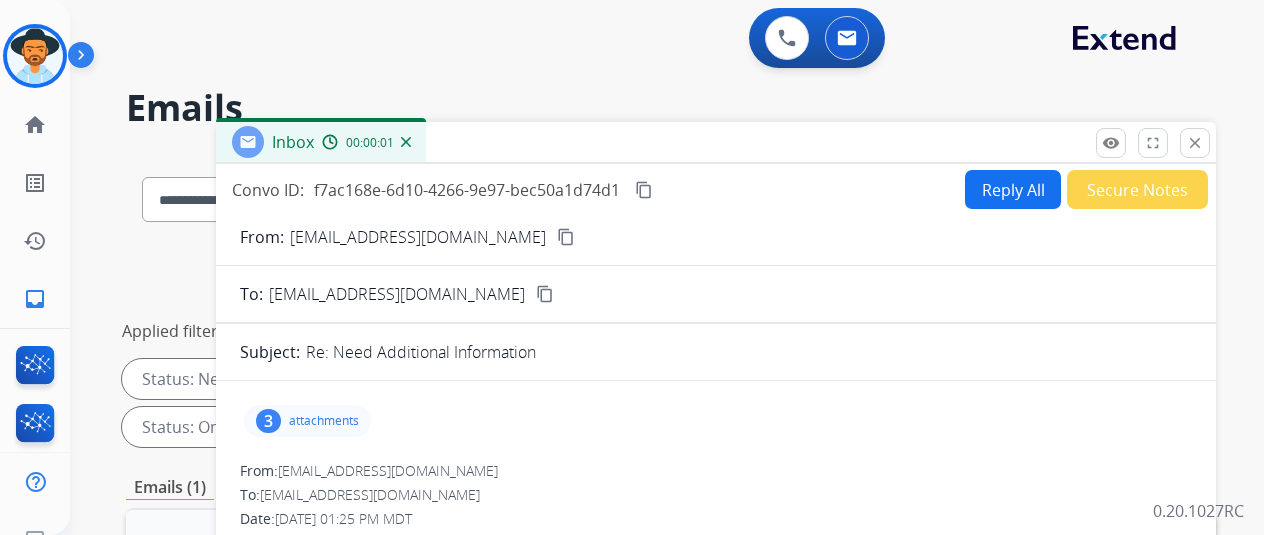click on "Secure Notes" at bounding box center (1137, 189) 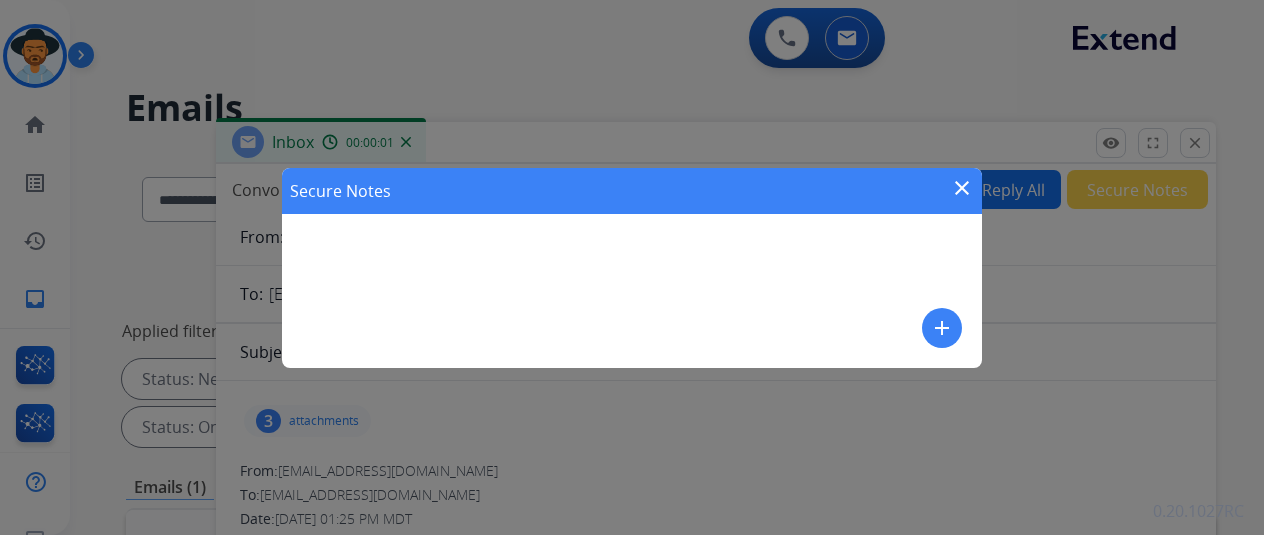 click on "Secure Notes close add" at bounding box center [632, 268] 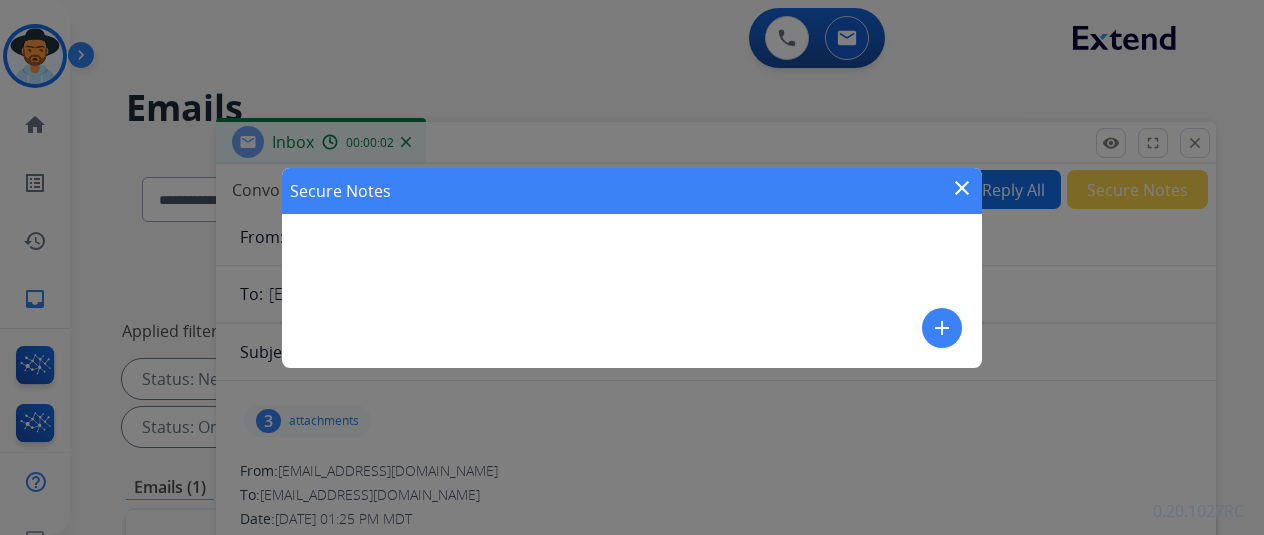 click on "add" at bounding box center [942, 328] 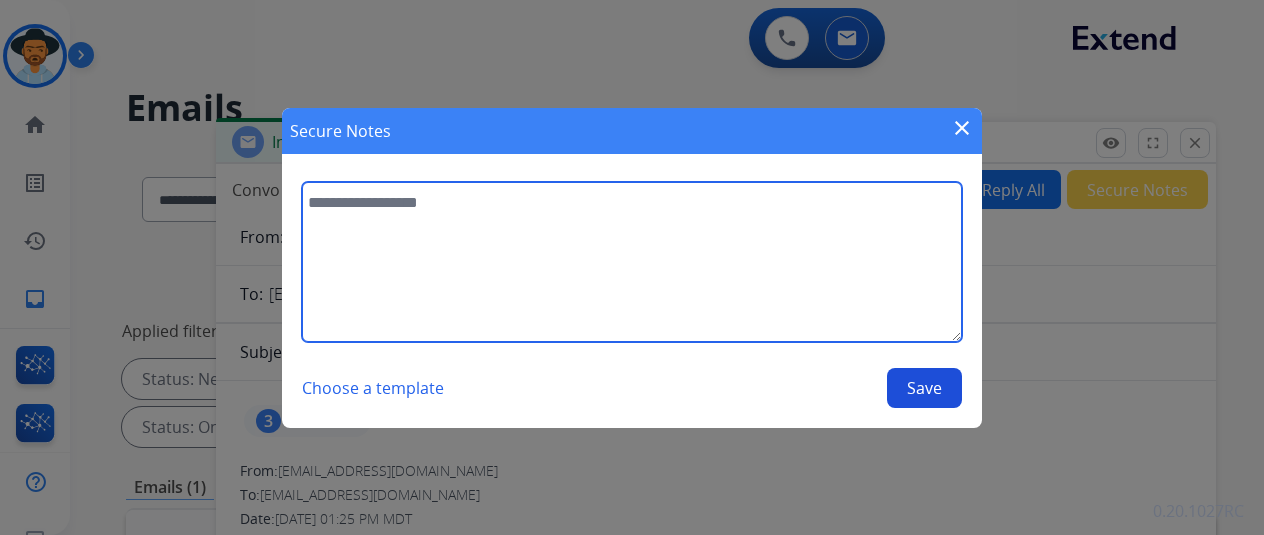 click at bounding box center (632, 262) 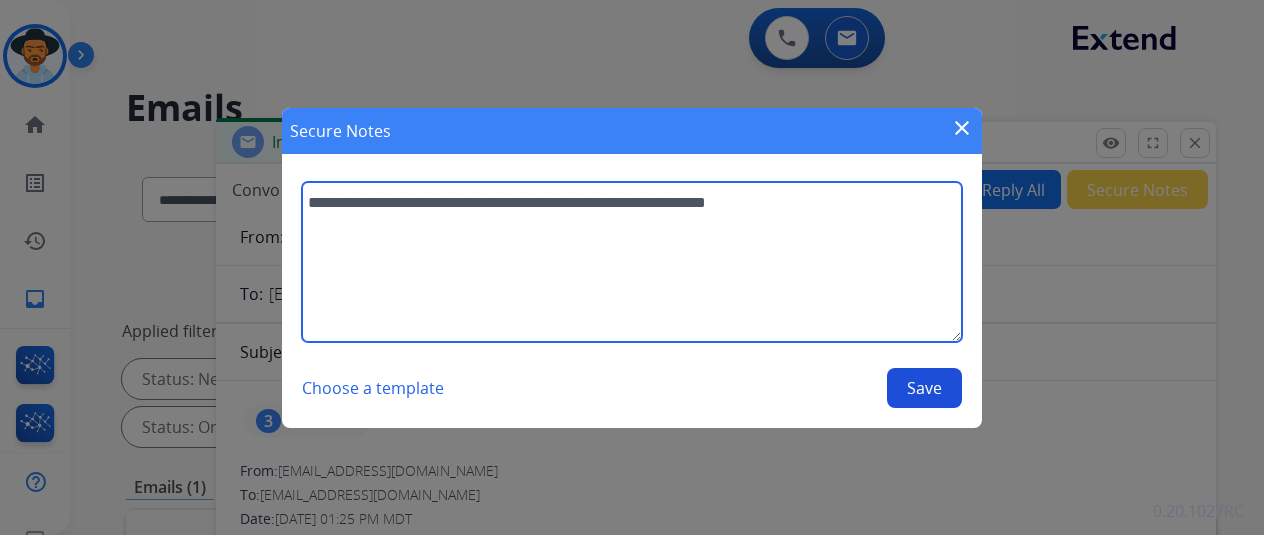 type on "**********" 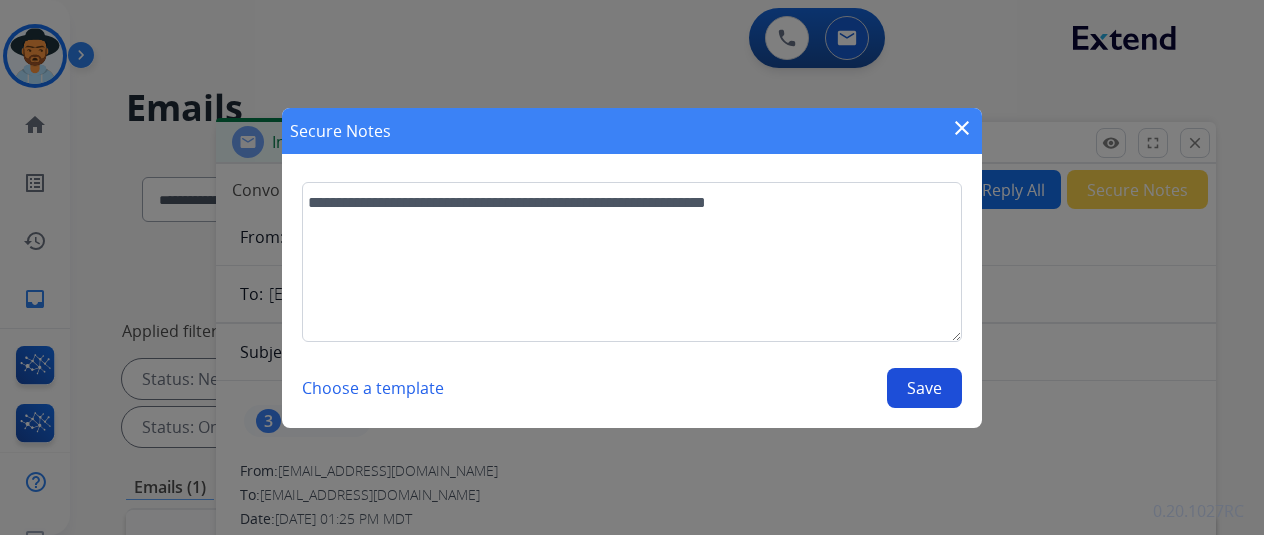 click on "Save" at bounding box center [924, 388] 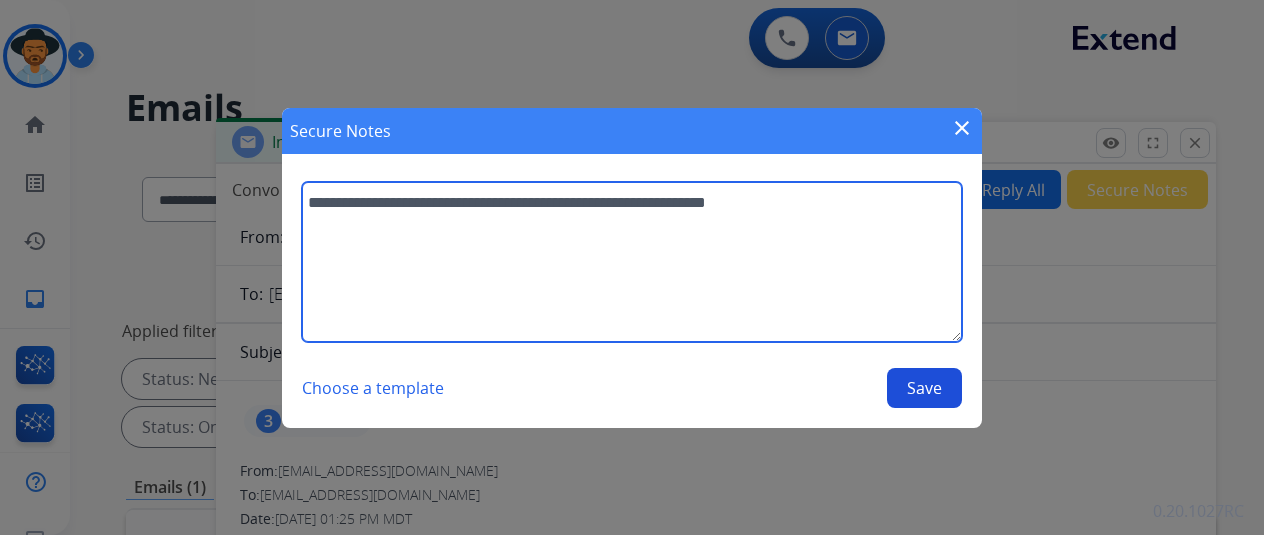 click on "**********" at bounding box center (632, 262) 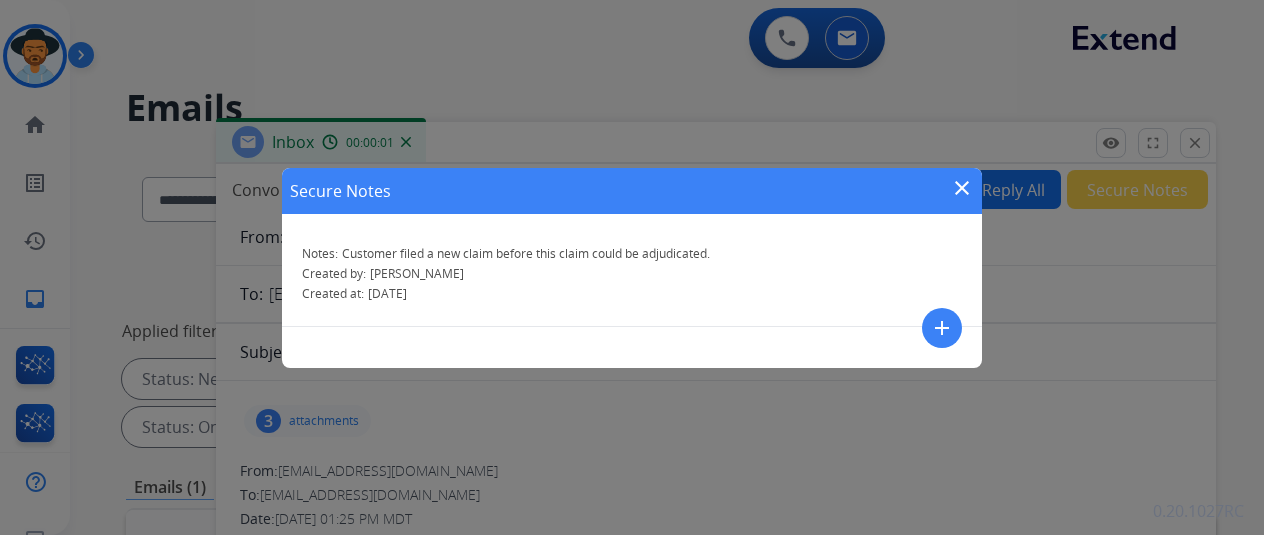 click on "close" at bounding box center [962, 188] 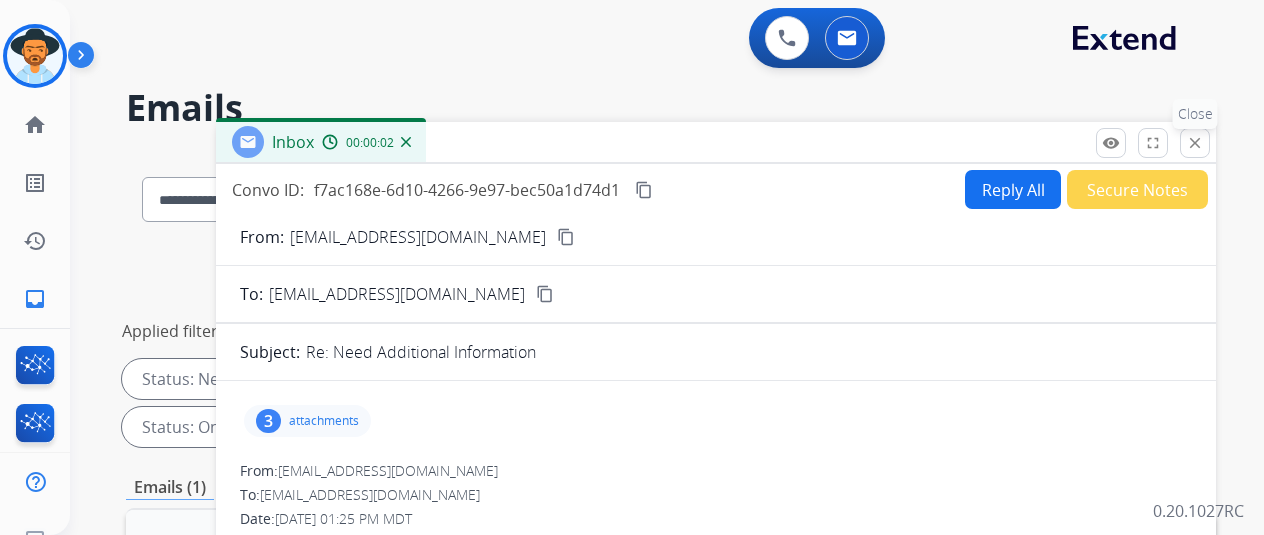 click on "close" at bounding box center (1195, 143) 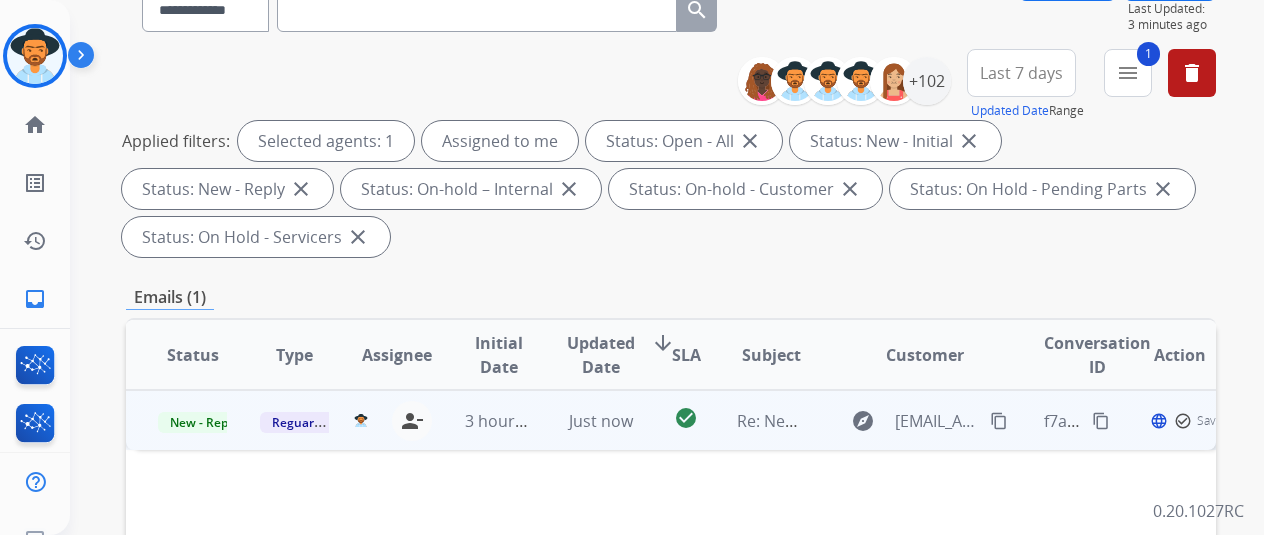 scroll, scrollTop: 300, scrollLeft: 0, axis: vertical 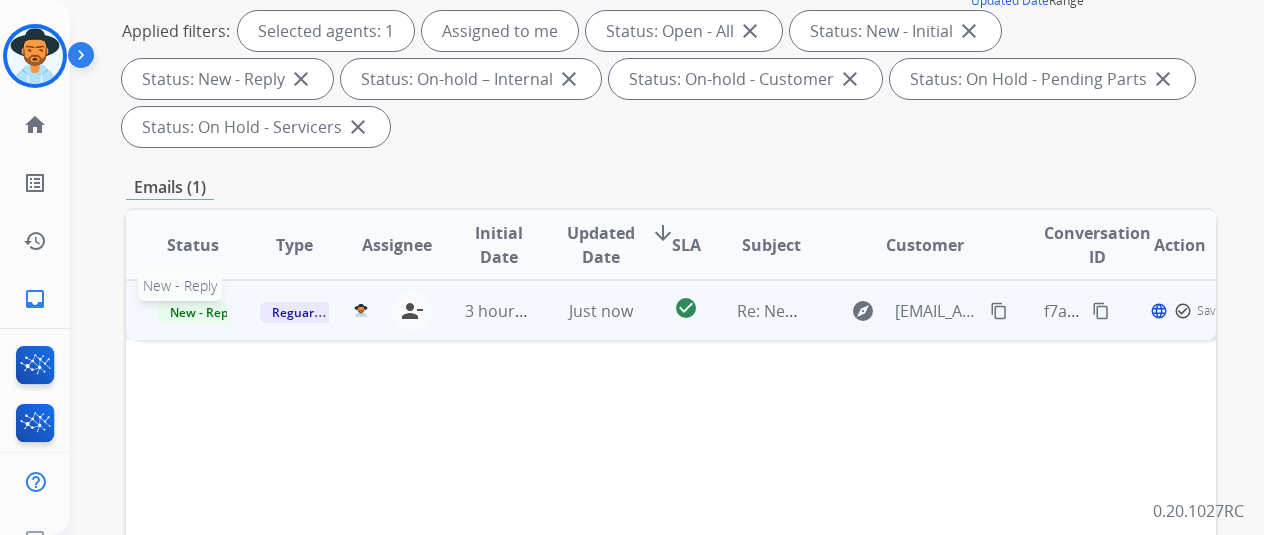 click on "New - Reply" at bounding box center [192, 311] 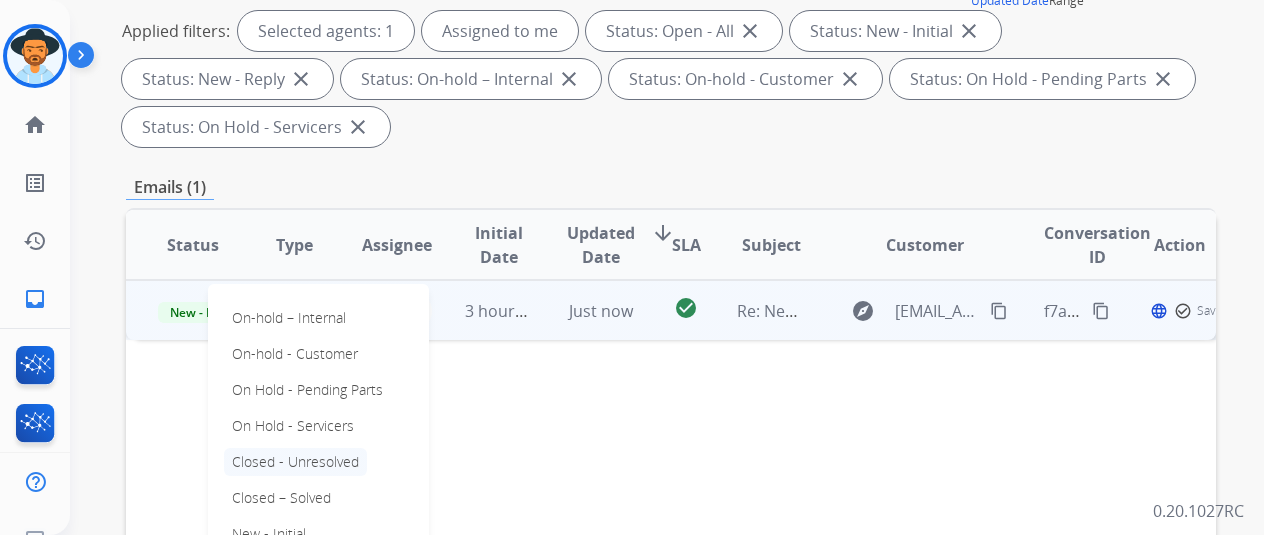 scroll, scrollTop: 700, scrollLeft: 0, axis: vertical 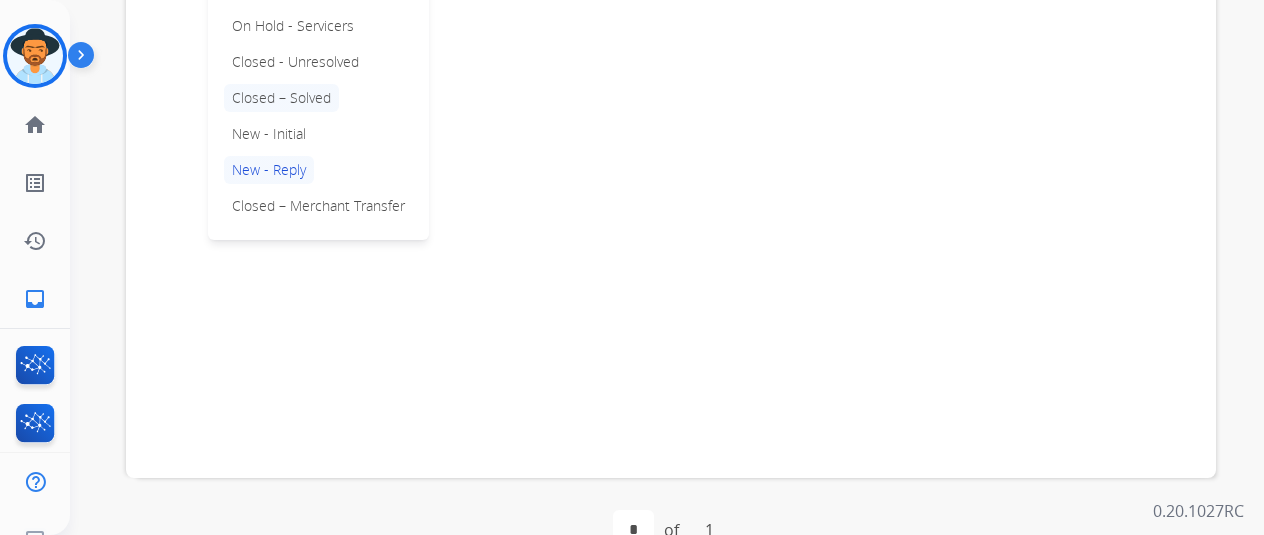 click on "Closed – Solved" at bounding box center [281, 98] 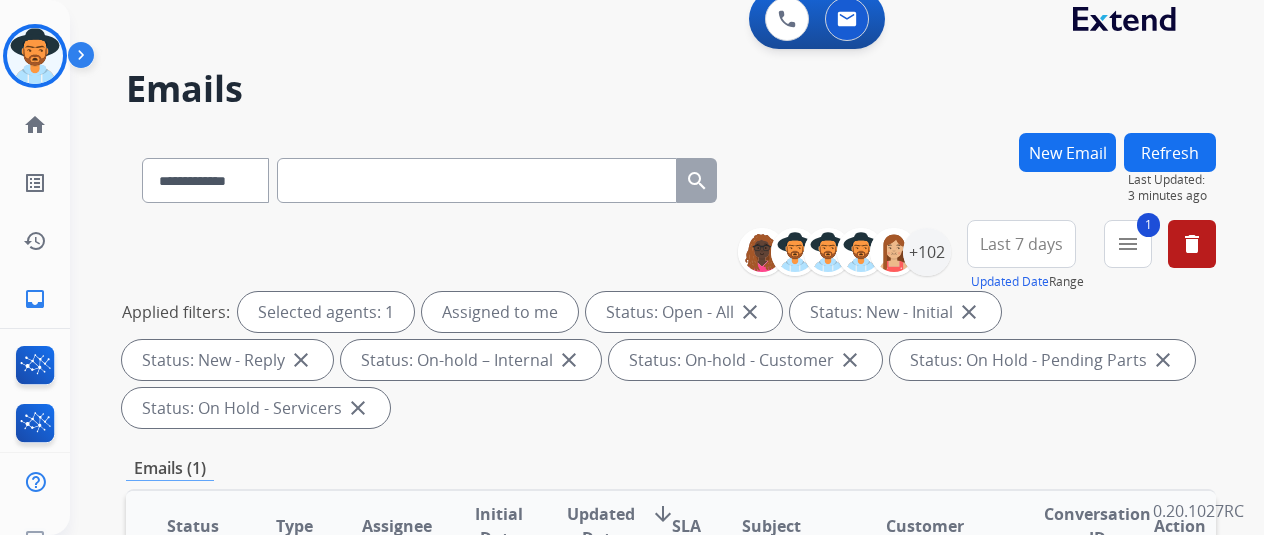 scroll, scrollTop: 0, scrollLeft: 0, axis: both 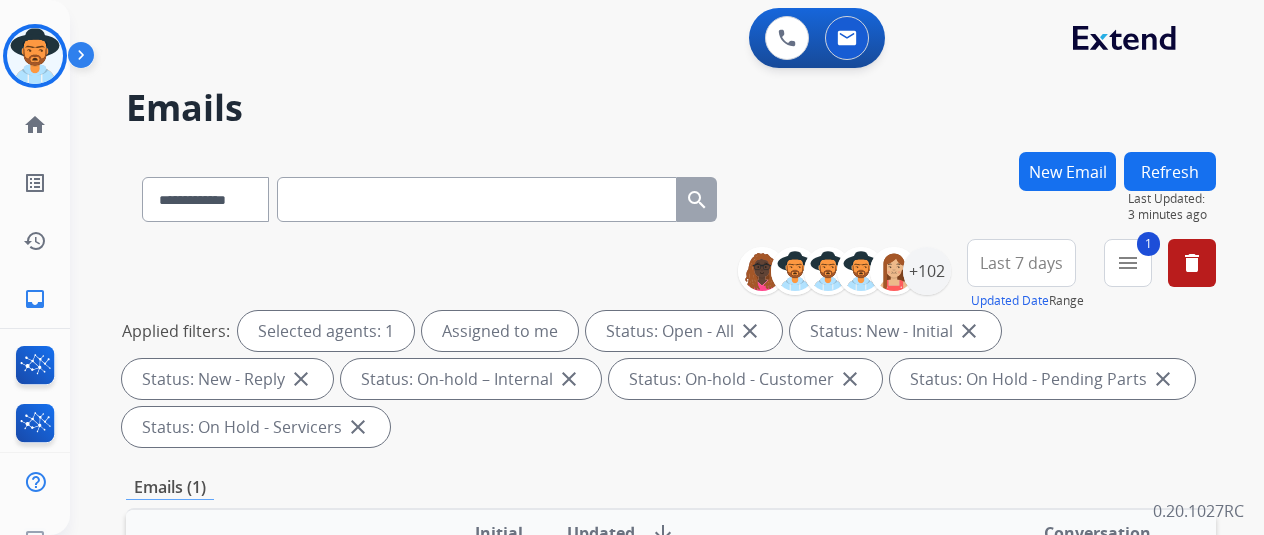 click on "Refresh" at bounding box center (1170, 171) 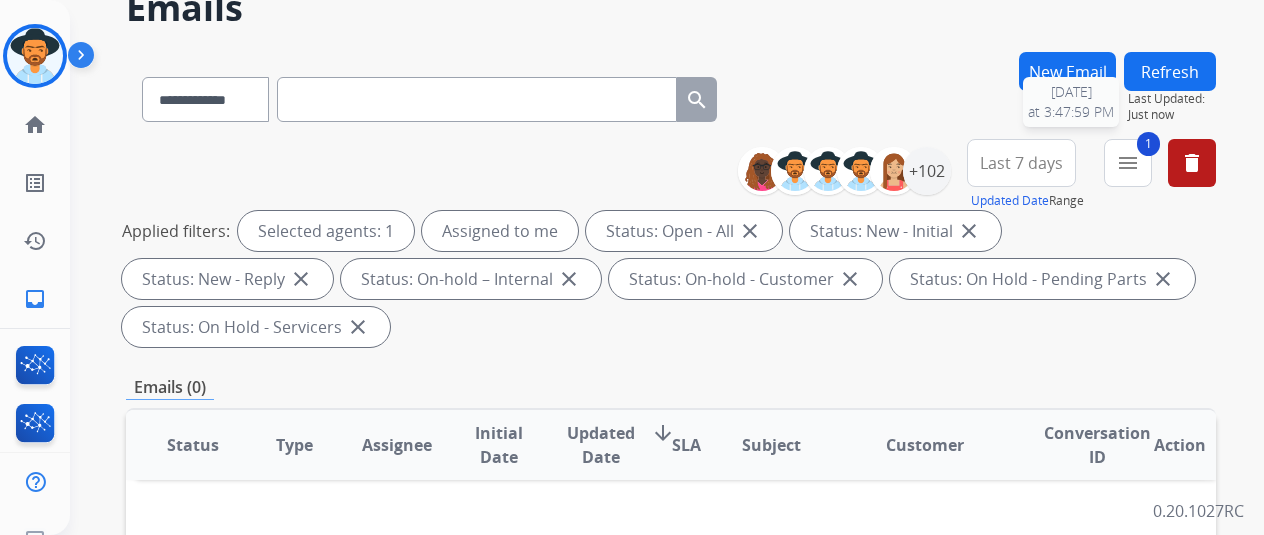 scroll, scrollTop: 0, scrollLeft: 0, axis: both 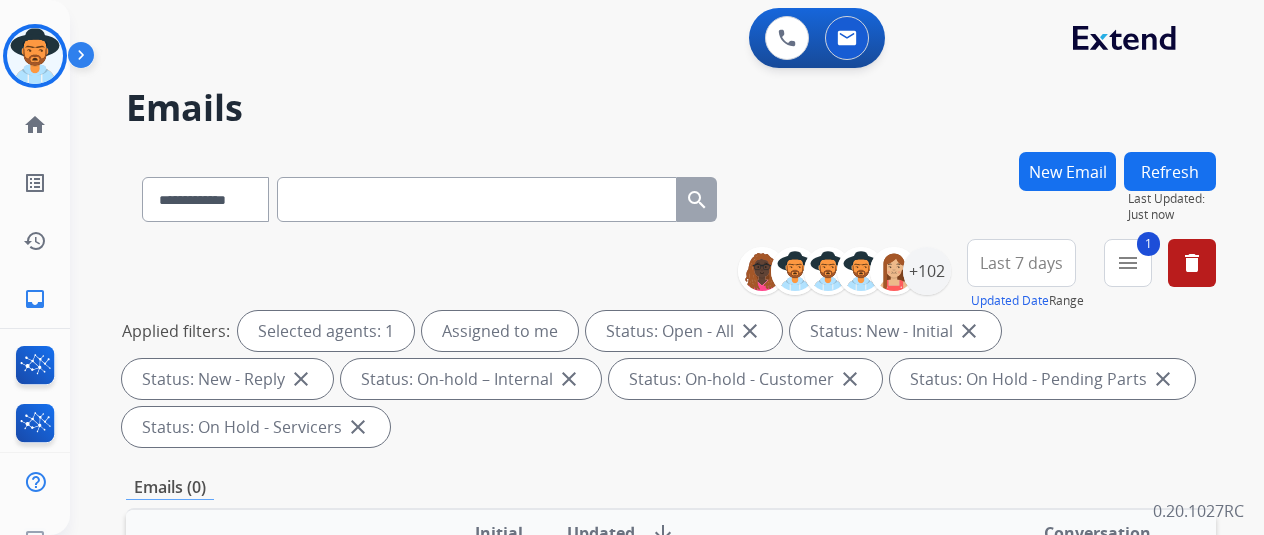 click on "1 menu" at bounding box center [1128, 263] 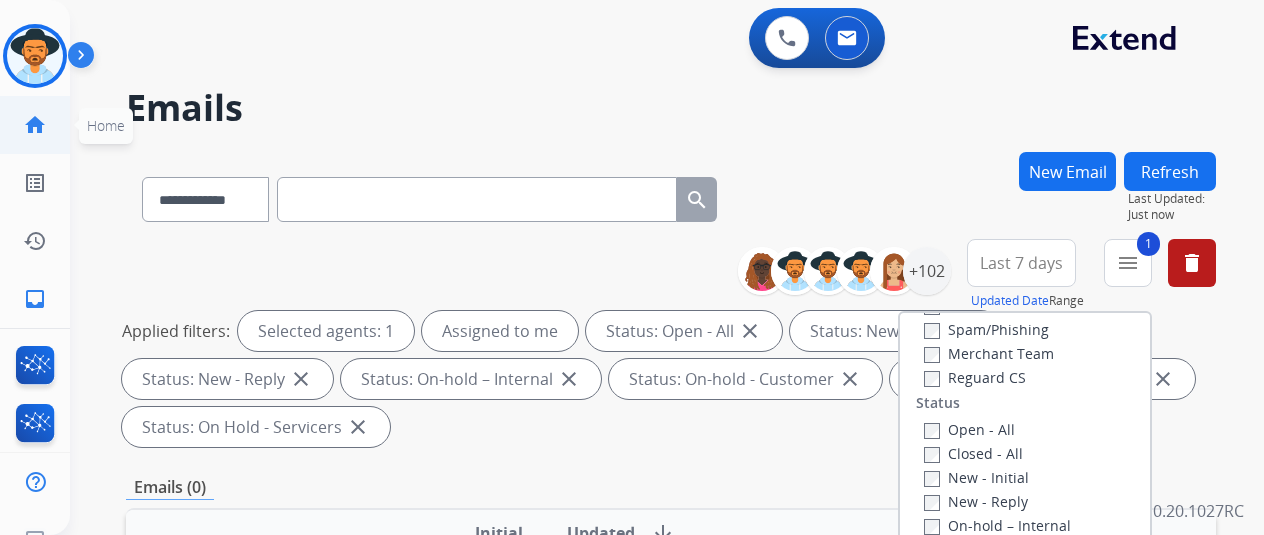 click on "home" 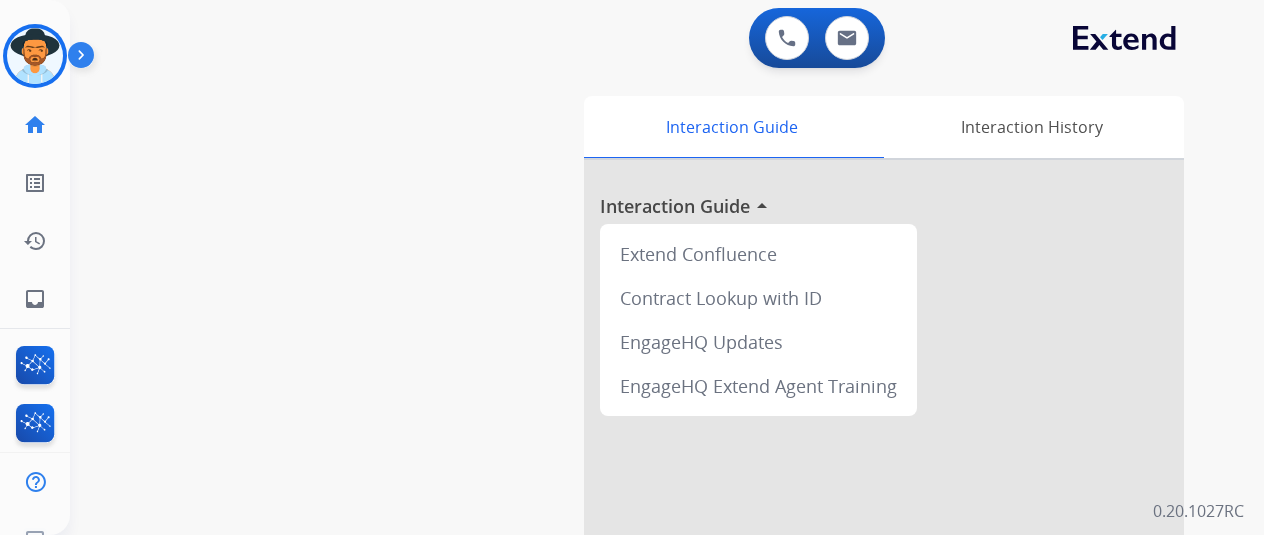 scroll, scrollTop: 0, scrollLeft: 0, axis: both 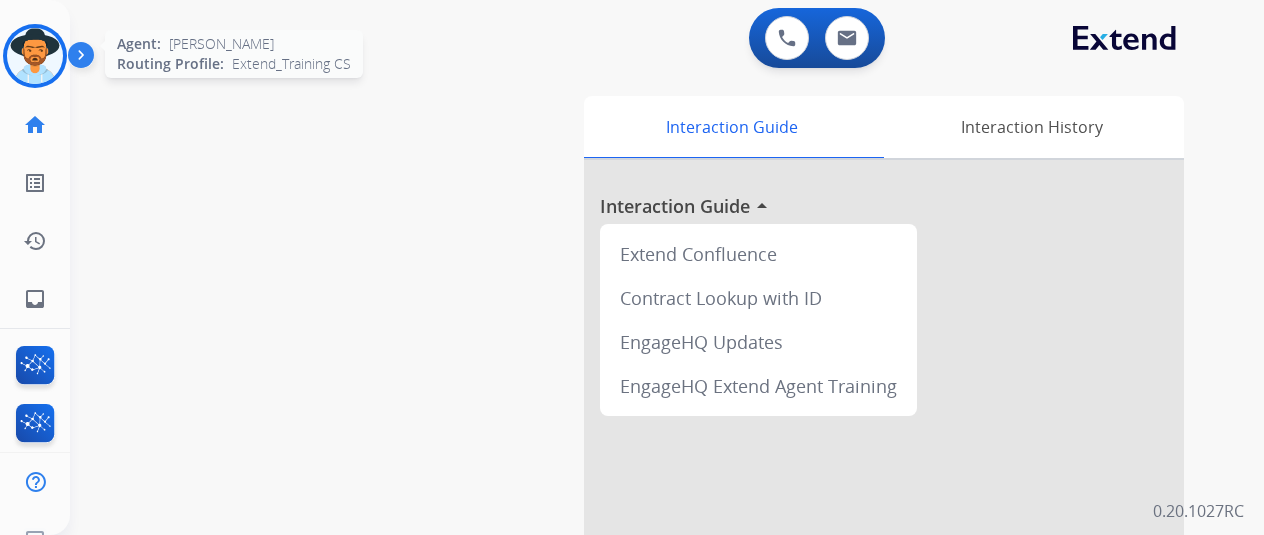 click at bounding box center [35, 56] 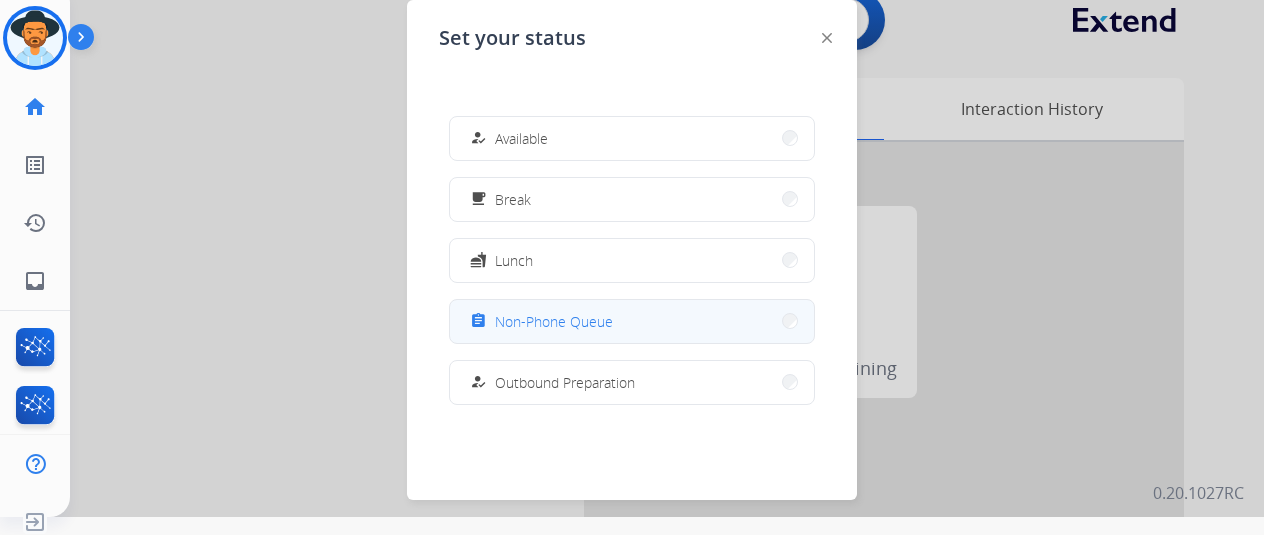 scroll, scrollTop: 24, scrollLeft: 0, axis: vertical 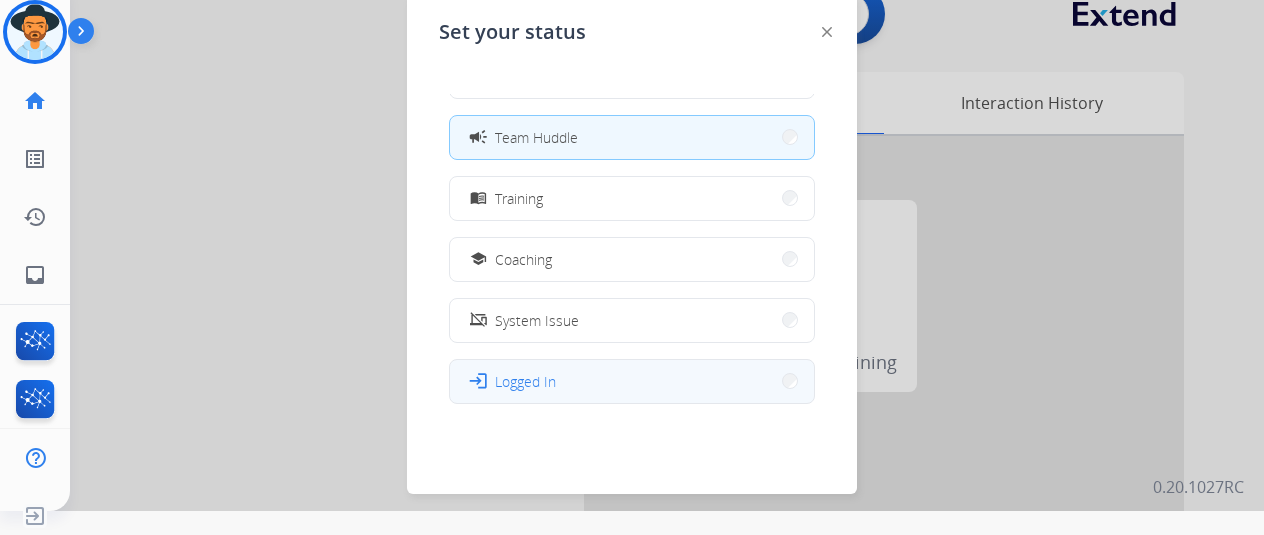 click on "Logged In" at bounding box center [525, 381] 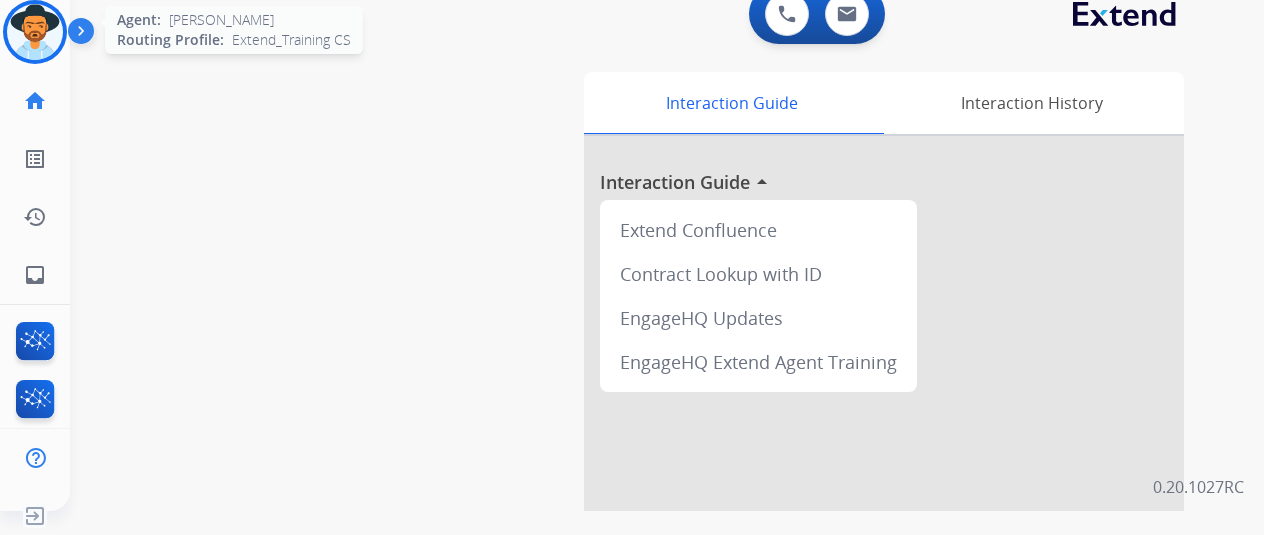 click at bounding box center (35, 32) 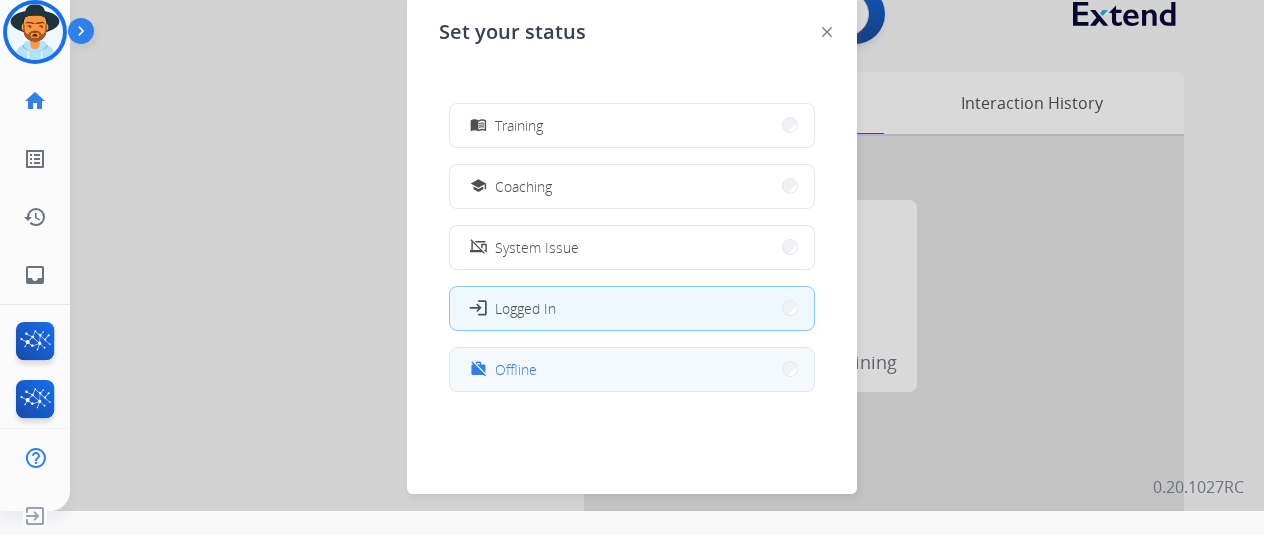 scroll, scrollTop: 376, scrollLeft: 0, axis: vertical 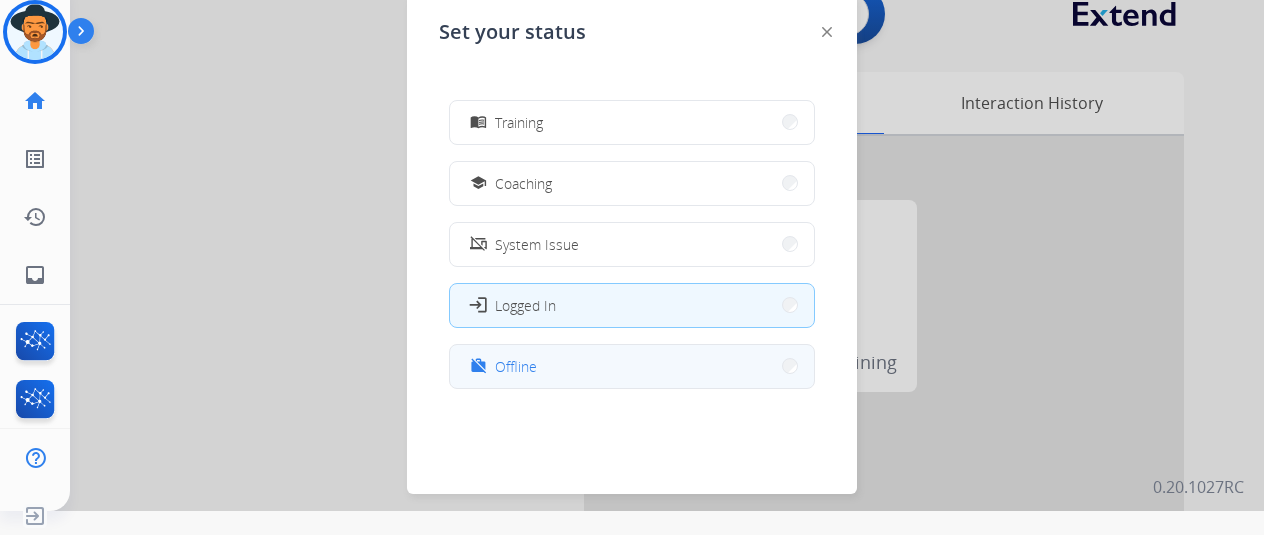 click on "work_off Offline" at bounding box center [632, 366] 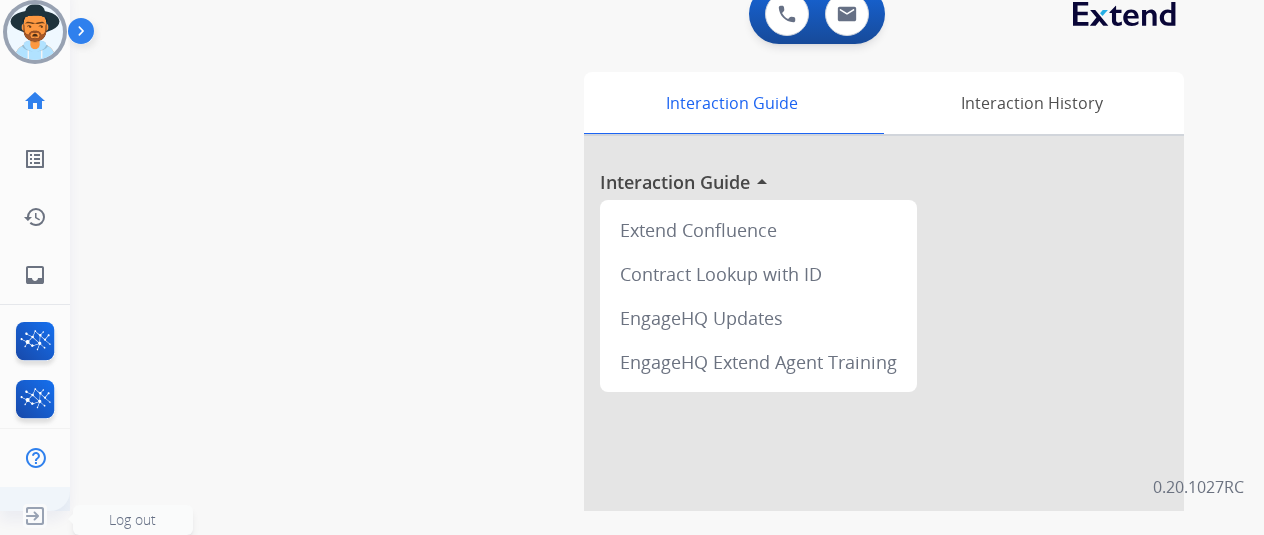 click 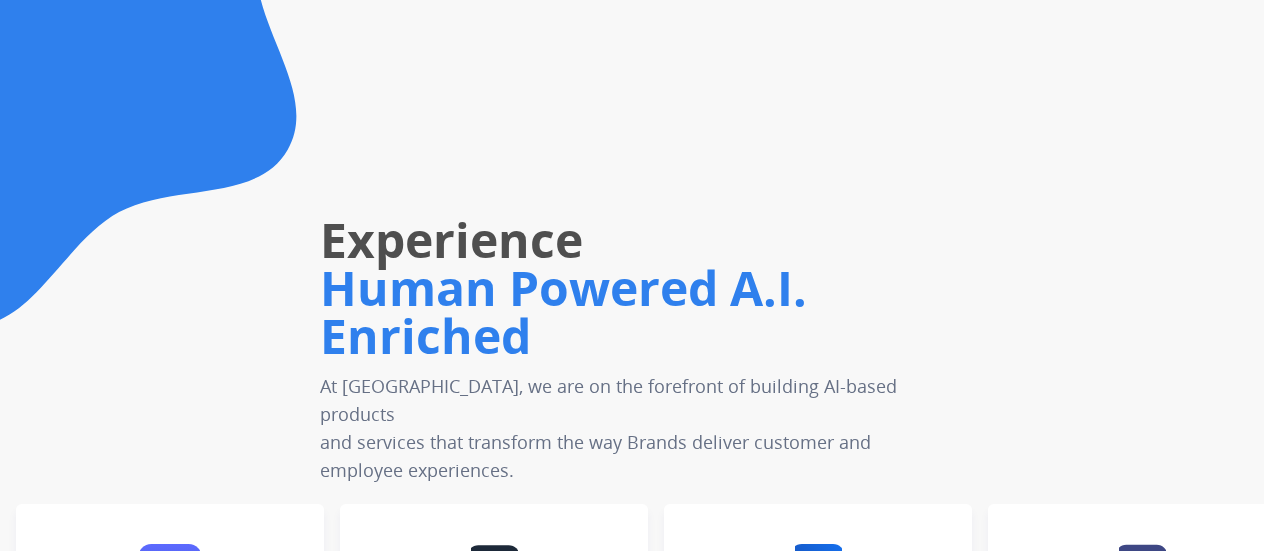 scroll, scrollTop: 0, scrollLeft: 0, axis: both 